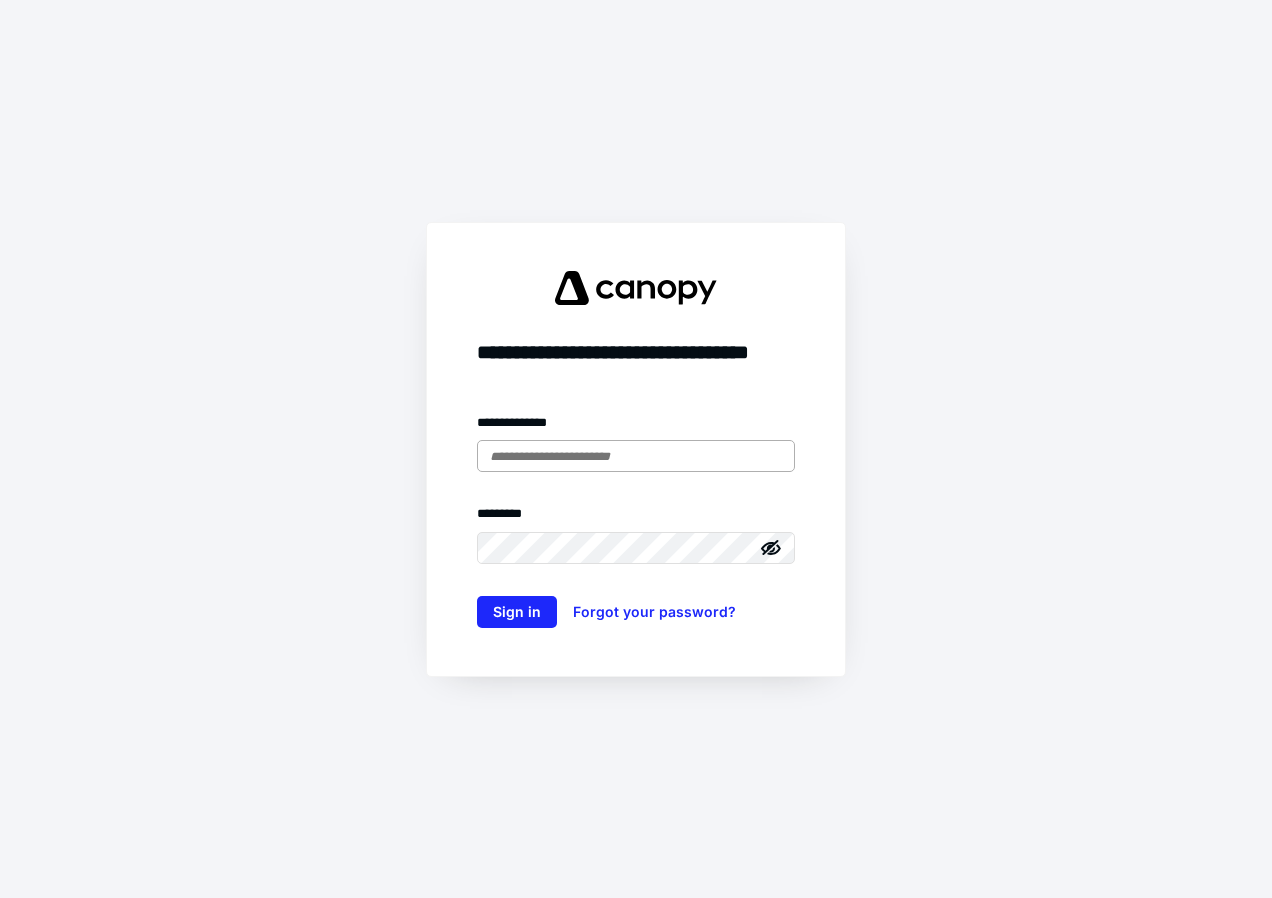 scroll, scrollTop: 0, scrollLeft: 0, axis: both 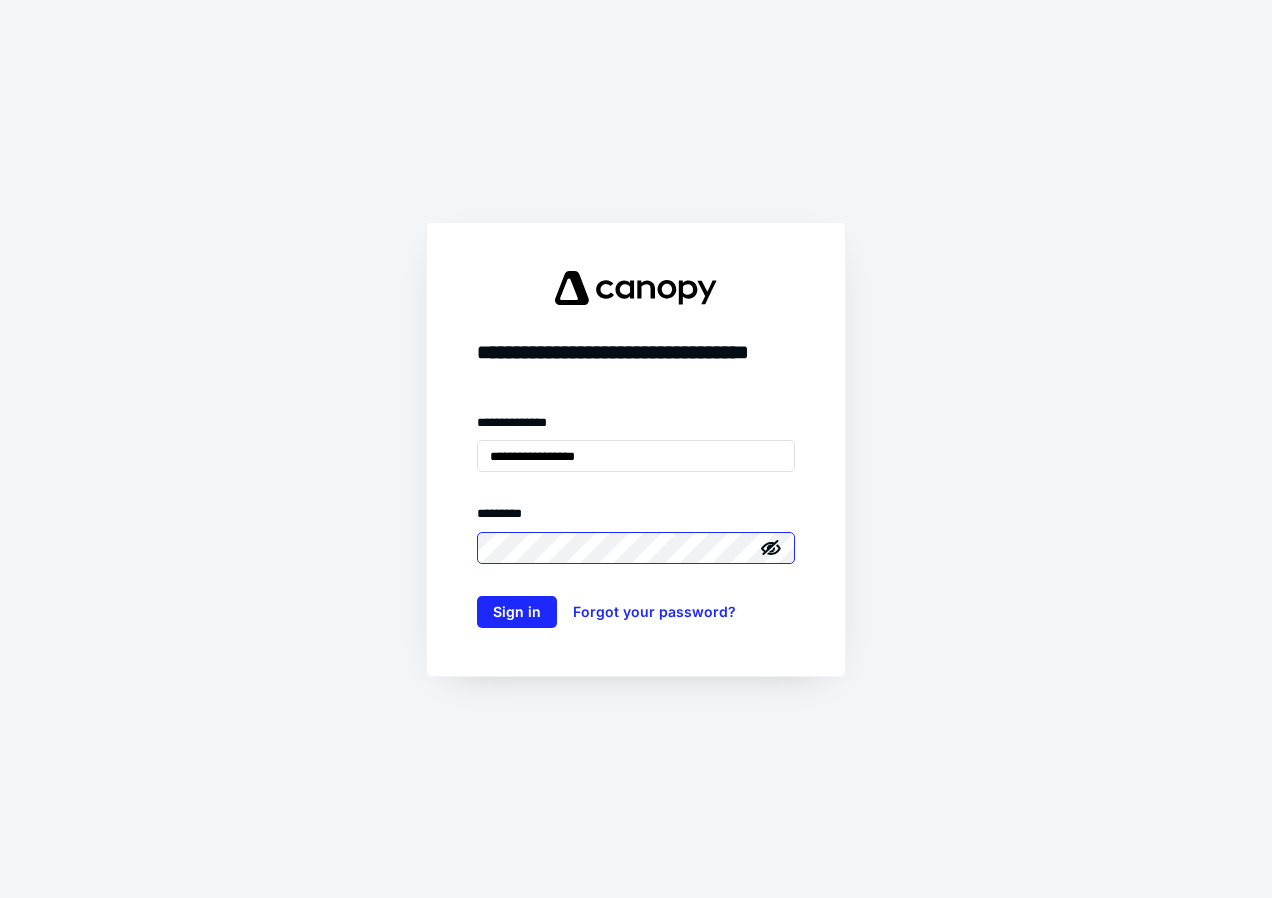 click on "Sign in" at bounding box center [517, 612] 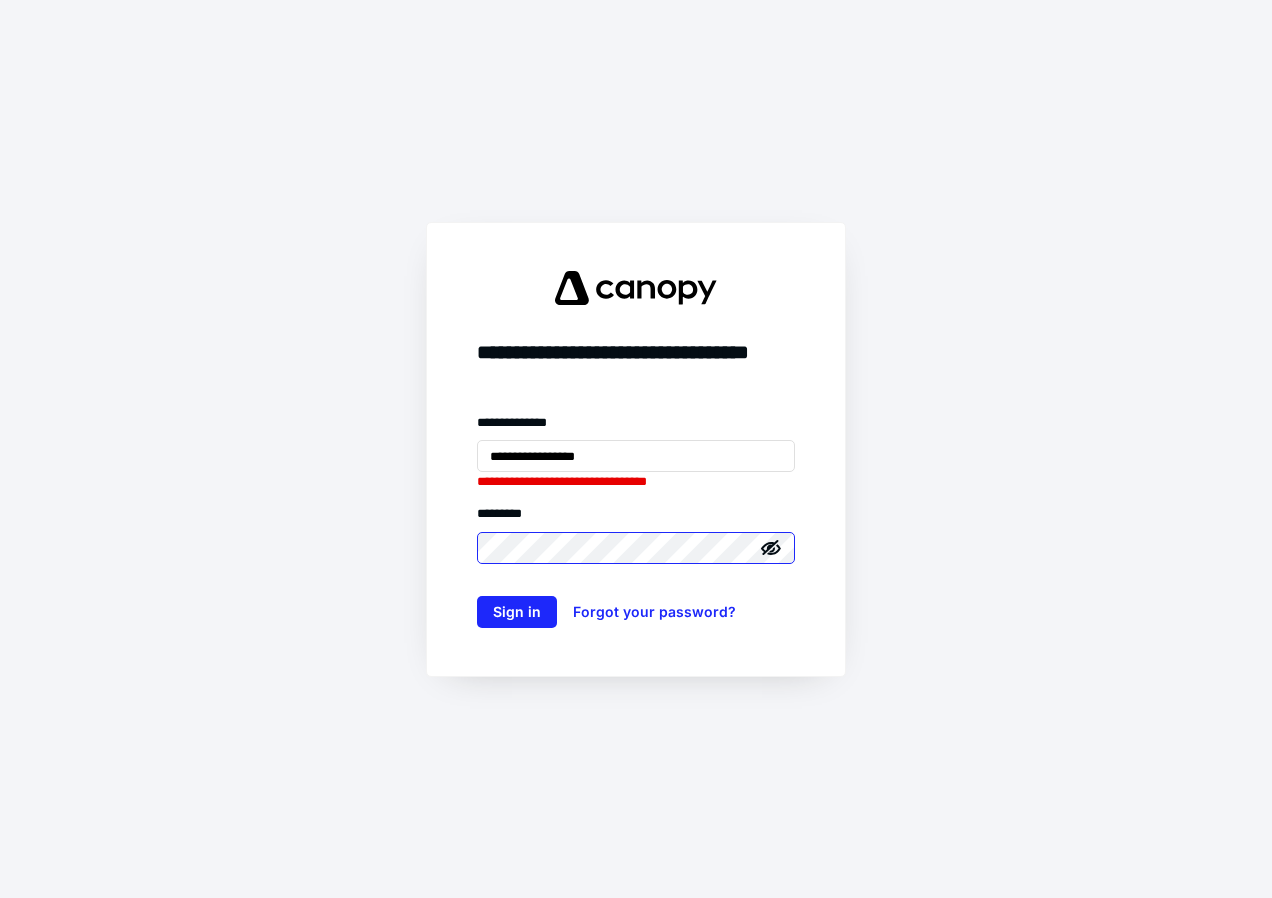click on "Sign in" at bounding box center [517, 612] 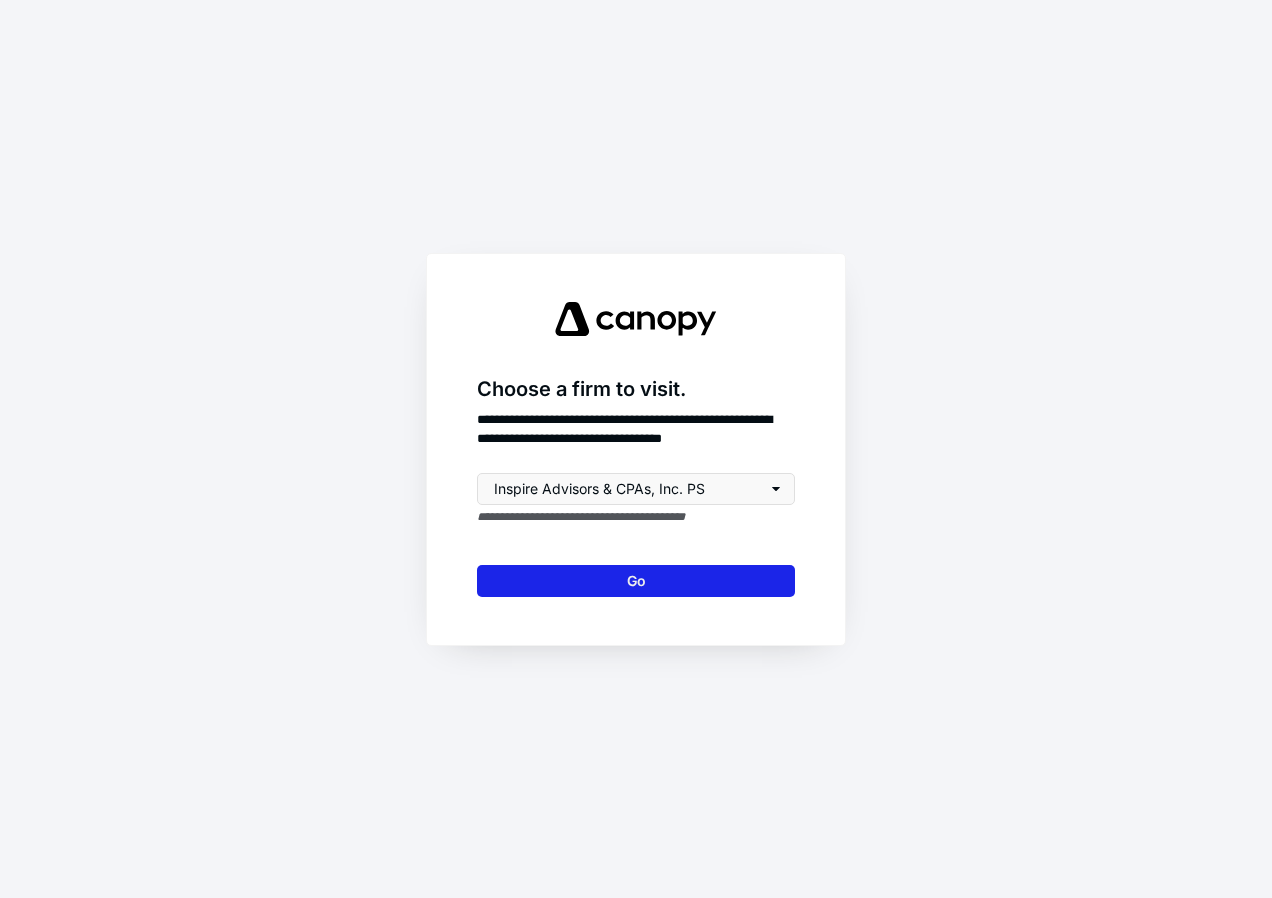 click on "Go" at bounding box center [636, 581] 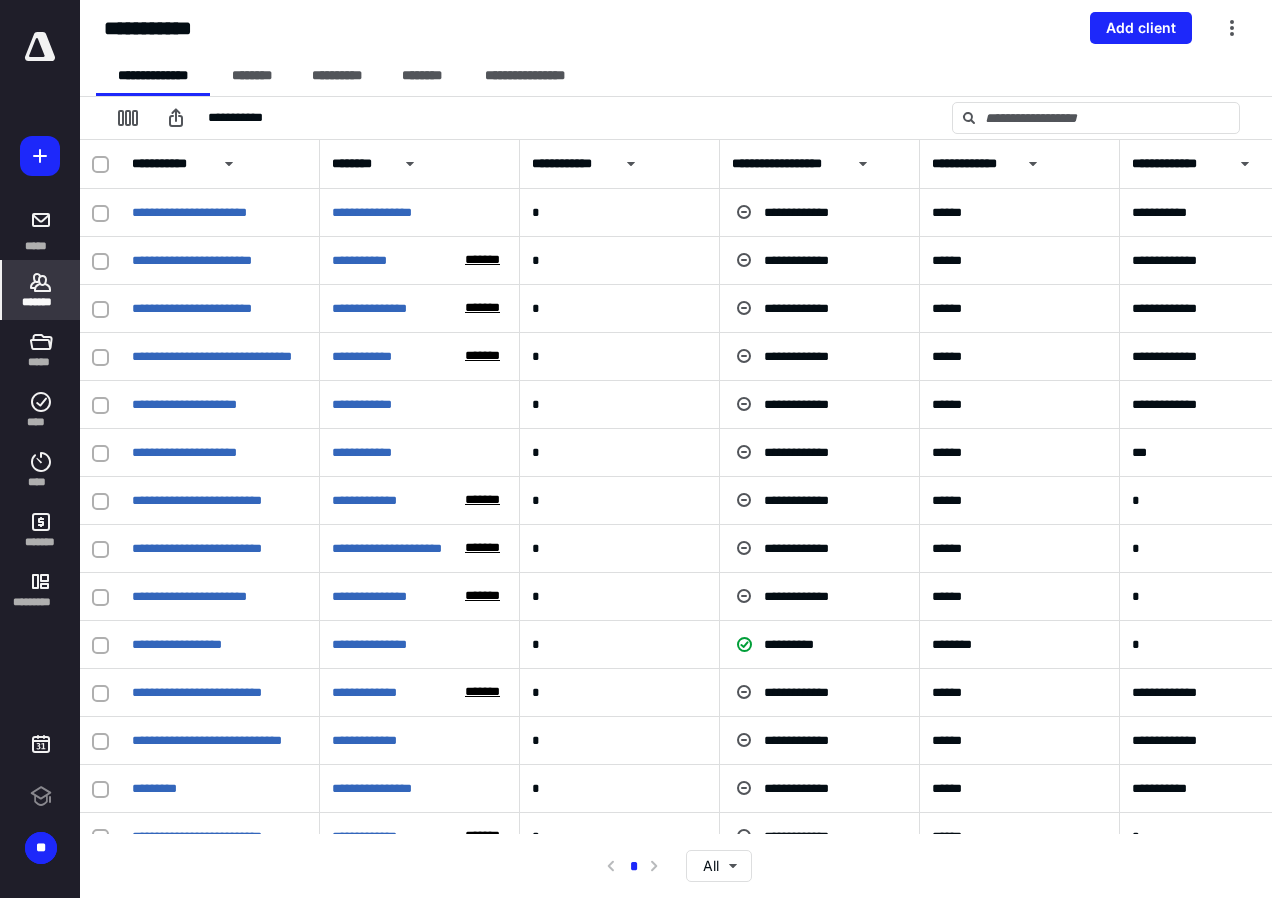 scroll, scrollTop: 0, scrollLeft: 0, axis: both 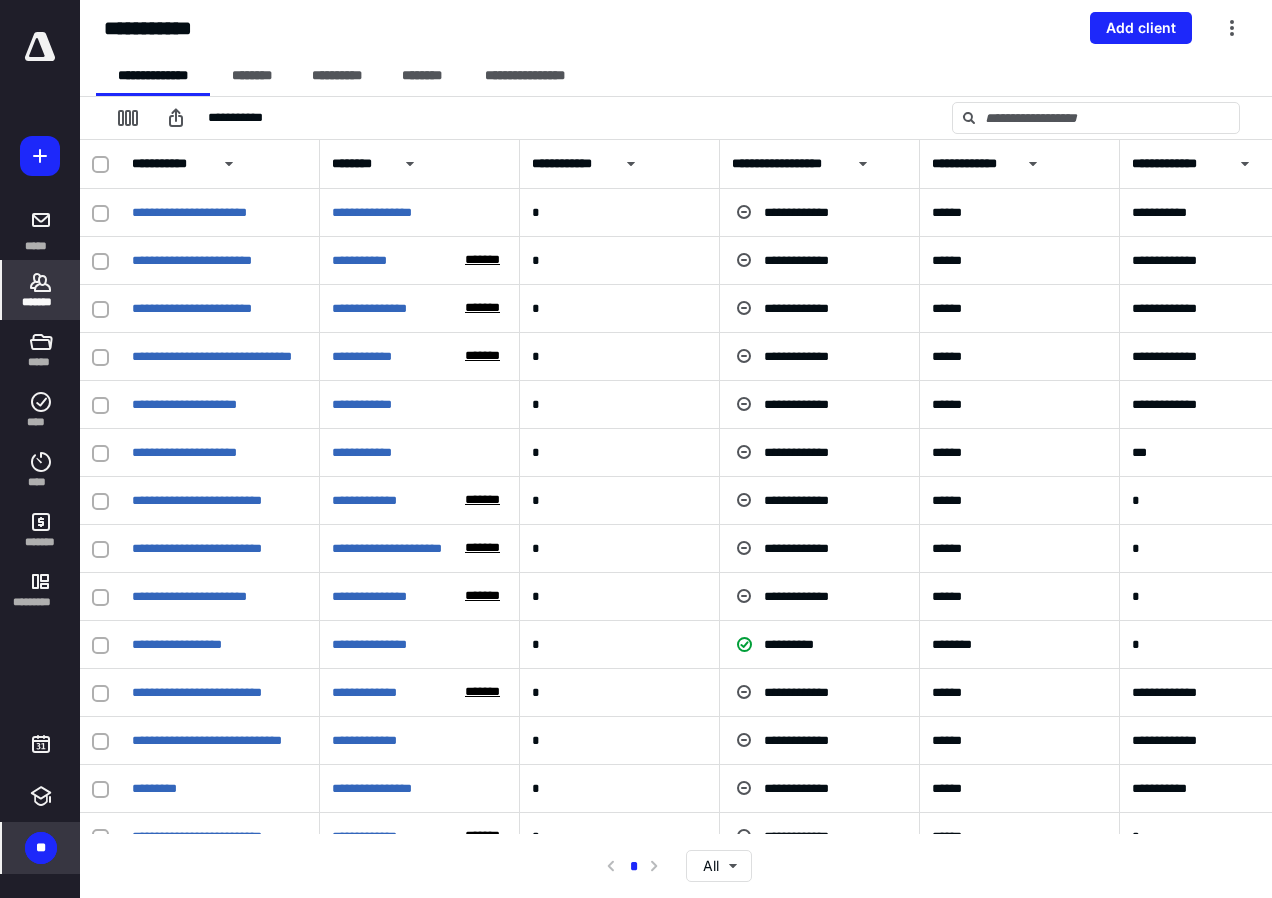 click on "**" at bounding box center [41, 848] 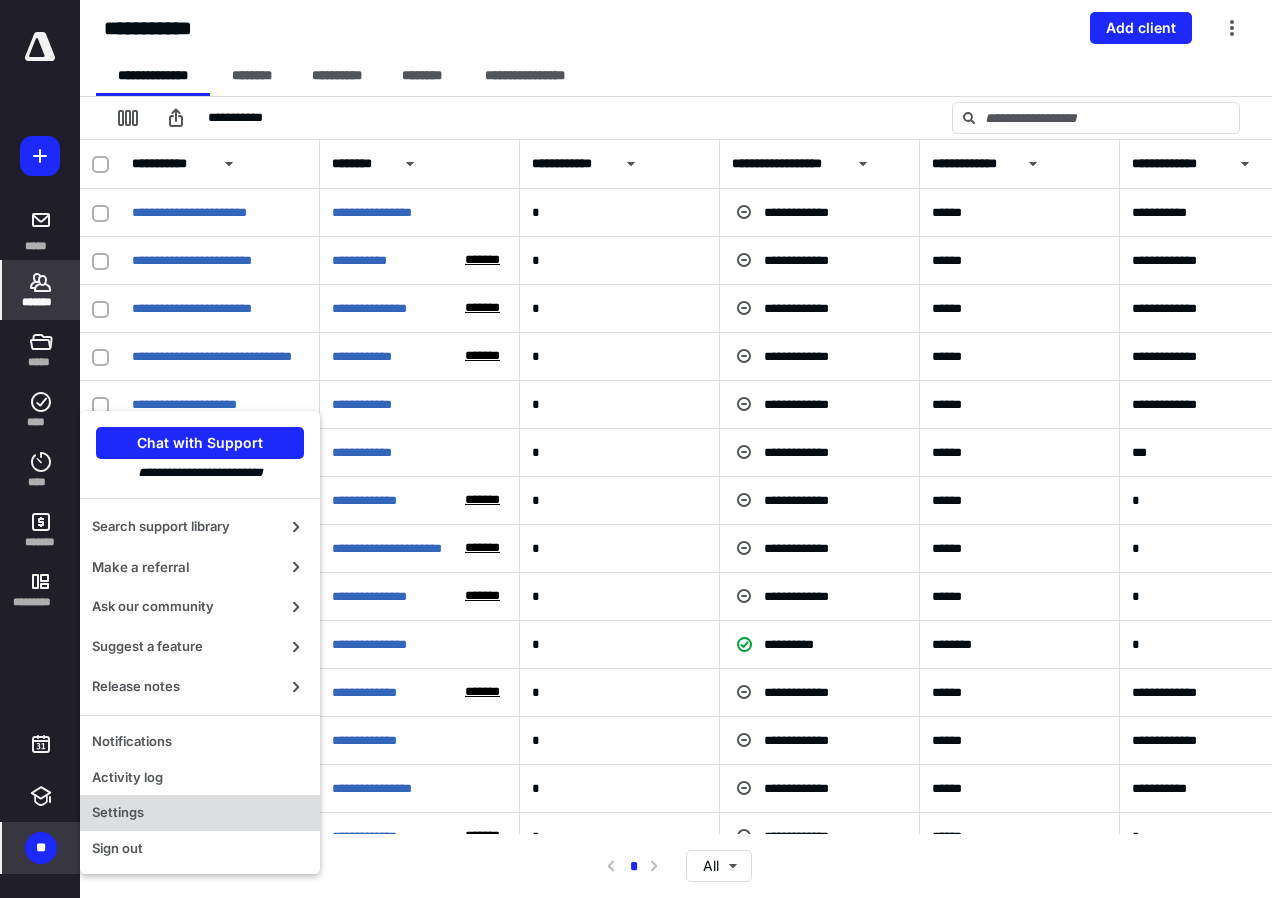 click on "Settings" at bounding box center (200, 813) 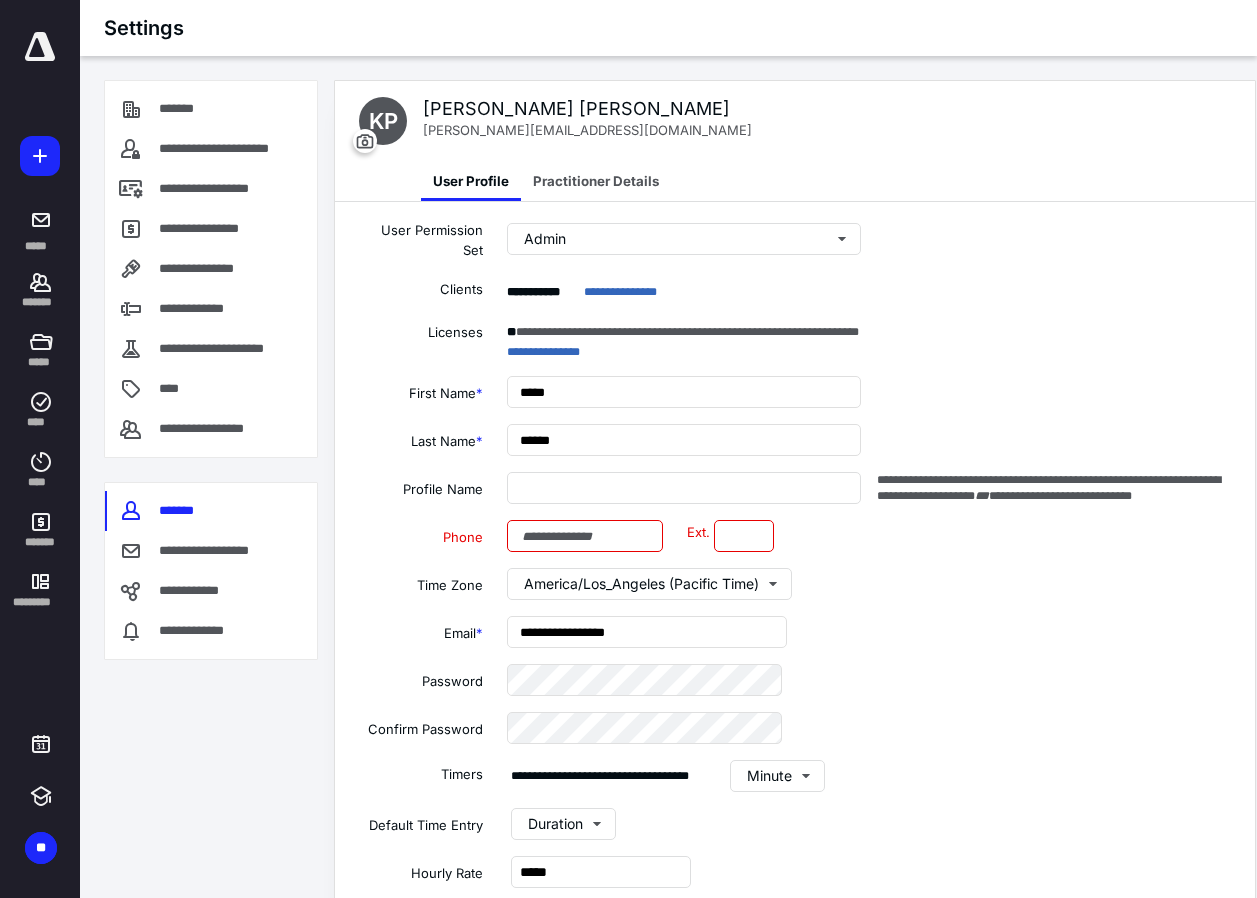 type on "**********" 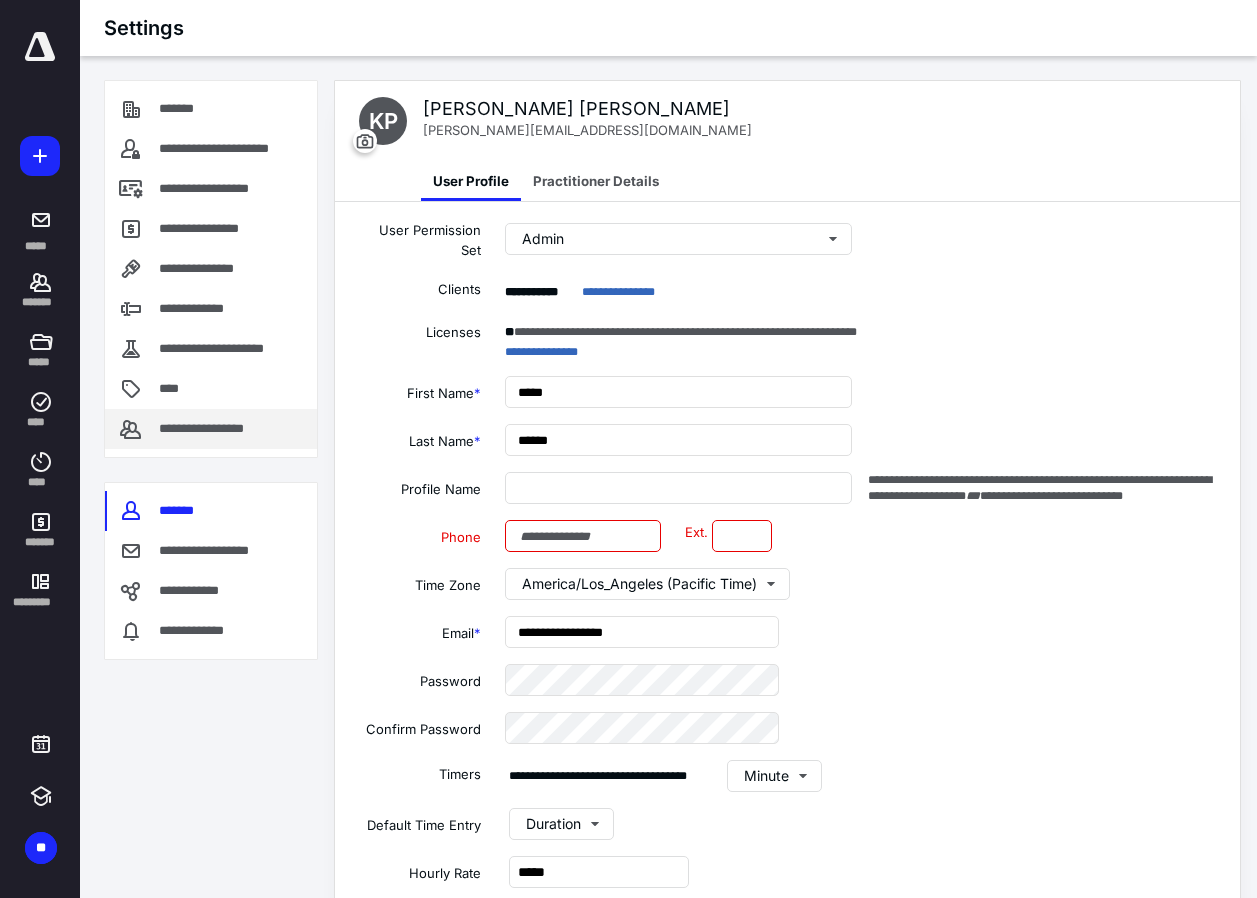 click on "**********" at bounding box center (217, 429) 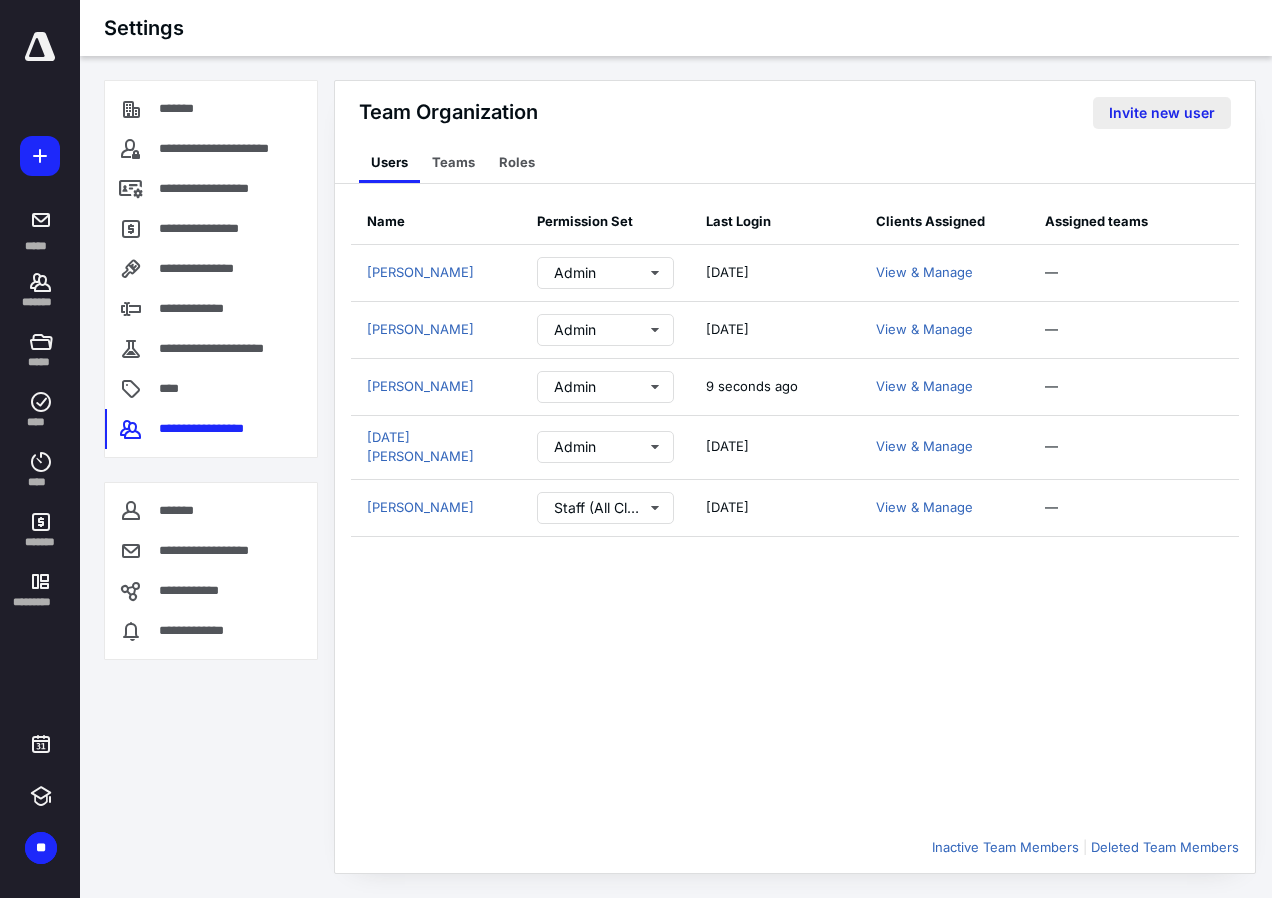 click on "Invite new user" at bounding box center [1162, 113] 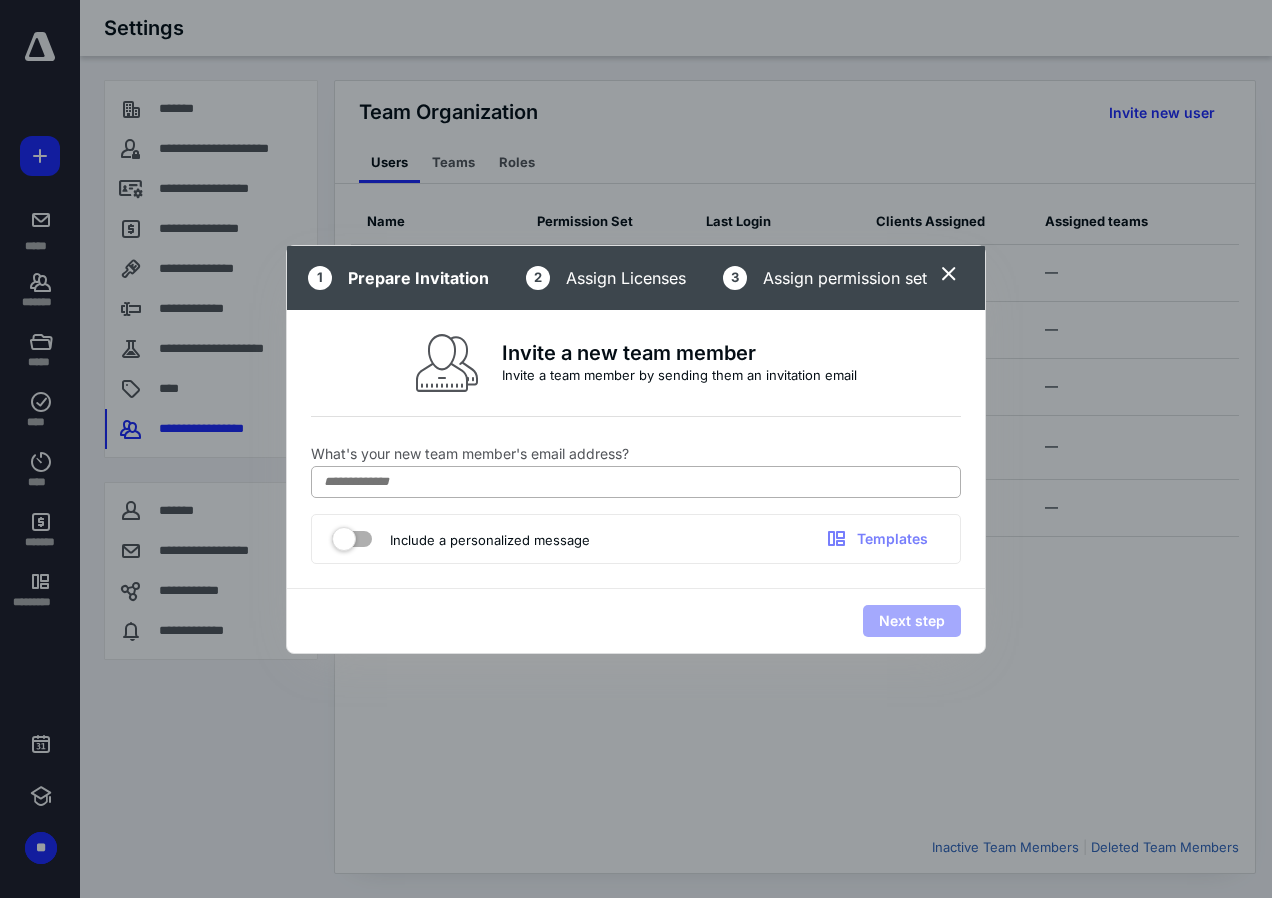 click at bounding box center (636, 482) 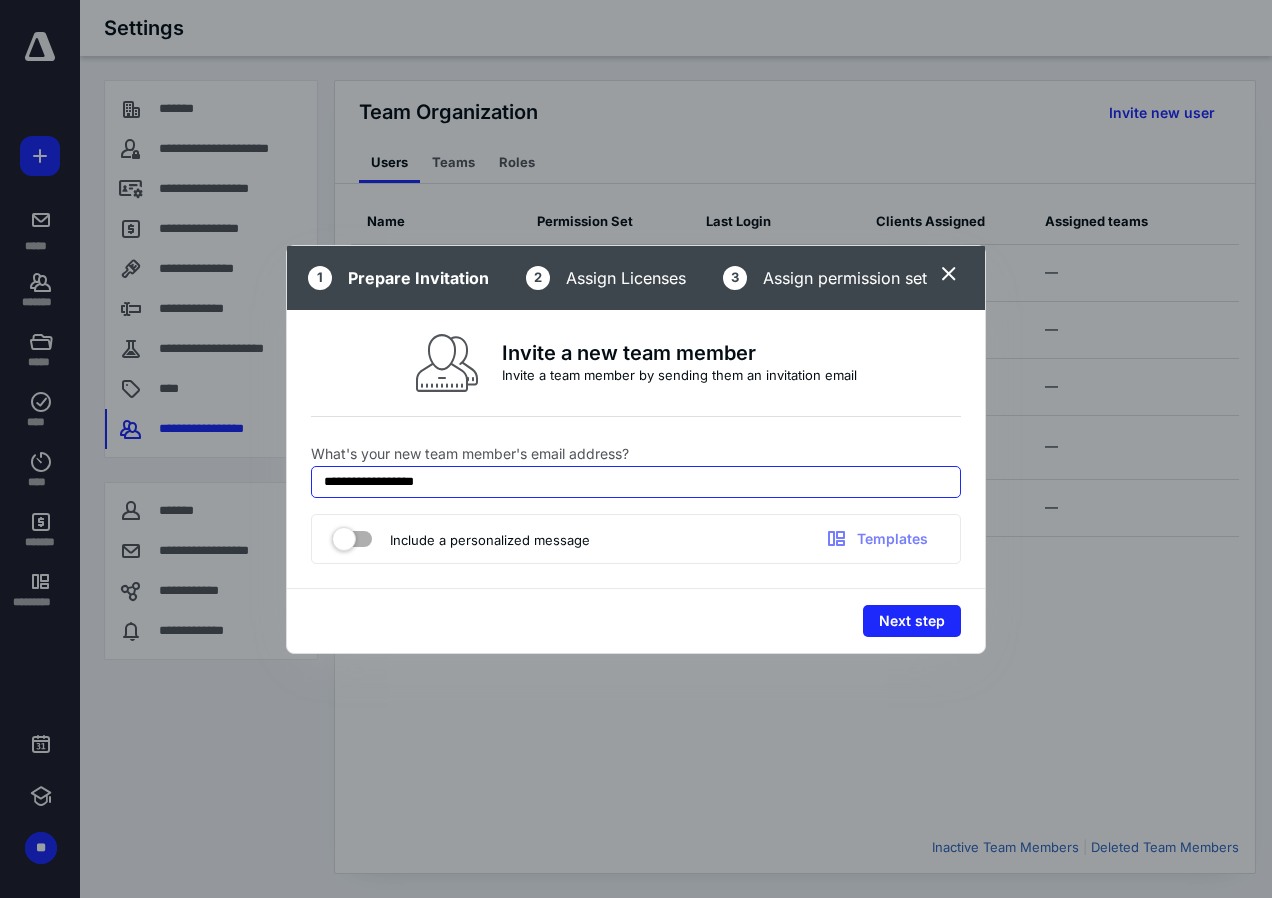drag, startPoint x: 446, startPoint y: 490, endPoint x: 421, endPoint y: 492, distance: 25.079872 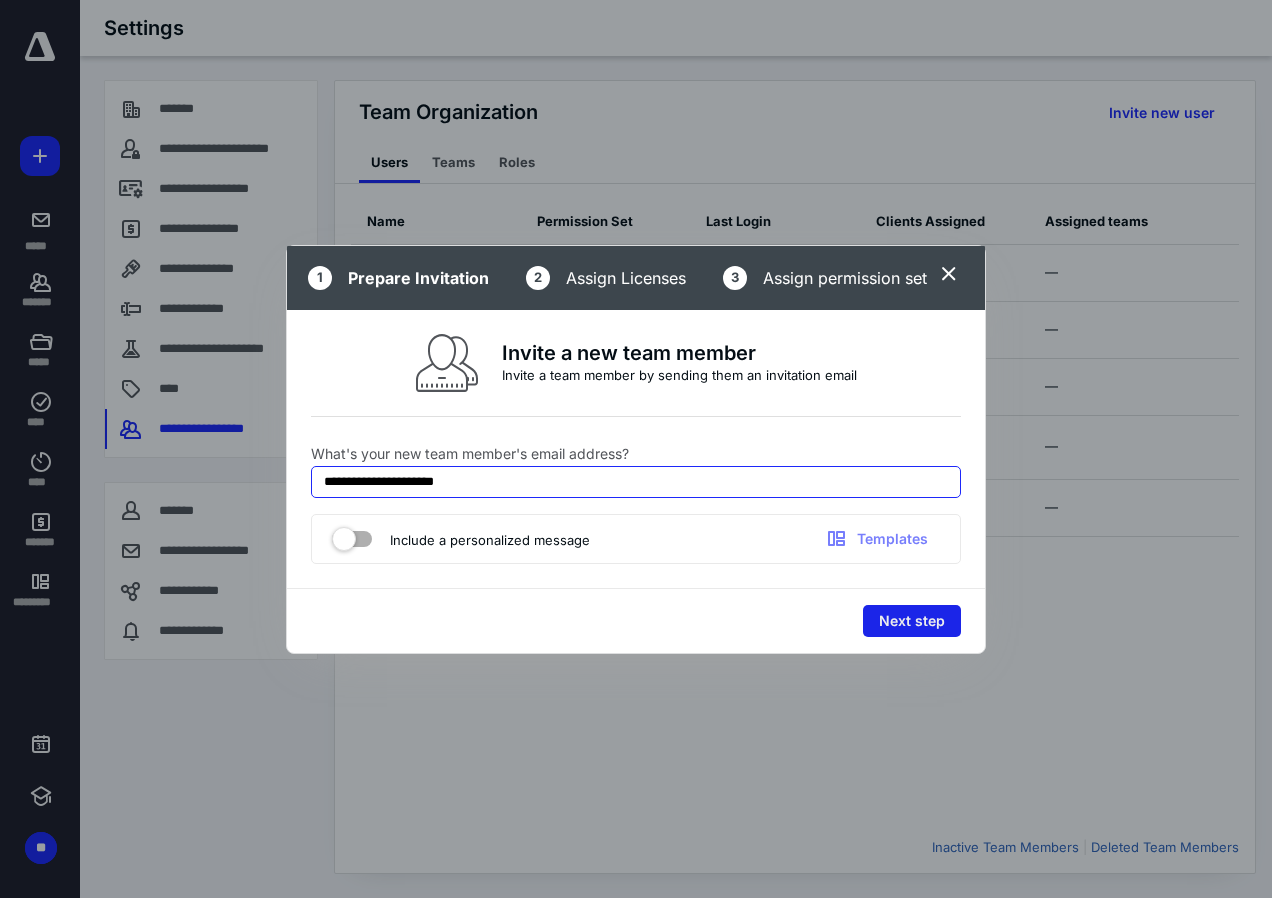type on "**********" 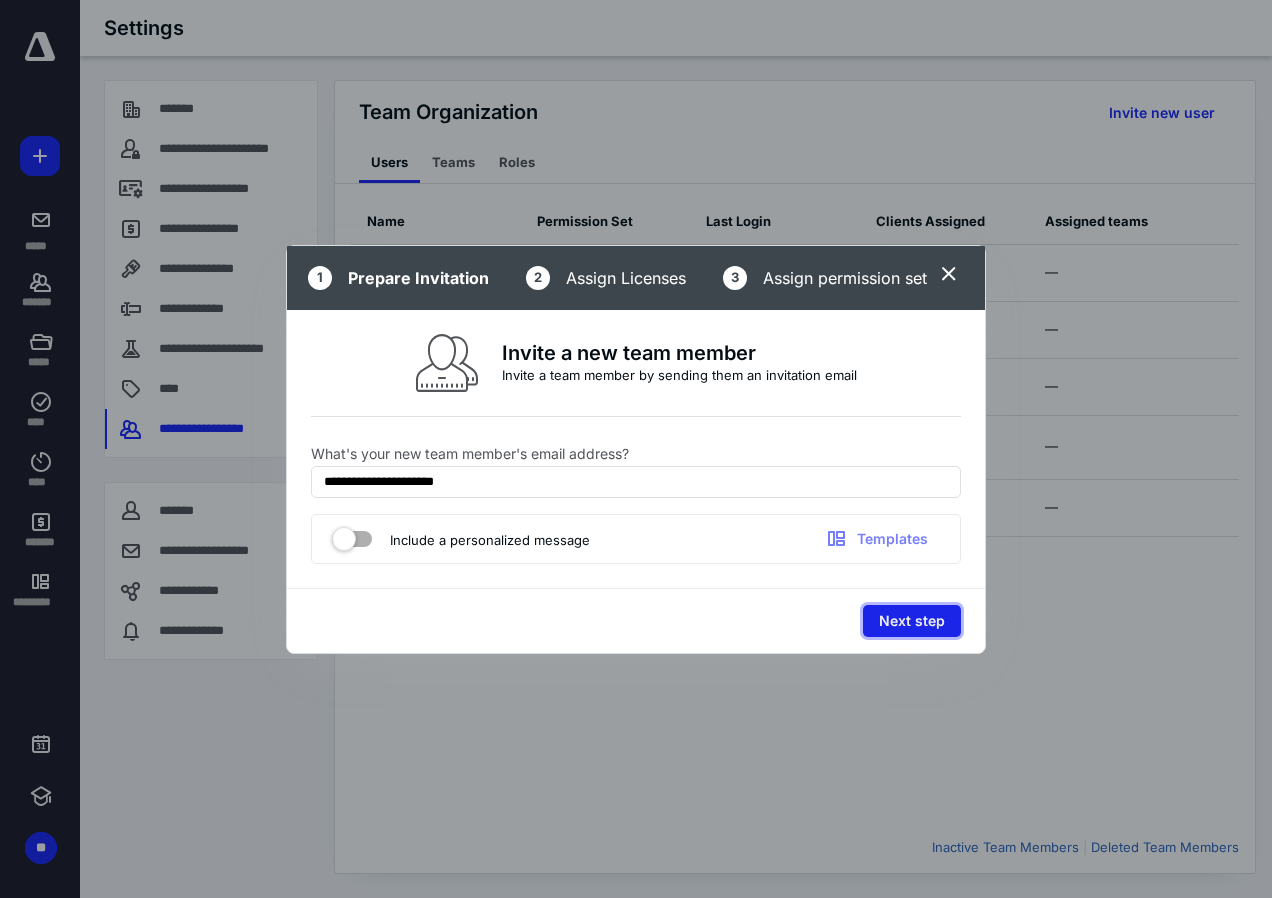 click on "Next step" at bounding box center (912, 621) 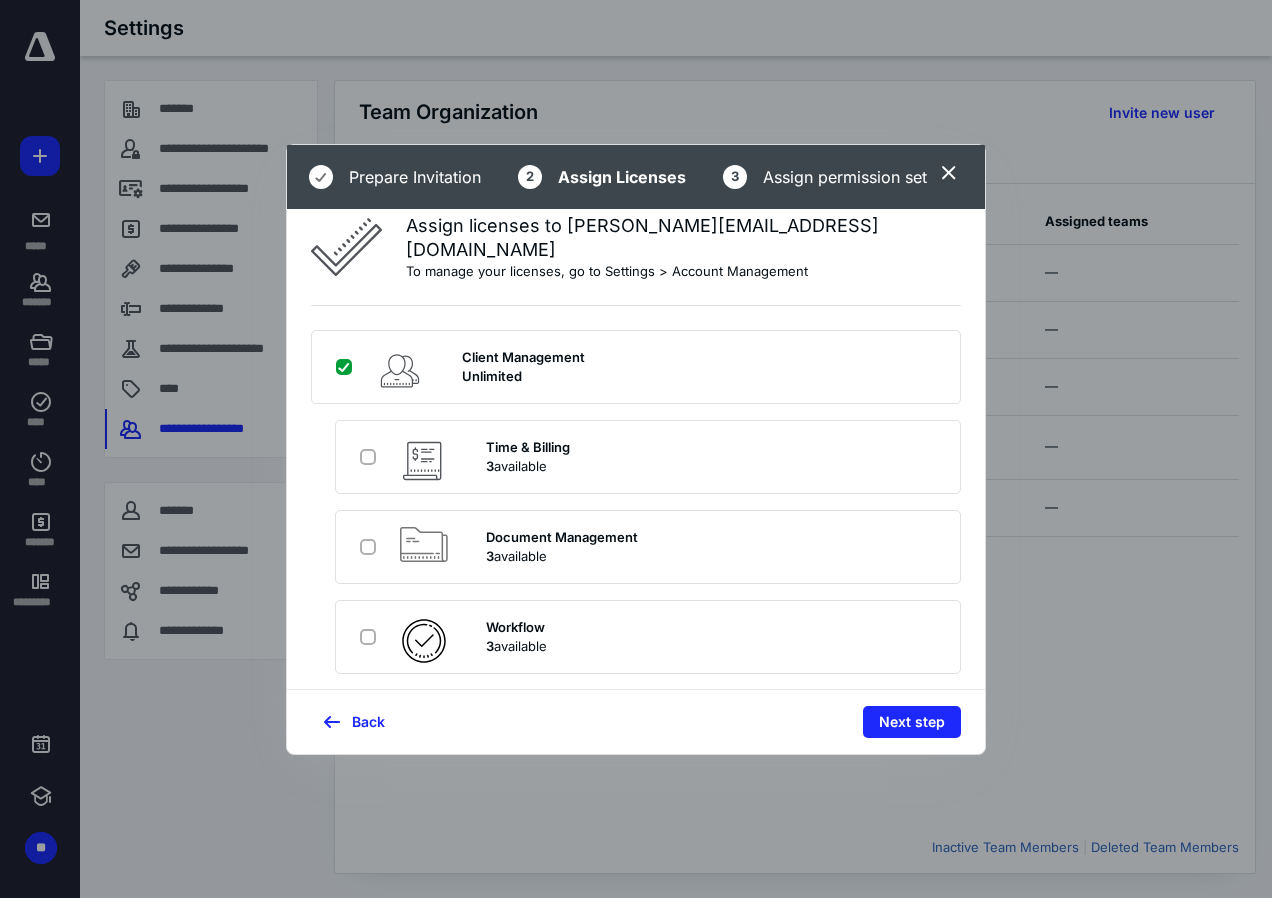 scroll, scrollTop: 0, scrollLeft: 0, axis: both 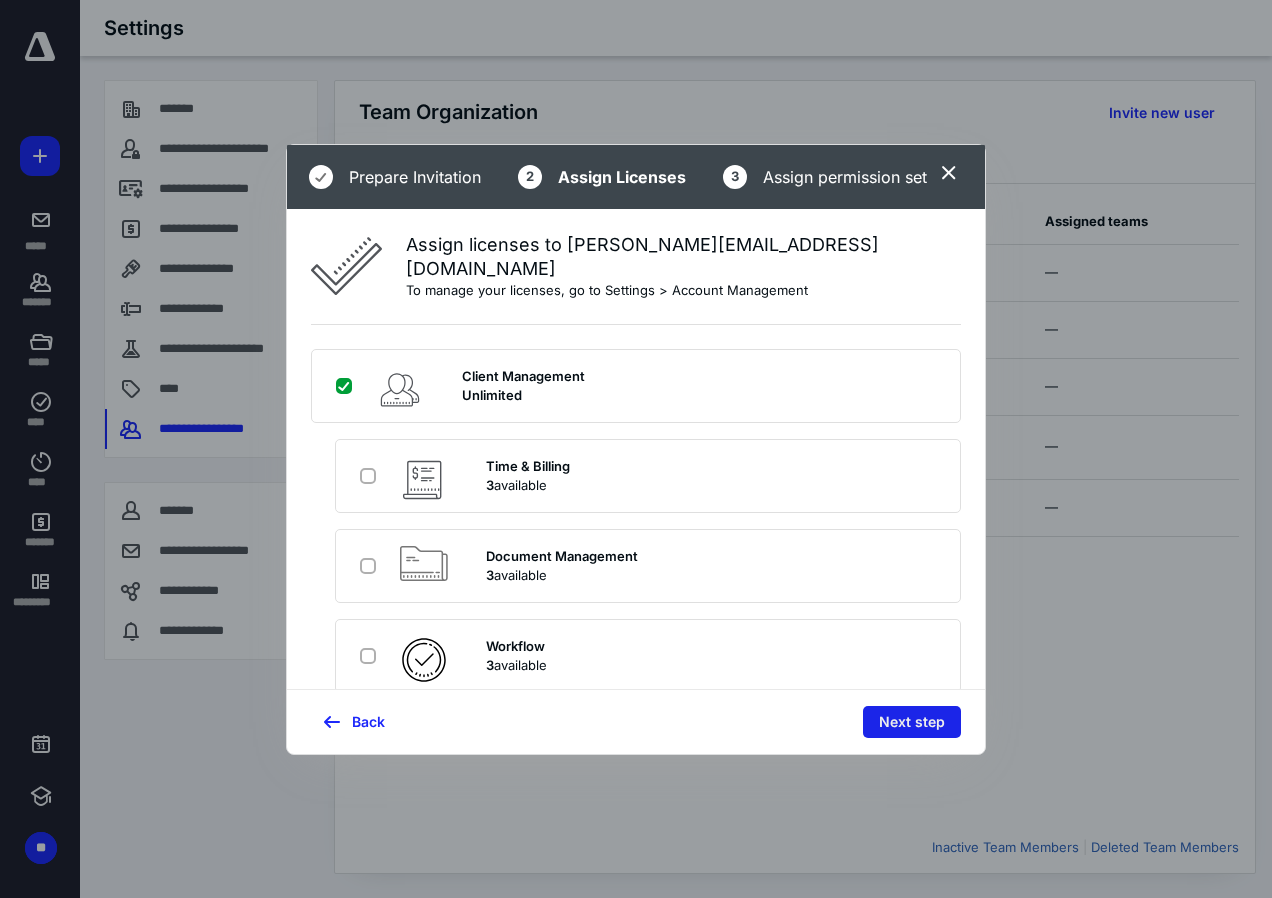 click on "Next step" at bounding box center (912, 722) 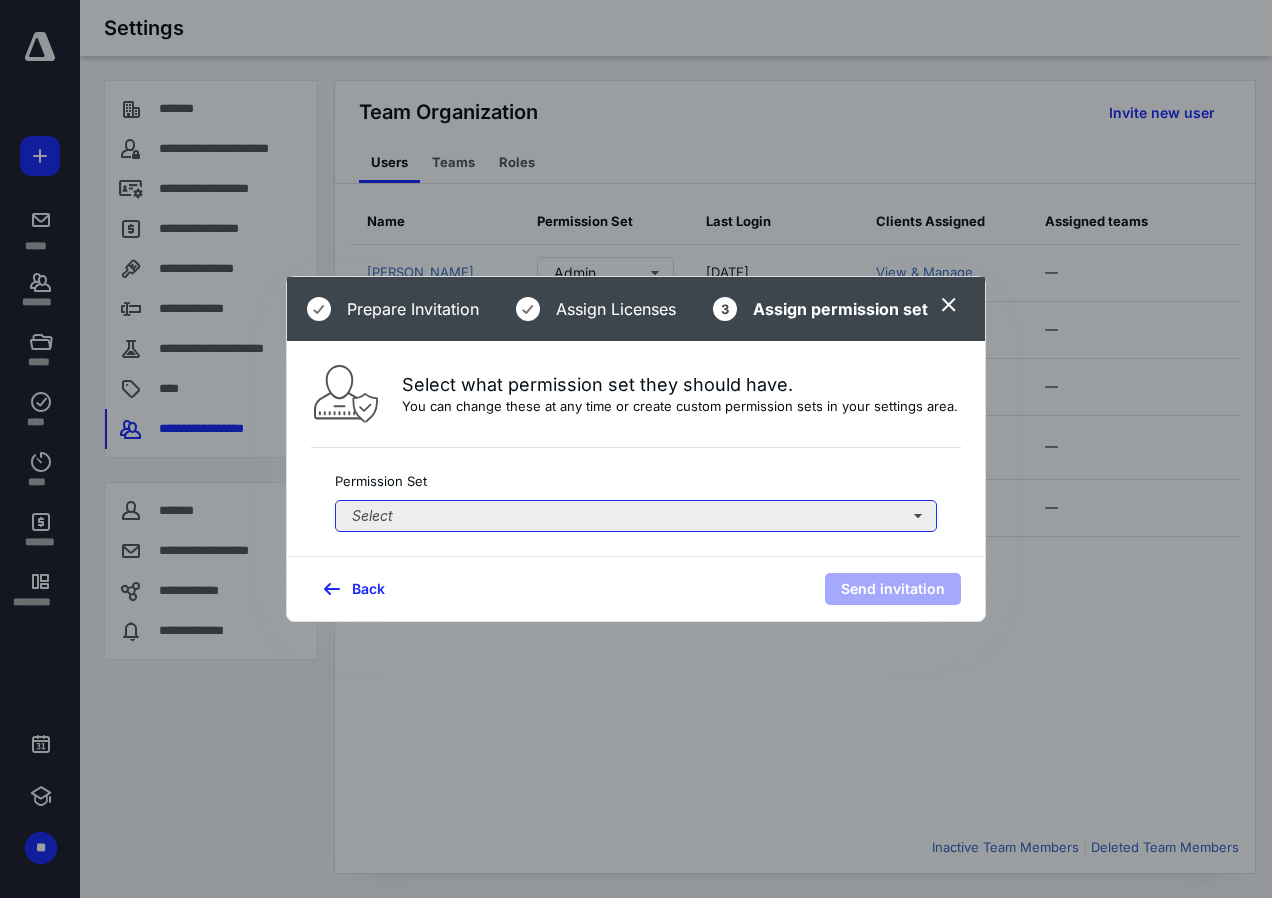 click on "Select" at bounding box center (636, 516) 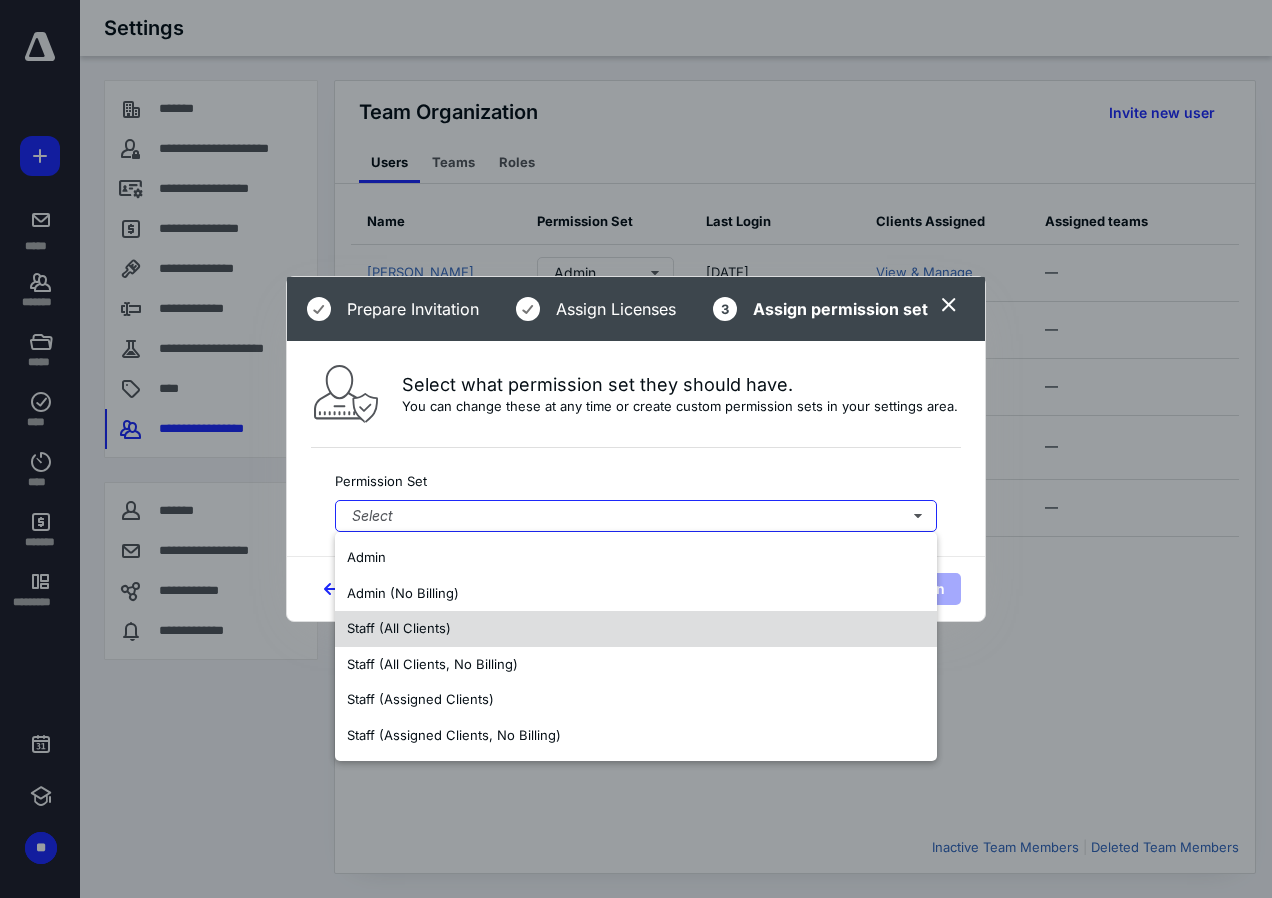 click on "Staff (All Clients)" at bounding box center [636, 629] 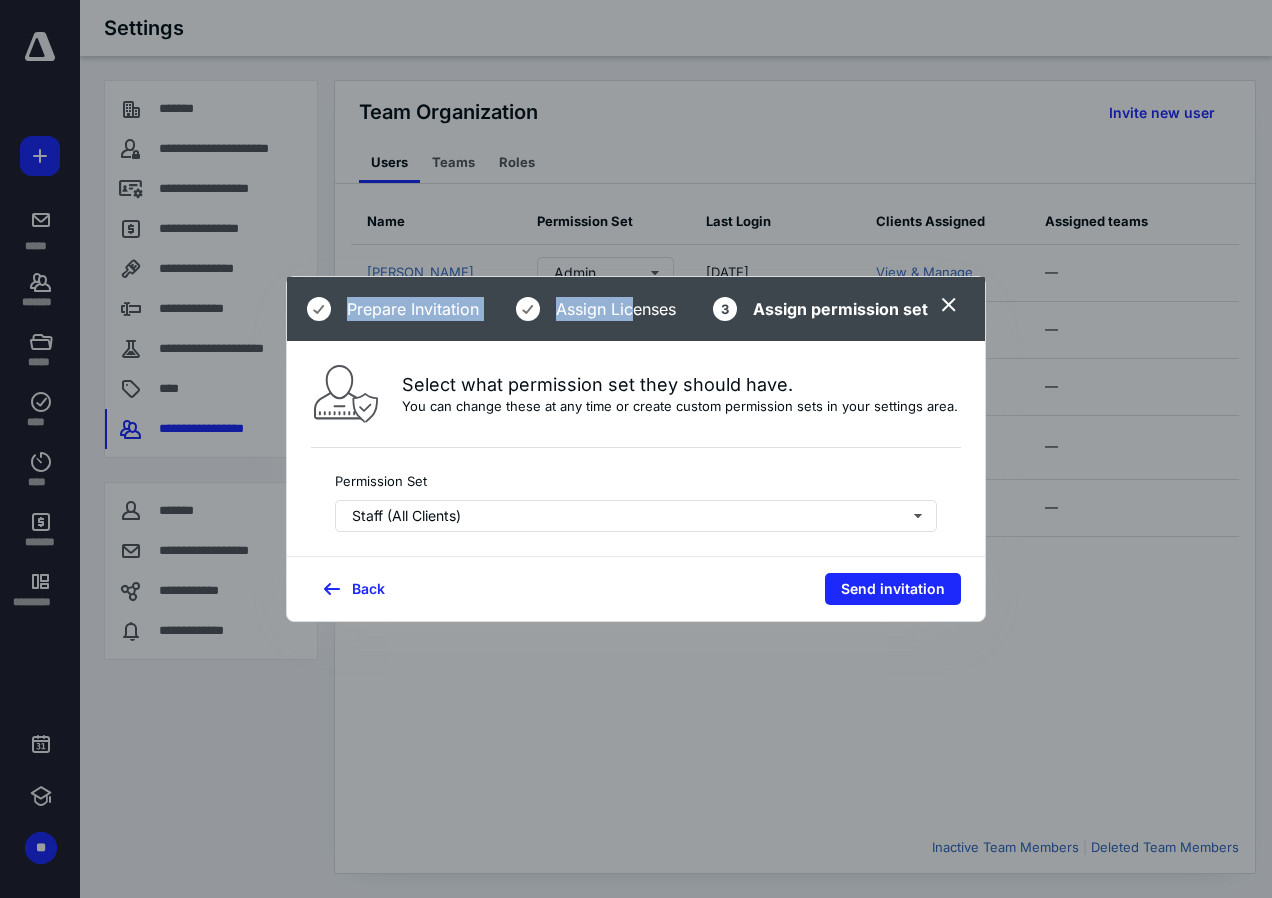drag, startPoint x: 637, startPoint y: 291, endPoint x: 664, endPoint y: 258, distance: 42.638012 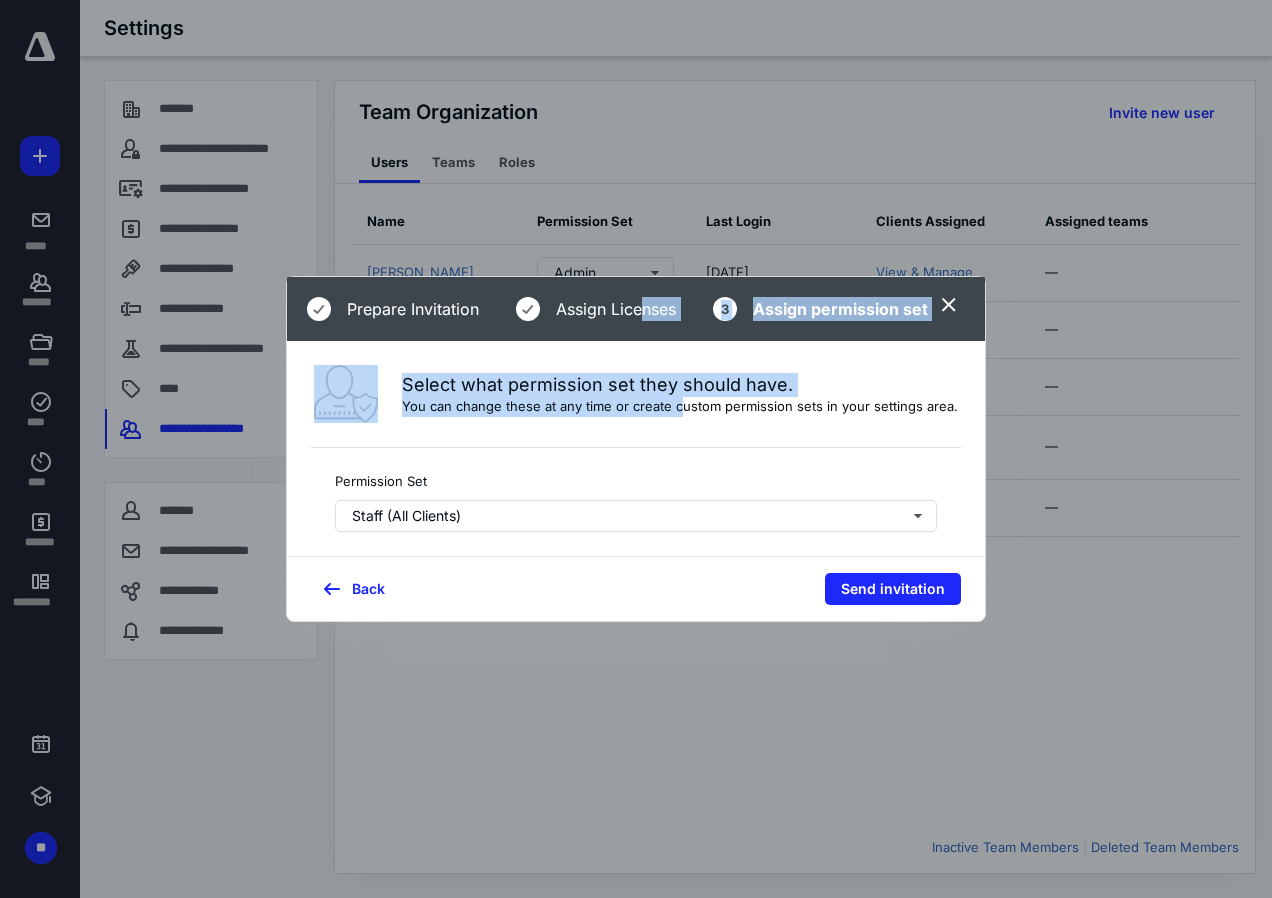 drag, startPoint x: 664, startPoint y: 258, endPoint x: 684, endPoint y: 400, distance: 143.40154 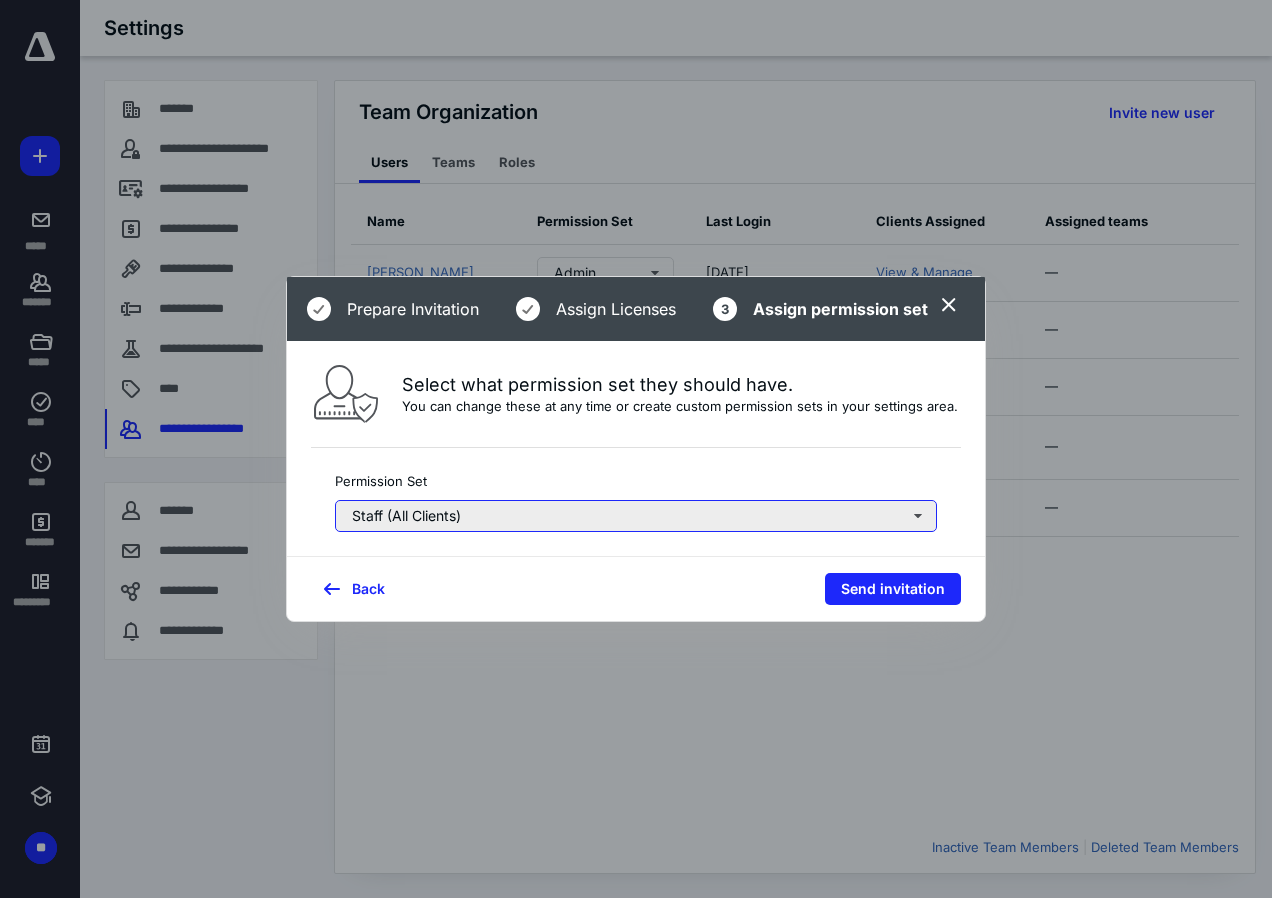 click on "Staff (All Clients)" at bounding box center (636, 516) 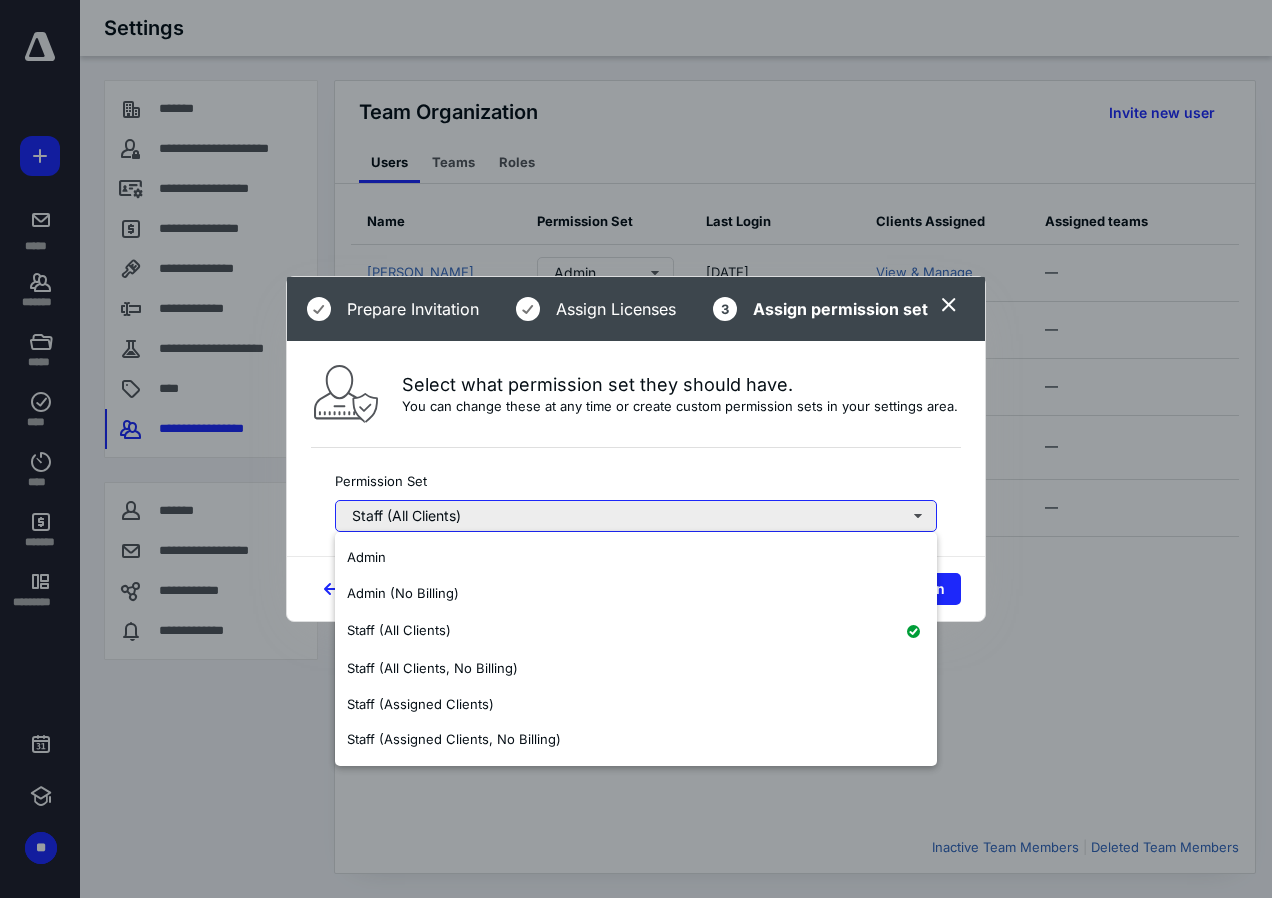 click on "Staff (All Clients)" at bounding box center (636, 516) 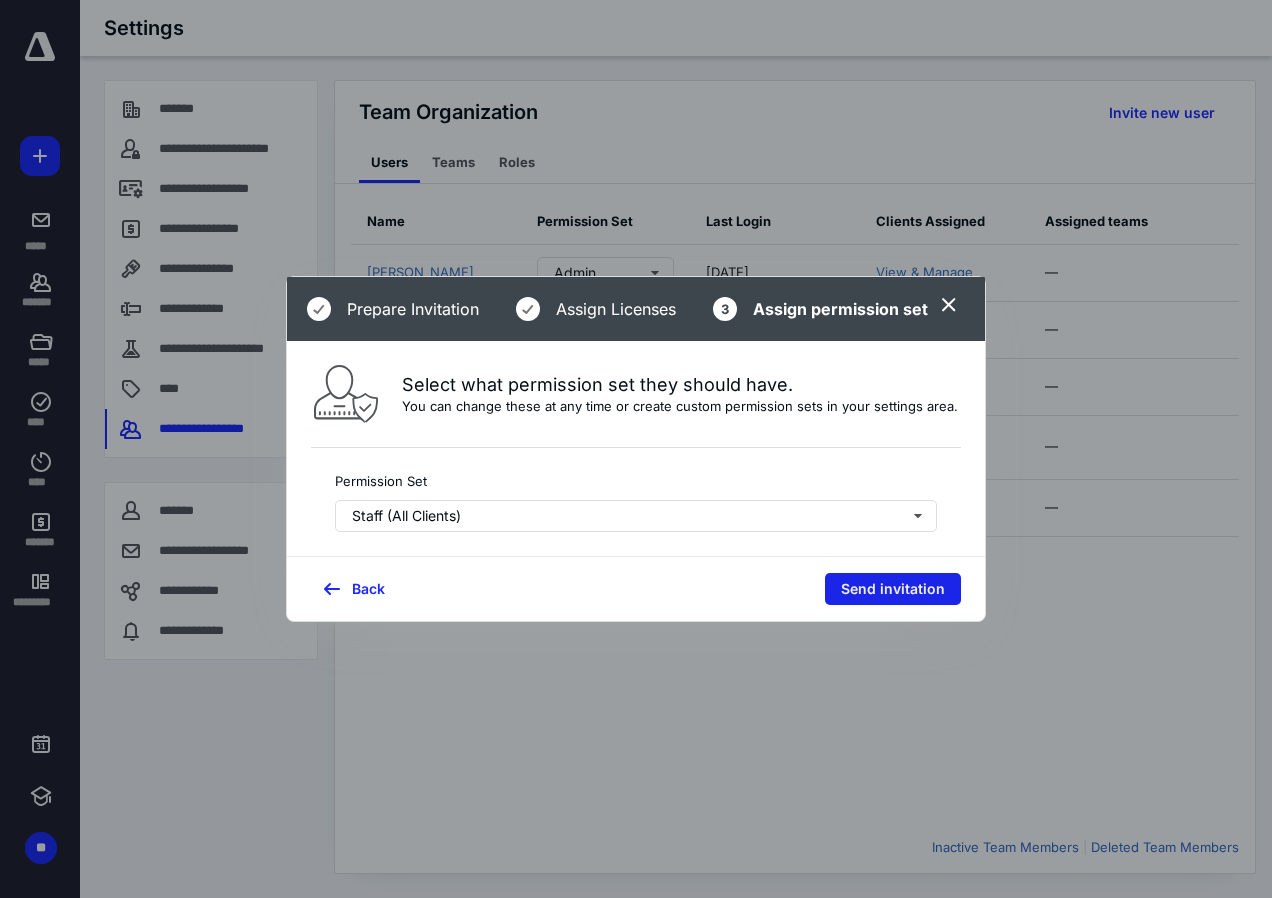click on "Send invitation" at bounding box center [893, 589] 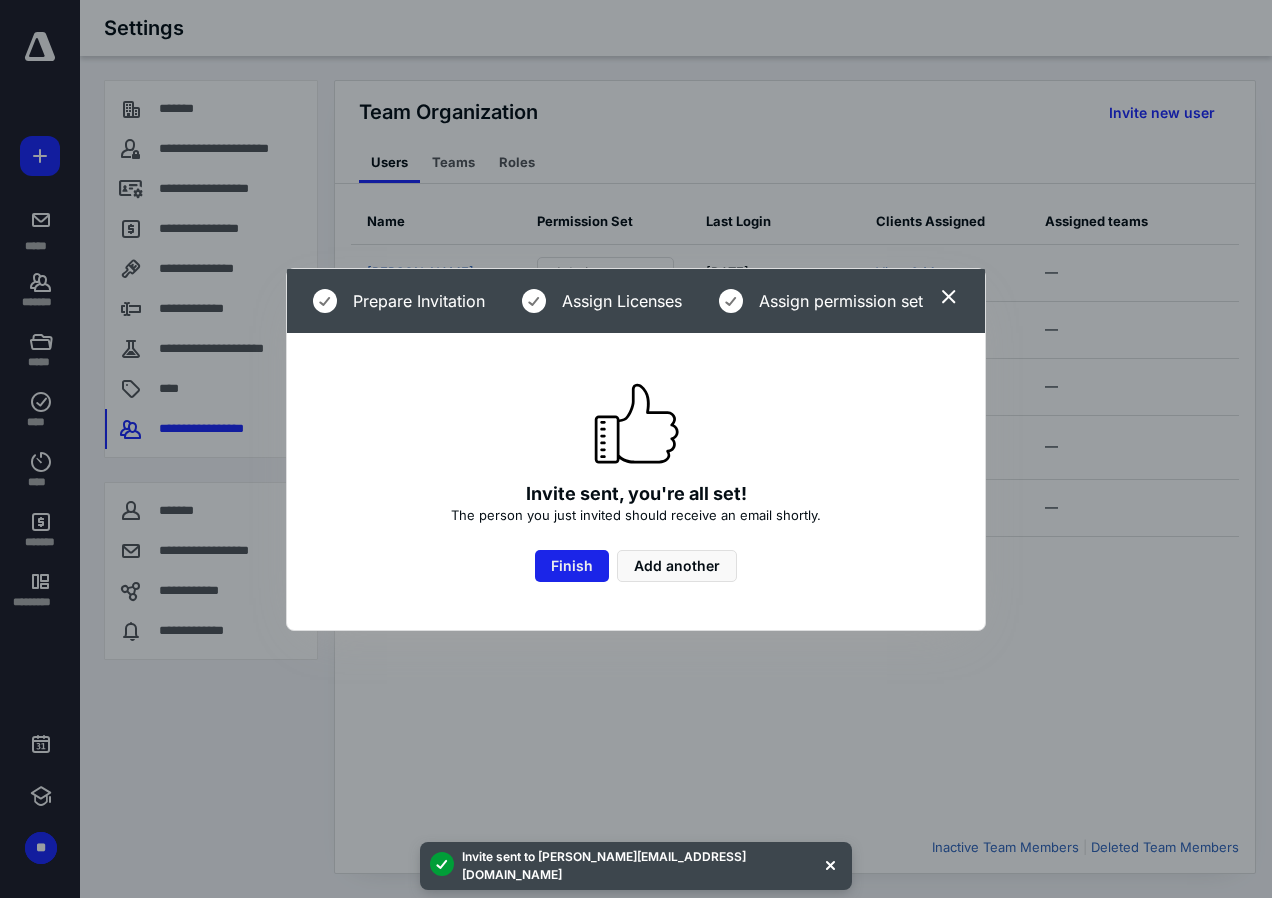 click on "Finish" at bounding box center (572, 566) 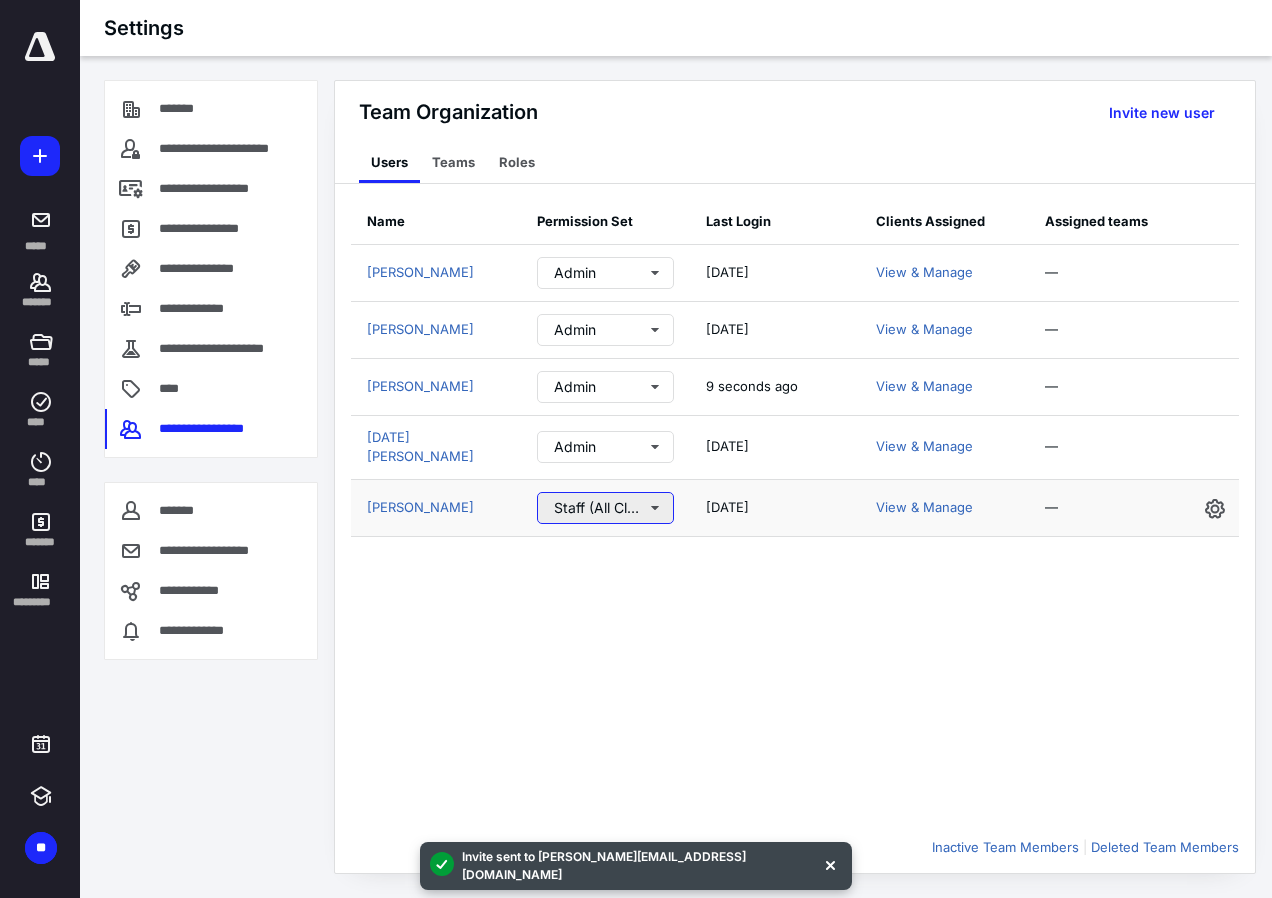 click on "Staff (All Clients, No Billing)" at bounding box center (606, 508) 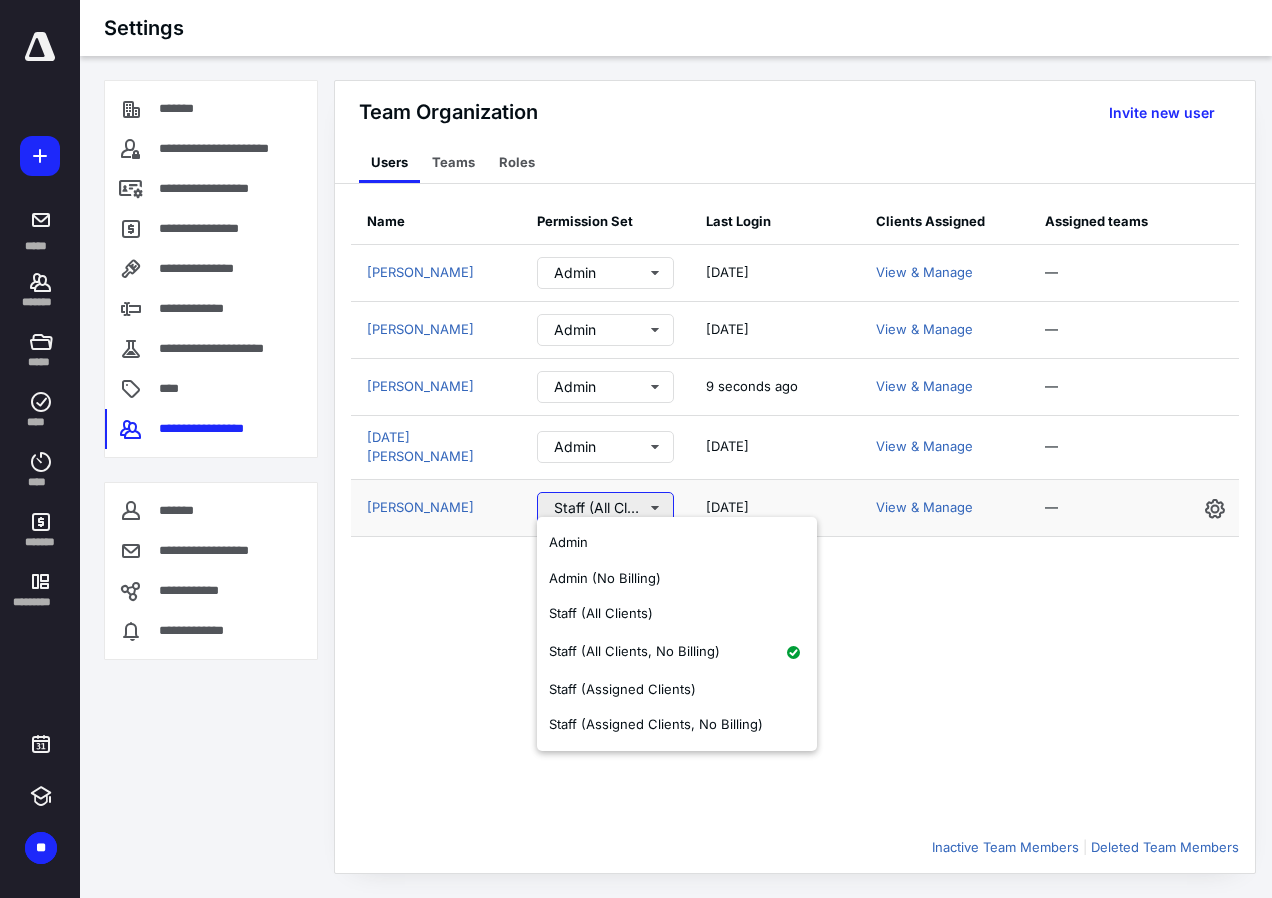 click on "Staff (All Clients, No Billing)" at bounding box center (606, 508) 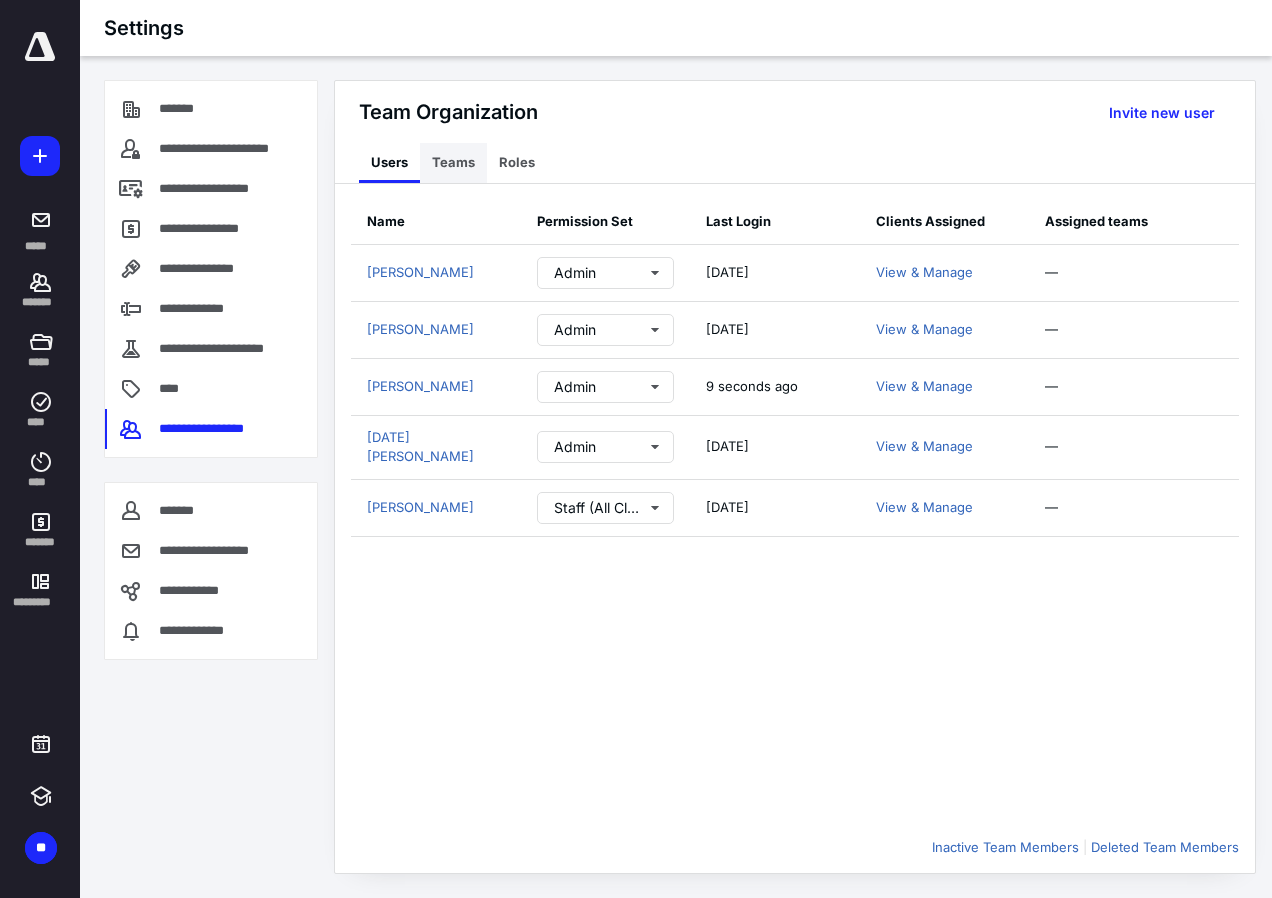 click on "Teams" at bounding box center [453, 163] 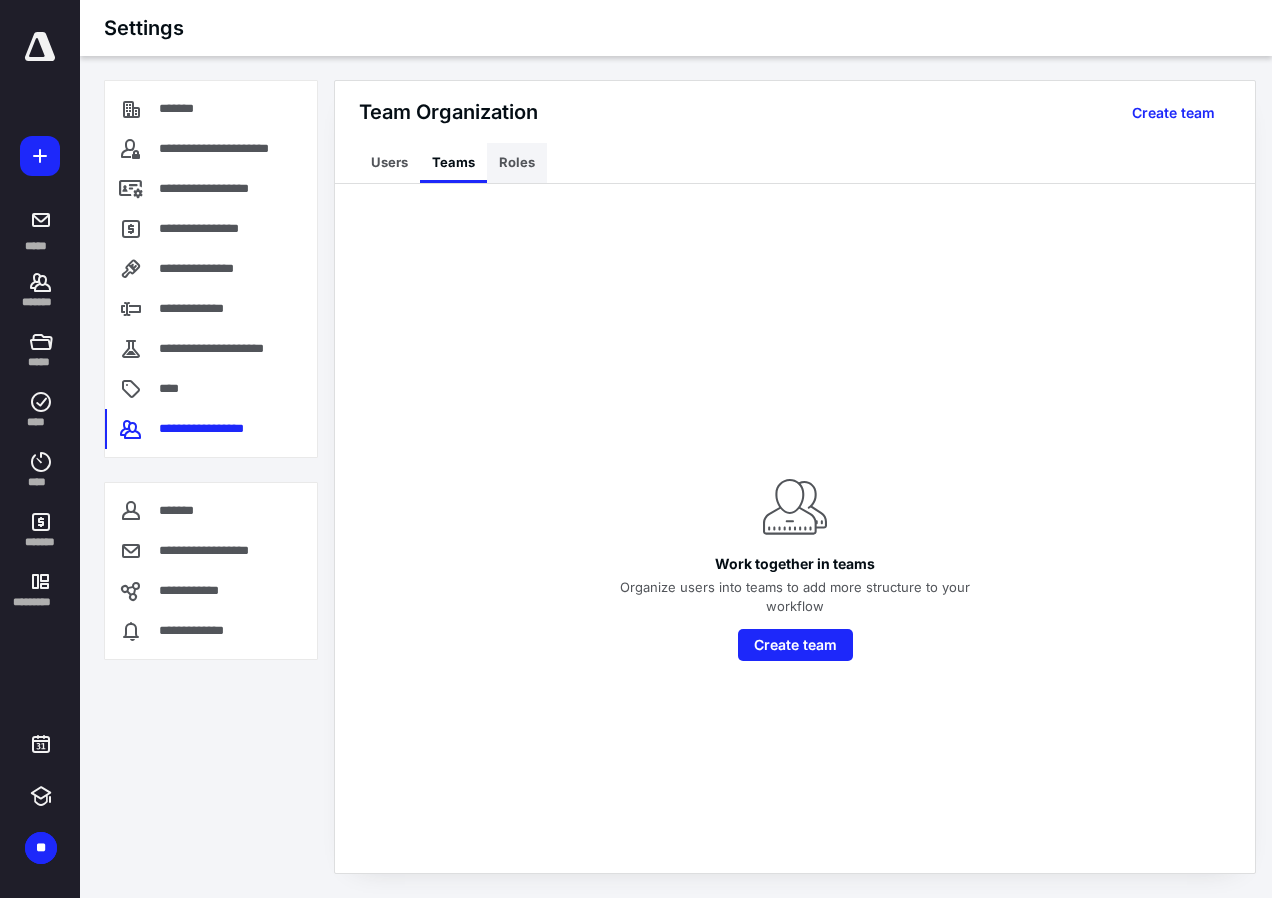 click on "Roles" at bounding box center [517, 163] 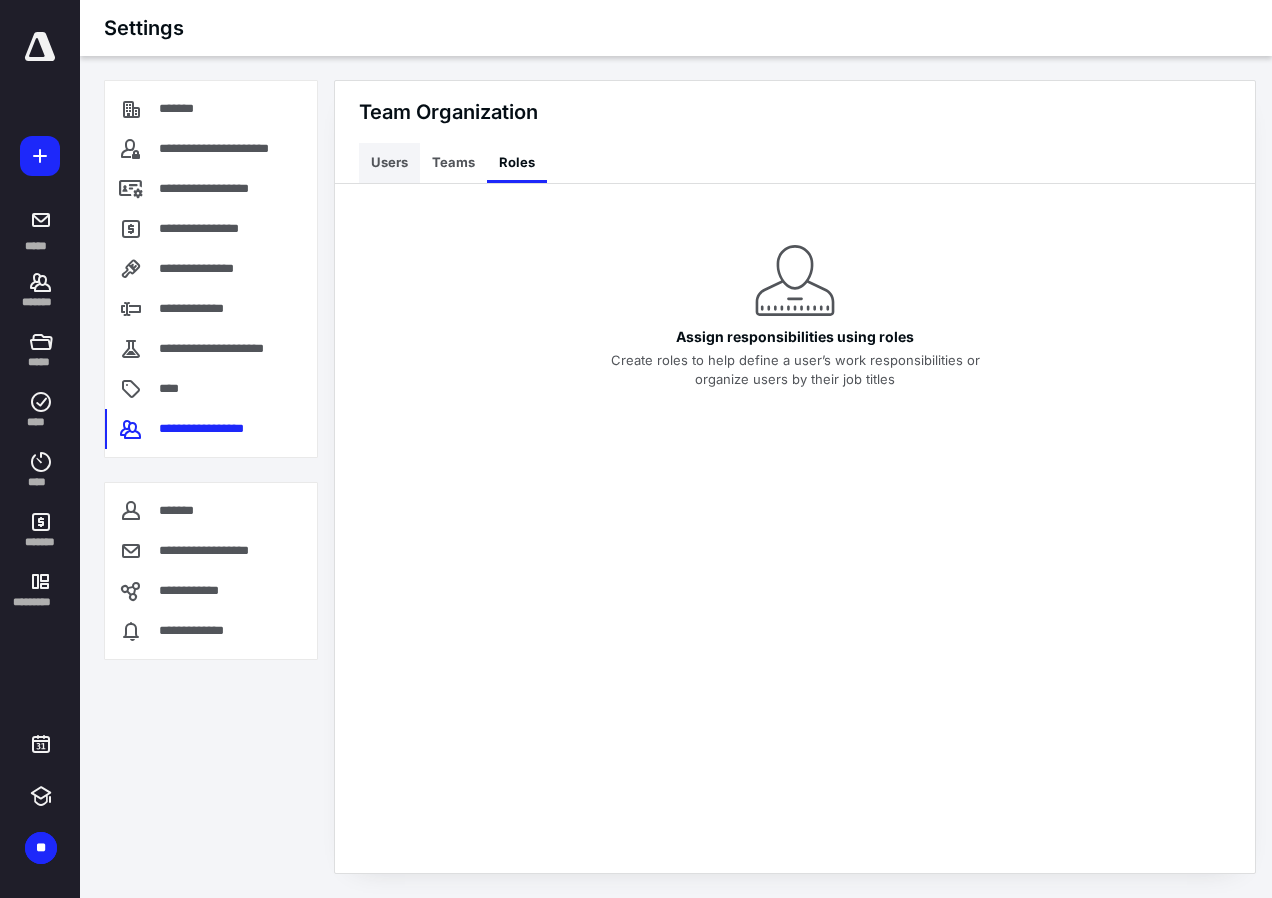 click on "Users" at bounding box center (389, 163) 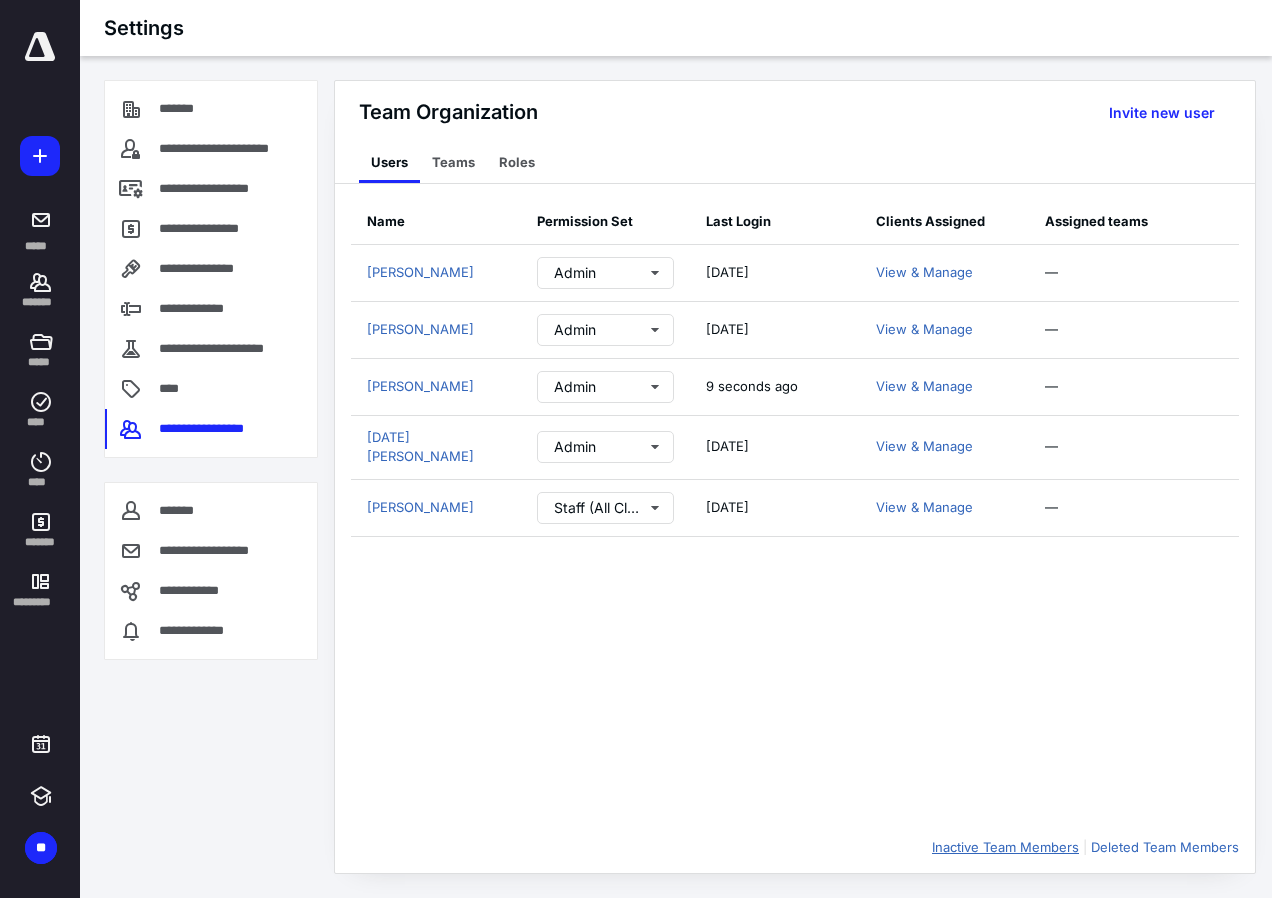 click on "Inactive Team Members" at bounding box center [1005, 847] 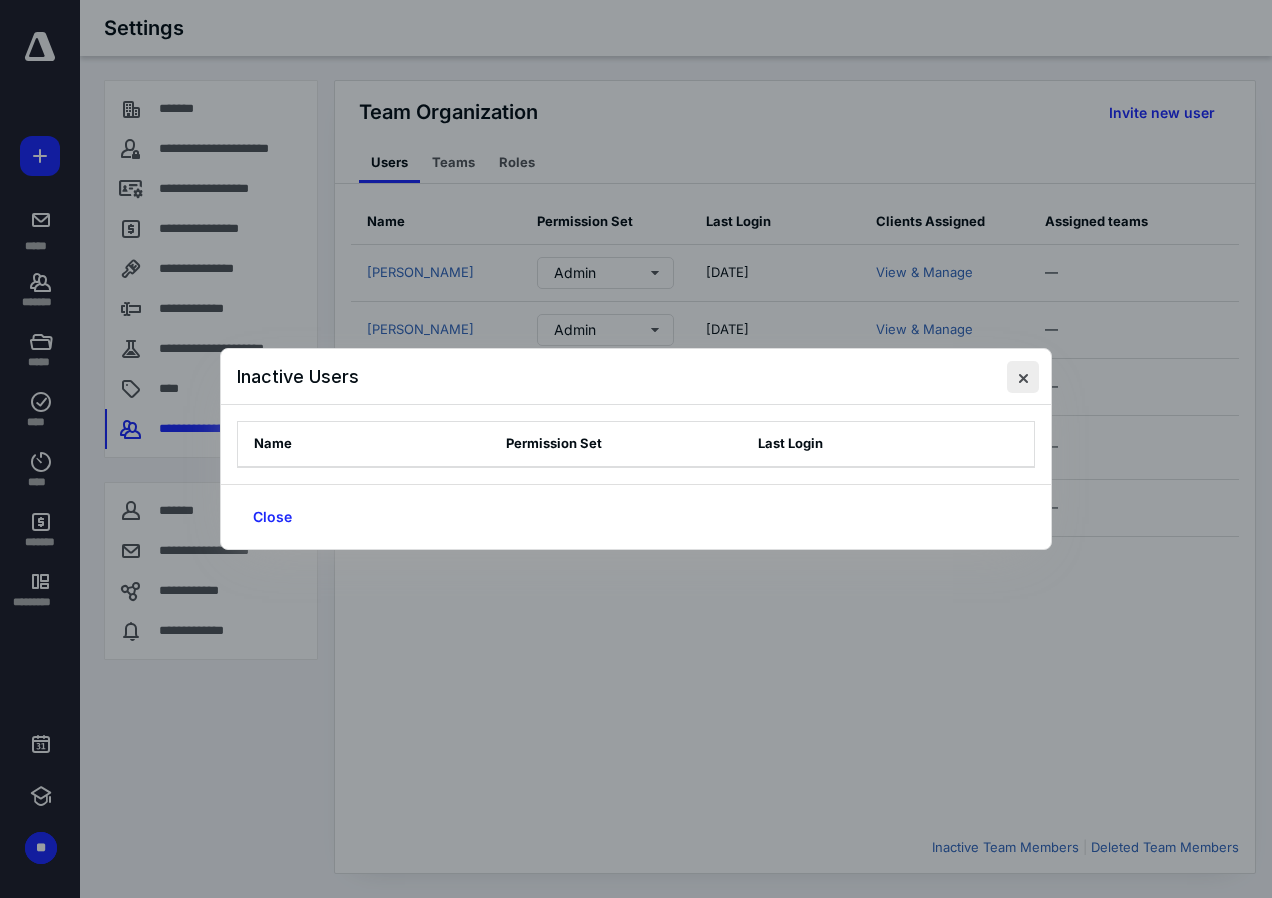 click at bounding box center (1023, 377) 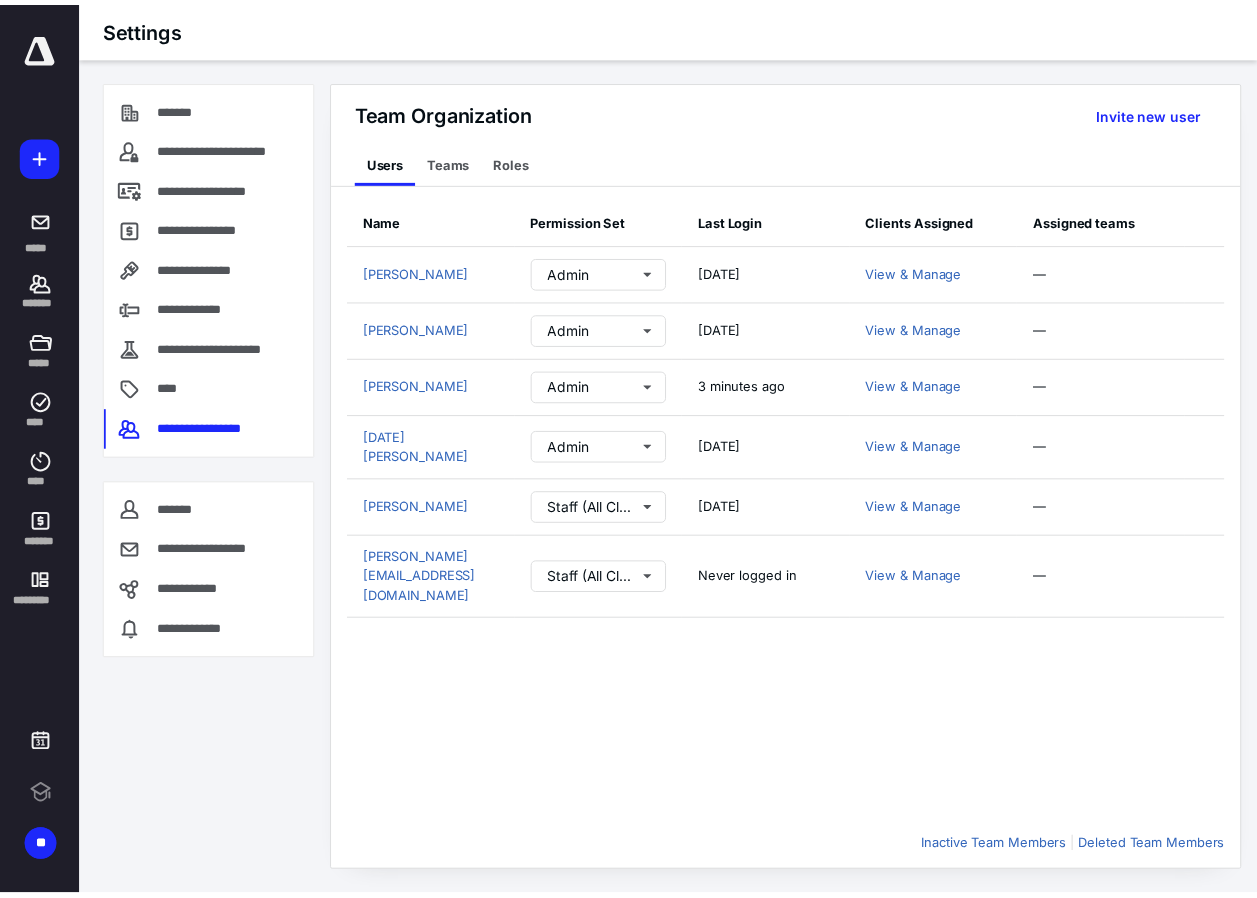 scroll, scrollTop: 0, scrollLeft: 0, axis: both 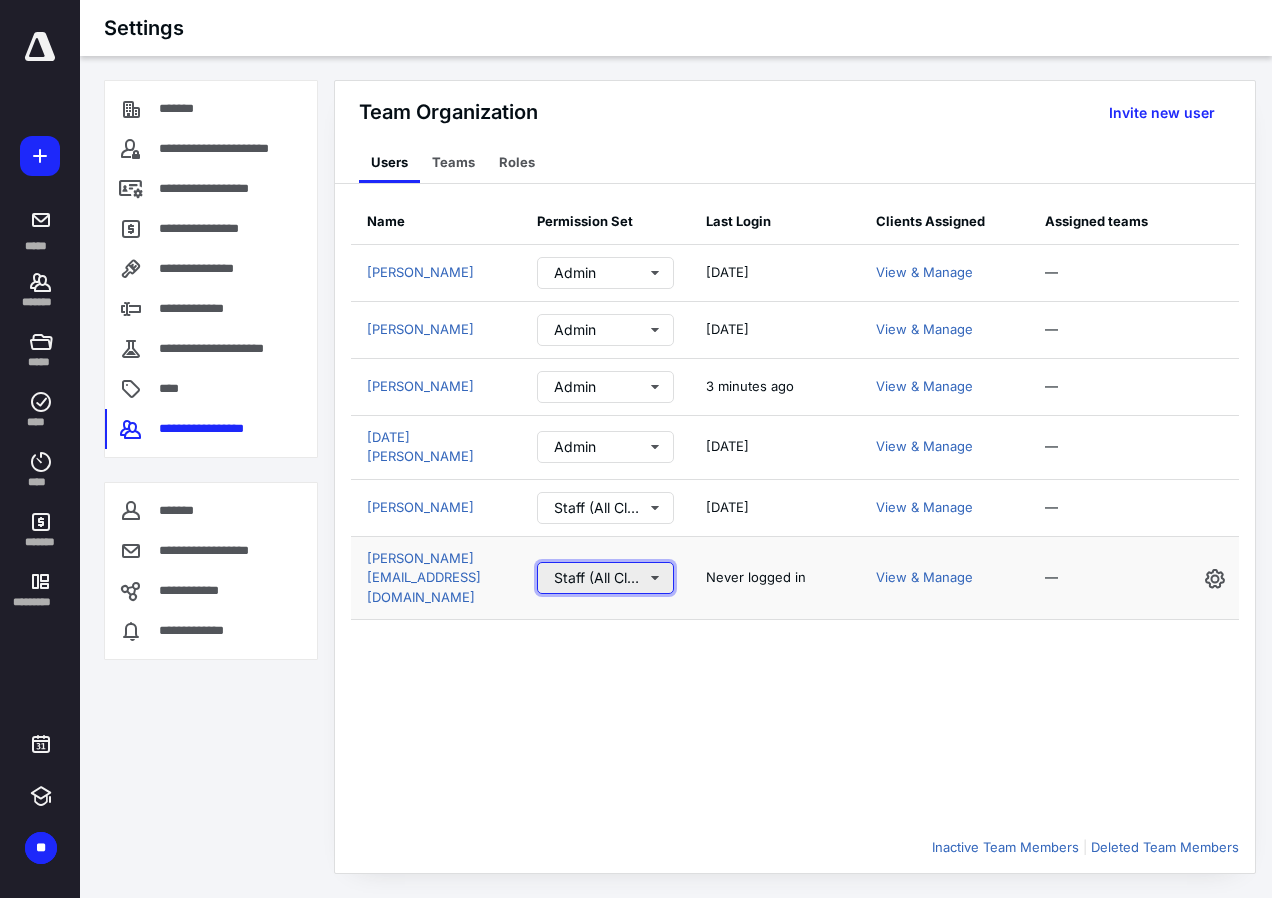 click on "Staff (All Clients)" at bounding box center (606, 578) 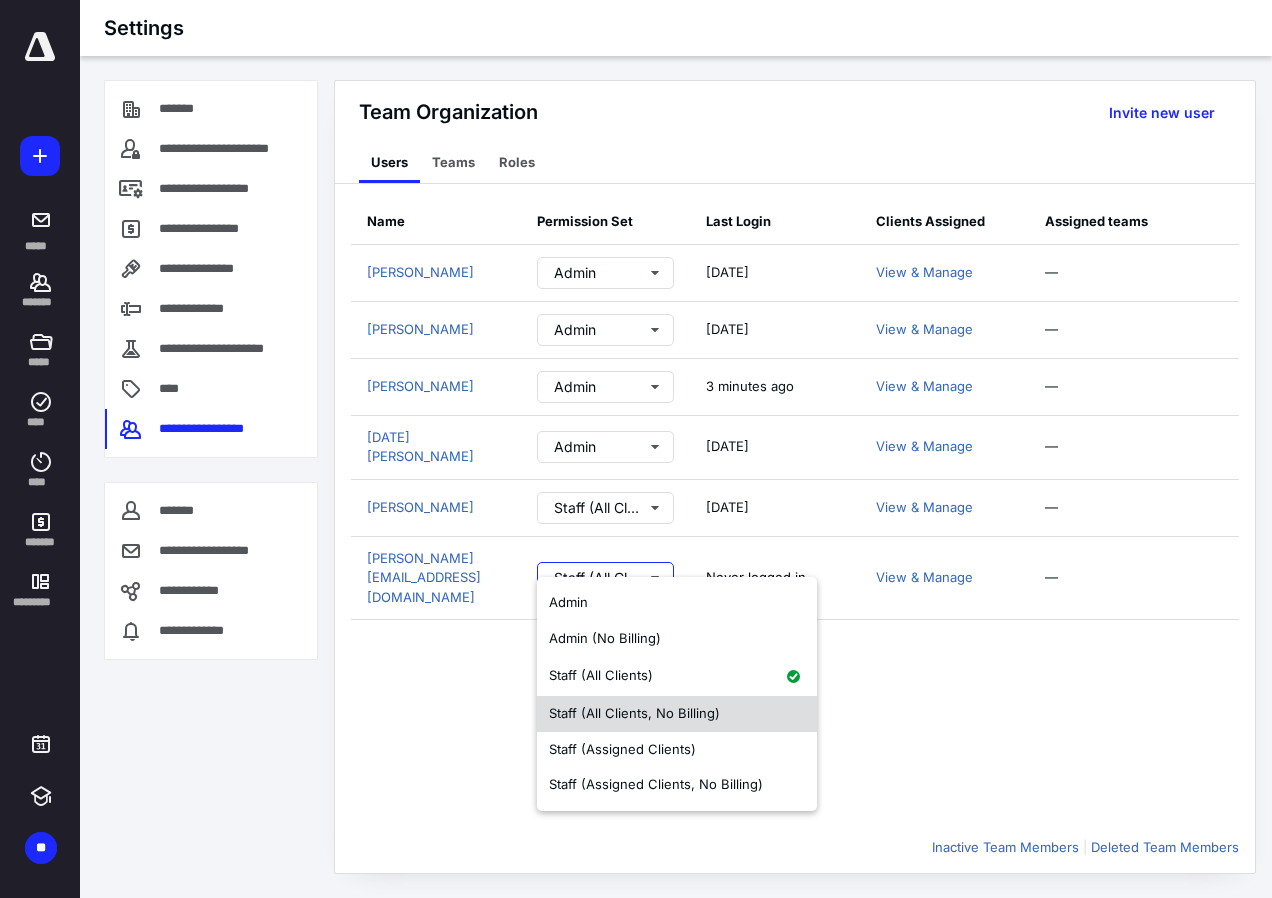 click on "Staff (All Clients, No Billing)" at bounding box center [677, 714] 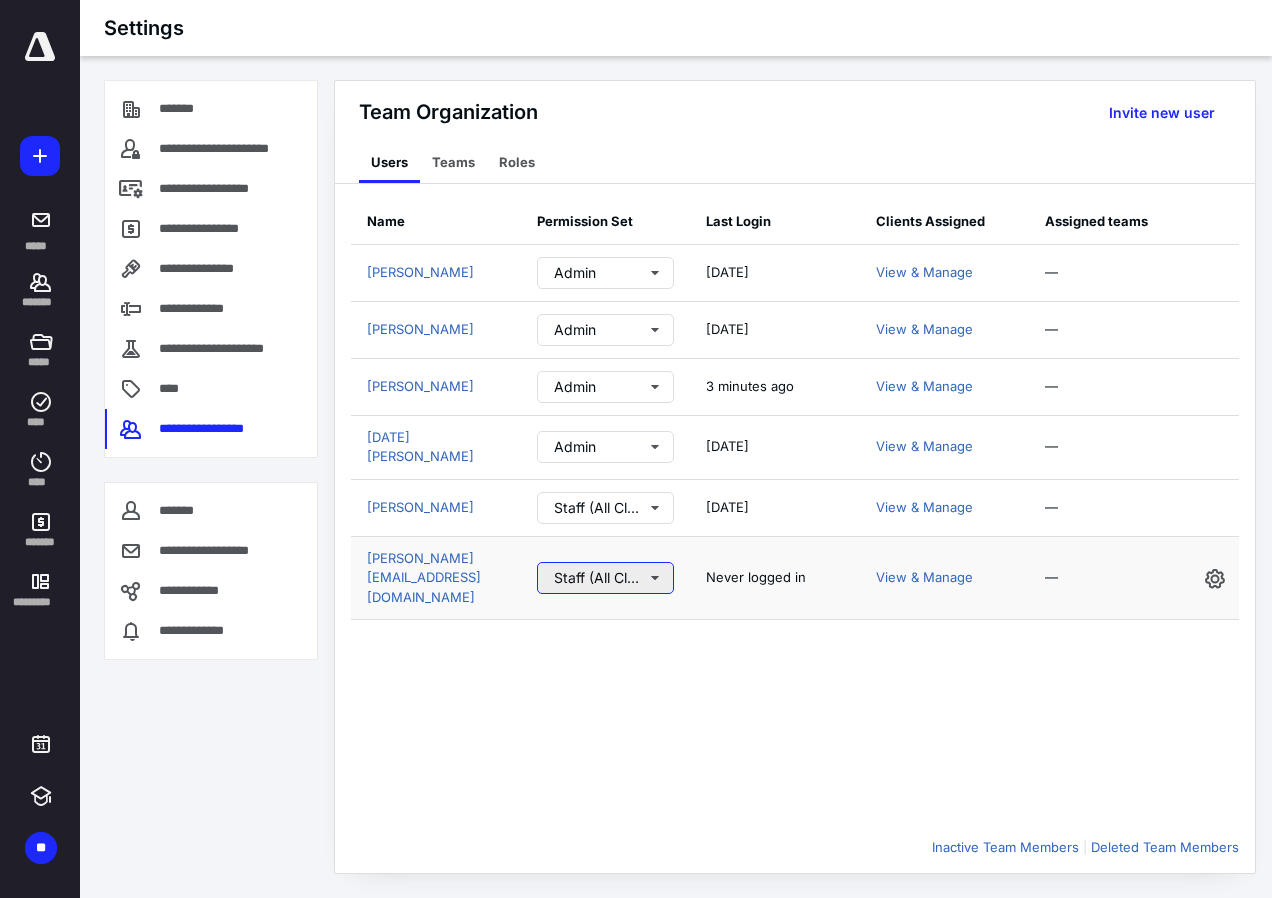 click on "Staff (All Clients, No Billing)" at bounding box center [606, 578] 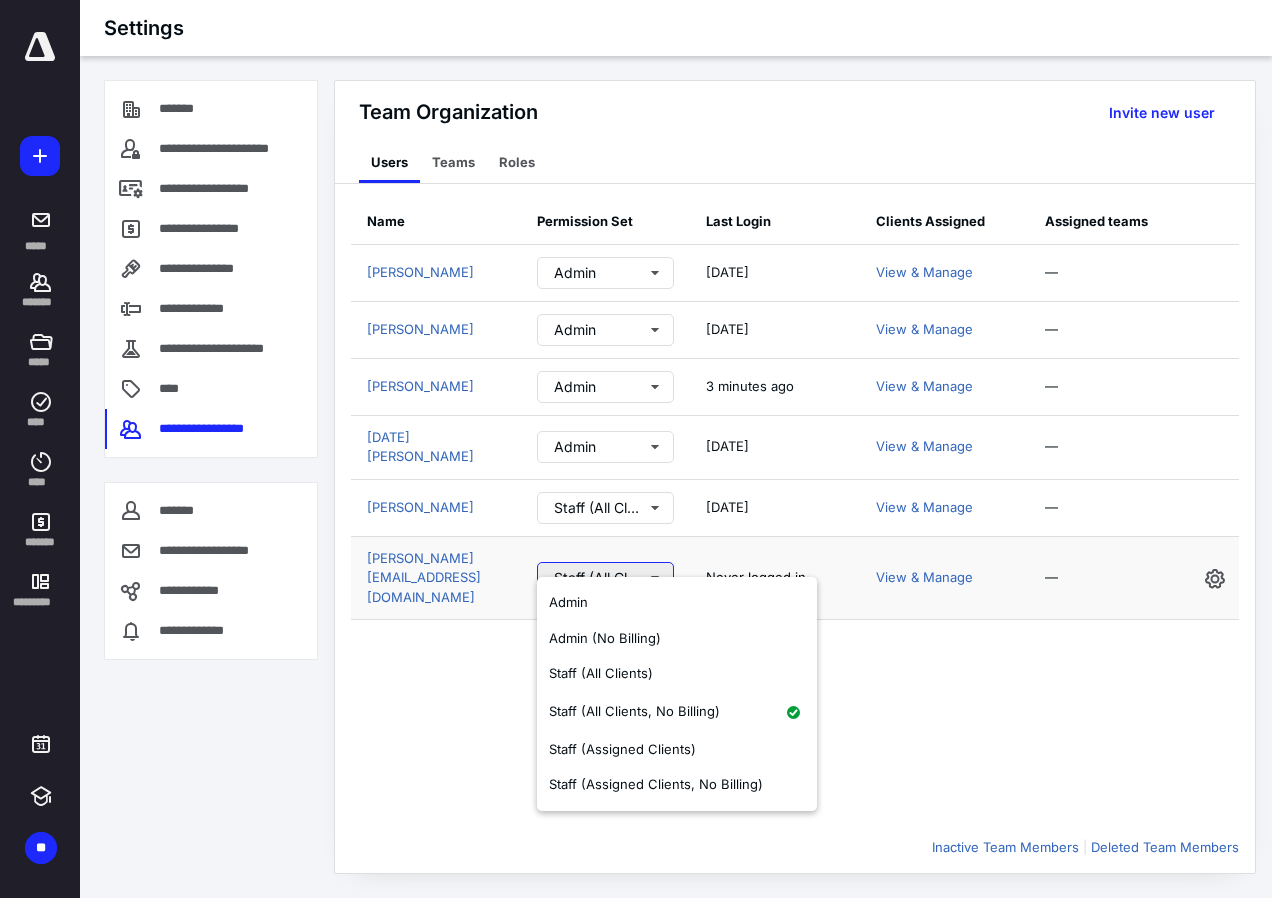click on "Staff (All Clients, No Billing)" at bounding box center [606, 578] 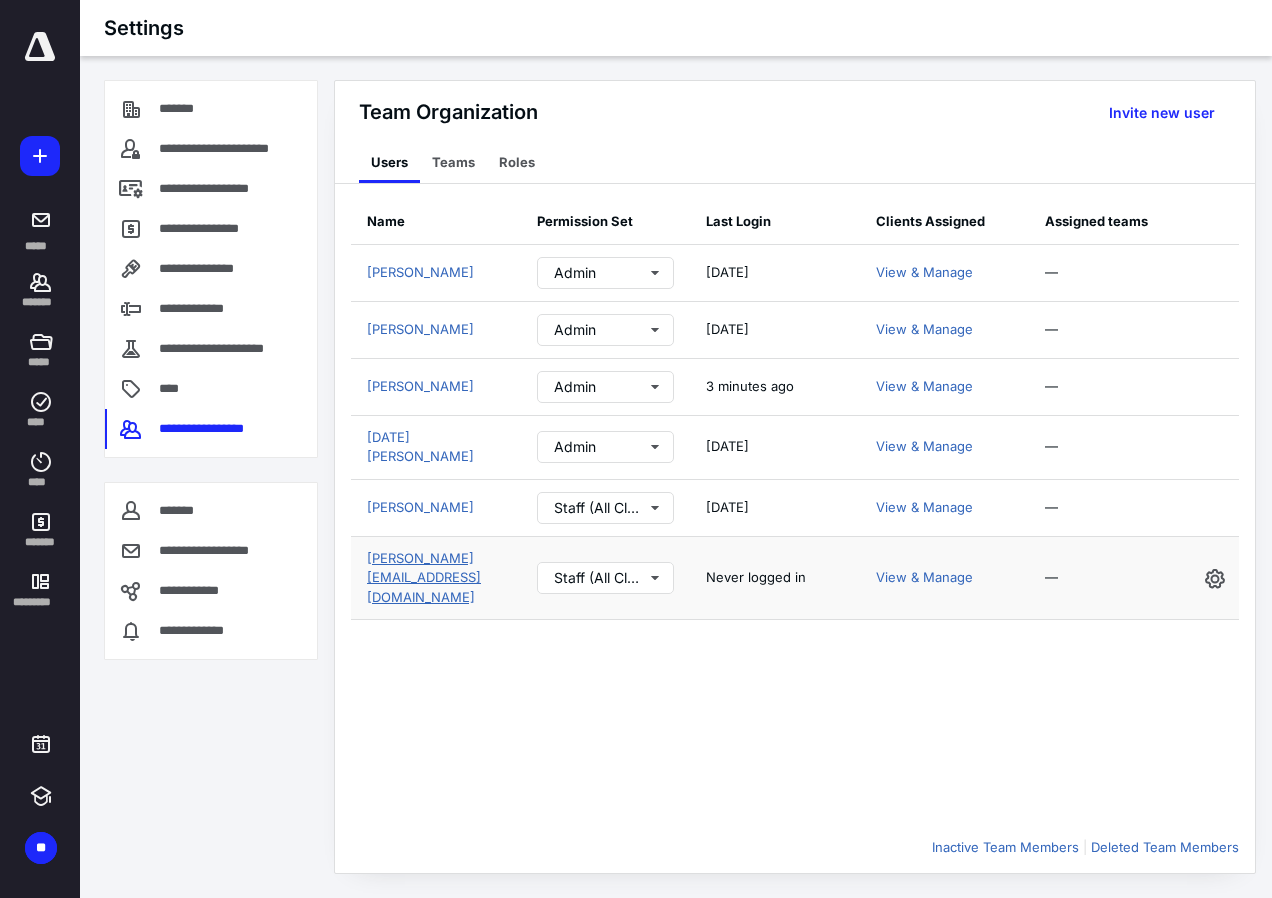 click on "[PERSON_NAME][EMAIL_ADDRESS][DOMAIN_NAME]" at bounding box center [424, 577] 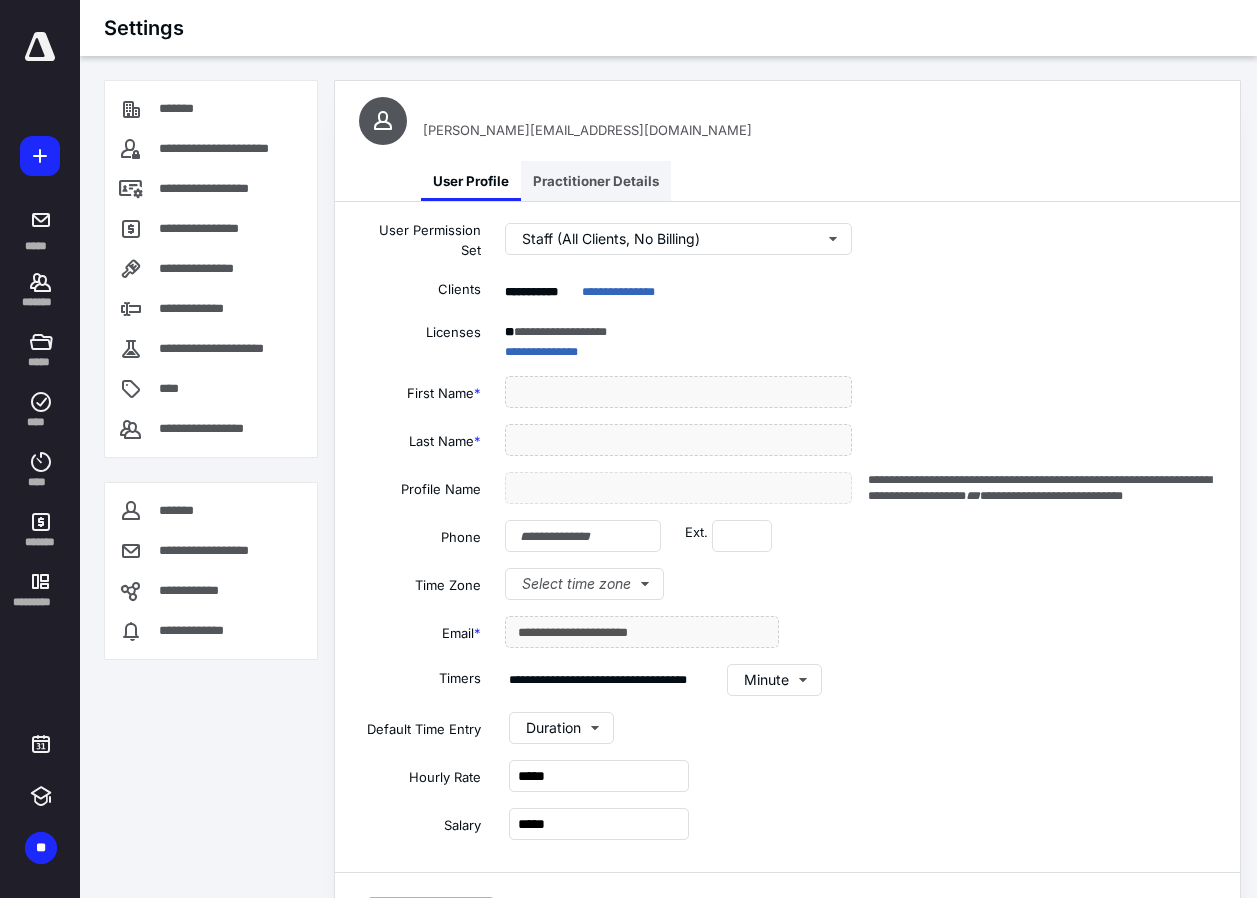click on "Practitioner Details" at bounding box center (596, 181) 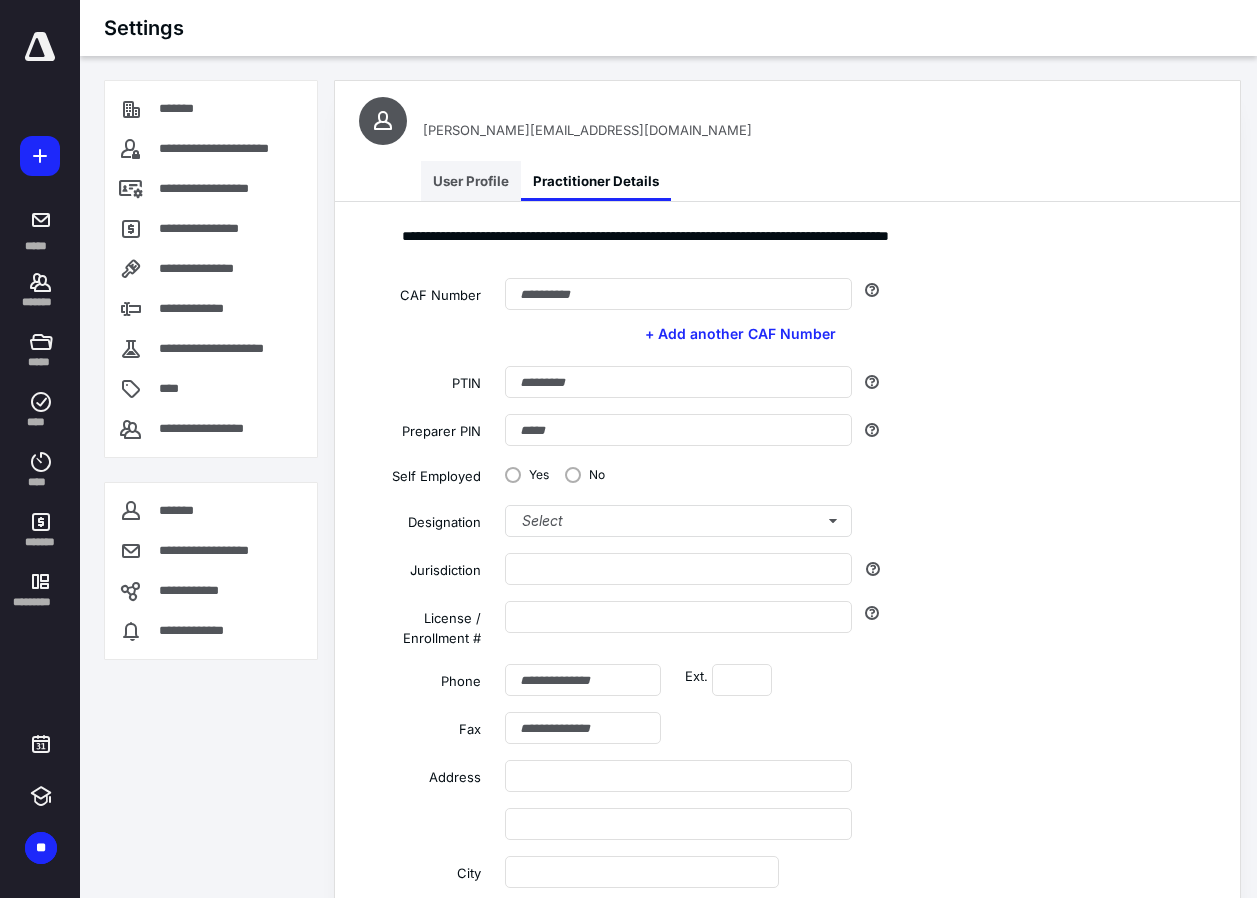 click on "User Profile" at bounding box center [471, 181] 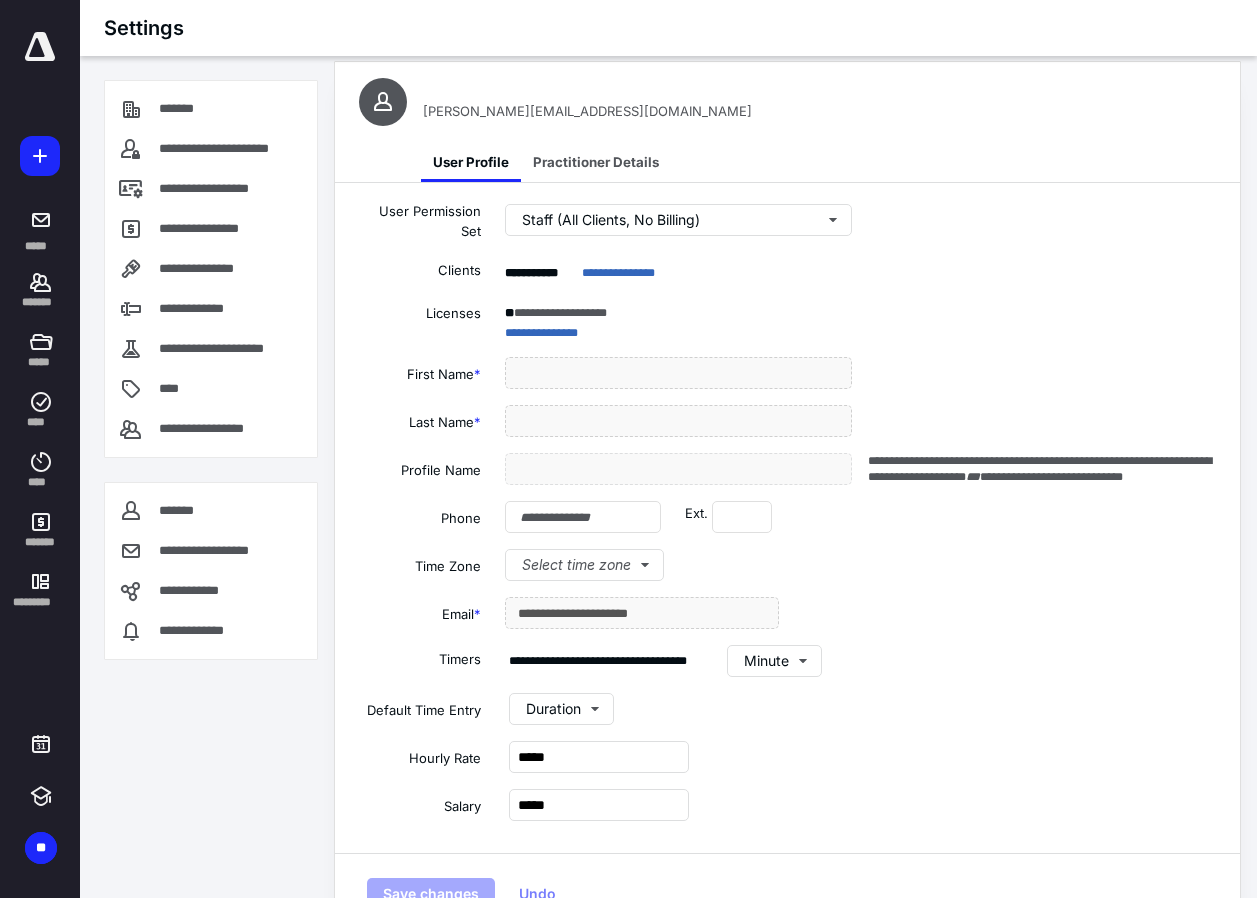 scroll, scrollTop: 0, scrollLeft: 0, axis: both 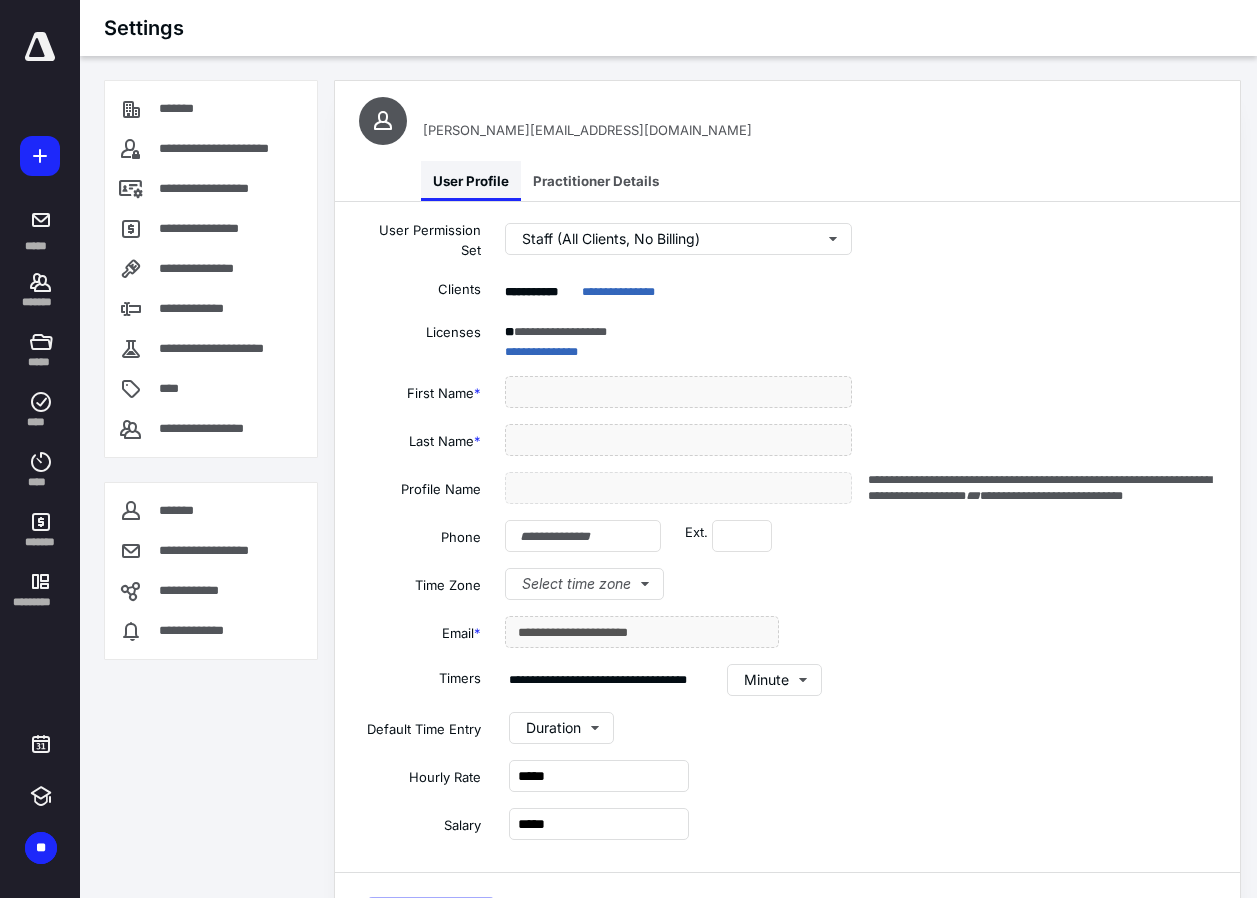 click on "User Profile" at bounding box center [471, 181] 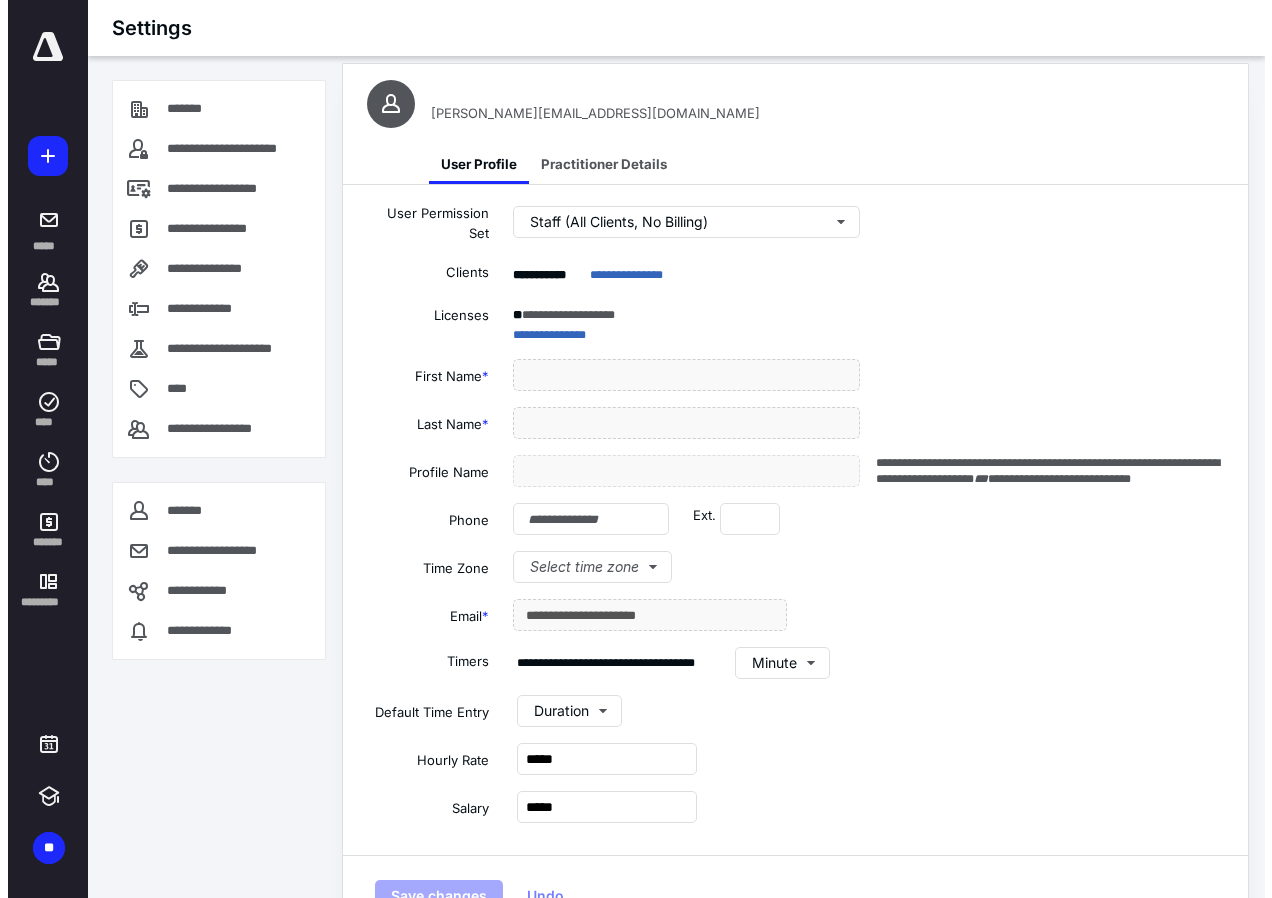 scroll, scrollTop: 0, scrollLeft: 0, axis: both 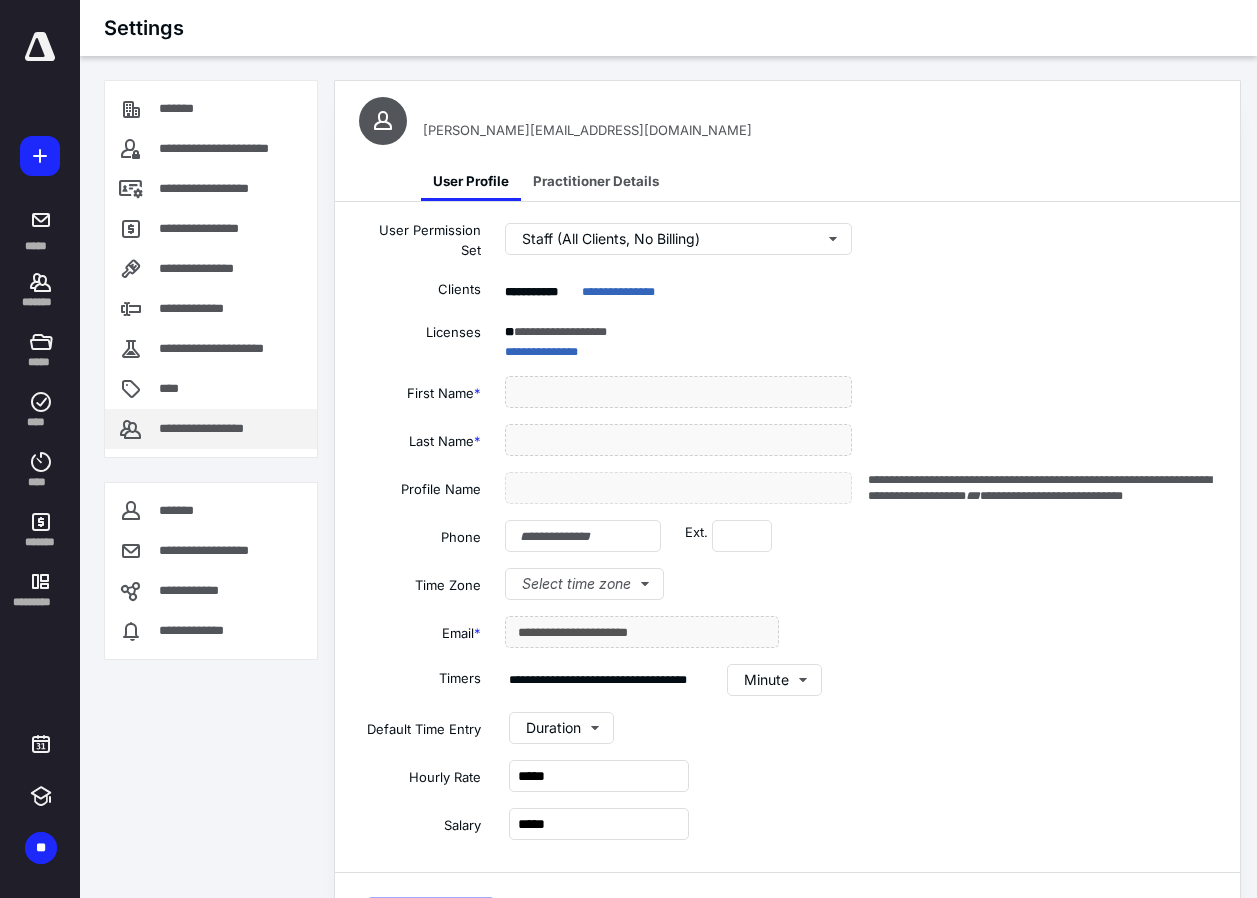 click on "**********" at bounding box center [217, 429] 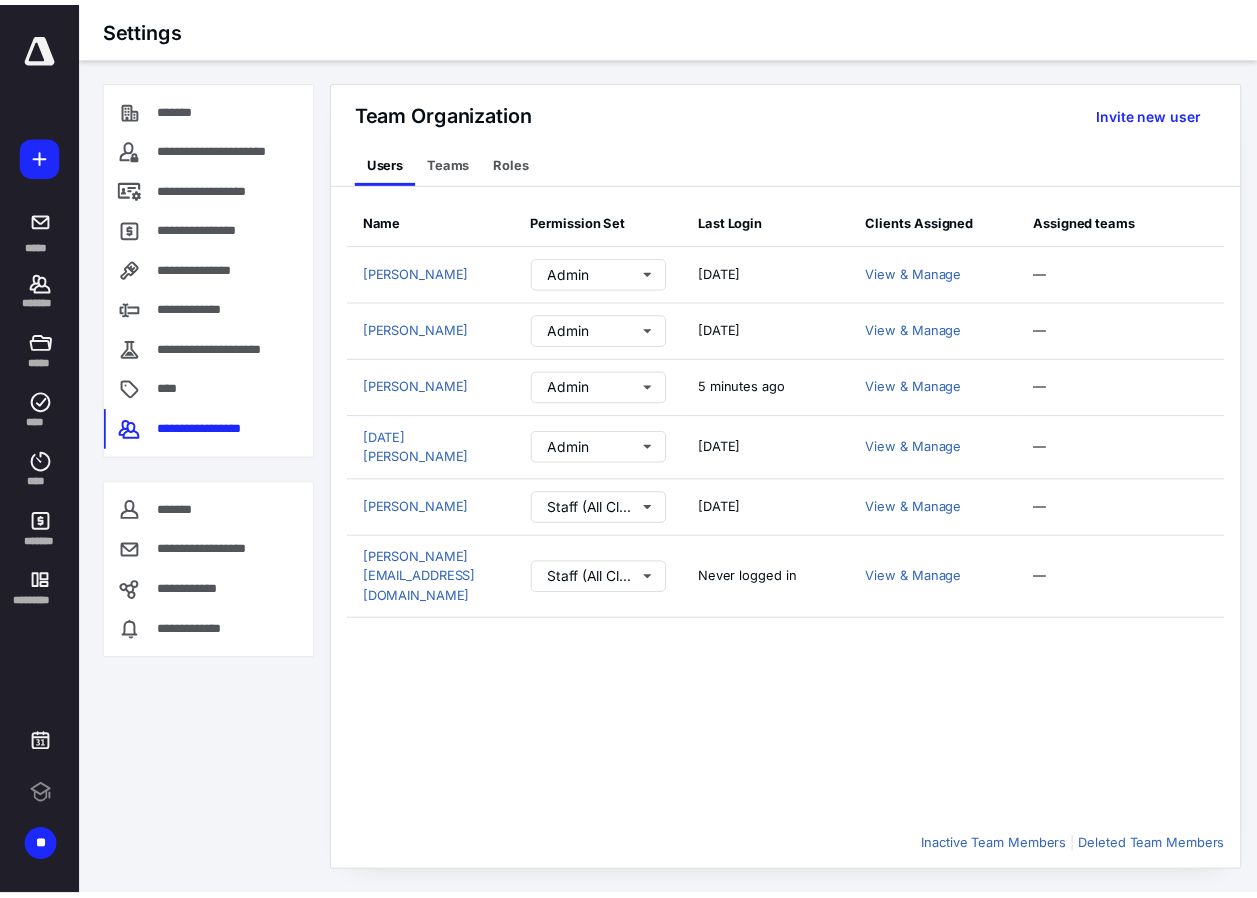 scroll, scrollTop: 0, scrollLeft: 0, axis: both 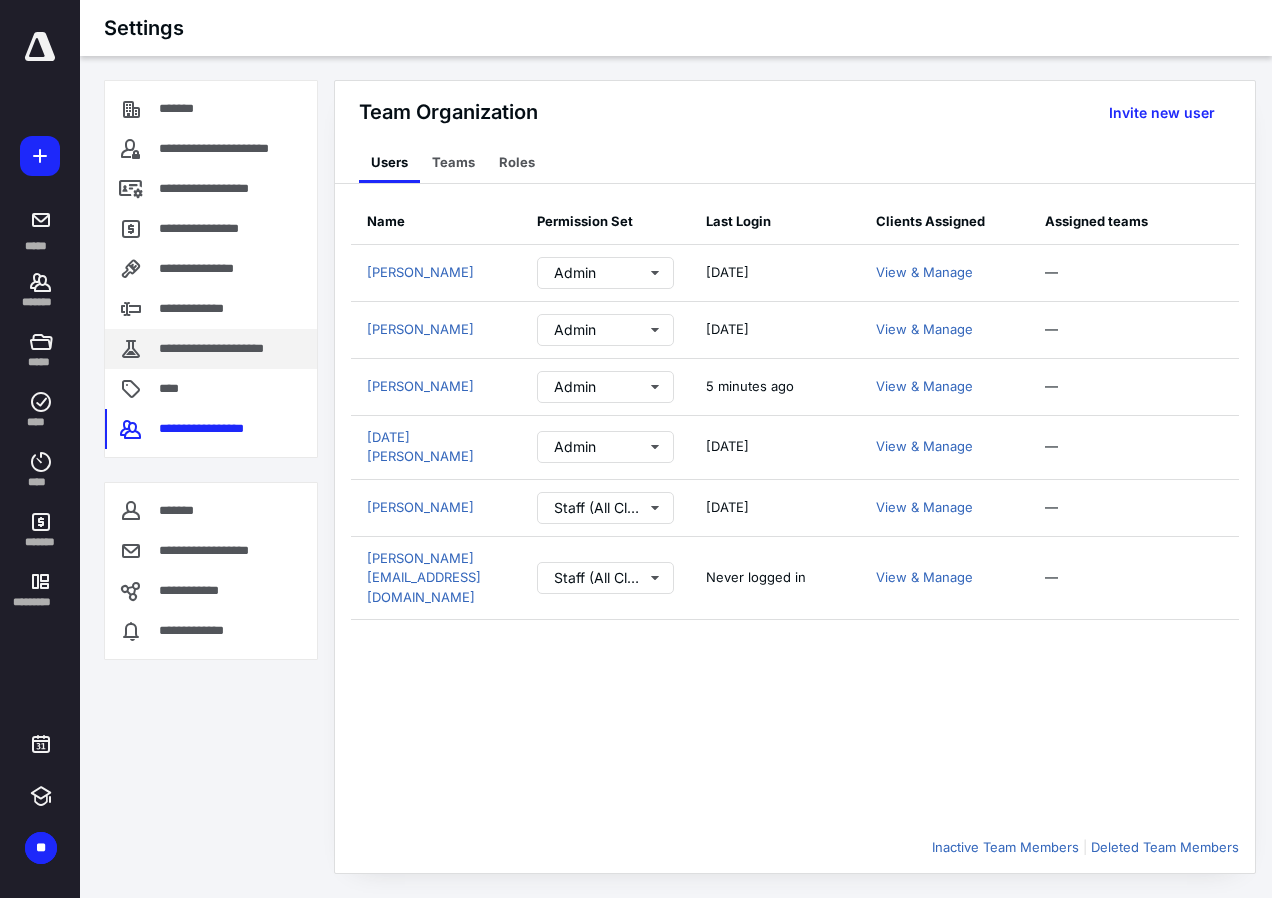 click on "**********" at bounding box center (227, 349) 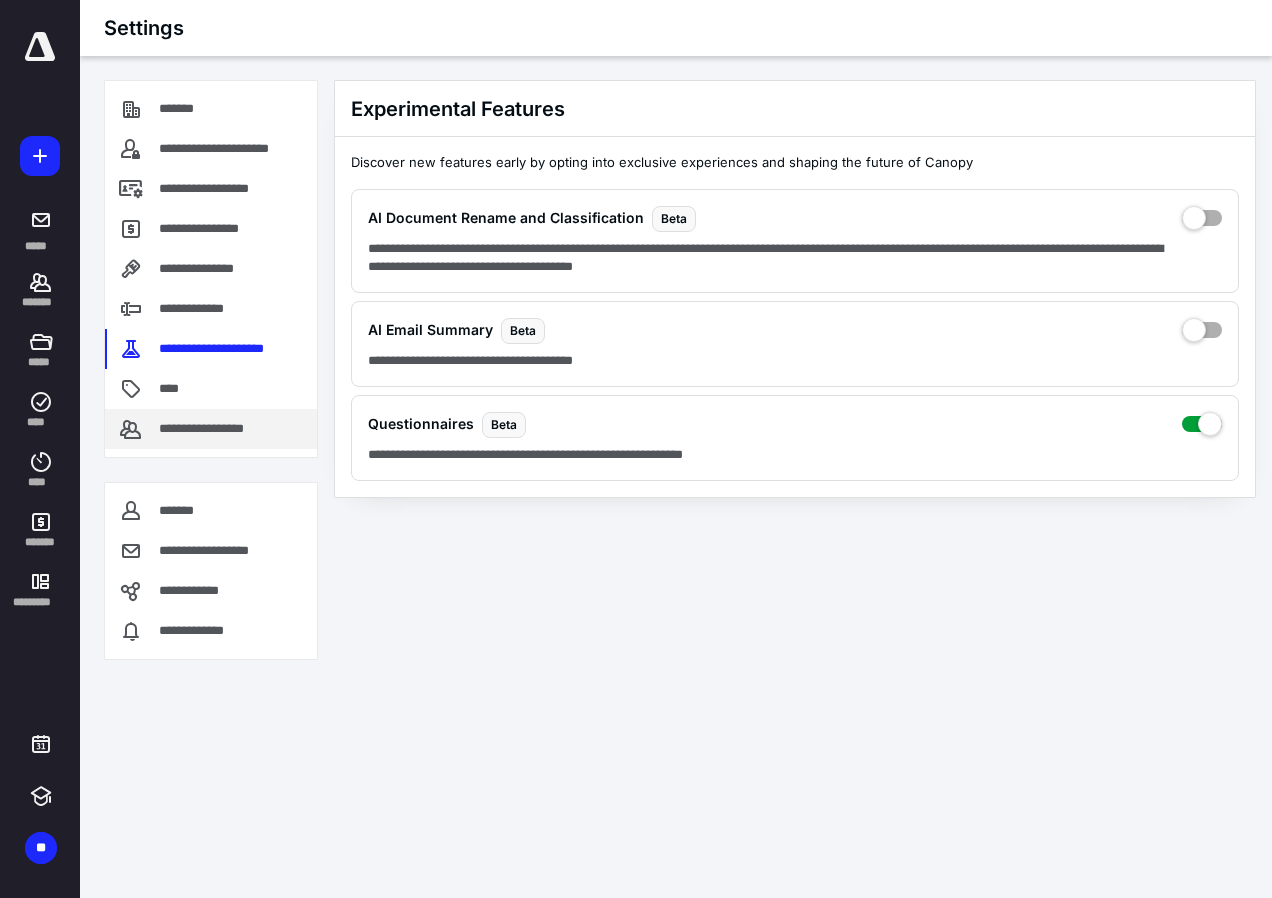 click on "**********" at bounding box center (217, 429) 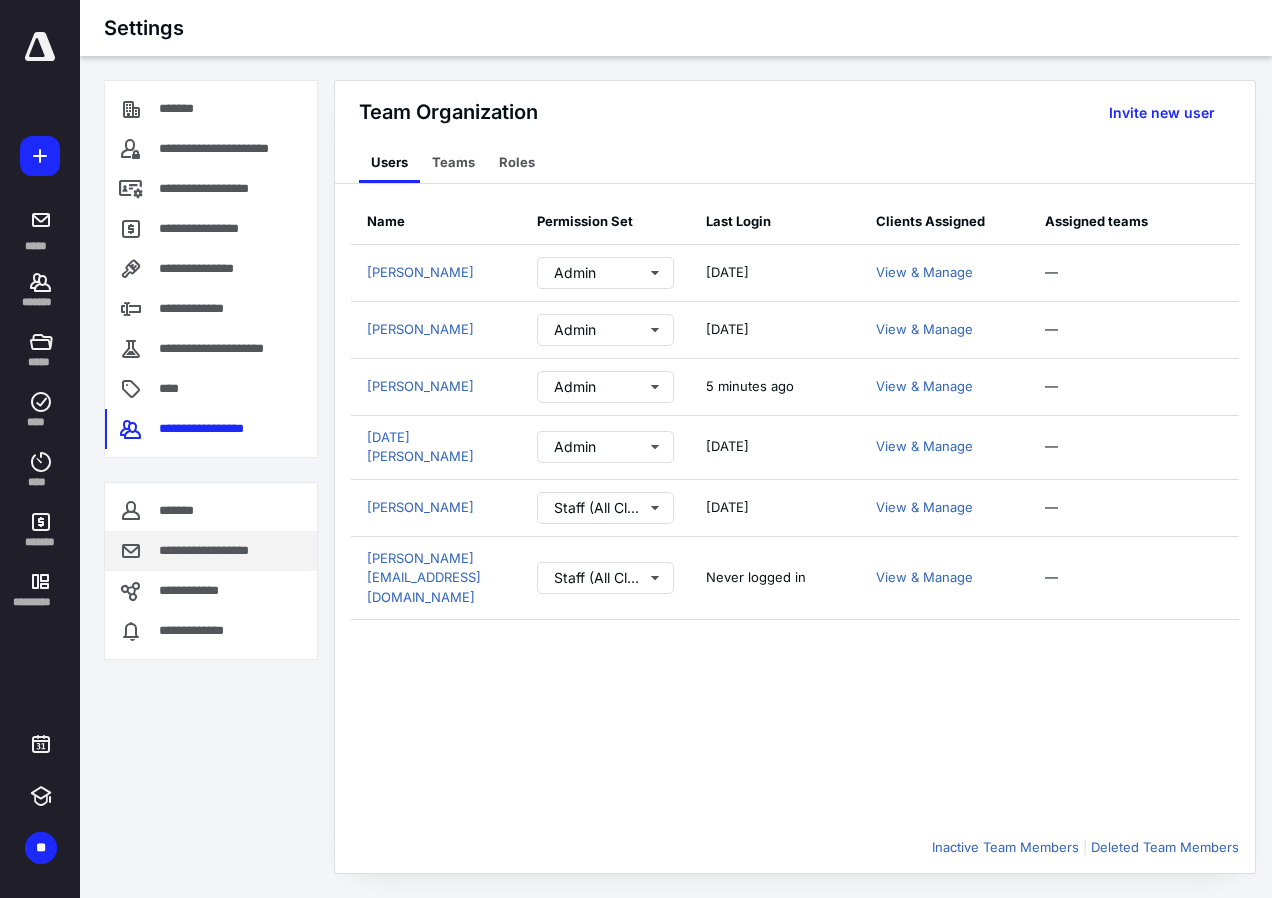 click on "**********" at bounding box center [218, 551] 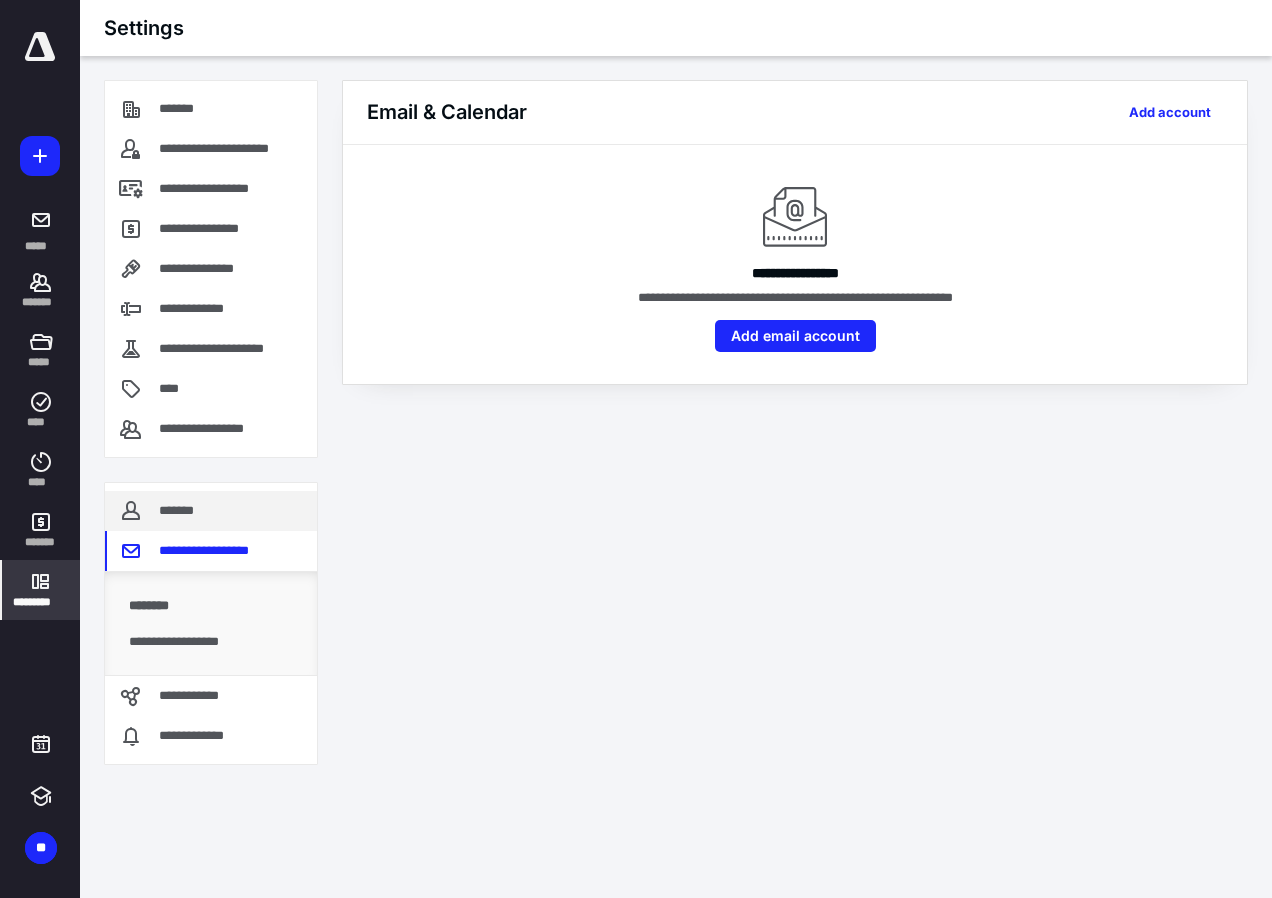 click on "*******" at bounding box center [211, 511] 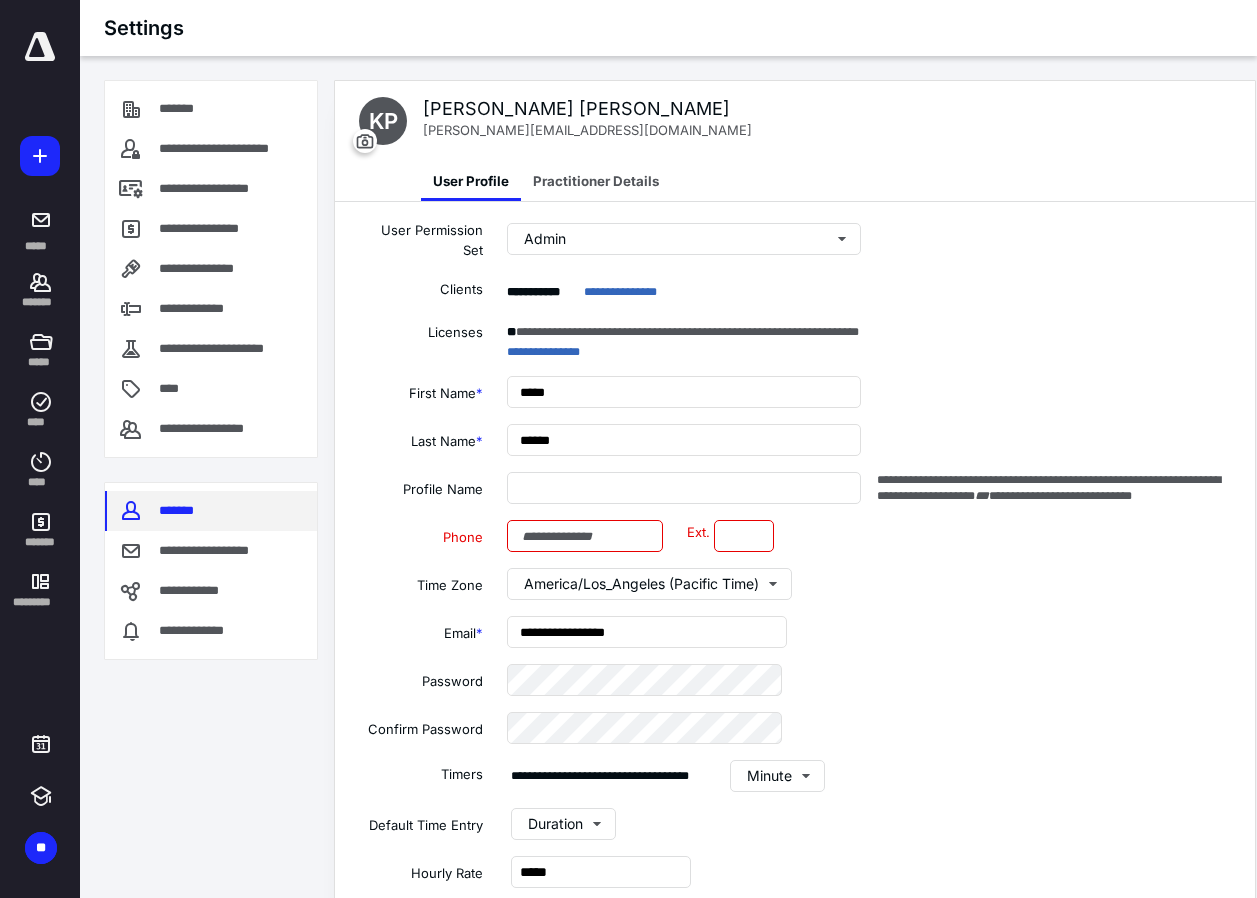 type on "**********" 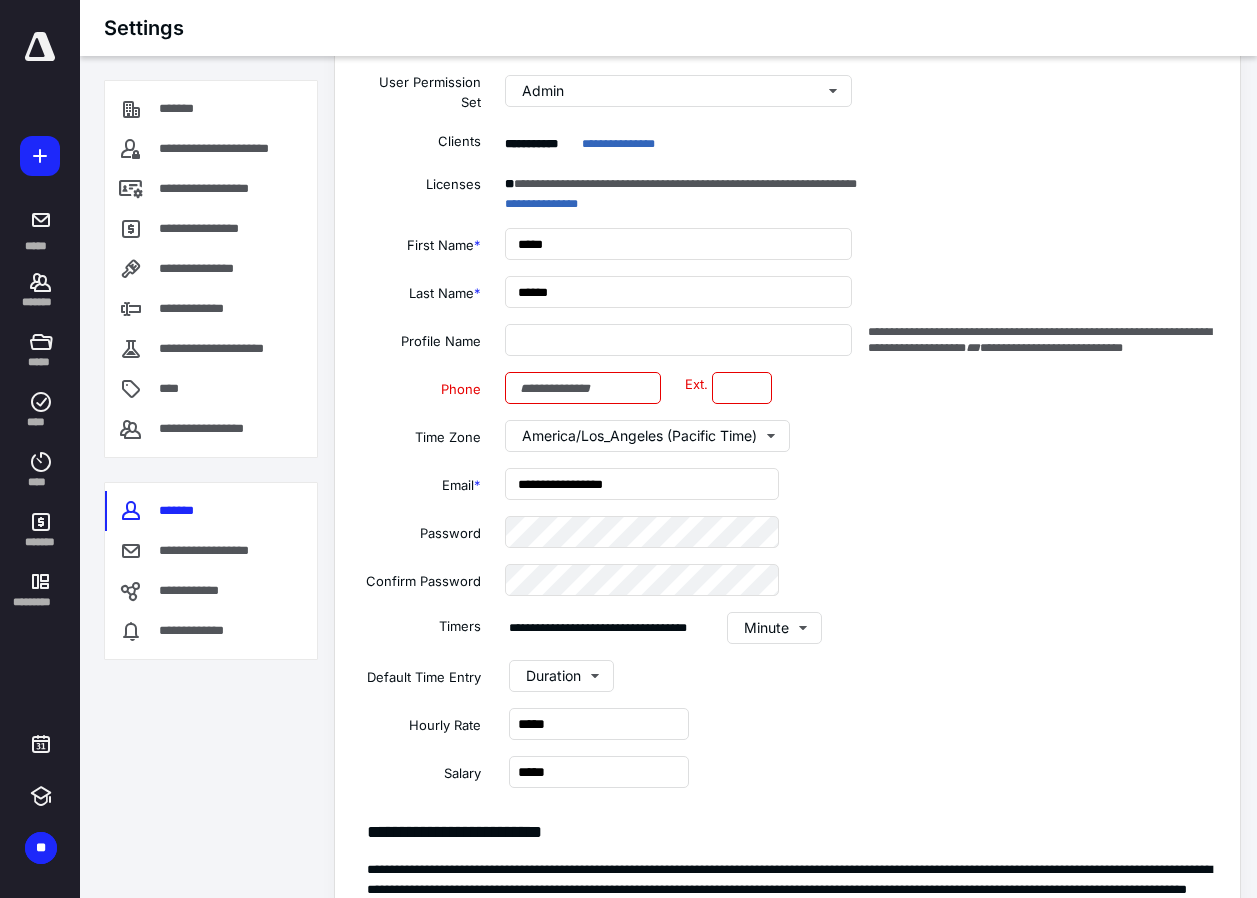 scroll, scrollTop: 0, scrollLeft: 0, axis: both 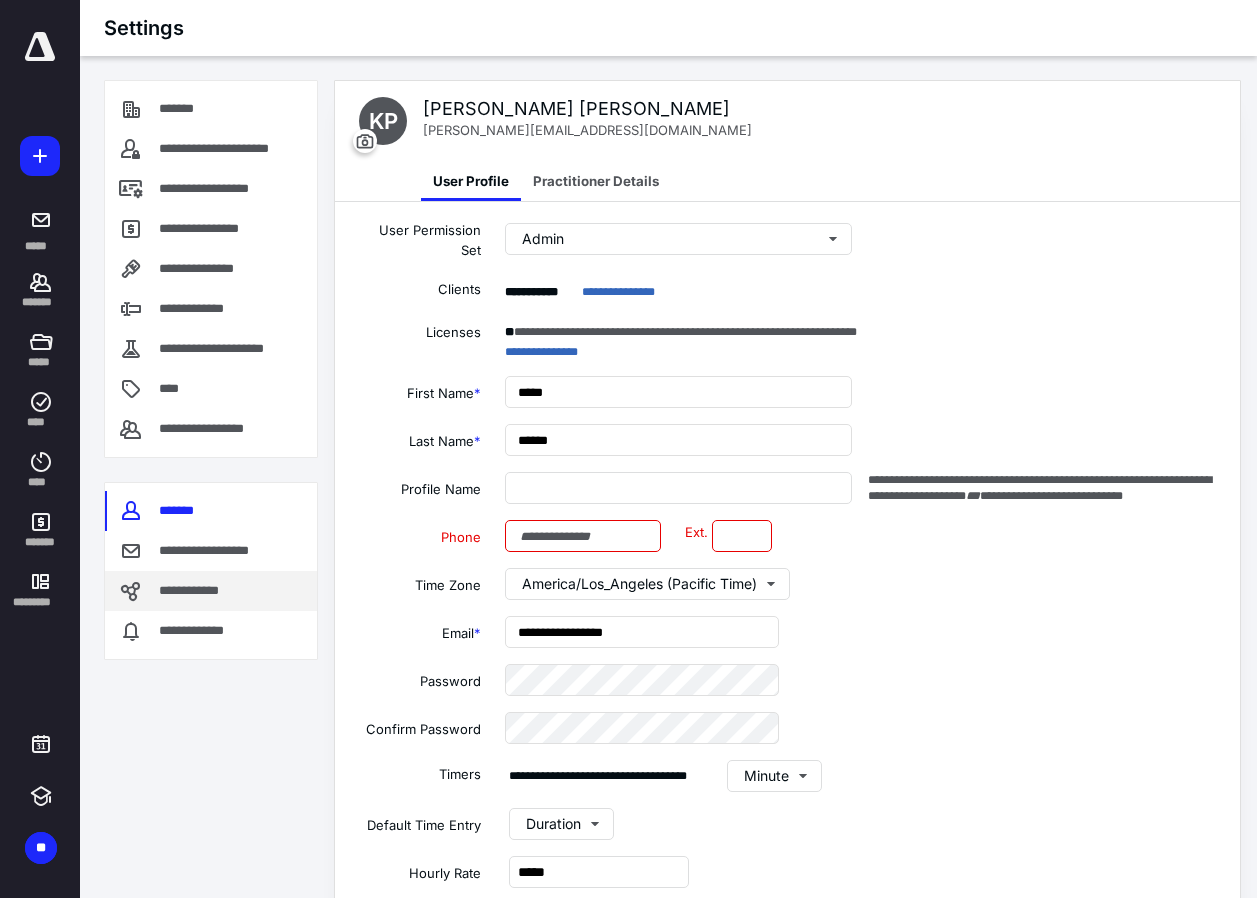 click on "**********" at bounding box center (195, 591) 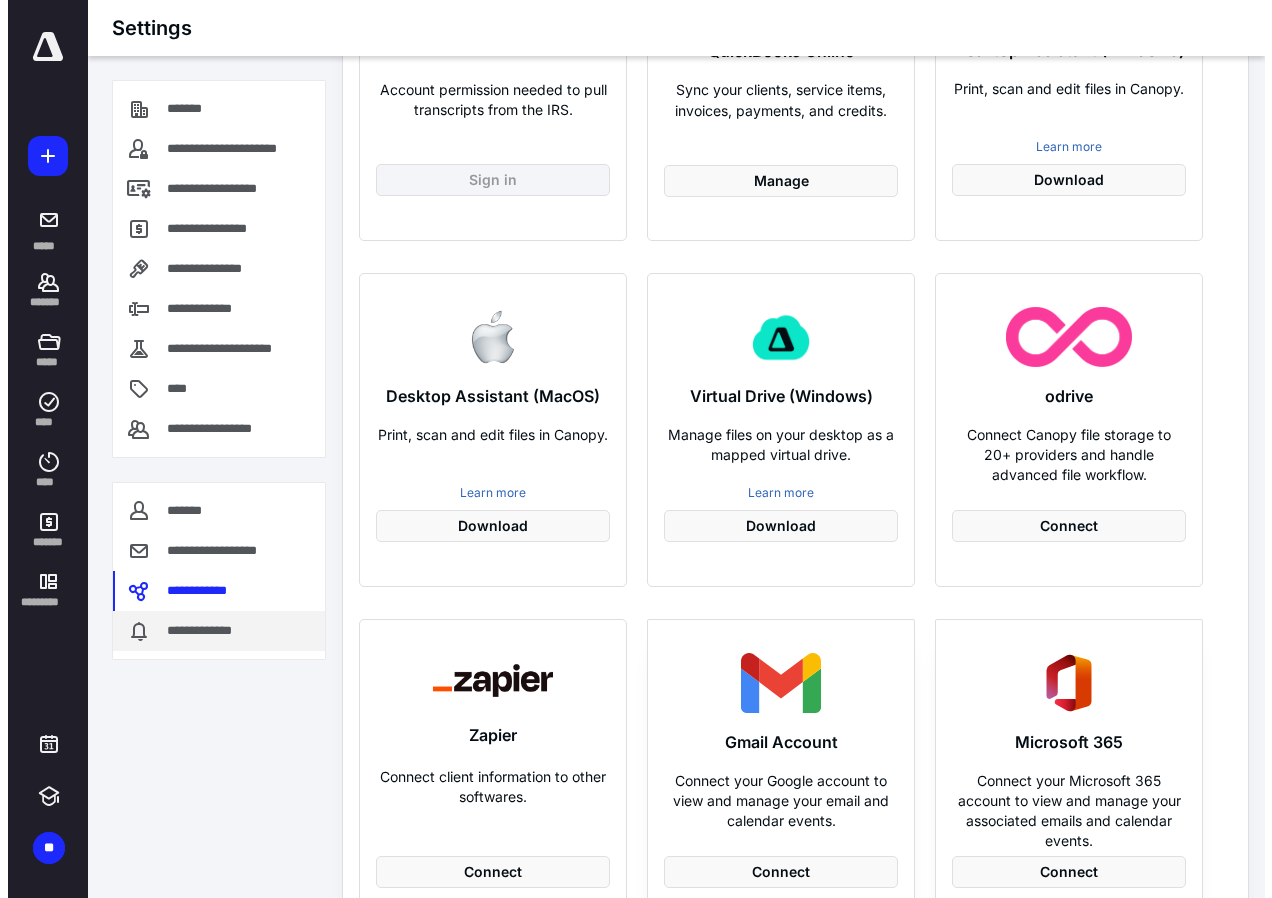 scroll, scrollTop: 0, scrollLeft: 0, axis: both 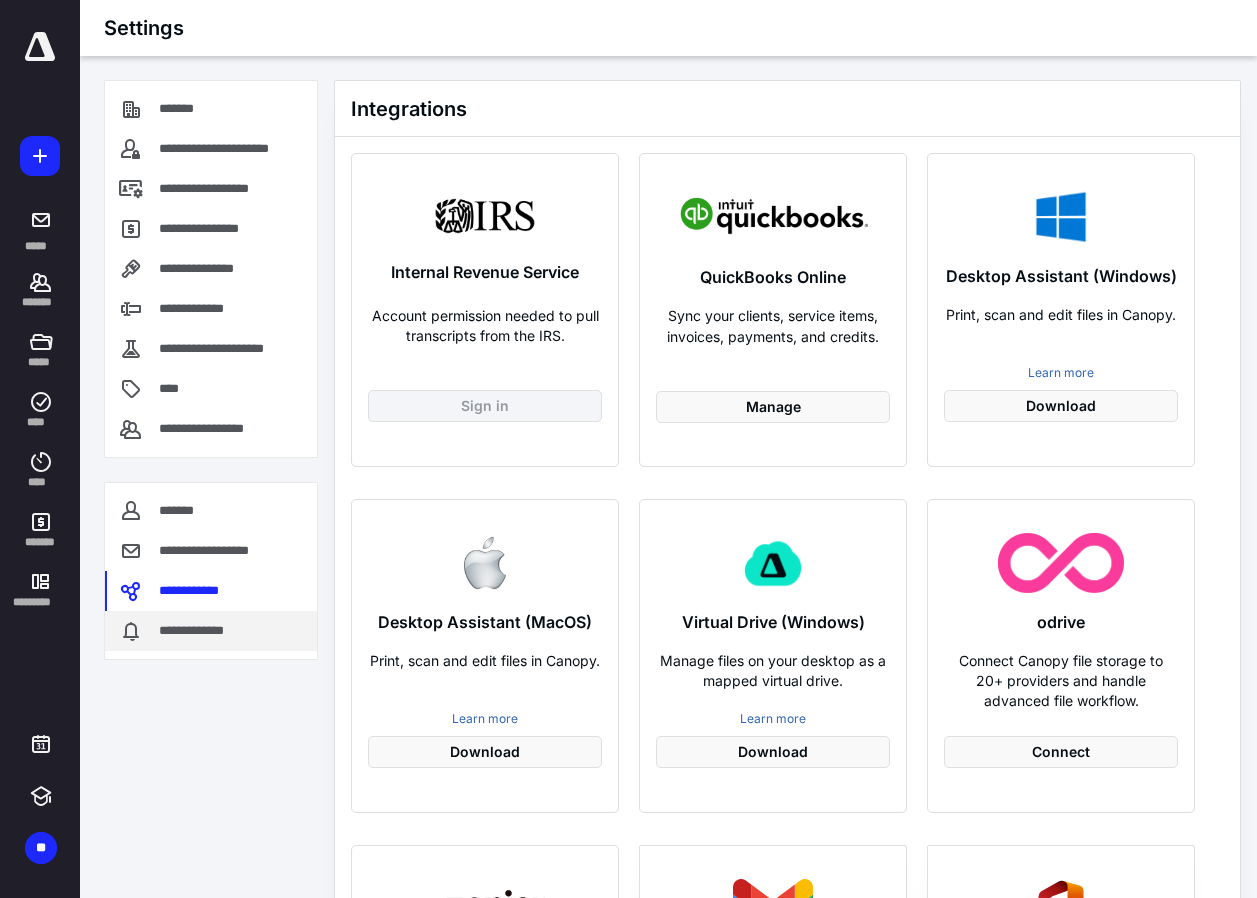 click on "**********" at bounding box center (198, 631) 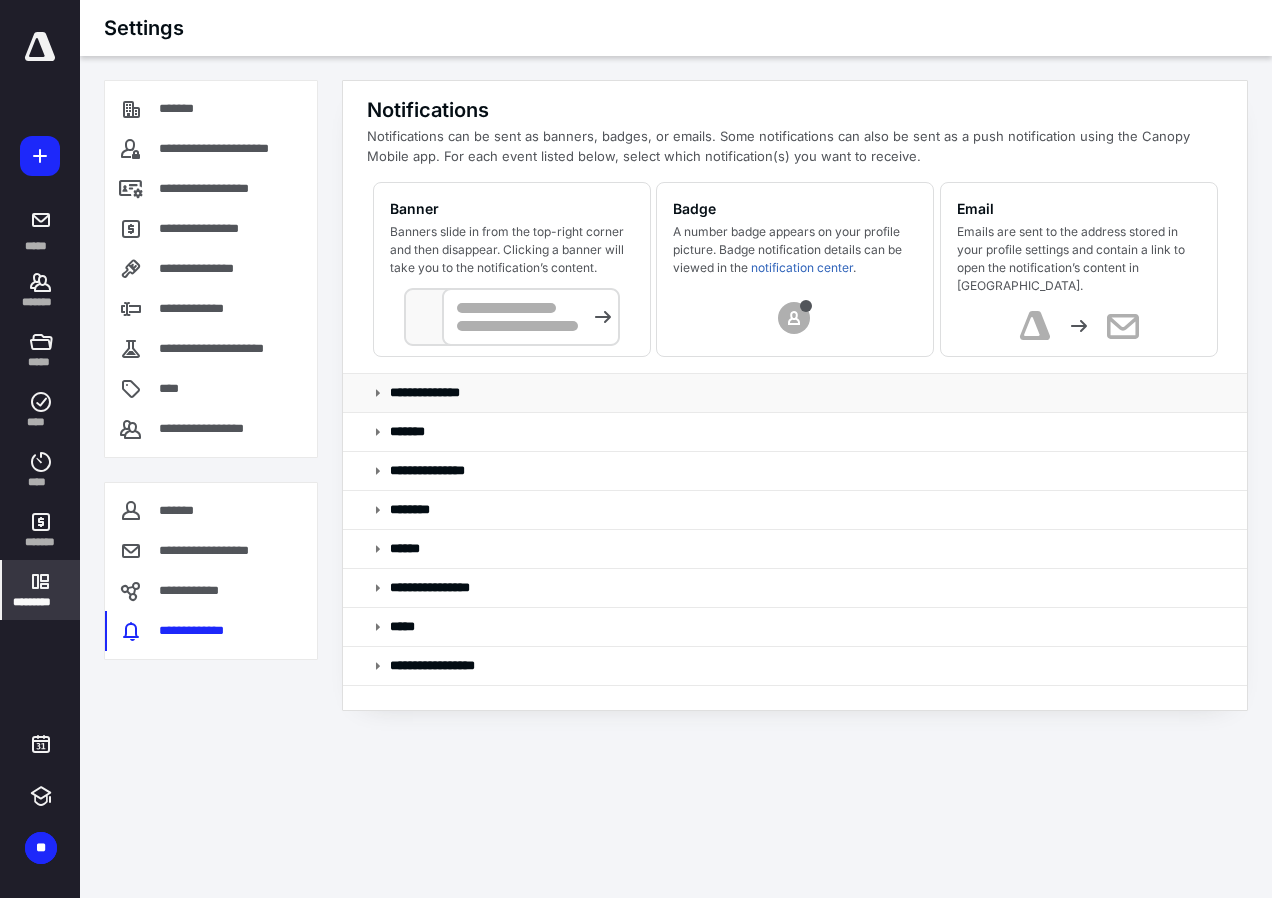 click on "**********" at bounding box center (436, 393) 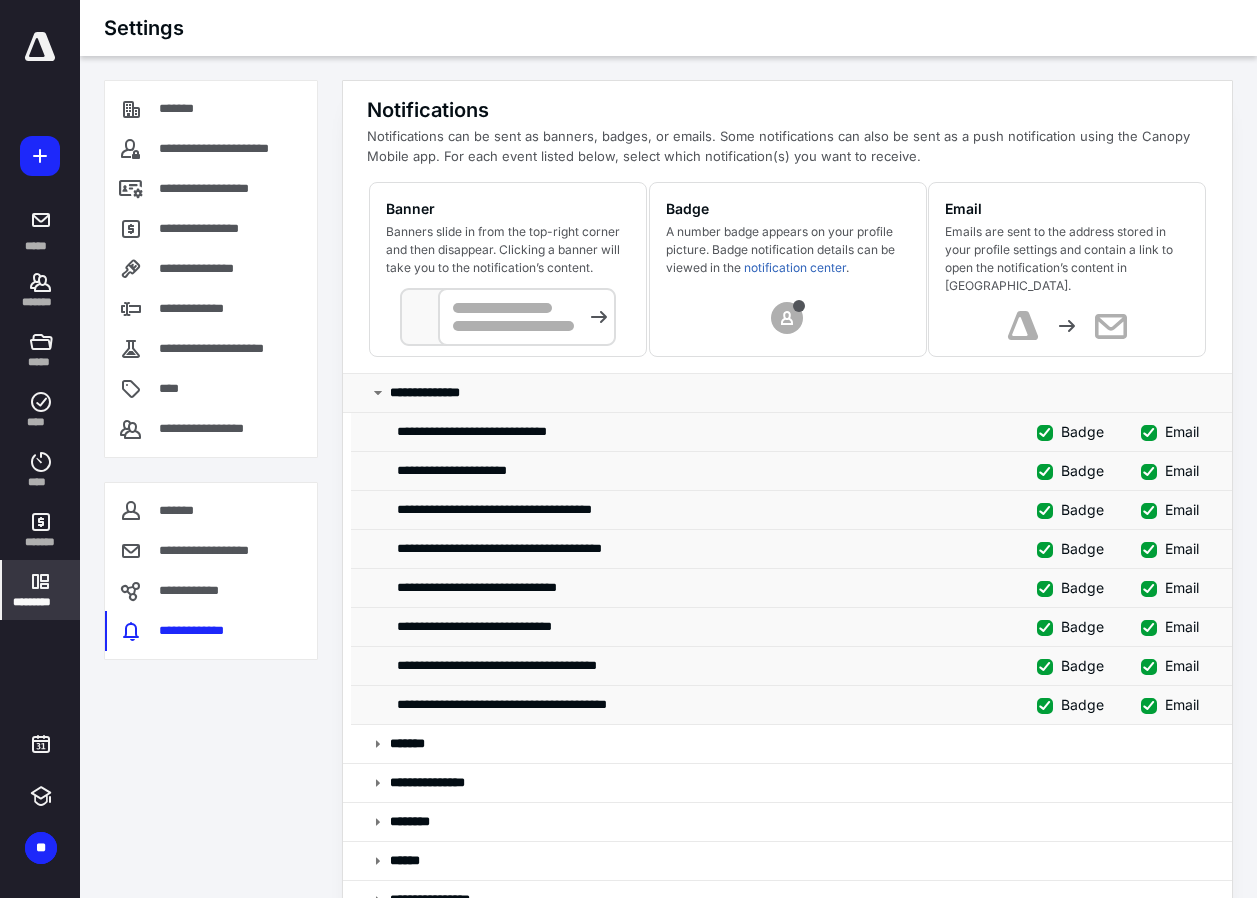 click on "**********" at bounding box center [436, 393] 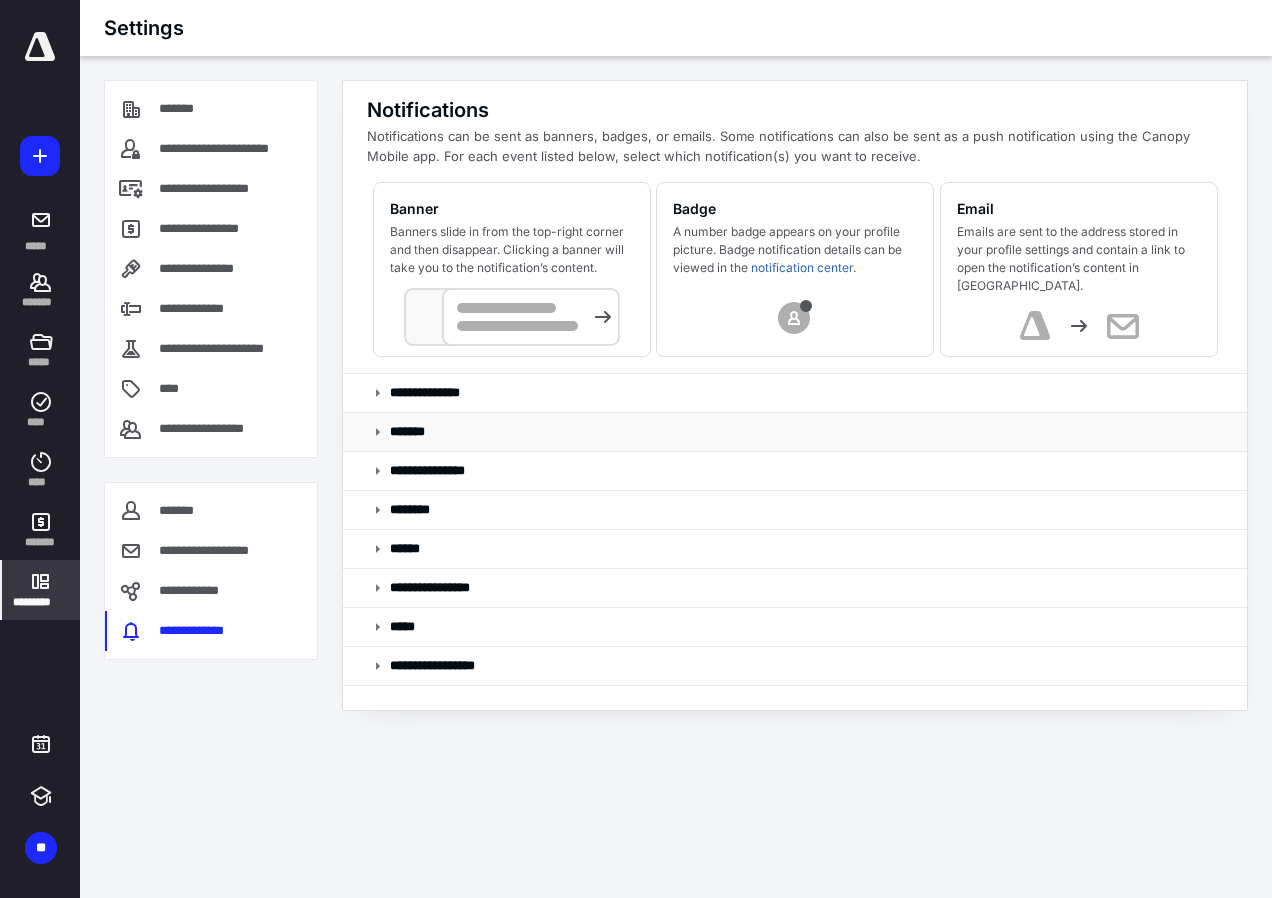 click on "*******" at bounding box center (795, 432) 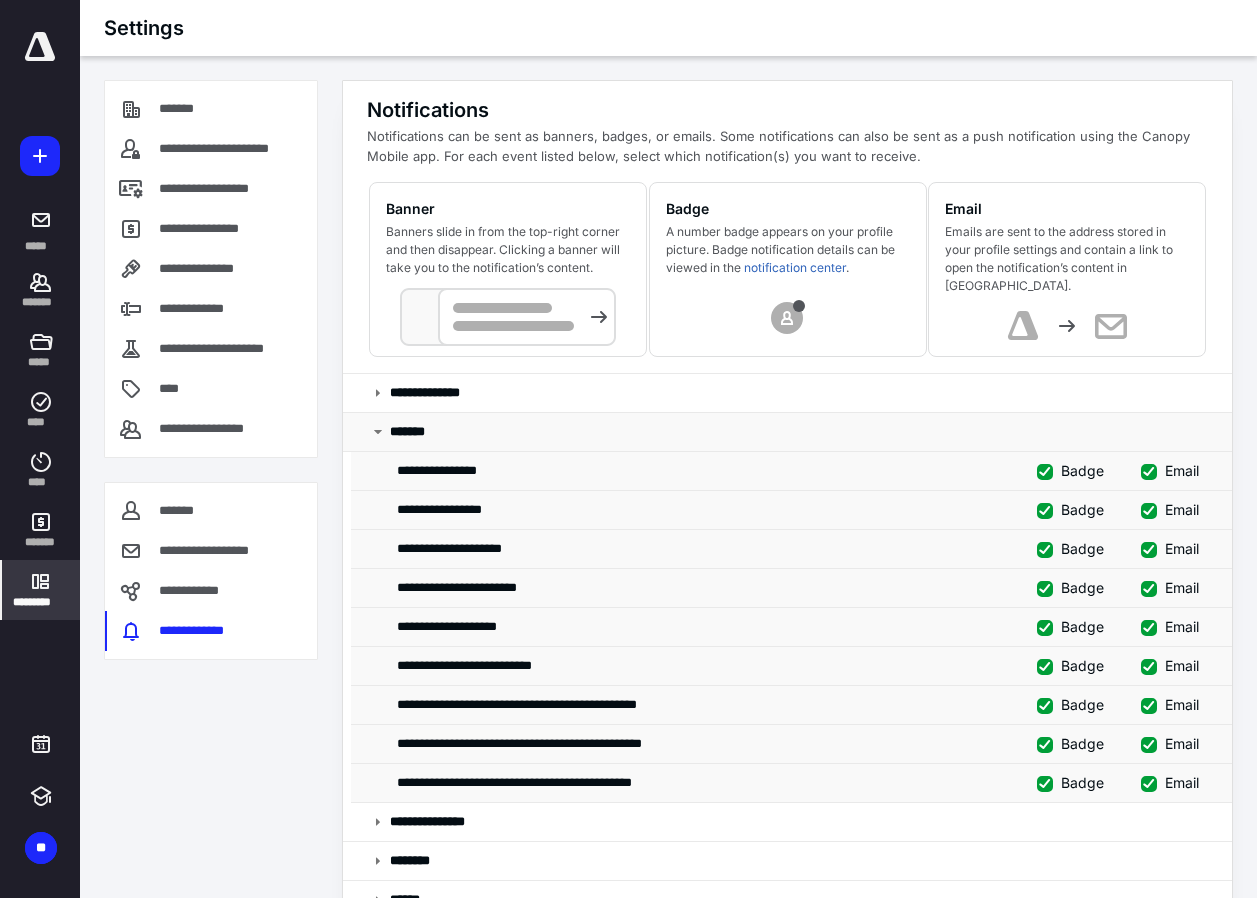 click on "*******" at bounding box center (787, 432) 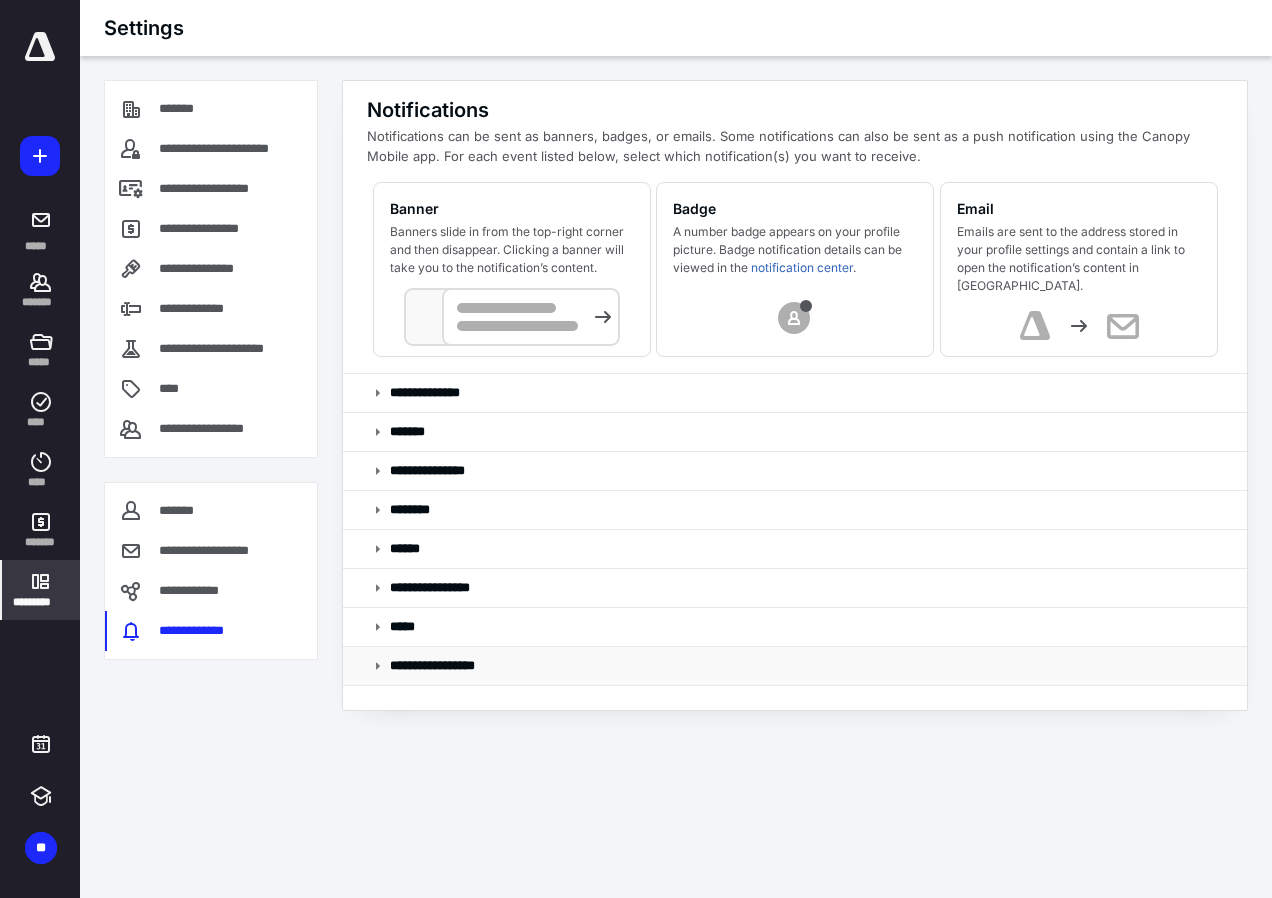 click on "**********" at bounding box center (449, 666) 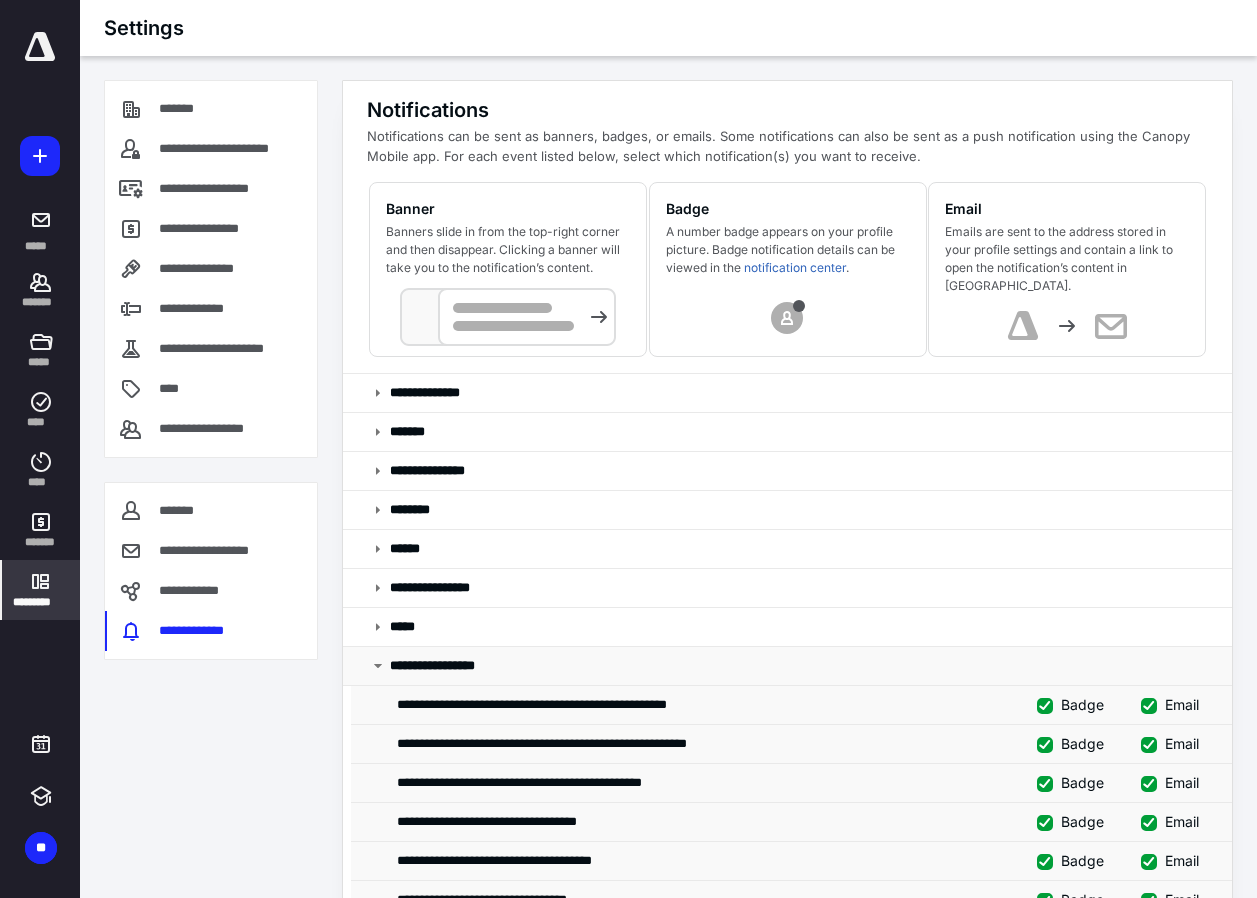 click on "**********" at bounding box center (449, 666) 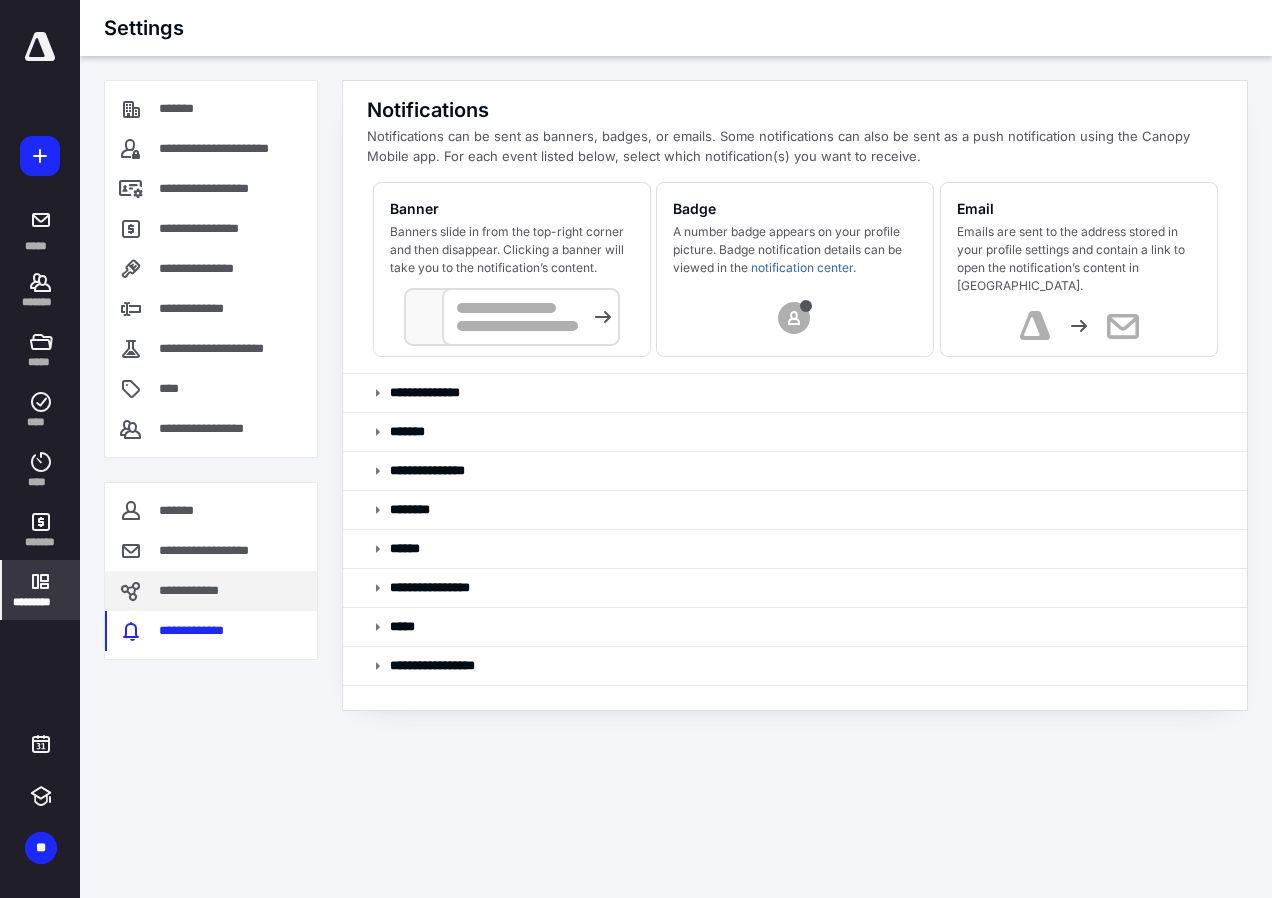 click on "**********" at bounding box center [211, 591] 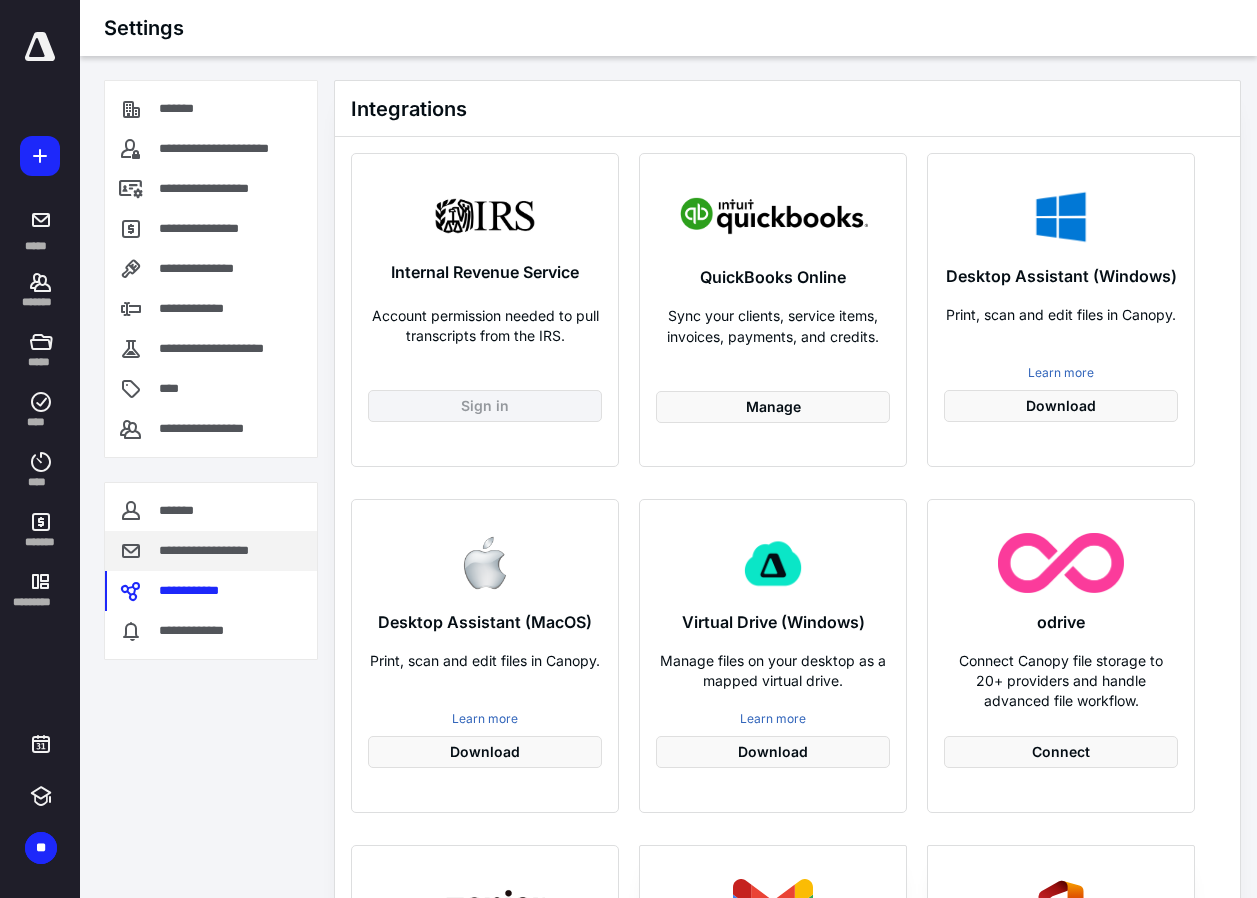 click on "**********" at bounding box center [218, 551] 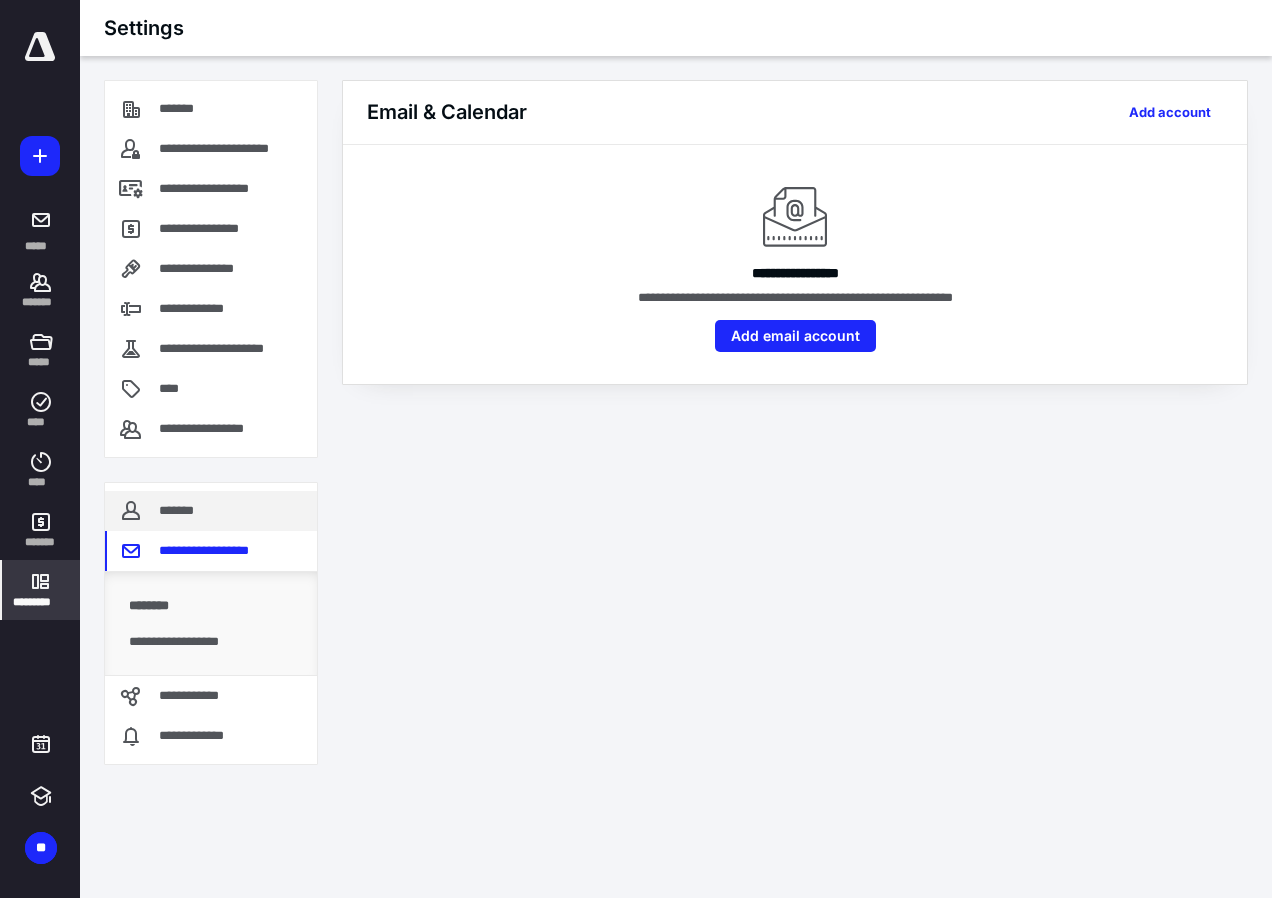 click on "*******" at bounding box center (211, 511) 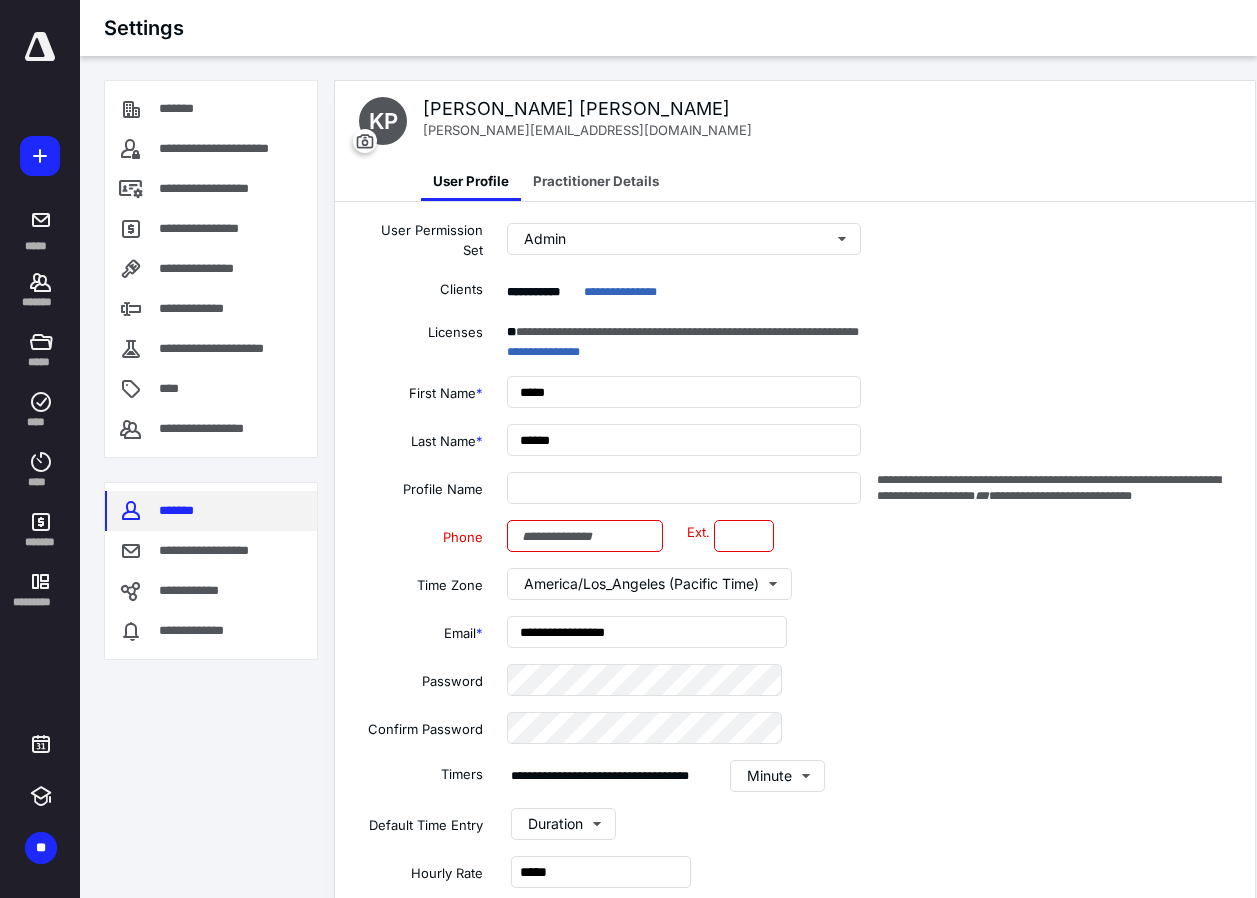 type on "**********" 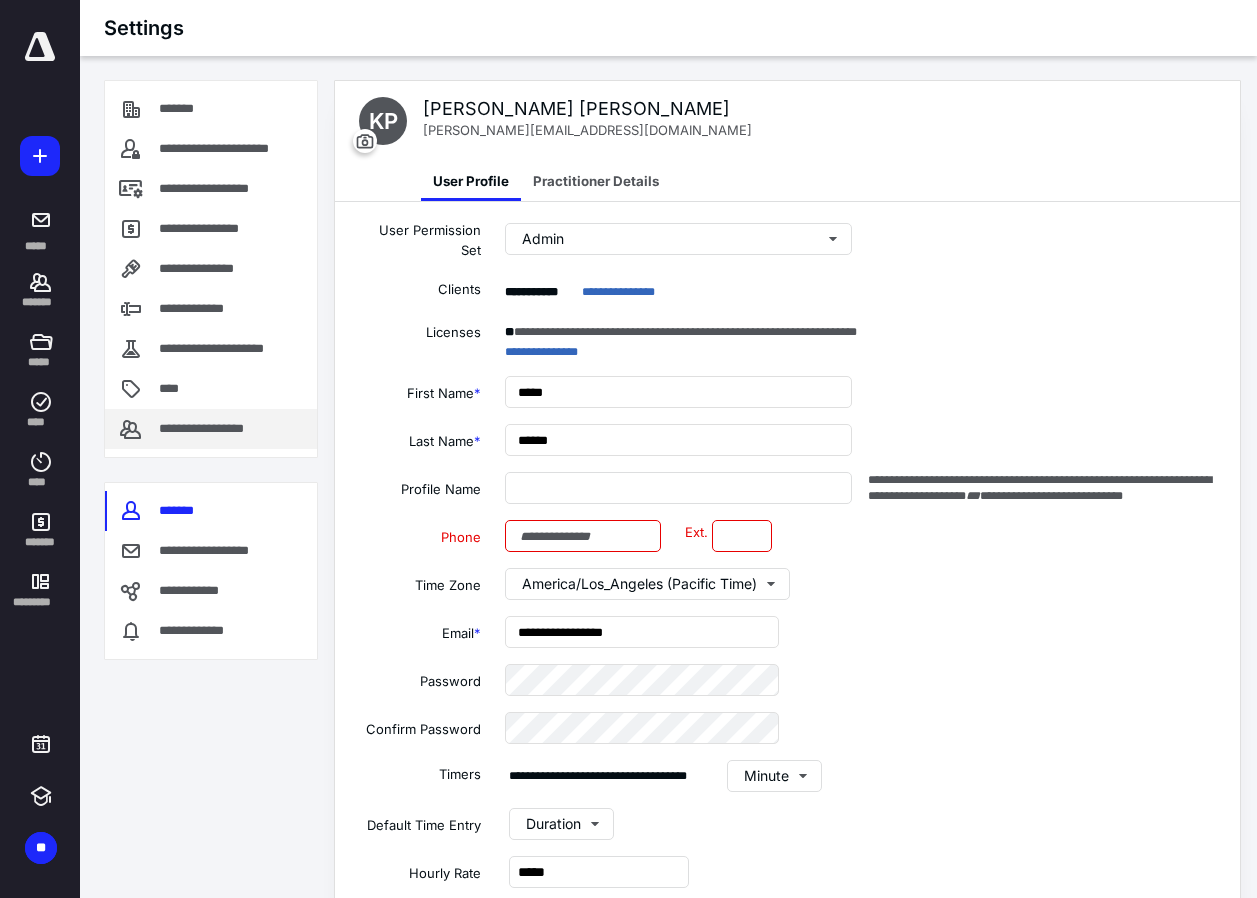 click on "**********" at bounding box center [217, 429] 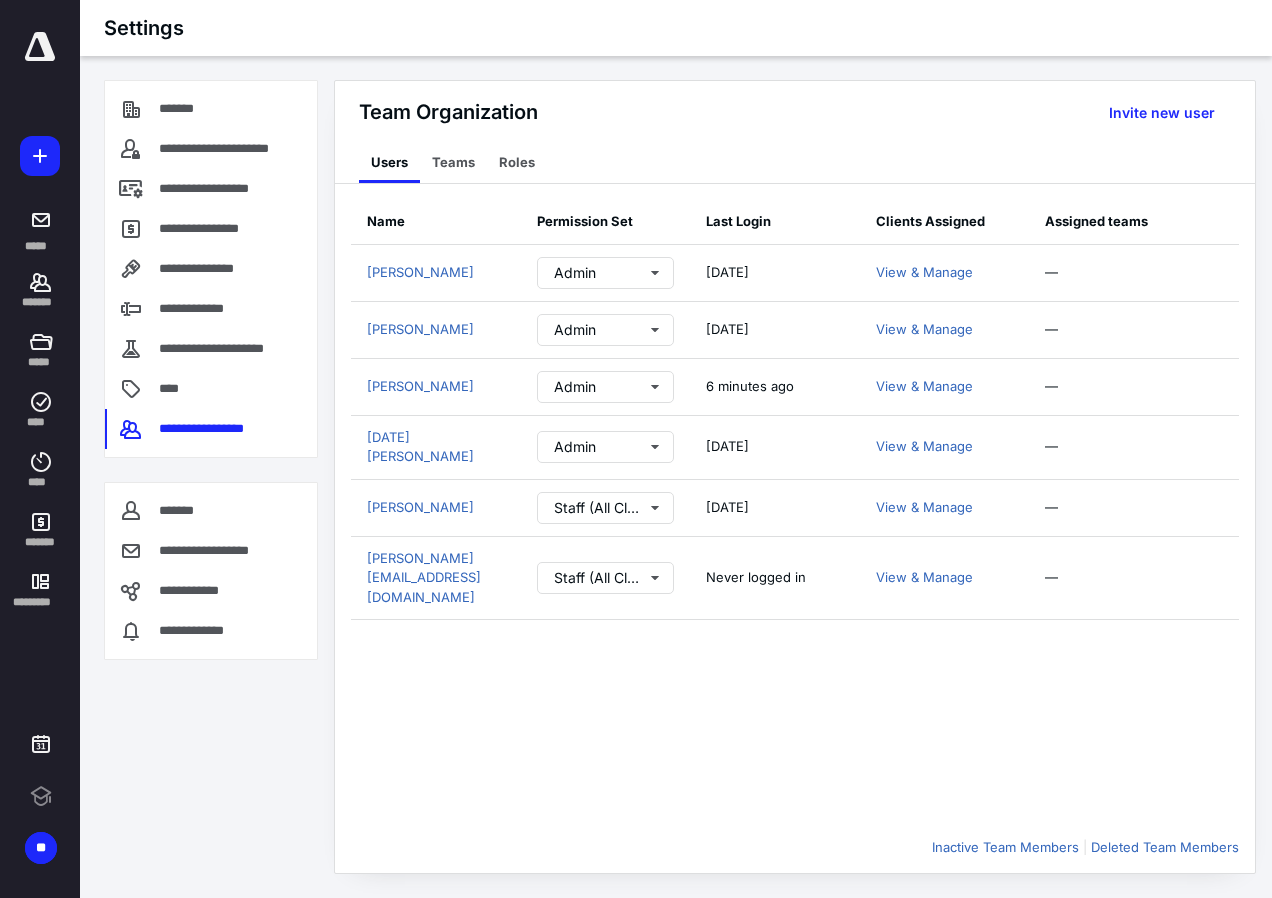 scroll, scrollTop: 0, scrollLeft: 0, axis: both 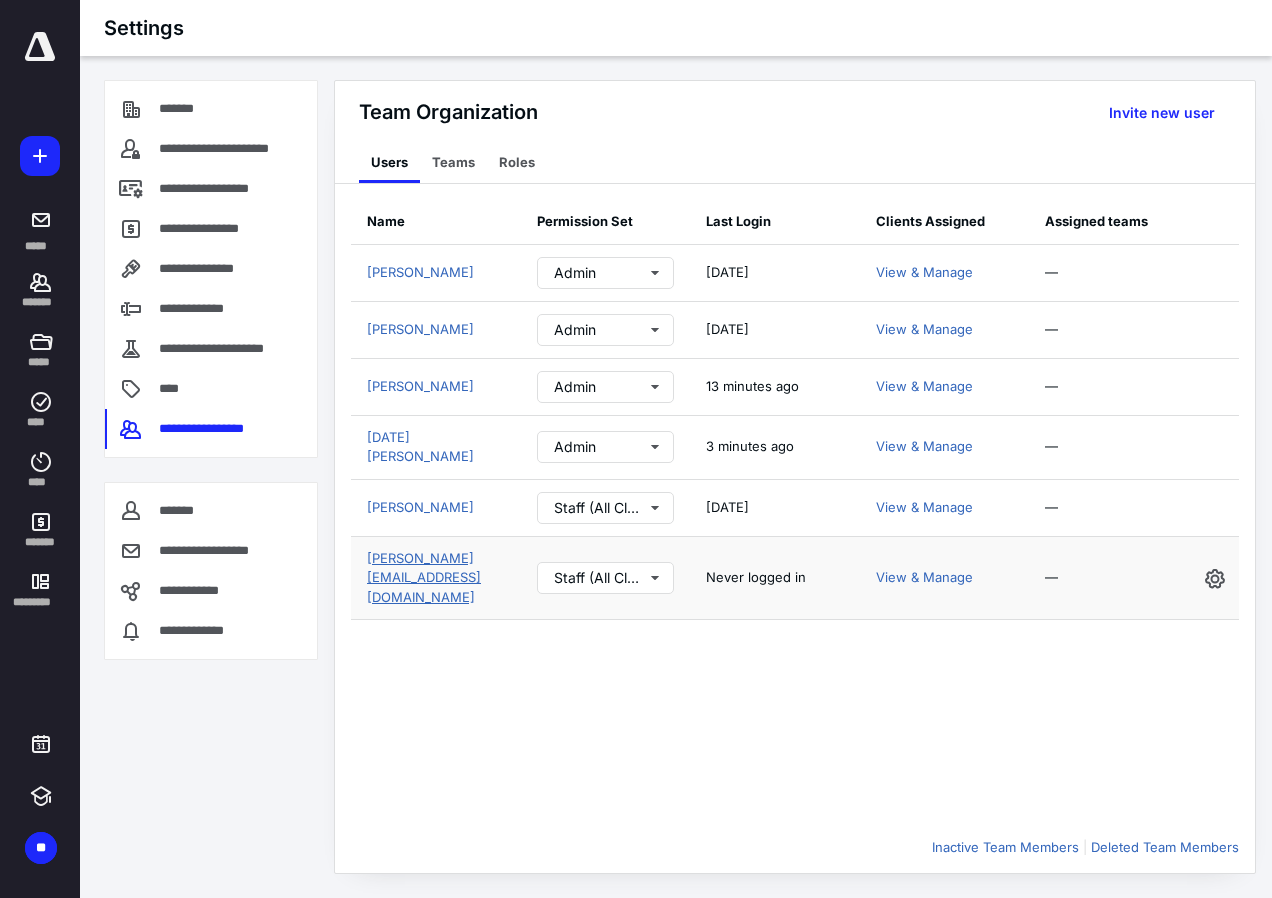 click on "[PERSON_NAME][EMAIL_ADDRESS][DOMAIN_NAME]" at bounding box center [424, 577] 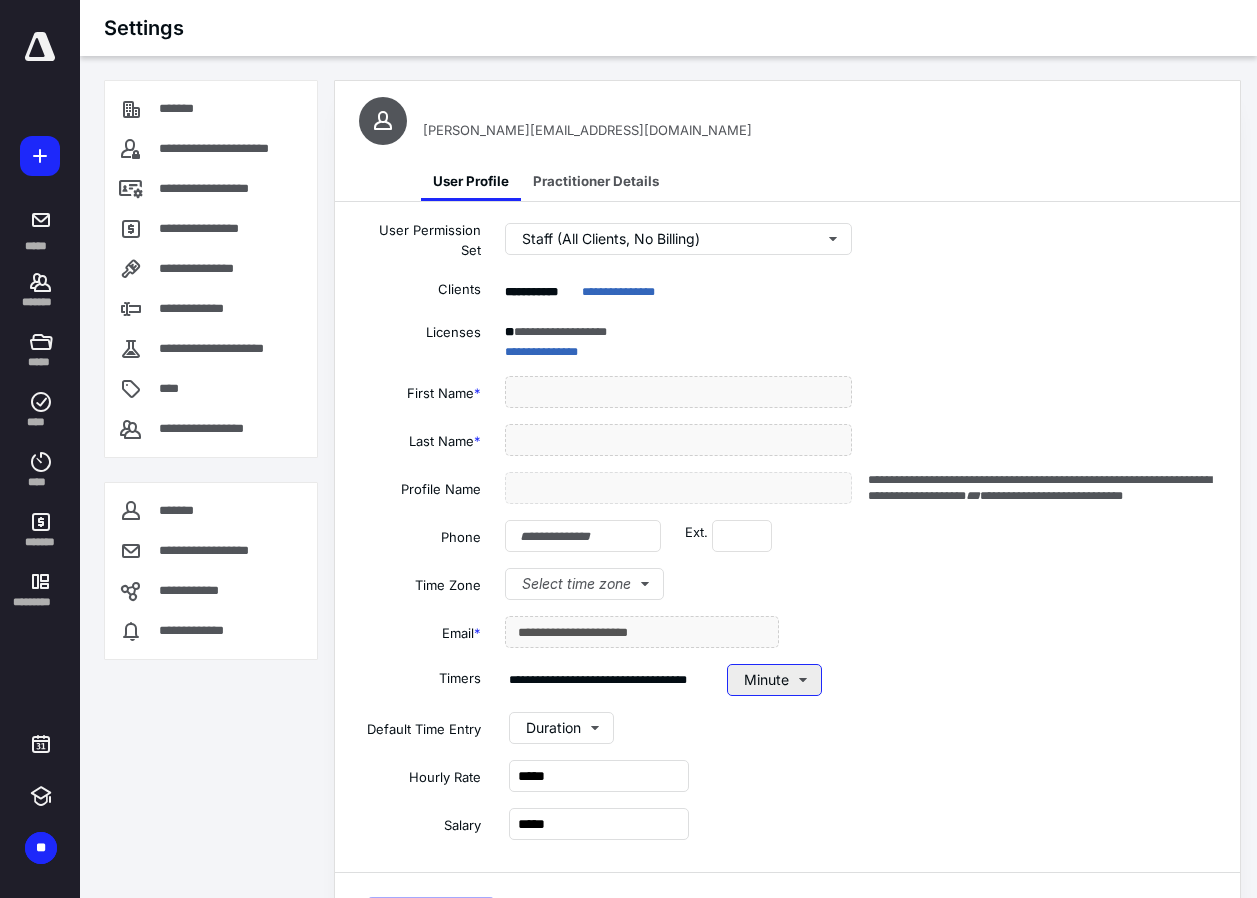 click on "Minute" at bounding box center [774, 680] 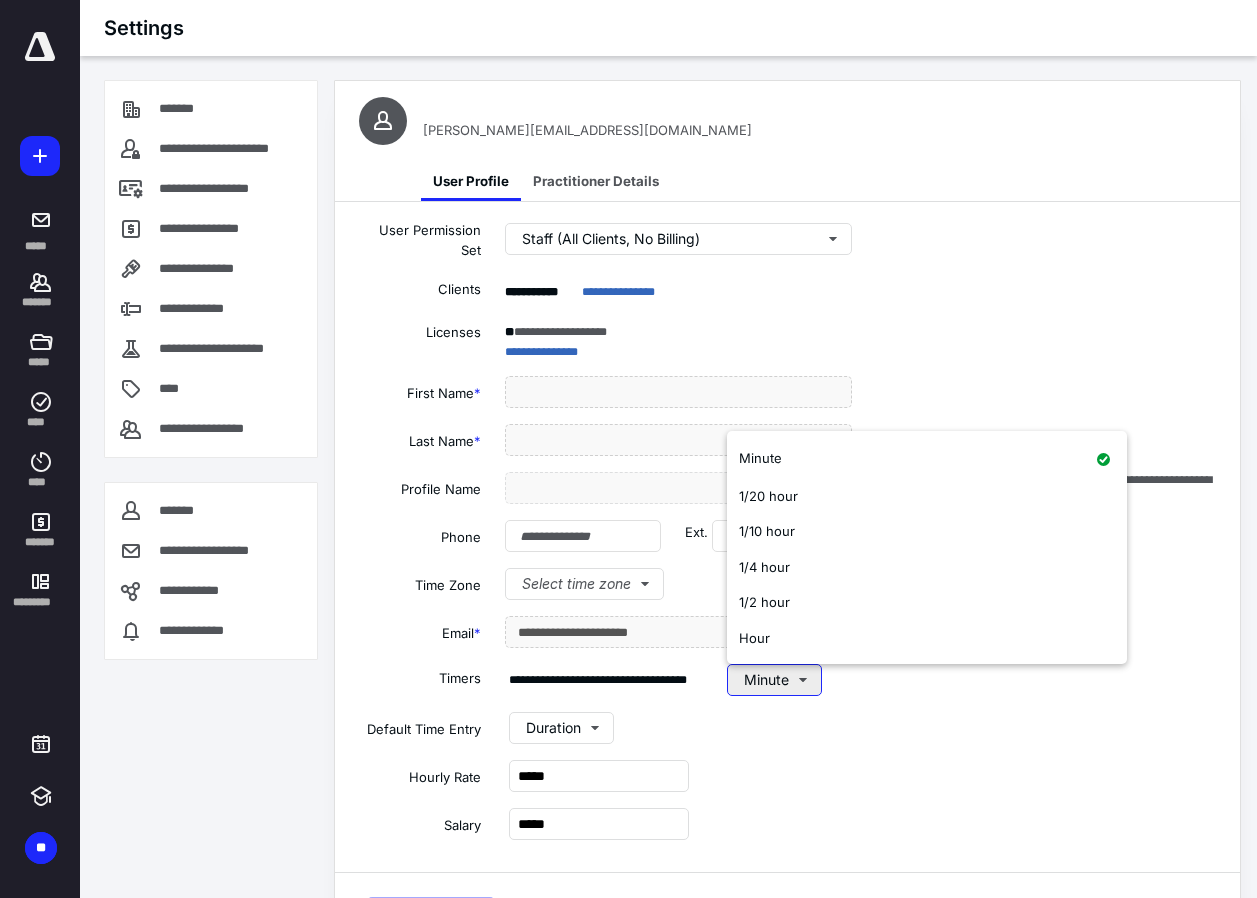 click on "Minute" at bounding box center (774, 680) 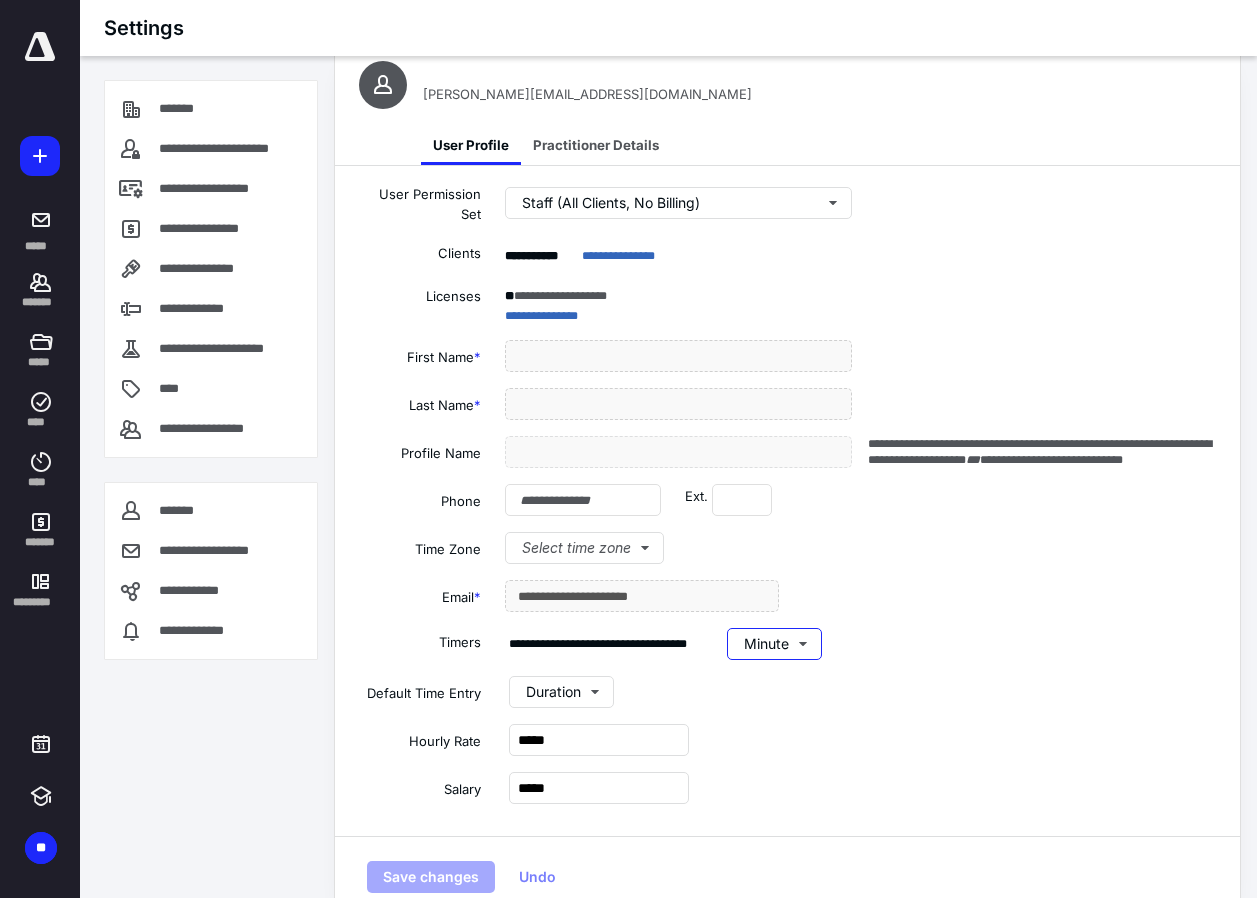 scroll, scrollTop: 56, scrollLeft: 0, axis: vertical 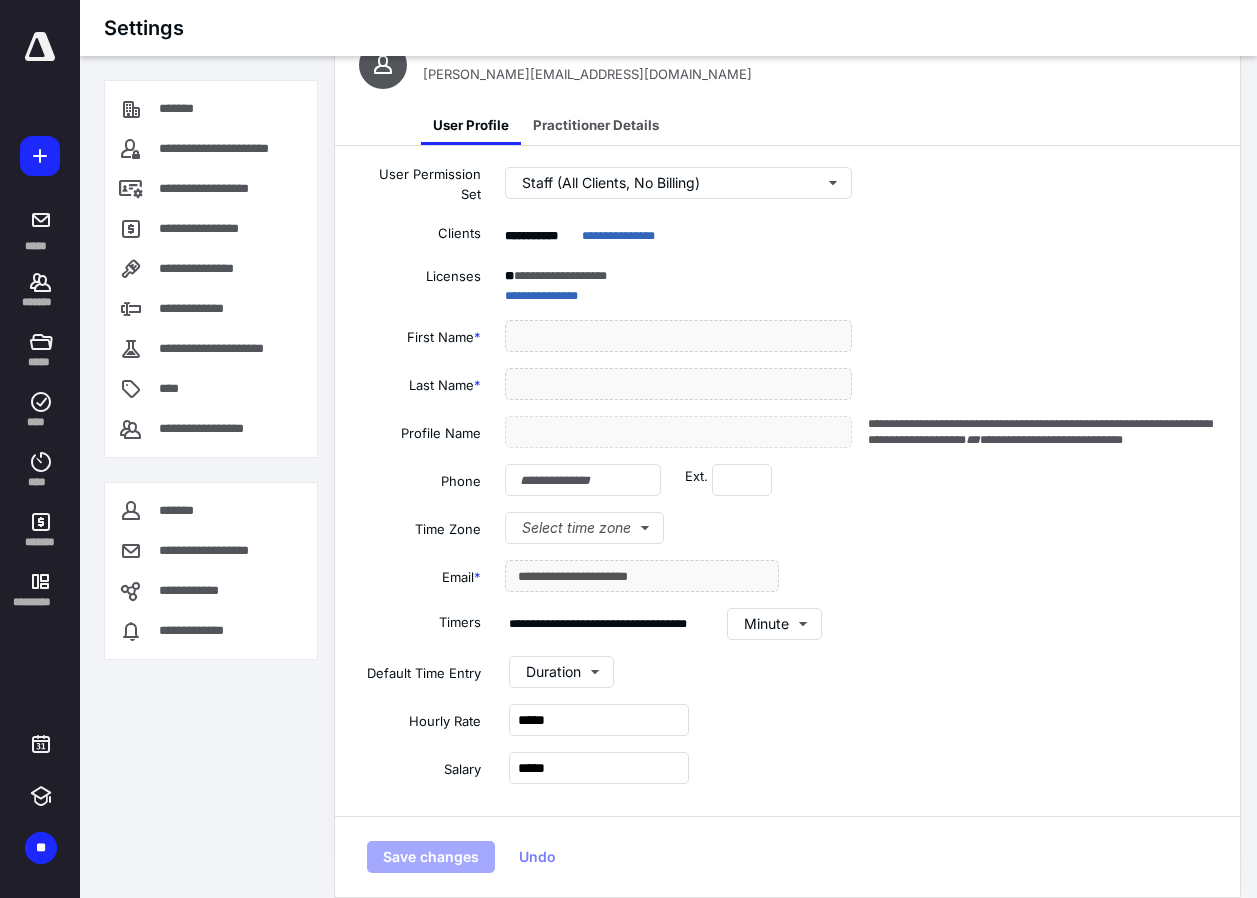 drag, startPoint x: 540, startPoint y: 855, endPoint x: 672, endPoint y: 799, distance: 143.38759 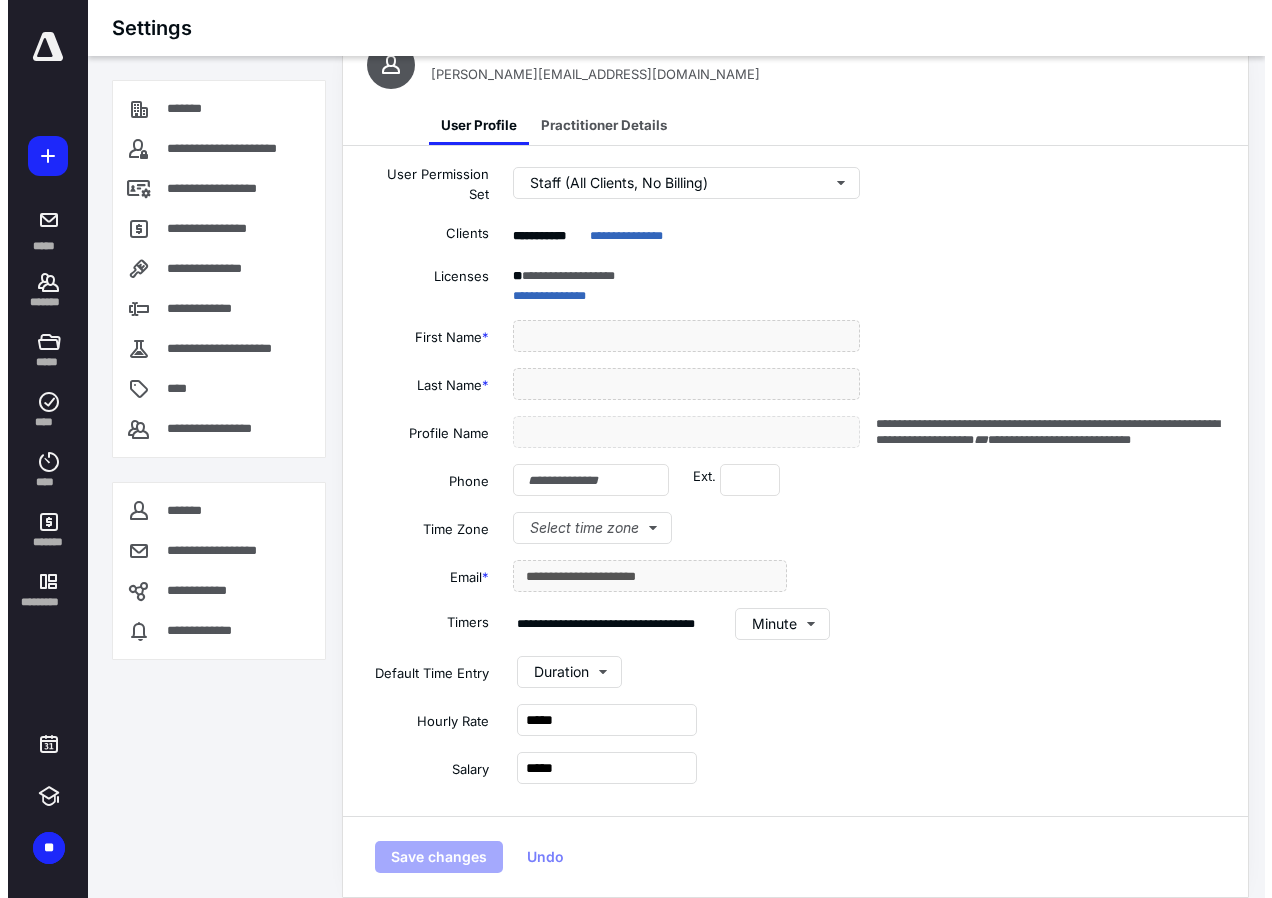 scroll, scrollTop: 0, scrollLeft: 0, axis: both 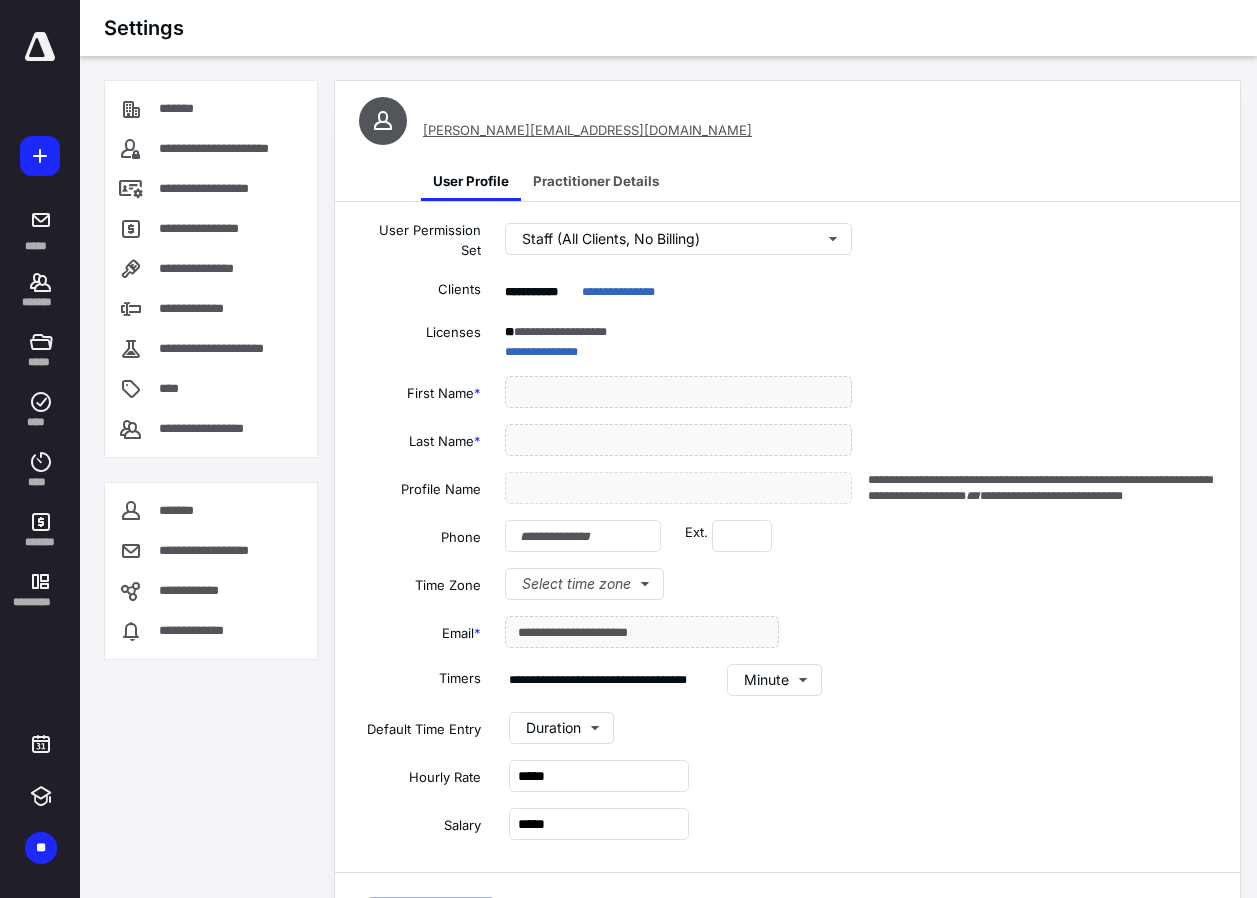 click on "eileen@inspirecpas.com" at bounding box center (587, 130) 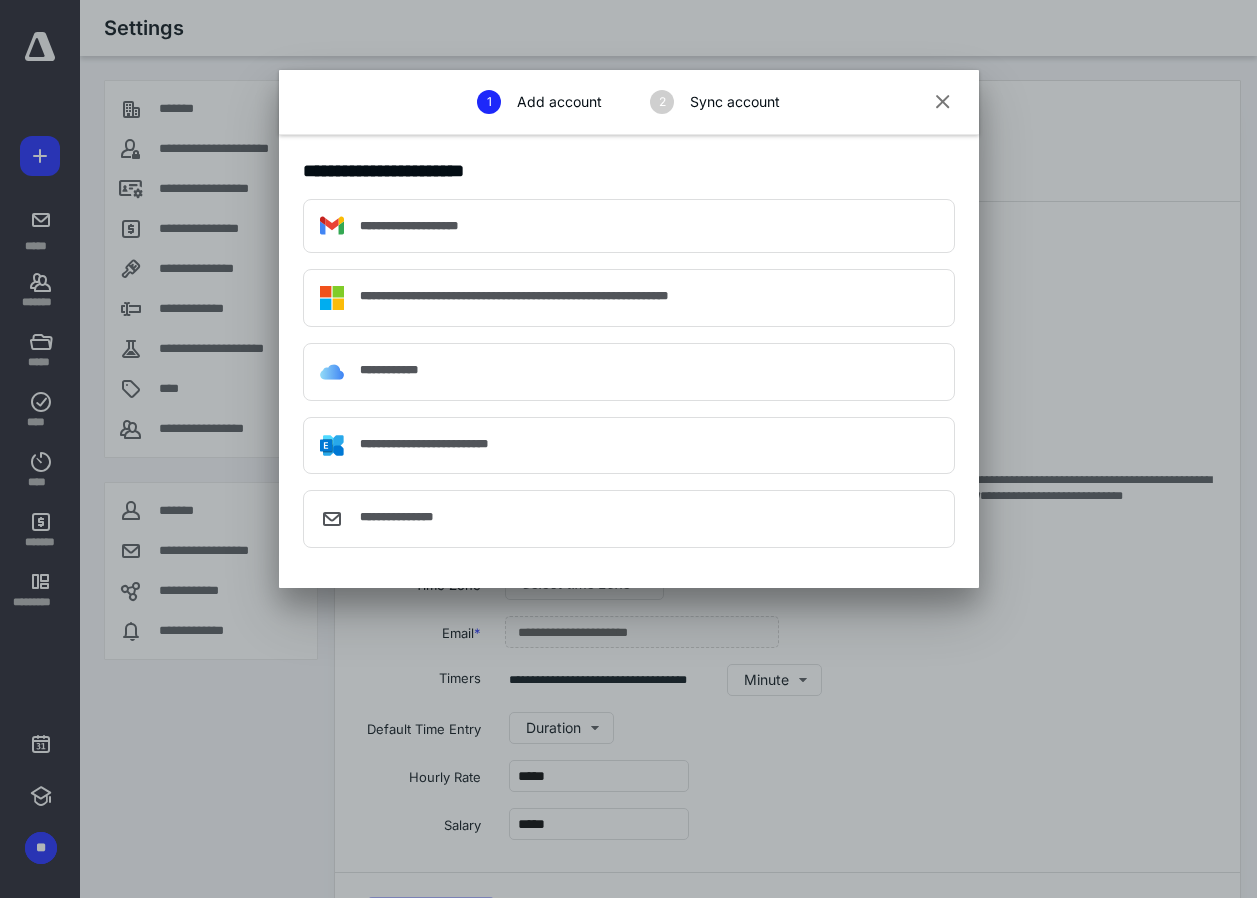 click at bounding box center (943, 103) 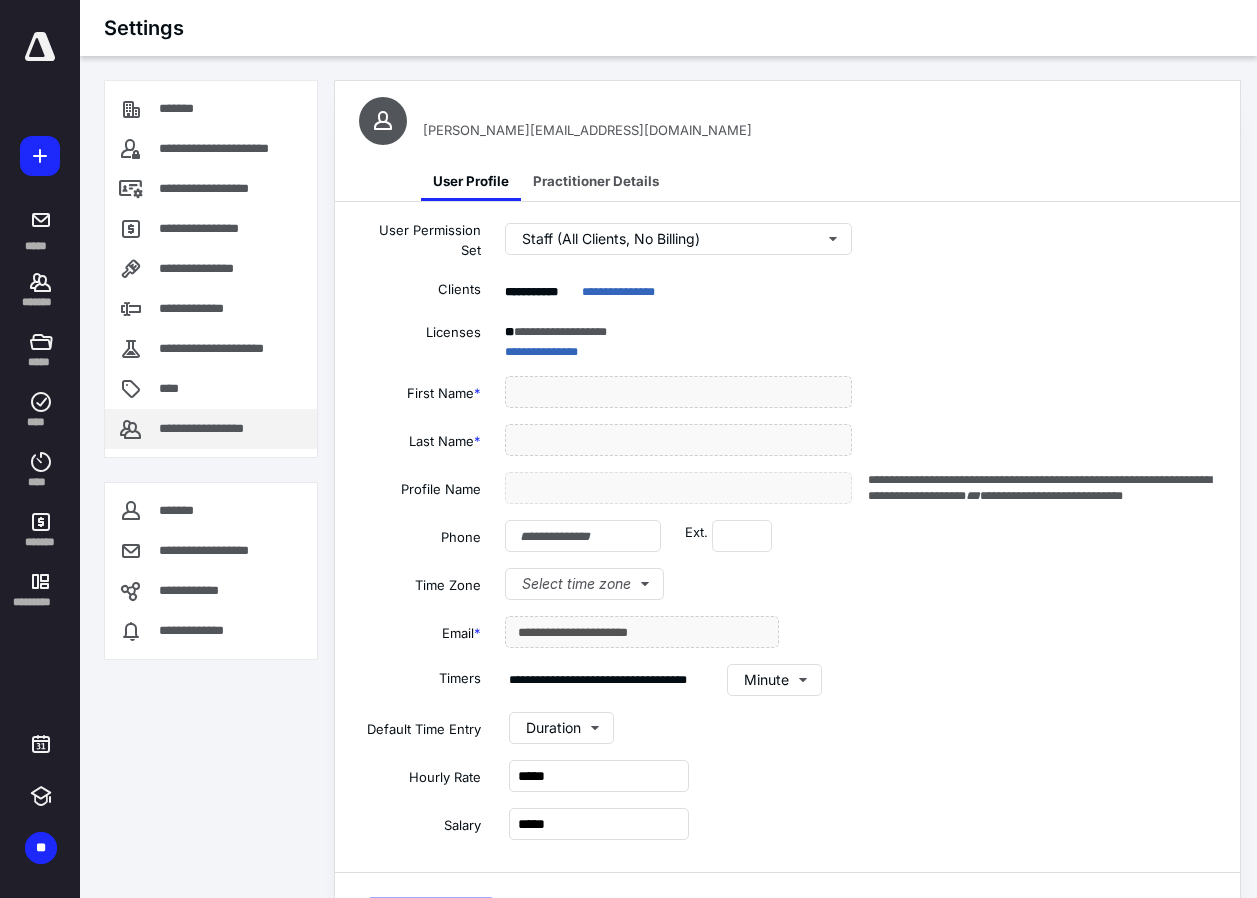 click on "**********" at bounding box center (211, 429) 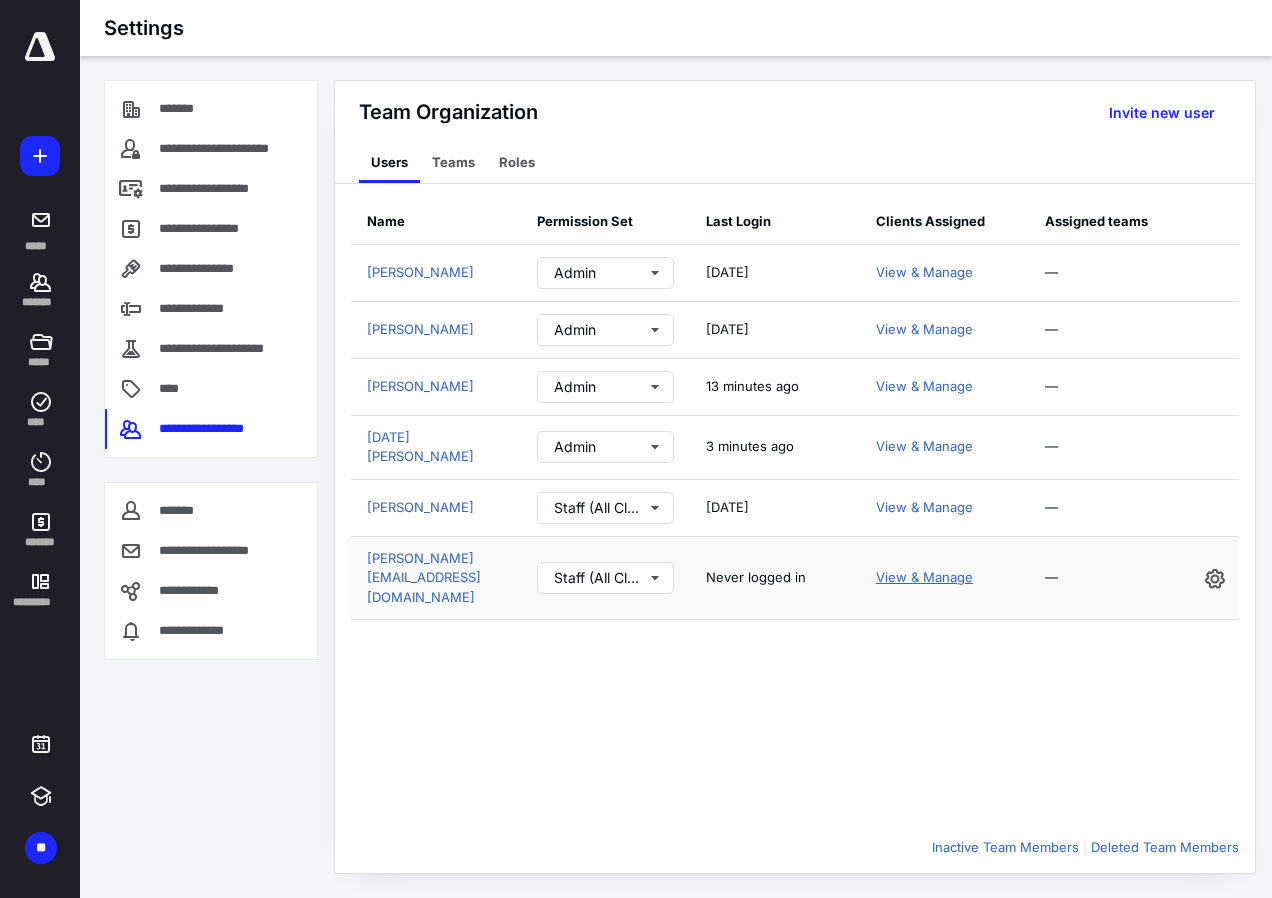 click on "View & Manage" at bounding box center (924, 577) 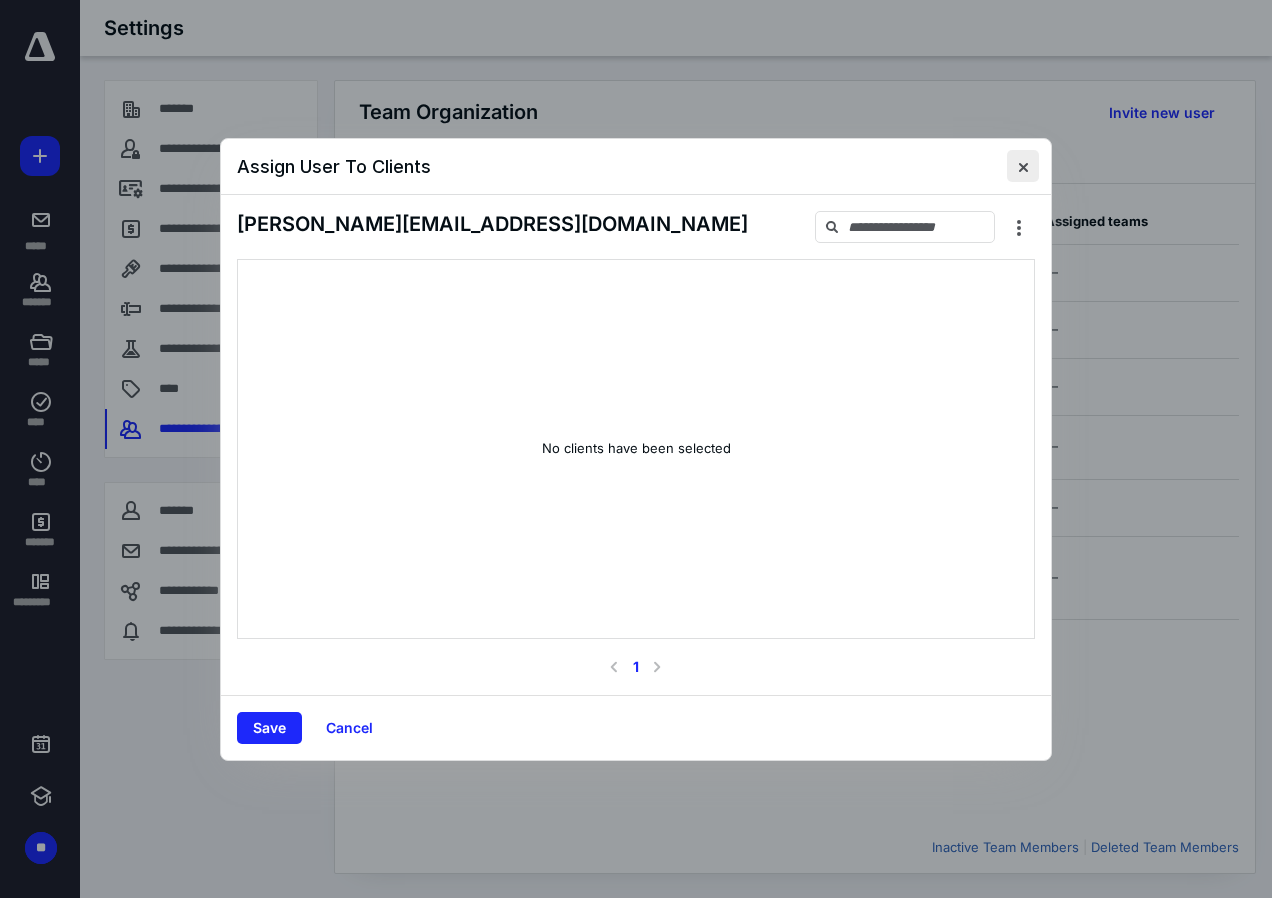 click at bounding box center [1023, 166] 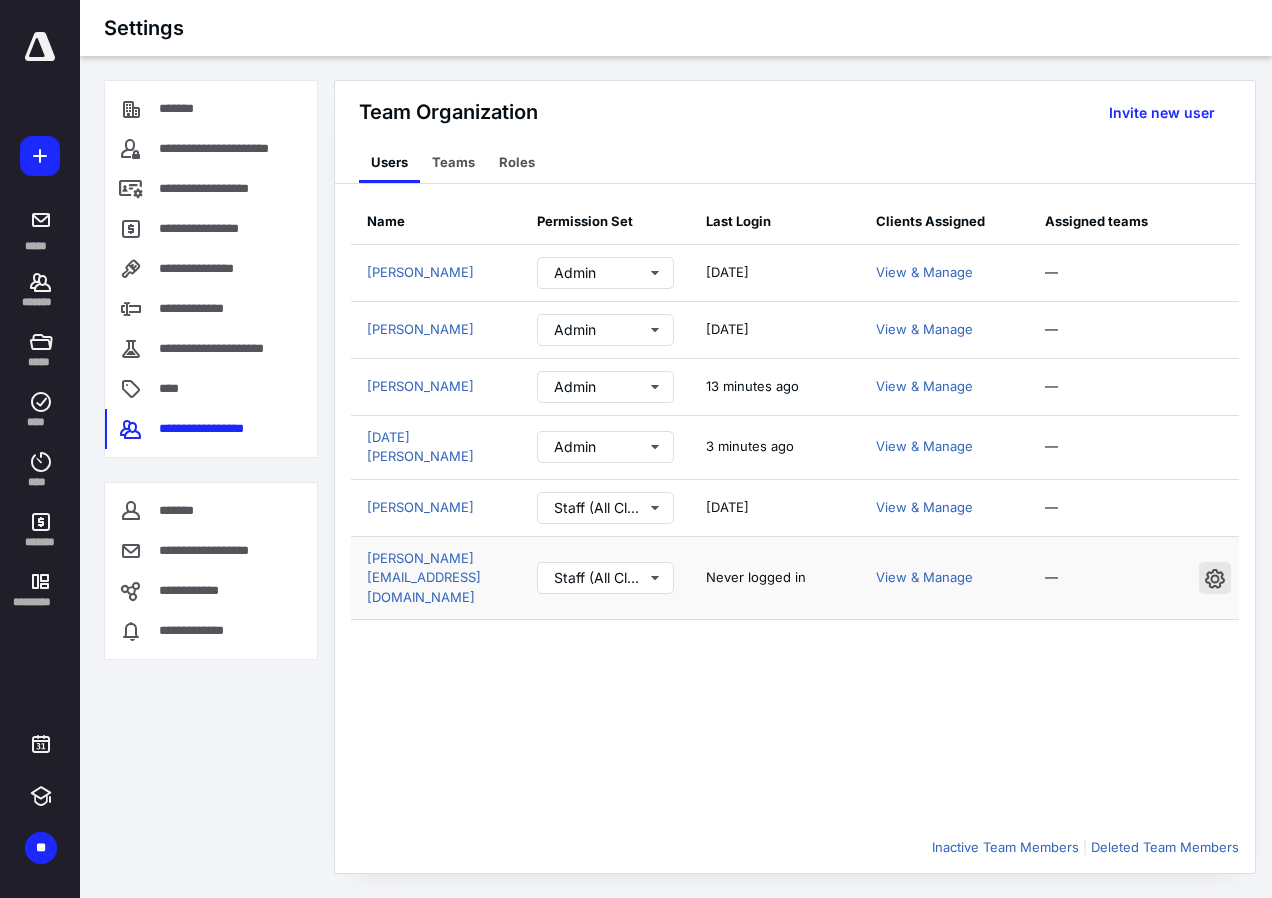 click at bounding box center [1215, 578] 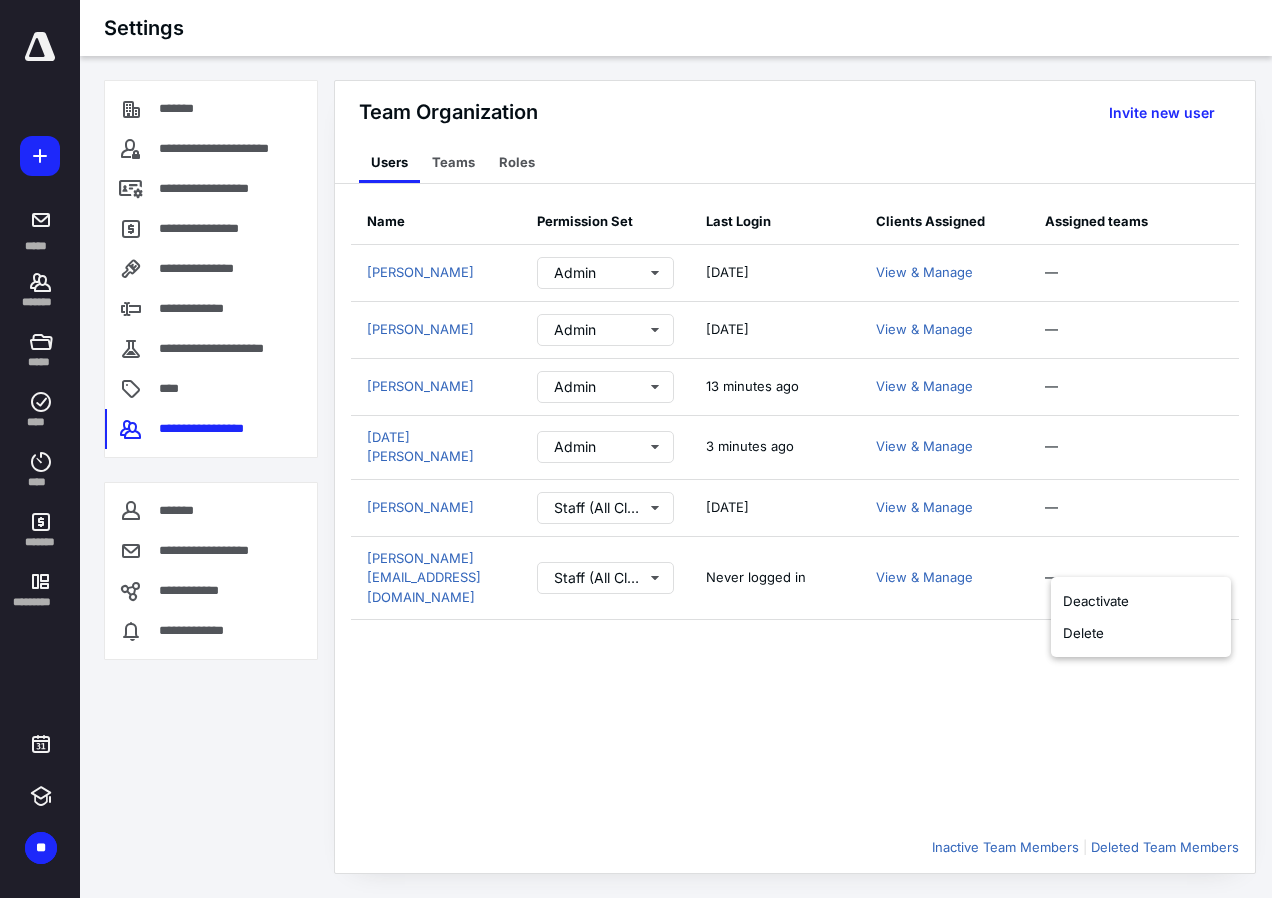 click on "Name Permission Set Last Login Clients Assigned Assigned teams   Erin Denadel Admin 2 days ago View & Manage — Kathryn Thompson Admin 1 day ago View & Manage — Katie Palmer Admin 13 minutes ago View & Manage — Noel Gill Admin 3 minutes ago View & Manage — Robert Barene Staff (All Clients, No Billing) 1 day ago View & Manage — eileen@inspirecpas.com Staff (All Clients, No Billing) Never logged in View & Manage —" at bounding box center (795, 511) 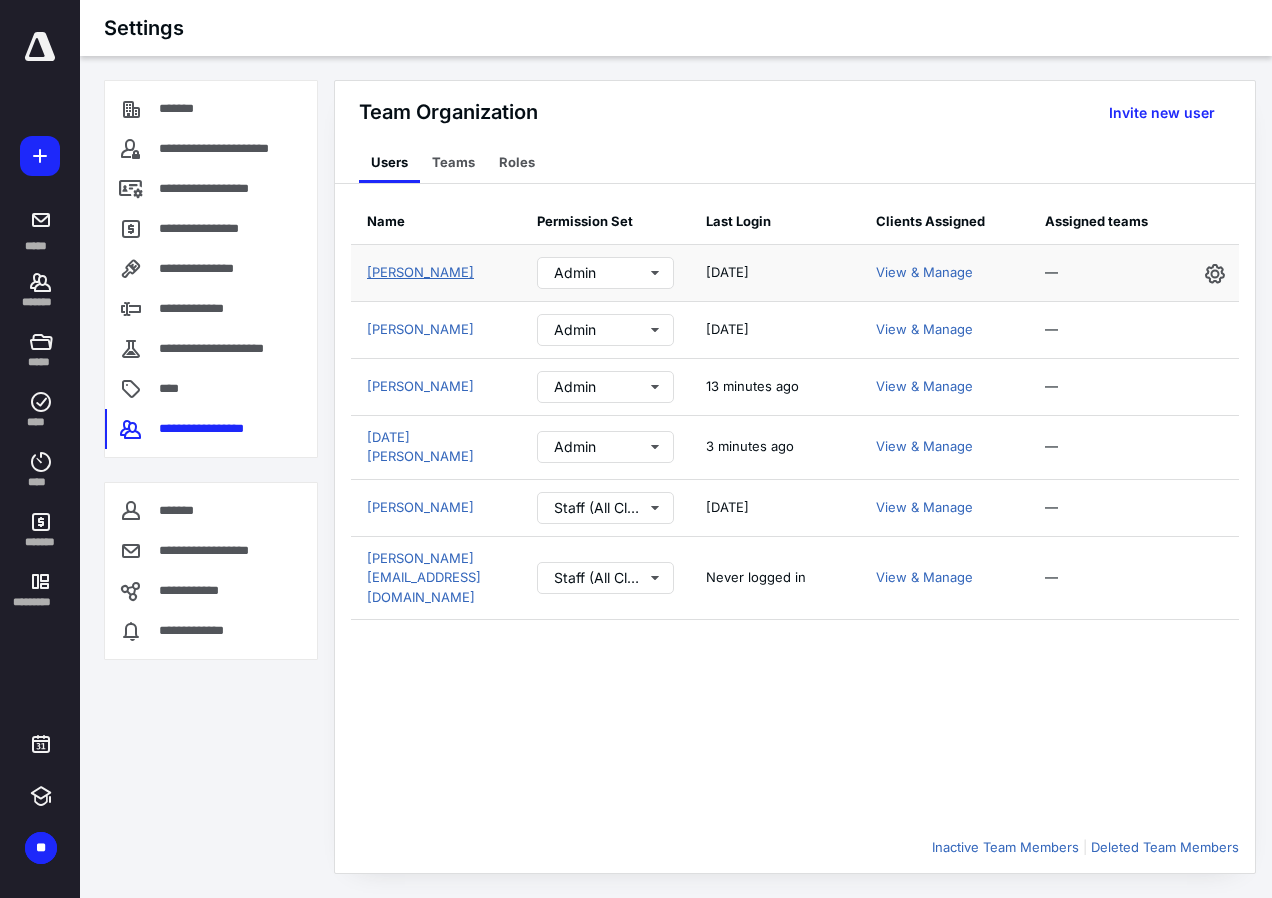 click on "[PERSON_NAME]" at bounding box center (420, 272) 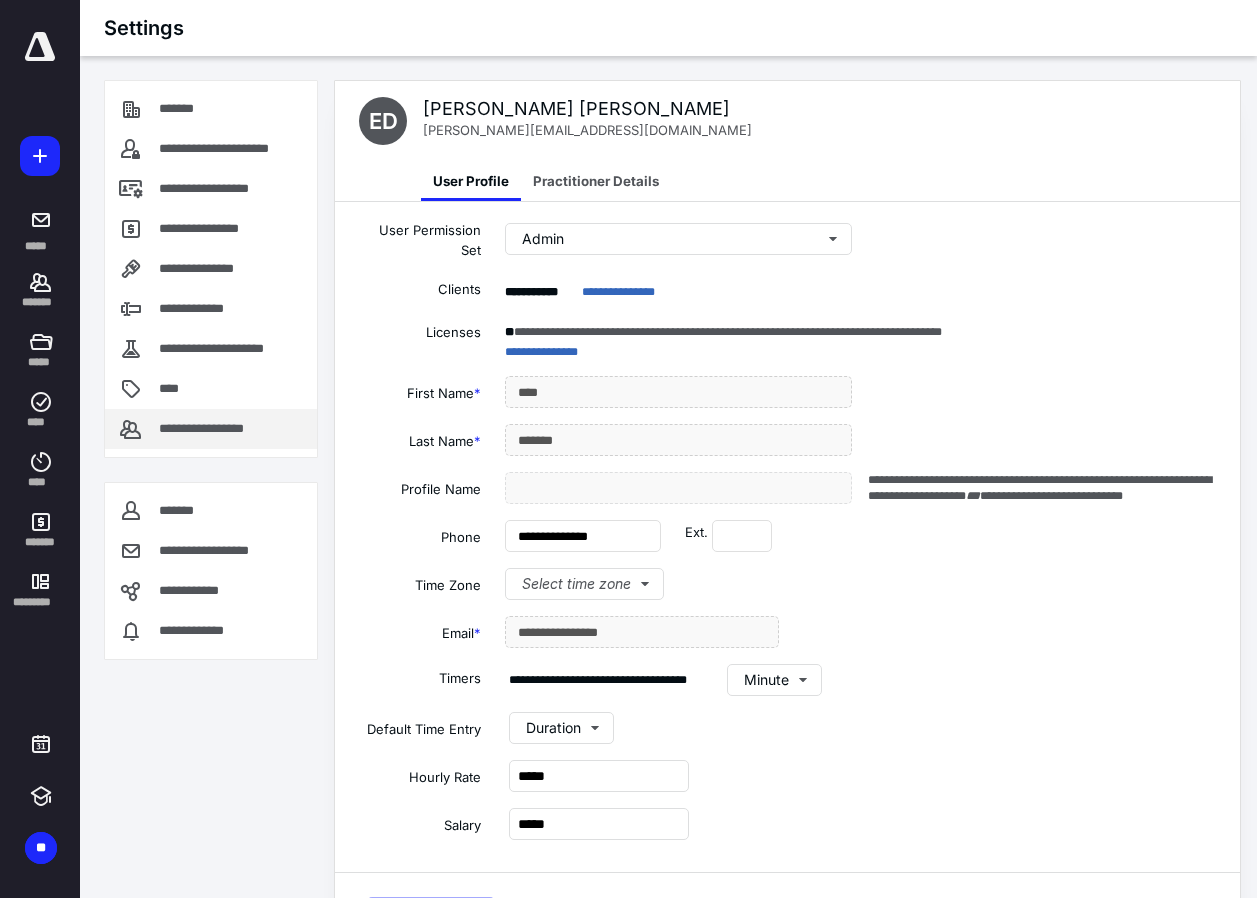 click on "**********" at bounding box center (217, 429) 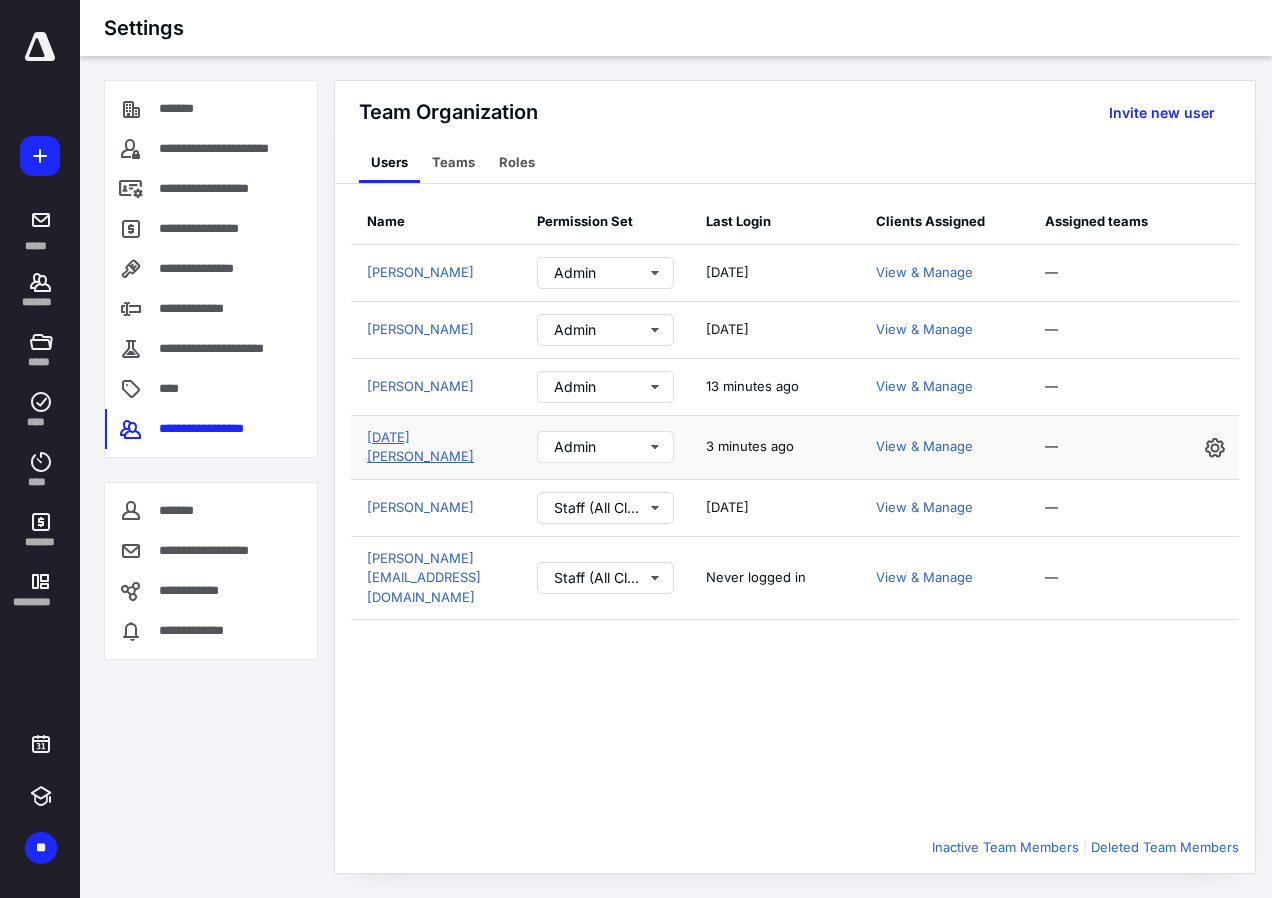 click on "[DATE][PERSON_NAME]" at bounding box center [420, 447] 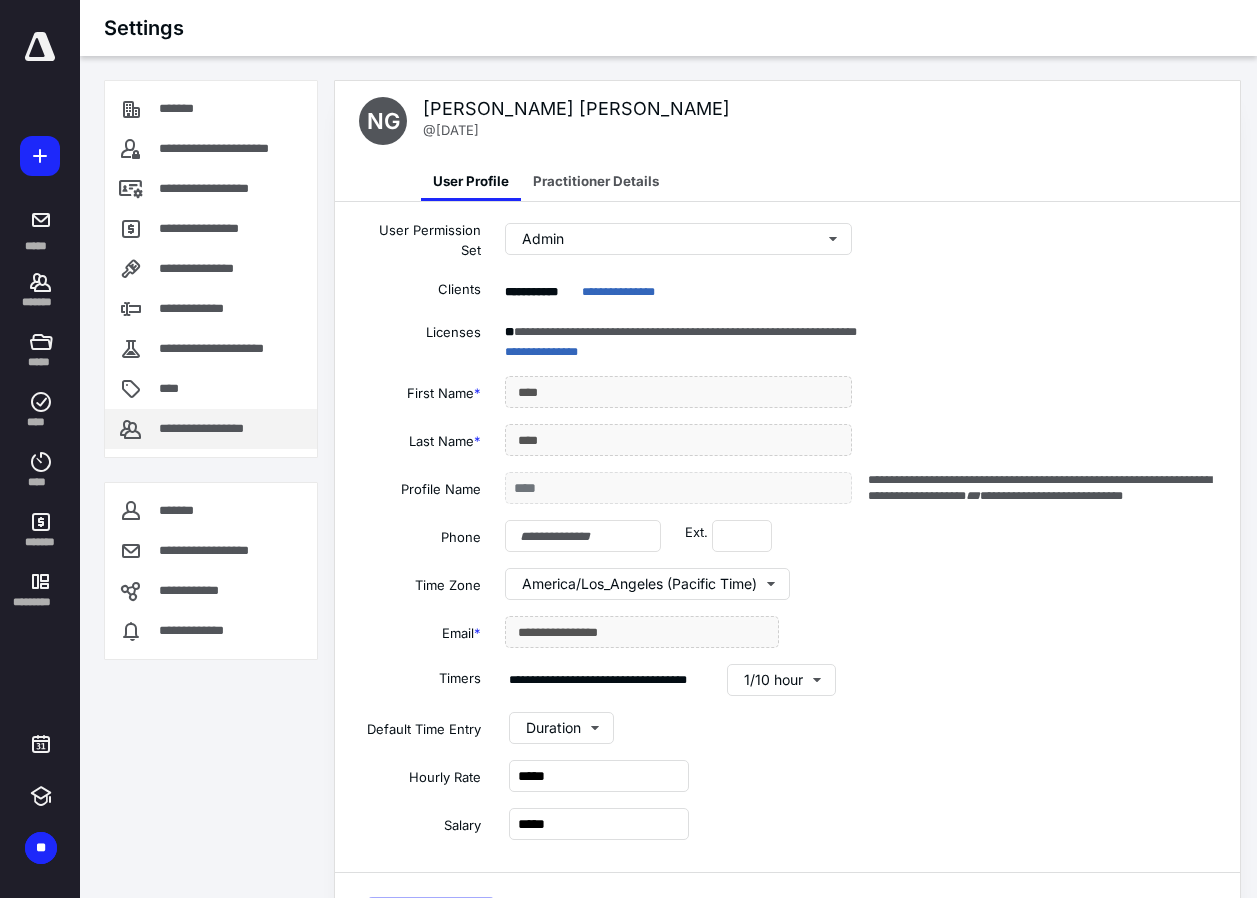 click on "**********" at bounding box center (217, 429) 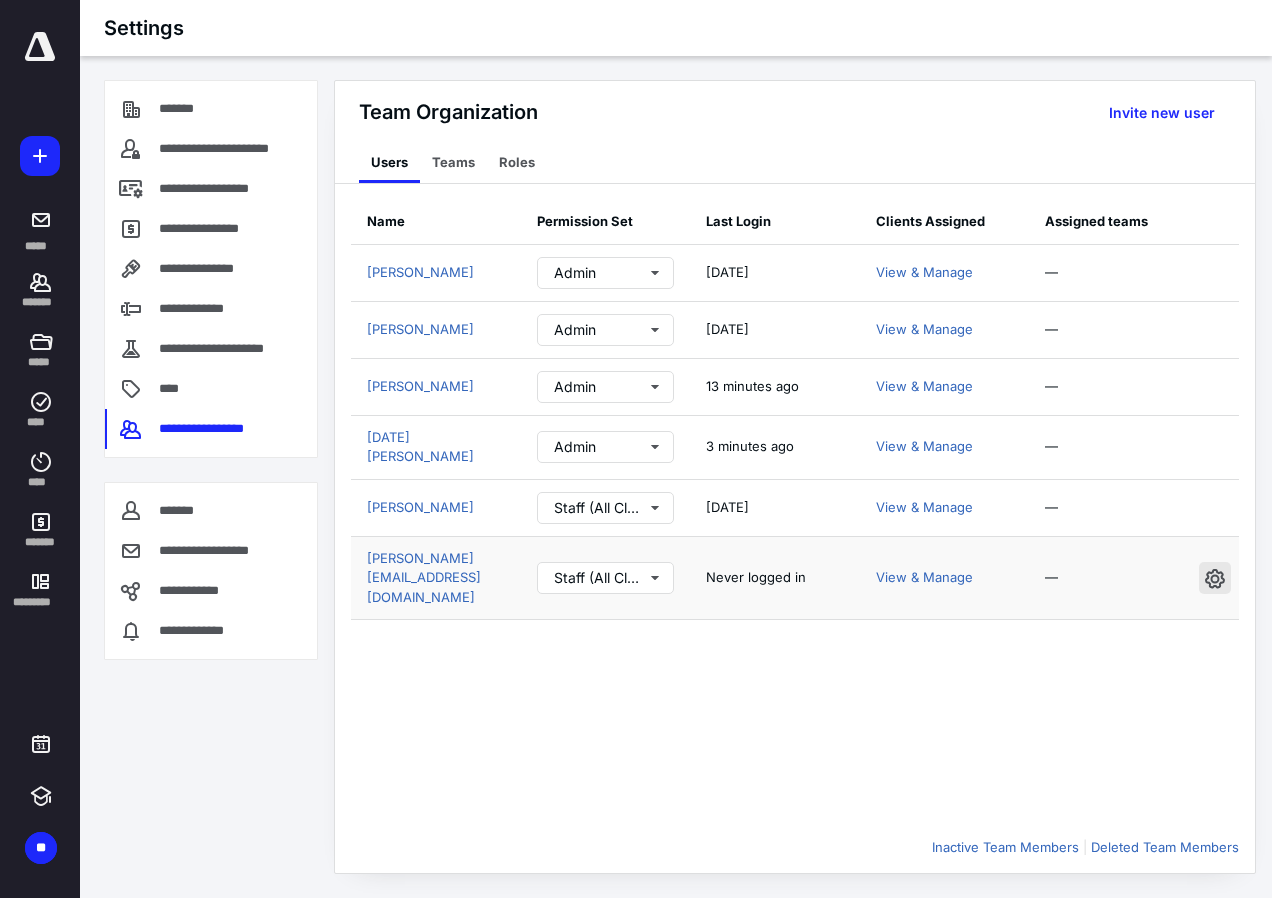 click at bounding box center (1215, 578) 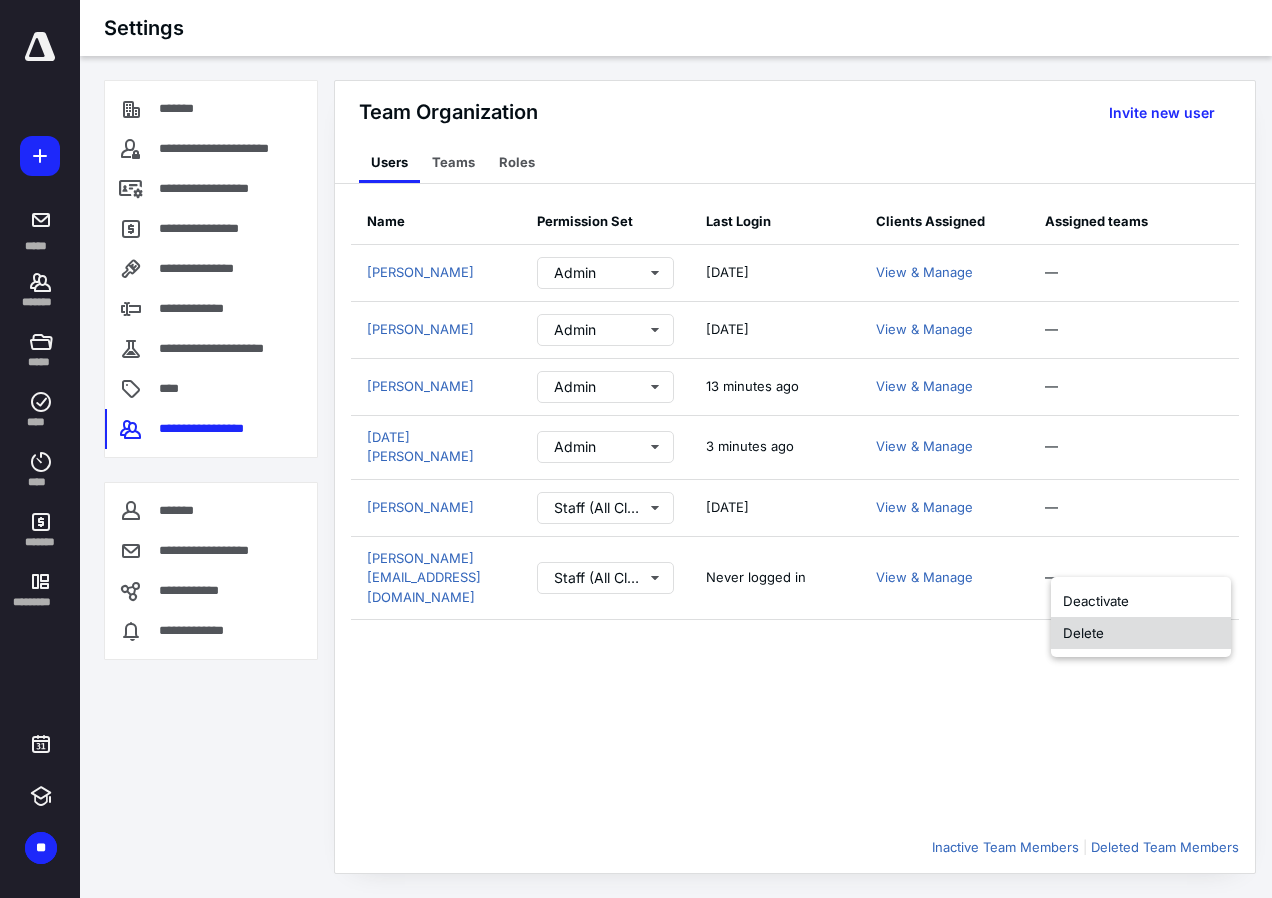 click on "Delete" at bounding box center (1141, 633) 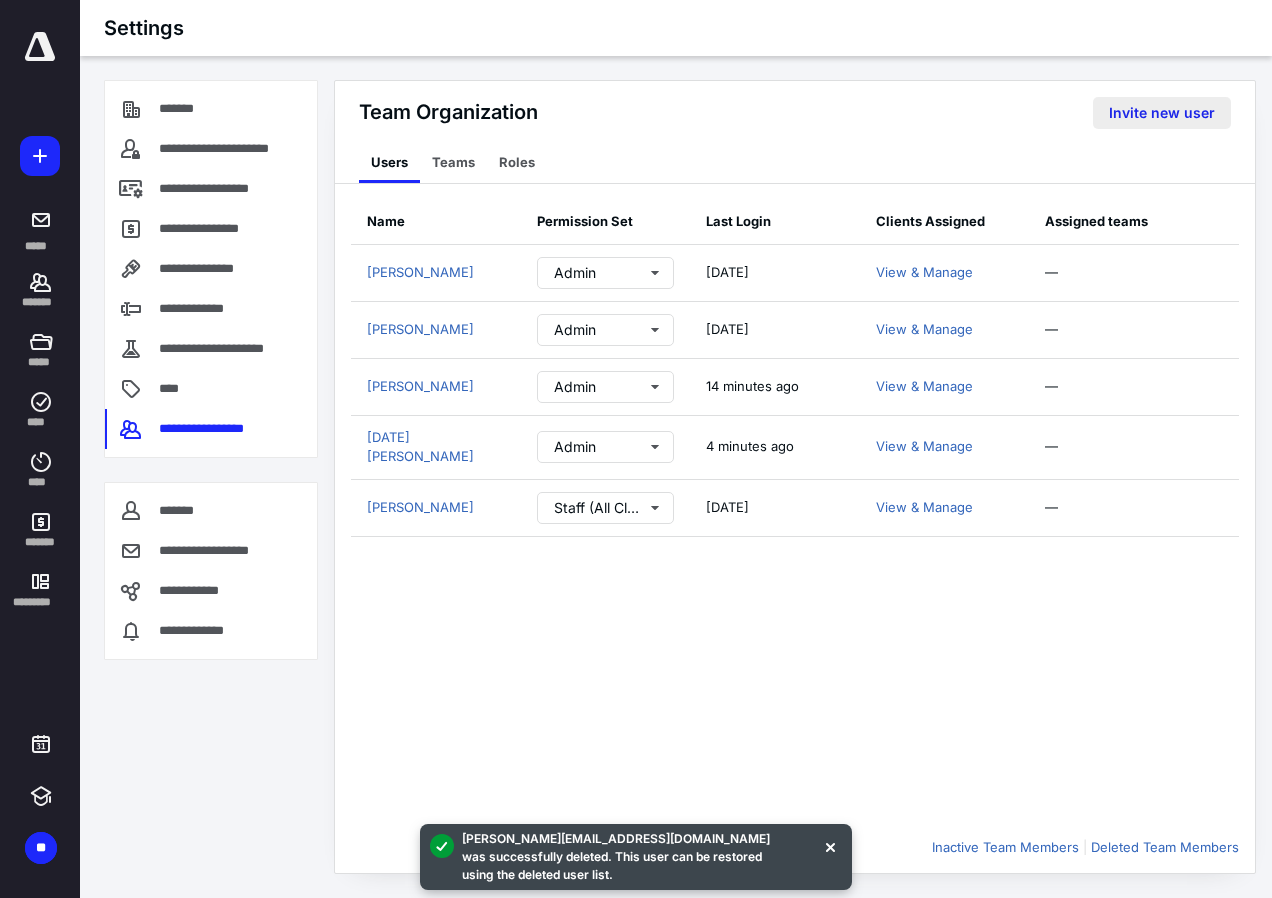 click on "Invite new user" at bounding box center (1162, 113) 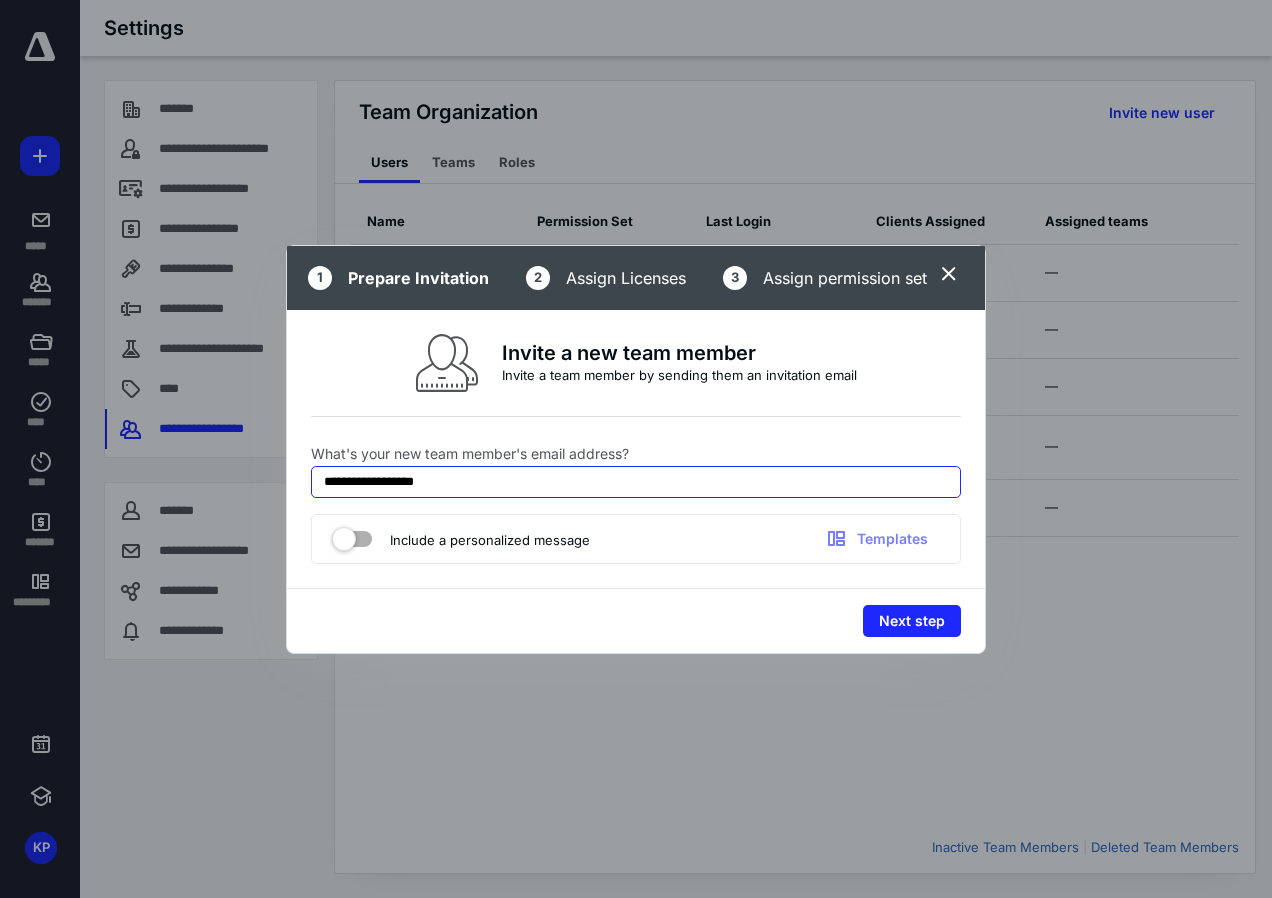 drag, startPoint x: 454, startPoint y: 473, endPoint x: 225, endPoint y: 463, distance: 229.21823 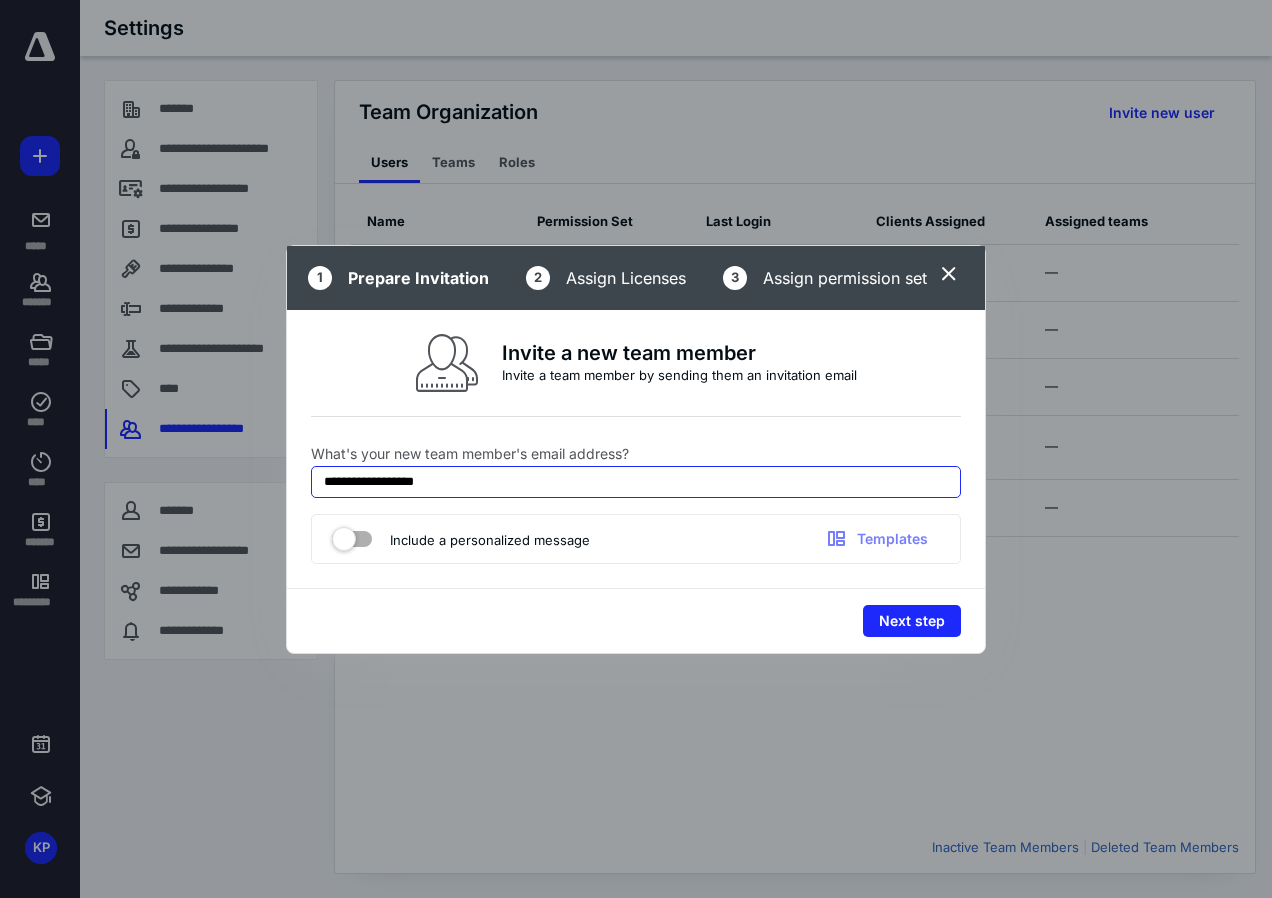 paste on "**********" 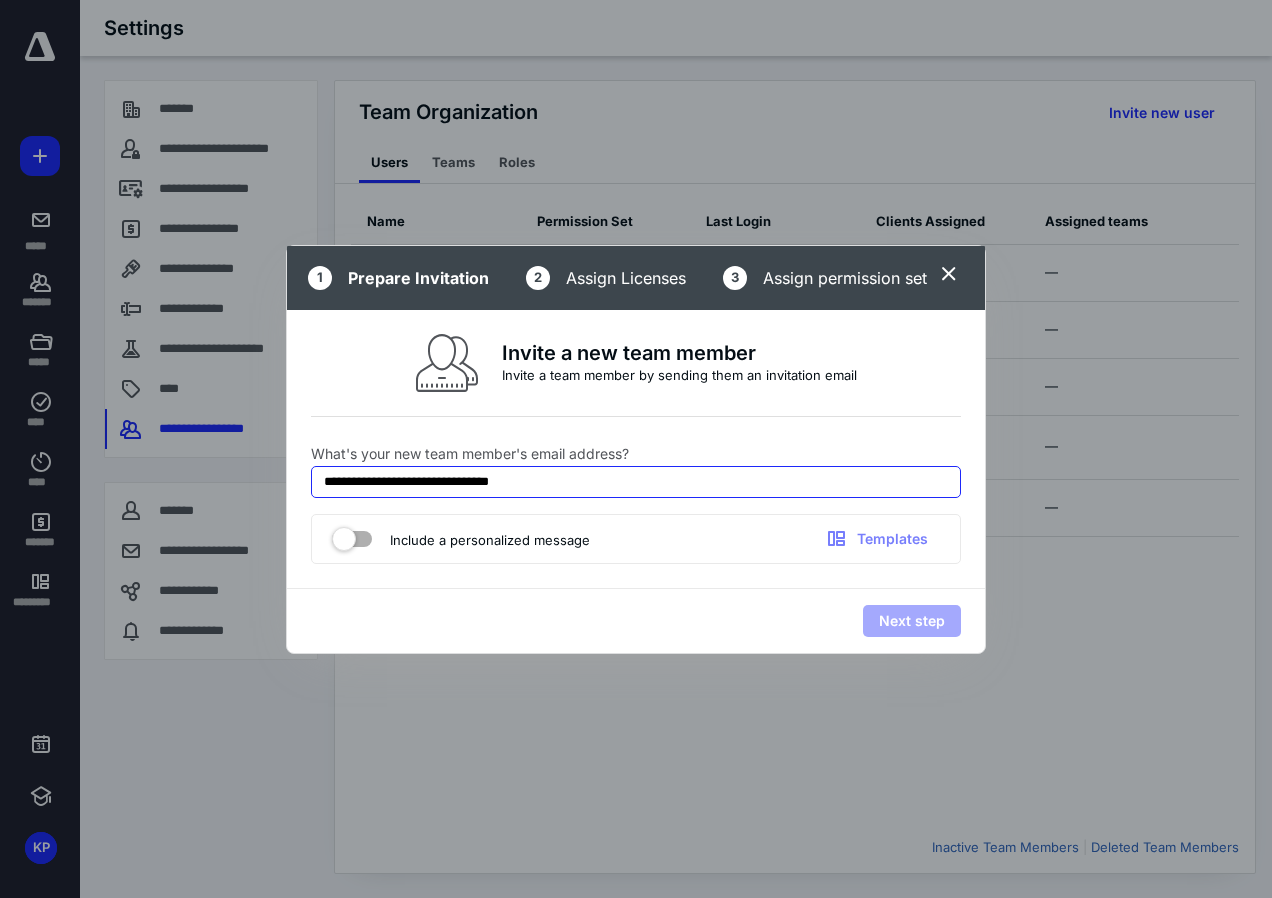 drag, startPoint x: 572, startPoint y: 482, endPoint x: 253, endPoint y: 484, distance: 319.00626 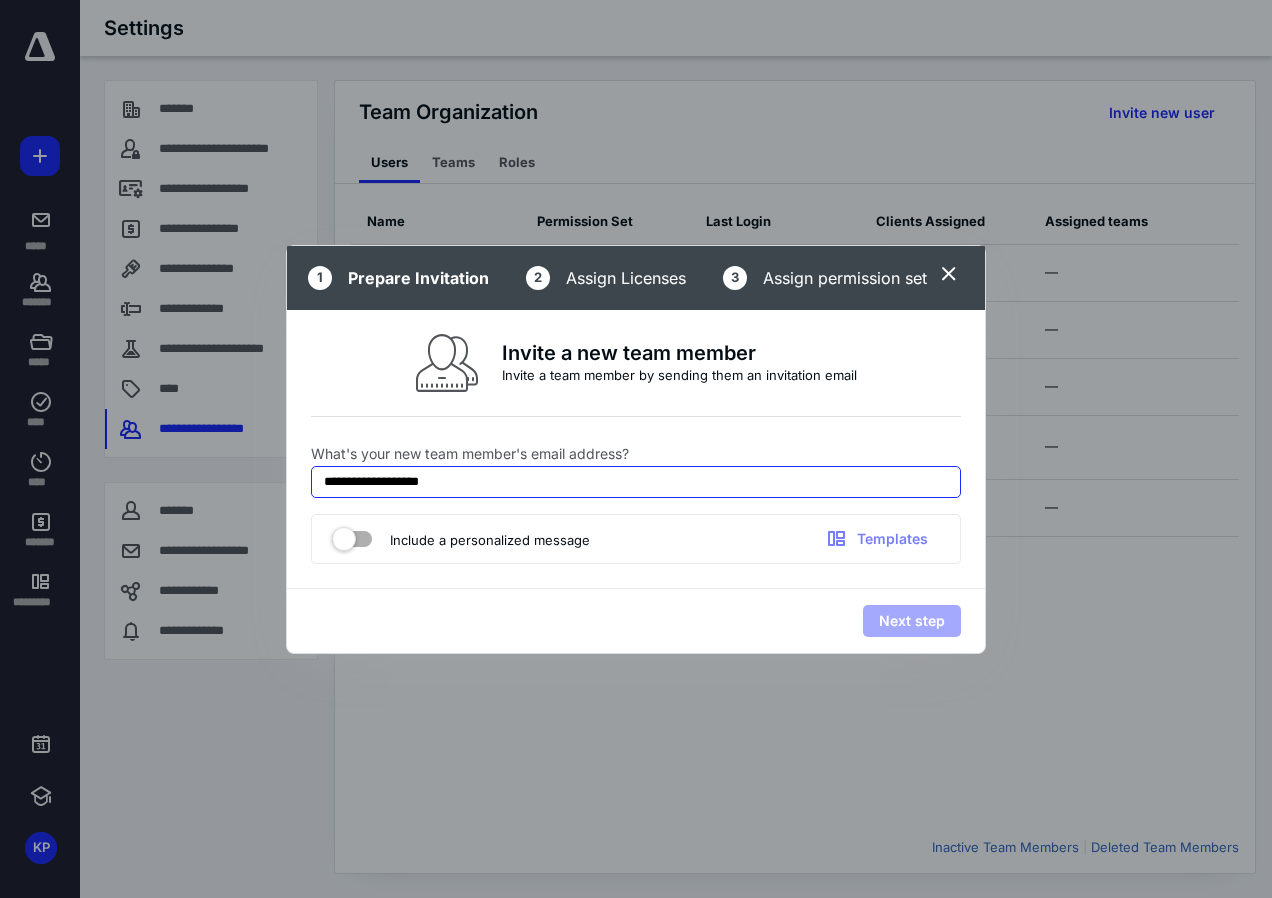 click on "**********" at bounding box center [636, 482] 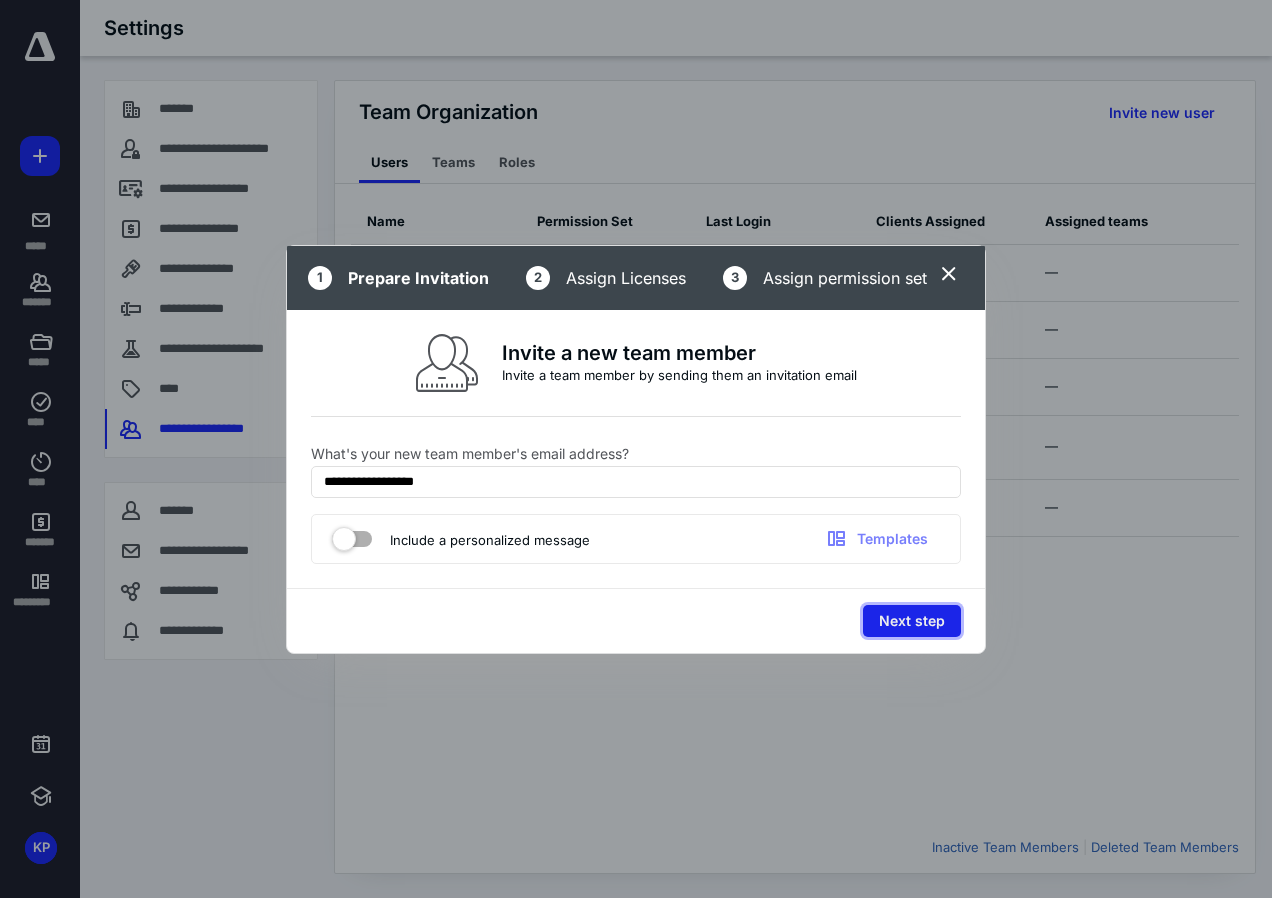 click on "Next step" at bounding box center (912, 621) 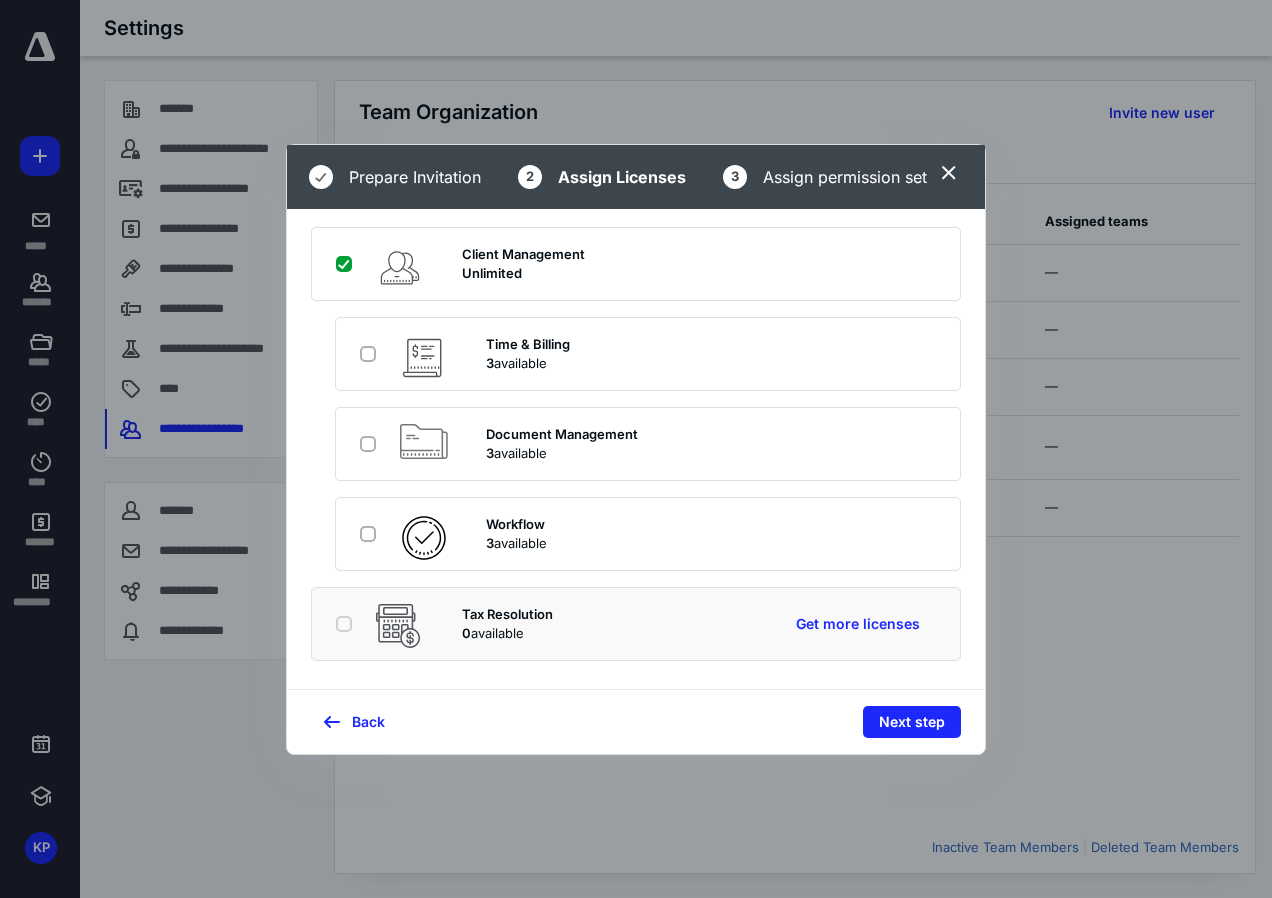 scroll, scrollTop: 125, scrollLeft: 0, axis: vertical 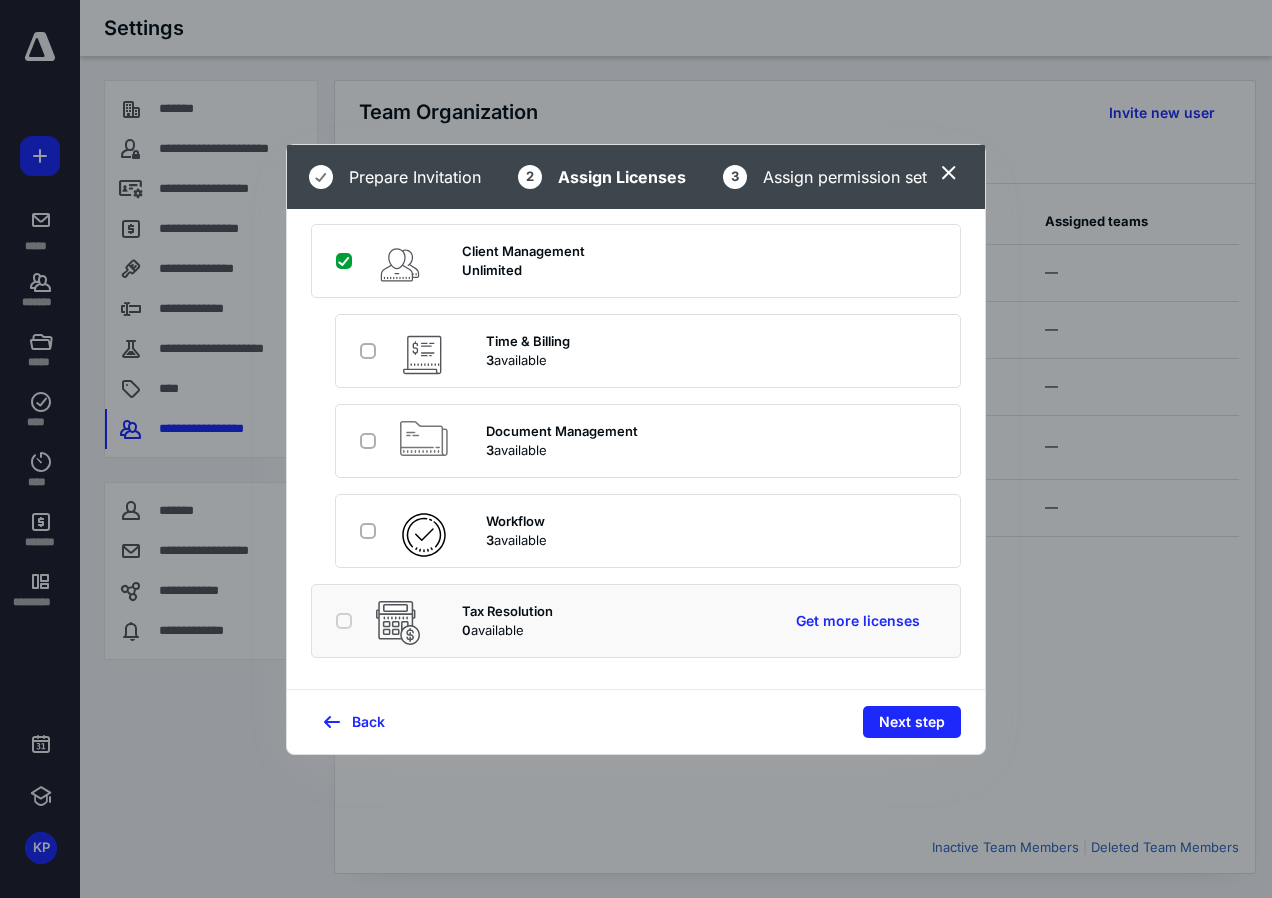click at bounding box center [372, 530] 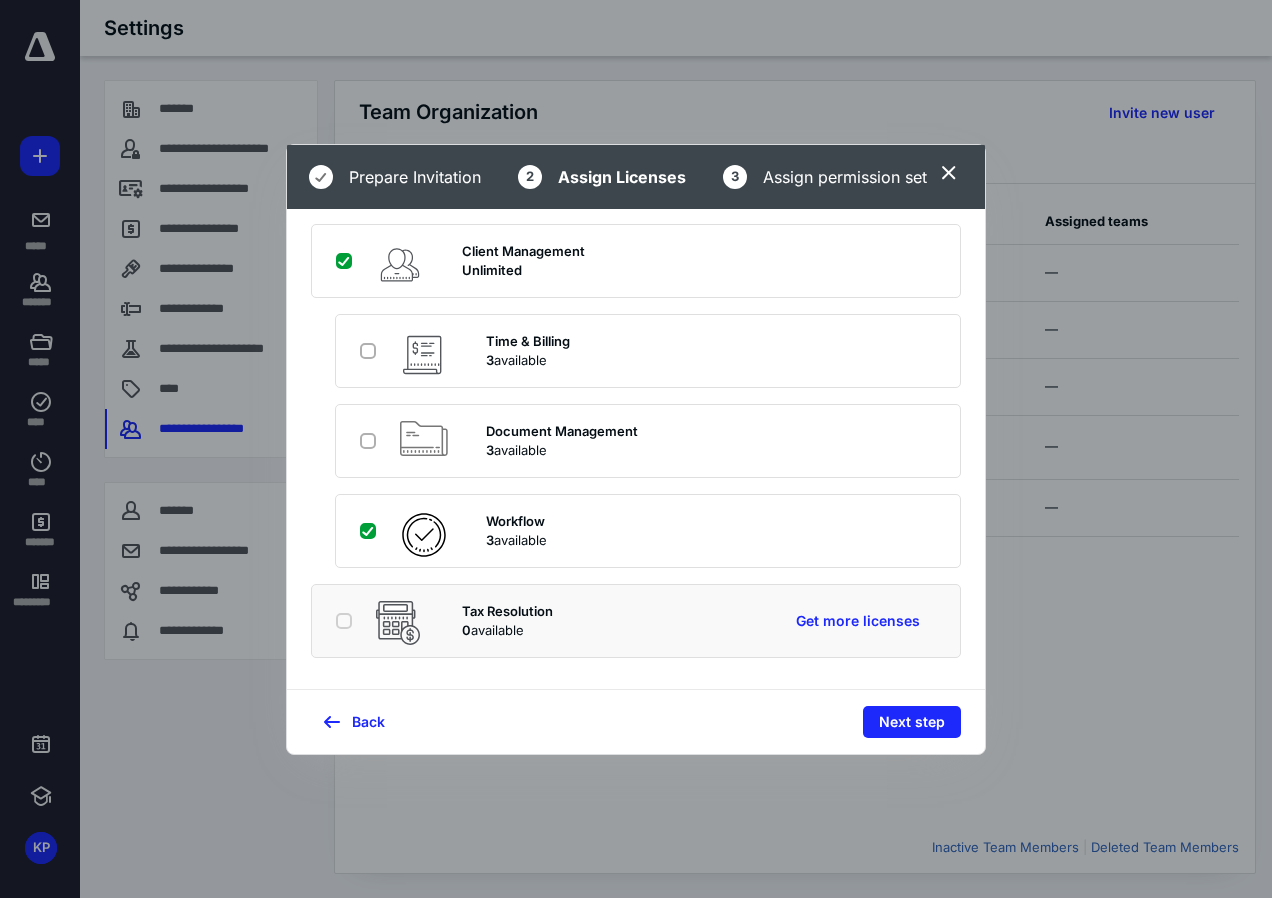 click at bounding box center (370, 531) 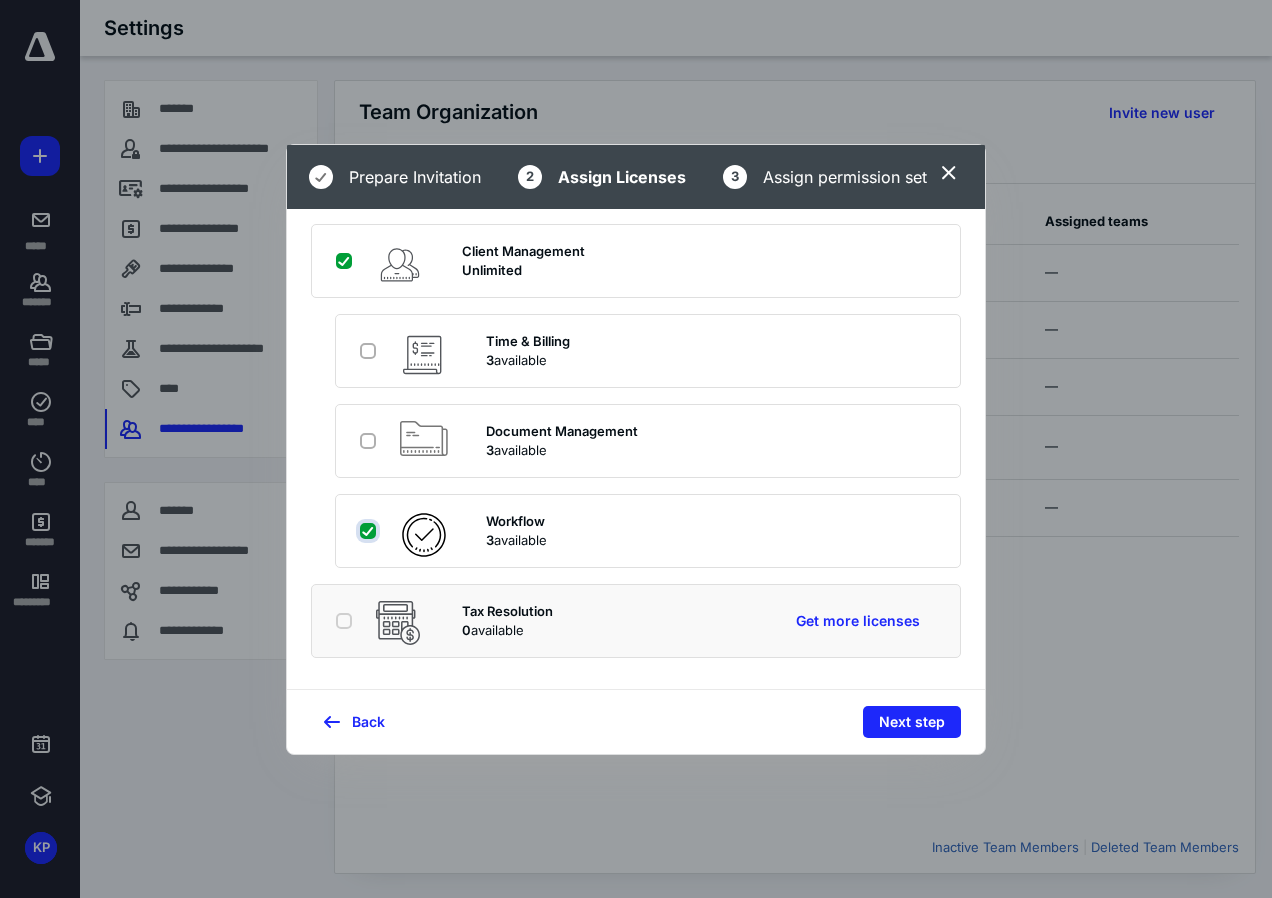 checkbox on "true" 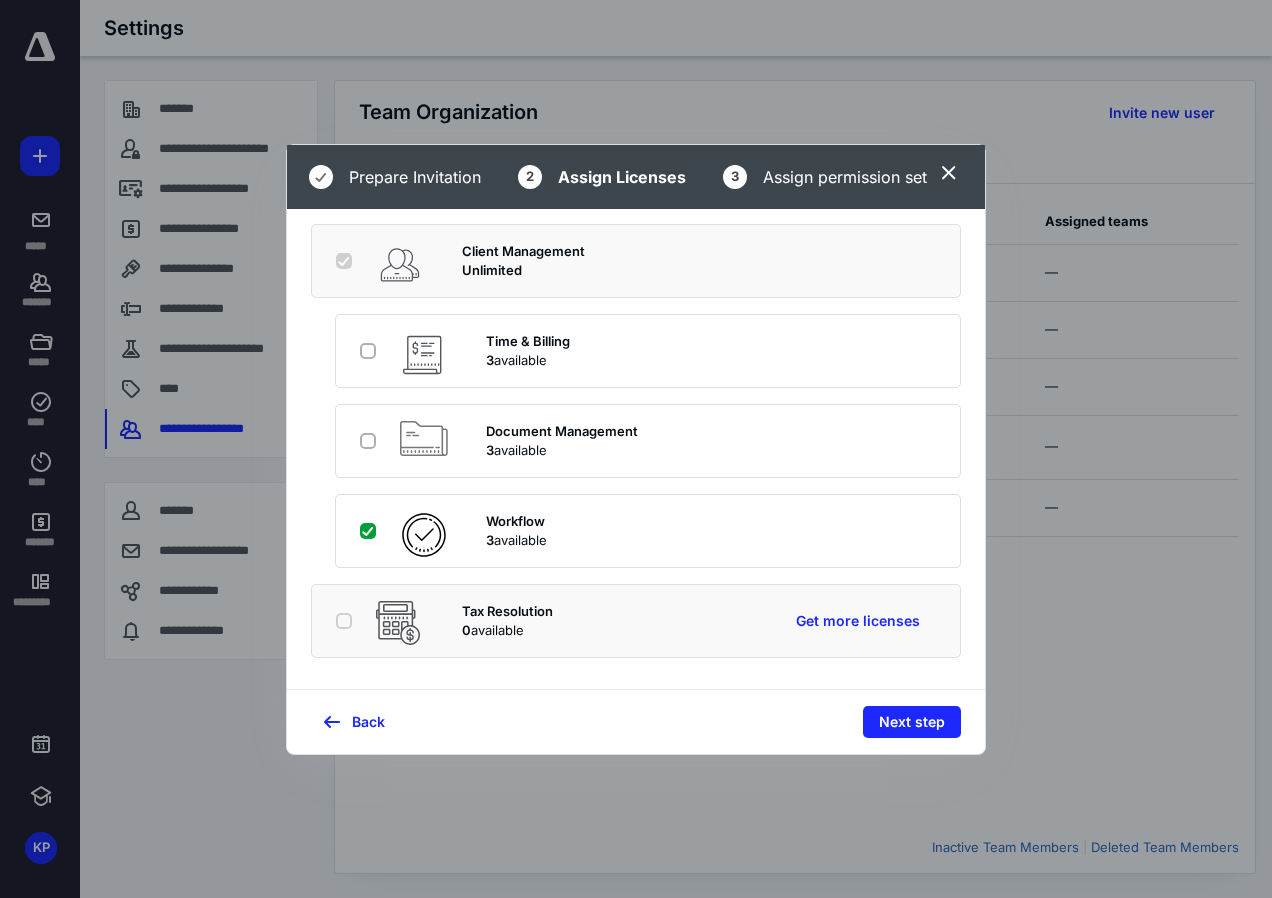 drag, startPoint x: 373, startPoint y: 430, endPoint x: 372, endPoint y: 419, distance: 11.045361 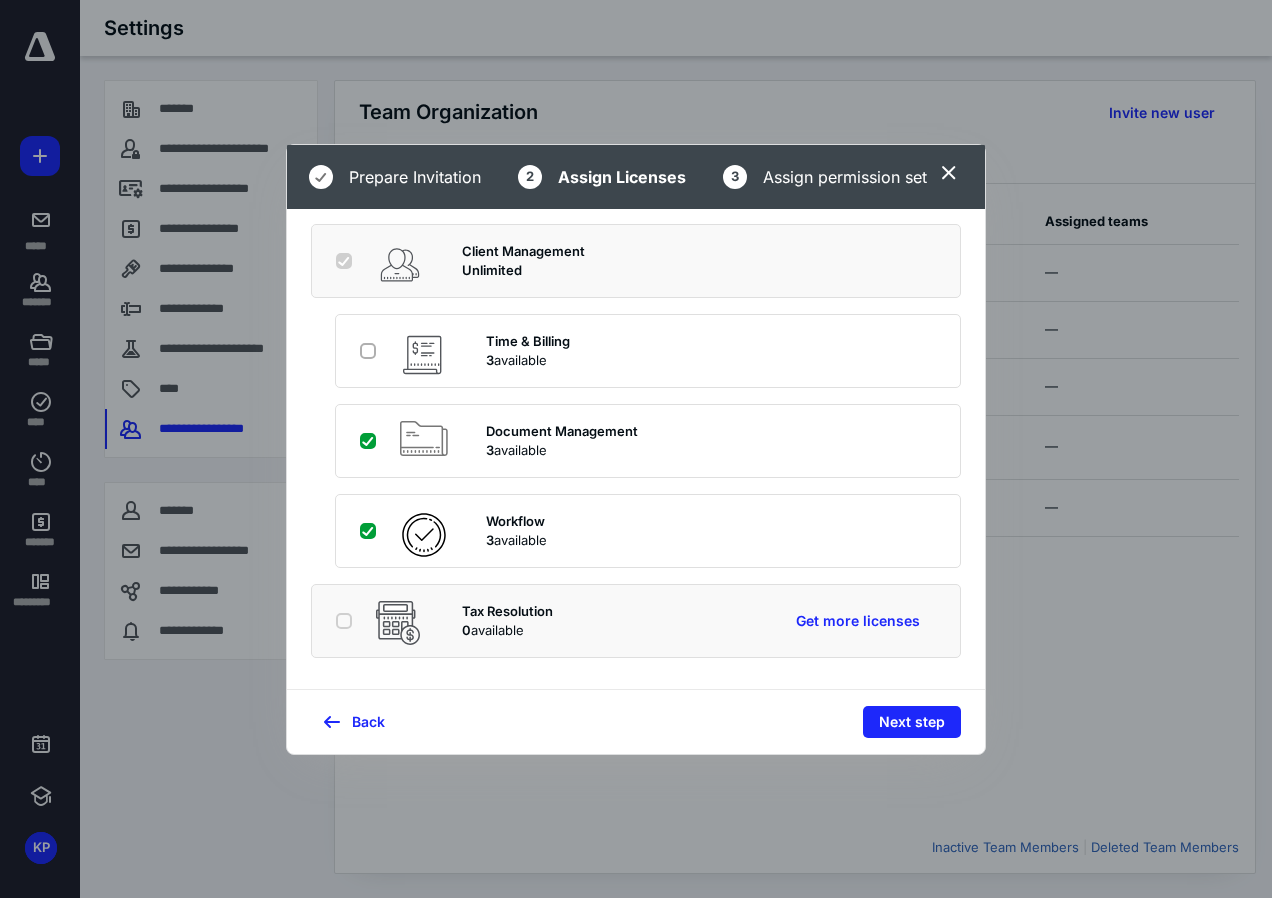 click at bounding box center [370, 441] 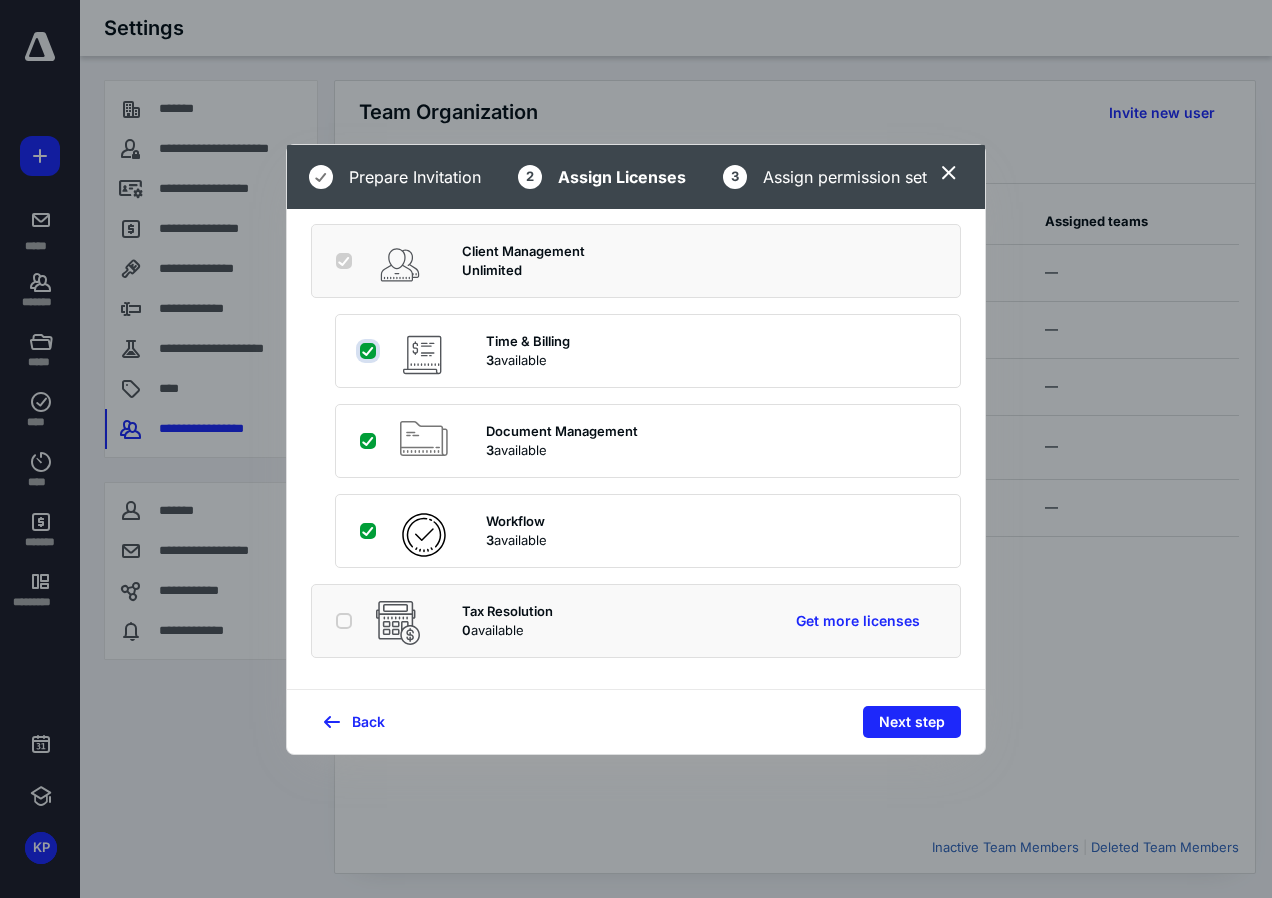 click at bounding box center [370, 351] 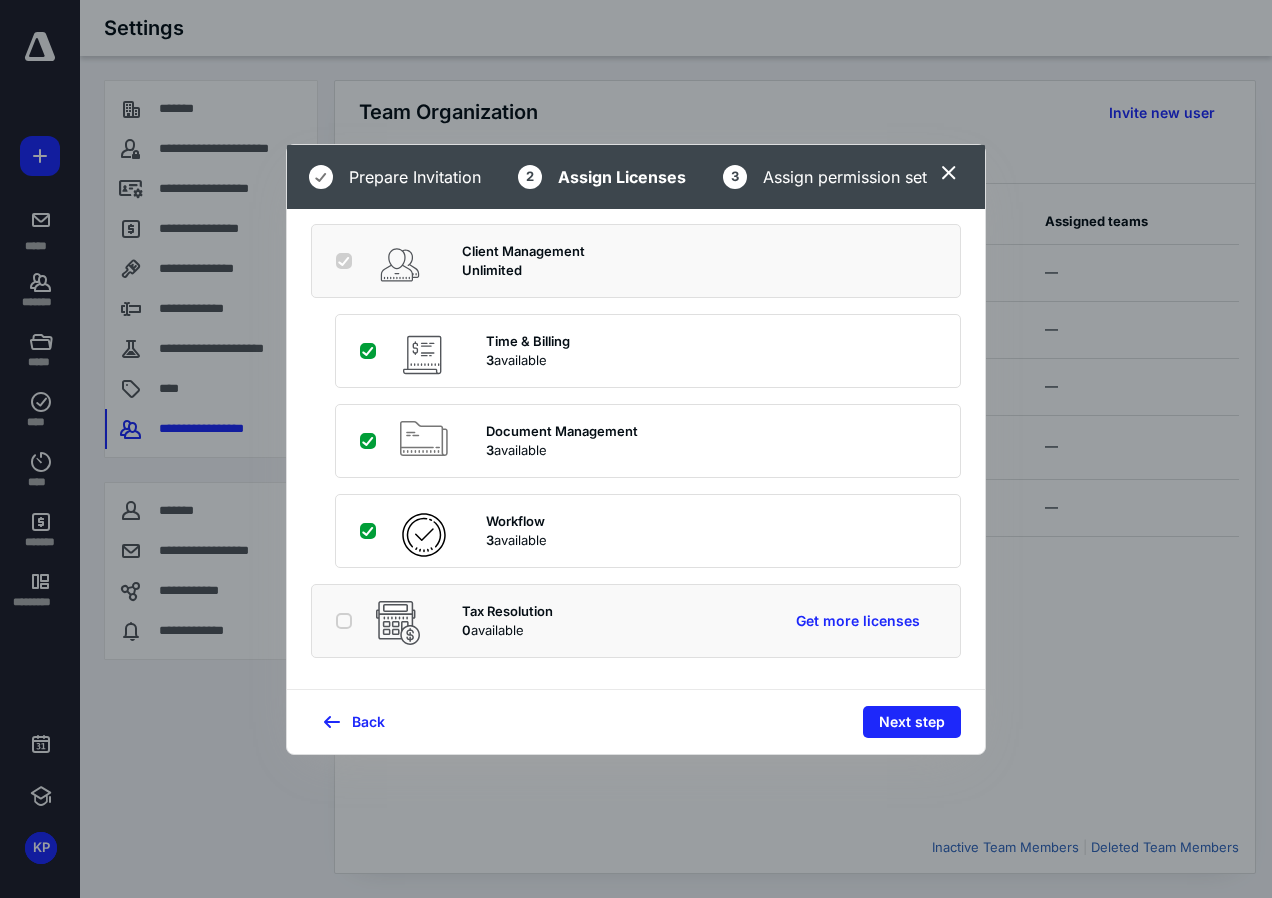 drag, startPoint x: 368, startPoint y: 532, endPoint x: 375, endPoint y: 479, distance: 53.460266 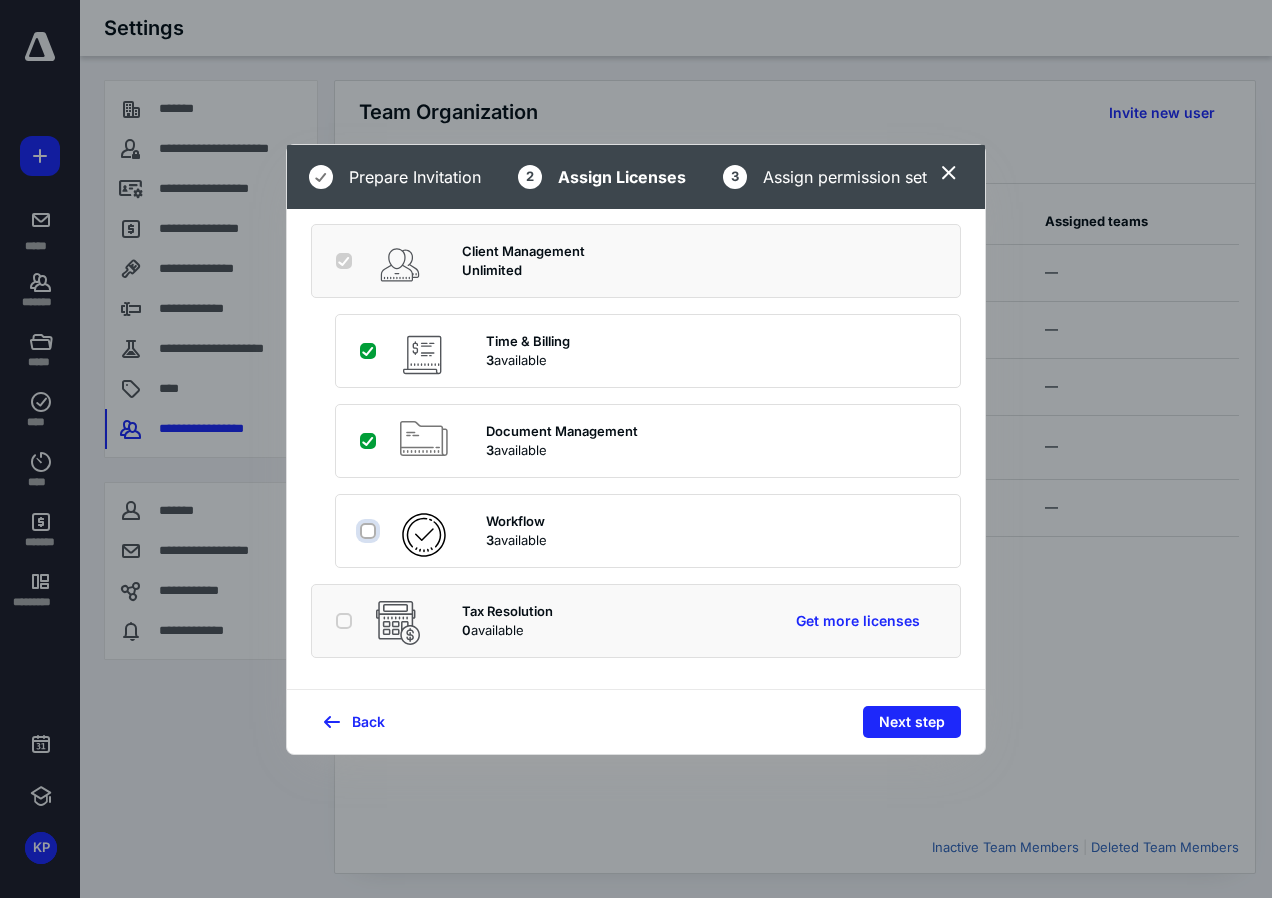 click at bounding box center [370, 531] 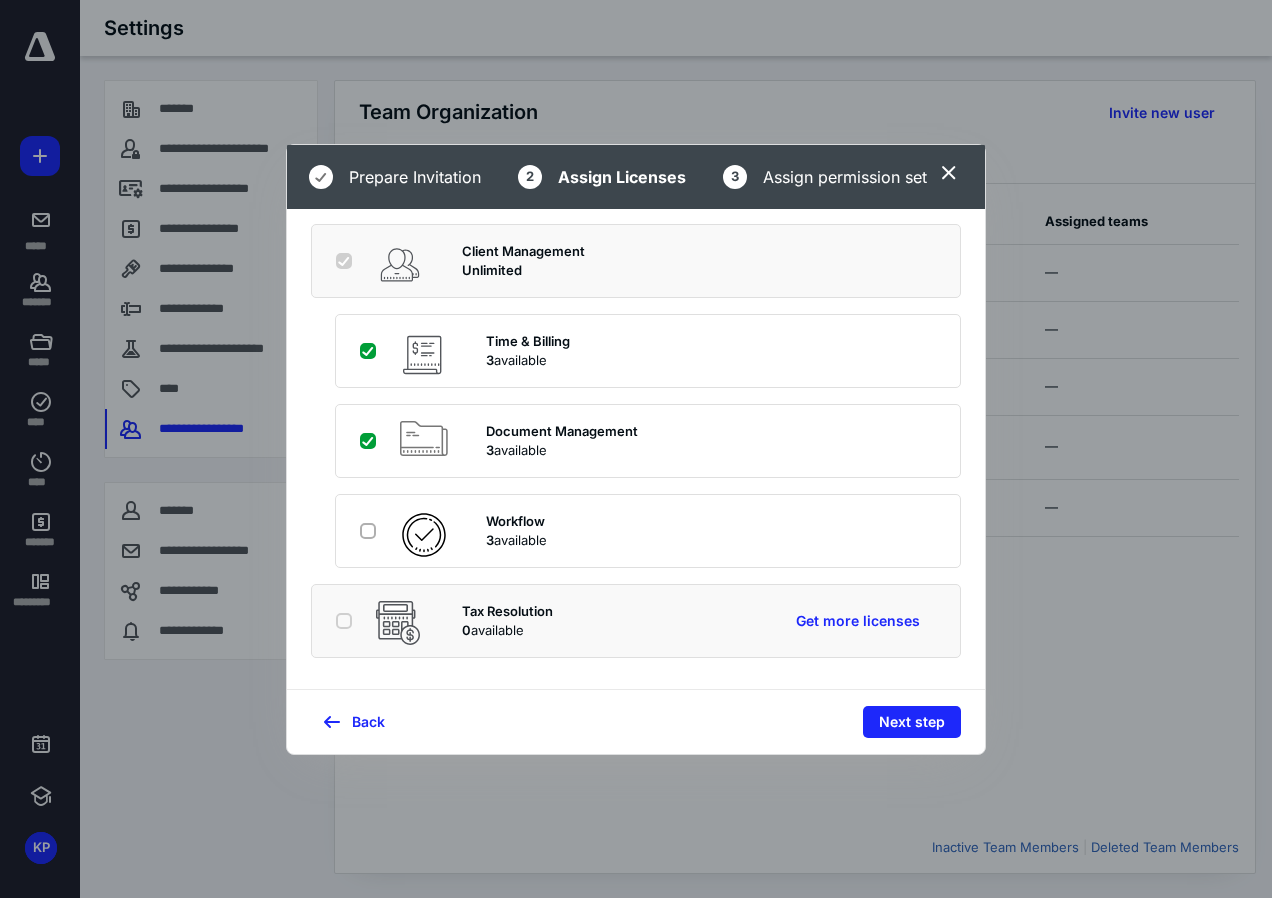 click at bounding box center (372, 440) 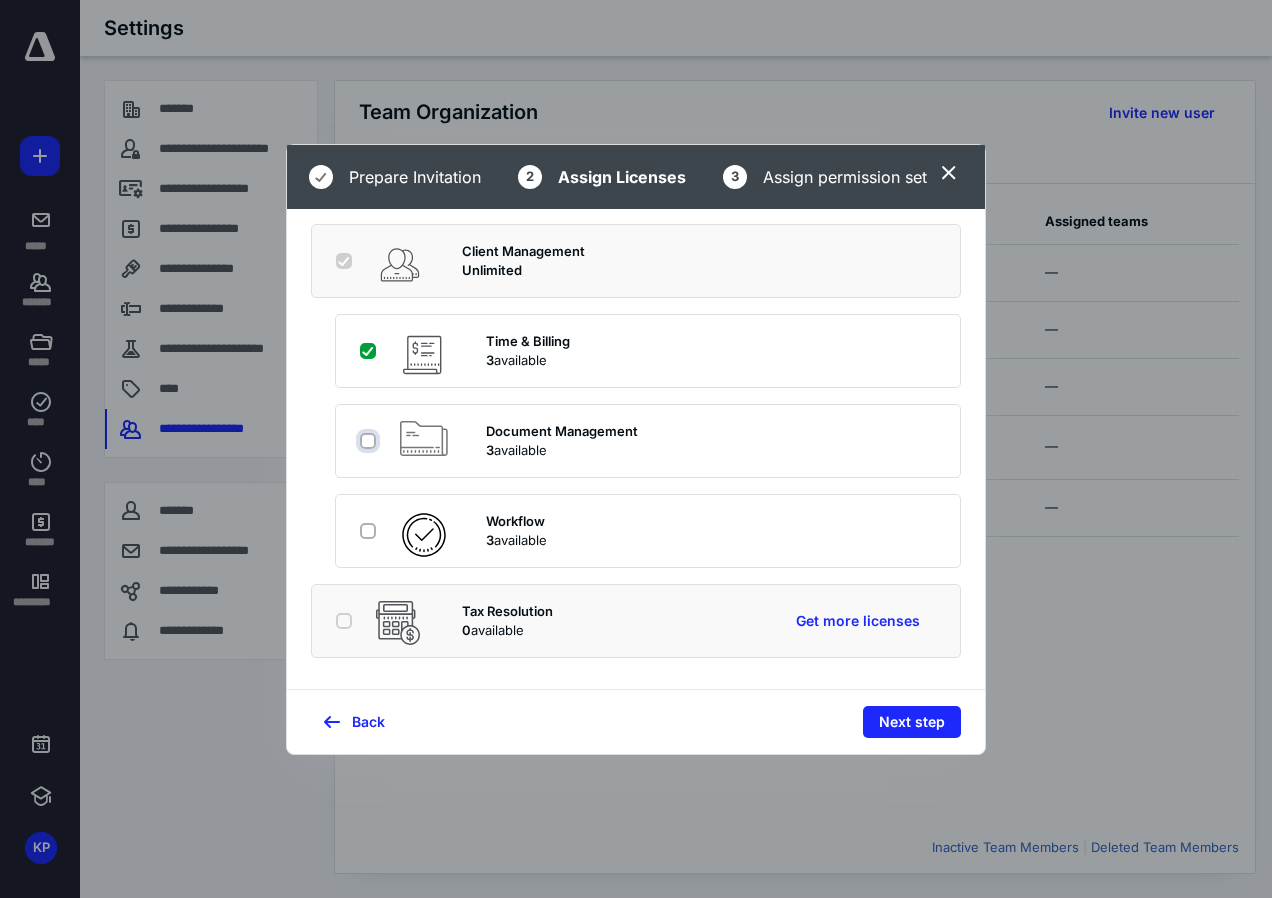 click at bounding box center (370, 441) 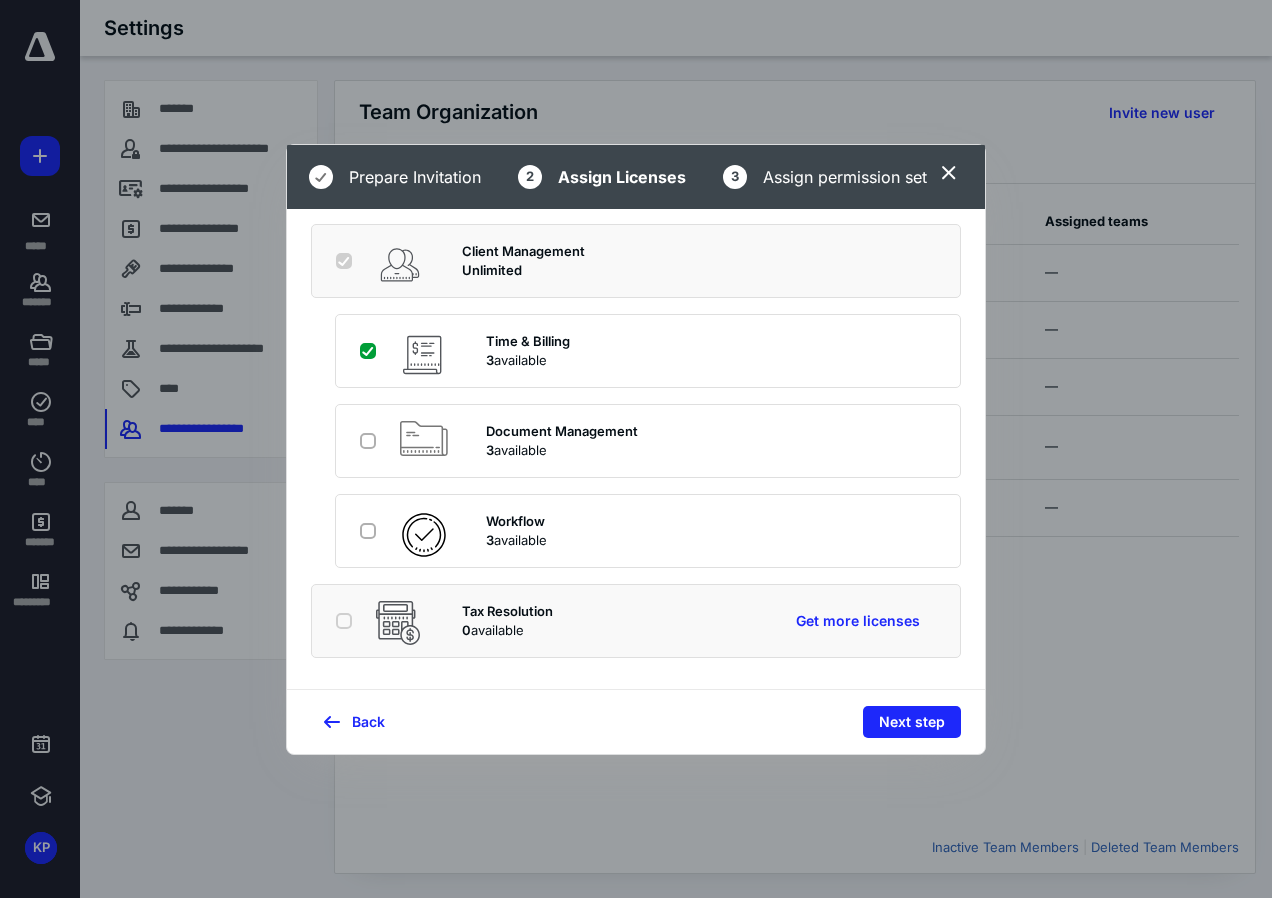 click at bounding box center [372, 350] 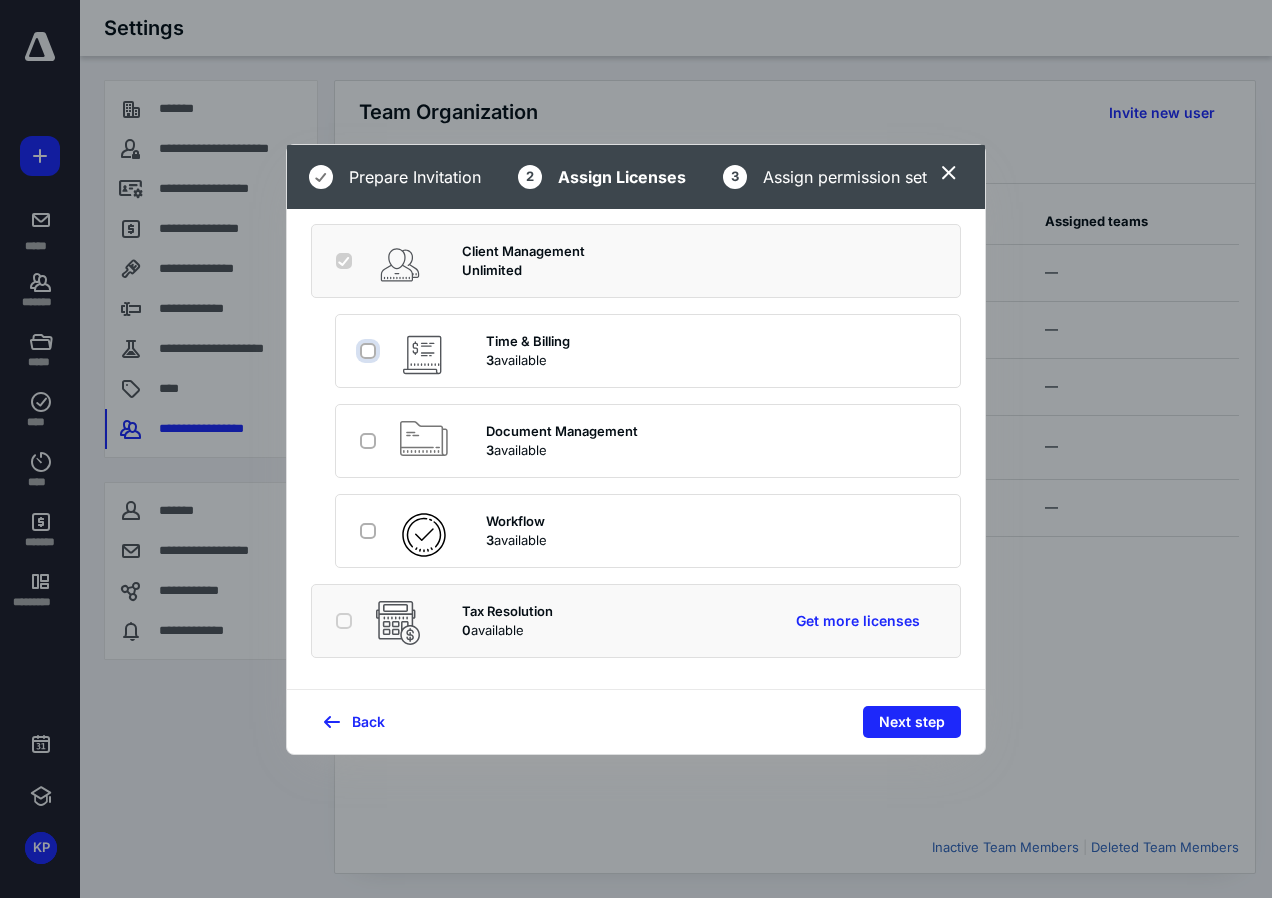 click at bounding box center [370, 351] 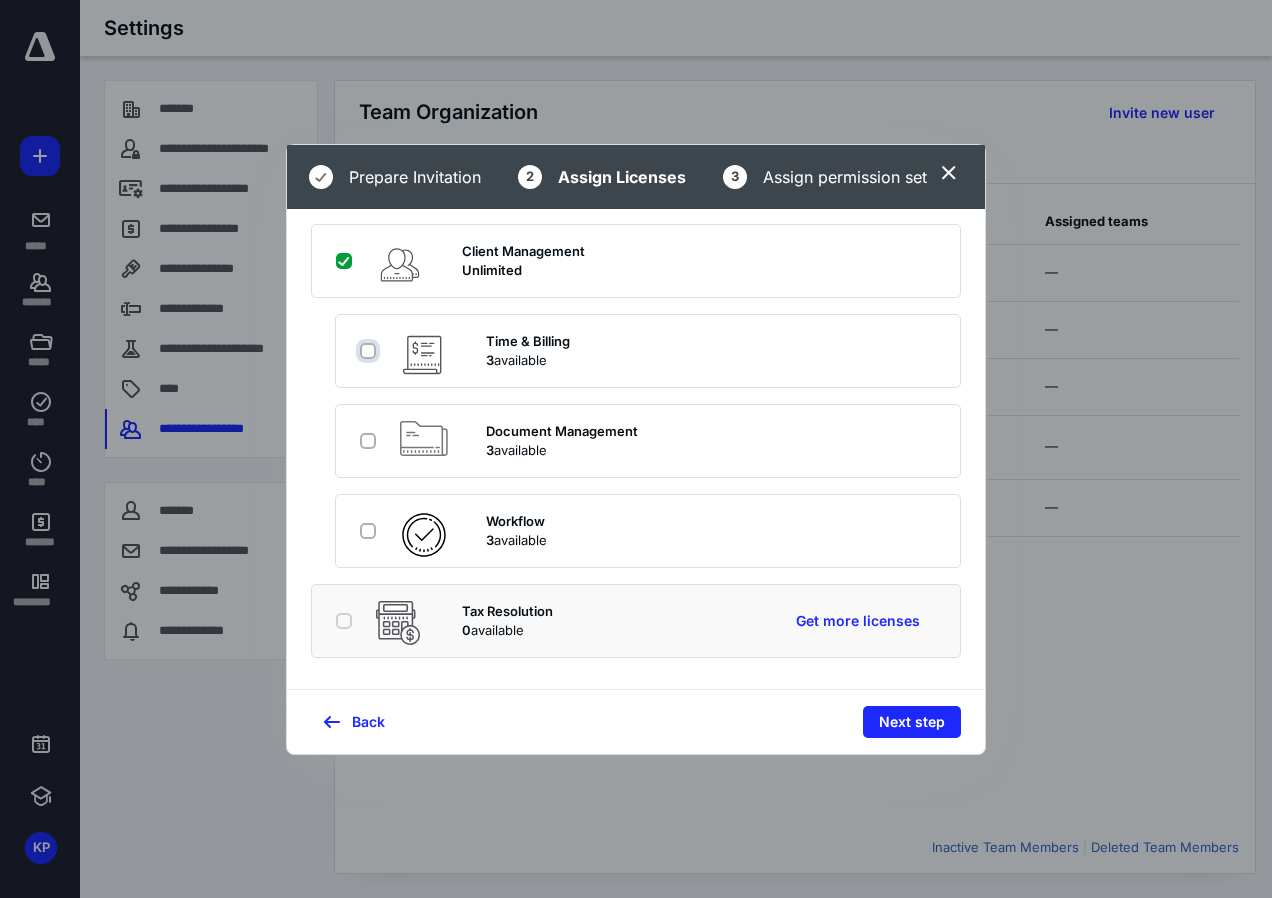 scroll, scrollTop: 25, scrollLeft: 0, axis: vertical 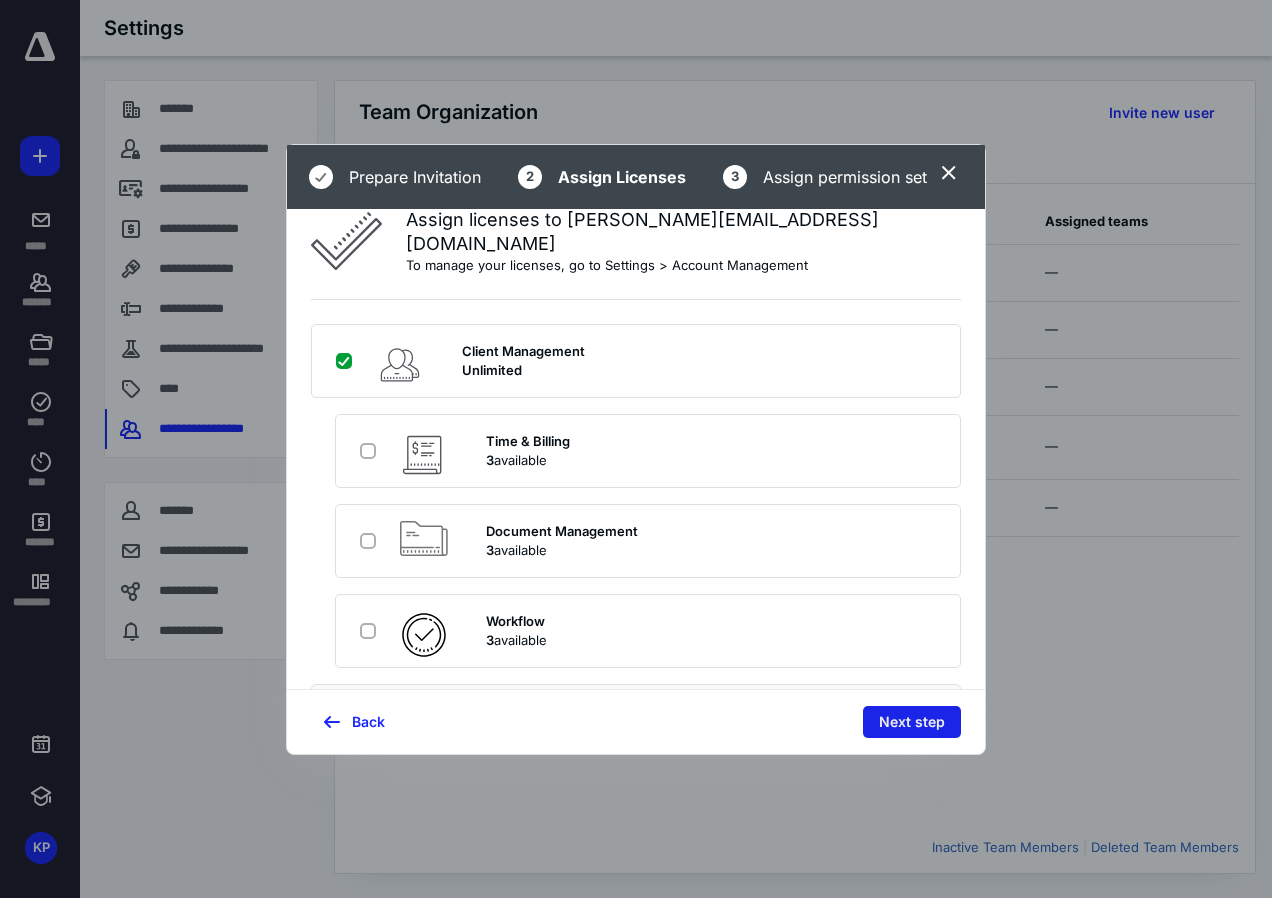 click on "Next step" at bounding box center [912, 722] 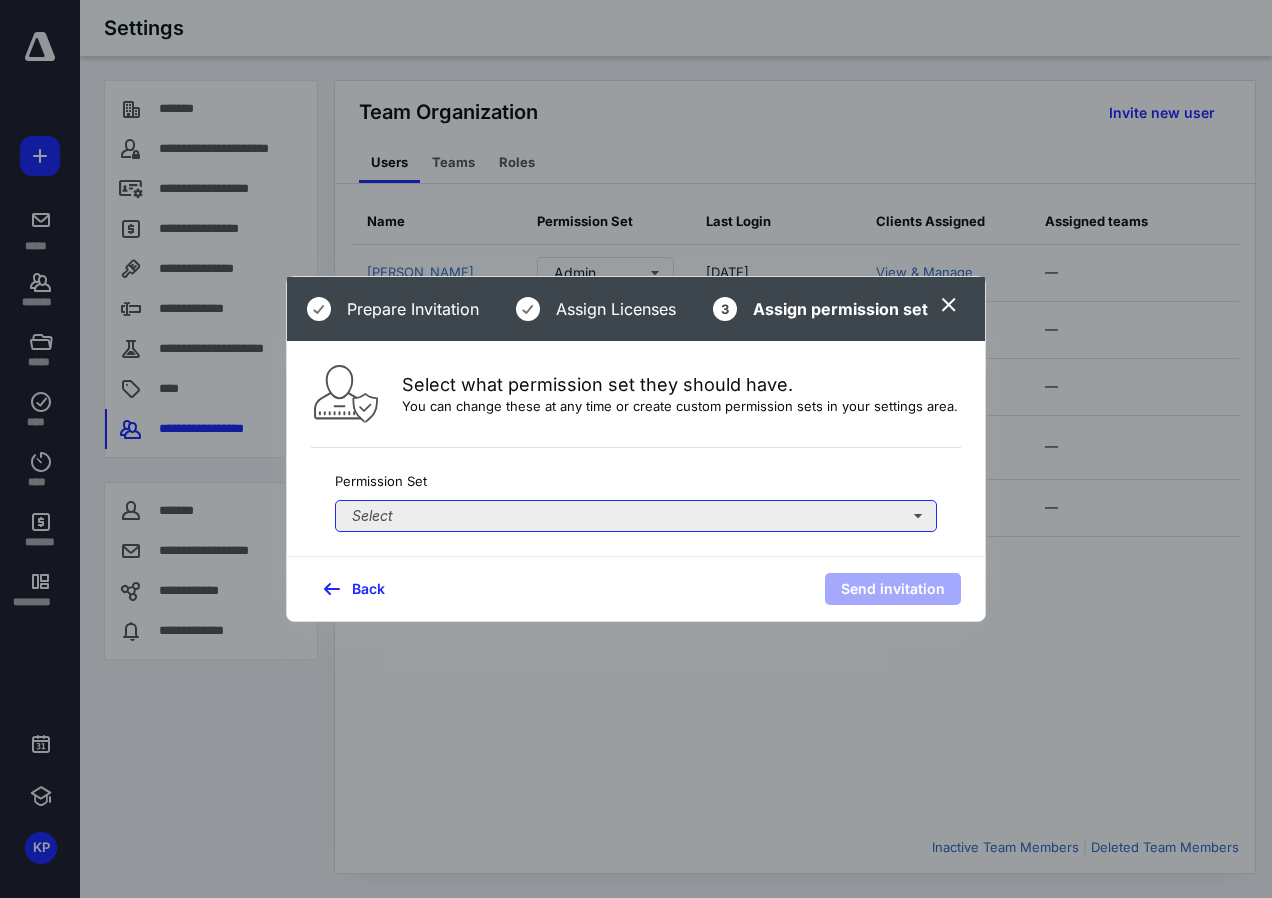 click on "Select" at bounding box center [636, 516] 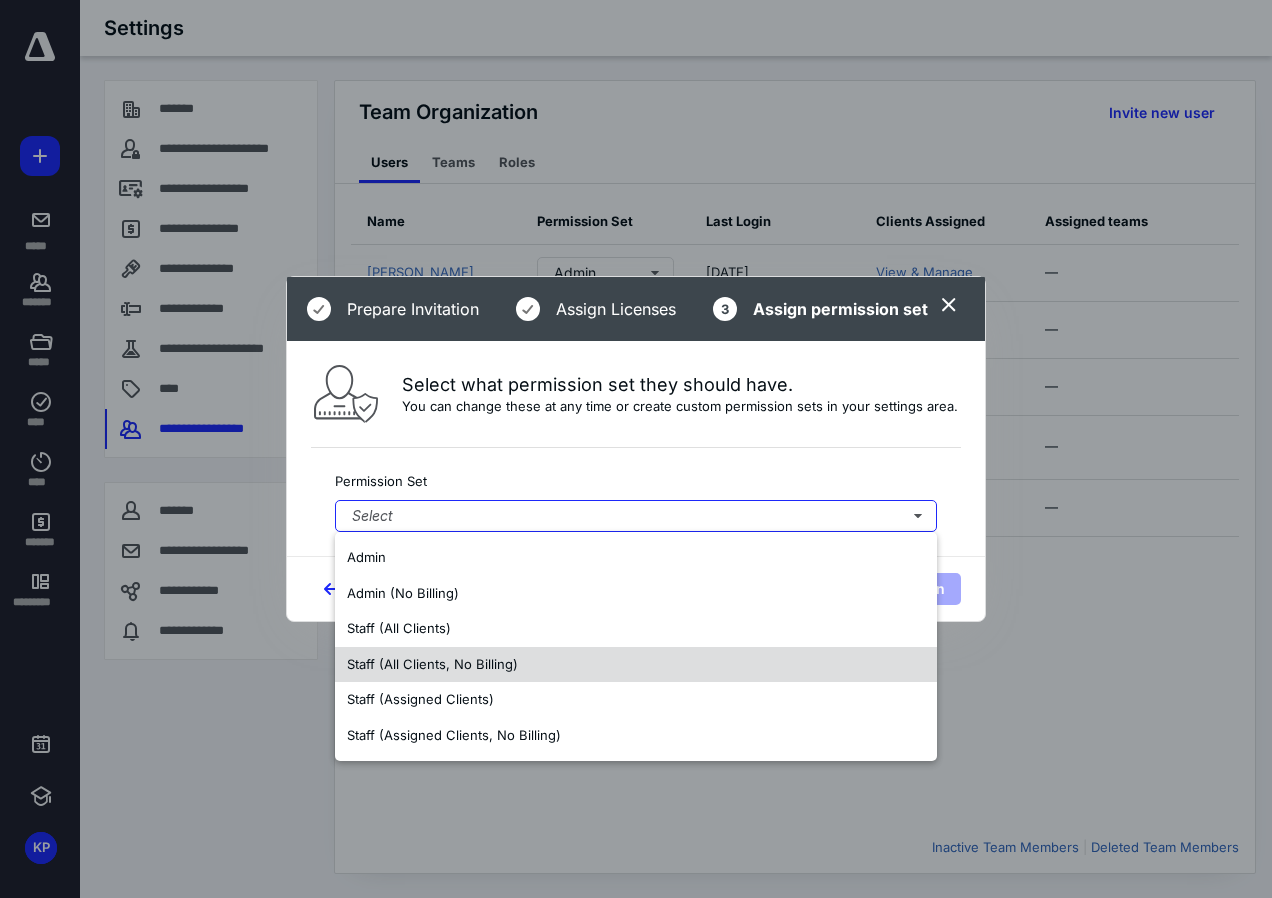 click on "Staff (All Clients, No Billing)" at bounding box center (432, 665) 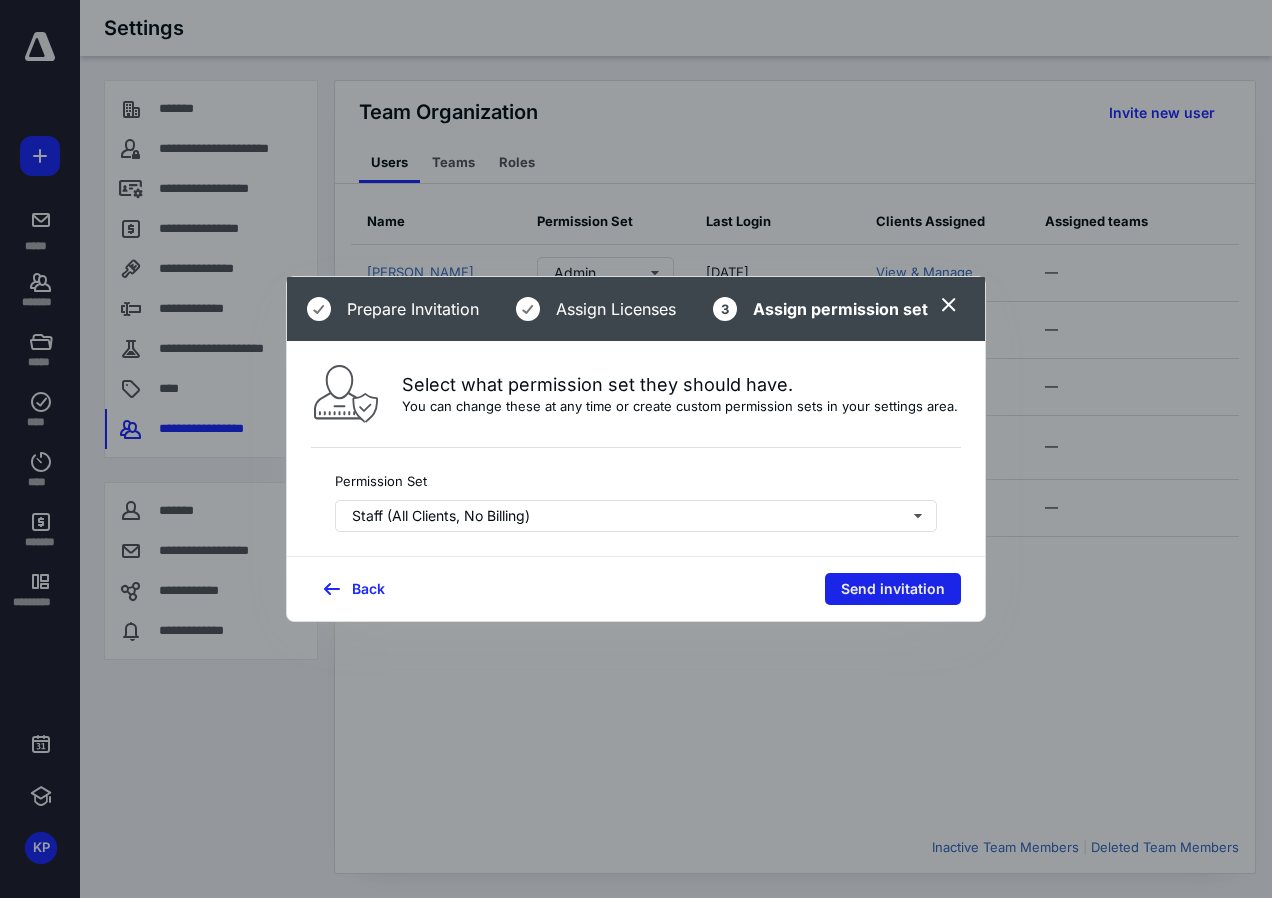 click on "Send invitation" at bounding box center (893, 589) 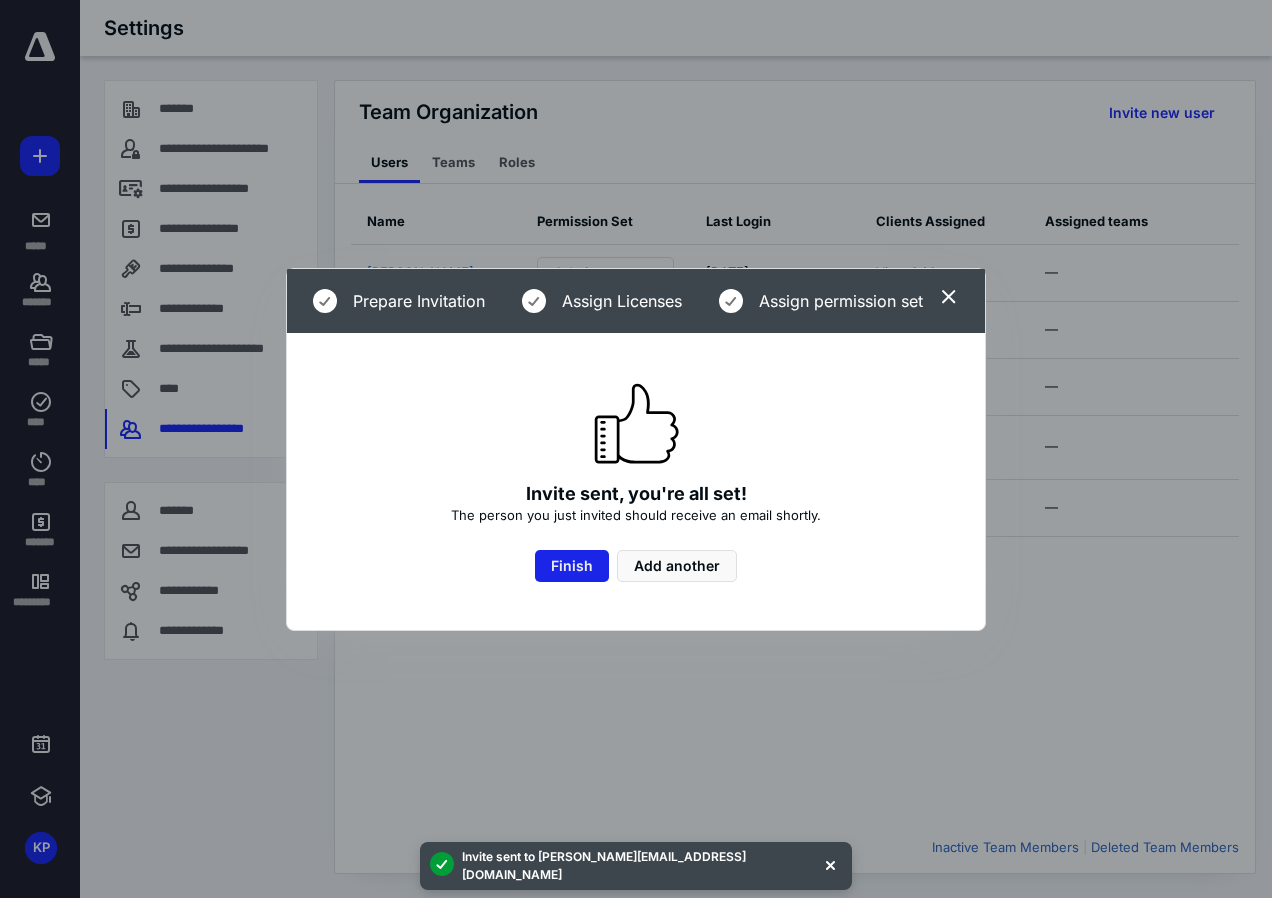 click on "Finish" at bounding box center (572, 566) 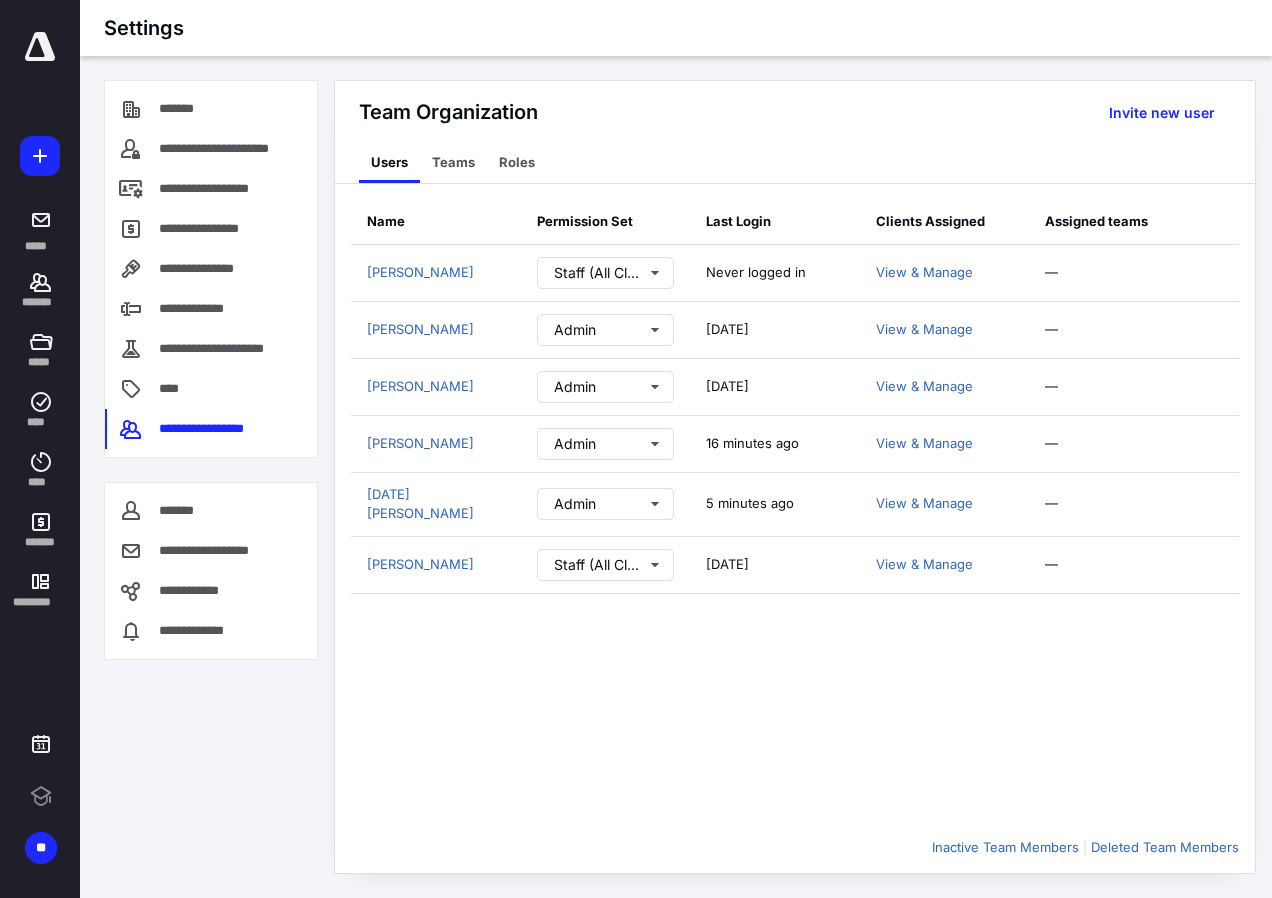 scroll, scrollTop: 0, scrollLeft: 0, axis: both 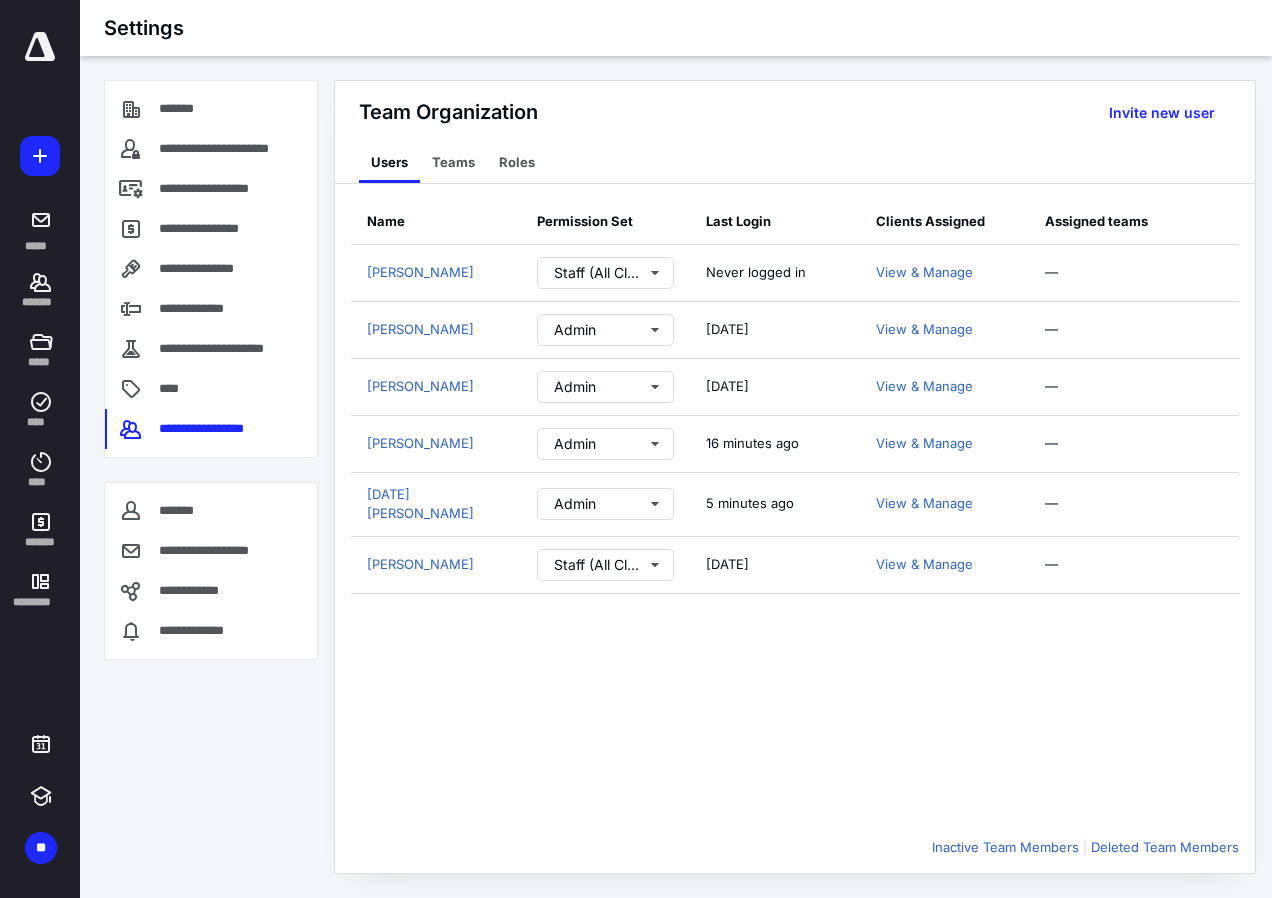 click on "Name Permission Set Last Login Clients Assigned Assigned teams   [PERSON_NAME] Staff (All Clients, No Billing) Never logged in View & Manage — [PERSON_NAME] Admin [DATE] View & [PERSON_NAME] — [PERSON_NAME] Admin [DATE] View & [PERSON_NAME] — [PERSON_NAME] Admin 16 minutes ago View & [PERSON_NAME] — [DATE][PERSON_NAME] Admin 5 minutes ago View & Manage — [PERSON_NAME] Staff (All Clients, No Billing) [DATE] View & Manage —" at bounding box center (795, 511) 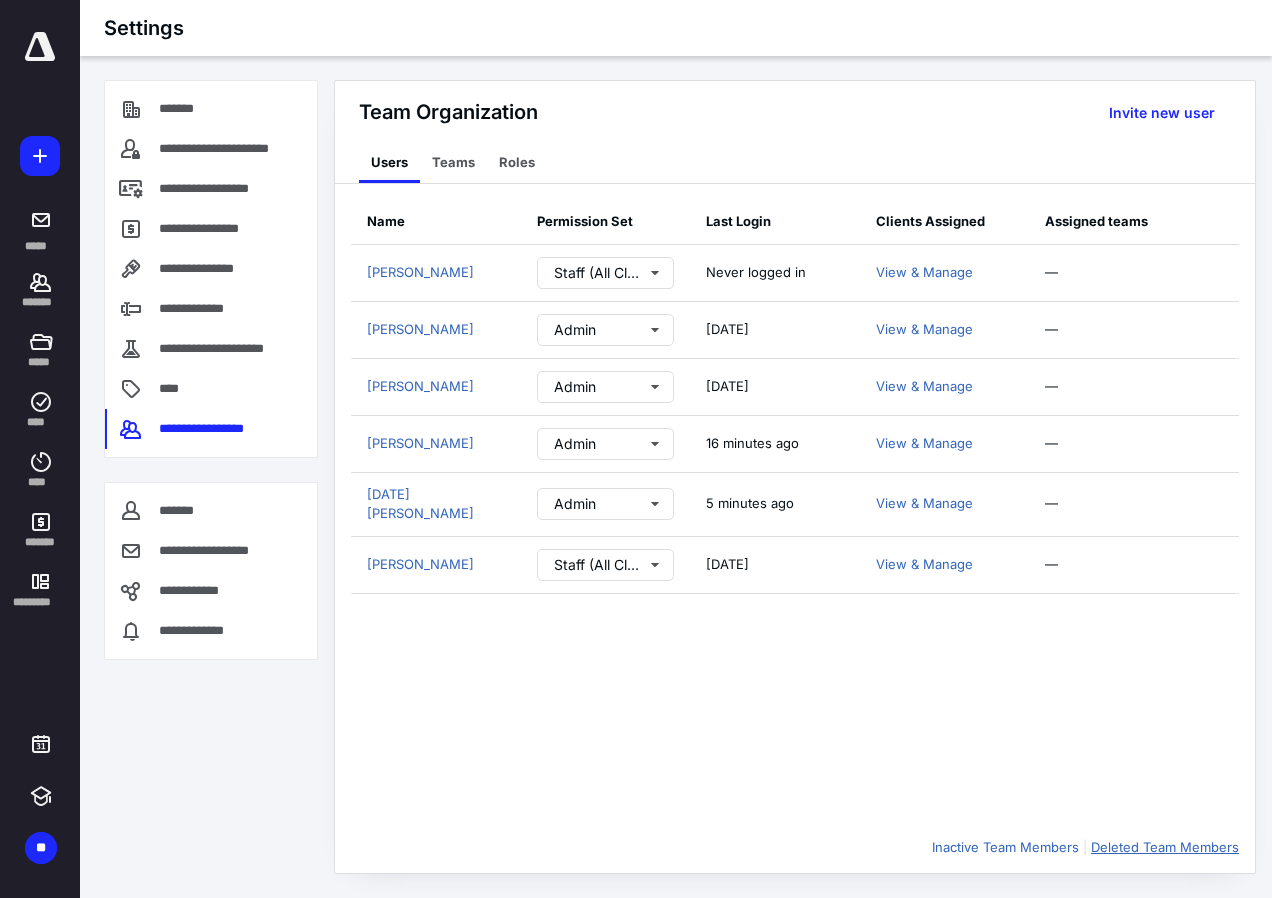 click on "Deleted Team Members" at bounding box center (1165, 847) 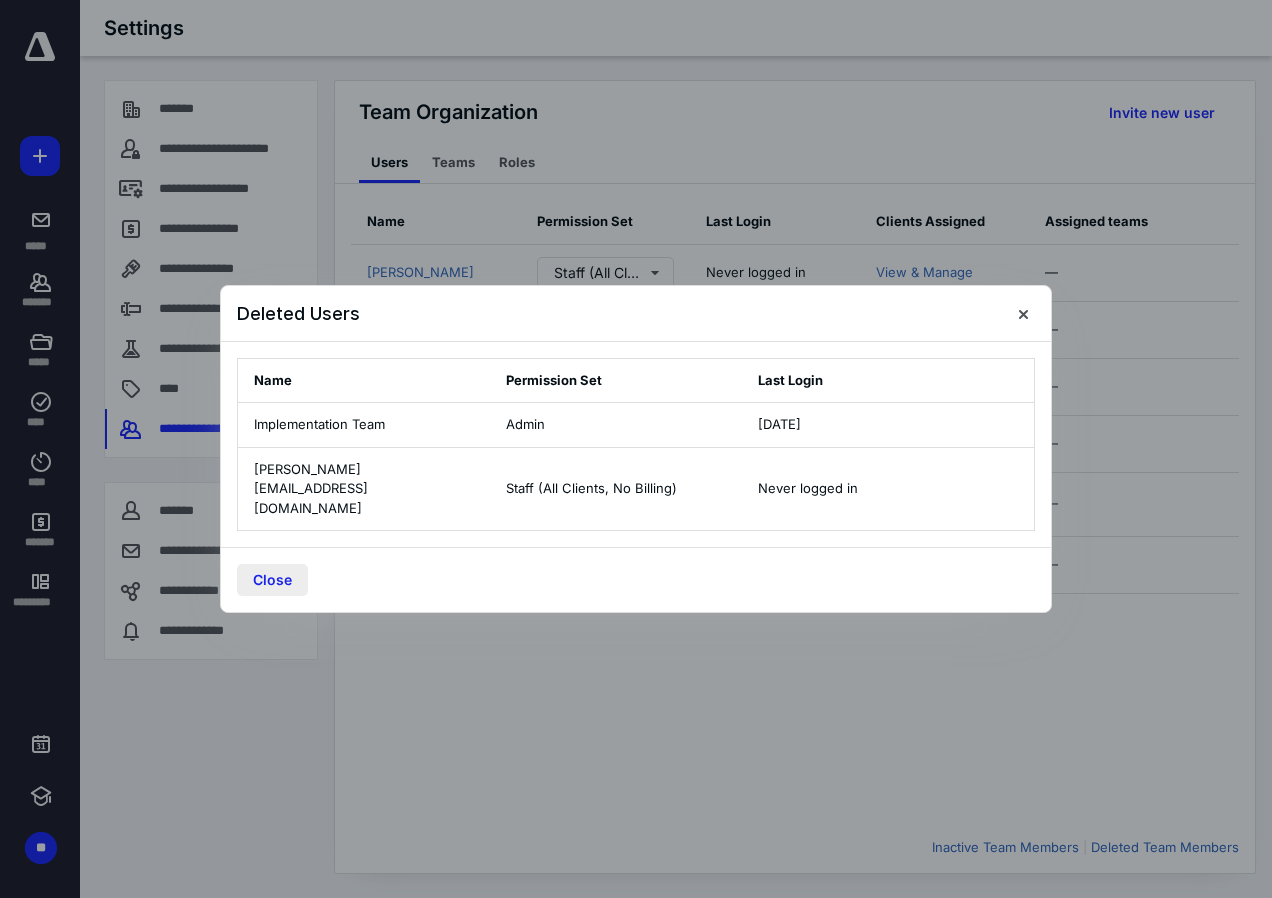 click on "Close" at bounding box center [272, 580] 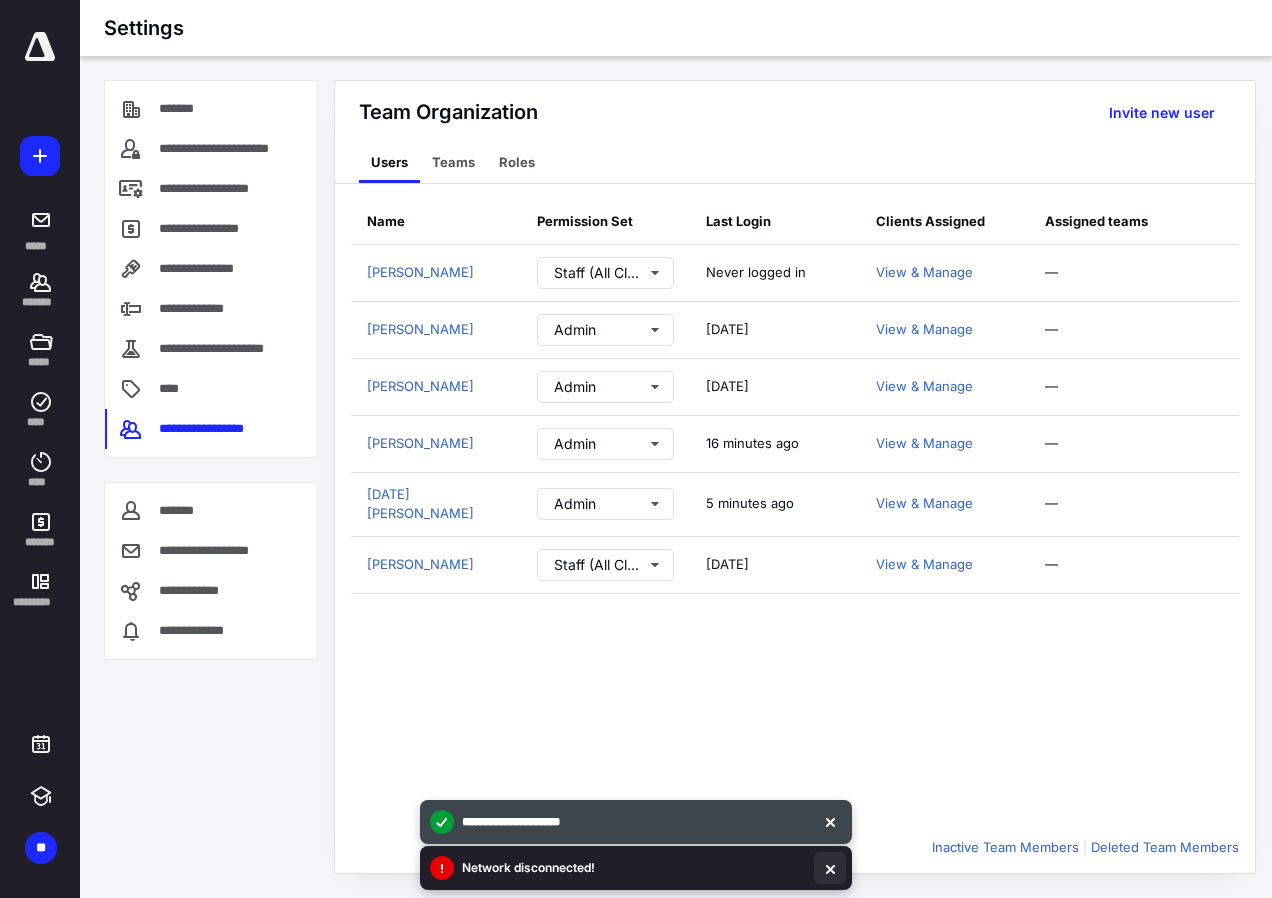 click at bounding box center (830, 868) 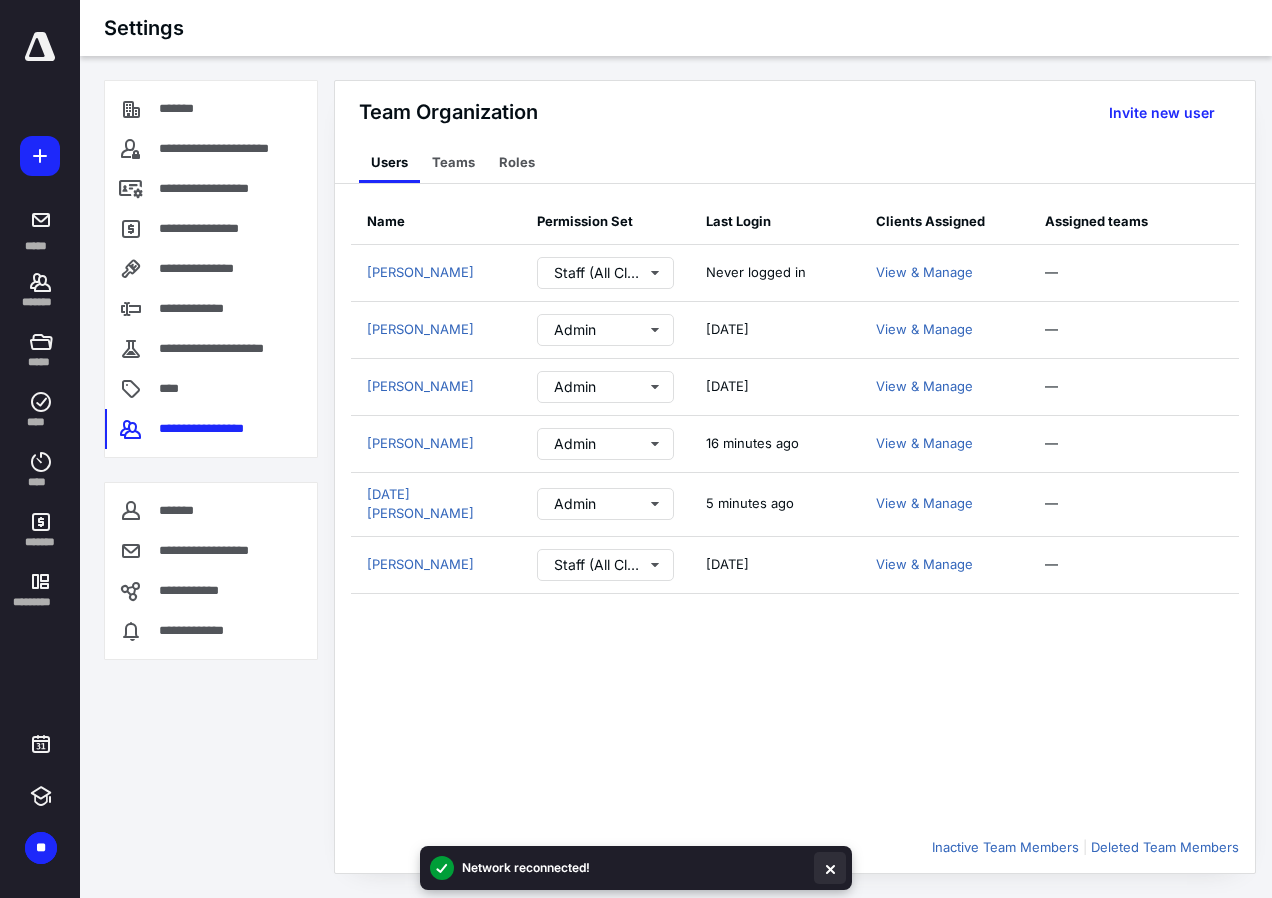 click at bounding box center [830, 868] 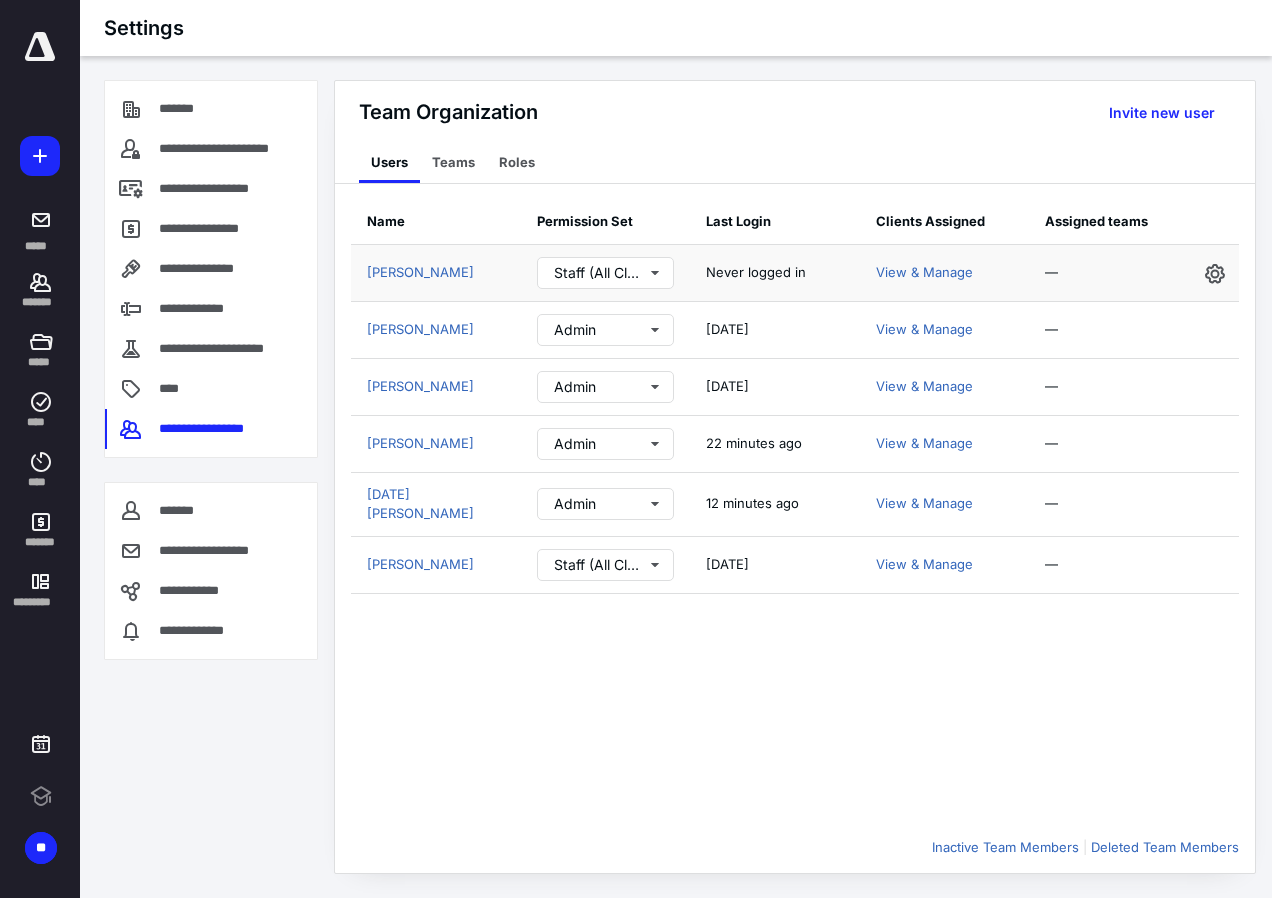scroll, scrollTop: 0, scrollLeft: 0, axis: both 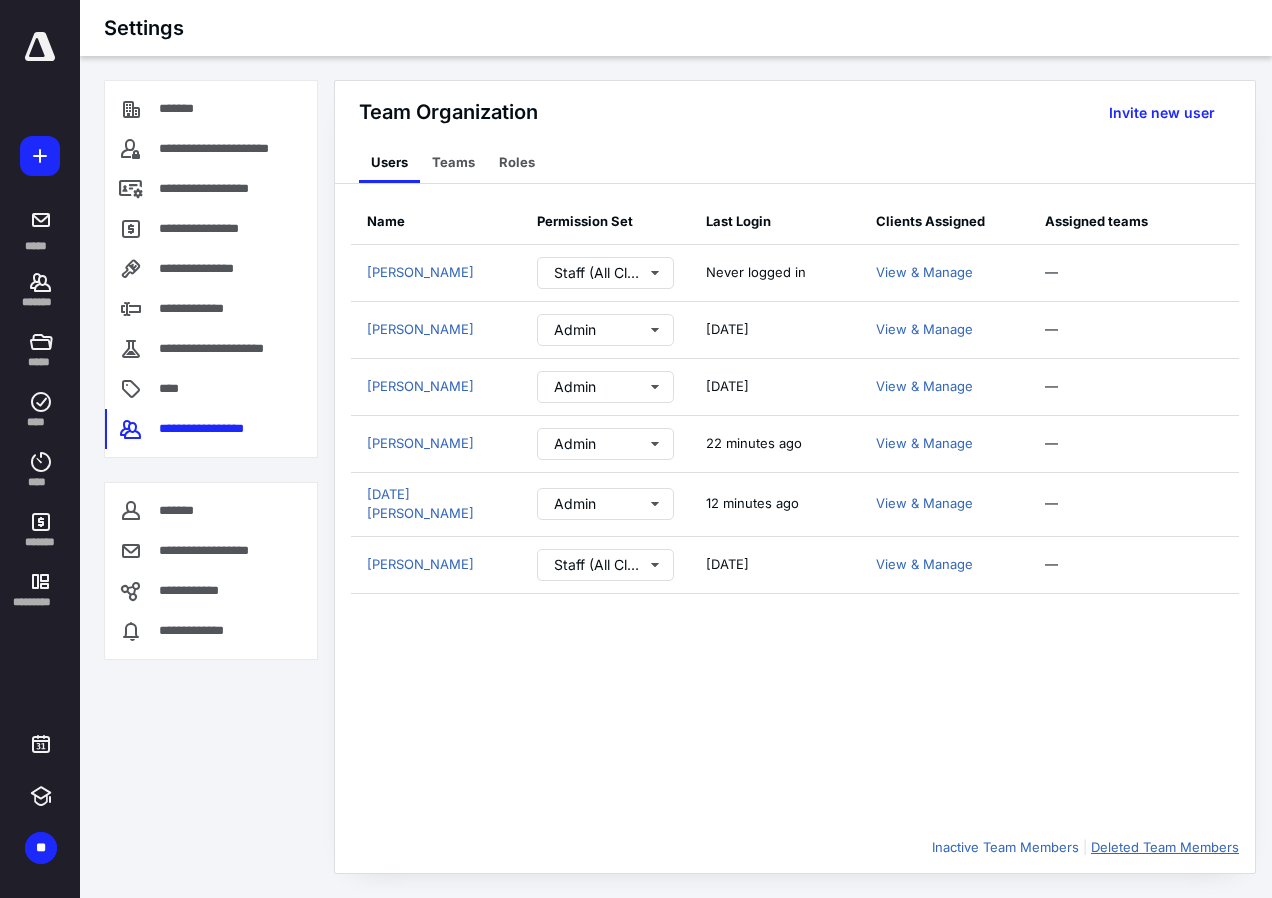click on "Deleted Team Members" at bounding box center (1165, 847) 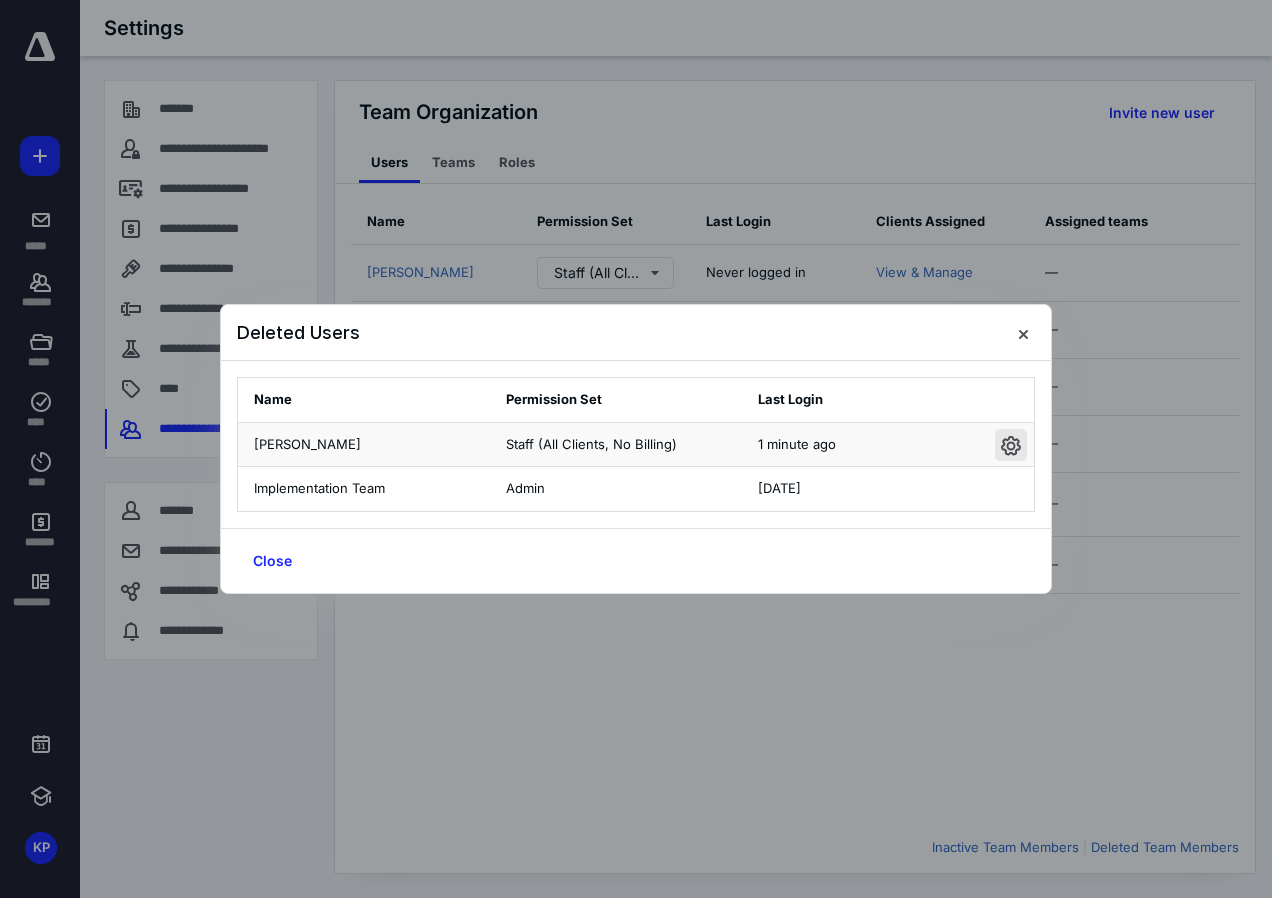 click at bounding box center [1011, 445] 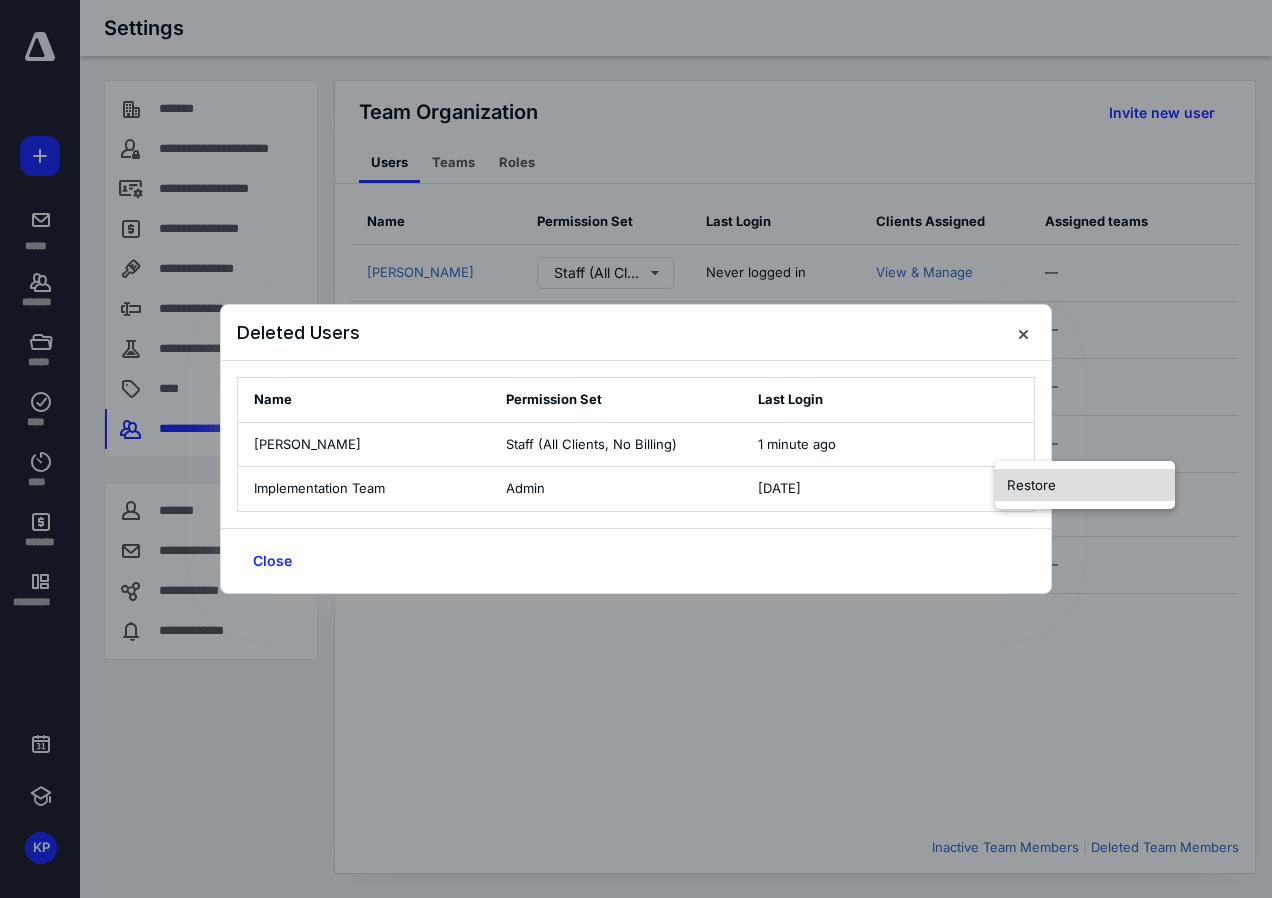 click on "Restore" at bounding box center [1085, 485] 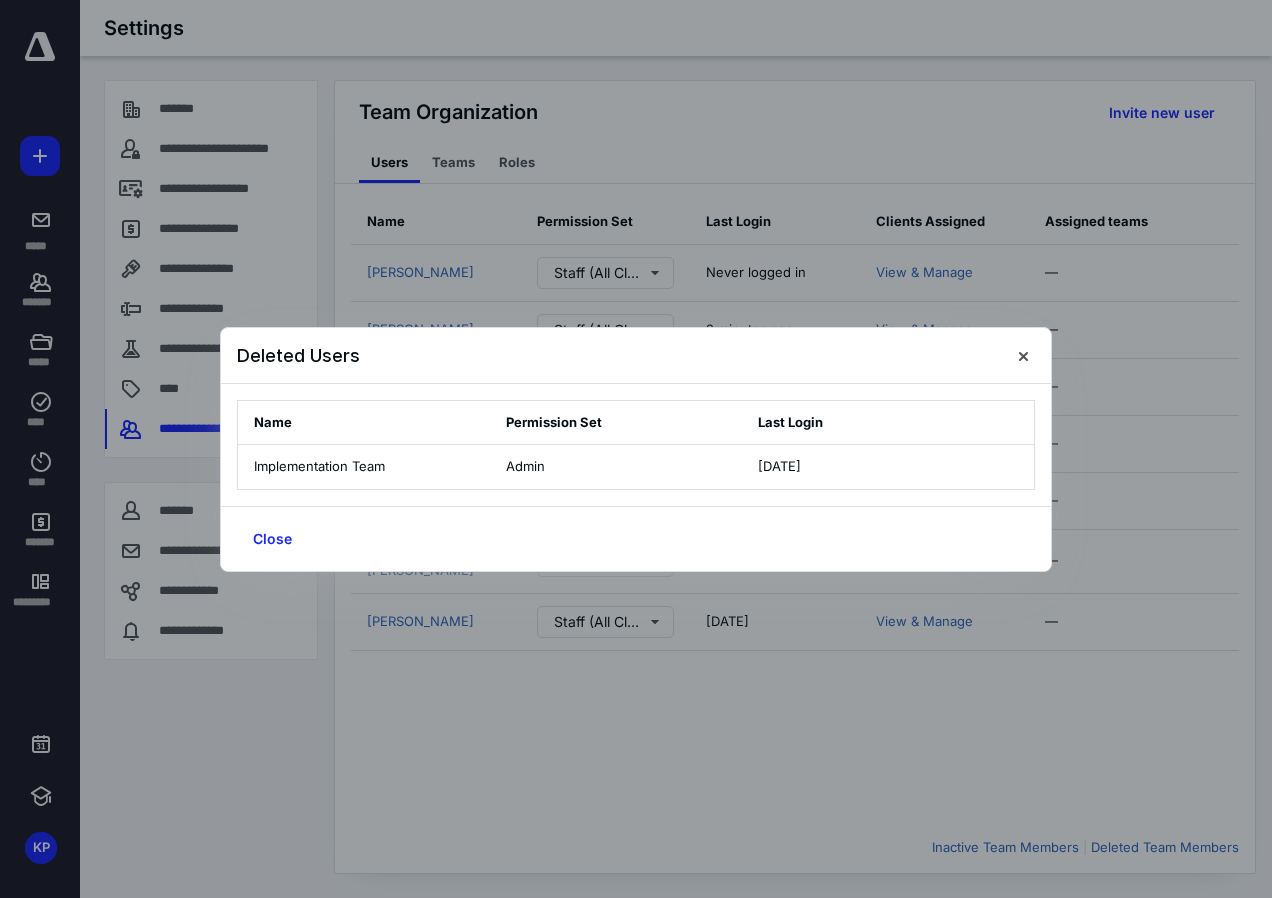 click on "Close" at bounding box center [636, 538] 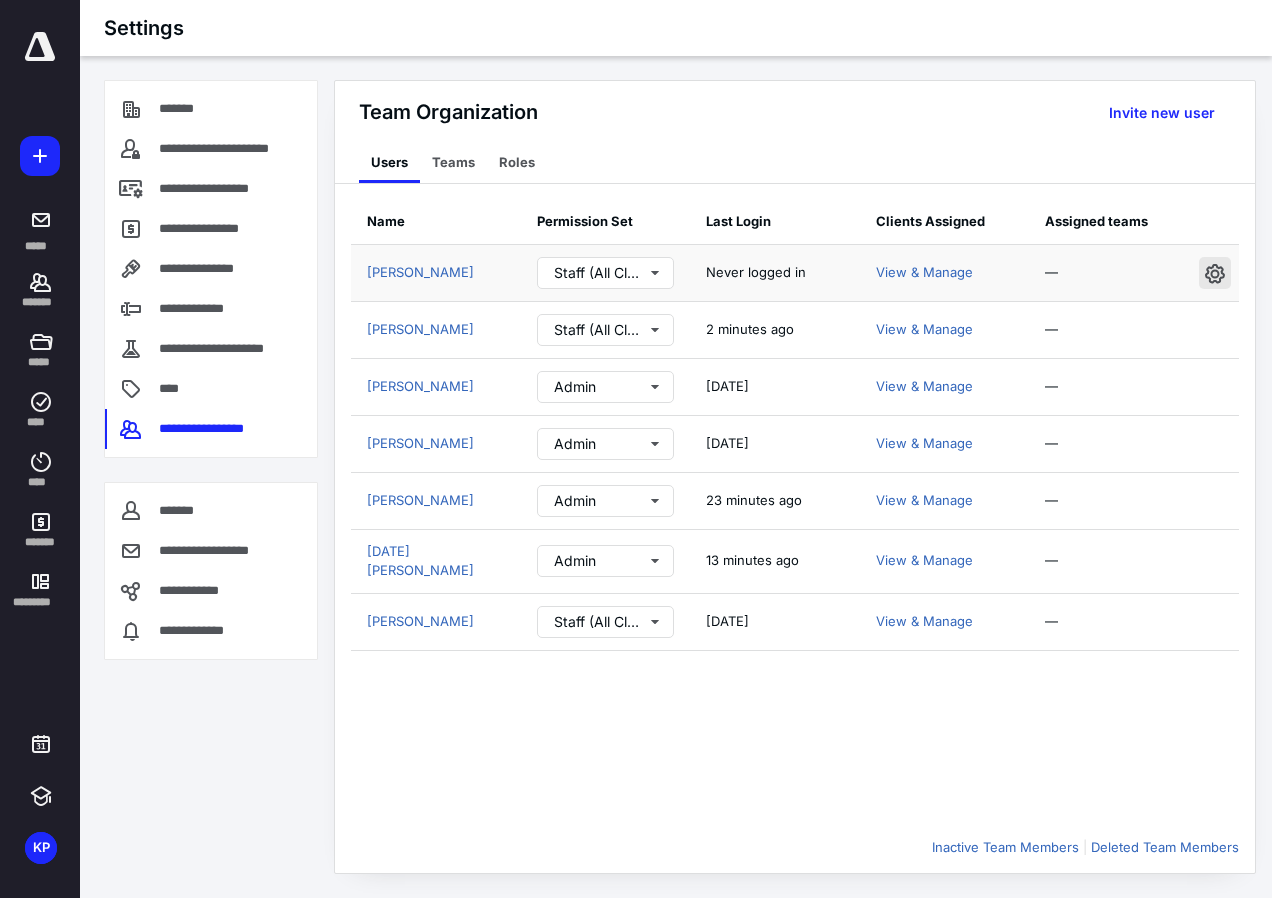 click at bounding box center (1215, 273) 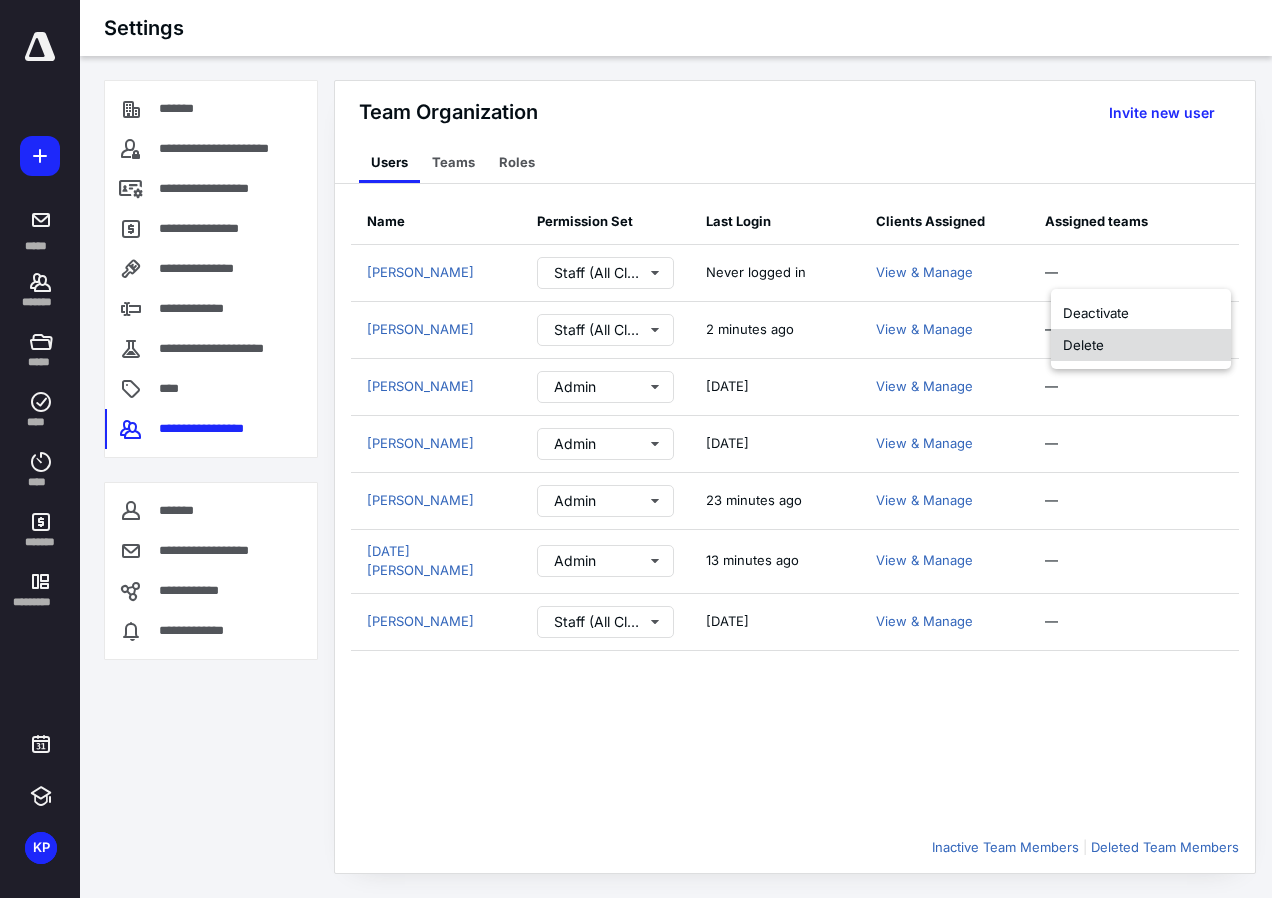 click on "Delete" at bounding box center (1141, 345) 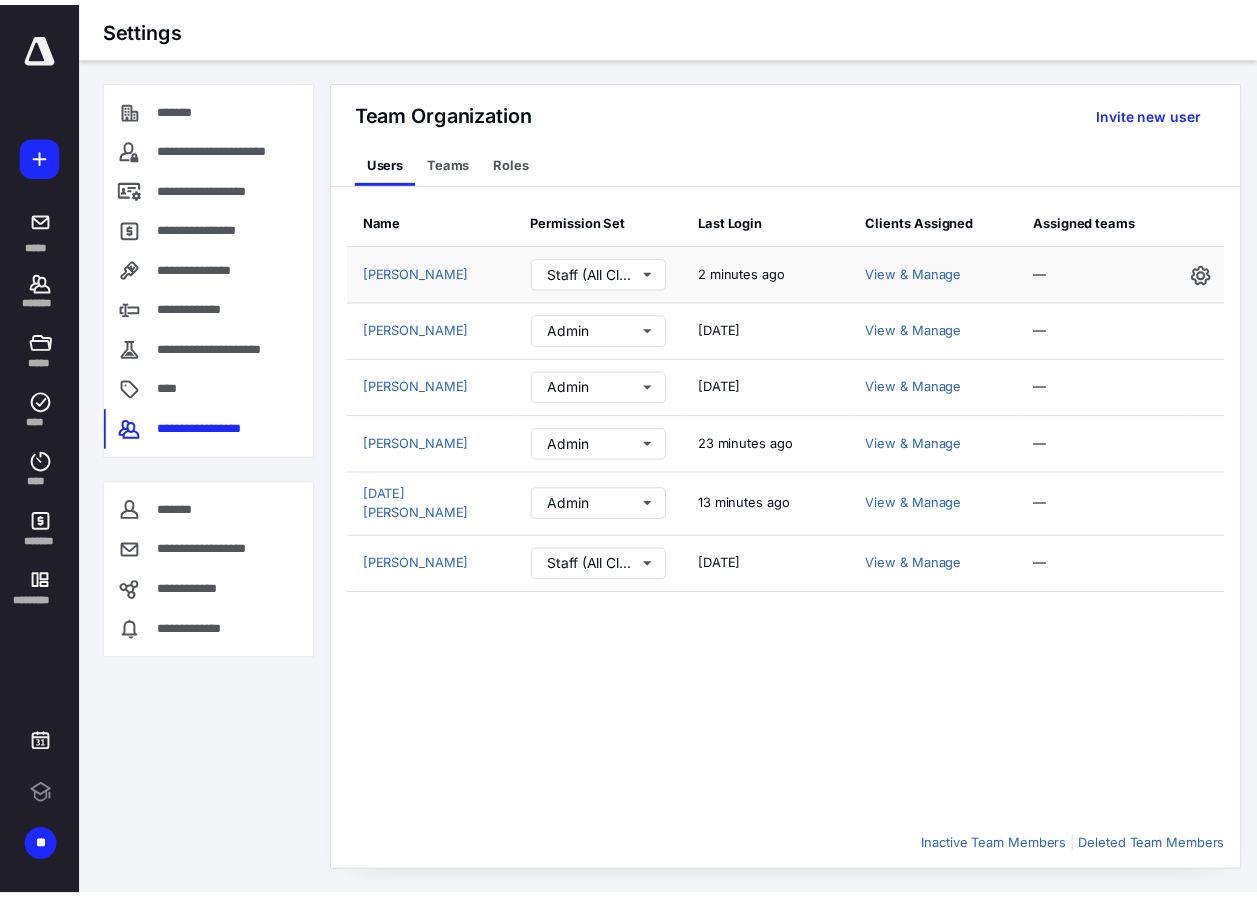 scroll, scrollTop: 0, scrollLeft: 0, axis: both 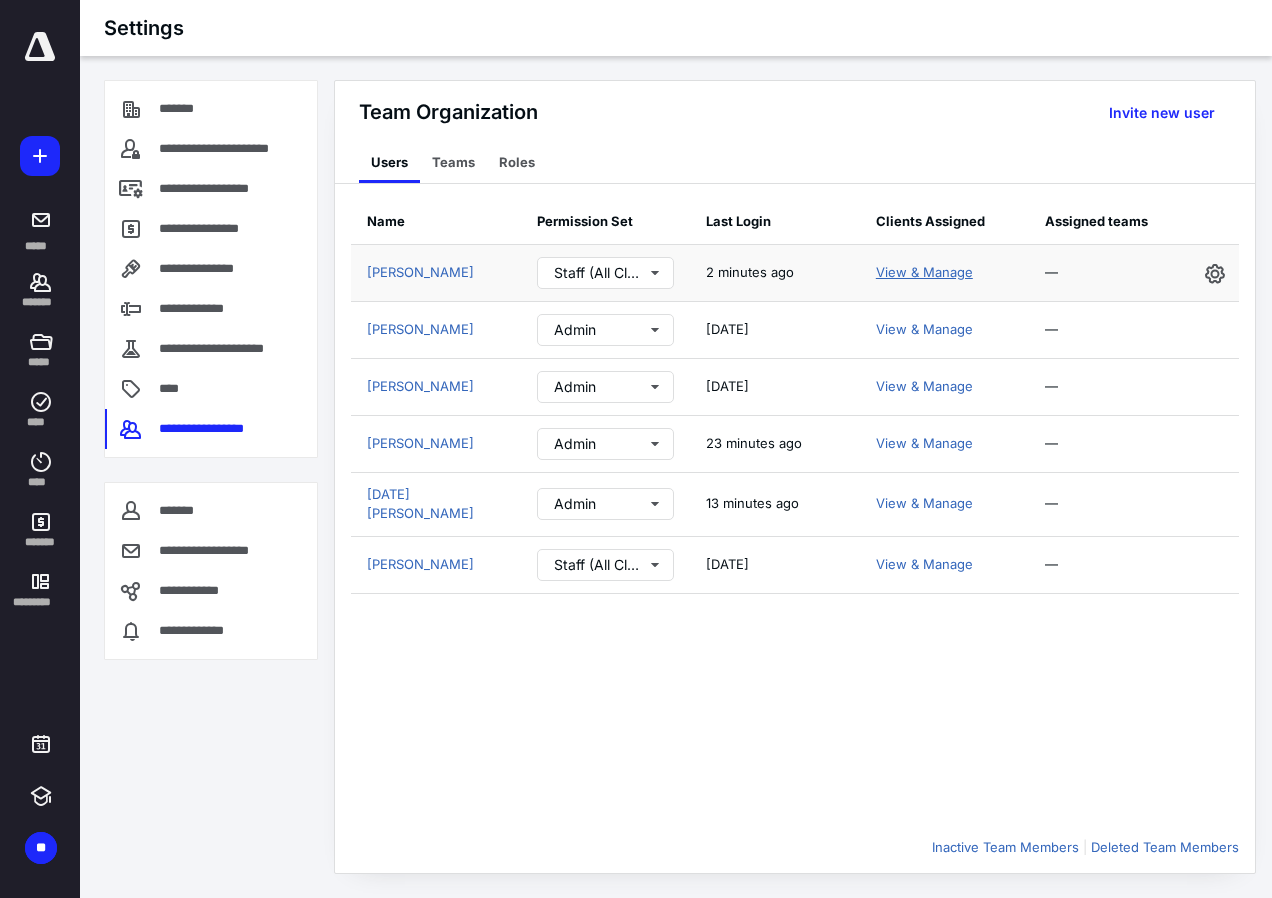 click on "View & Manage" at bounding box center [924, 272] 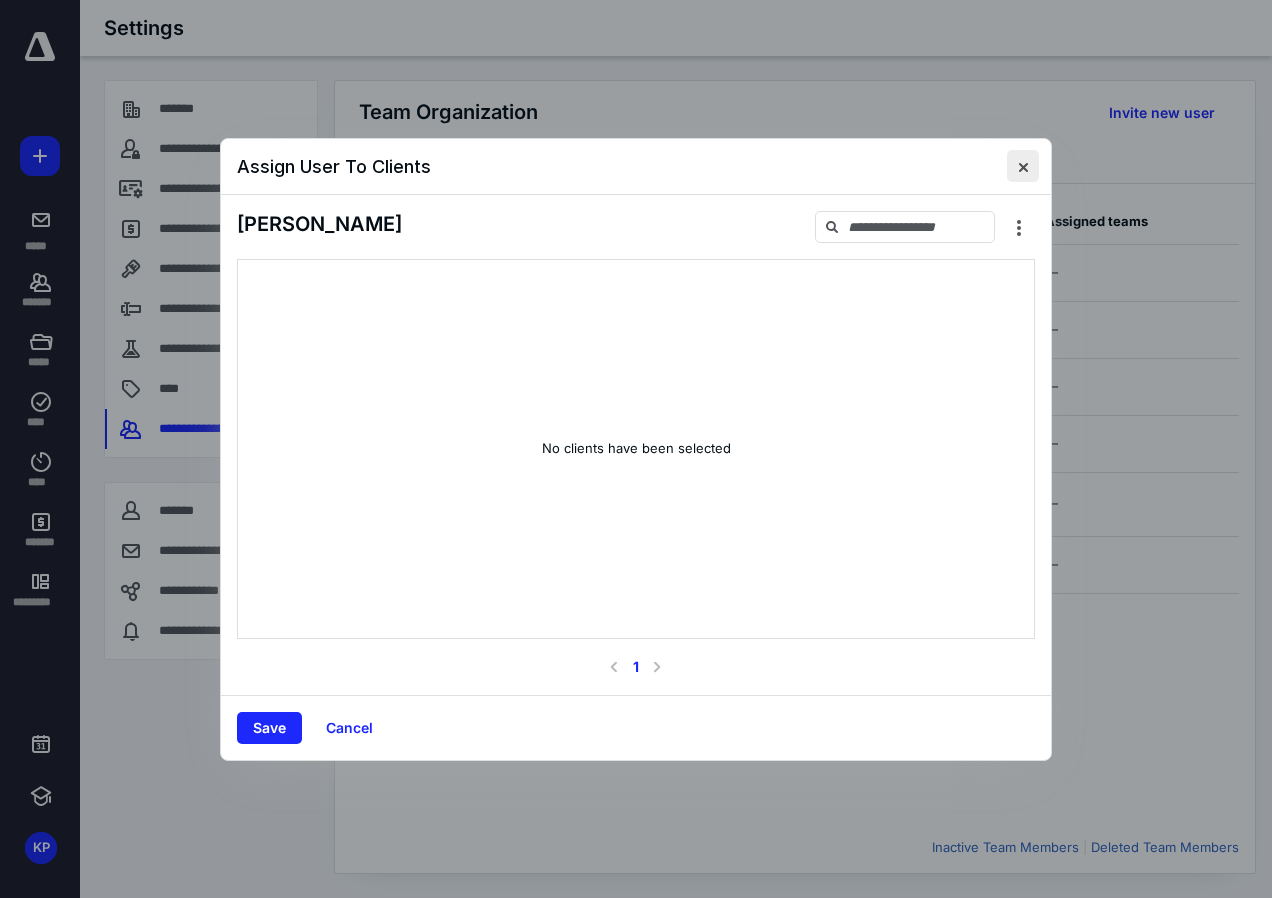 click at bounding box center (1023, 166) 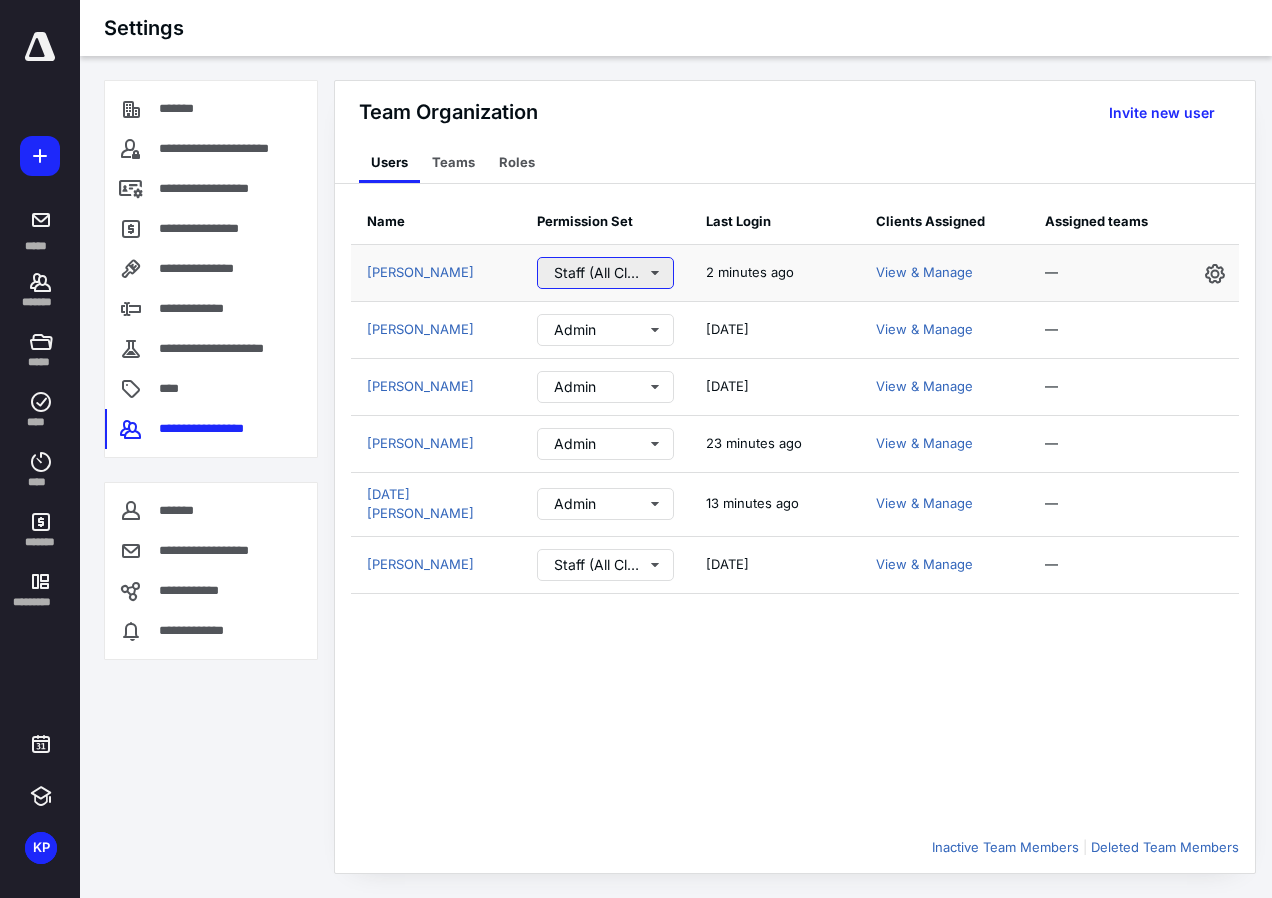 click on "Staff (All Clients, No Billing)" at bounding box center (606, 273) 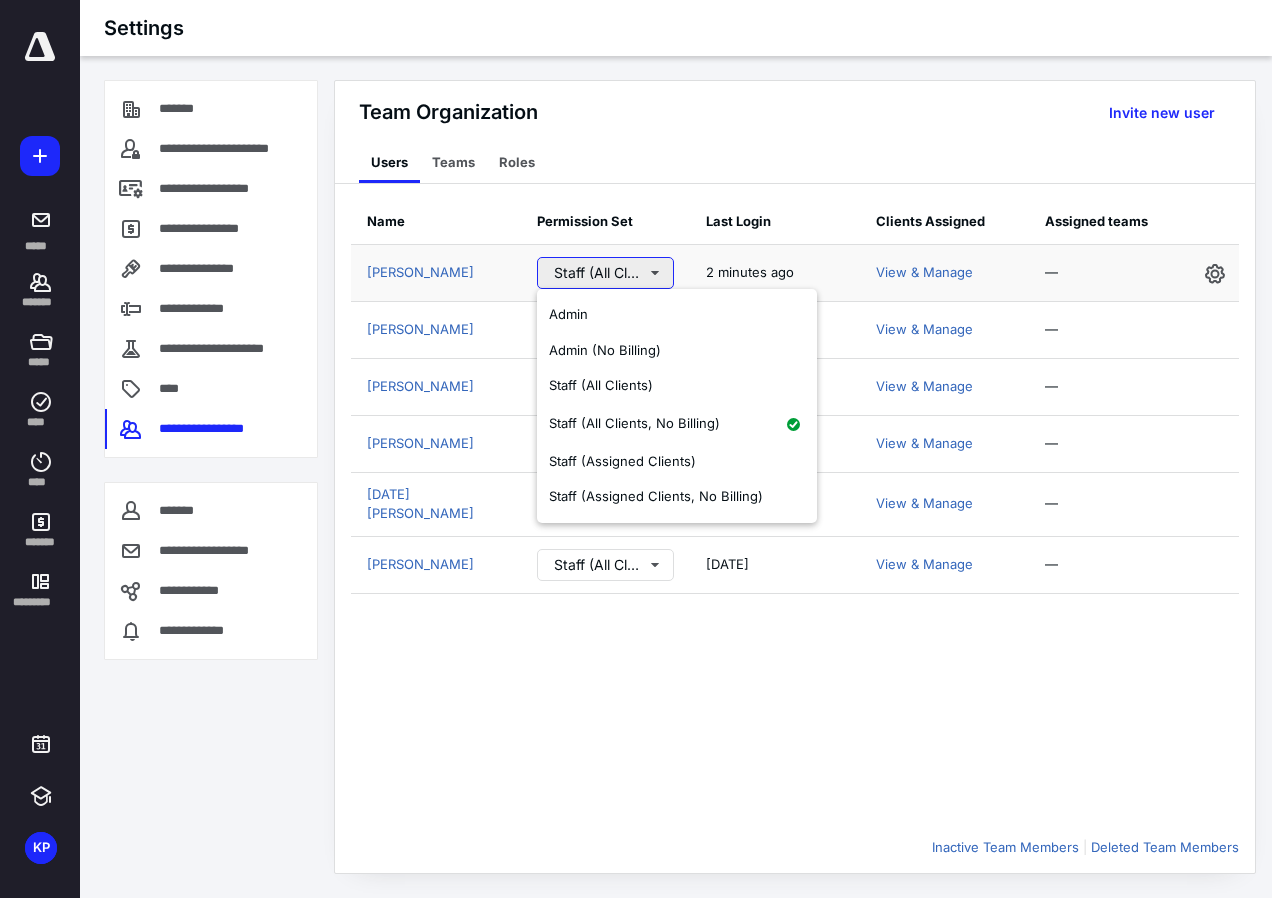 click on "Staff (All Clients, No Billing)" at bounding box center (606, 273) 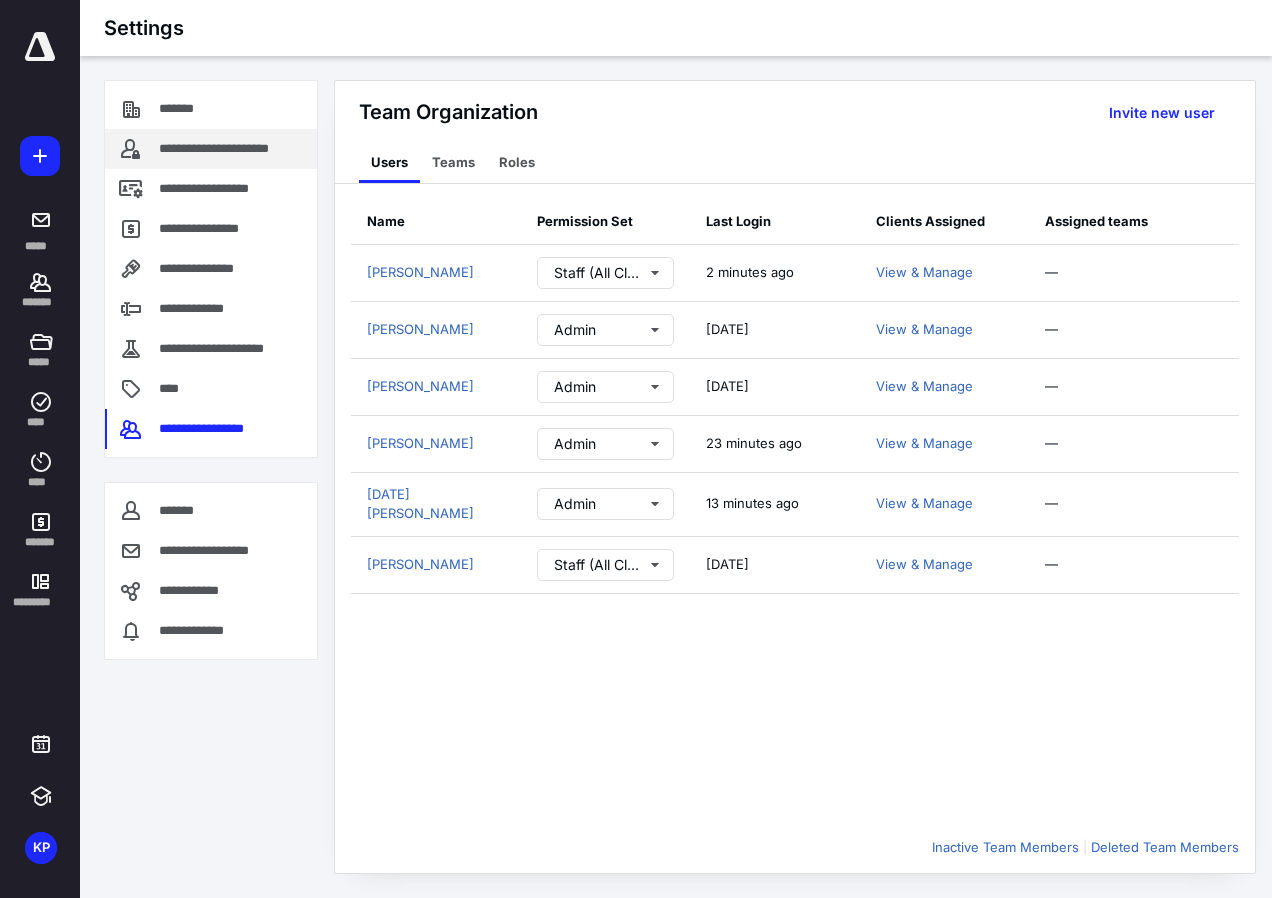 click on "**********" at bounding box center [211, 149] 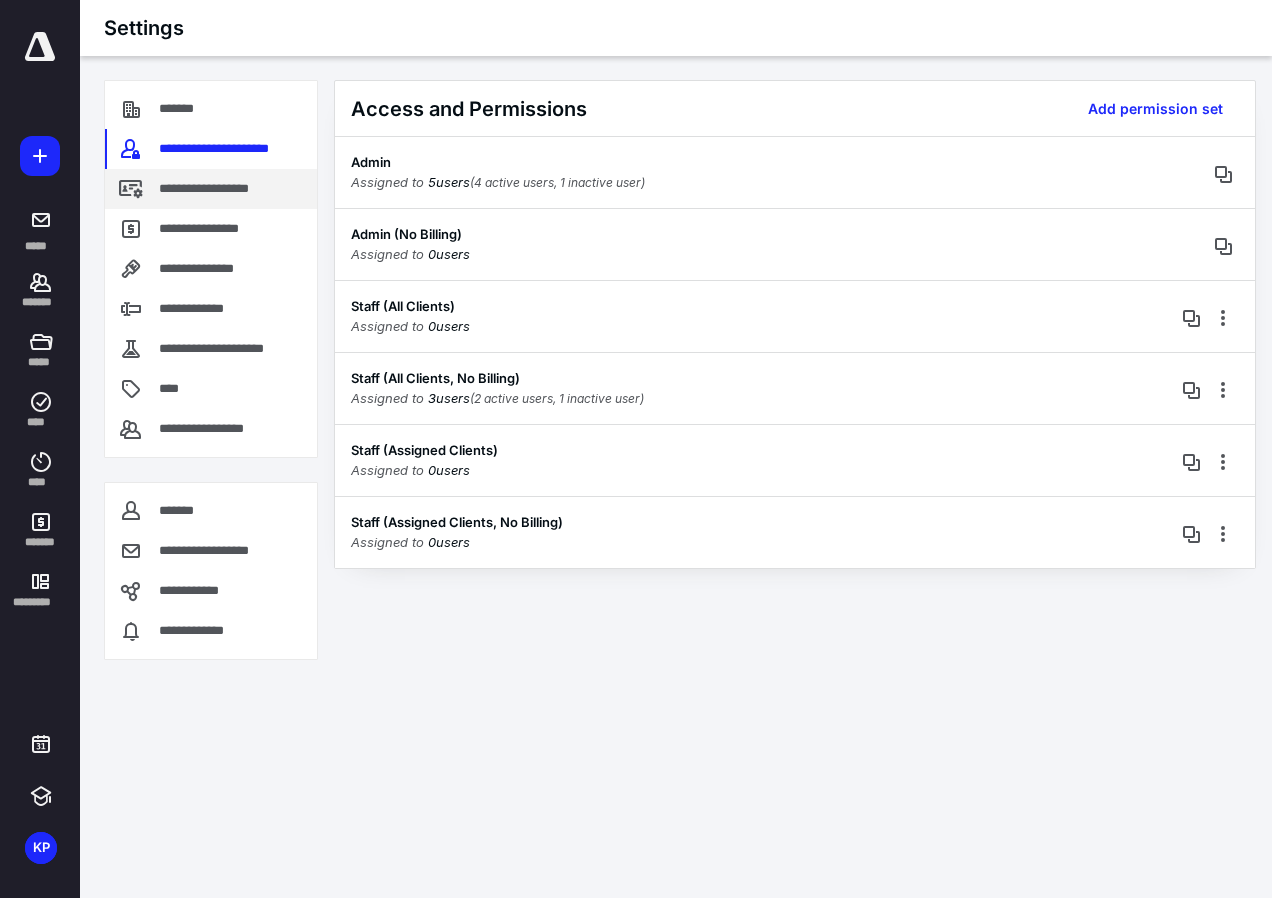 click on "**********" at bounding box center [226, 189] 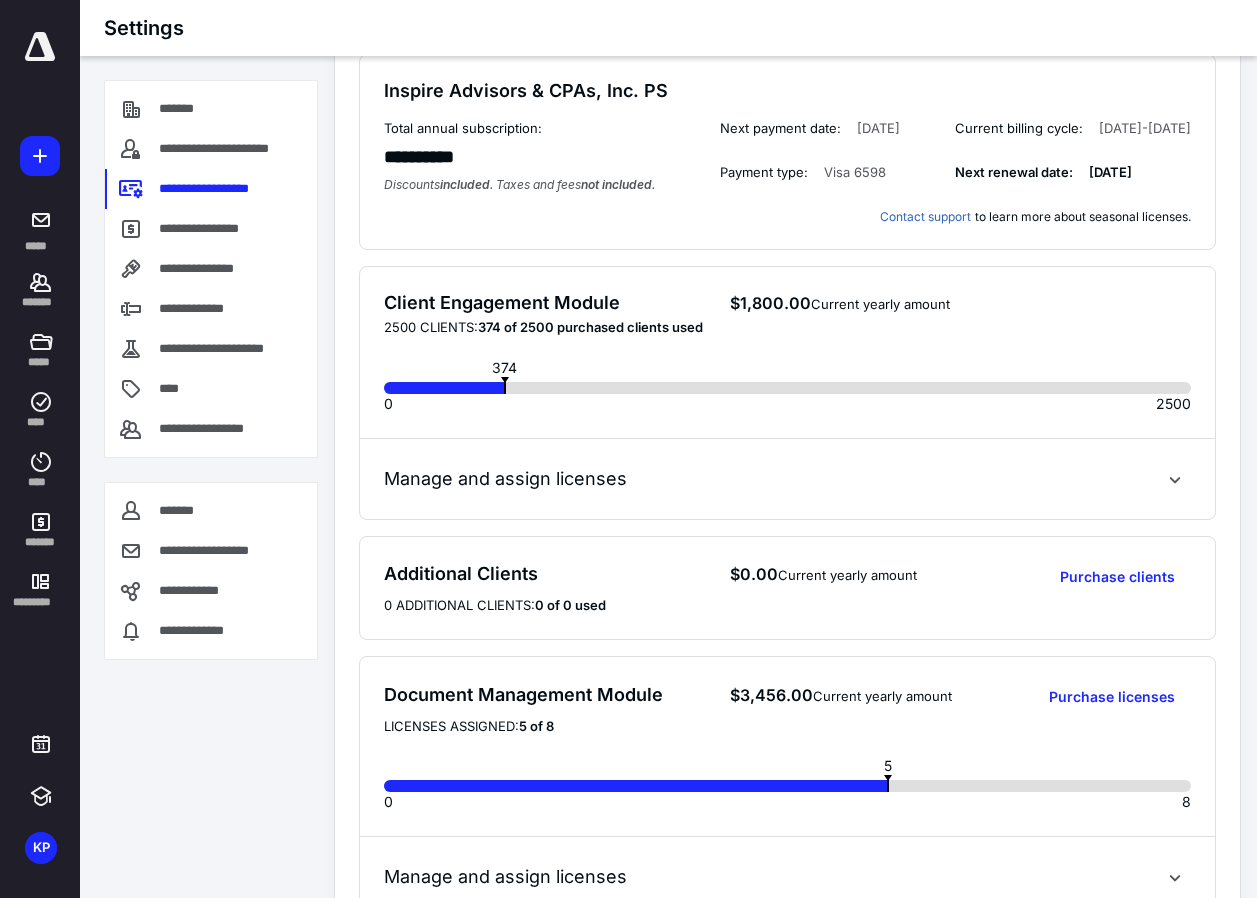scroll, scrollTop: 200, scrollLeft: 0, axis: vertical 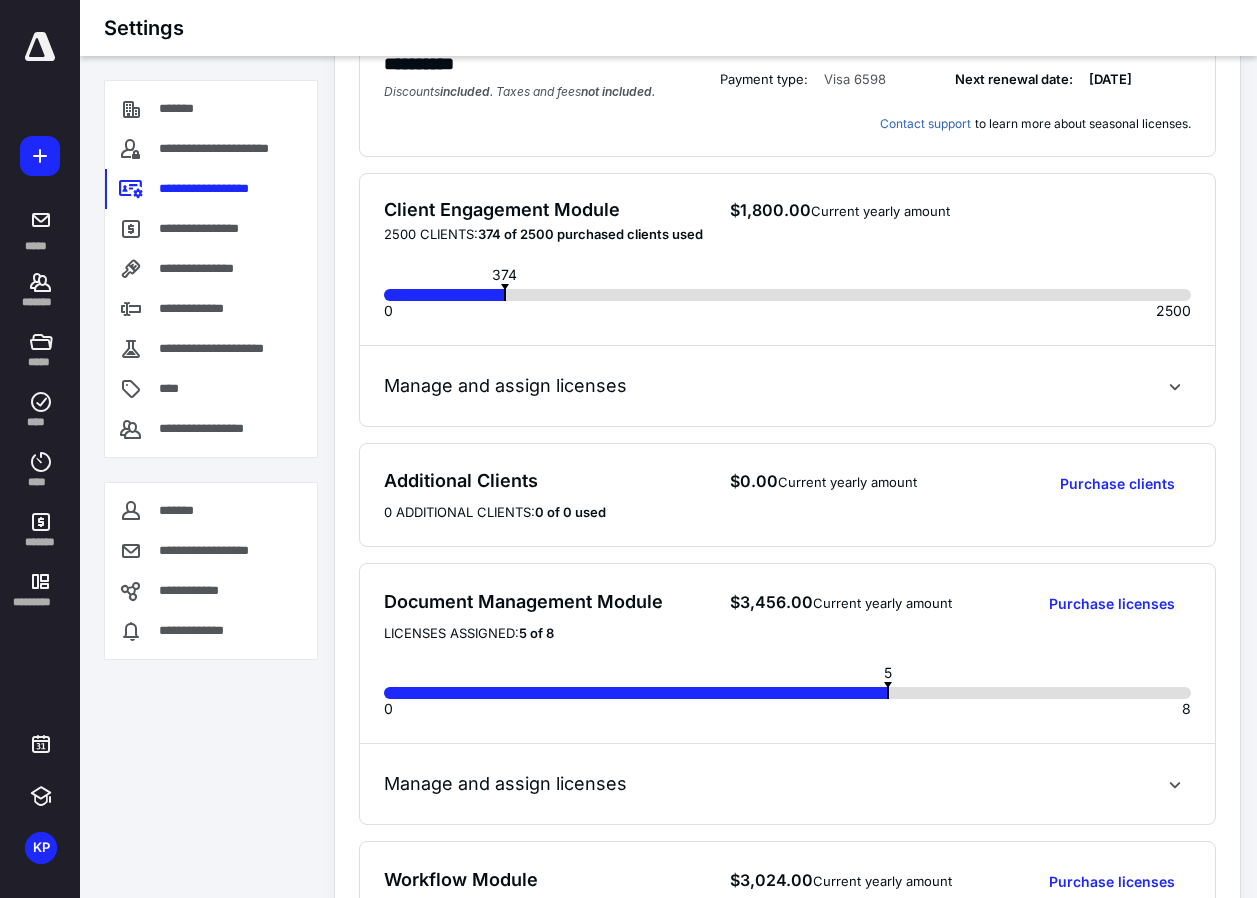 click on "Manage and assign licenses" at bounding box center [787, 386] 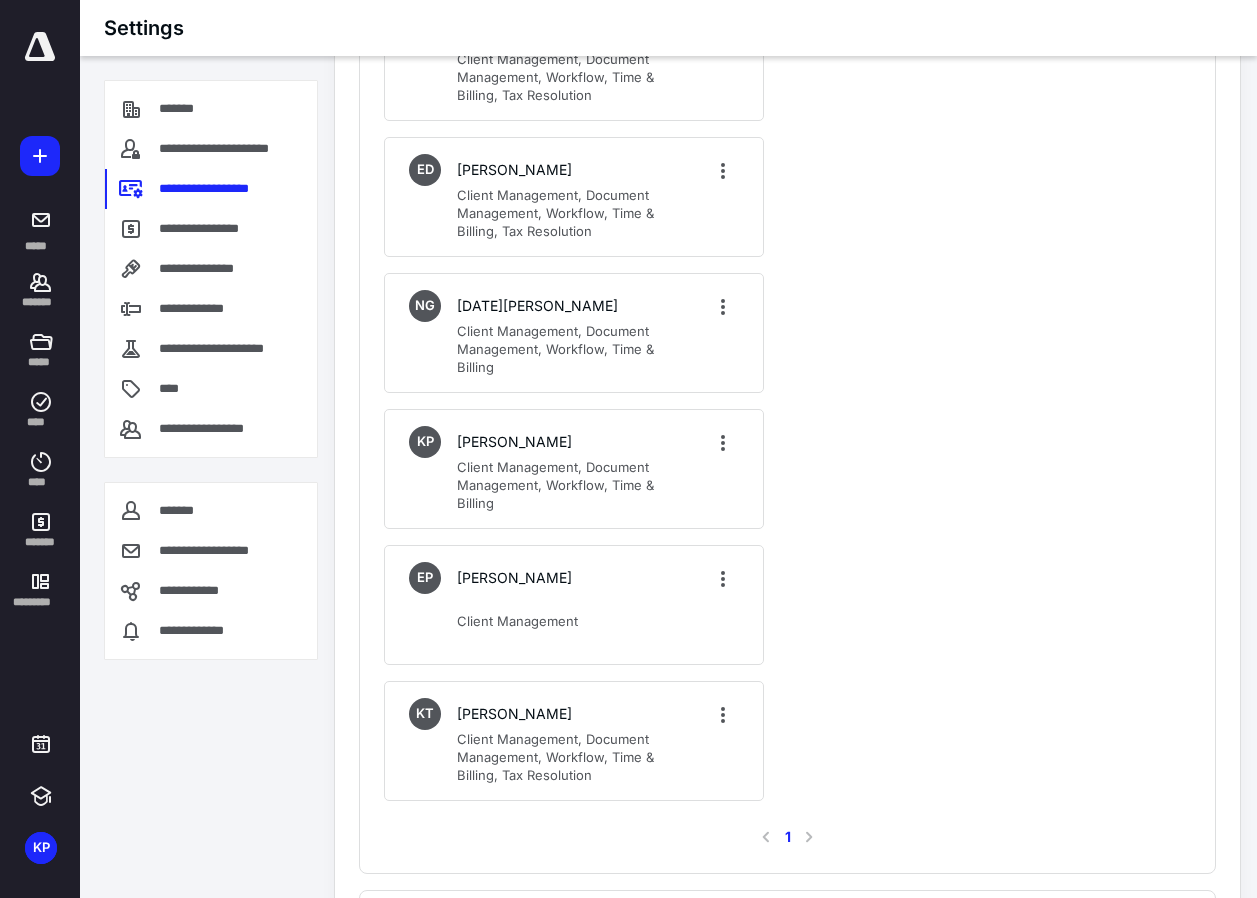 scroll, scrollTop: 700, scrollLeft: 0, axis: vertical 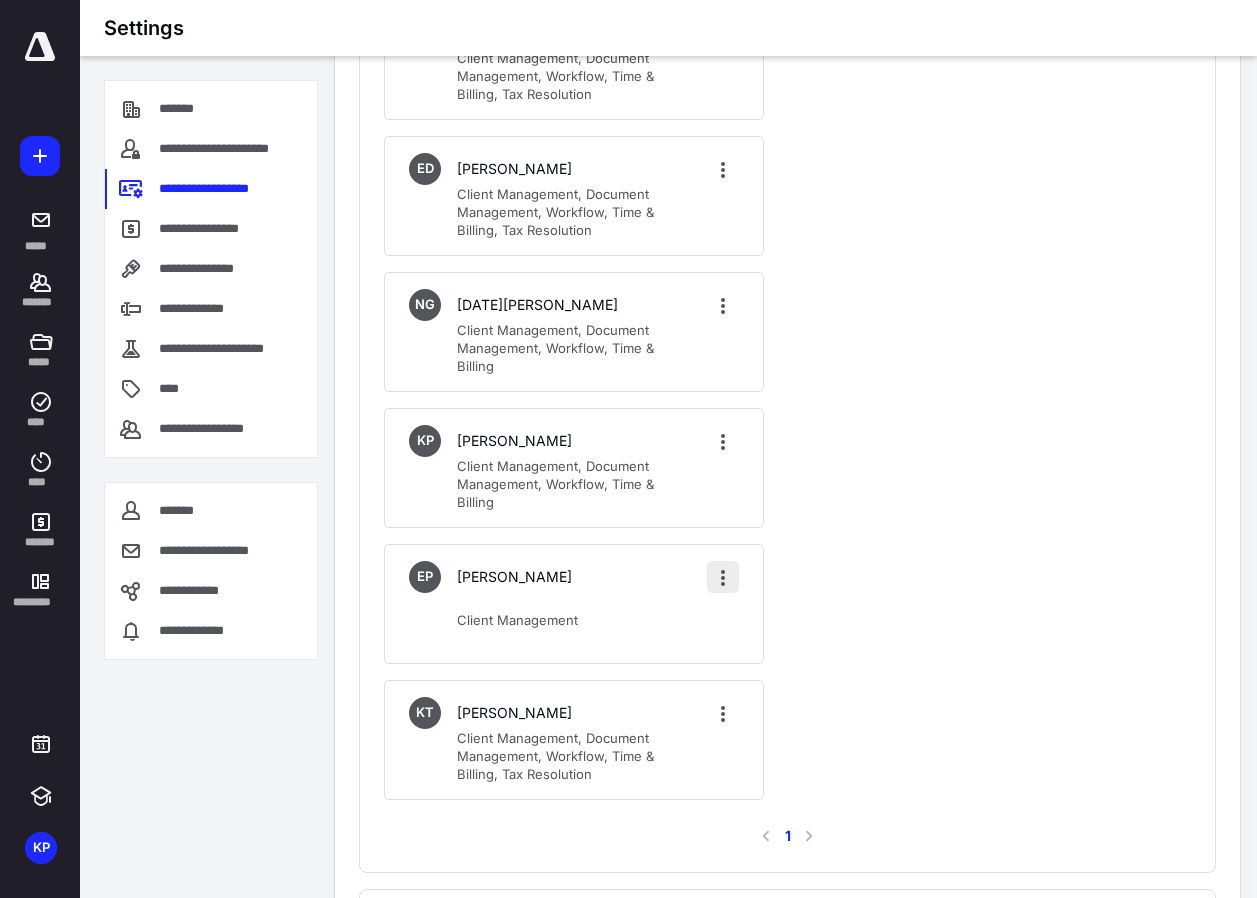 click at bounding box center (723, 577) 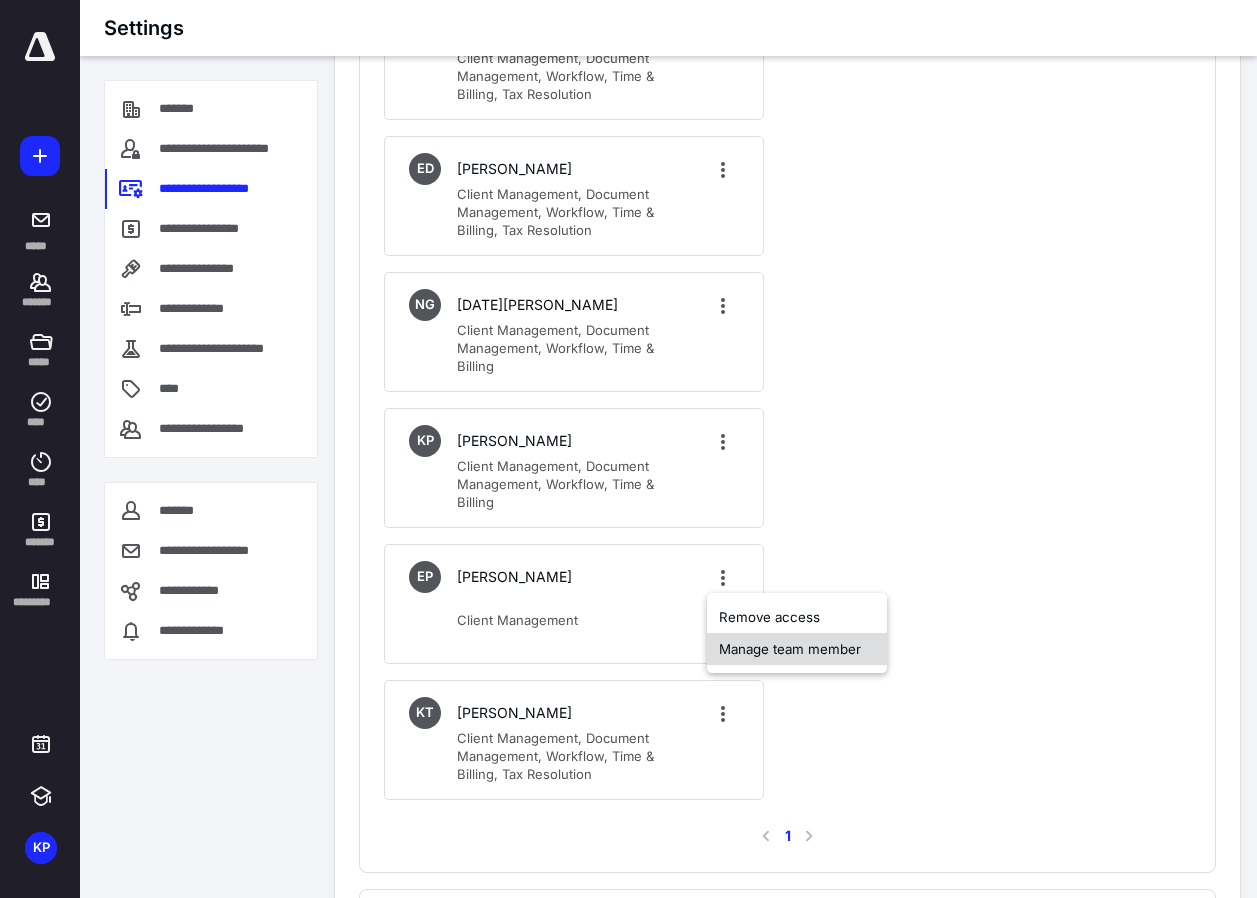 click on "Manage team member" at bounding box center (797, 649) 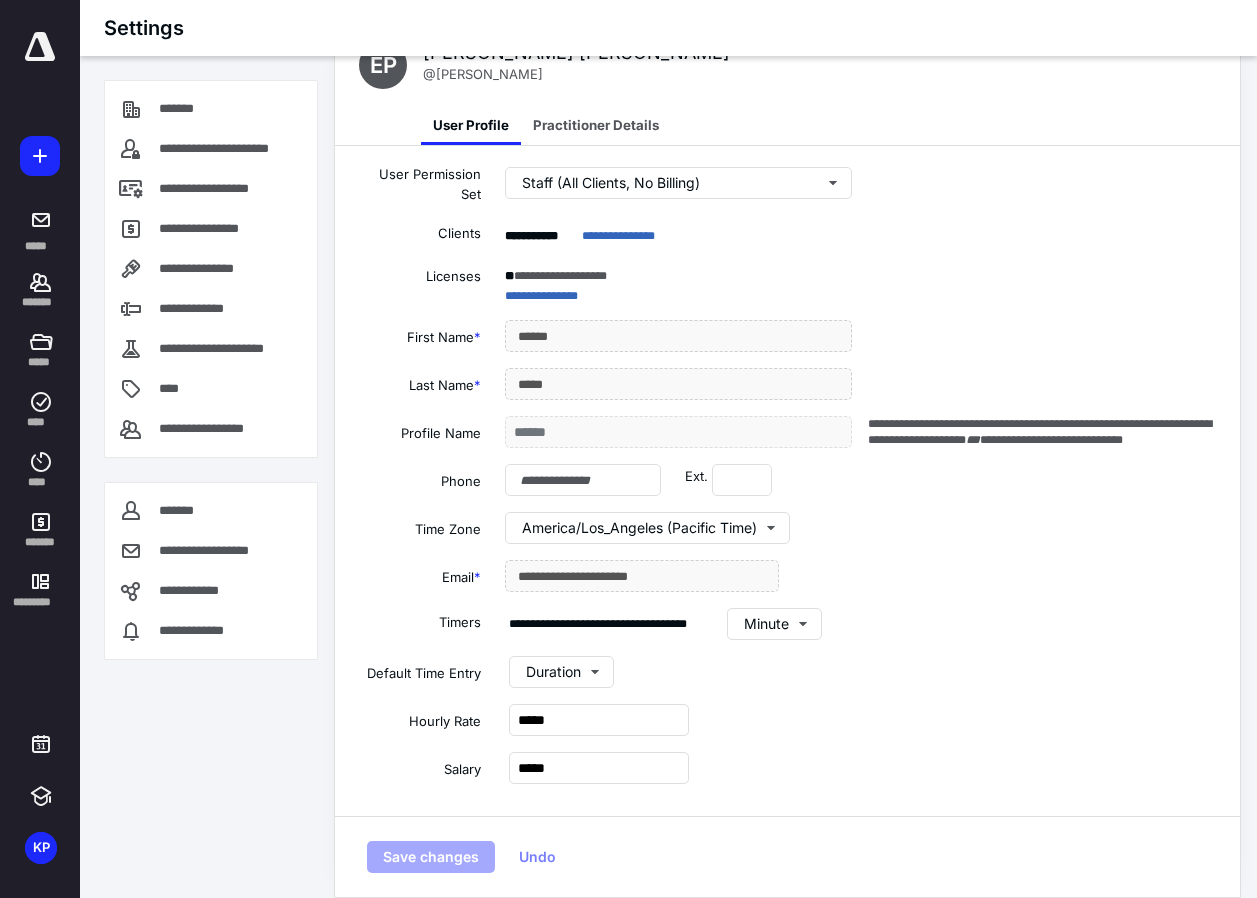 scroll, scrollTop: 0, scrollLeft: 0, axis: both 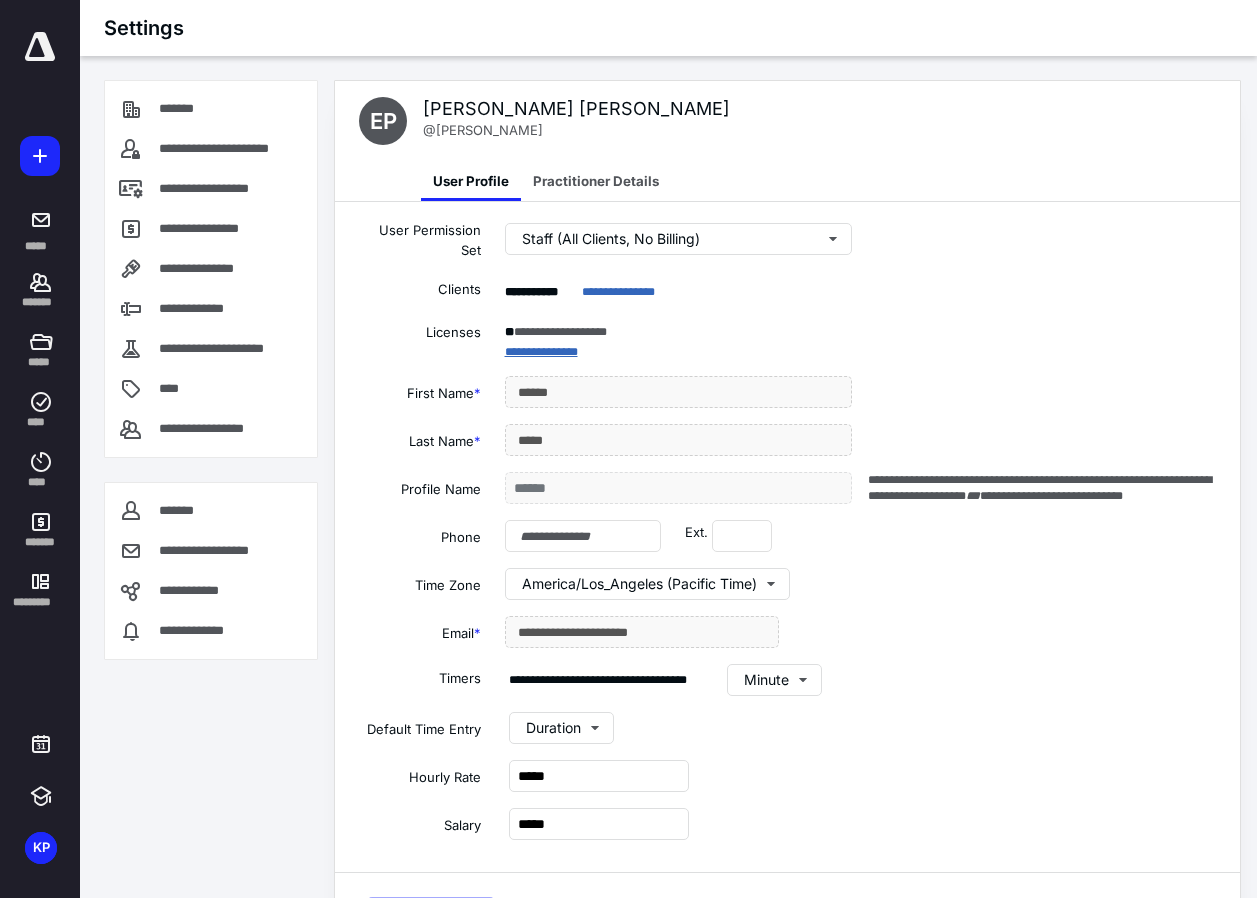 click on "**********" at bounding box center (541, 352) 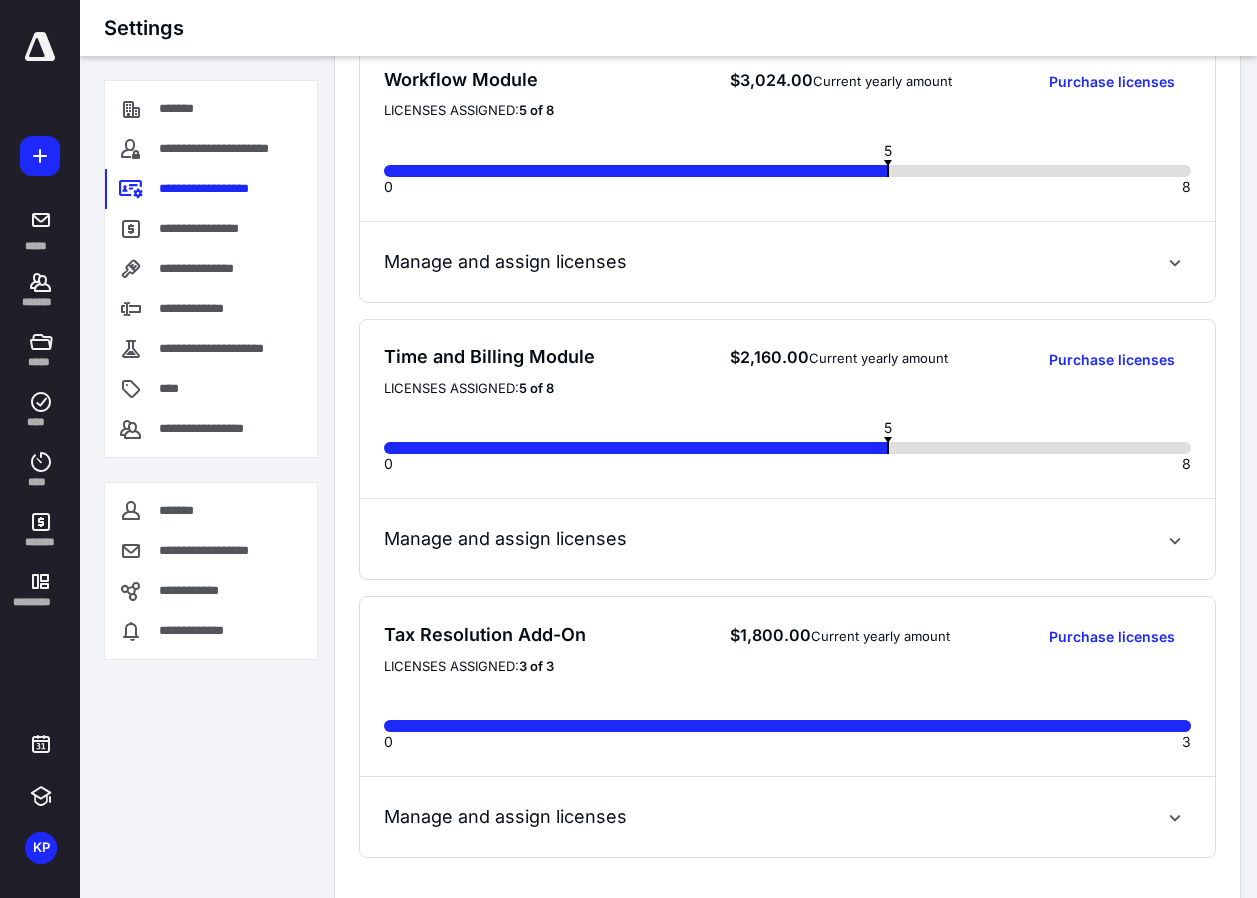scroll, scrollTop: 1045, scrollLeft: 0, axis: vertical 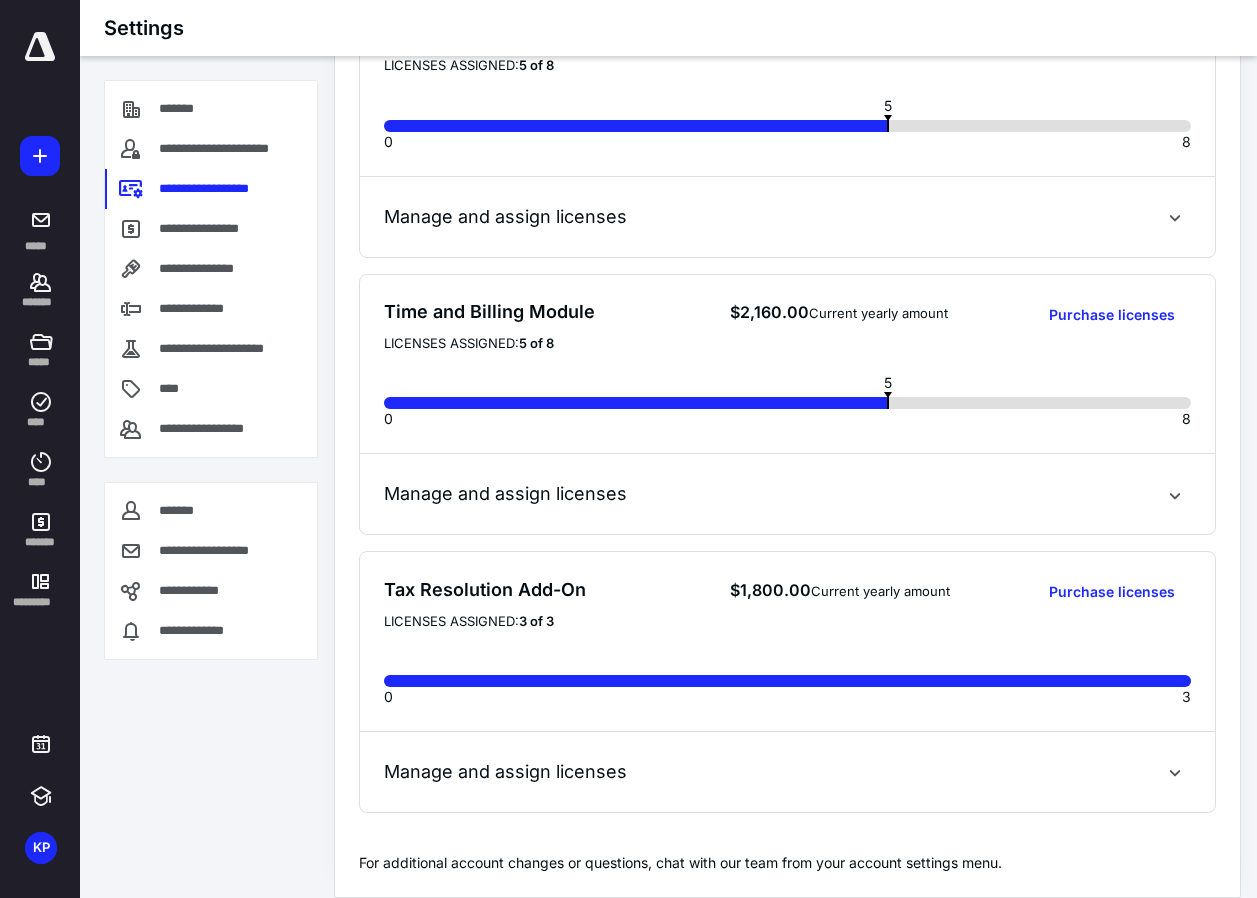 click on "Manage and assign licenses" at bounding box center [505, 494] 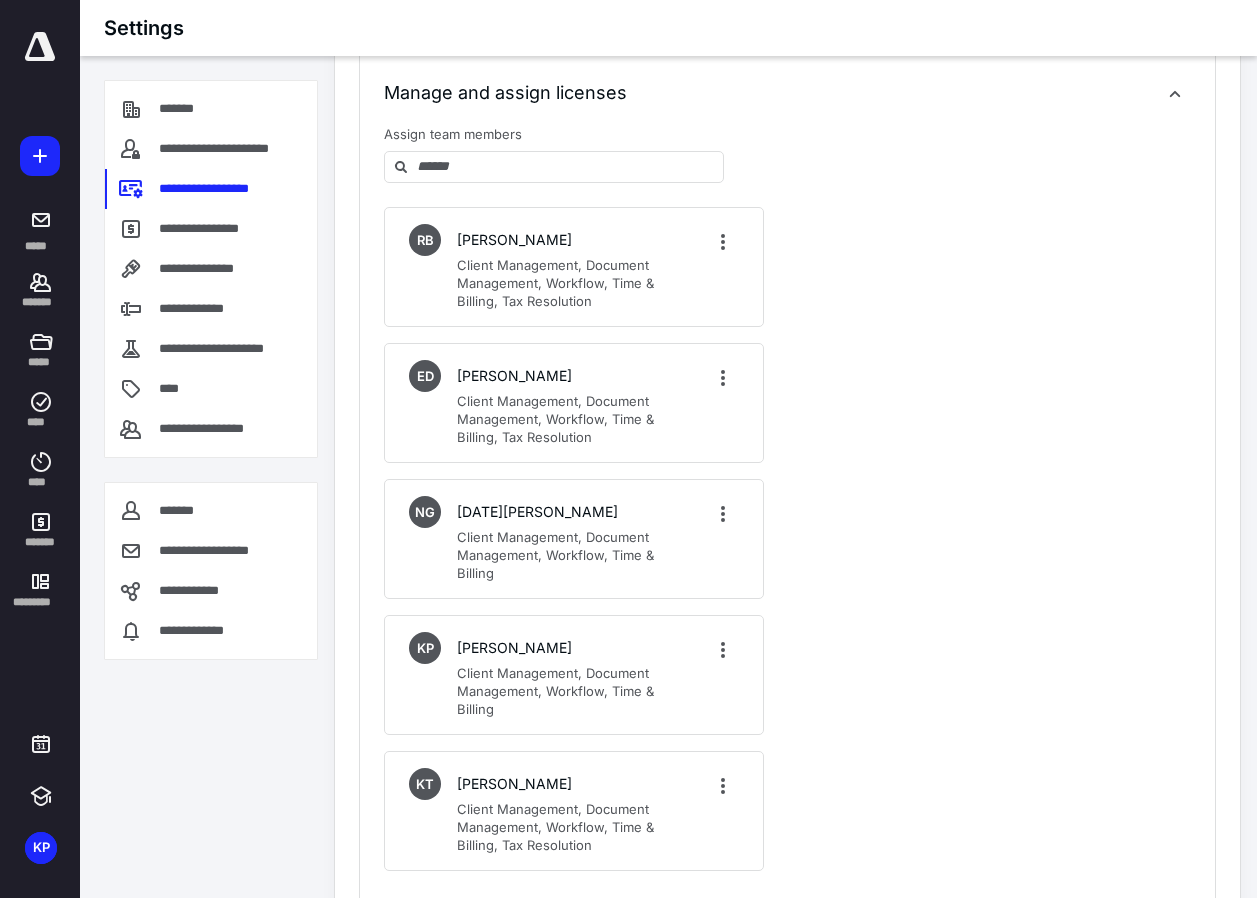 scroll, scrollTop: 1045, scrollLeft: 0, axis: vertical 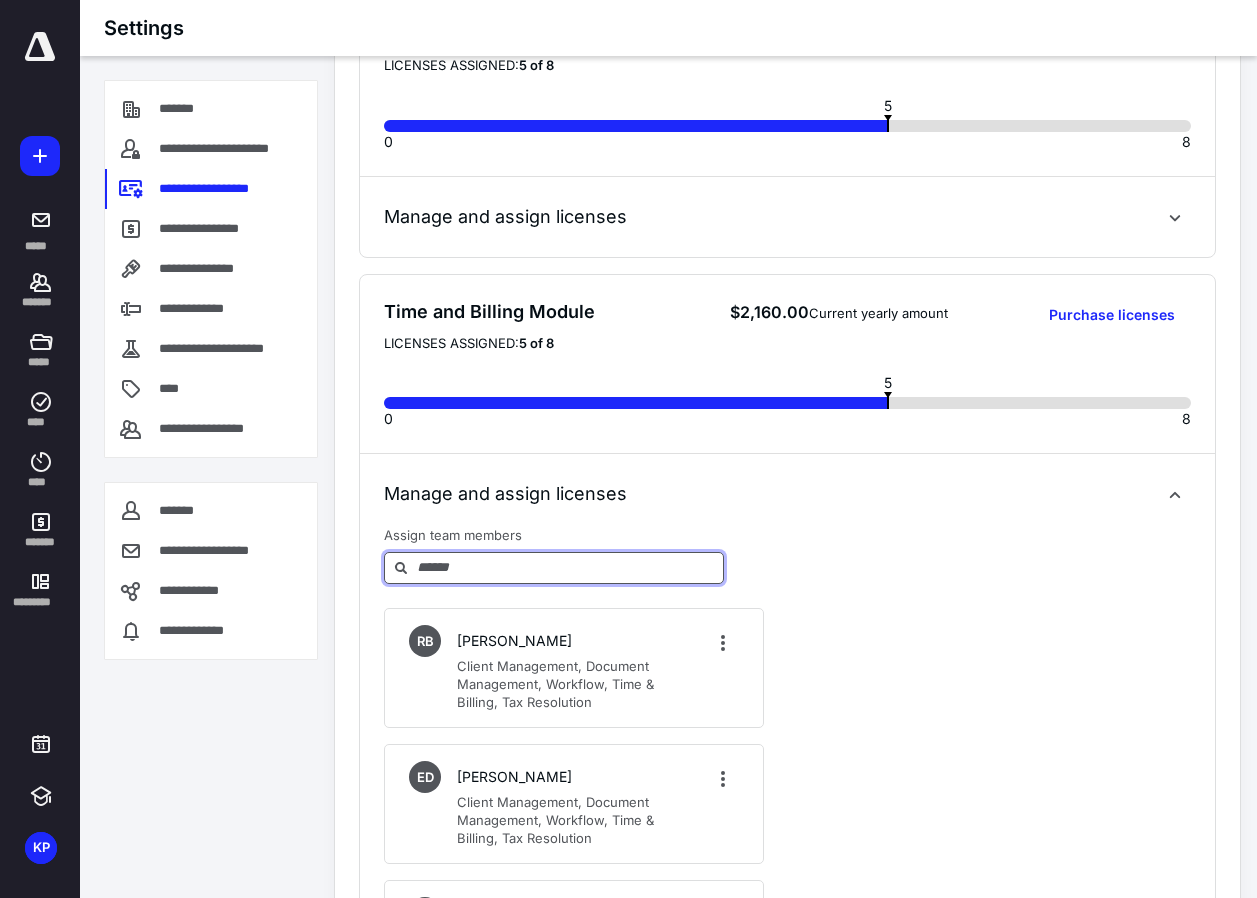 click at bounding box center [569, 567] 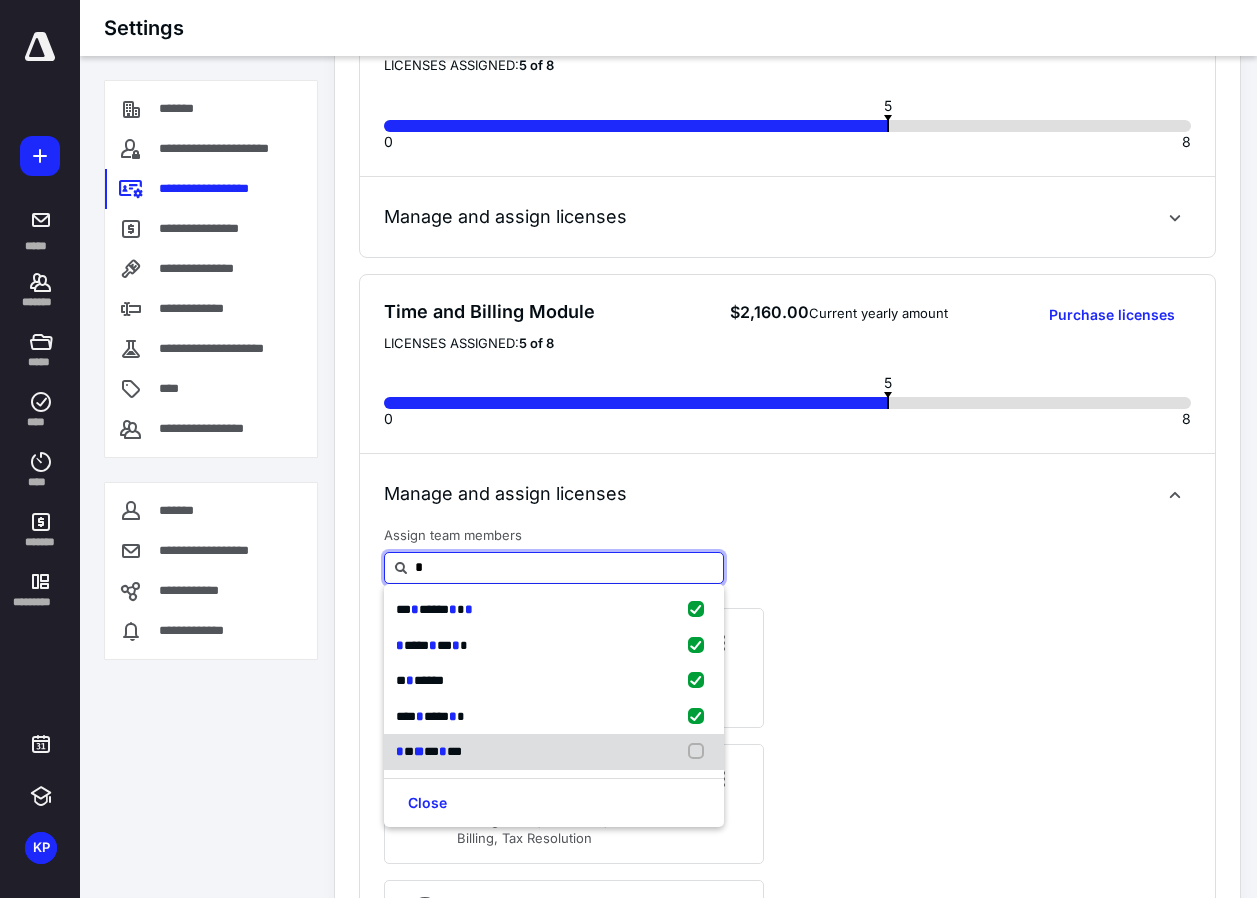 click on "*" at bounding box center [443, 751] 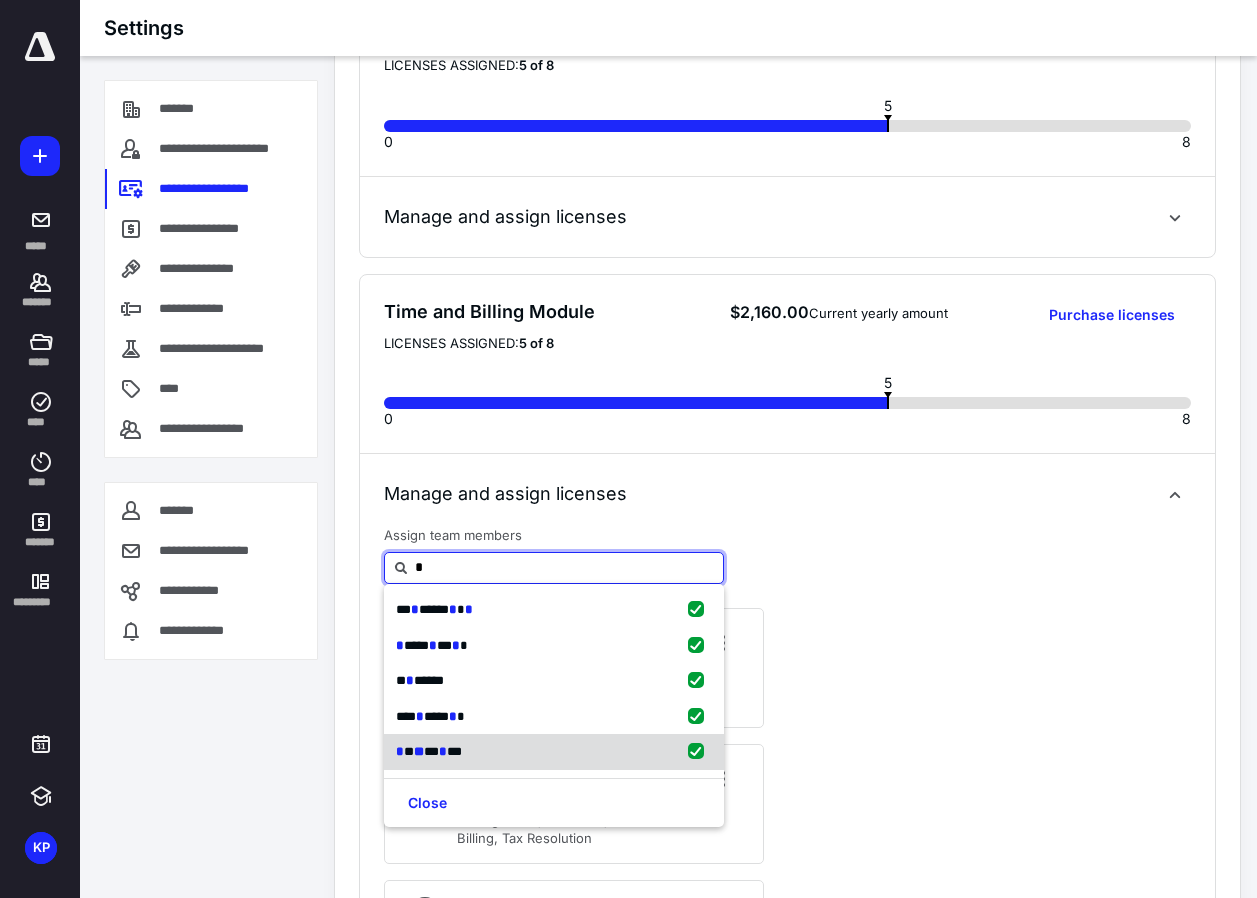 type on "*" 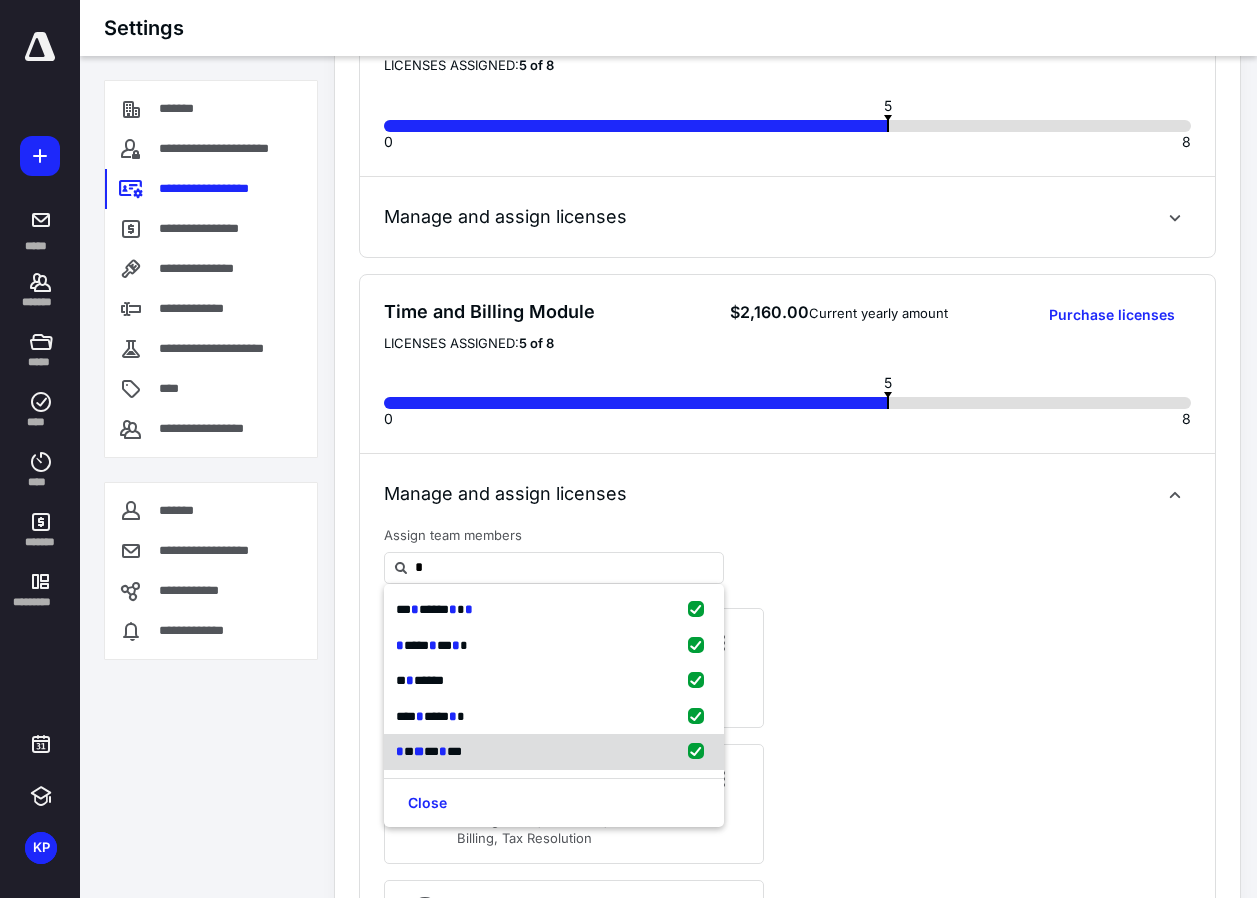checkbox on "true" 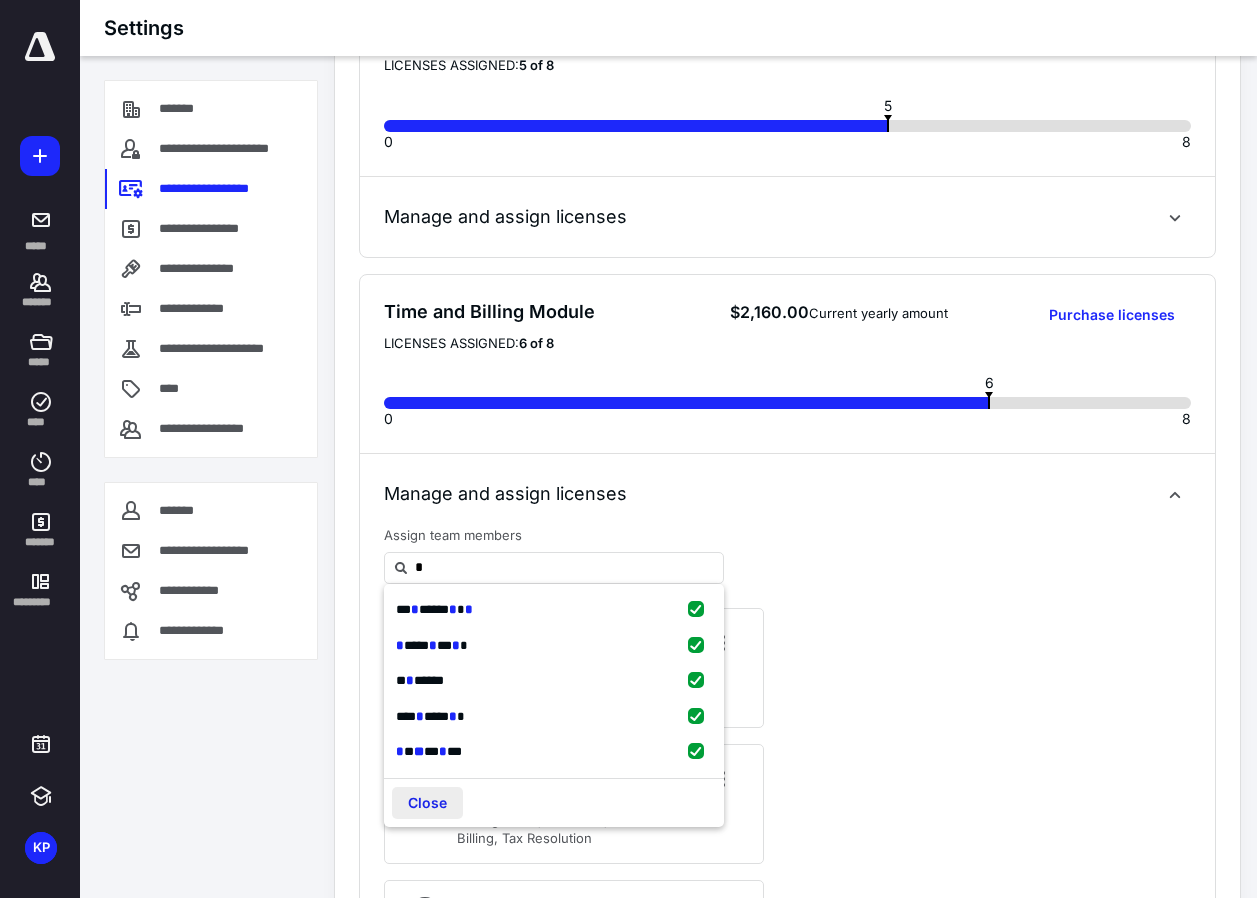 click on "Close" at bounding box center [427, 803] 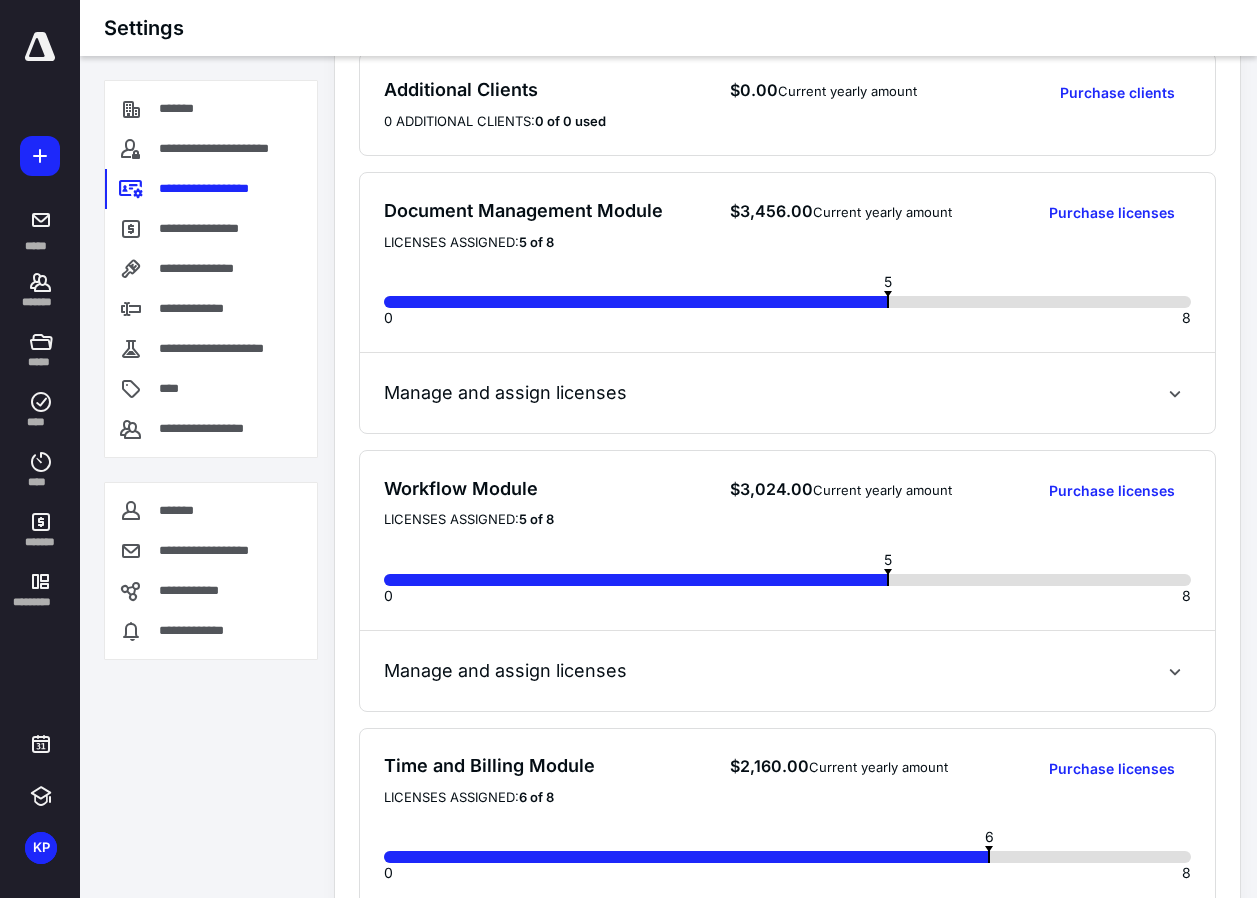 scroll, scrollTop: 545, scrollLeft: 0, axis: vertical 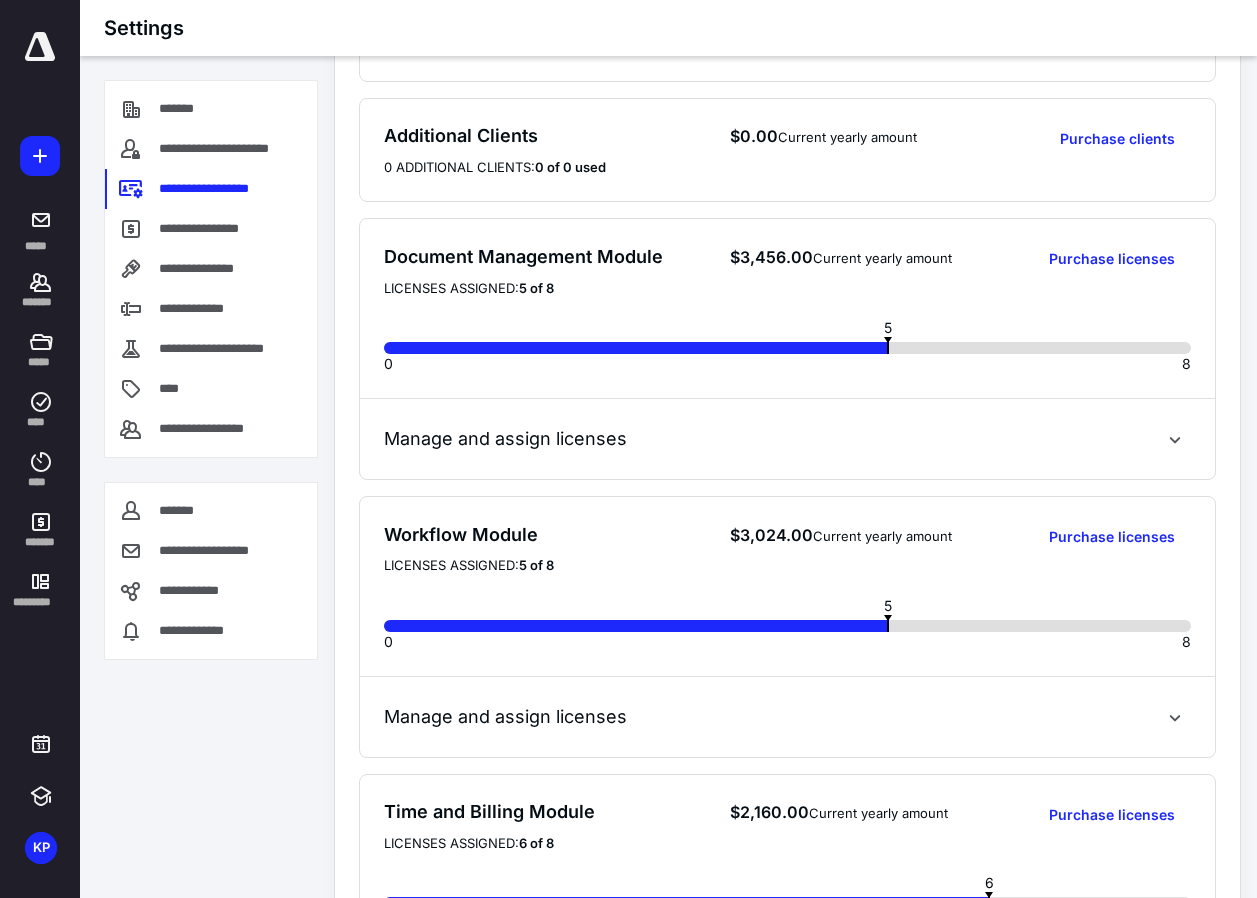 click on "Manage and assign licenses" at bounding box center [505, 439] 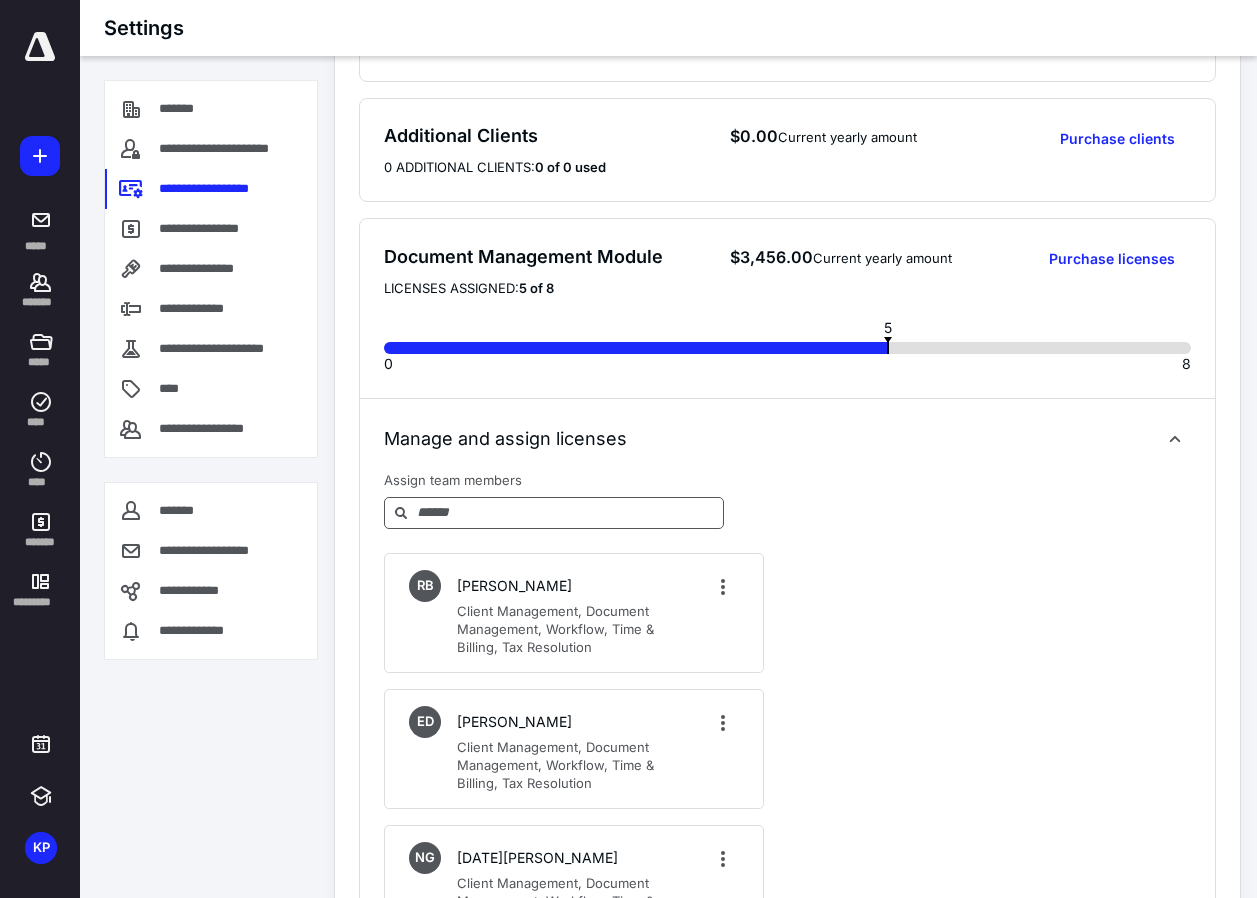 click at bounding box center [554, 513] 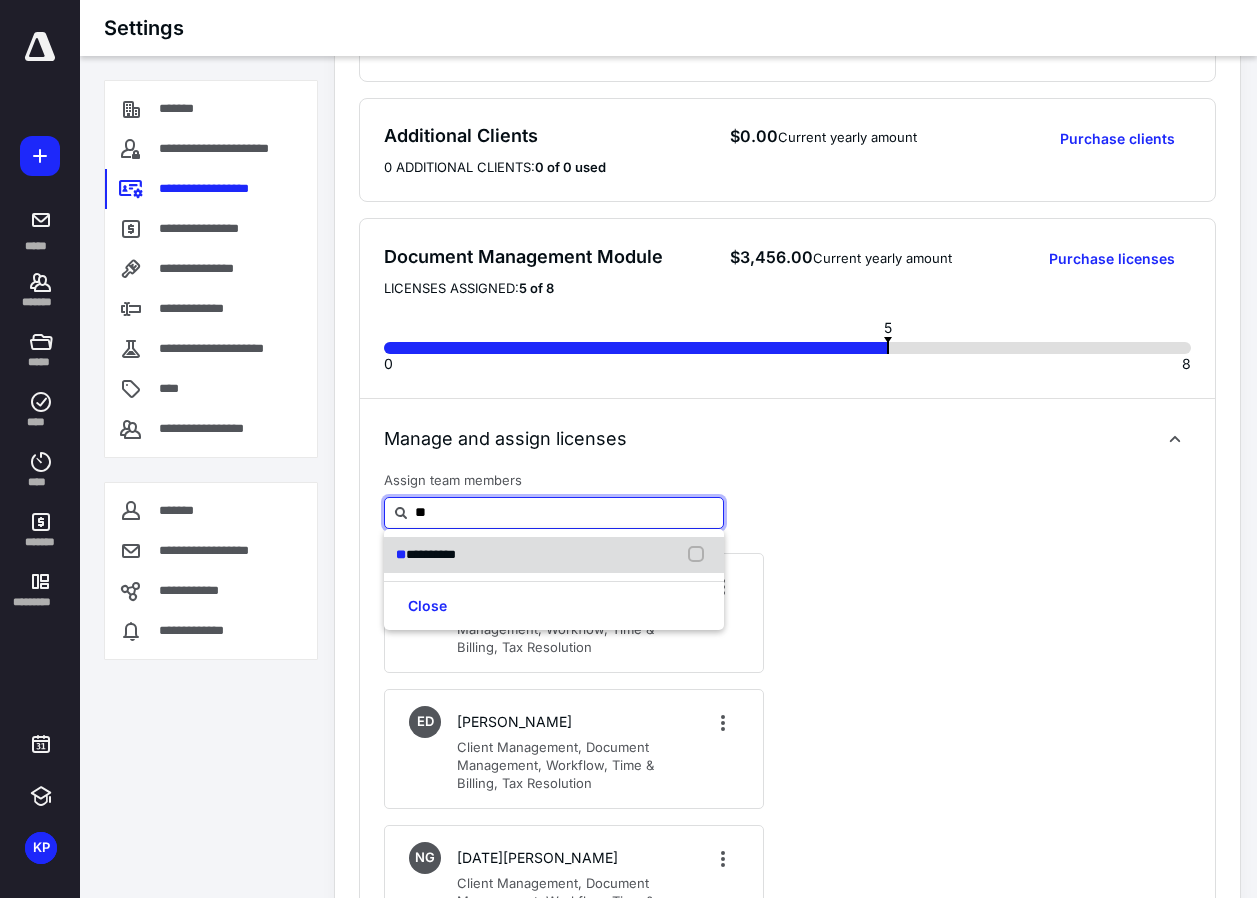 click on "**********" at bounding box center (554, 555) 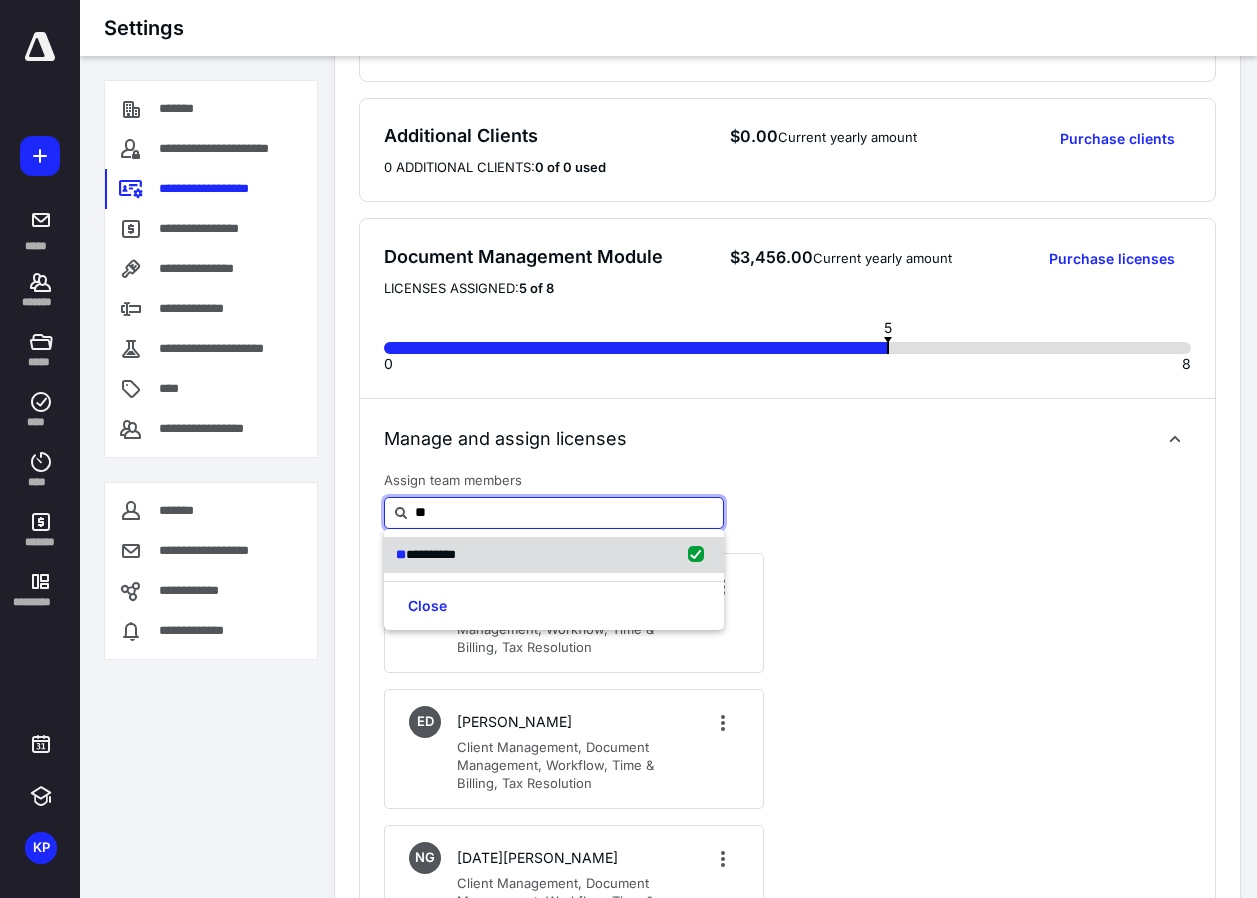 type on "**" 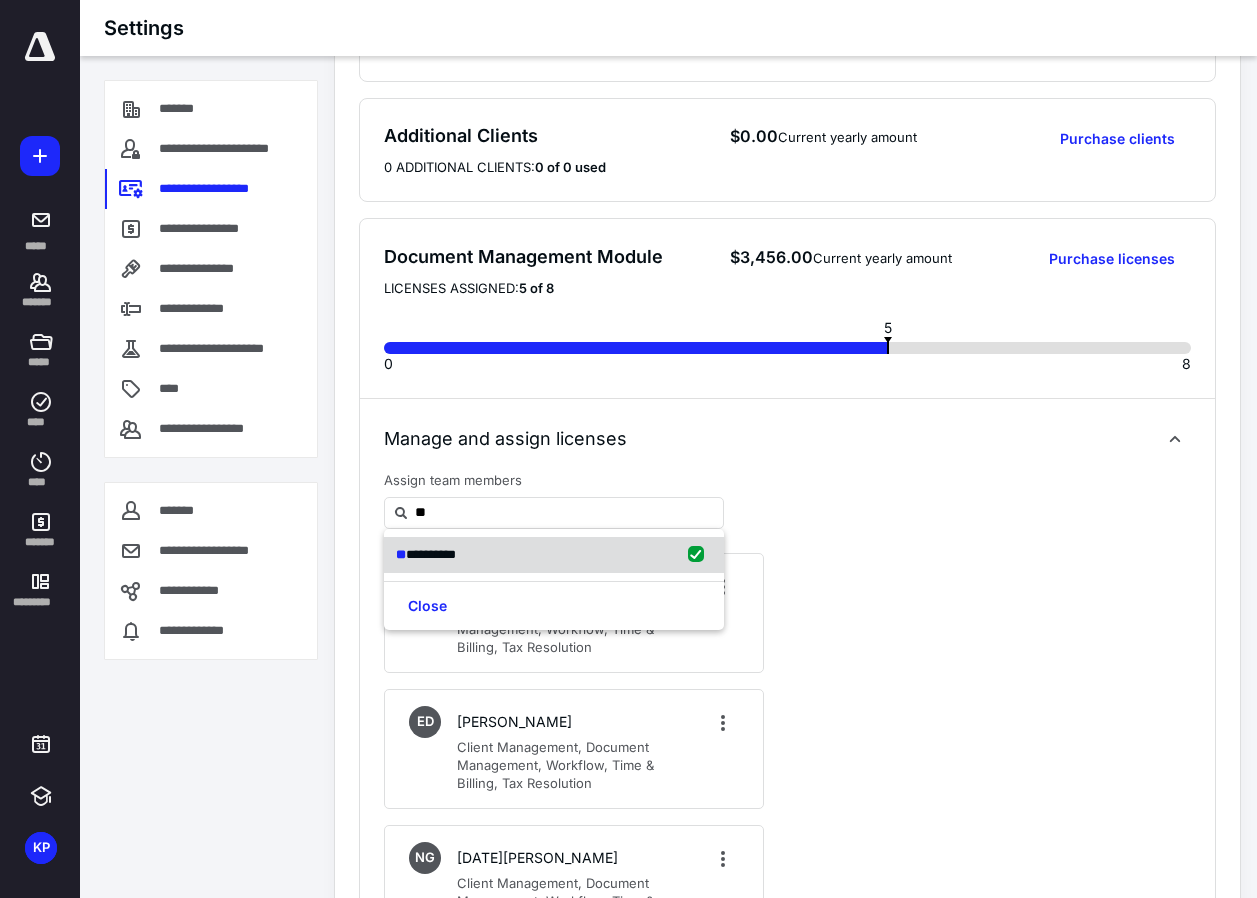 checkbox on "true" 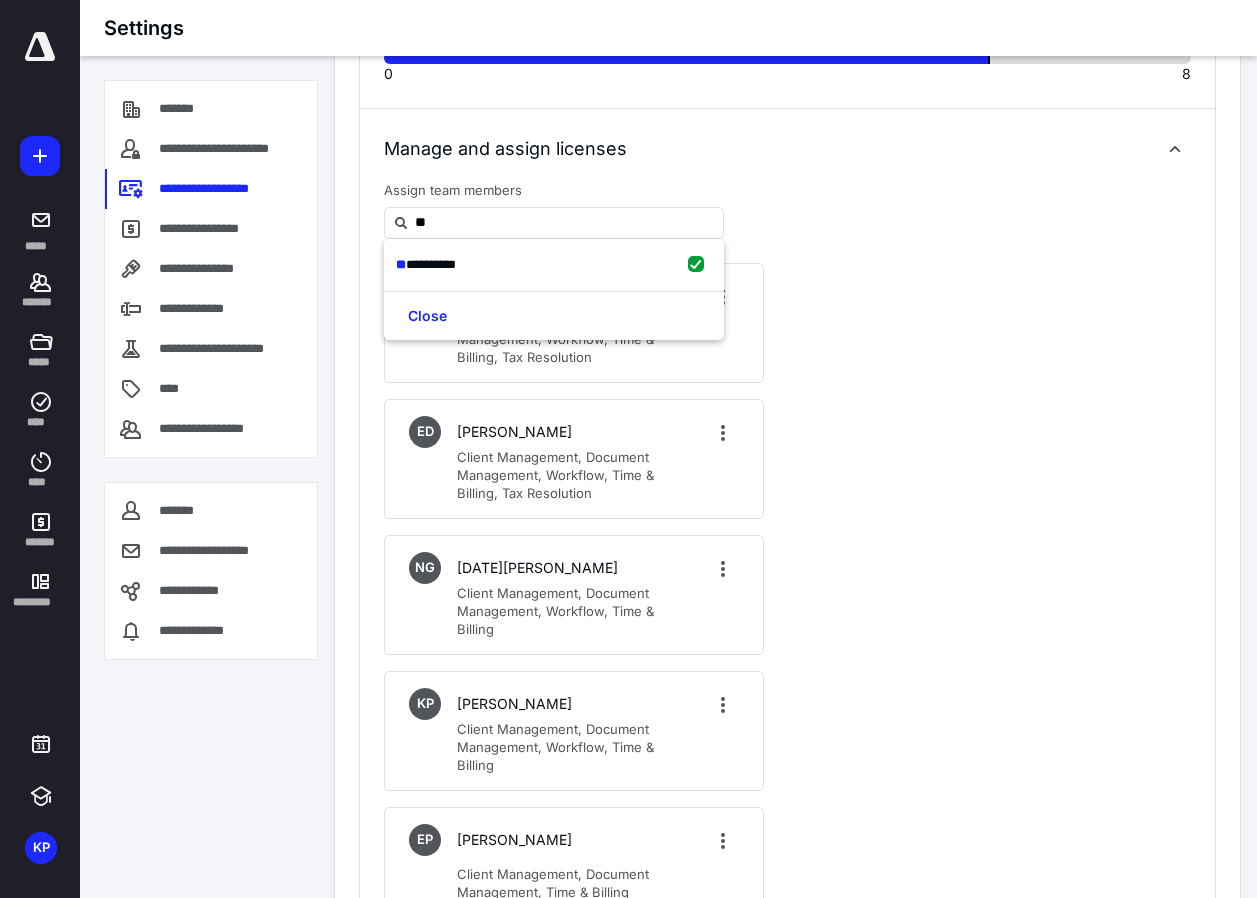 scroll, scrollTop: 845, scrollLeft: 0, axis: vertical 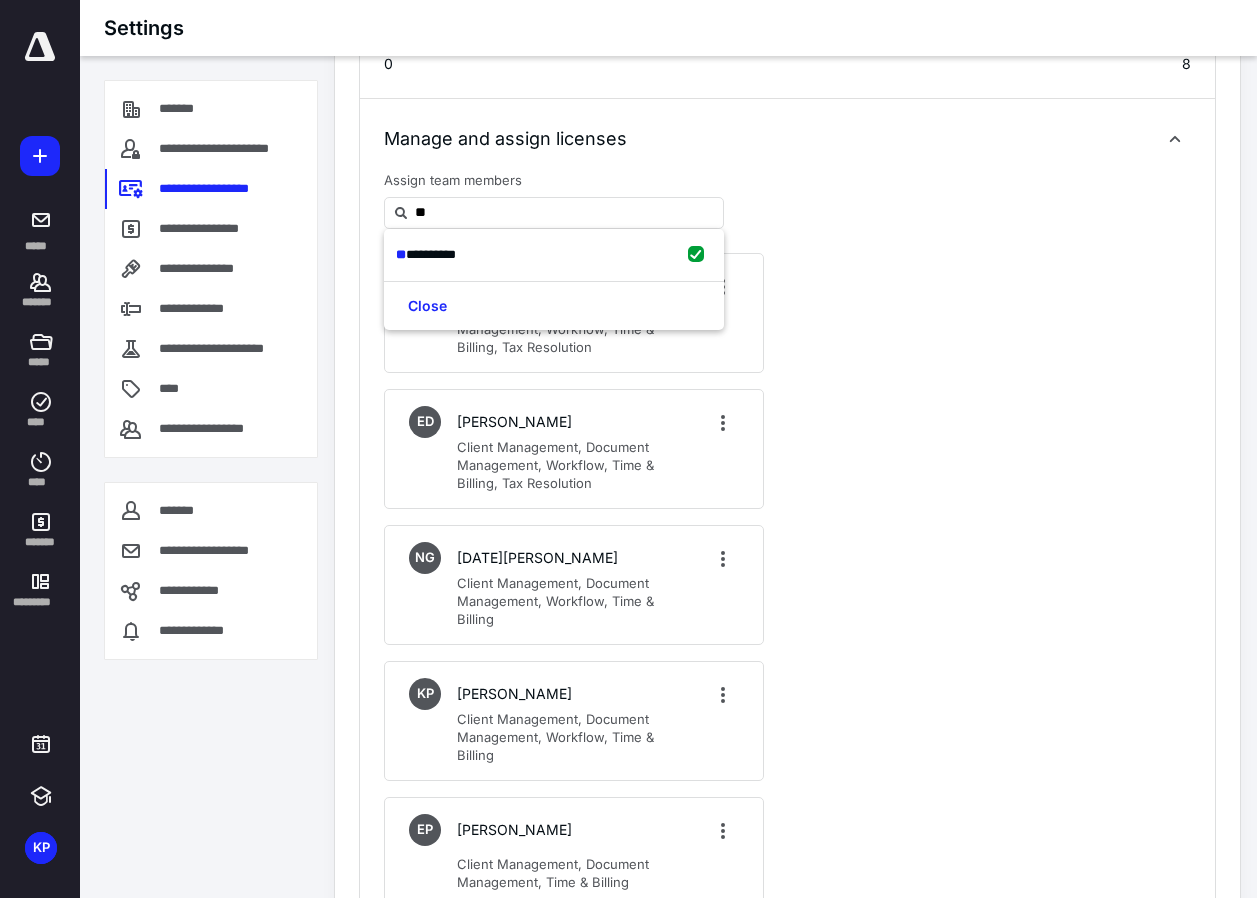 click on "RB Robert Barene Client Management, Document Management, Workflow, Time & Billing, Tax Resolution ED Erin Denadel Client Management, Document Management, Workflow, Time & Billing, Tax Resolution NG Noel Gill Client Management, Document Management, Workflow, Time & Billing KP Katie Palmer Client Management, Document Management, Workflow, Time & Billing EP Eileen Perry Client Management, Document Management, Time & Billing KT Kathryn Thompson Client Management, Document Management, Workflow, Time & Billing, Tax Resolution" at bounding box center (787, 645) 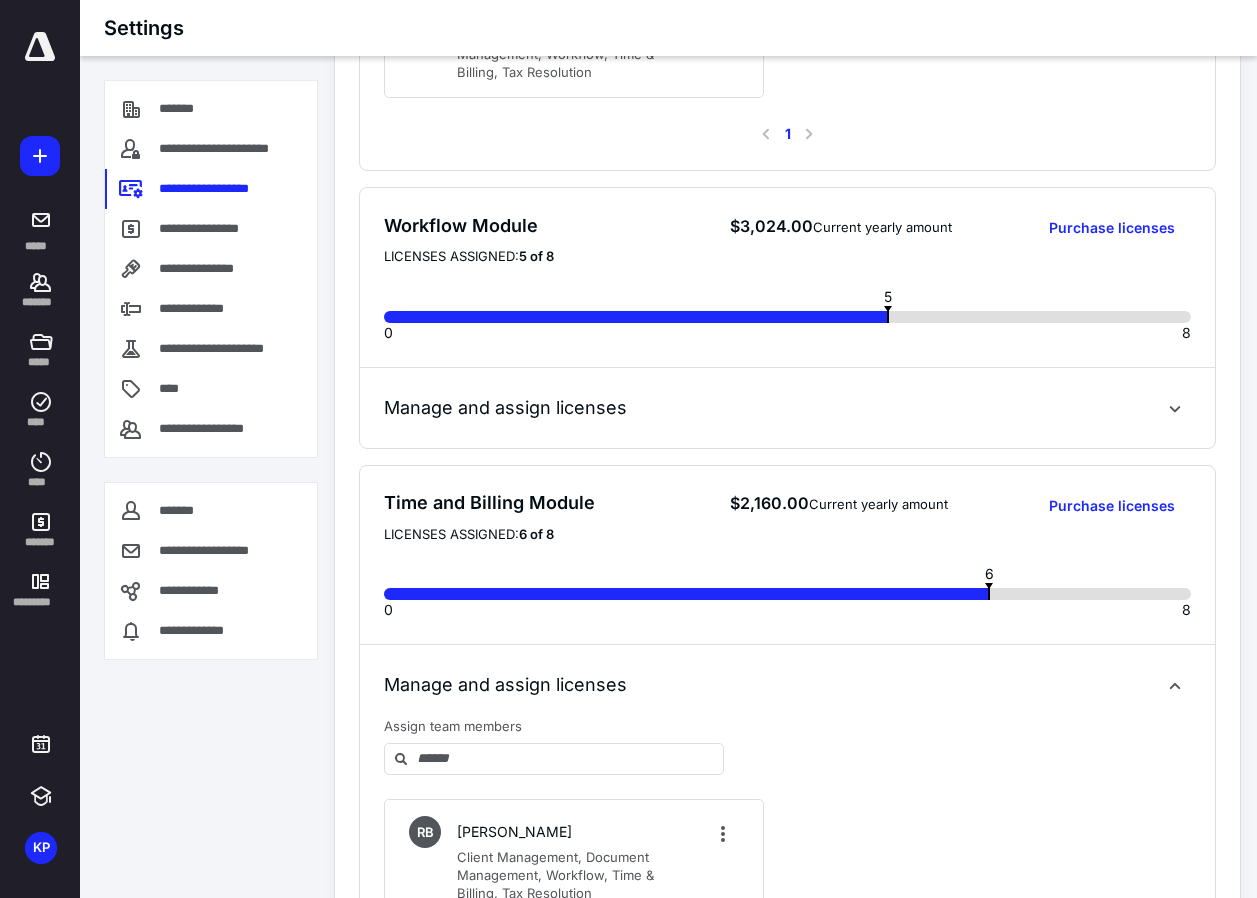 scroll, scrollTop: 1845, scrollLeft: 0, axis: vertical 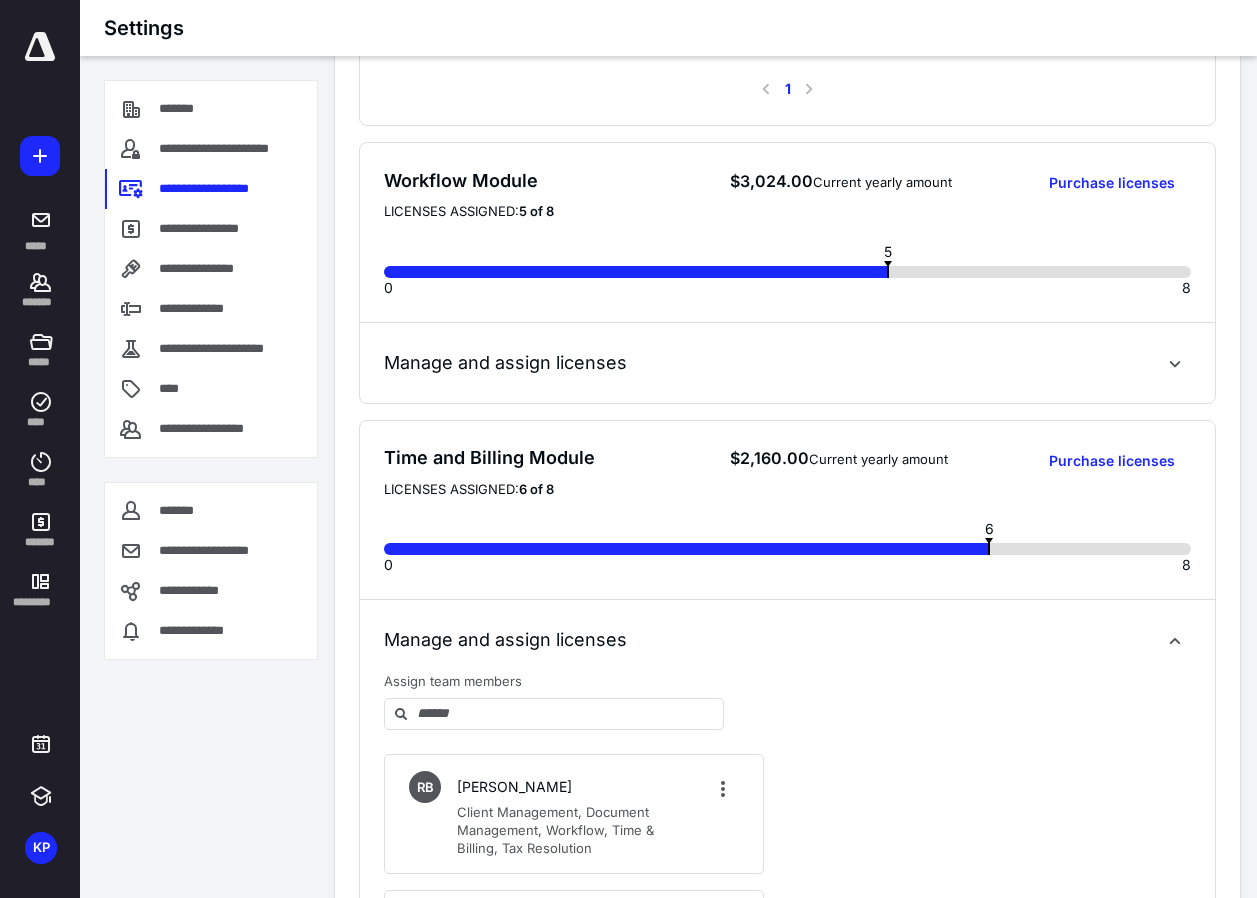 click on "Workflow Module $3,024.00  Current yearly amount Purchase licenses Licenses Assigned:  5 of 8 5 0 8 Manage and assign licenses" at bounding box center [787, 273] 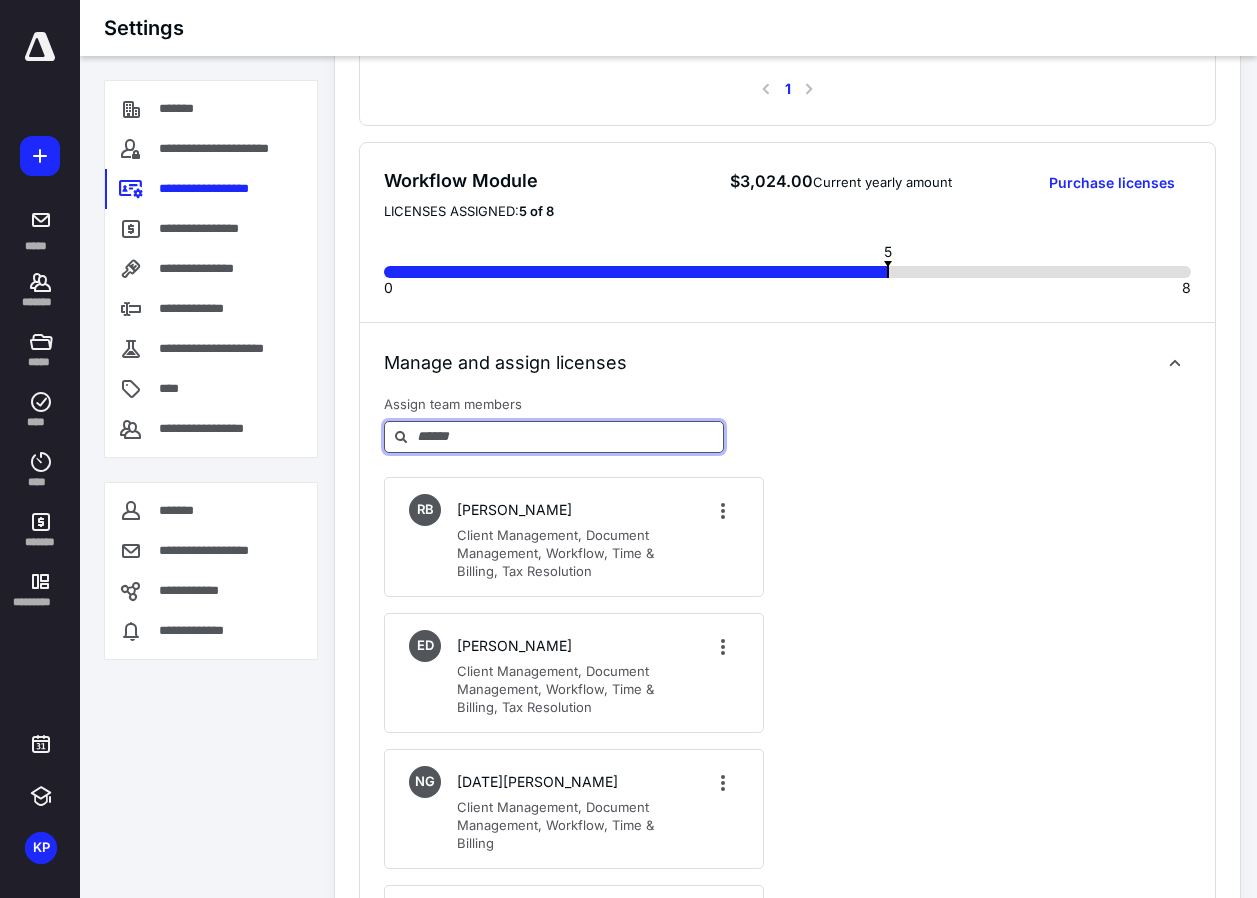 click at bounding box center [569, 436] 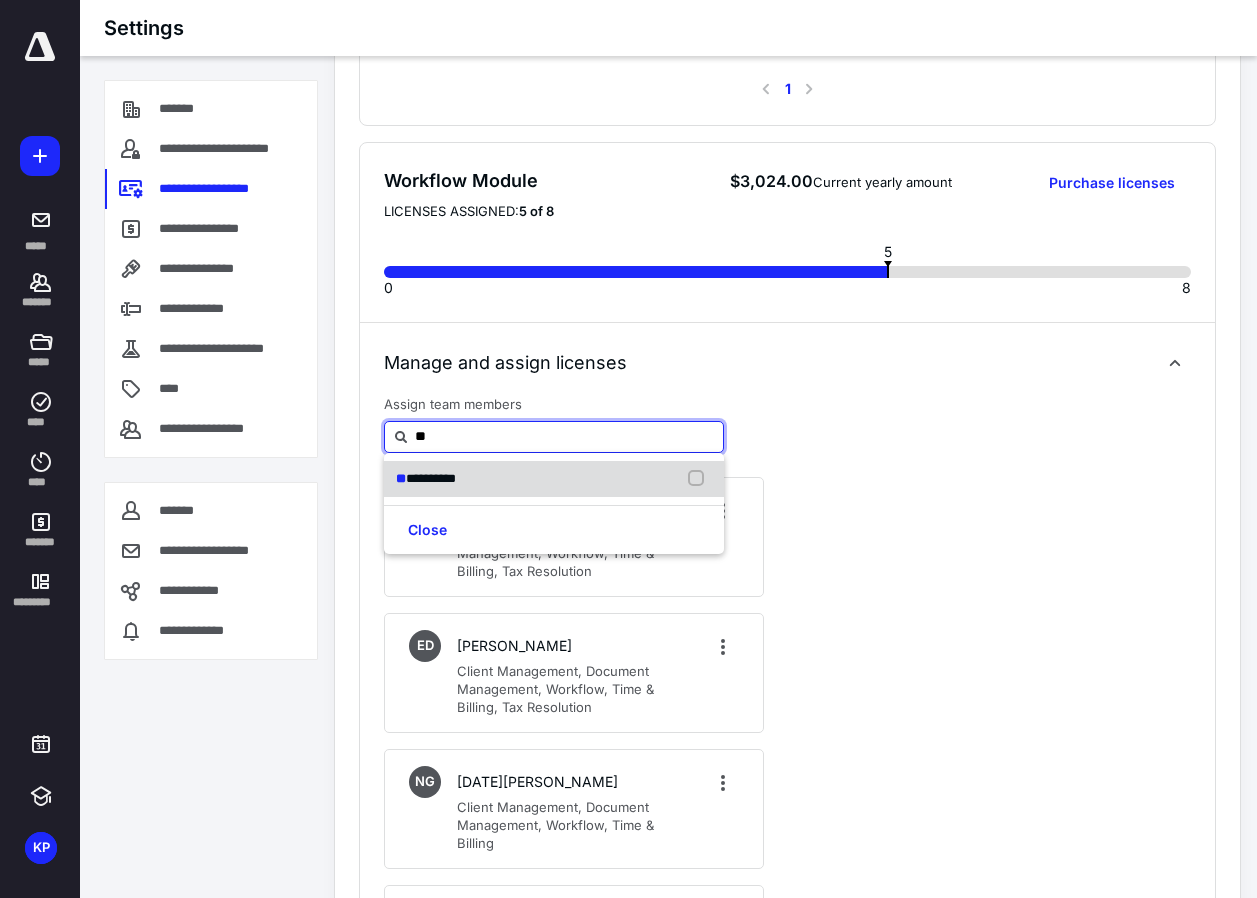 click on "**********" at bounding box center (426, 479) 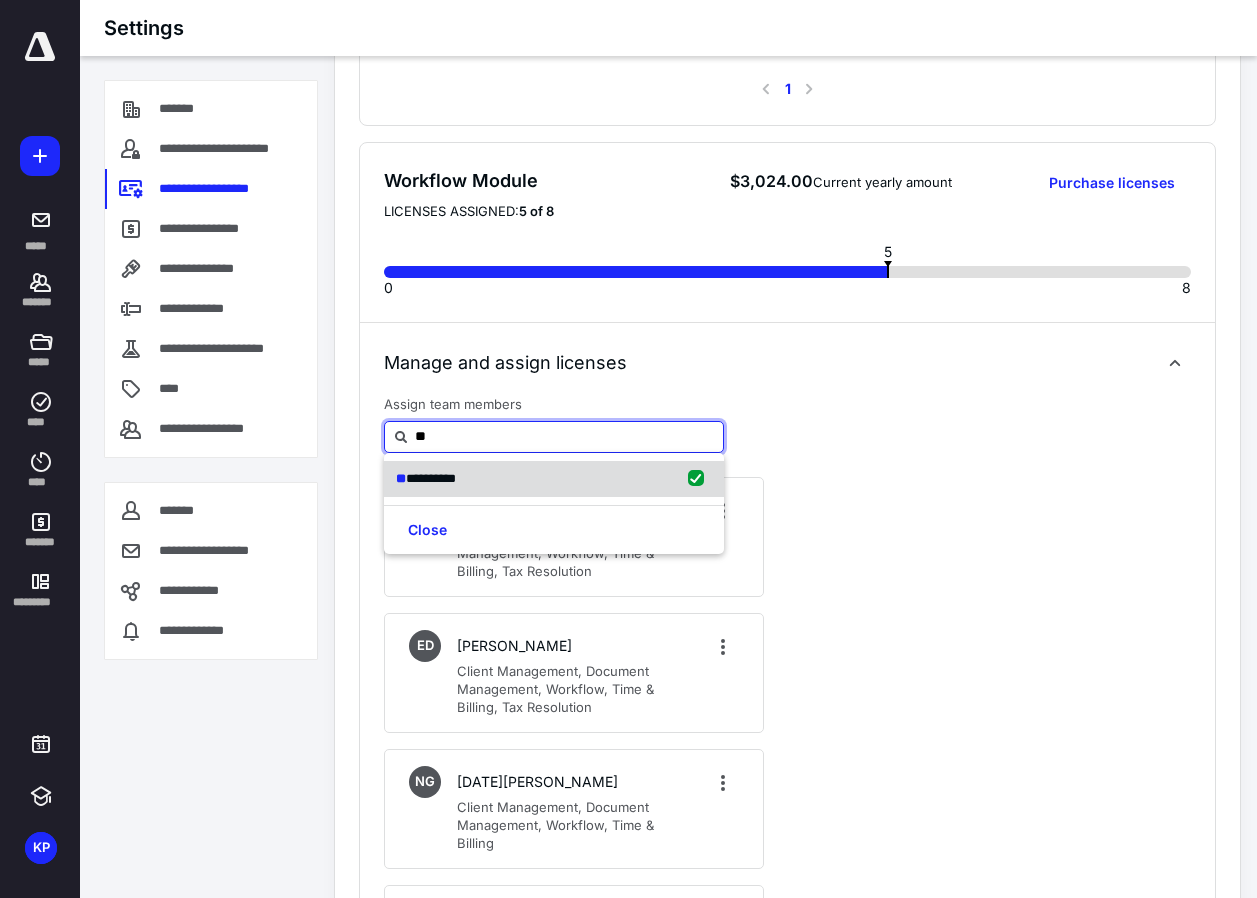 type on "**" 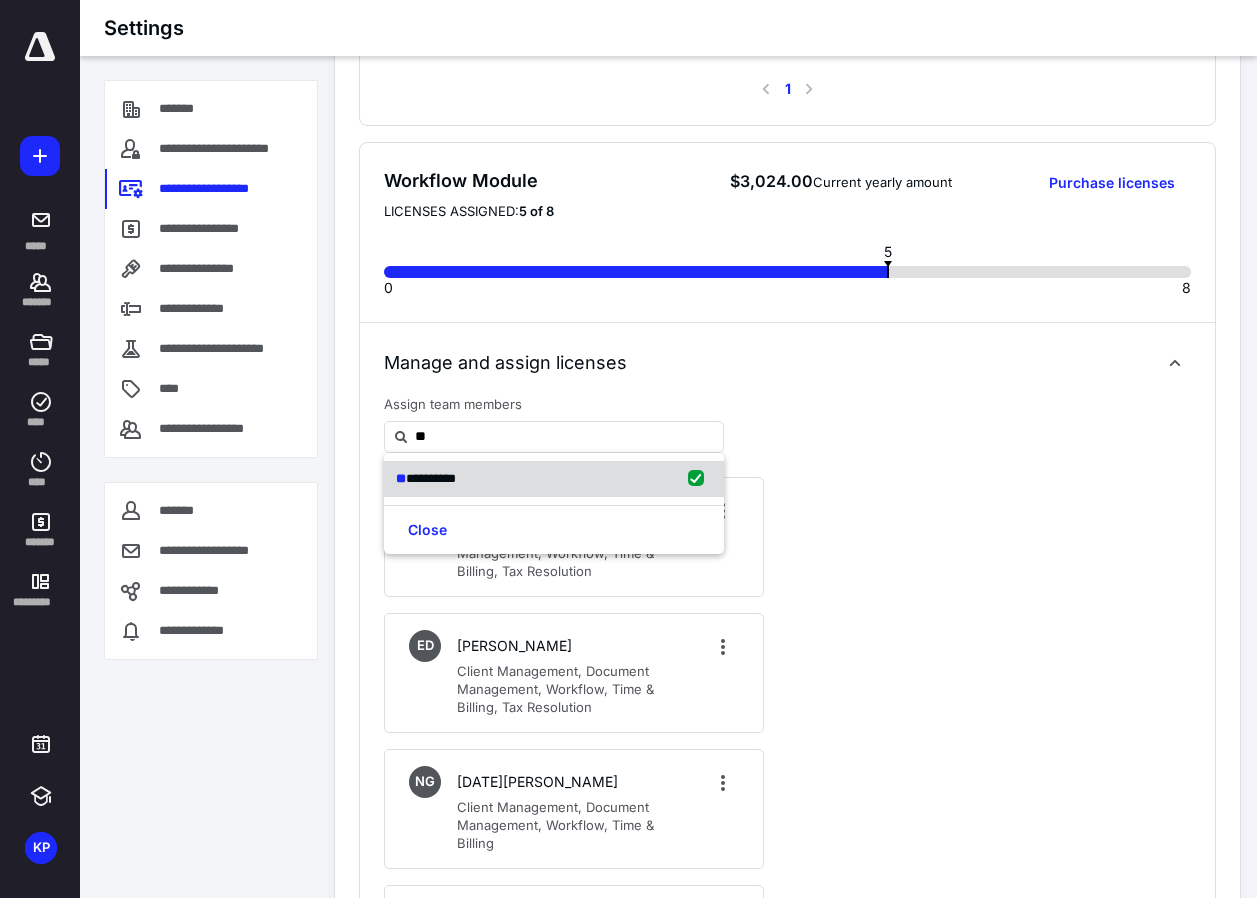 checkbox on "true" 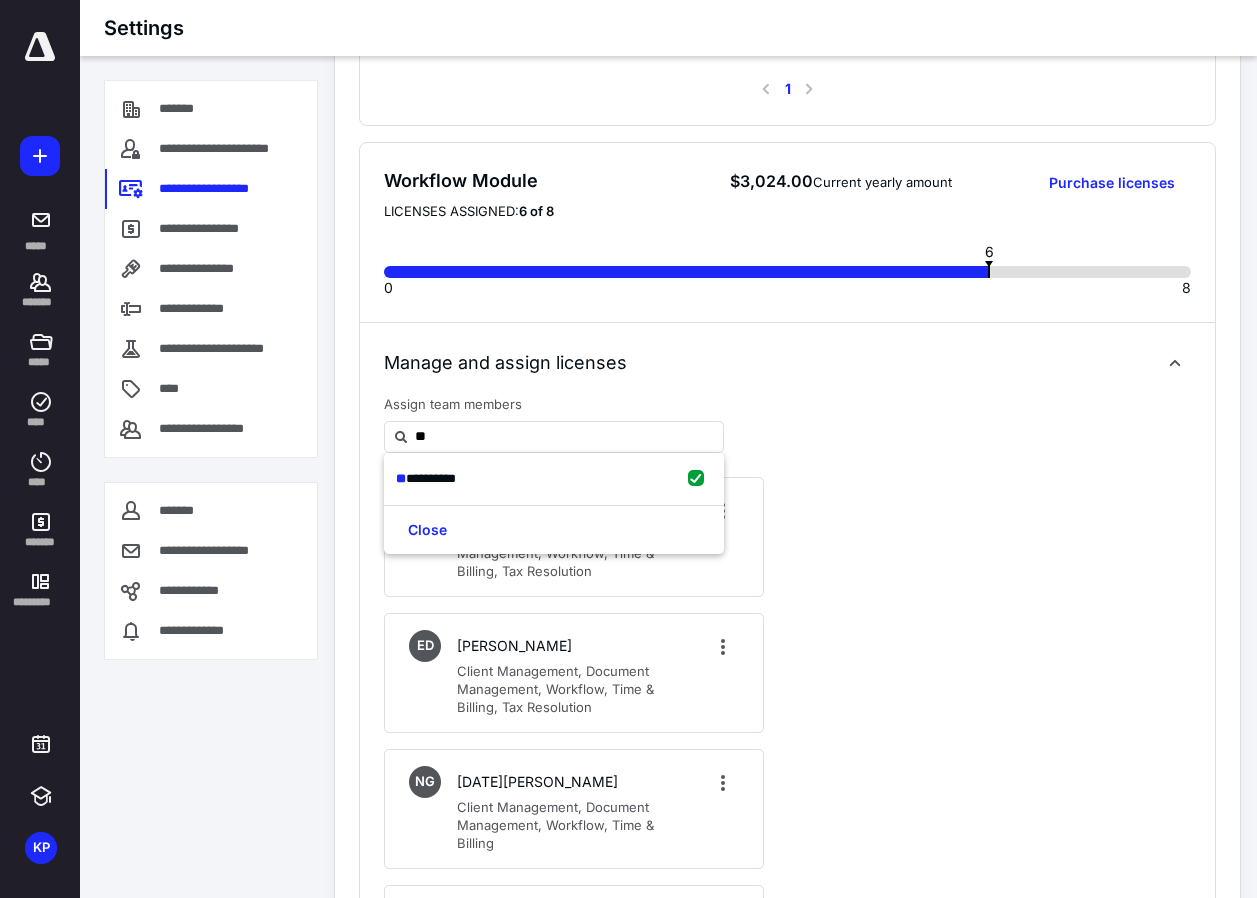 click on "RB Robert Barene Client Management, Document Management, Workflow, Time & Billing, Tax Resolution ED Erin Denadel Client Management, Document Management, Workflow, Time & Billing, Tax Resolution NG Noel Gill Client Management, Document Management, Workflow, Time & Billing KP Katie Palmer Client Management, Document Management, Workflow, Time & Billing EP Eileen Perry Client Management, Document Management, Workflow, Time & Billing KT Kathryn Thompson Client Management, Document Management, Workflow, Time & Billing, Tax Resolution" at bounding box center [787, 869] 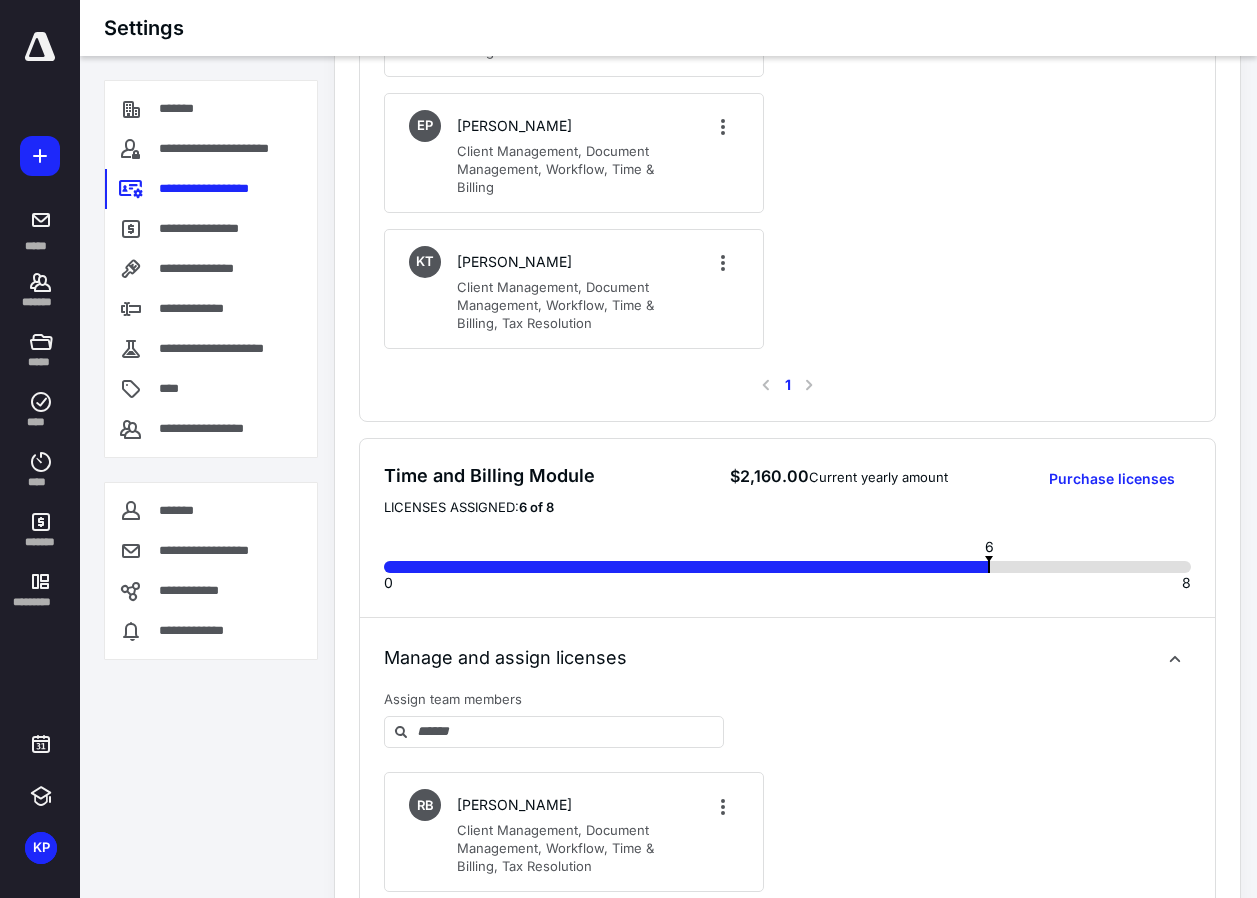 scroll, scrollTop: 2783, scrollLeft: 0, axis: vertical 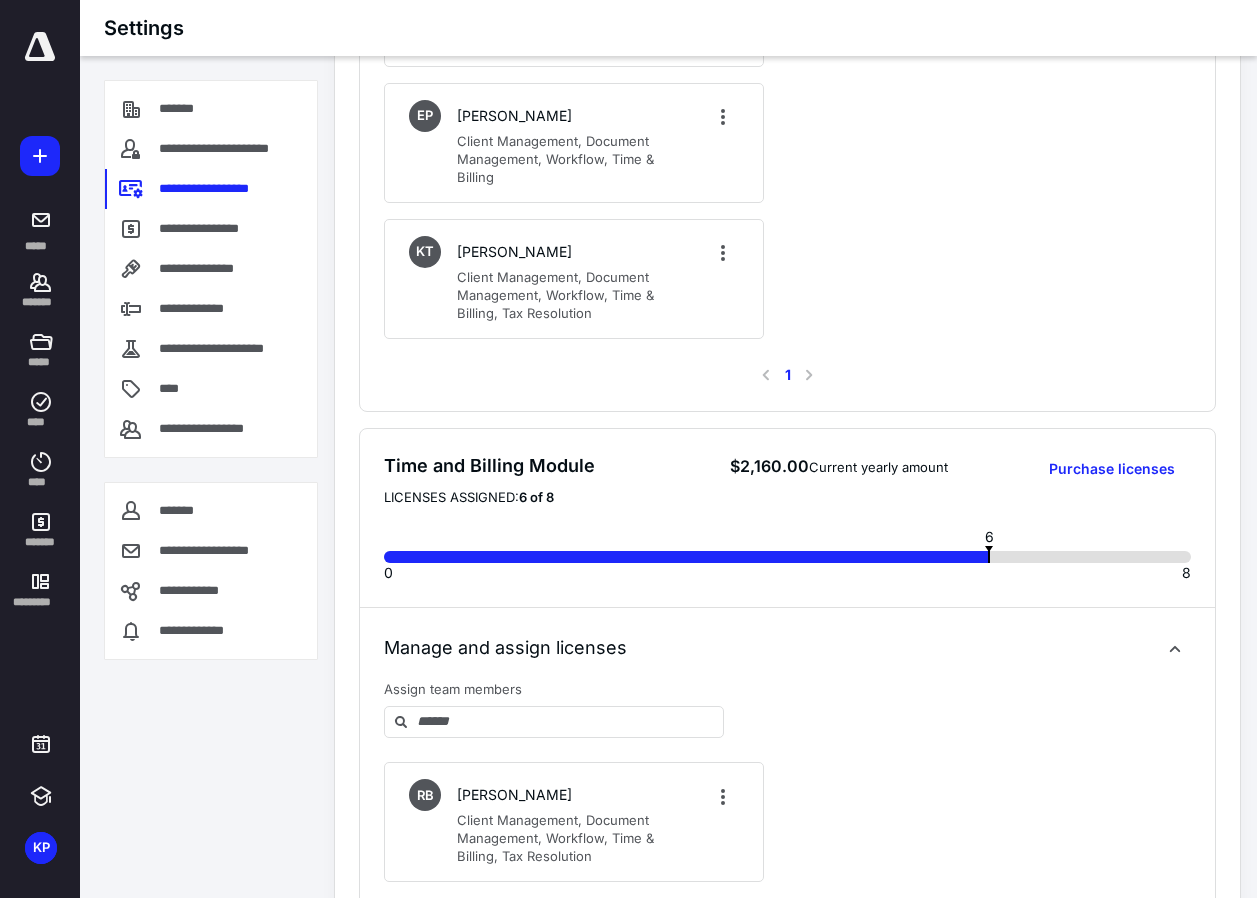 click on "Manage and assign licenses Assign team members RB Robert Barene Client Management, Document Management, Workflow, Time & Billing, Tax Resolution ED Erin Denadel Client Management, Document Management, Workflow, Time & Billing, Tax Resolution NG Noel Gill Client Management, Document Management, Workflow, Time & Billing KP Katie Palmer Client Management, Document Management, Workflow, Time & Billing EP Eileen Perry Client Management, Document Management, Workflow, Time & Billing KT Kathryn Thompson Client Management, Document Management, Workflow, Time & Billing, Tax Resolution Select a page number for more results 1" at bounding box center (787, 1108) 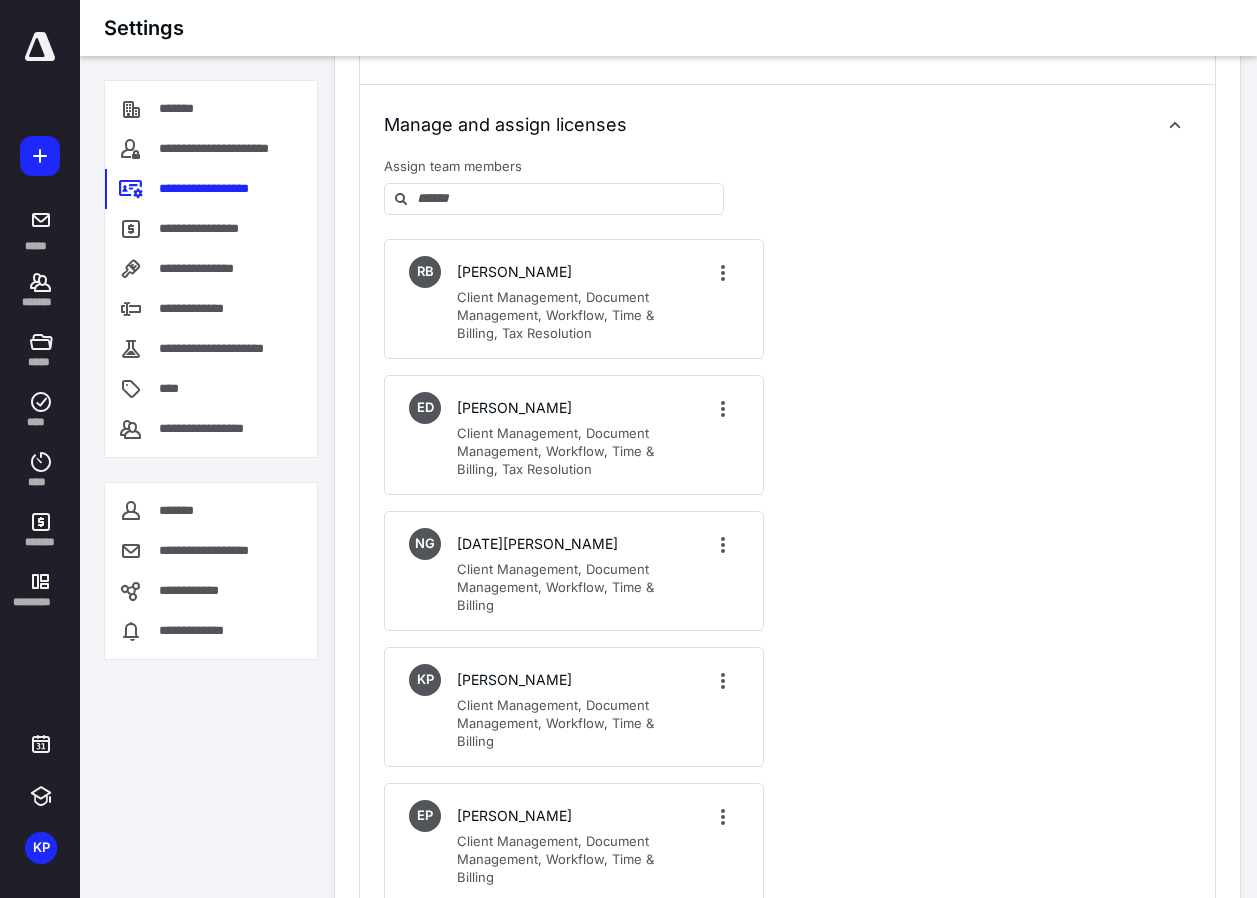 scroll, scrollTop: 1583, scrollLeft: 0, axis: vertical 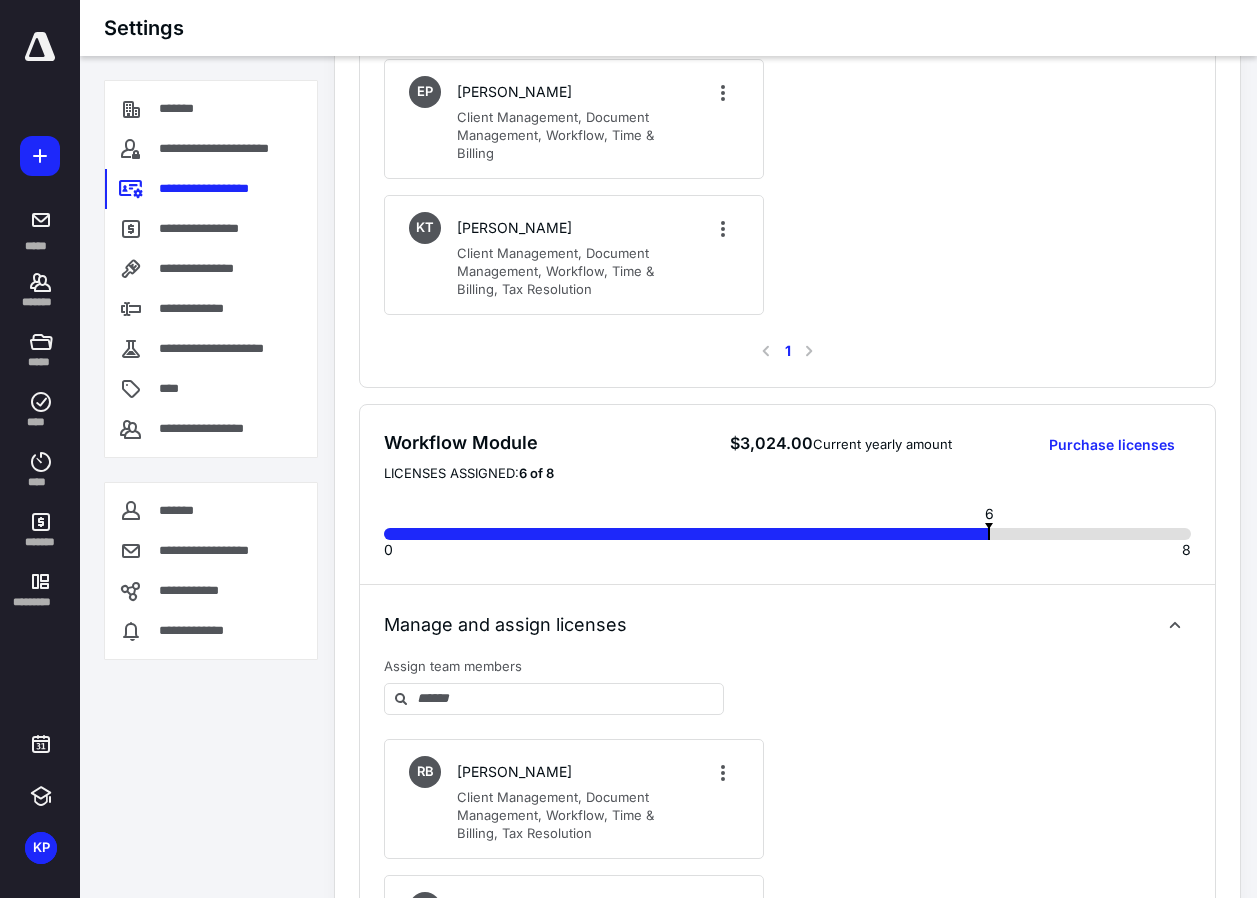 click on "Manage and assign licenses" at bounding box center (505, 625) 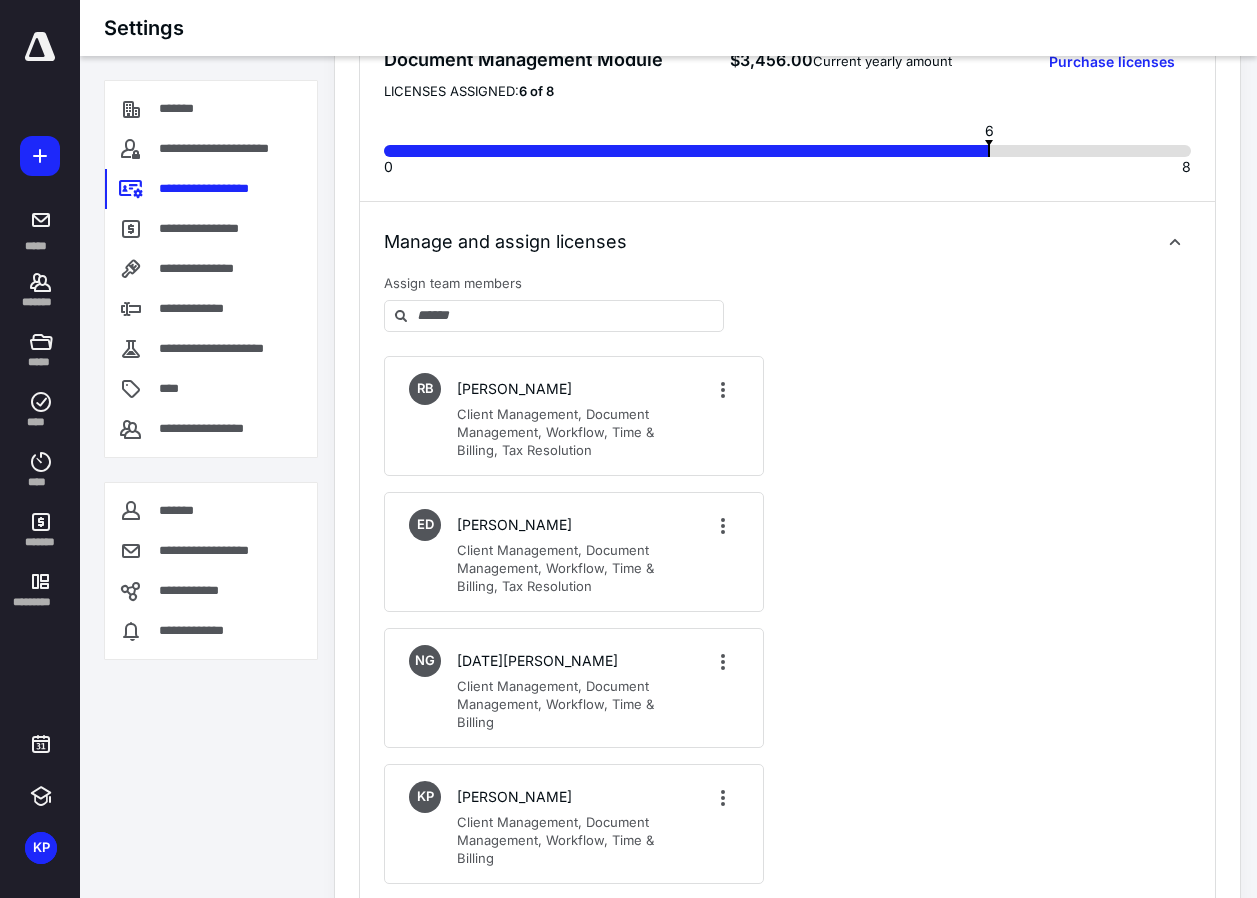 scroll, scrollTop: 383, scrollLeft: 0, axis: vertical 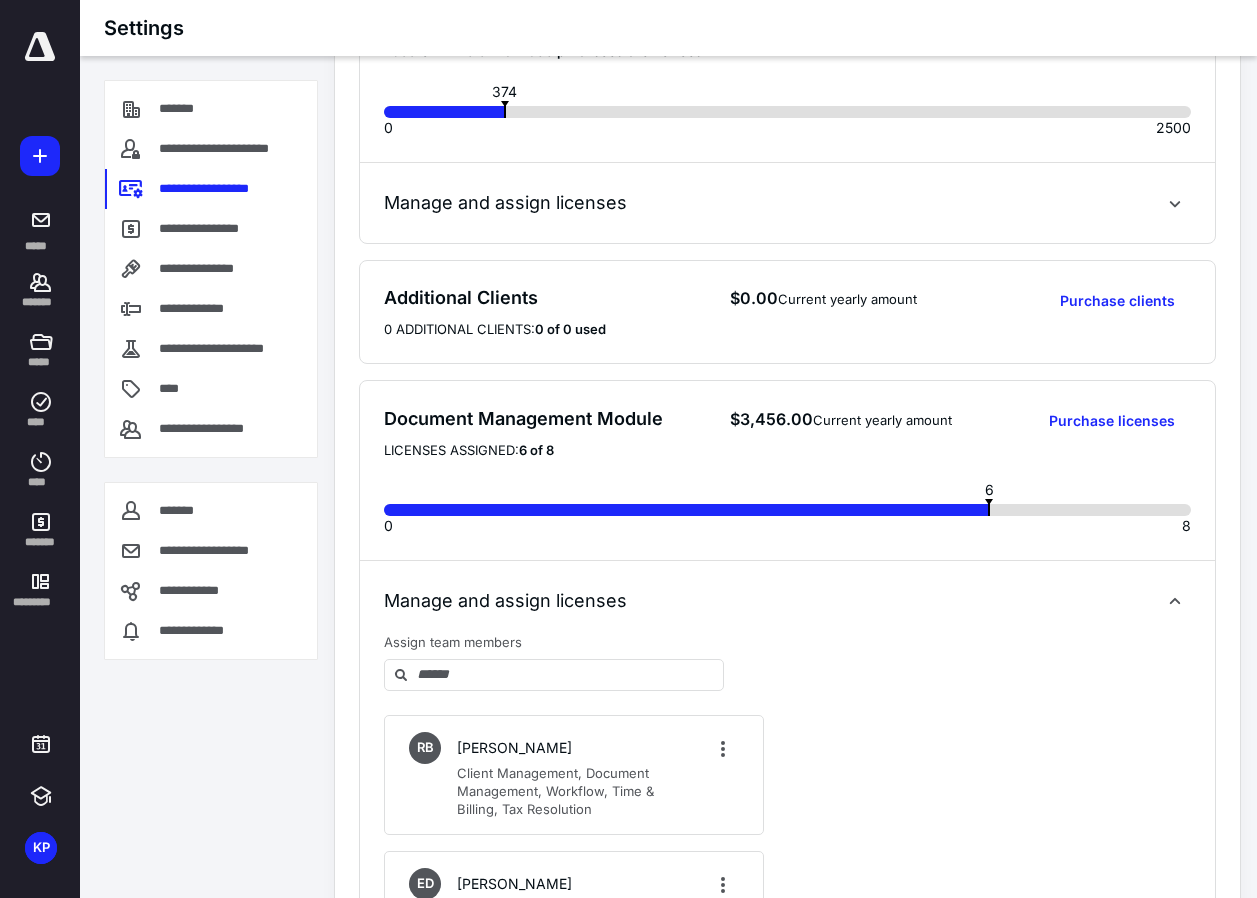 click on "Manage and assign licenses" at bounding box center [505, 601] 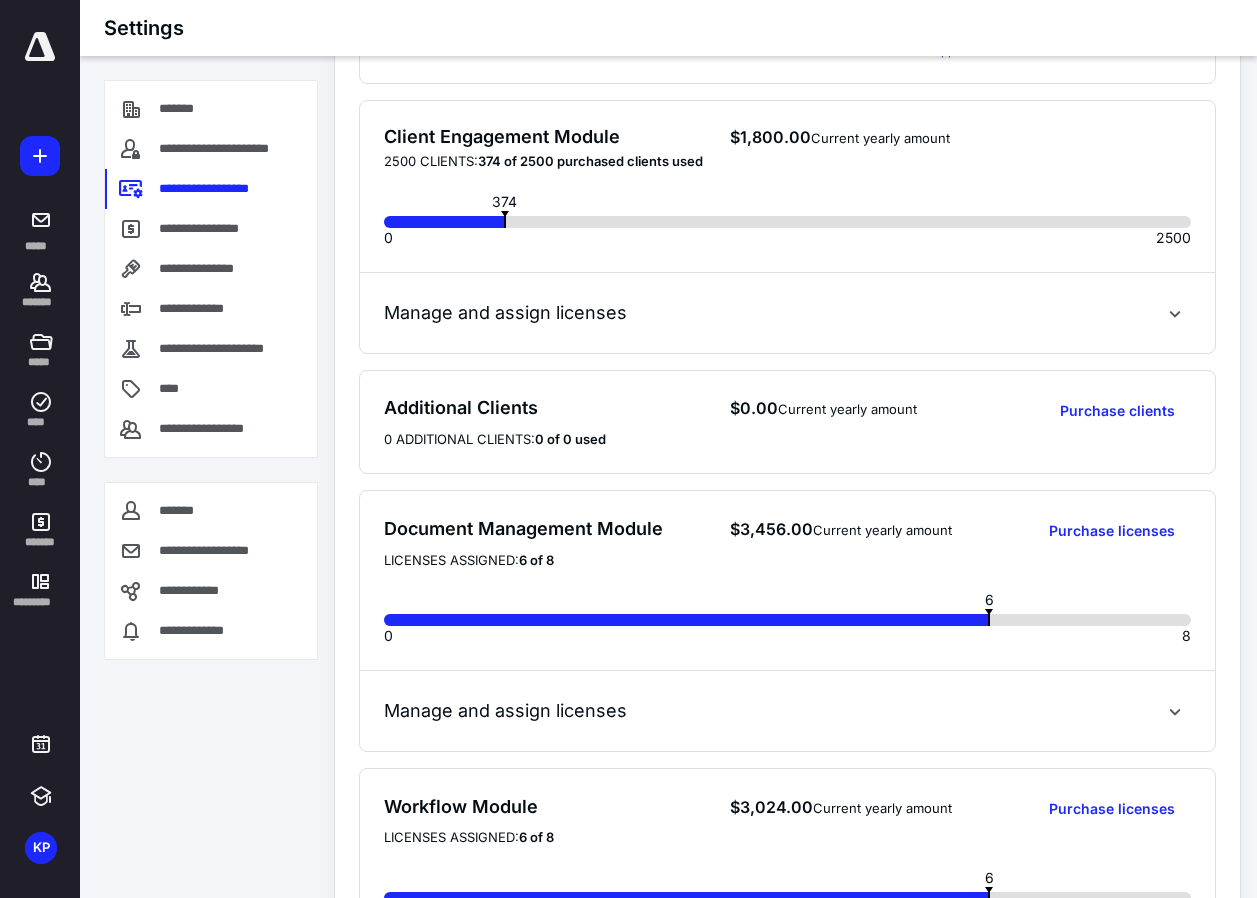 scroll, scrollTop: 300, scrollLeft: 0, axis: vertical 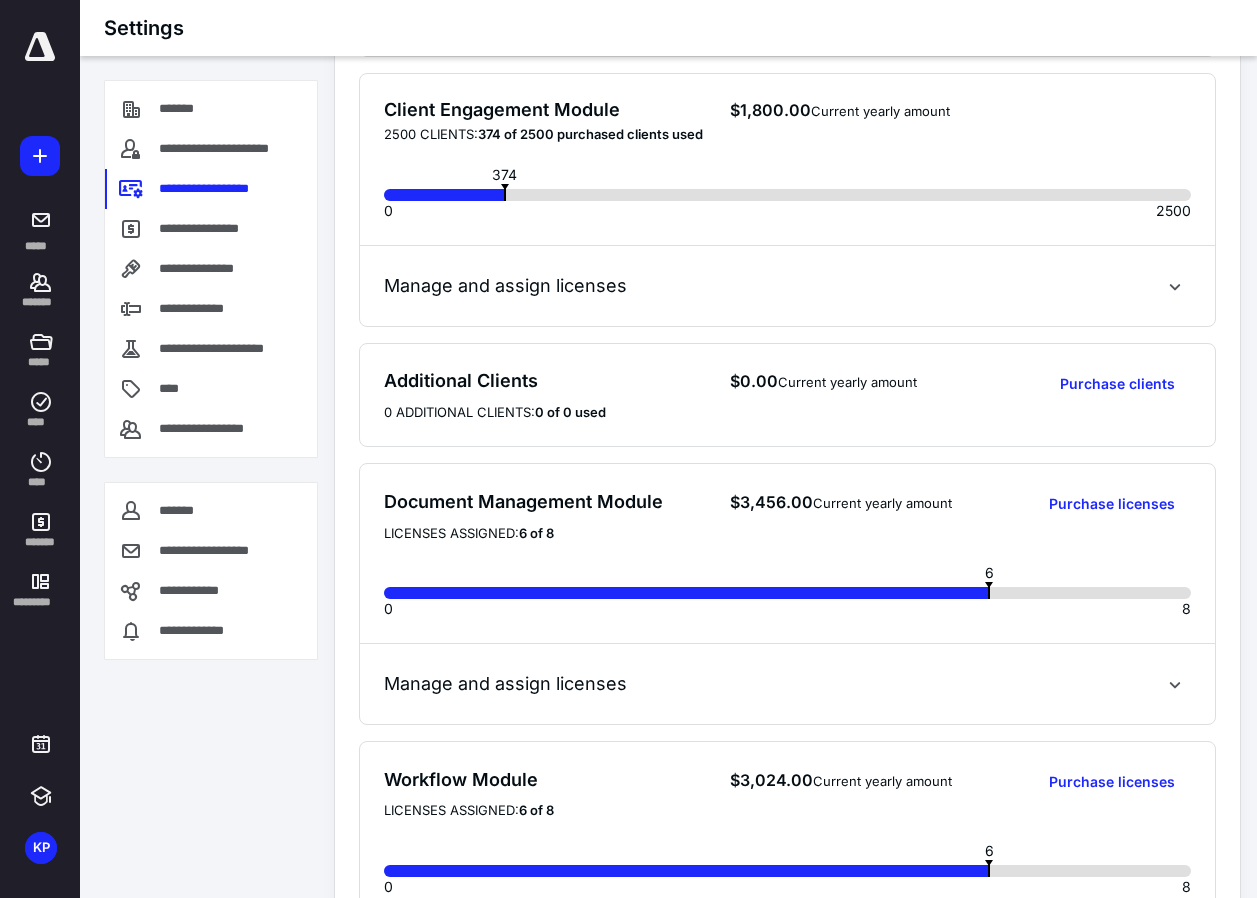 click on "Manage and assign licenses" at bounding box center [505, 286] 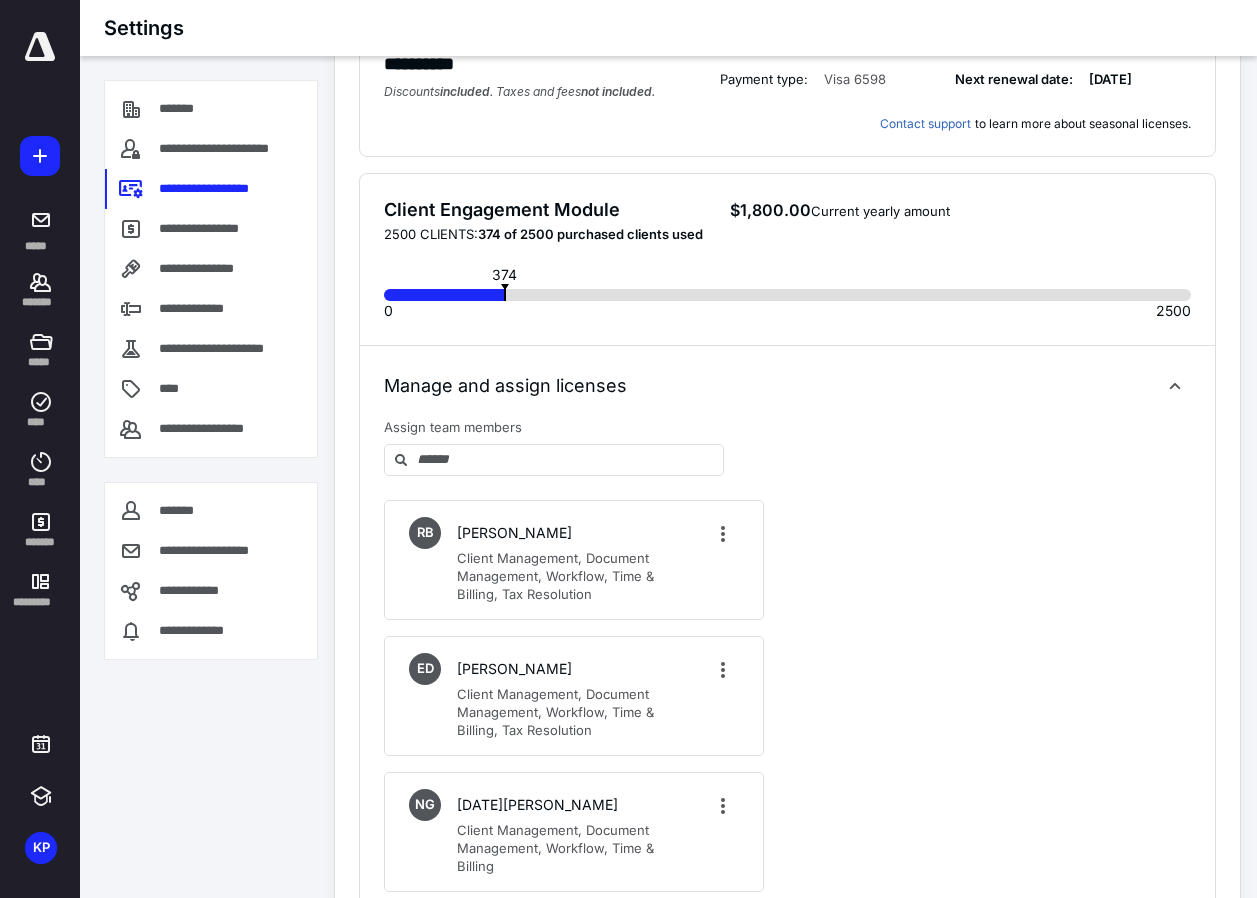 click on "Manage and assign licenses" at bounding box center (505, 386) 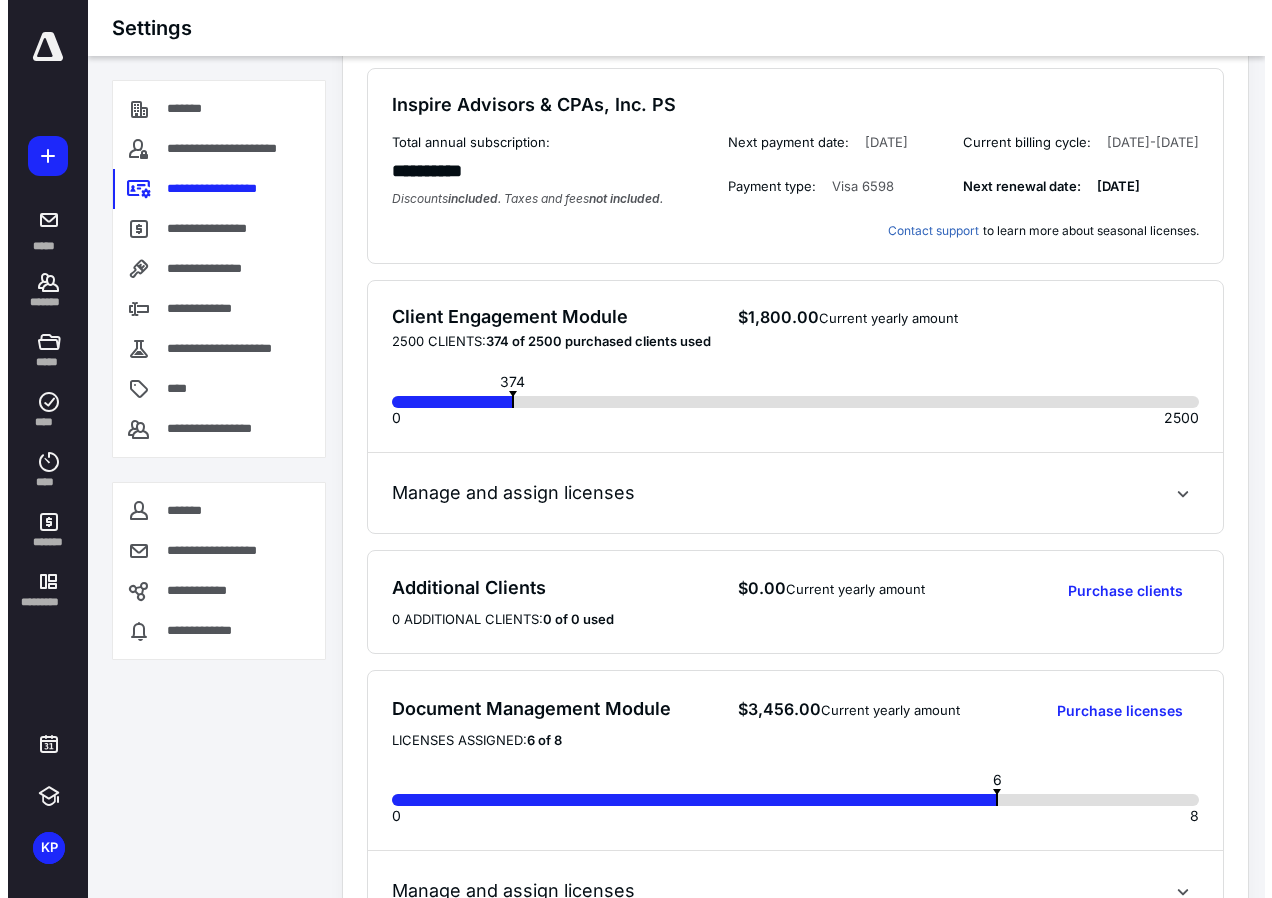 scroll, scrollTop: 0, scrollLeft: 0, axis: both 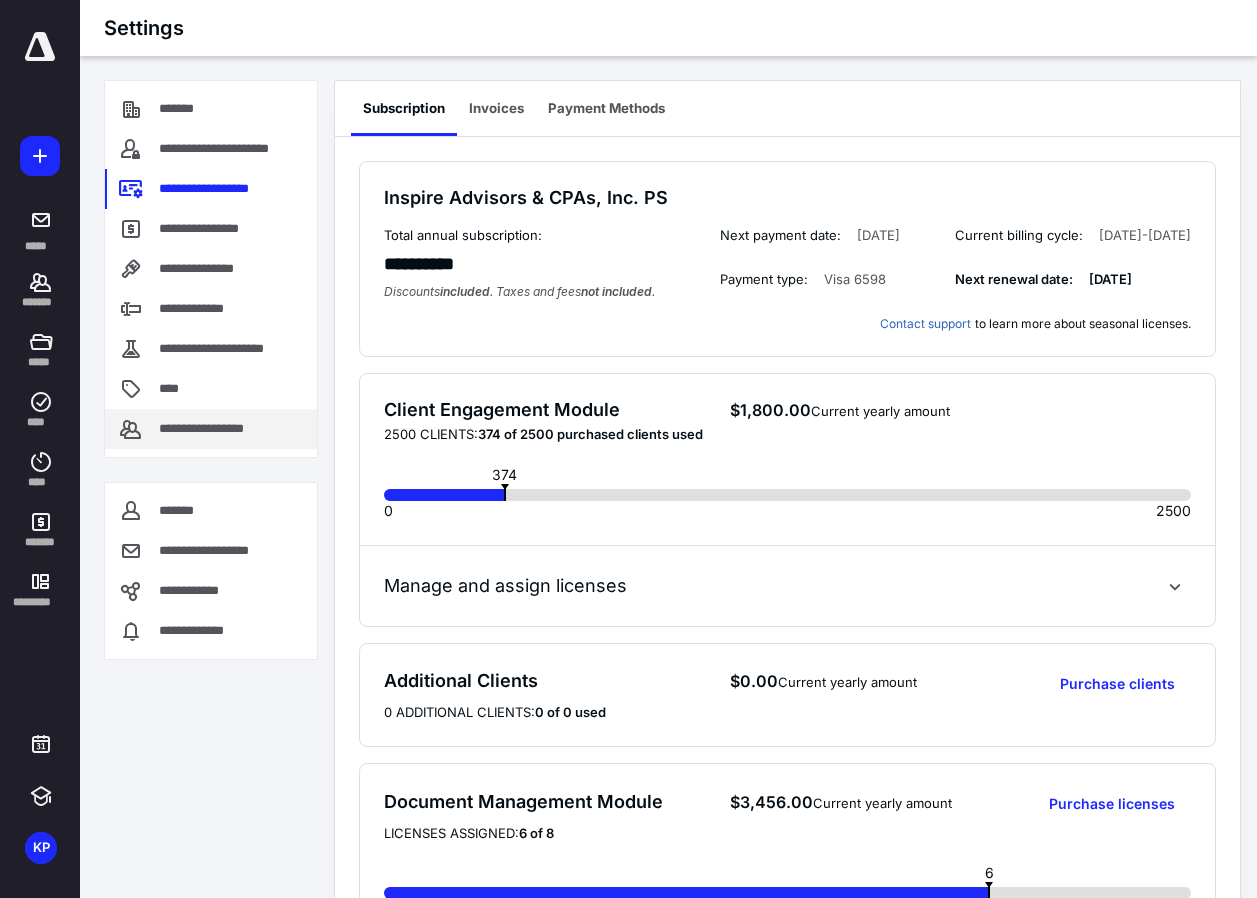 click on "**********" at bounding box center [217, 429] 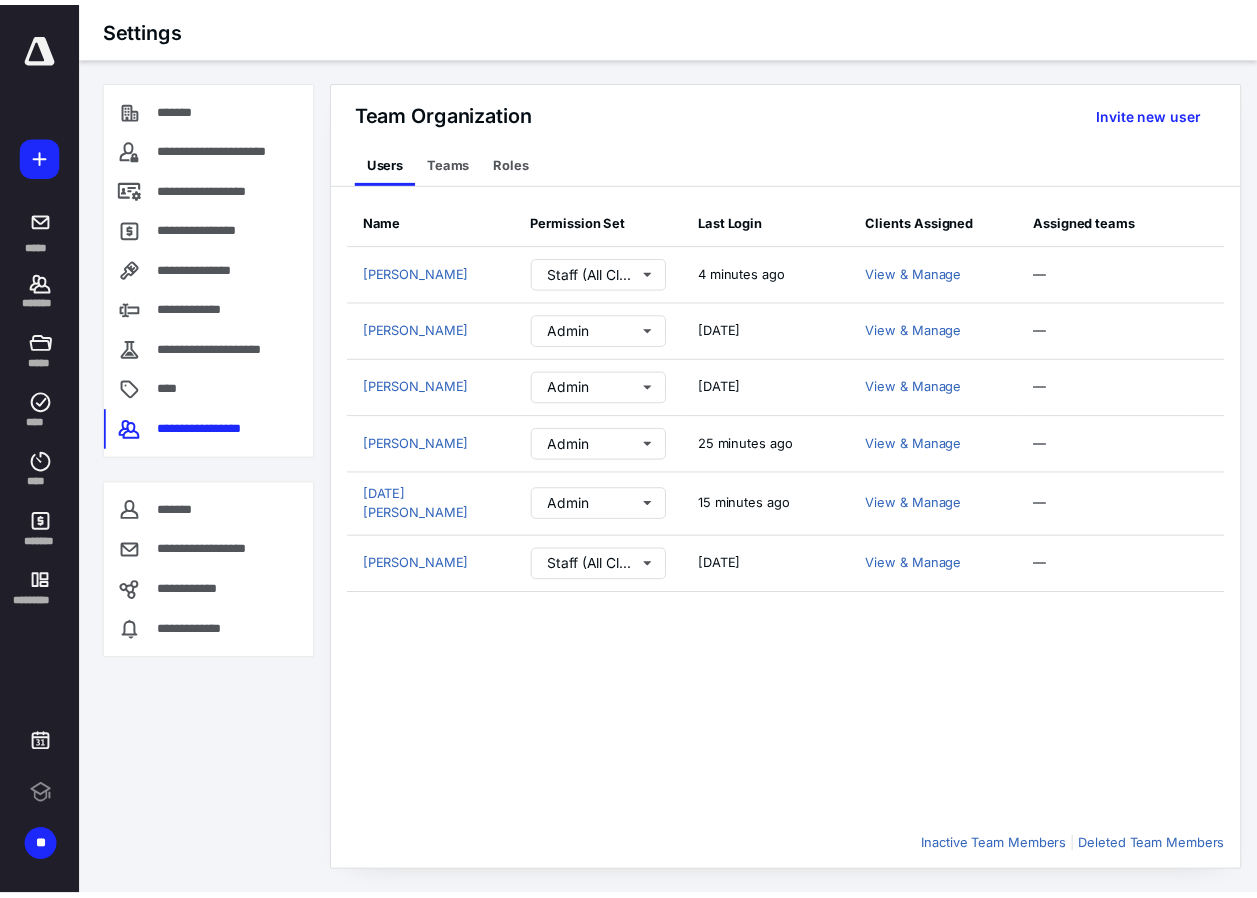 scroll, scrollTop: 0, scrollLeft: 0, axis: both 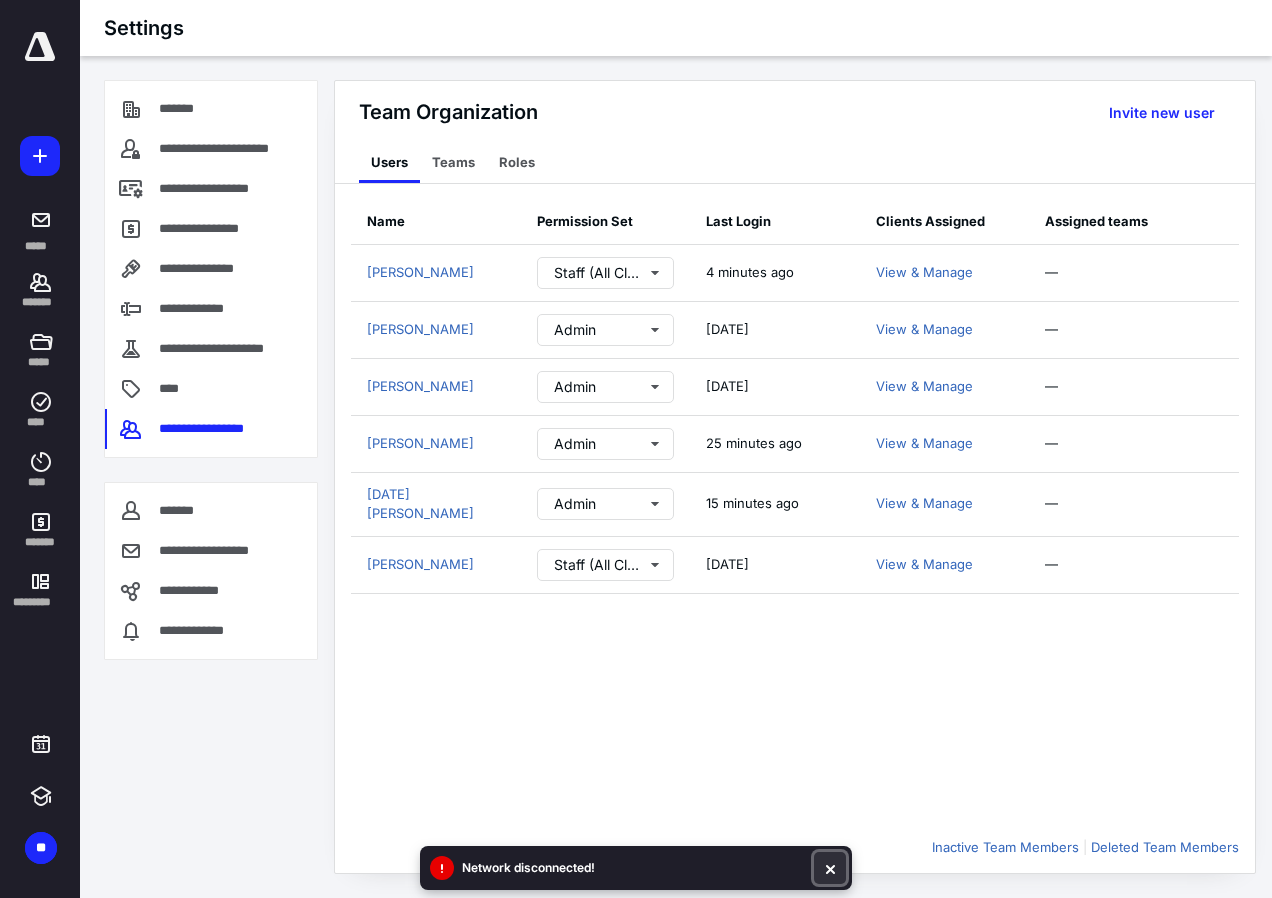 click at bounding box center [830, 868] 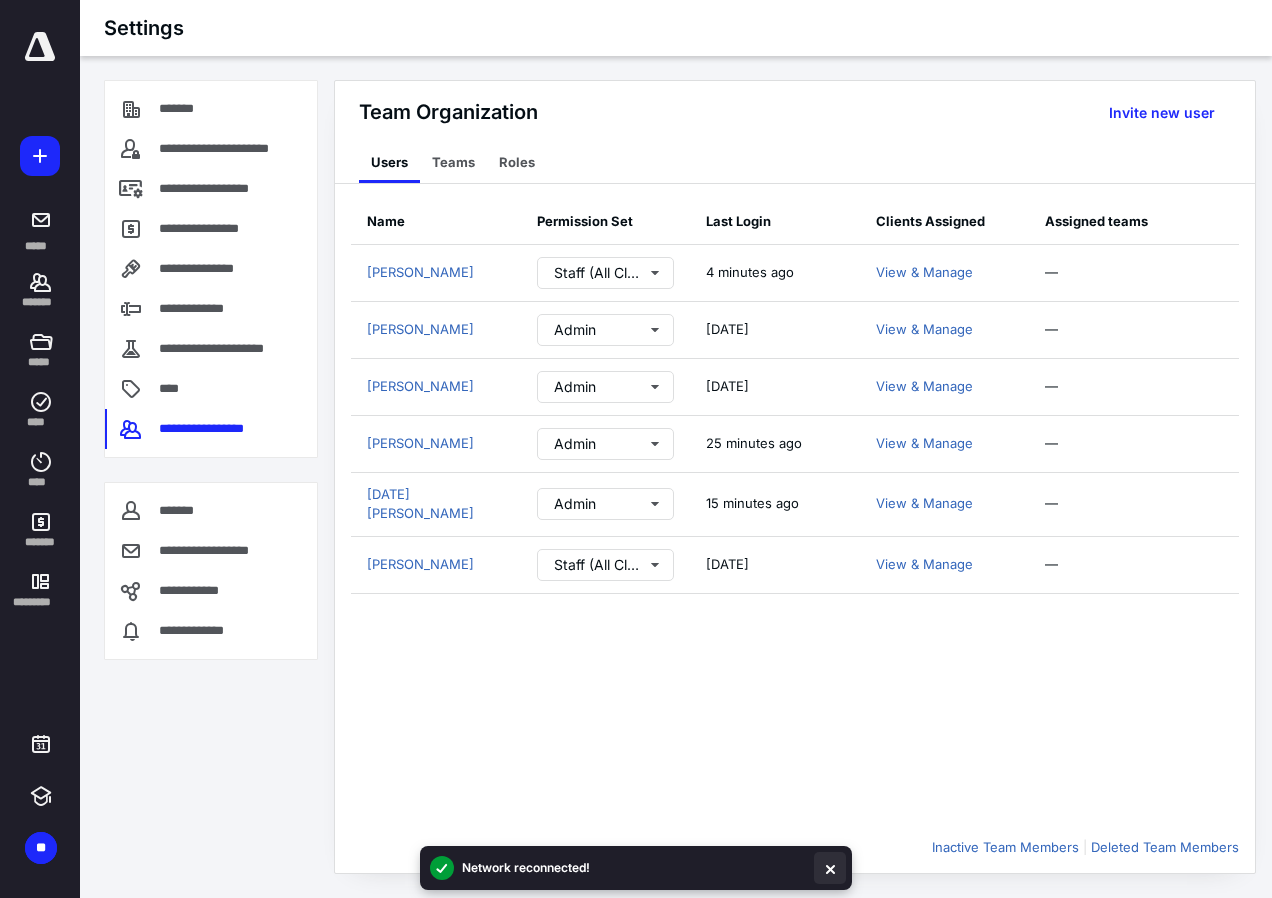 click at bounding box center [830, 868] 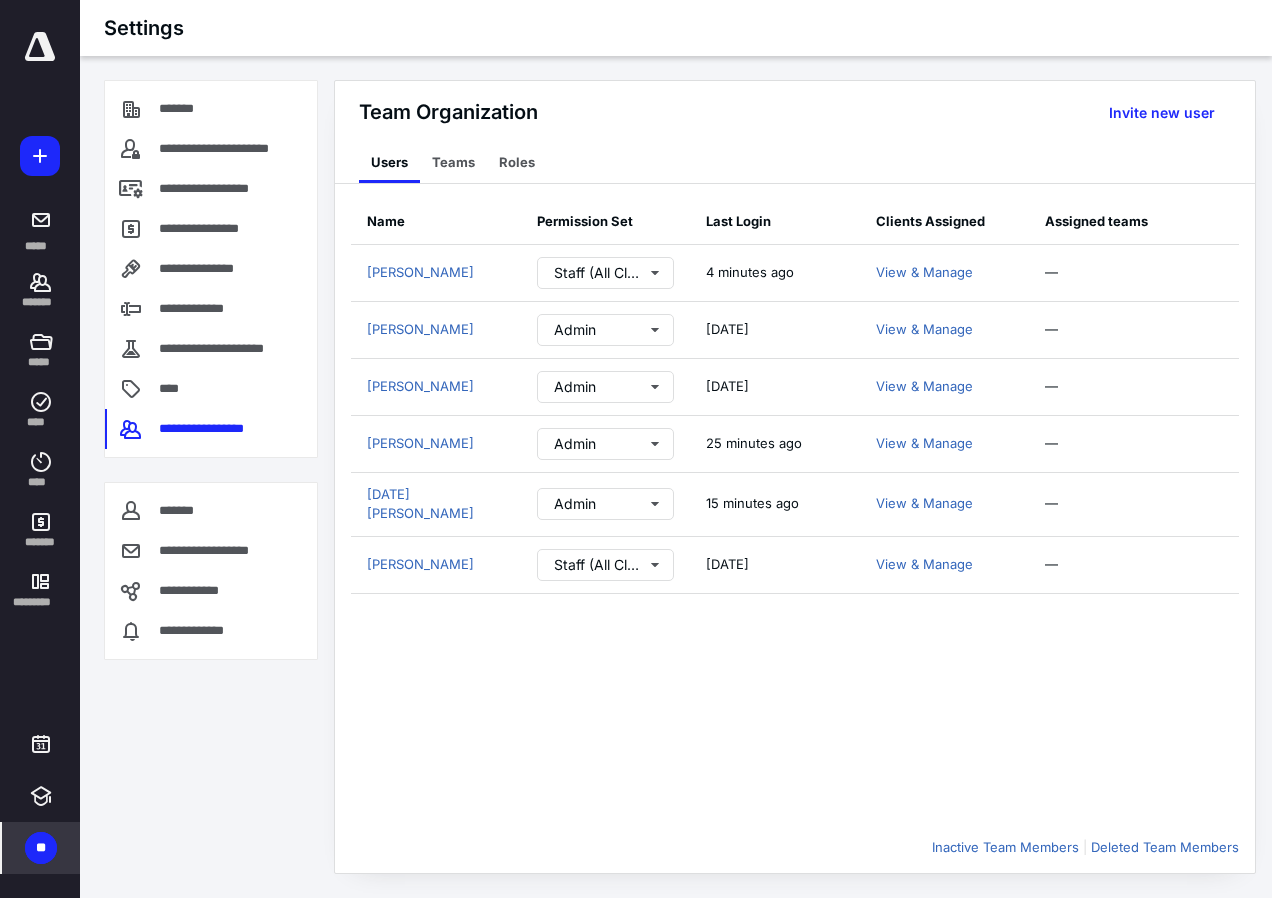 drag, startPoint x: 48, startPoint y: 832, endPoint x: 70, endPoint y: 842, distance: 24.166092 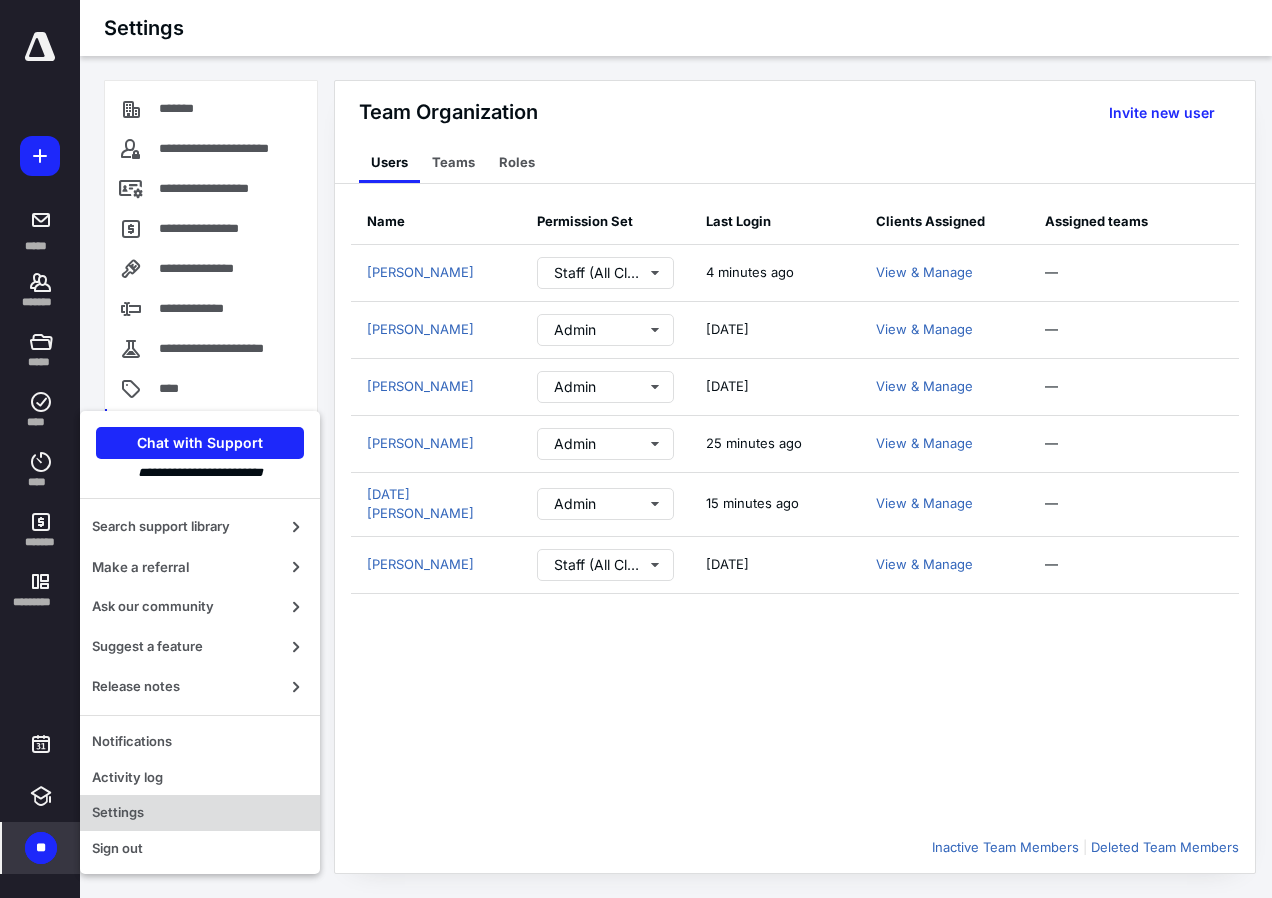 click on "Settings" at bounding box center [200, 813] 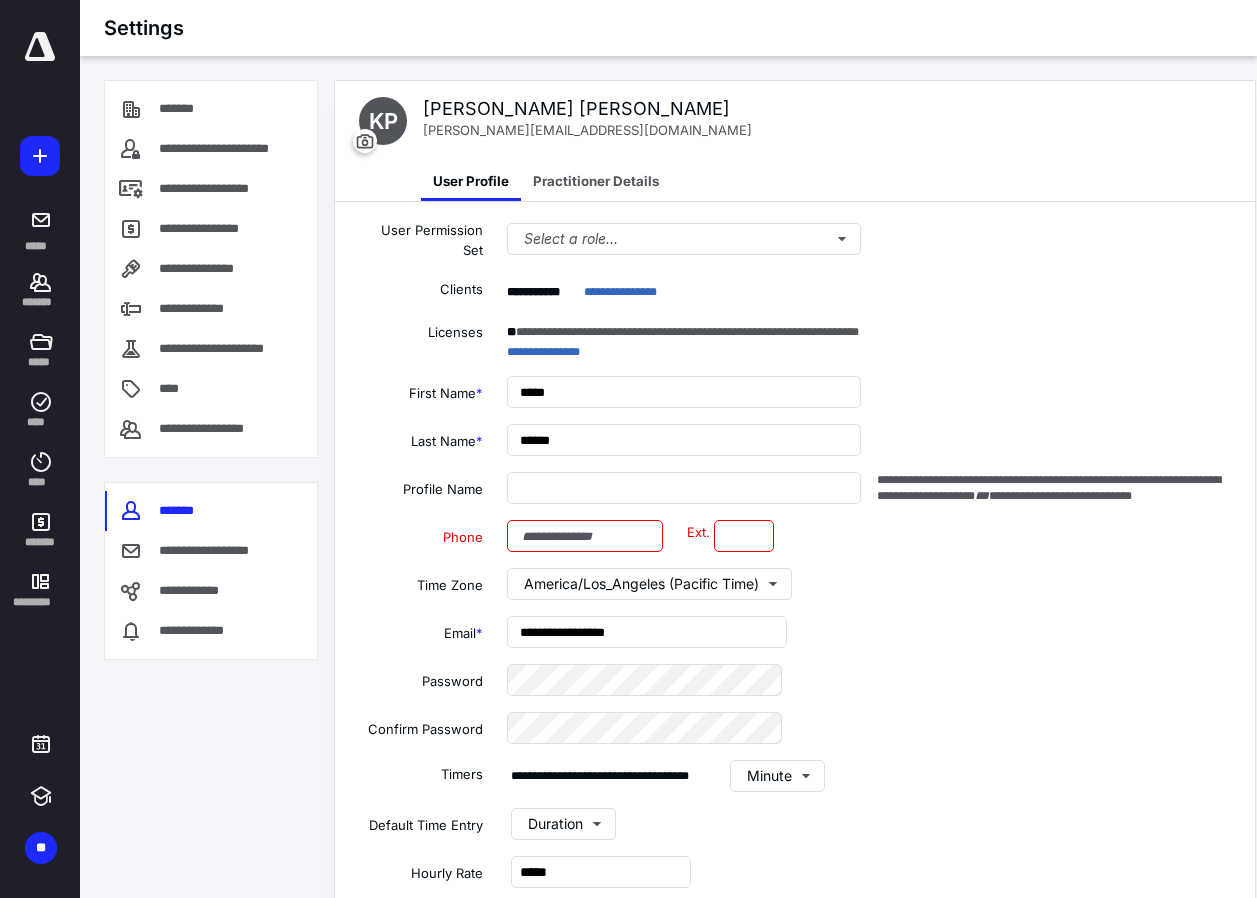 type on "**********" 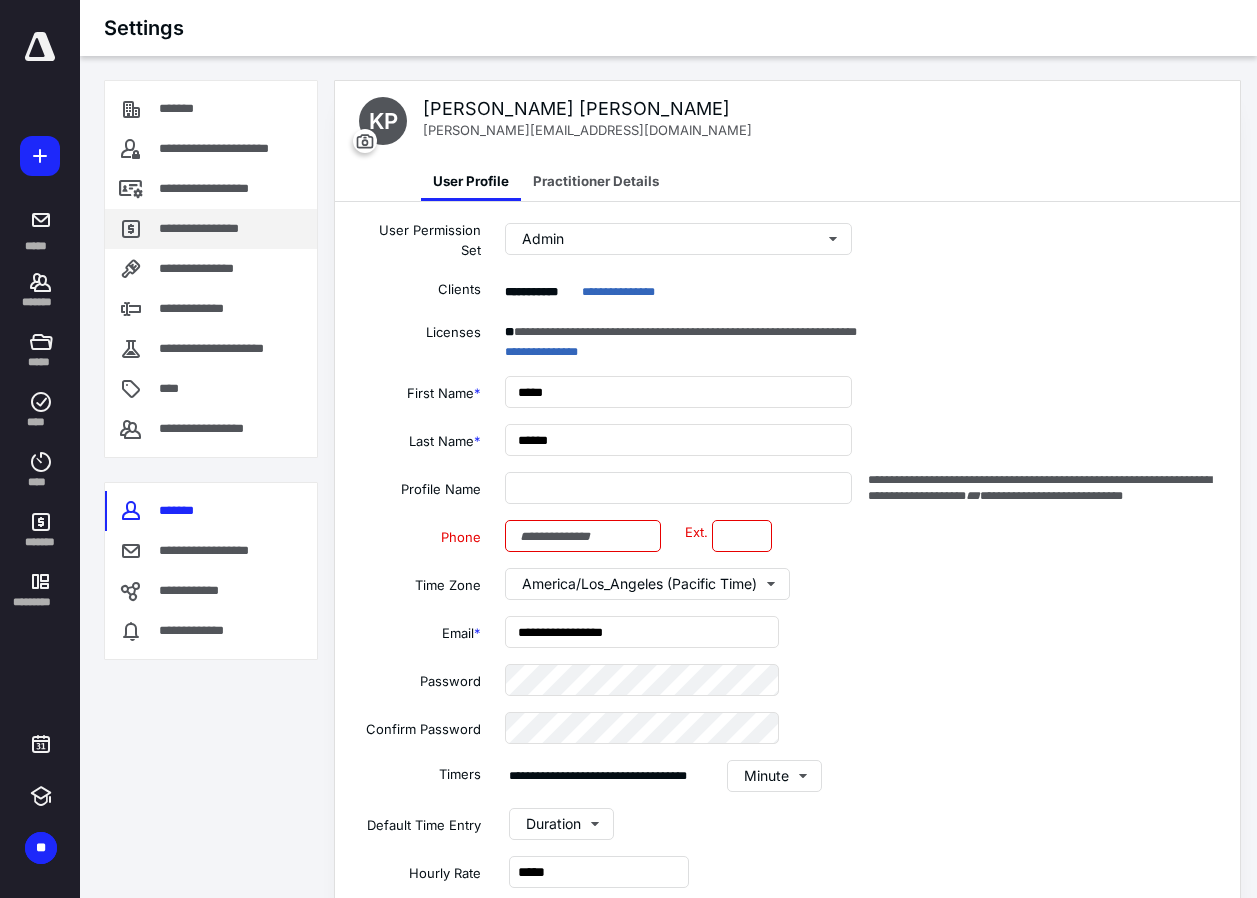 click on "**********" at bounding box center (211, 229) 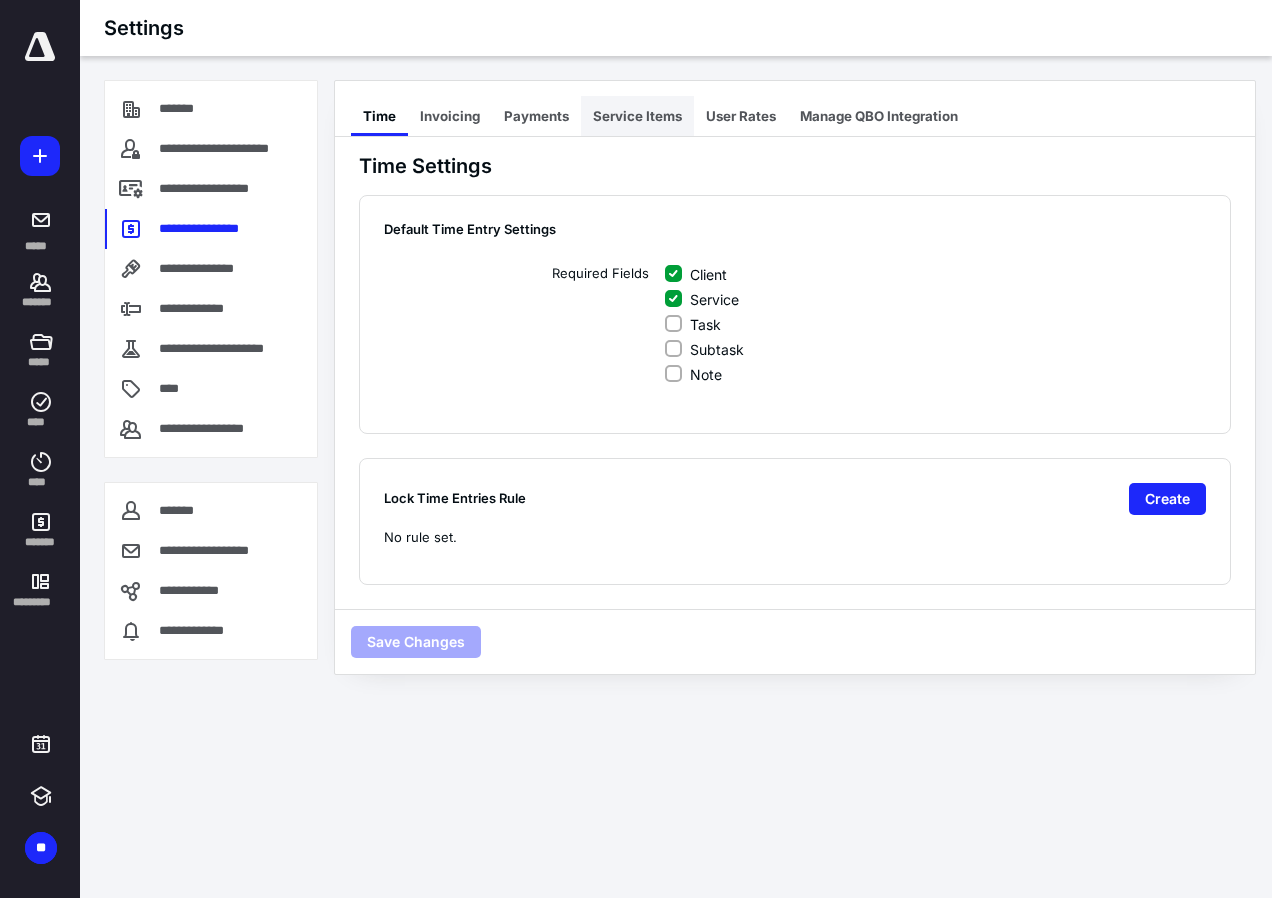 click on "Service Items" at bounding box center [637, 116] 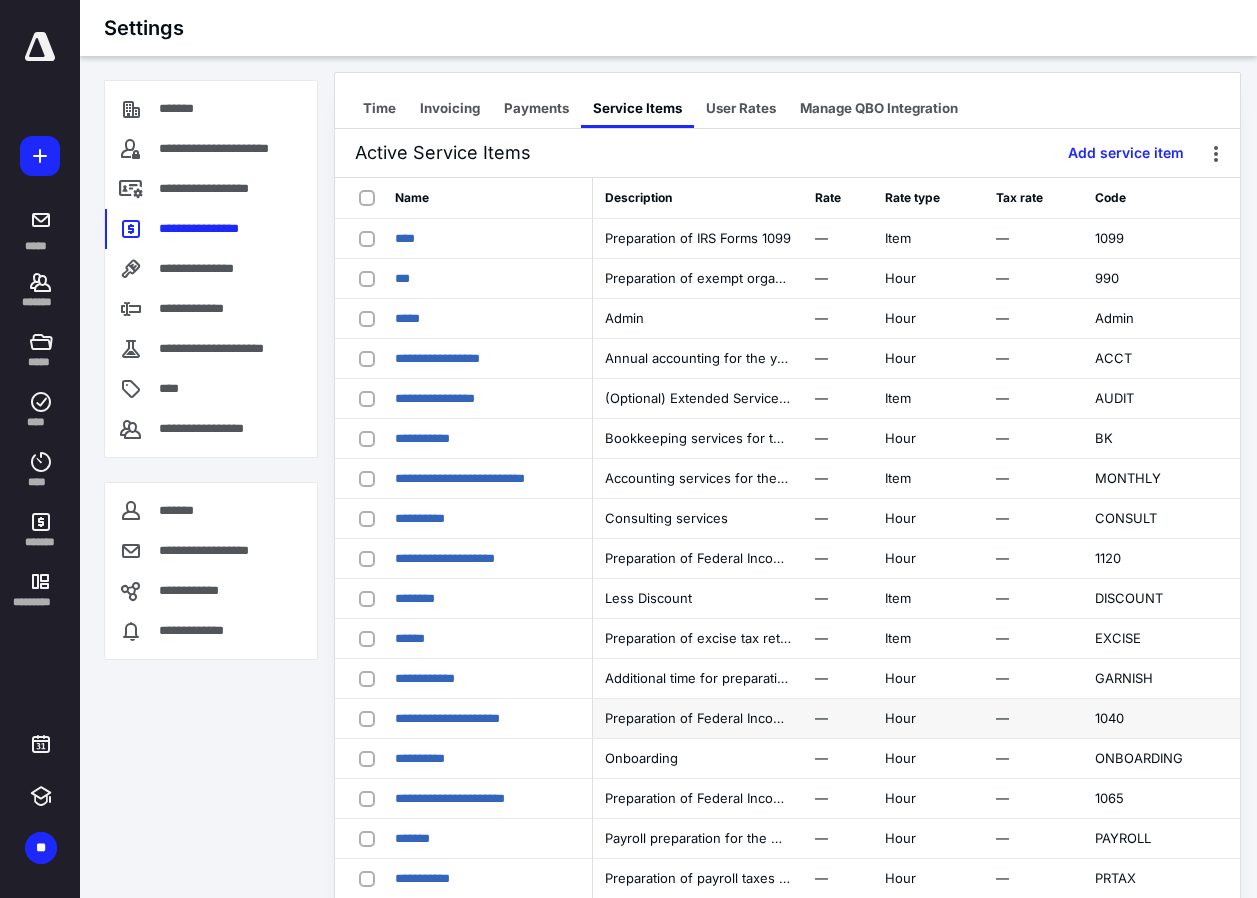 scroll, scrollTop: 0, scrollLeft: 0, axis: both 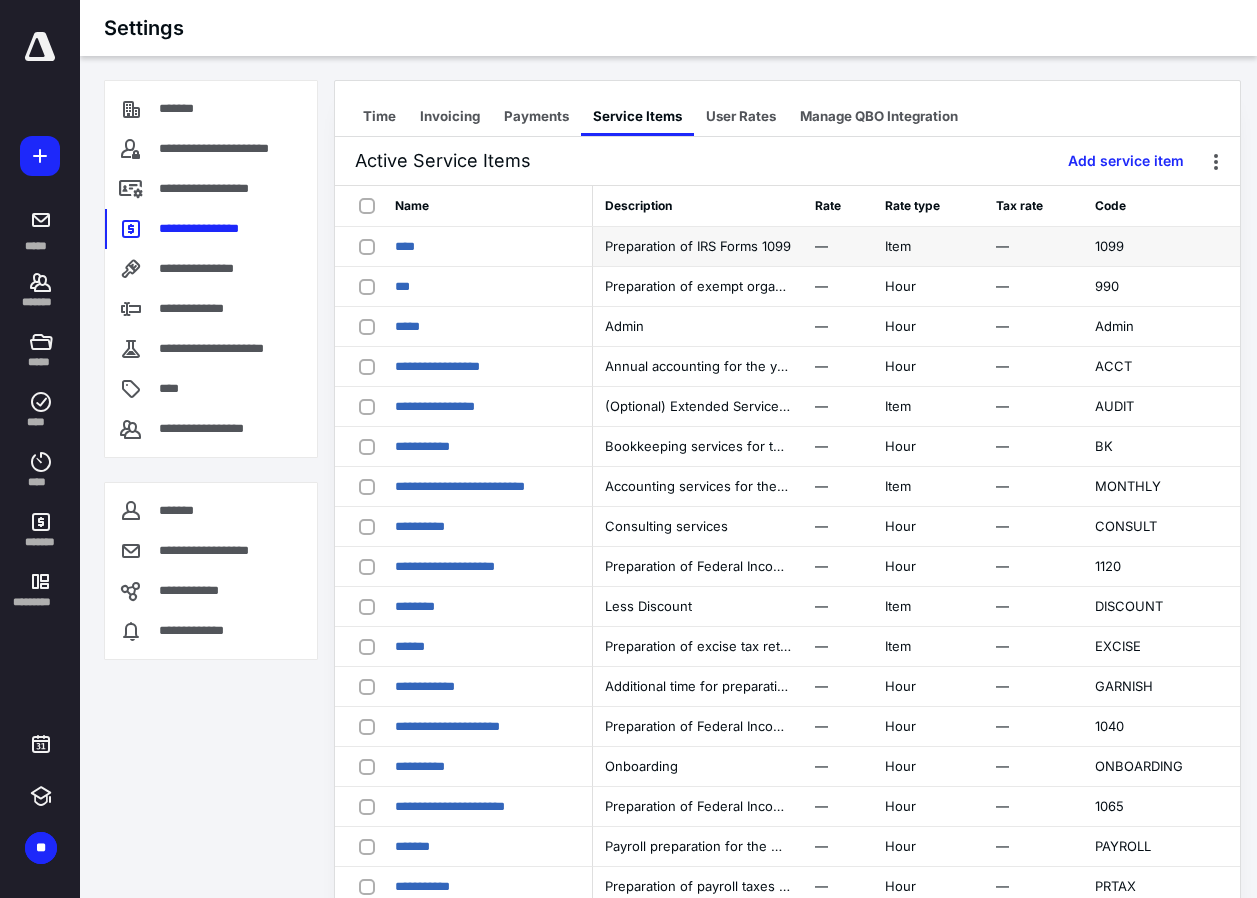 click on "—" at bounding box center [821, 246] 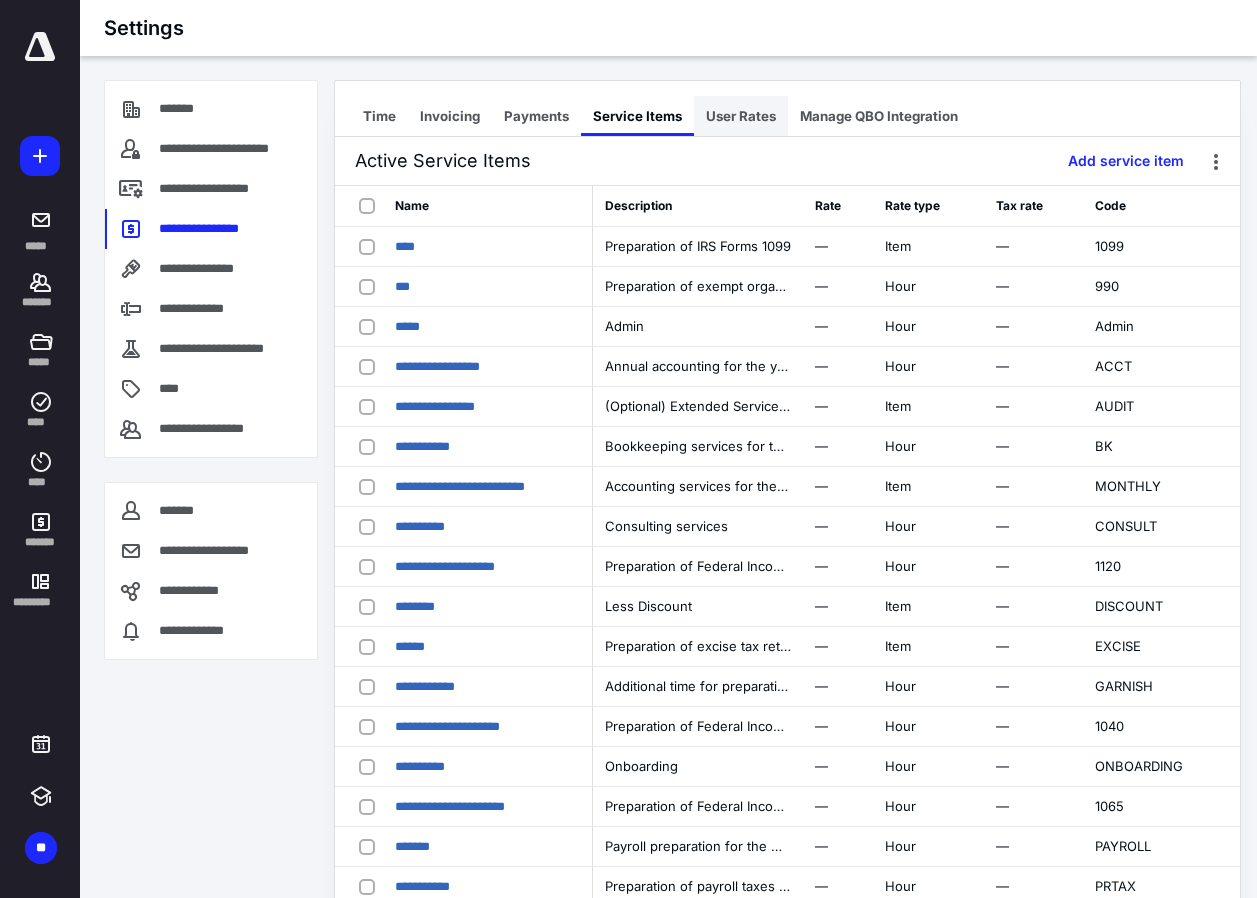 click on "User Rates" at bounding box center (741, 116) 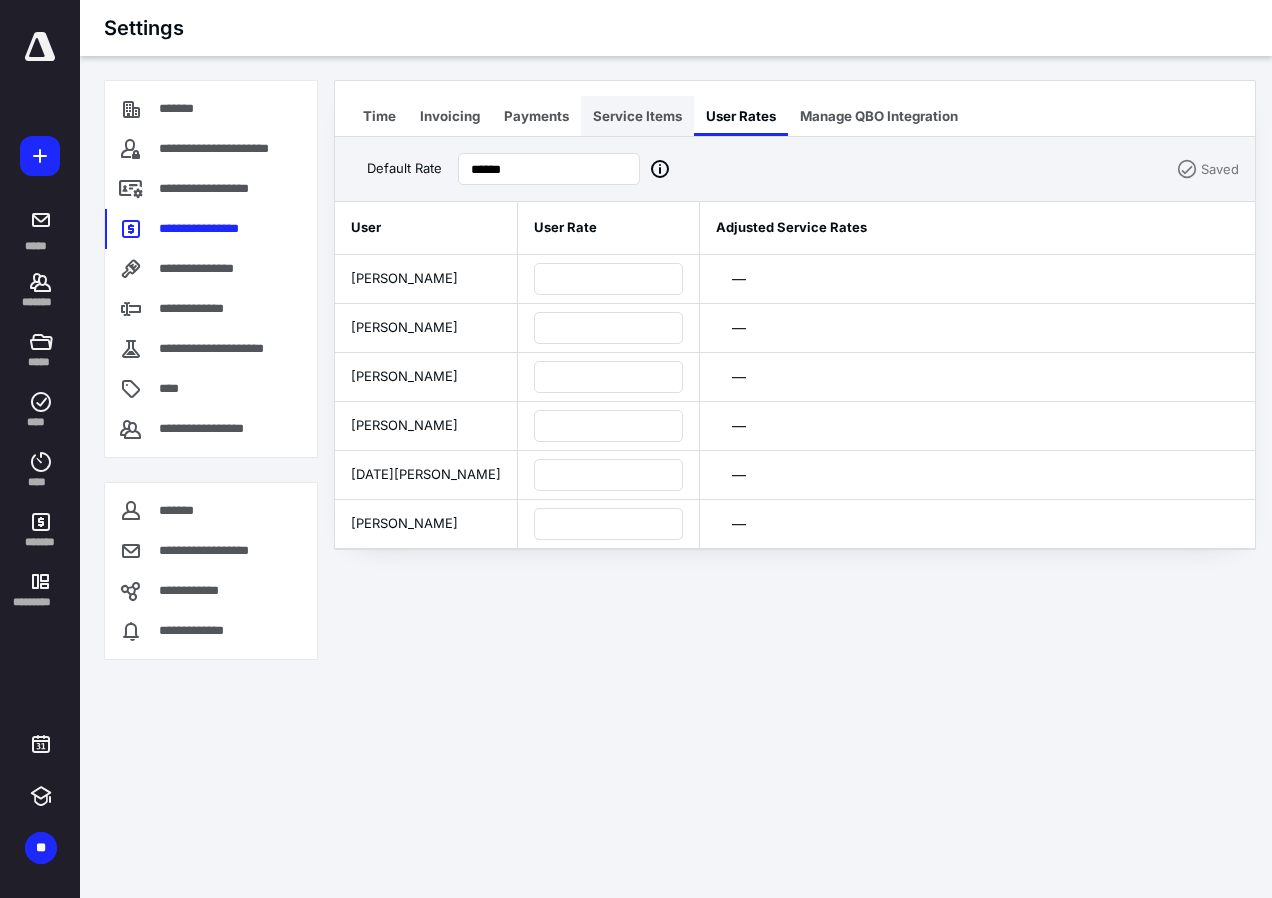 drag, startPoint x: 647, startPoint y: 105, endPoint x: 656, endPoint y: 97, distance: 12.0415945 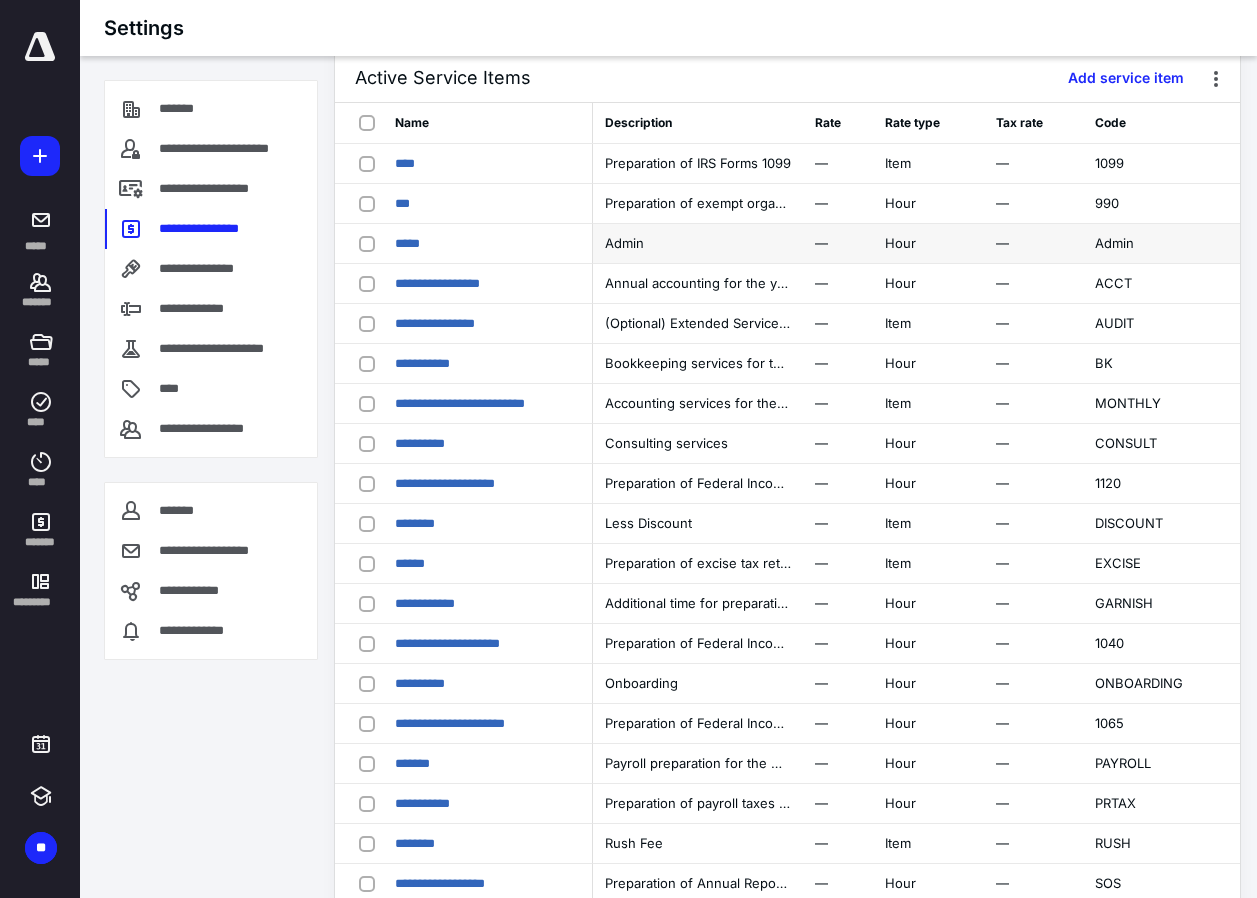 scroll, scrollTop: 0, scrollLeft: 0, axis: both 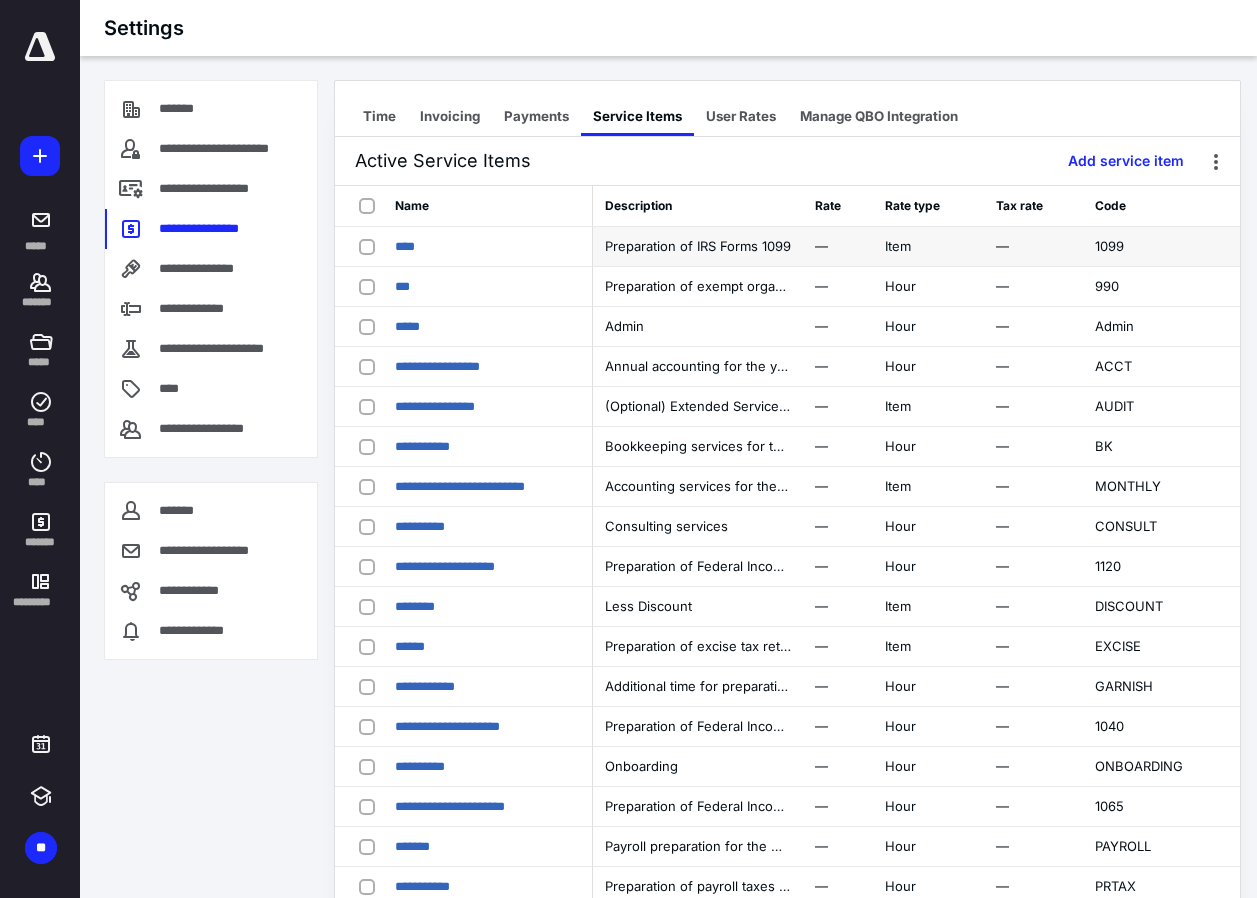 drag, startPoint x: 644, startPoint y: 241, endPoint x: 905, endPoint y: 252, distance: 261.2317 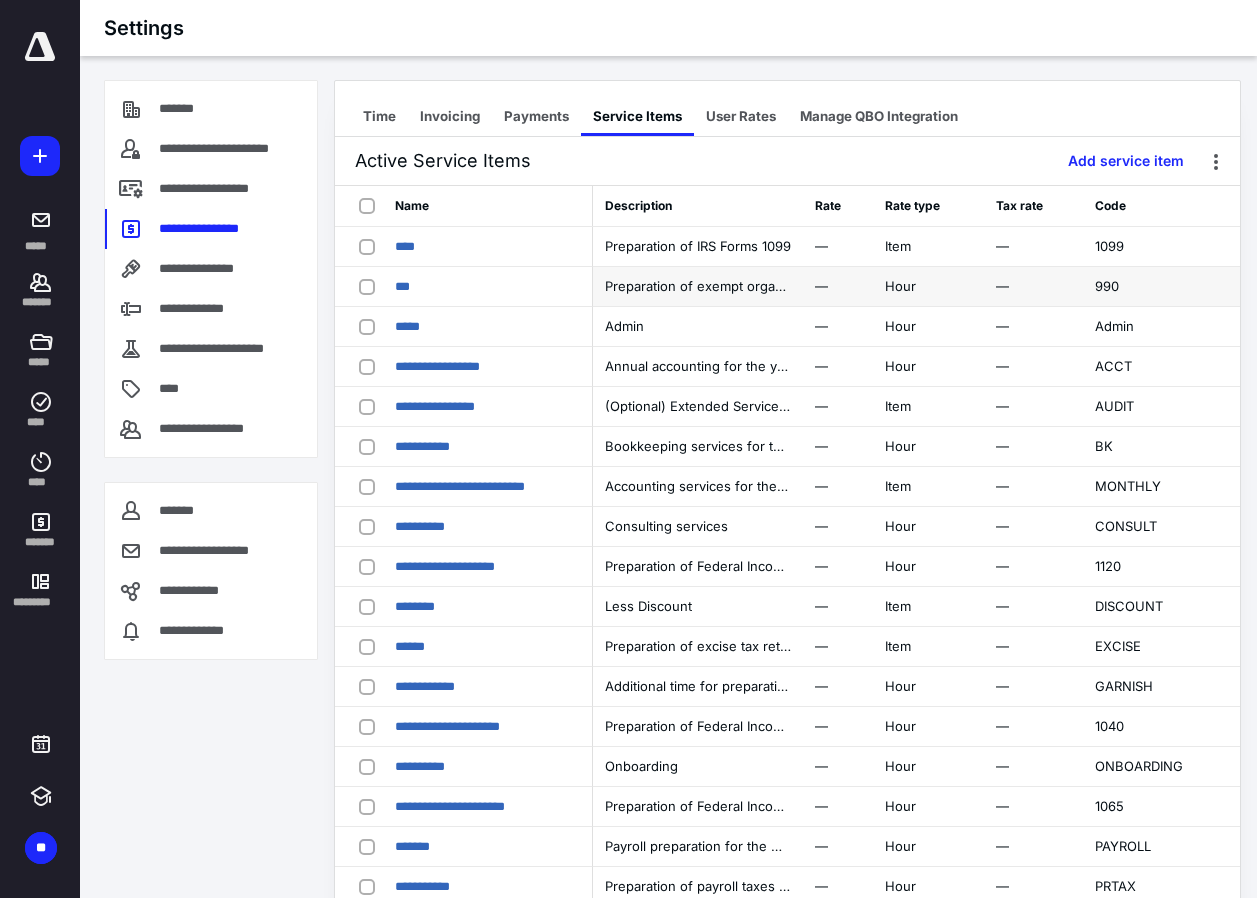 drag, startPoint x: 819, startPoint y: 241, endPoint x: 753, endPoint y: 268, distance: 71.30919 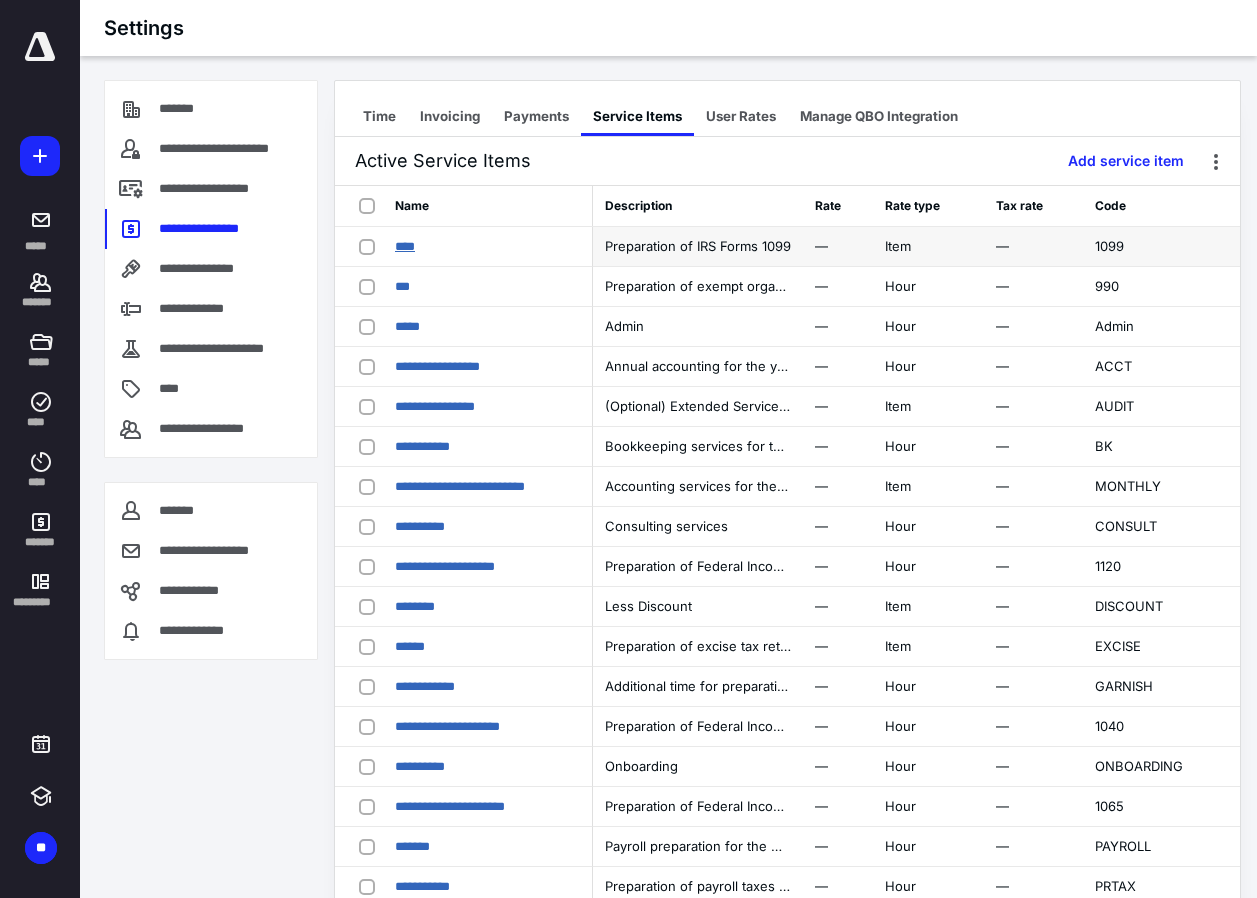 click on "****" at bounding box center (405, 246) 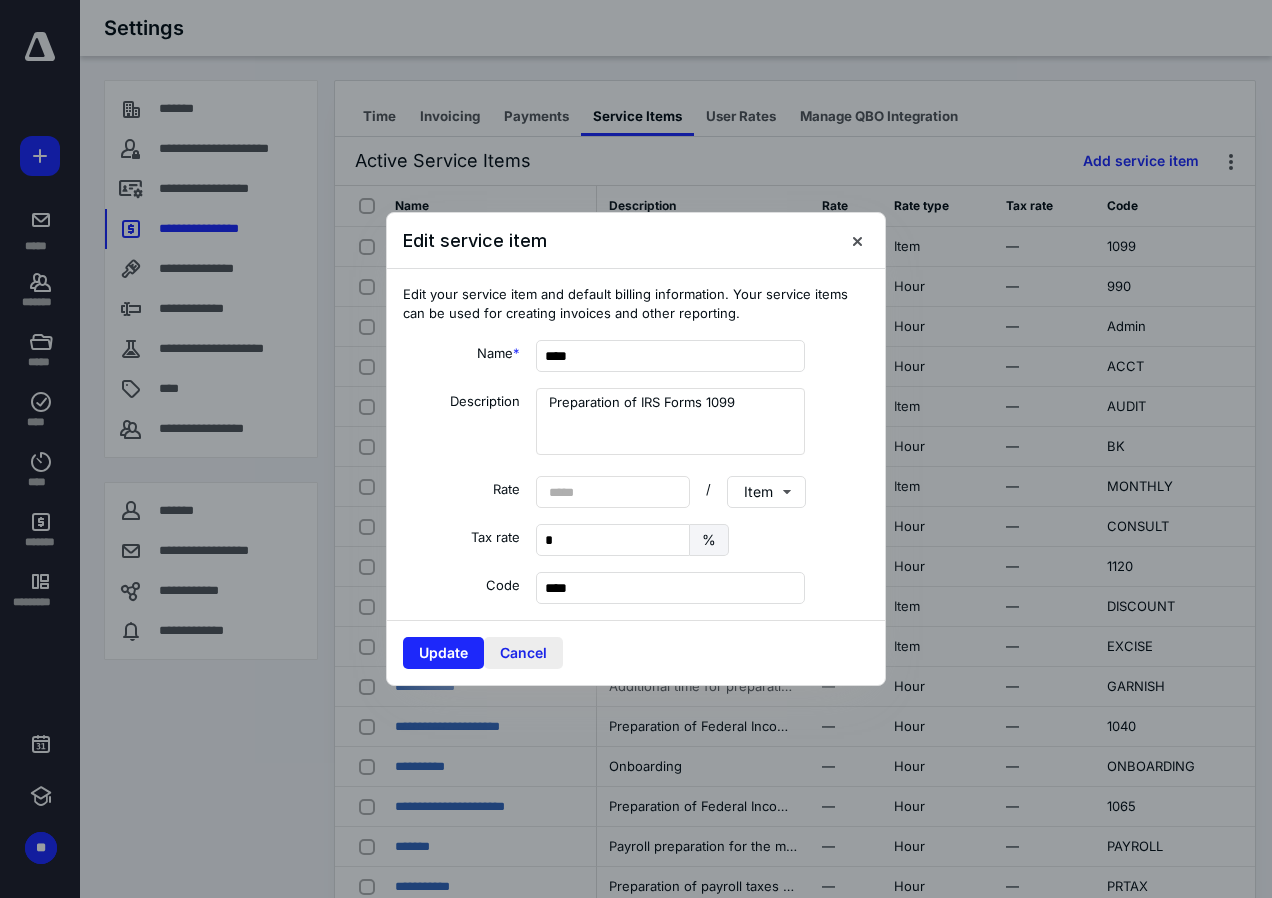 click on "Cancel" at bounding box center (523, 653) 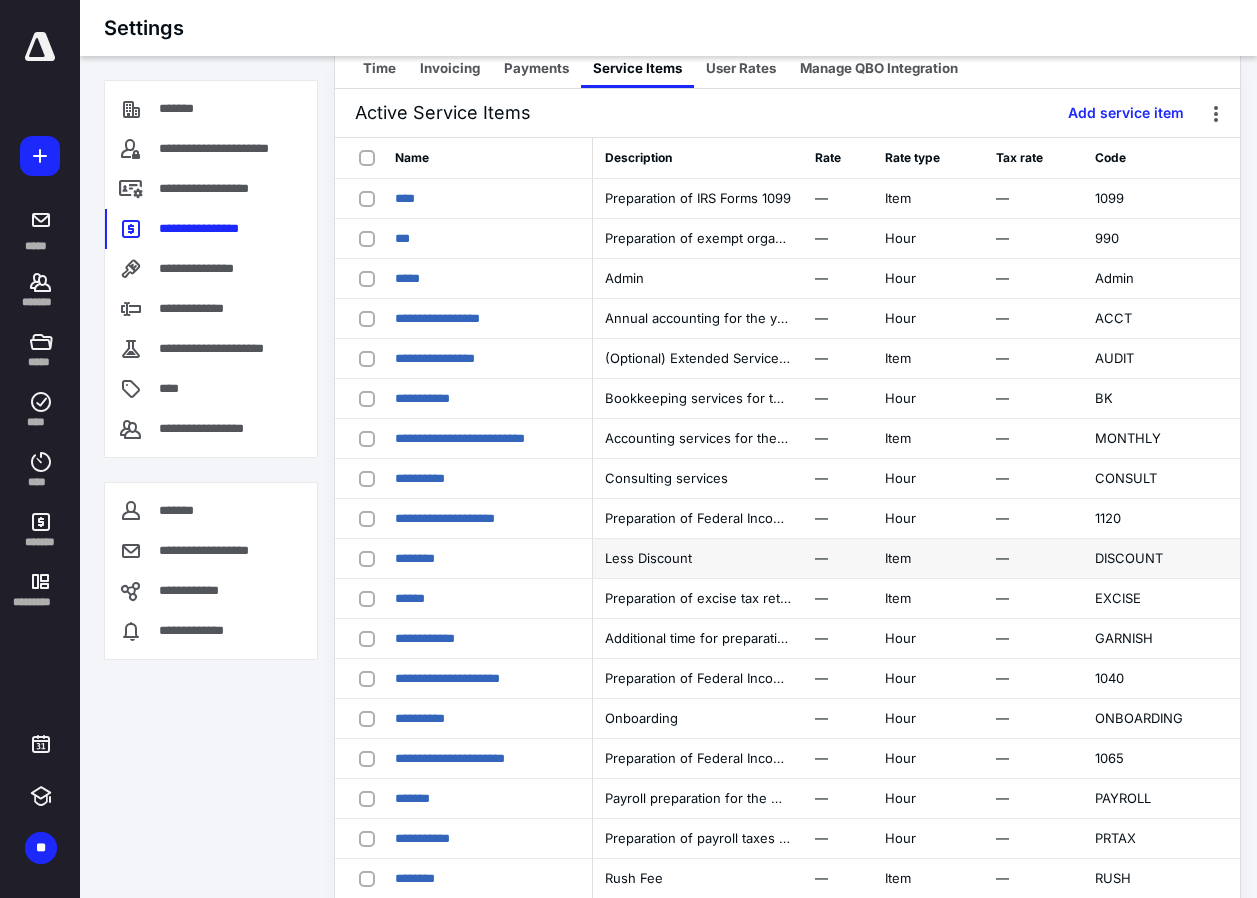 scroll, scrollTop: 0, scrollLeft: 0, axis: both 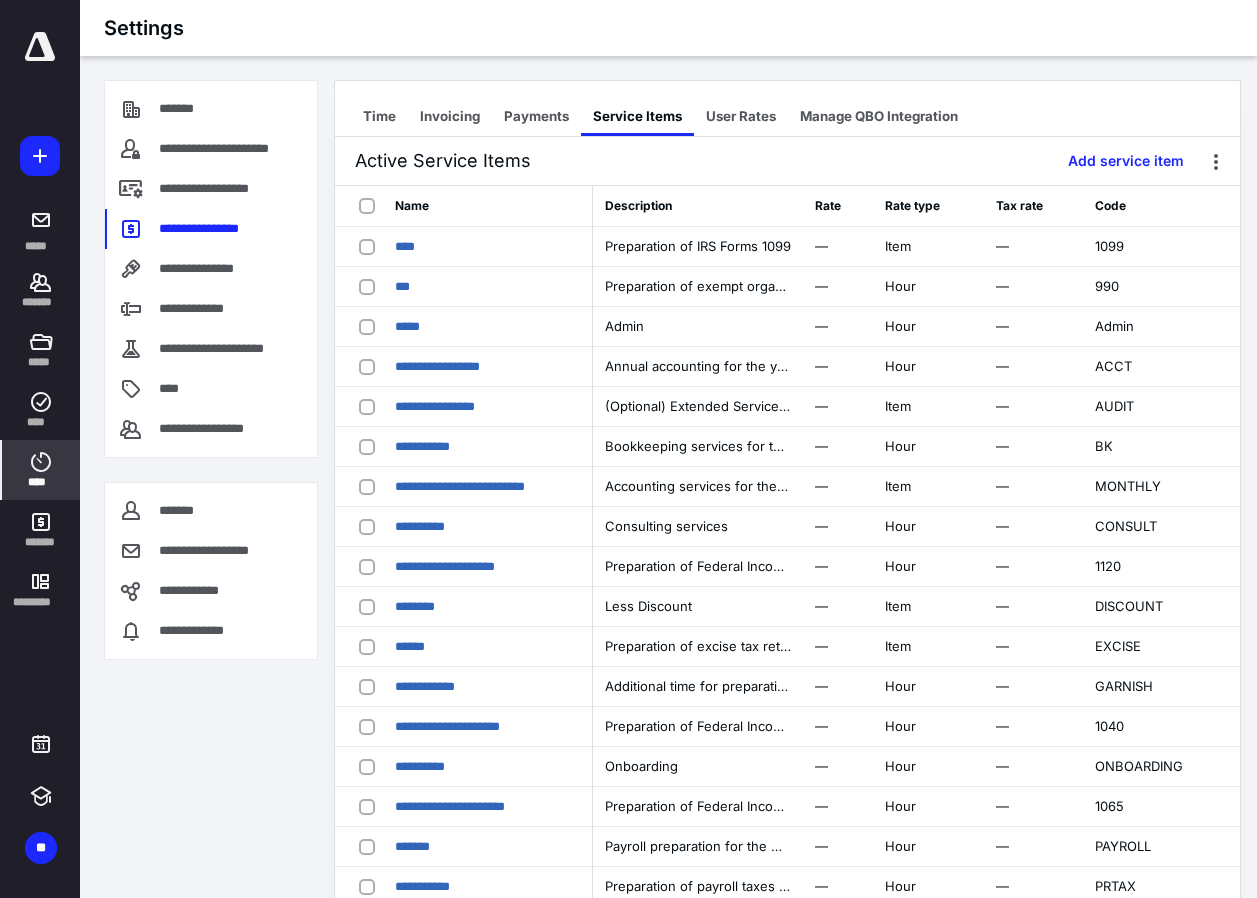 click on "****" at bounding box center (41, 470) 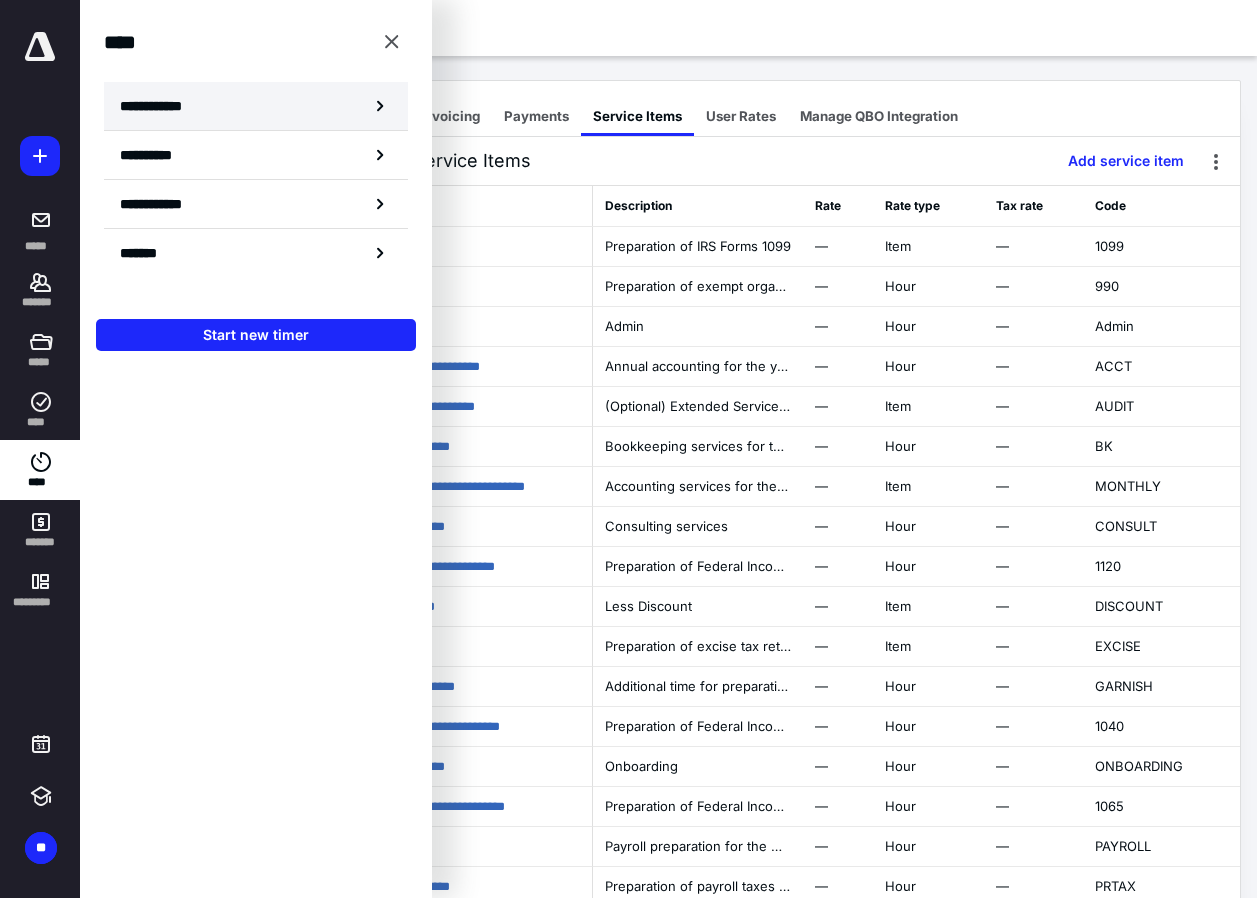 click on "**********" at bounding box center (256, 106) 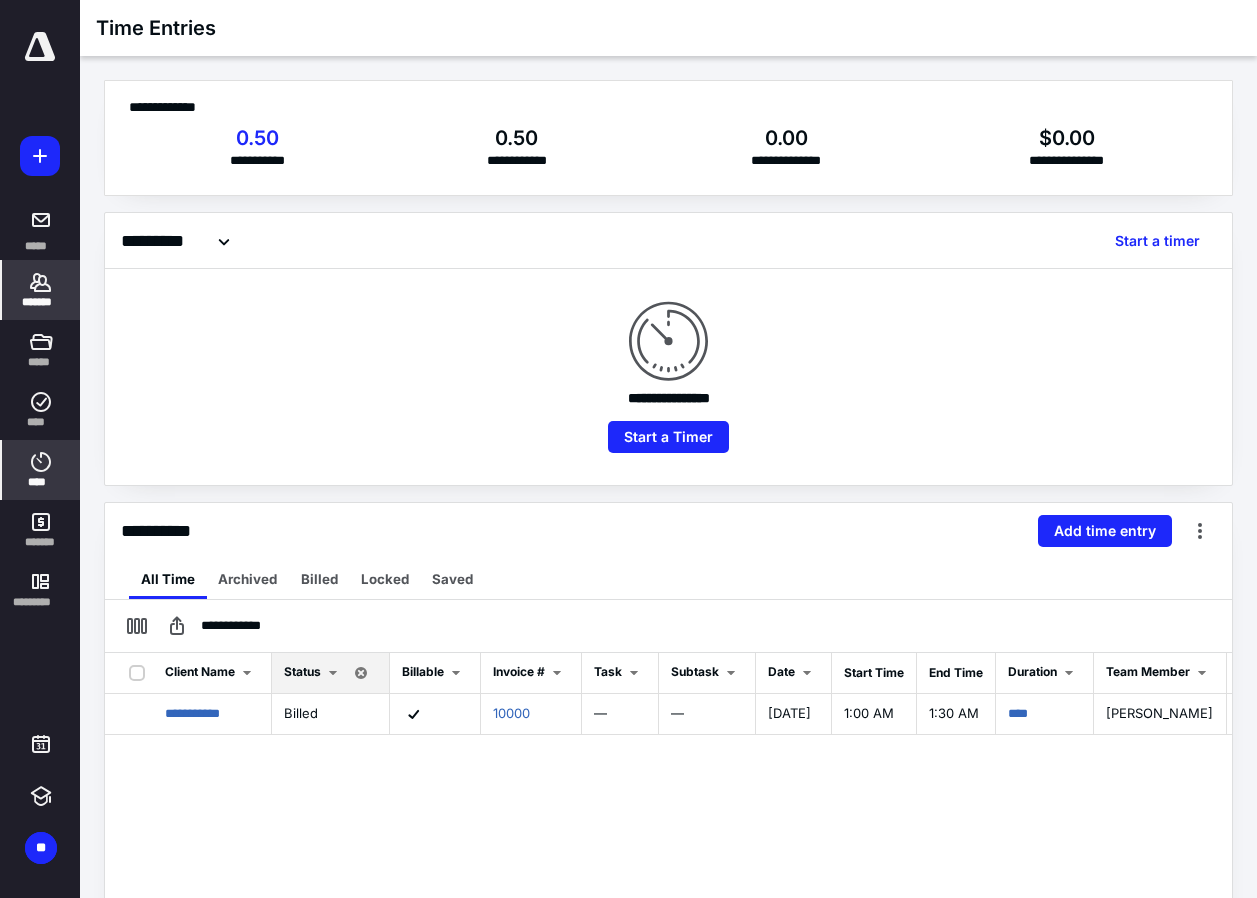 click on "*******" at bounding box center (41, 290) 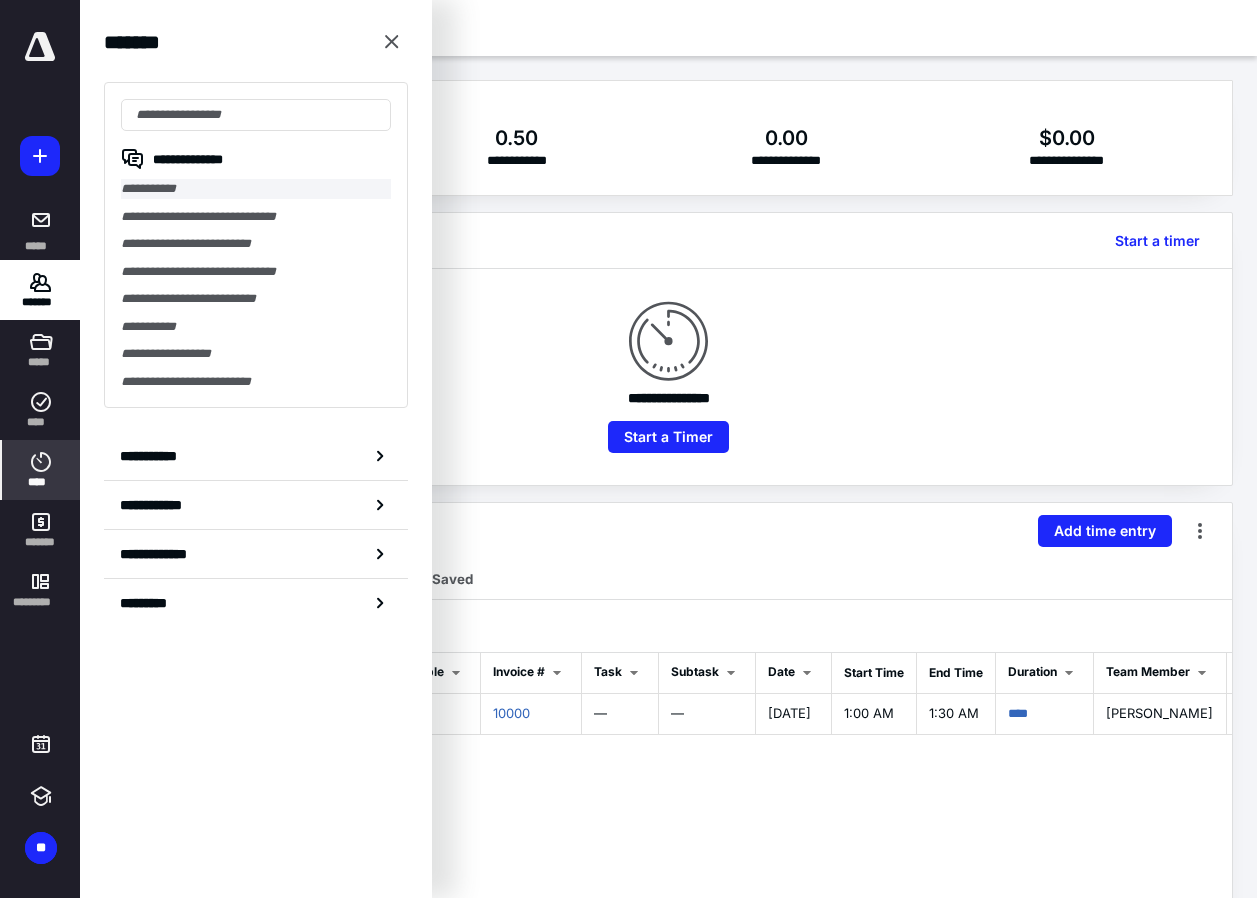 click on "**********" at bounding box center (256, 189) 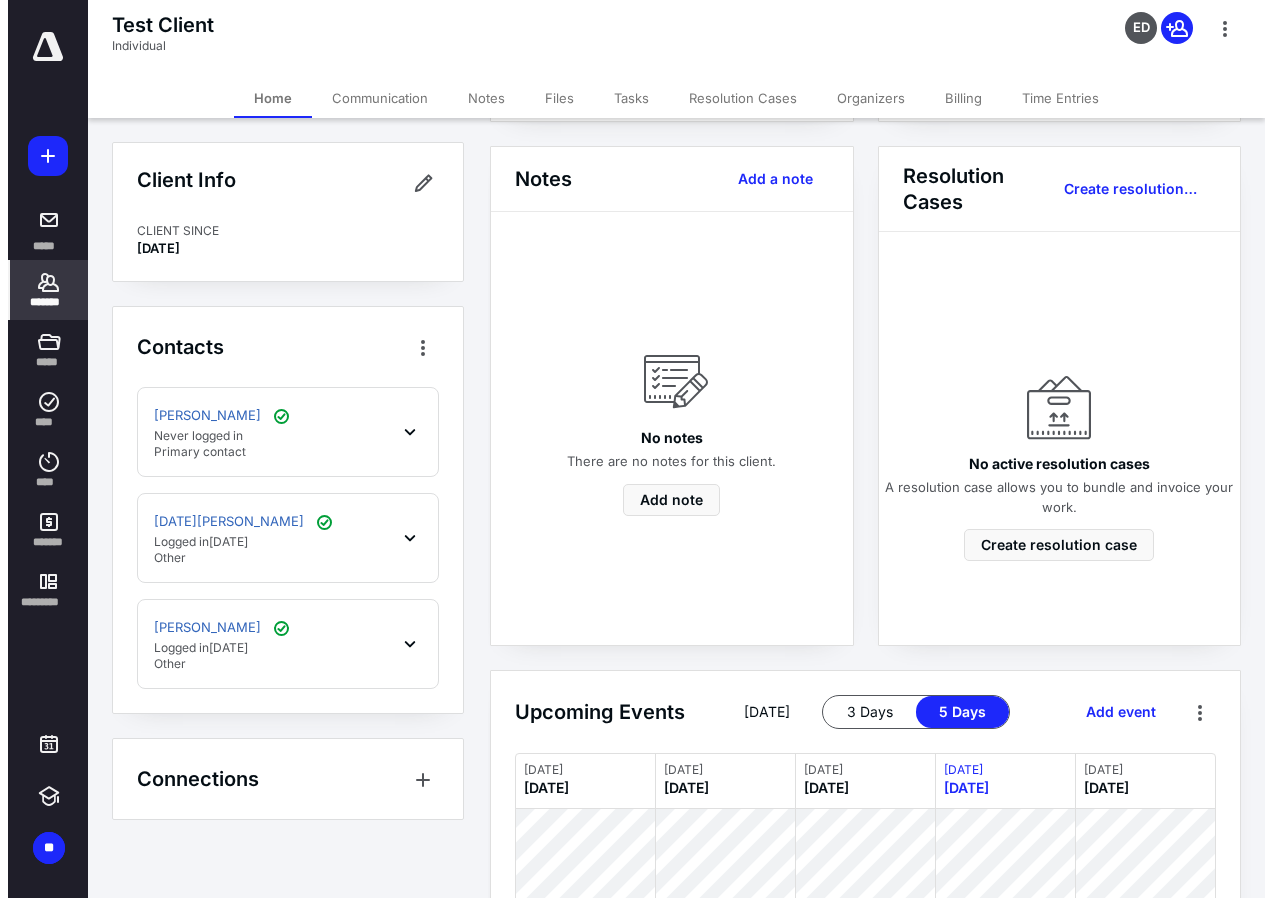 scroll, scrollTop: 0, scrollLeft: 0, axis: both 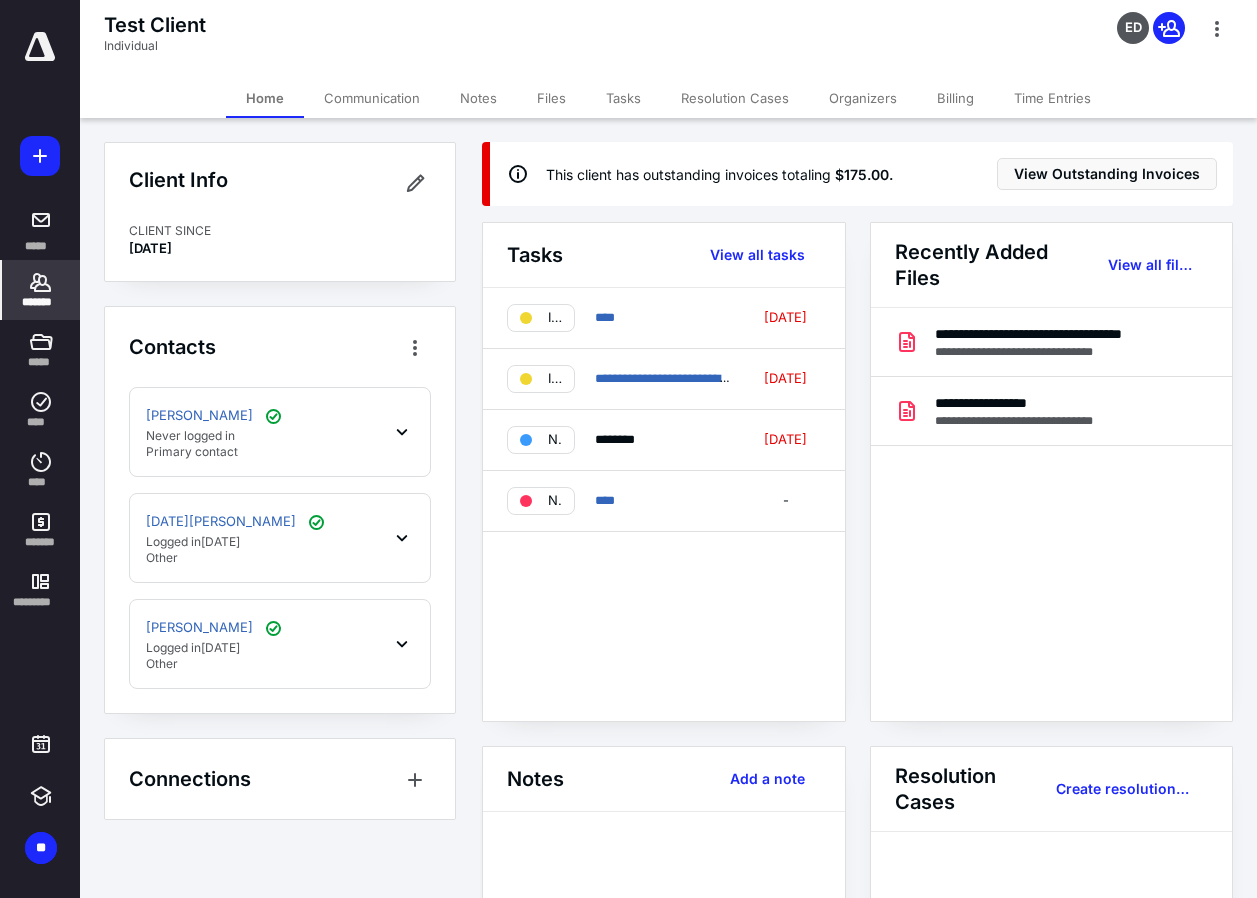 click on "Communication" at bounding box center [372, 98] 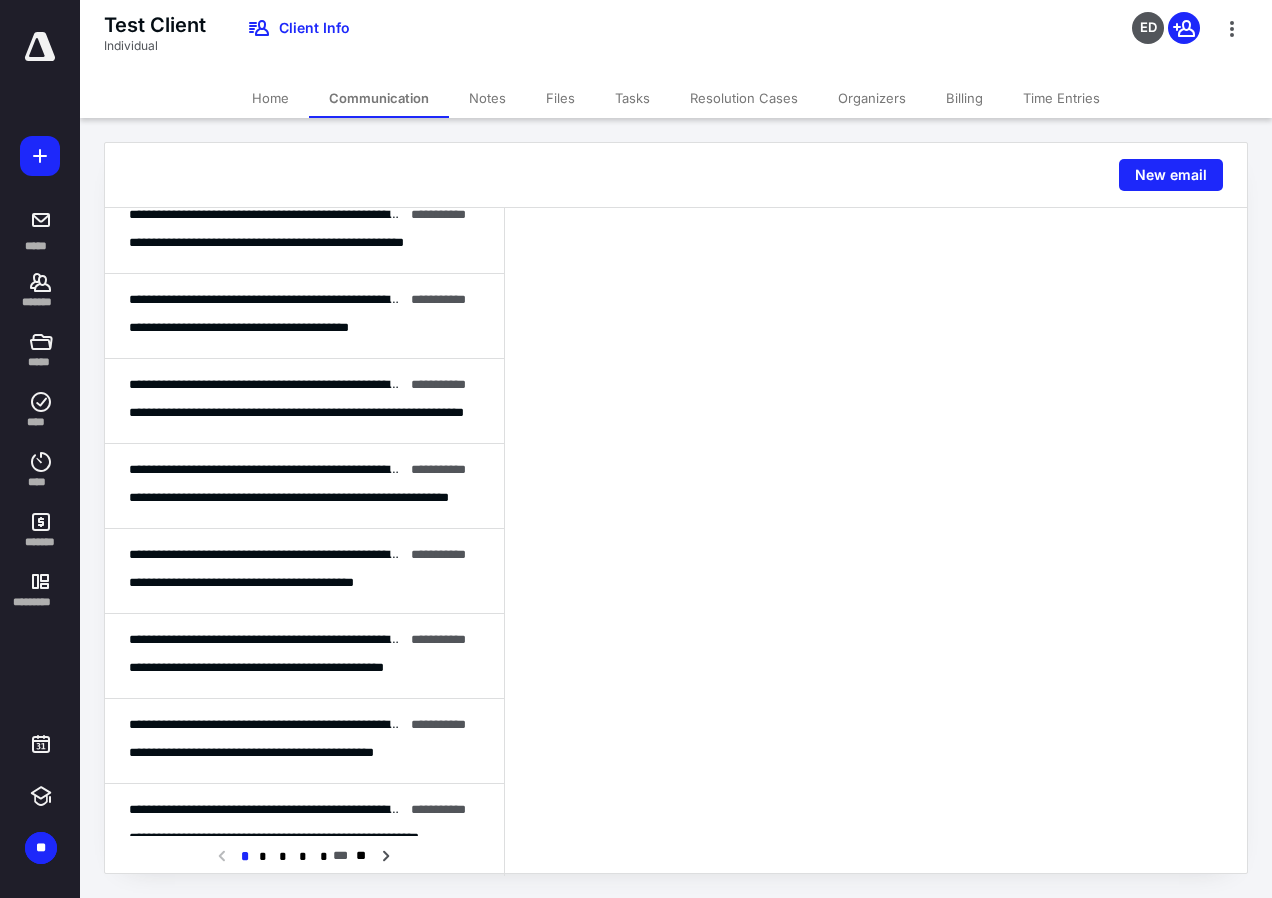 scroll, scrollTop: 0, scrollLeft: 0, axis: both 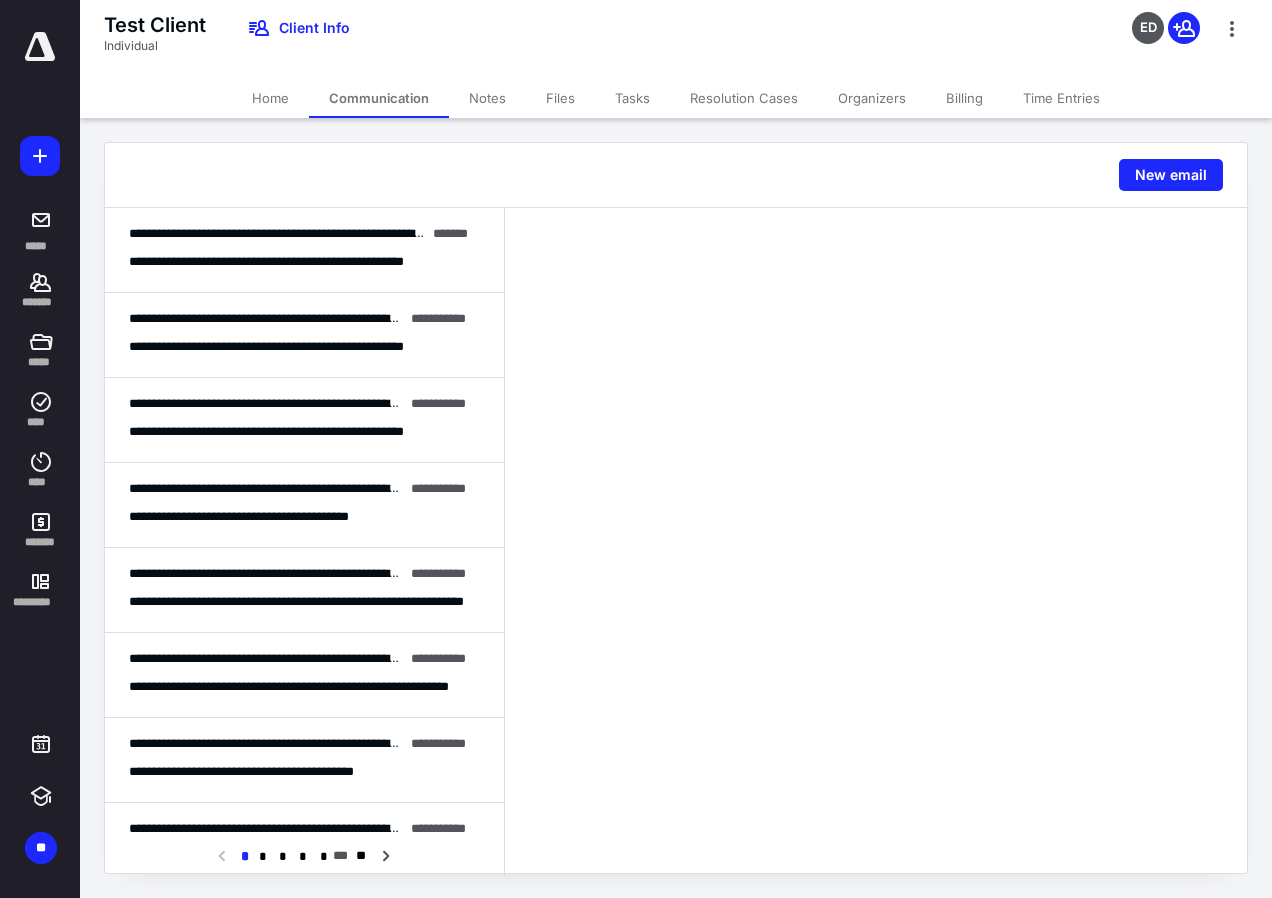 click on "Notes" at bounding box center [487, 98] 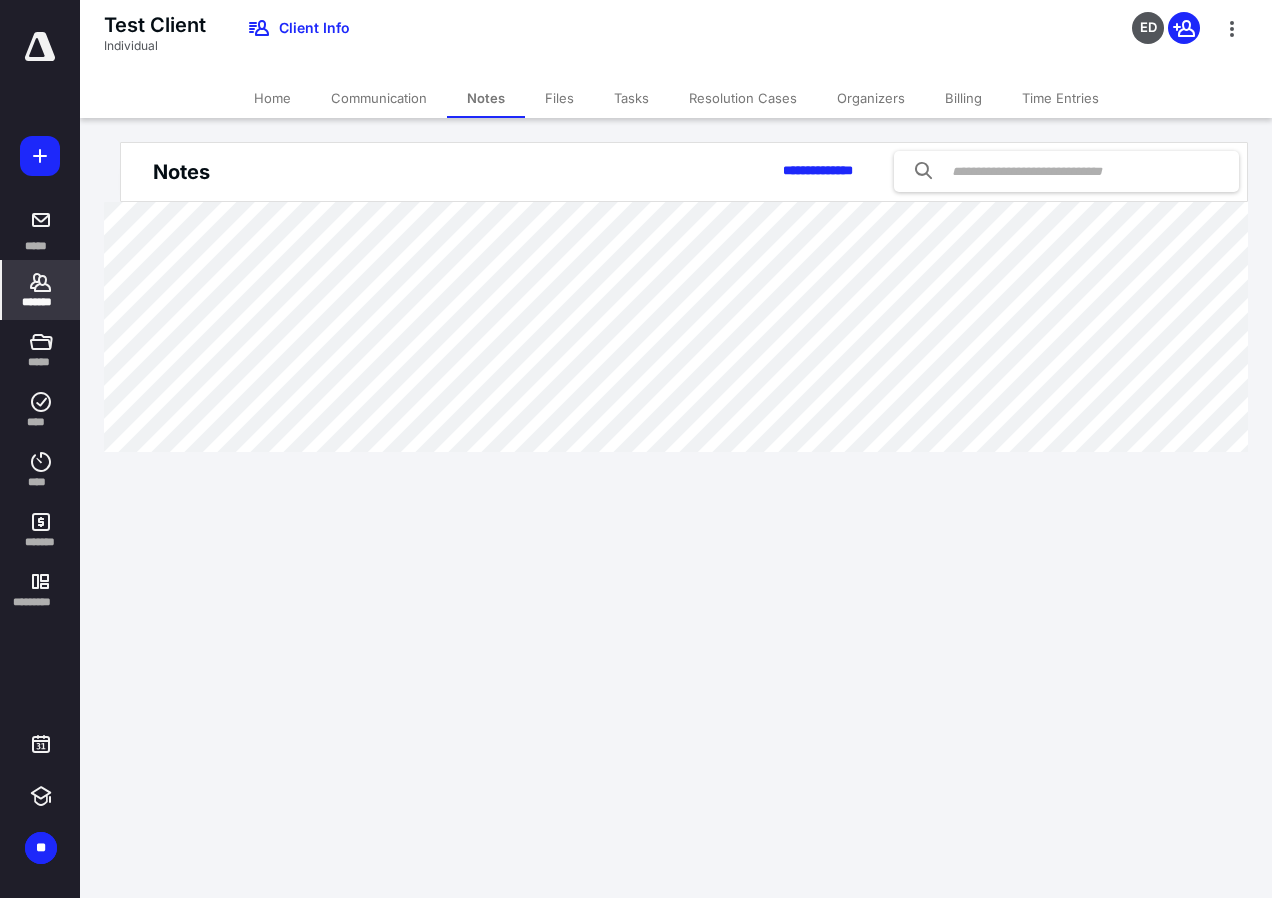 click on "Files" at bounding box center (559, 98) 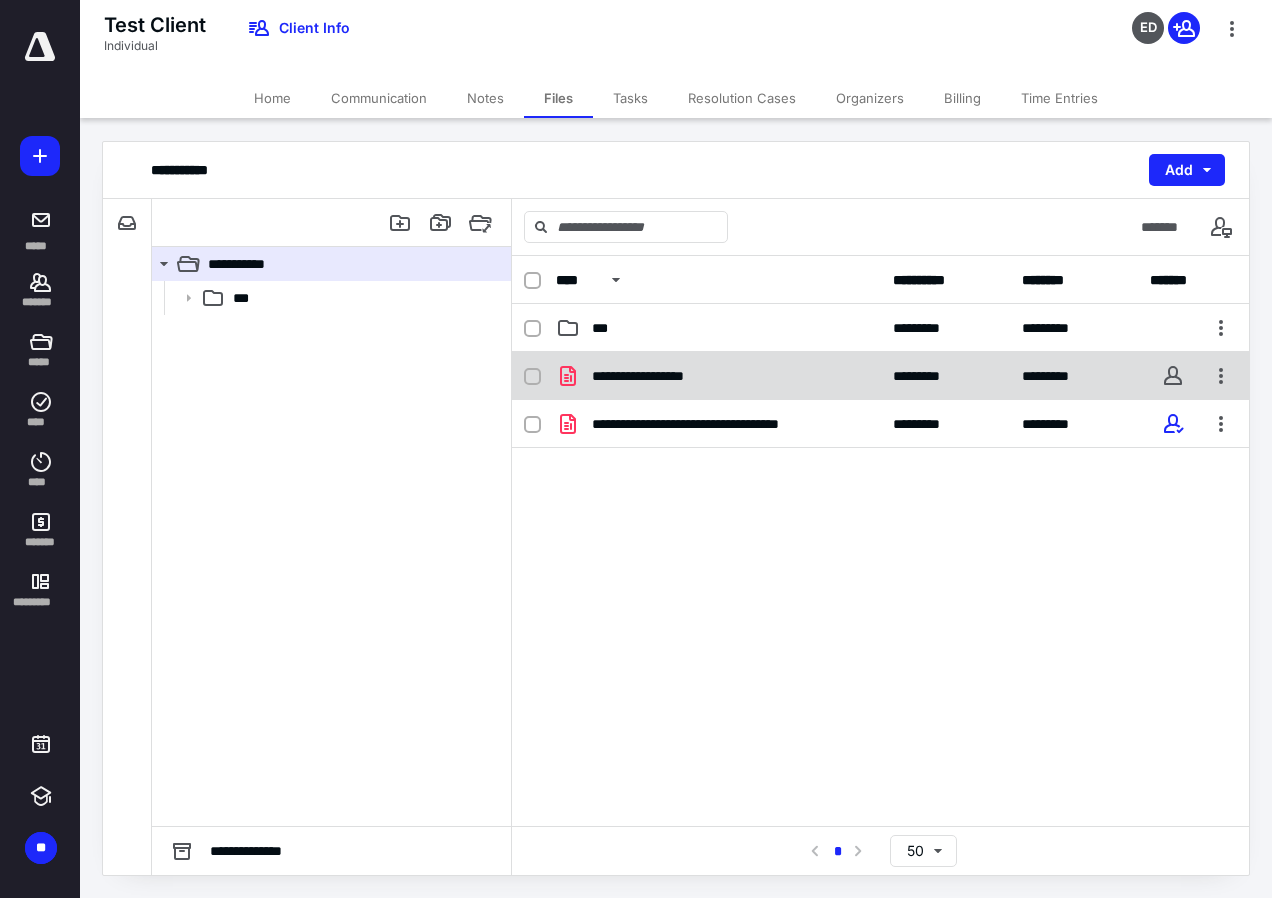 click on "**********" at bounding box center [880, 376] 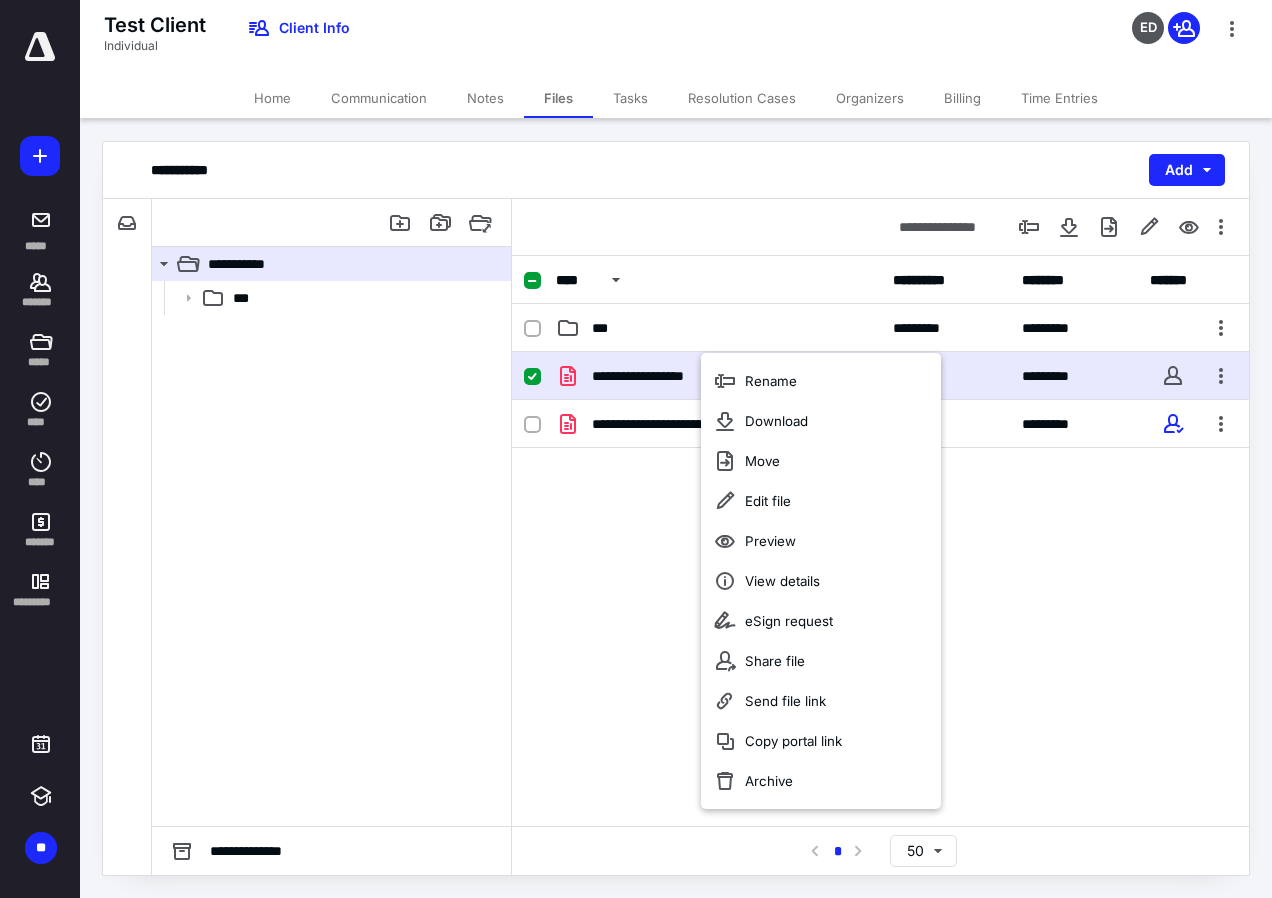 drag, startPoint x: 1124, startPoint y: 667, endPoint x: 1073, endPoint y: 647, distance: 54.781384 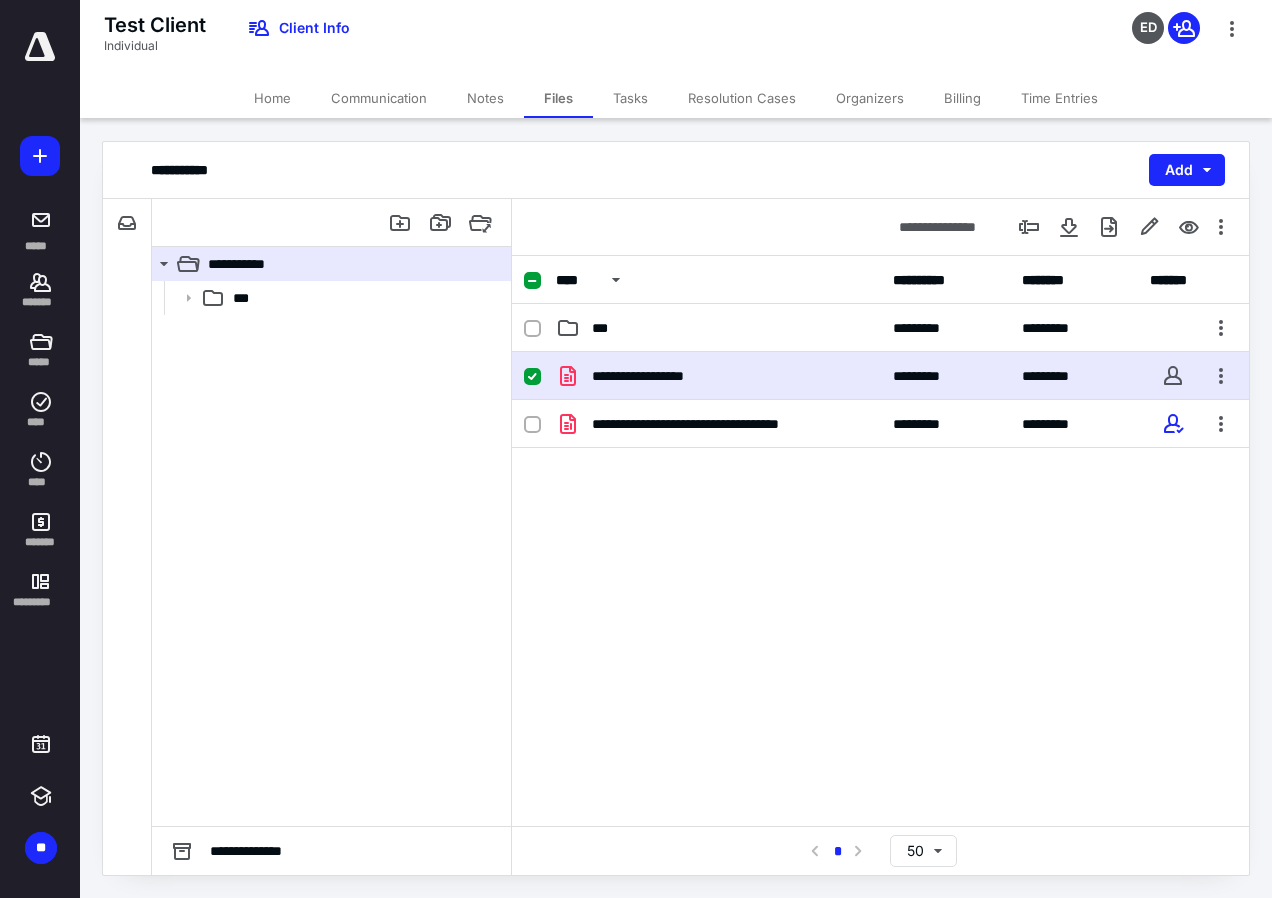 click on "**********" at bounding box center [880, 376] 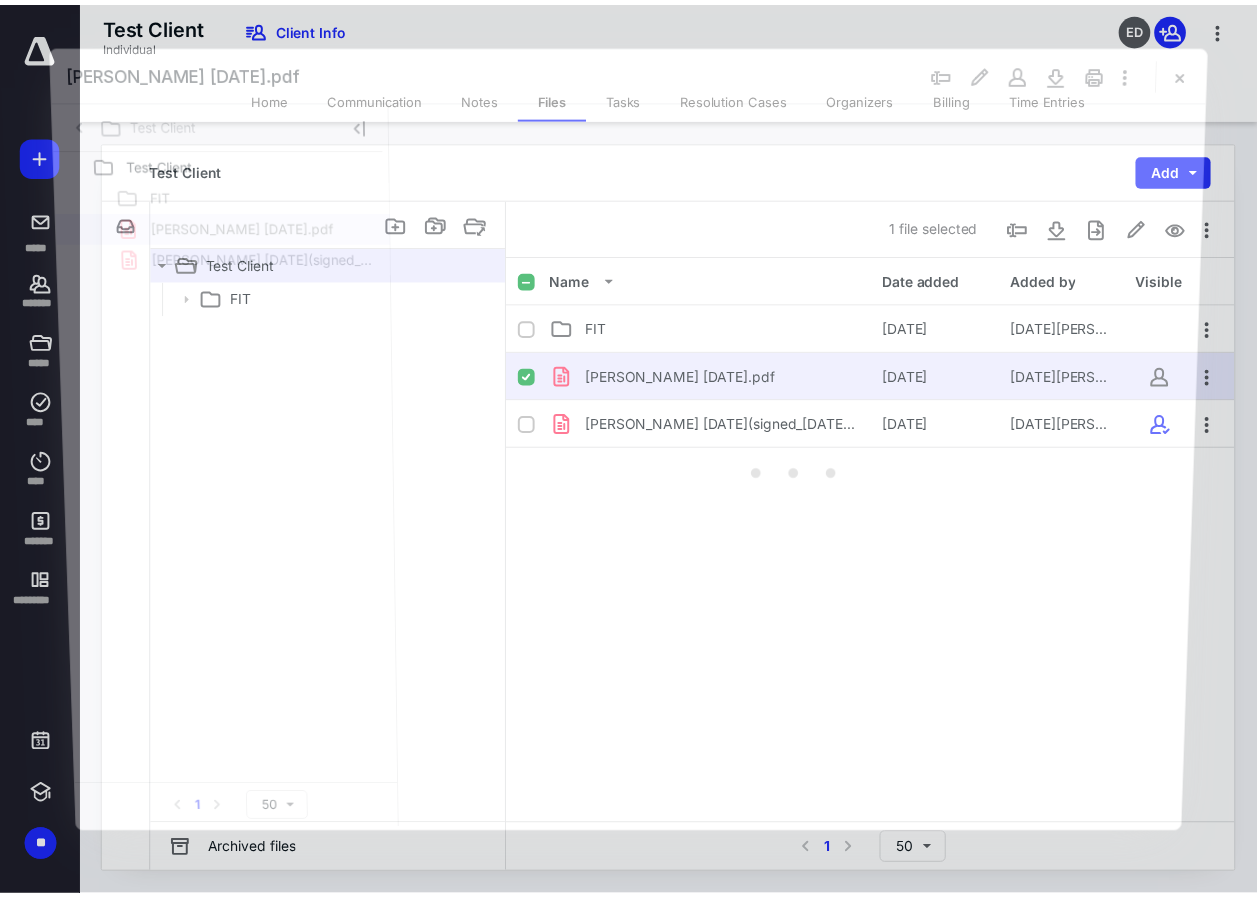 scroll, scrollTop: 0, scrollLeft: 0, axis: both 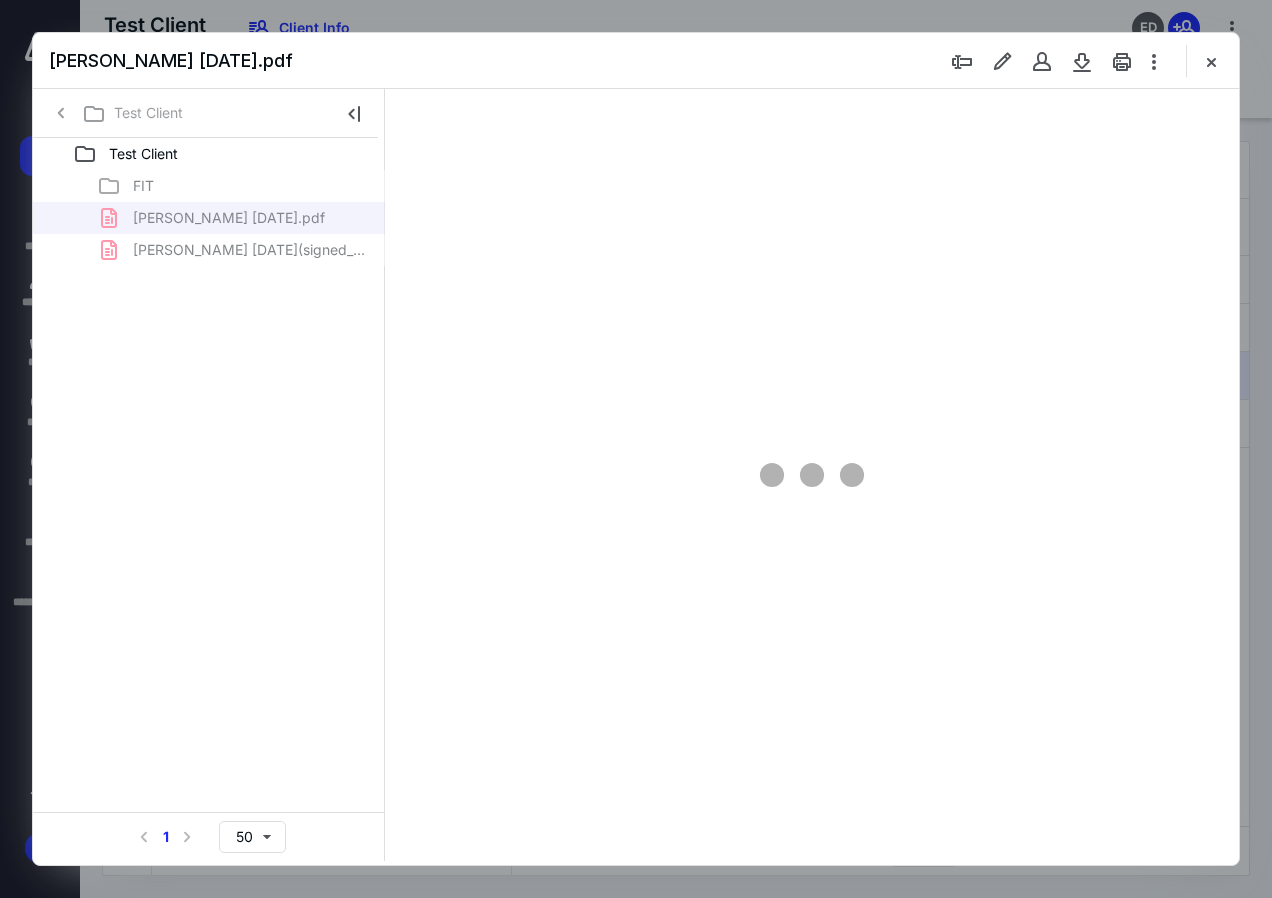 type on "153" 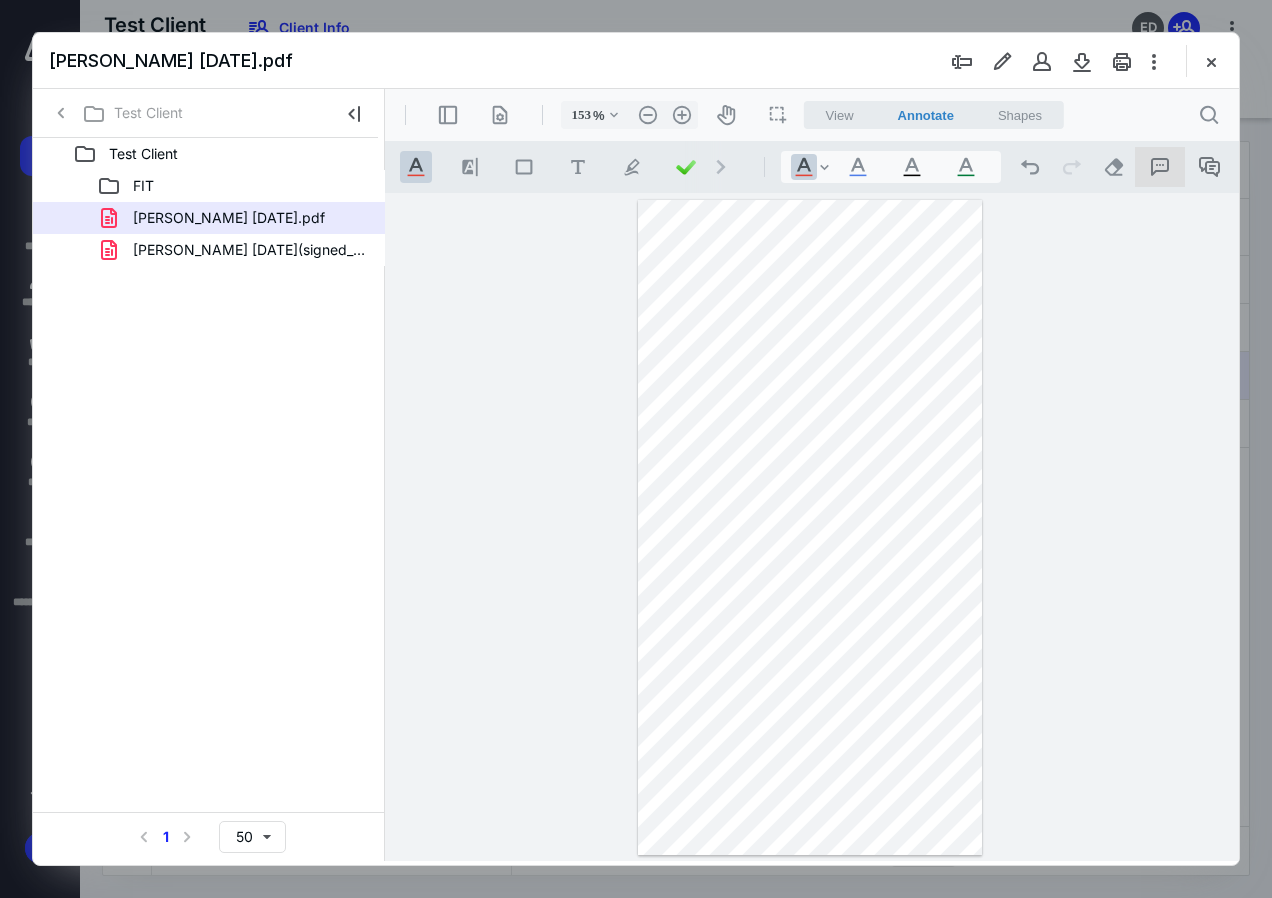 click at bounding box center (1160, 167) 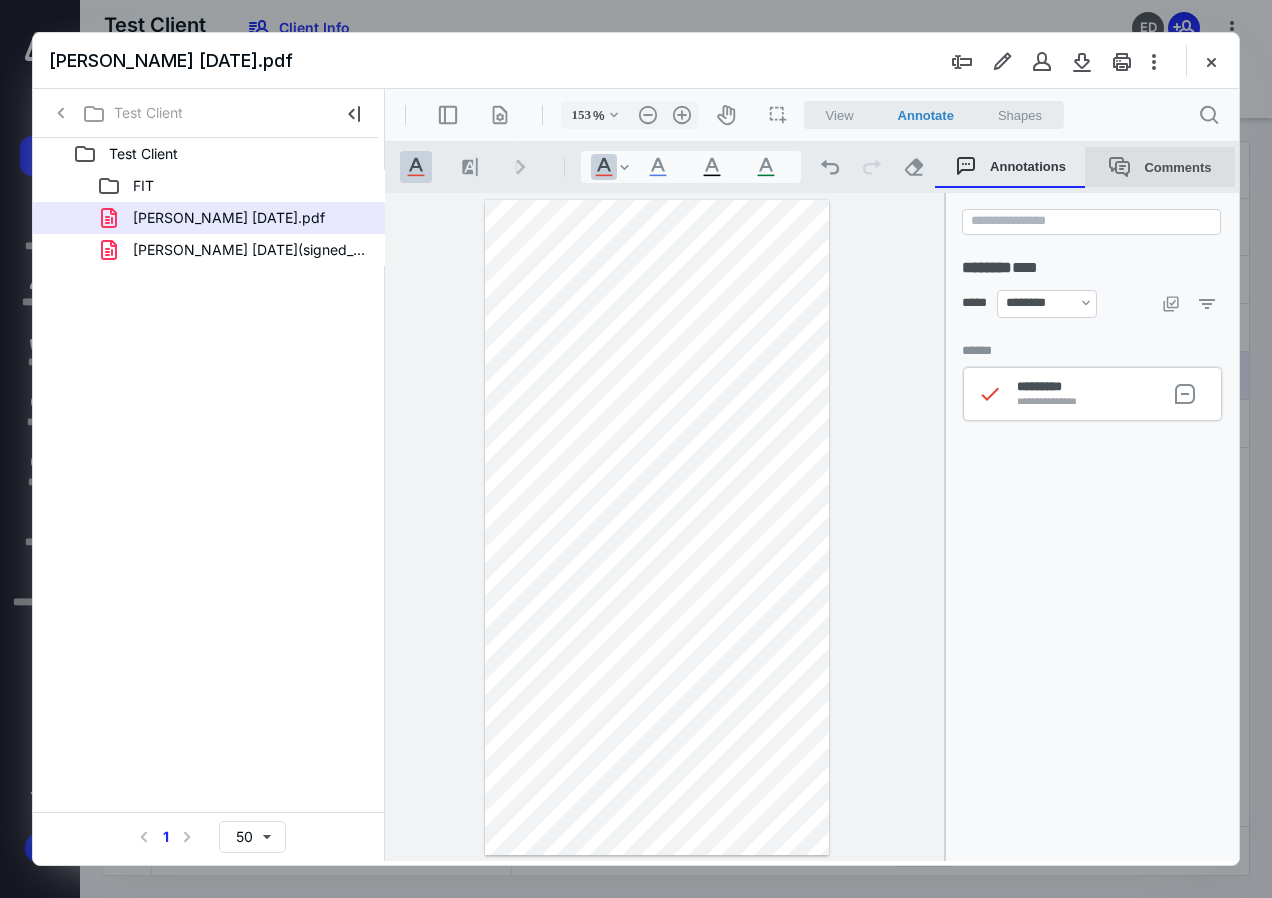 click on "Comments" at bounding box center (1160, 167) 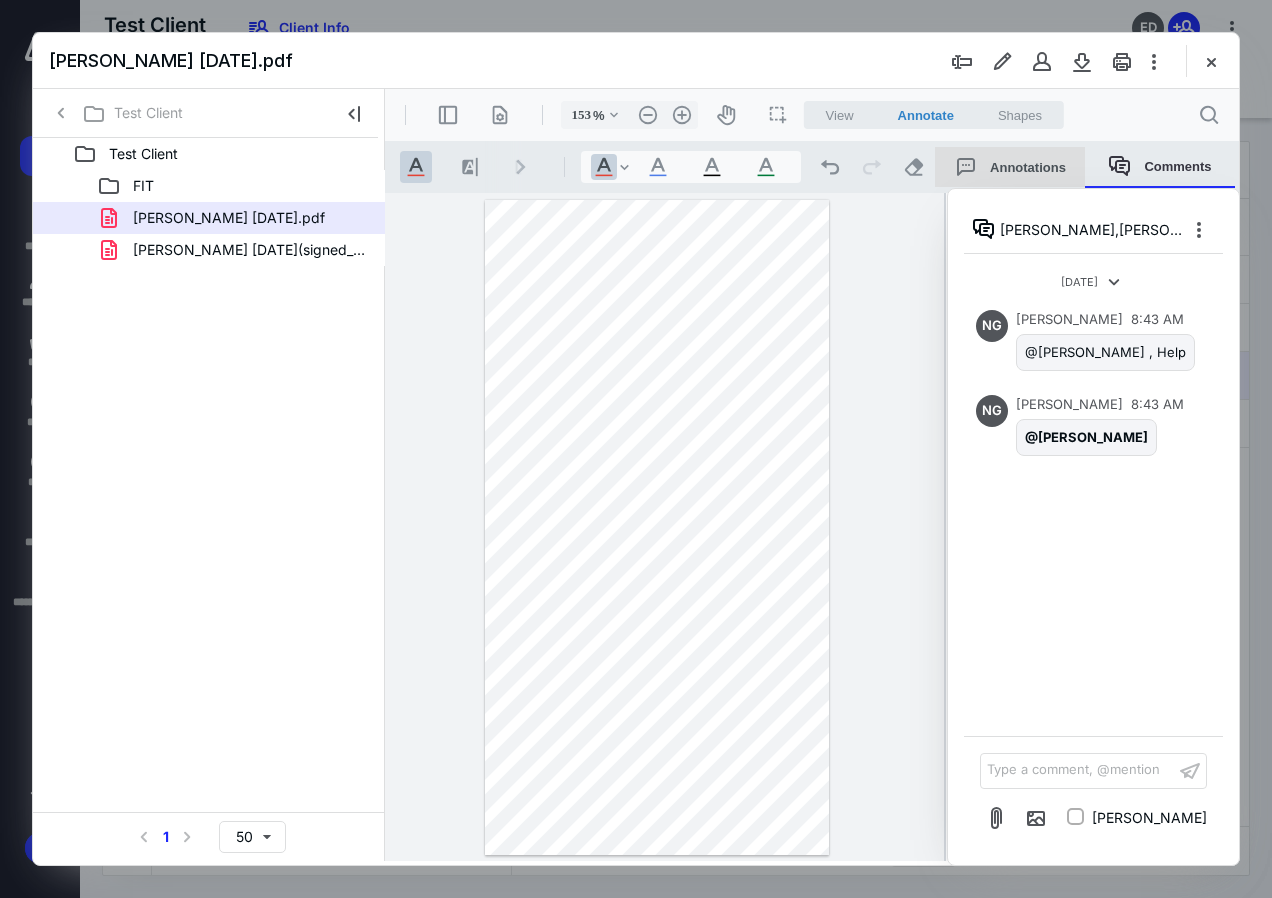 click on "Annotations" at bounding box center [1010, 167] 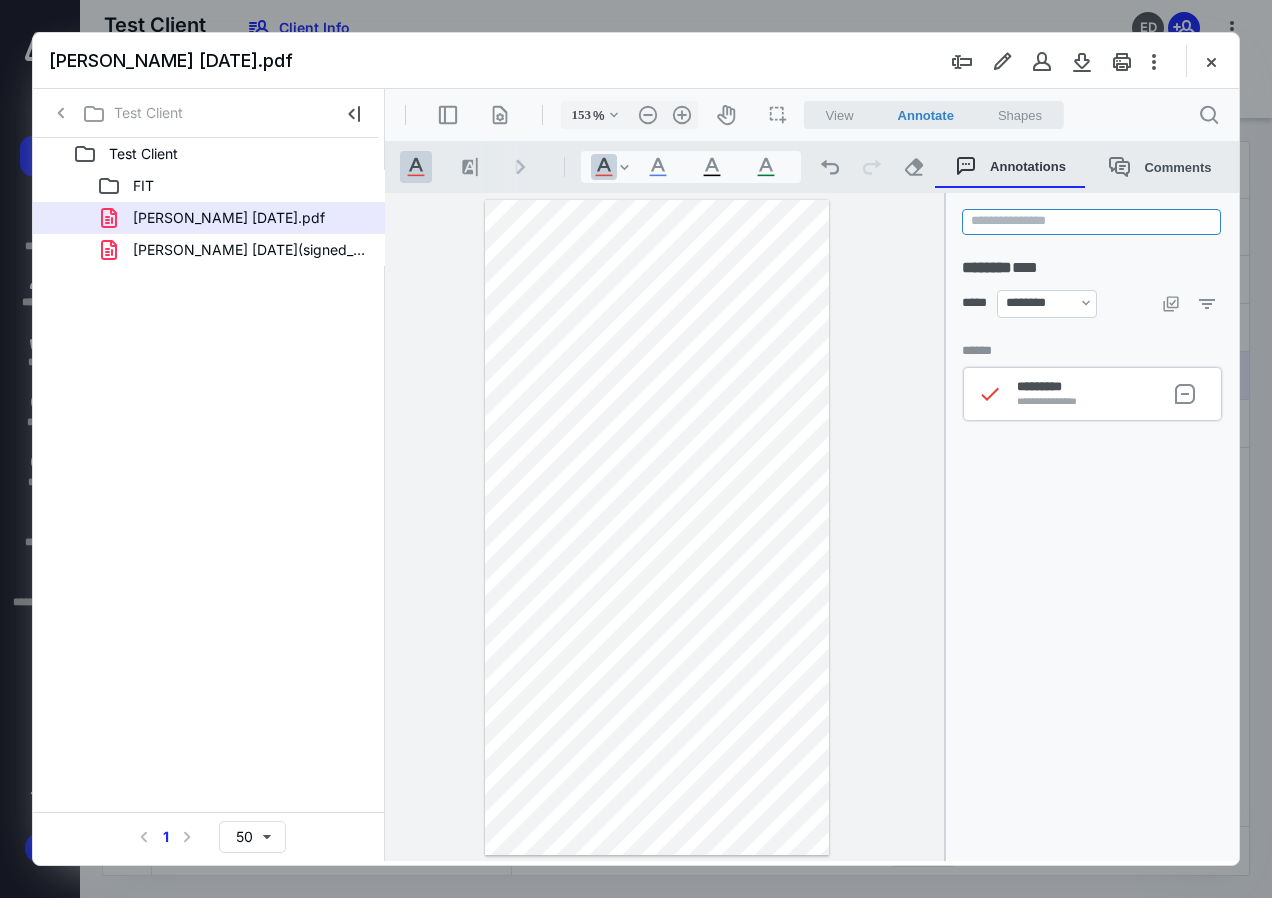 click at bounding box center [1091, 222] 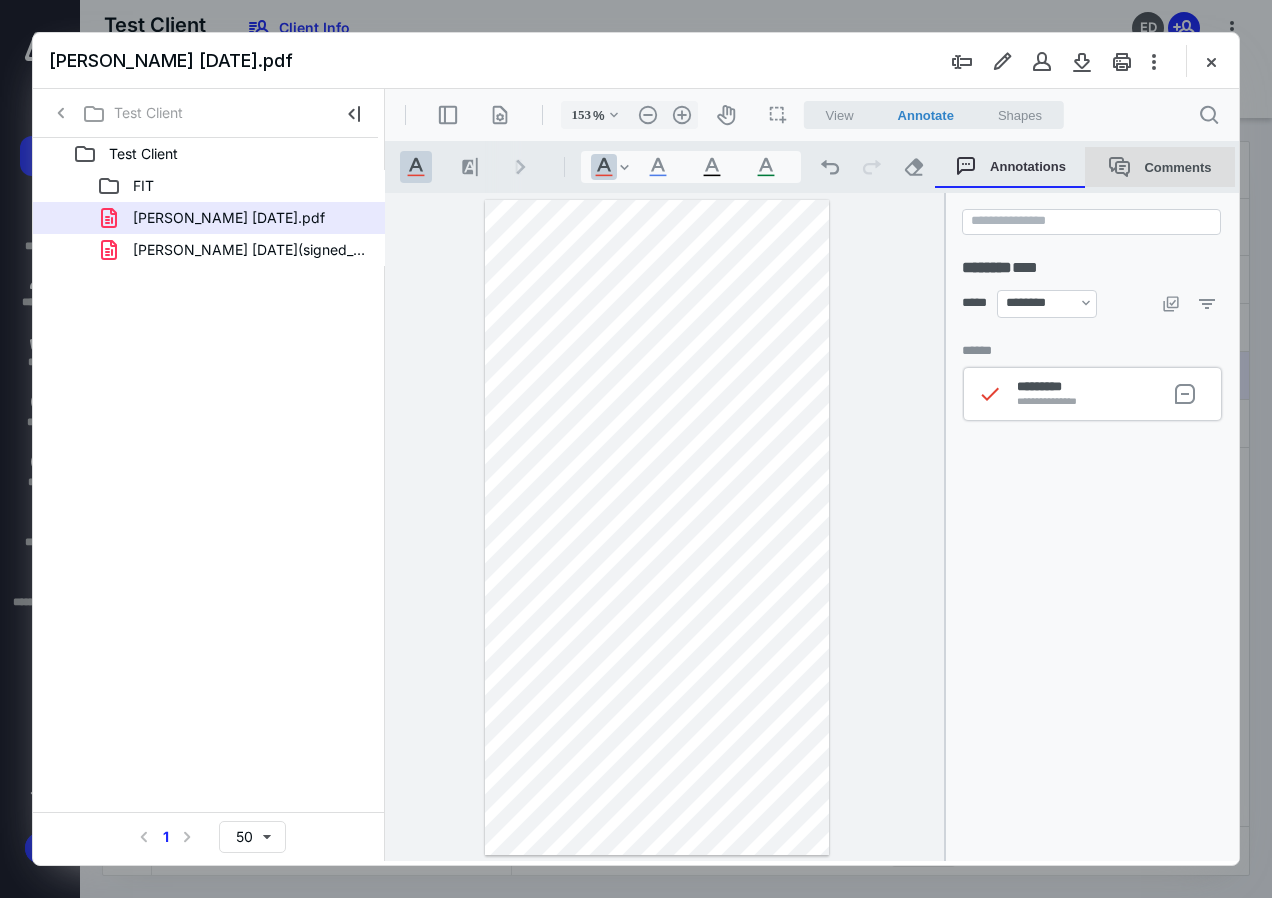 click on "Comments" at bounding box center (1160, 167) 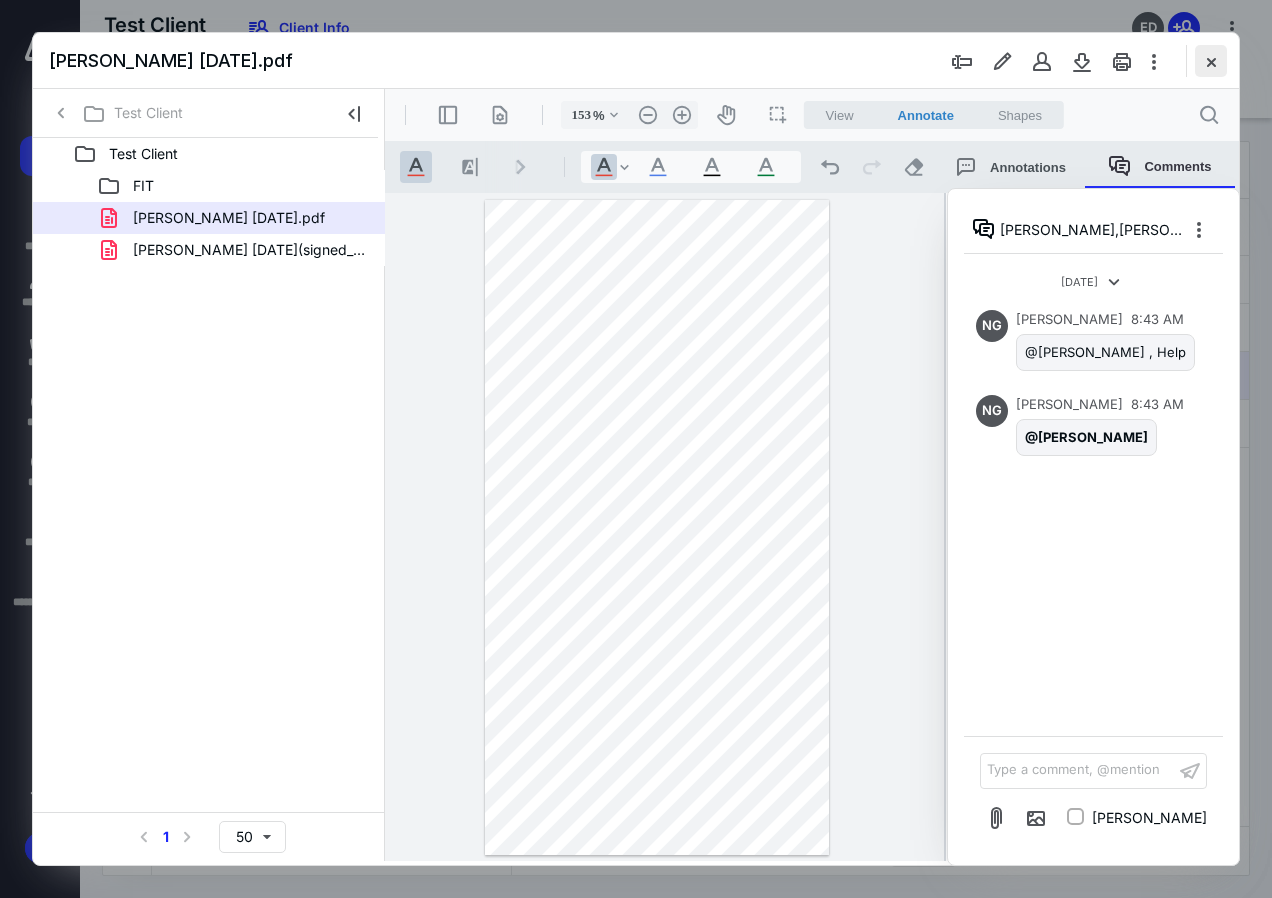 click at bounding box center (1211, 61) 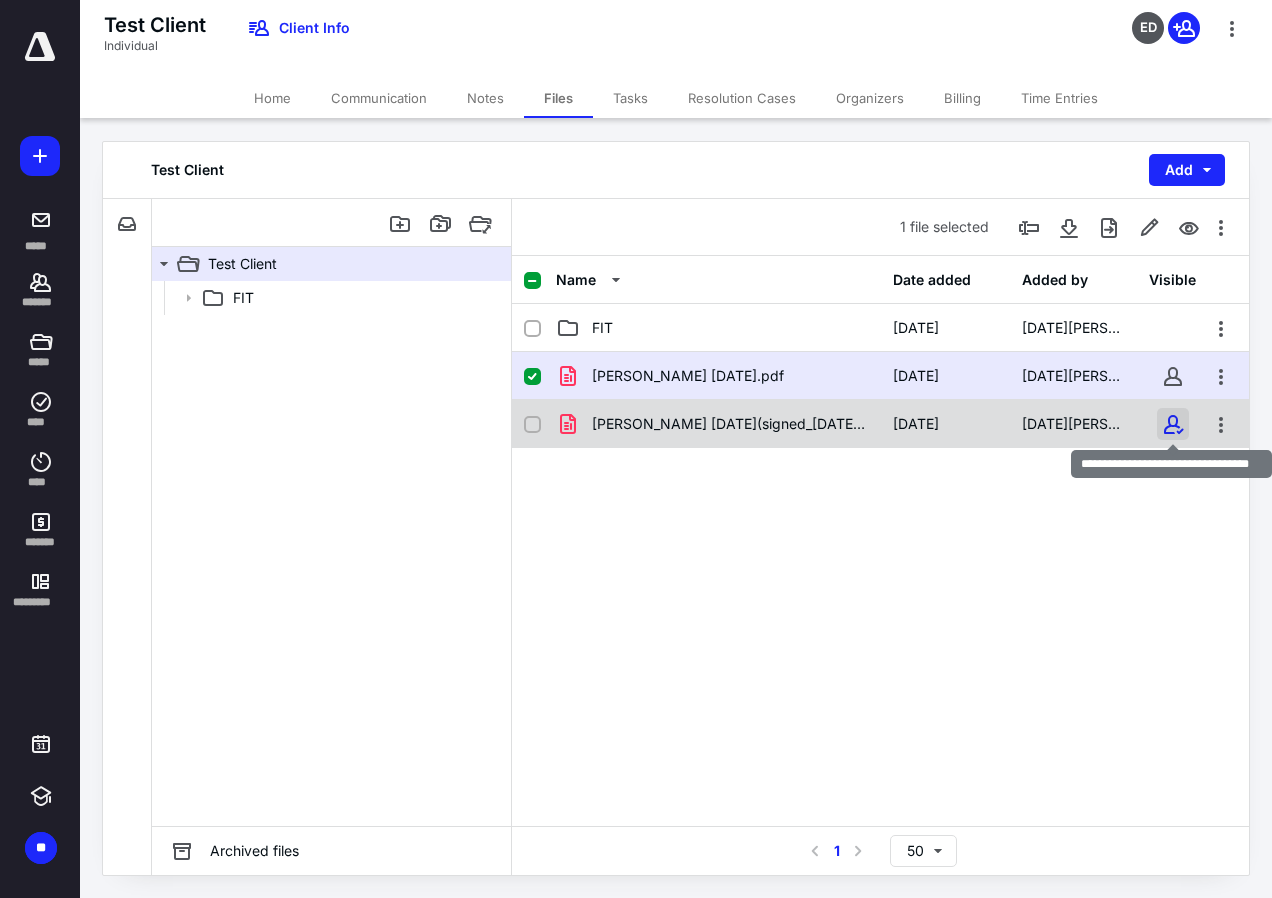 click at bounding box center [1173, 424] 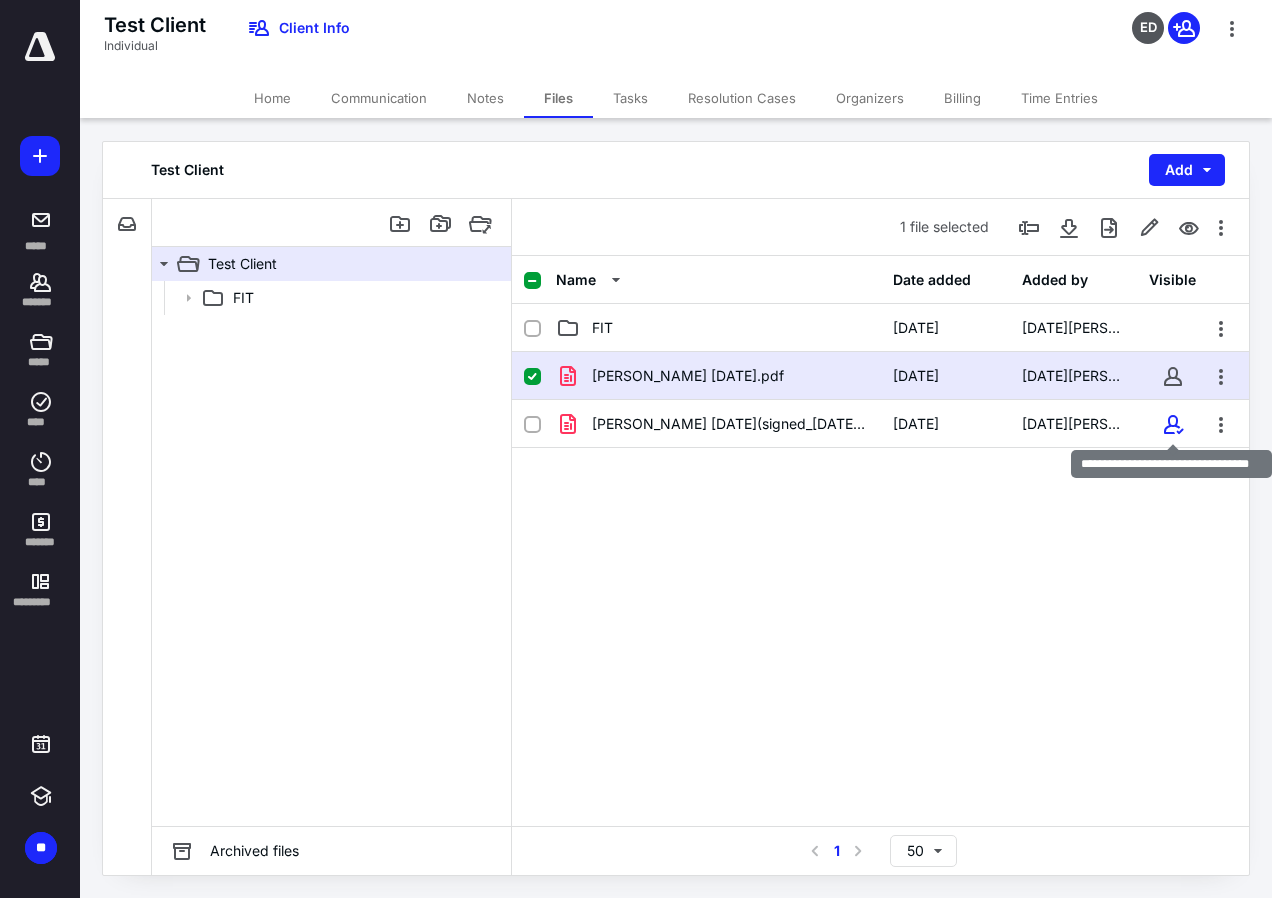 checkbox on "false" 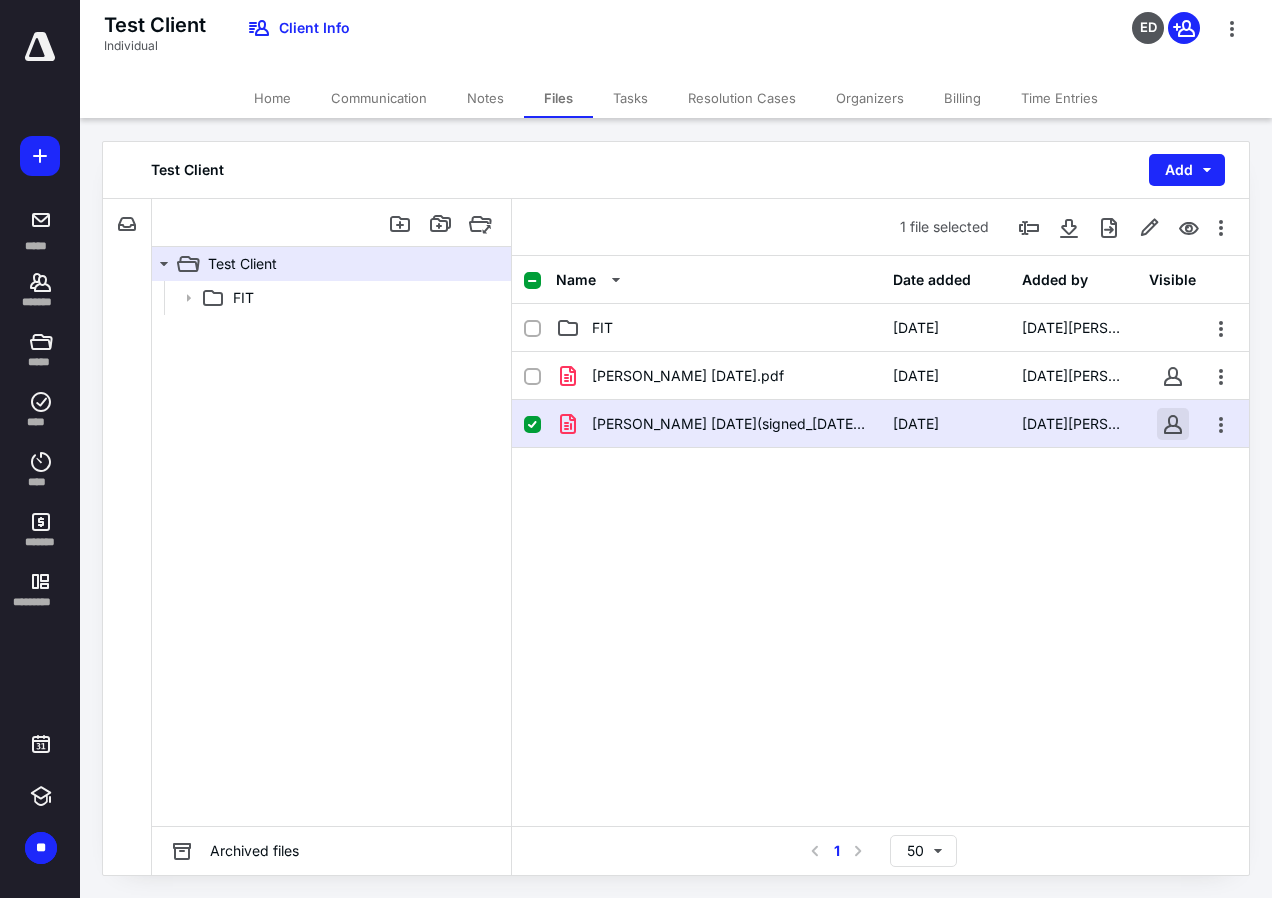 click at bounding box center [1173, 424] 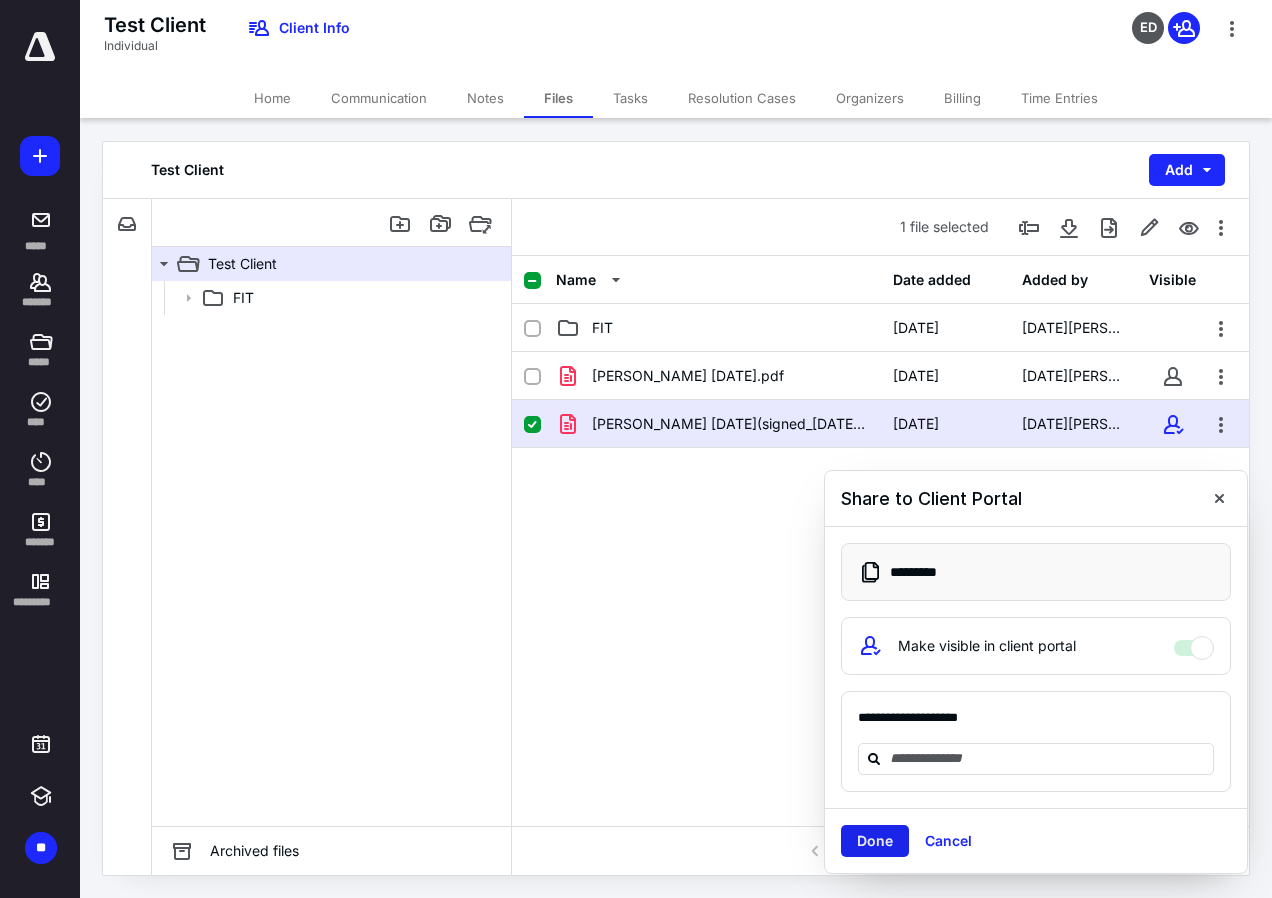 click on "Done" at bounding box center (875, 841) 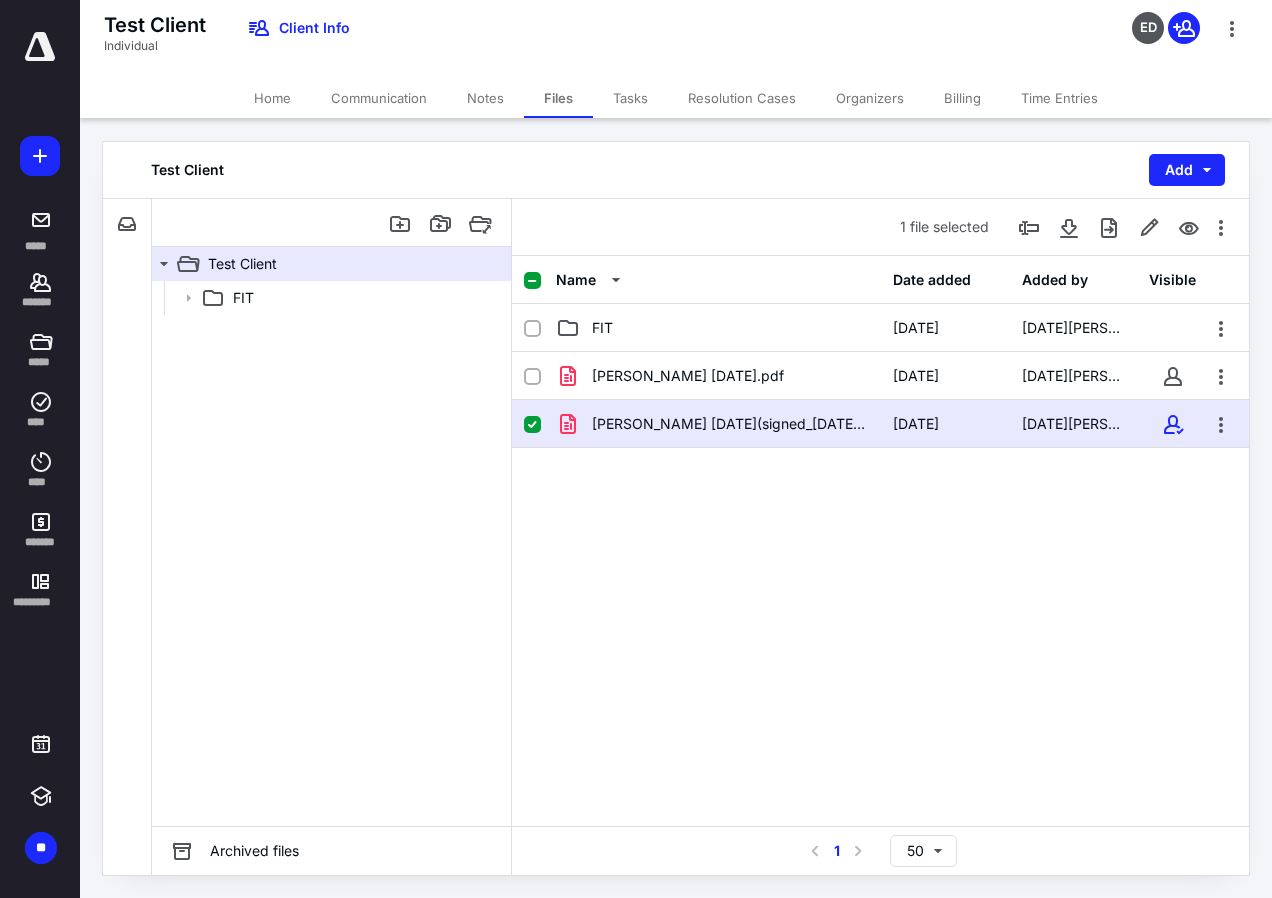 click on "Tasks" at bounding box center [630, 98] 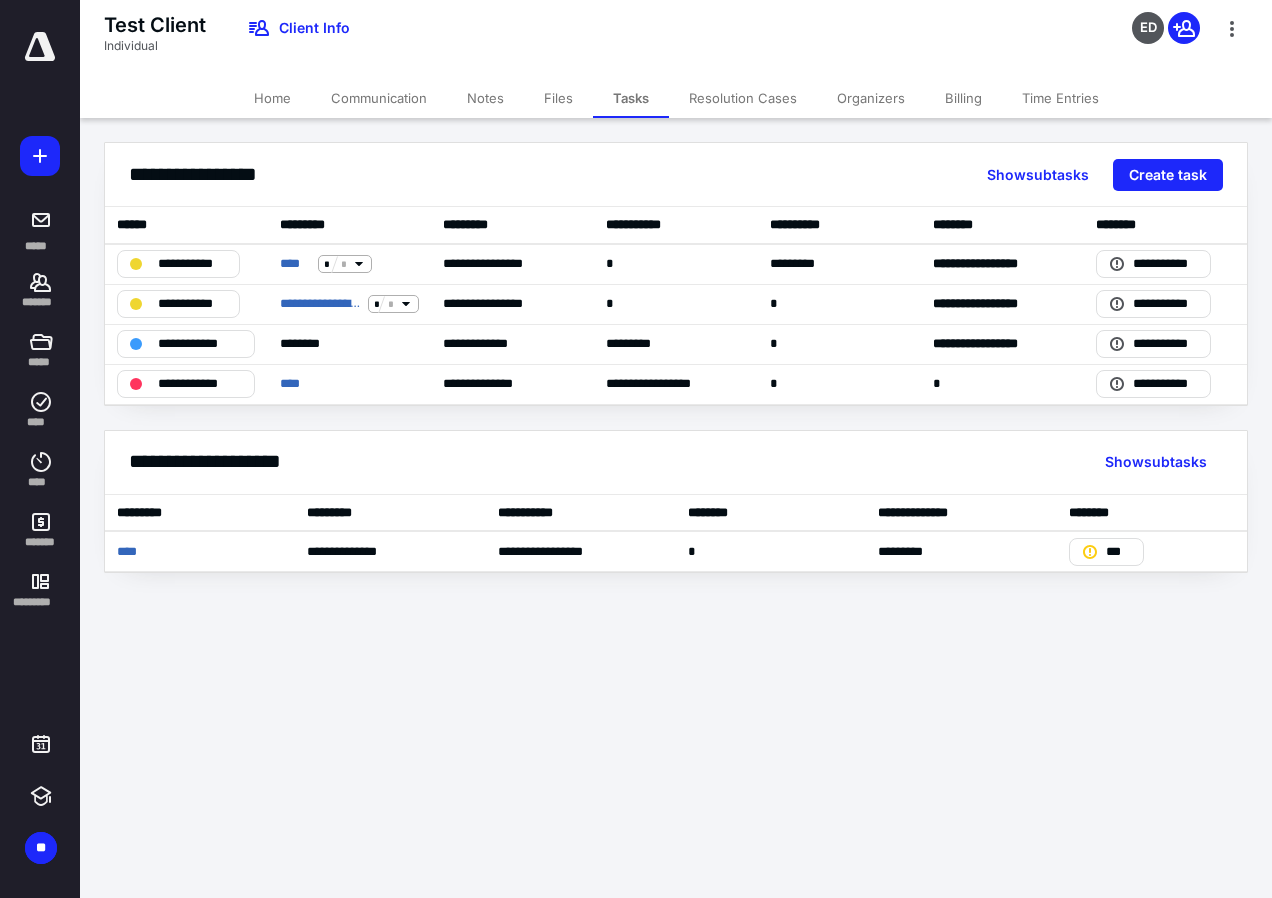 click on "Resolution Cases" at bounding box center [743, 98] 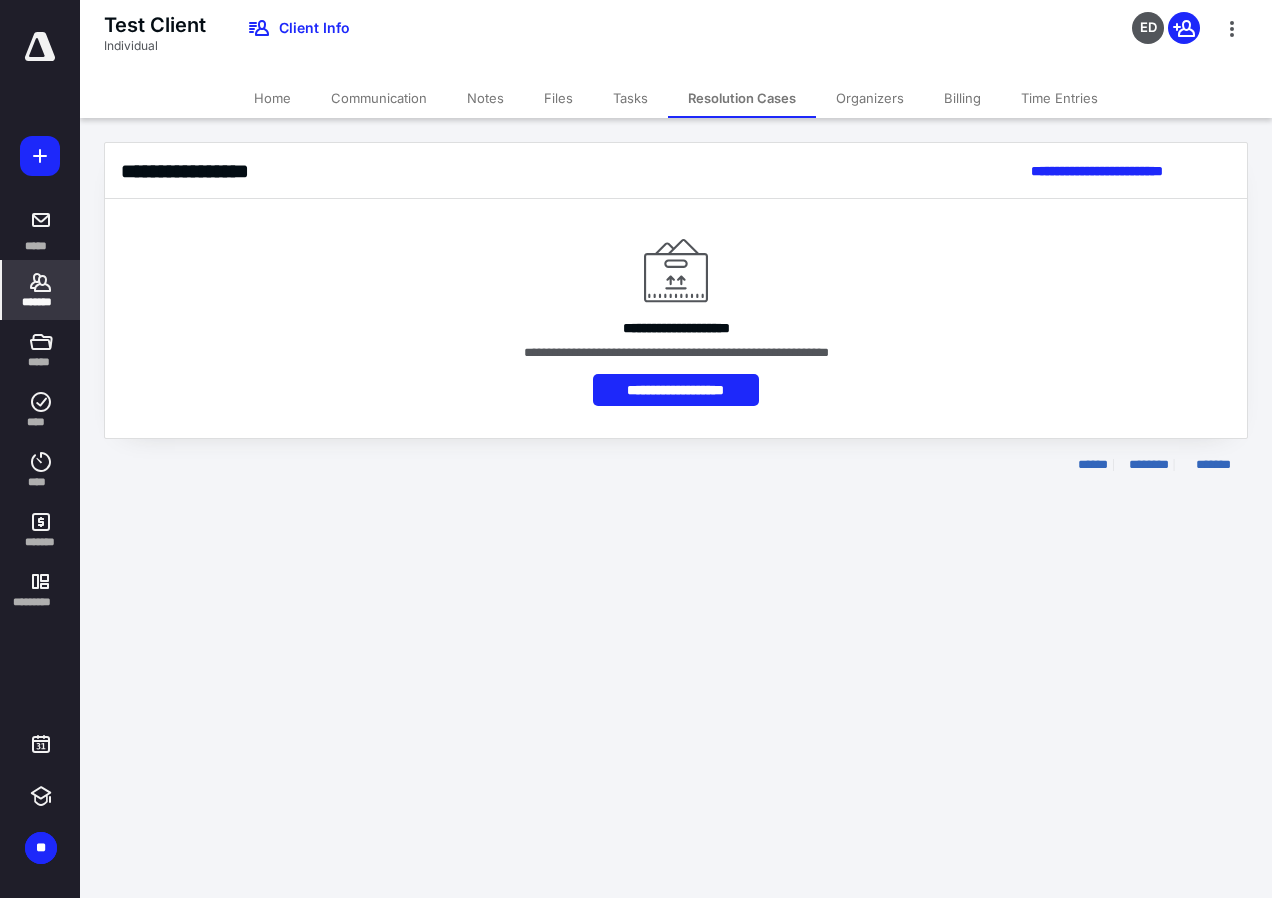 click on "Organizers" at bounding box center [870, 98] 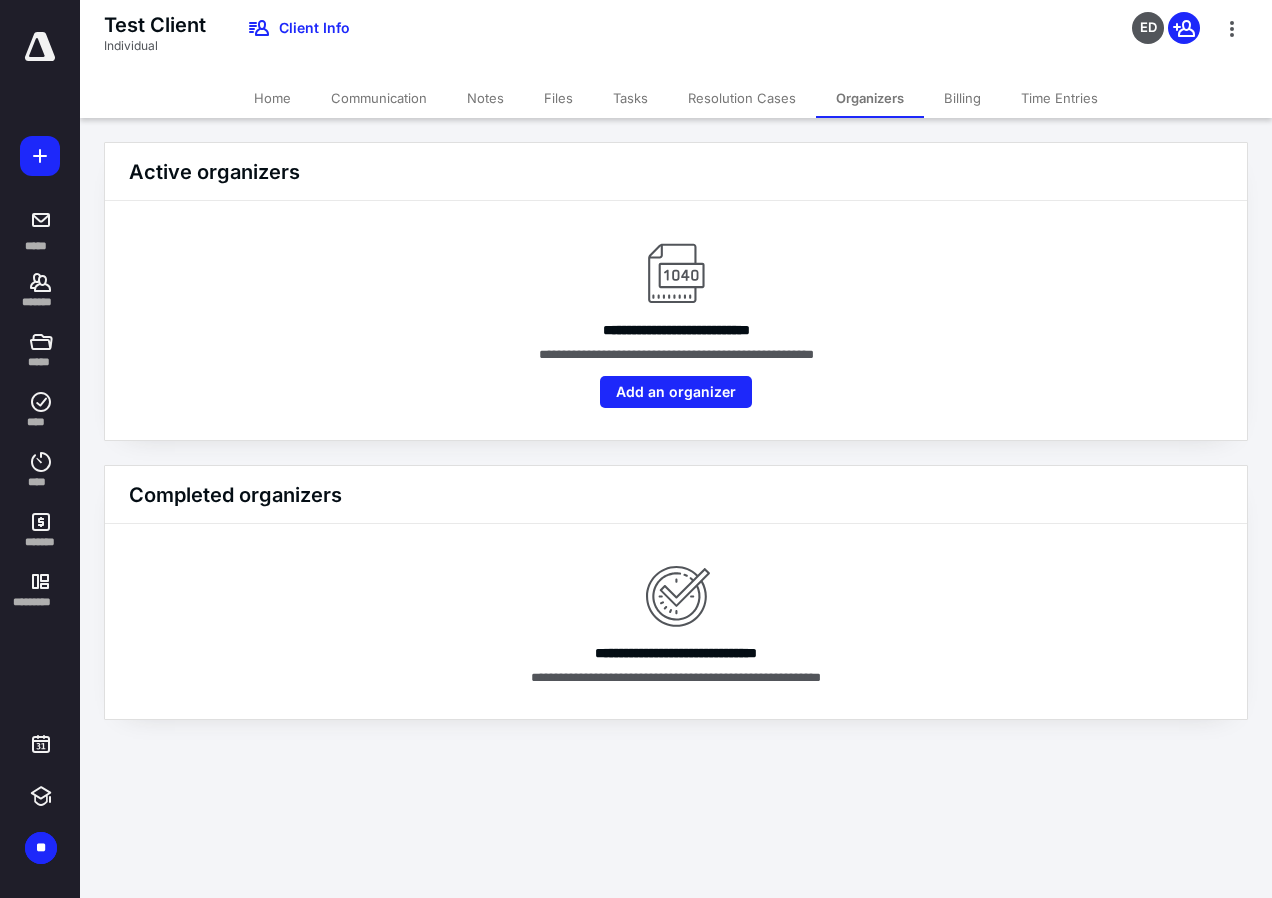 click on "Billing" at bounding box center [962, 98] 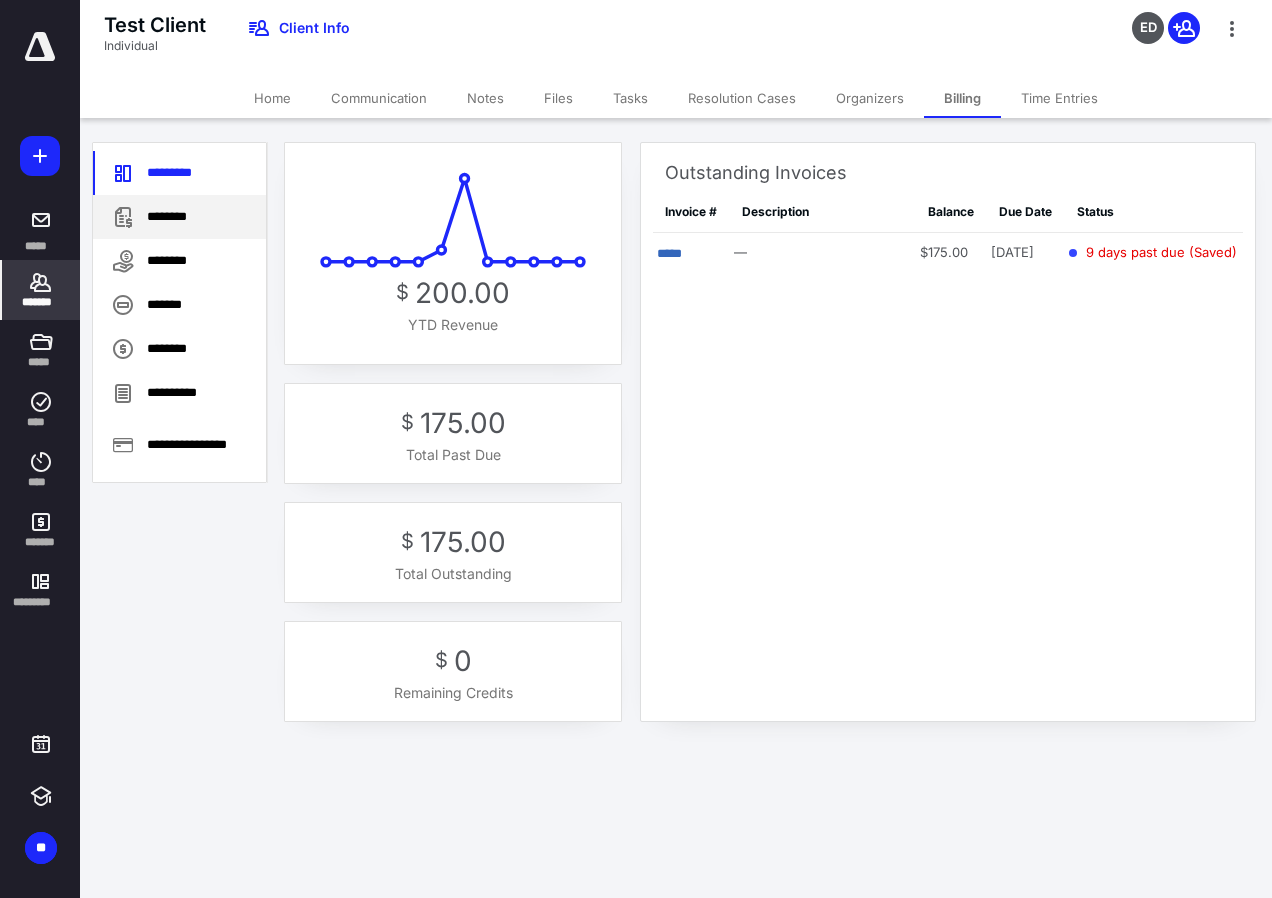 click on "********" at bounding box center [179, 217] 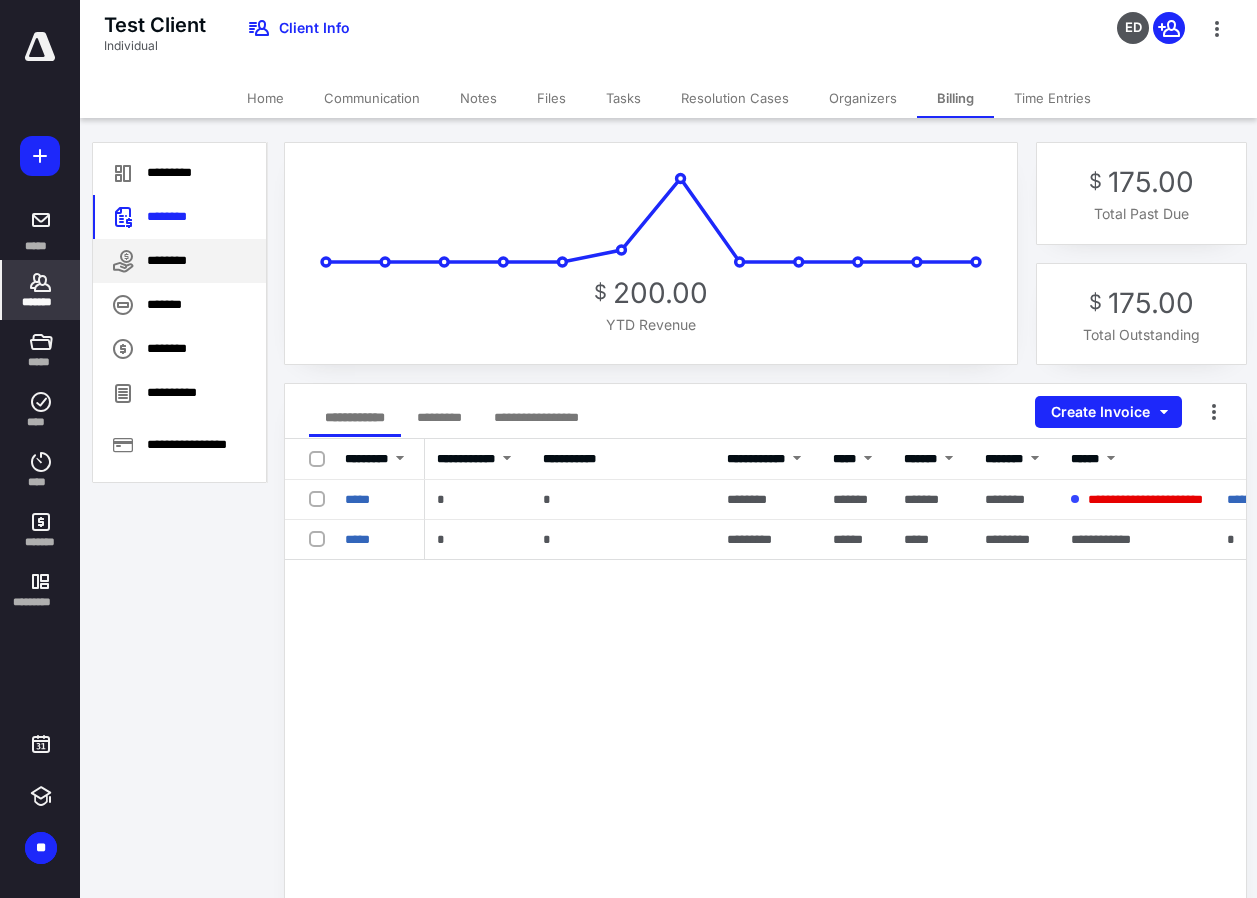 click on "********" at bounding box center [179, 261] 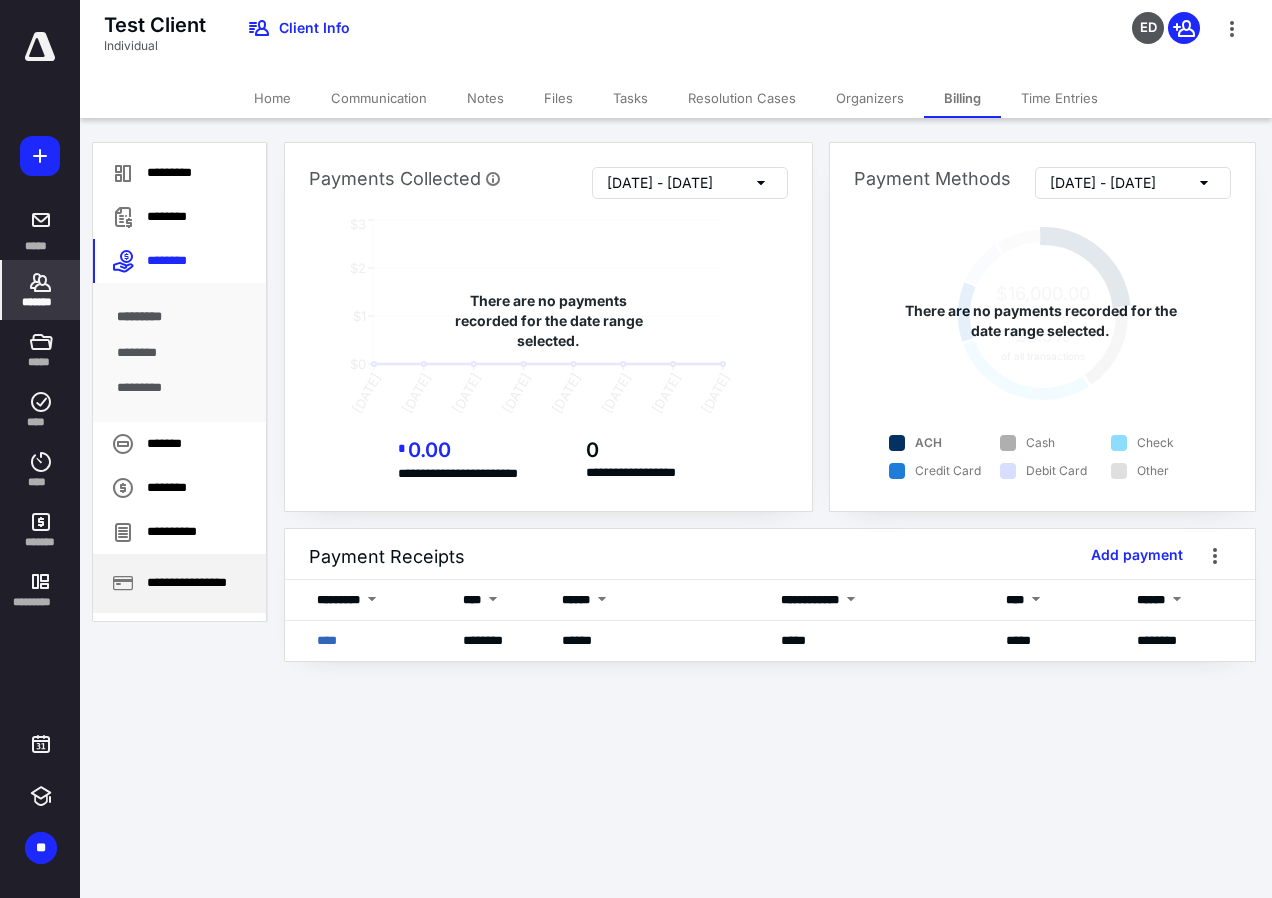 click on "**********" at bounding box center (179, 583) 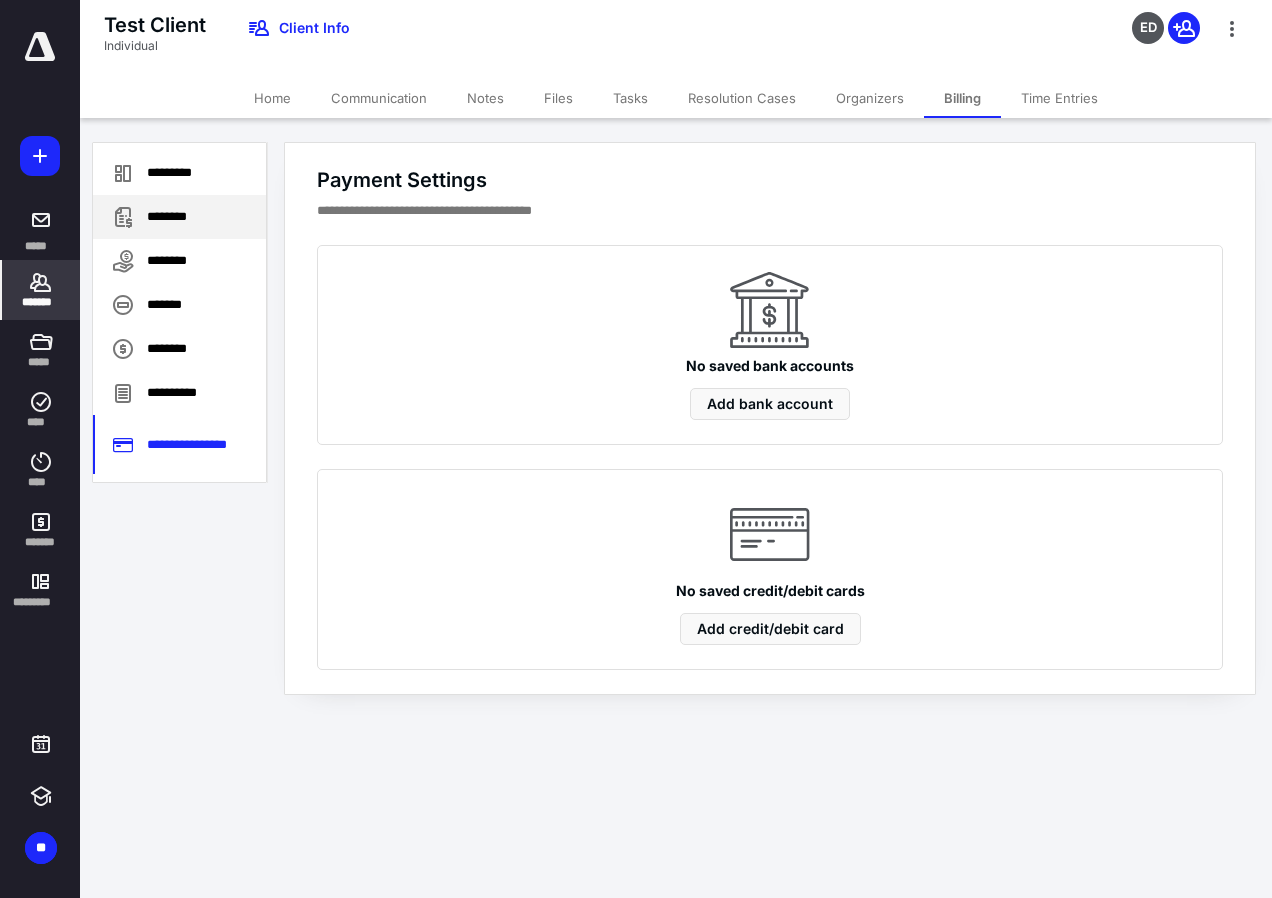 click on "********" at bounding box center (179, 217) 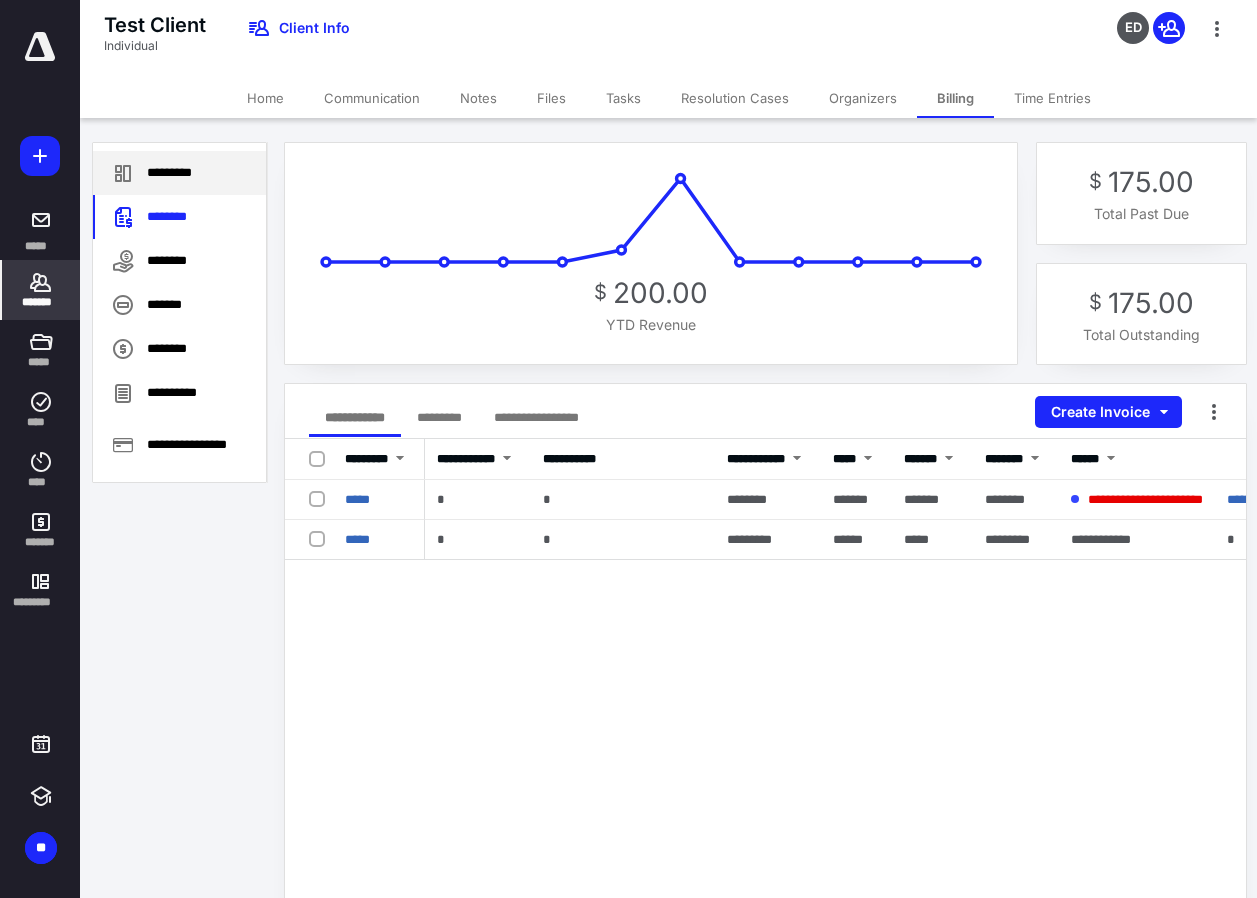 drag, startPoint x: 174, startPoint y: 167, endPoint x: 194, endPoint y: 166, distance: 20.024984 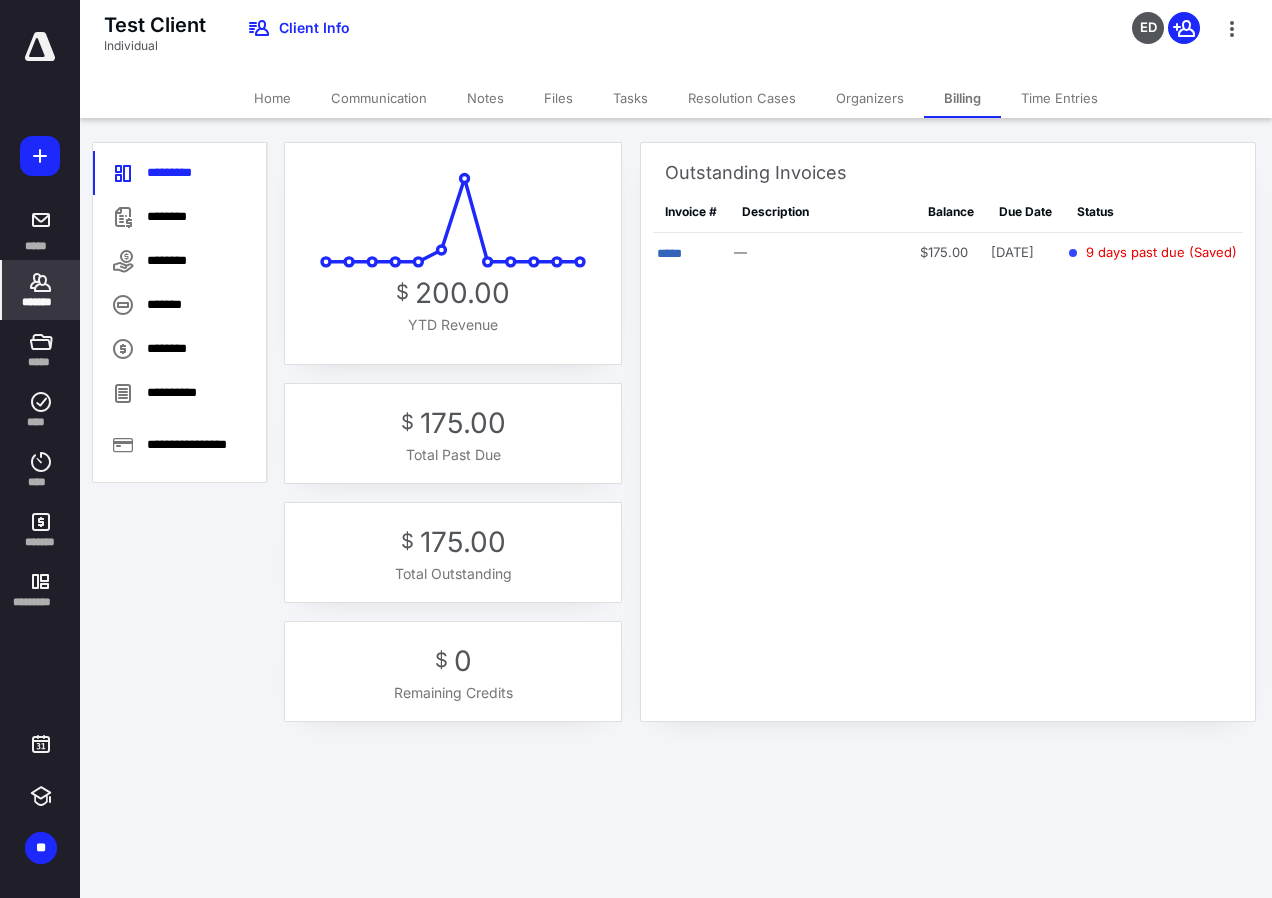click on "Time Entries" at bounding box center (1059, 98) 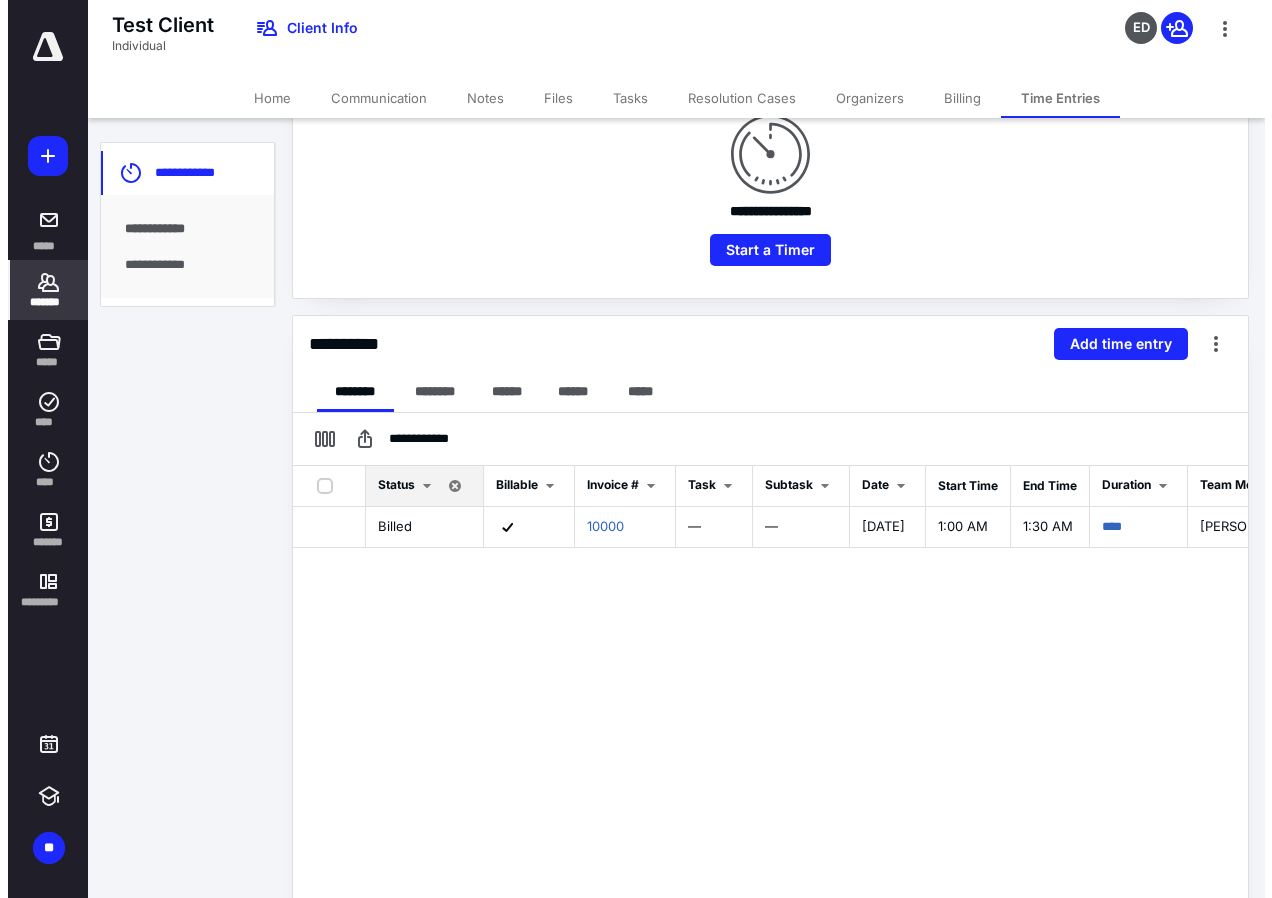 scroll, scrollTop: 0, scrollLeft: 0, axis: both 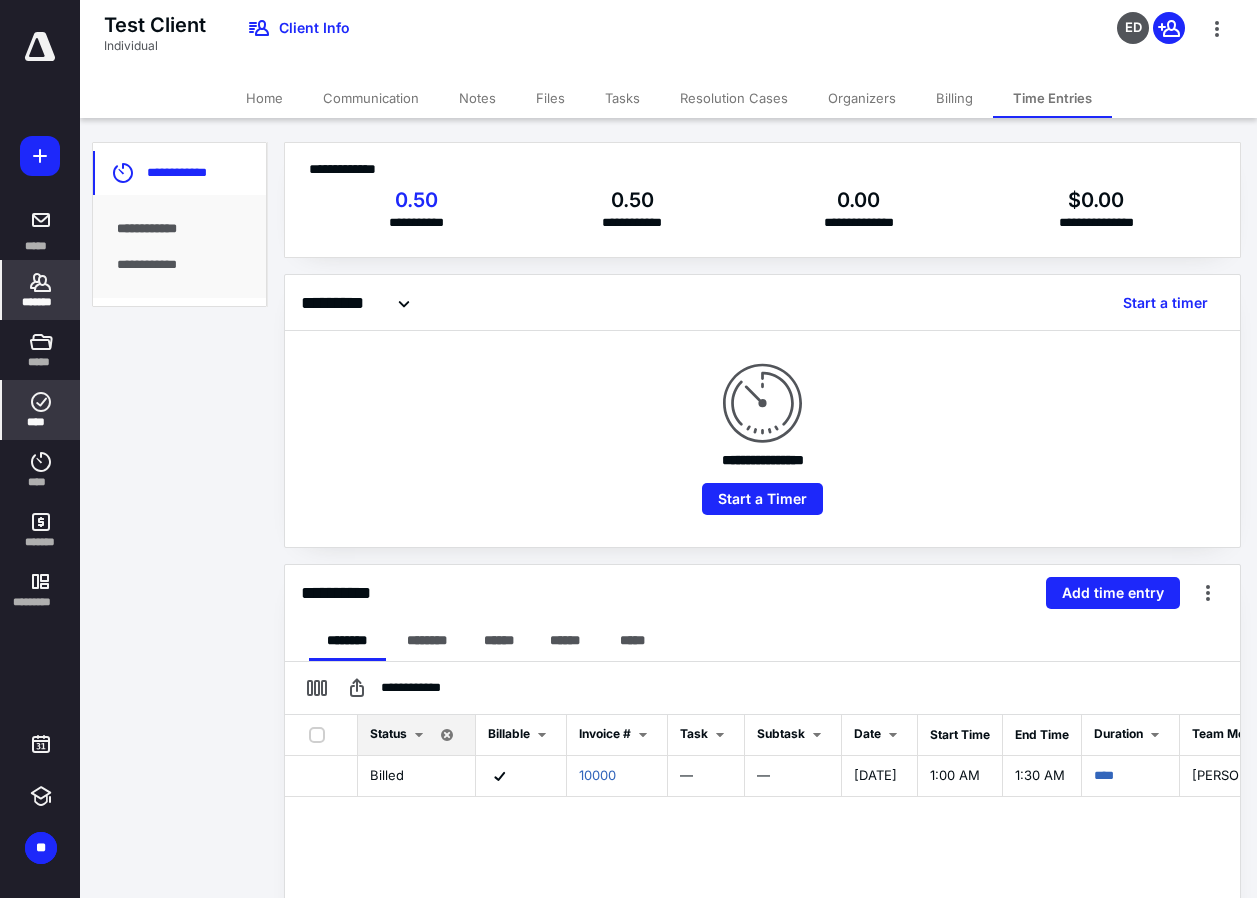 click on "****" at bounding box center (41, 422) 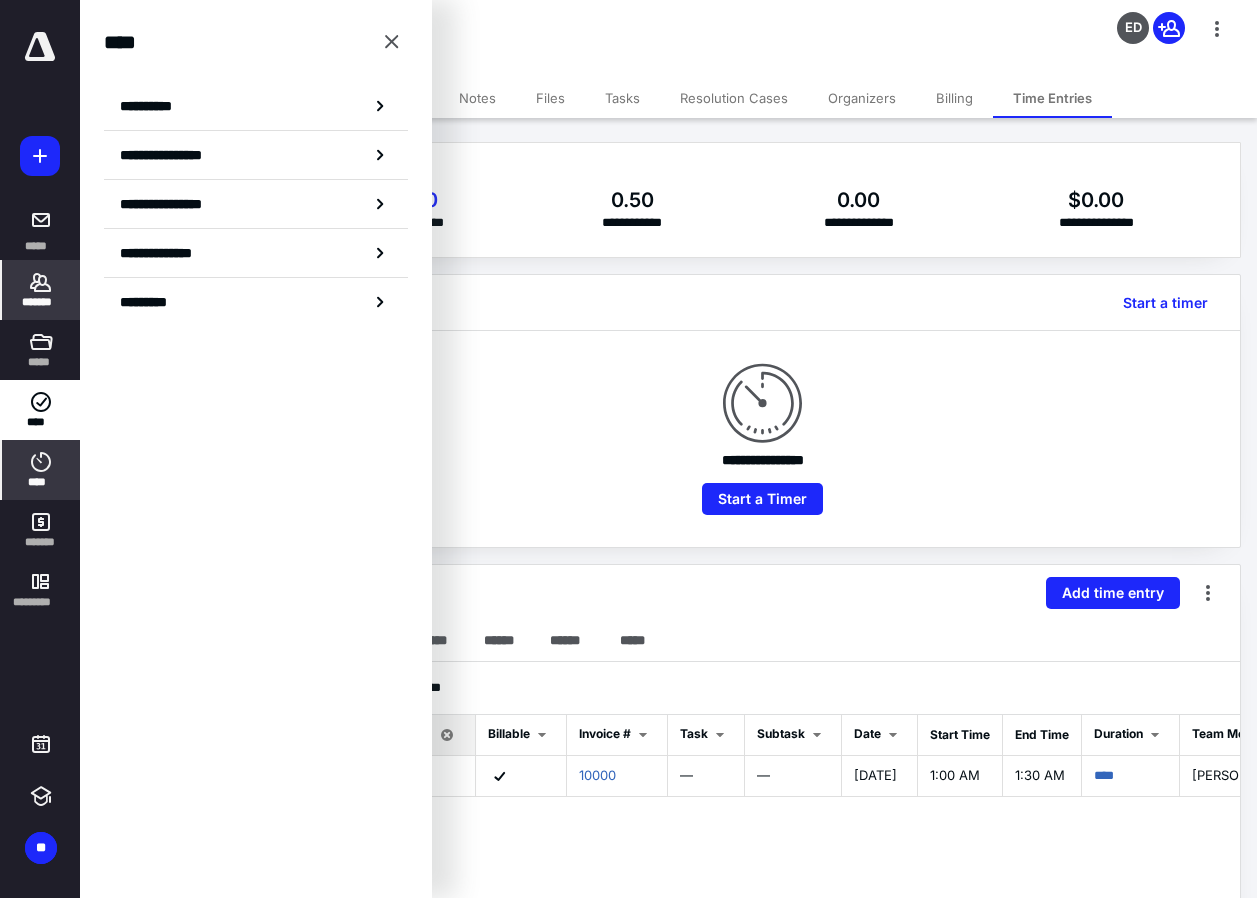 click on "****" at bounding box center [41, 482] 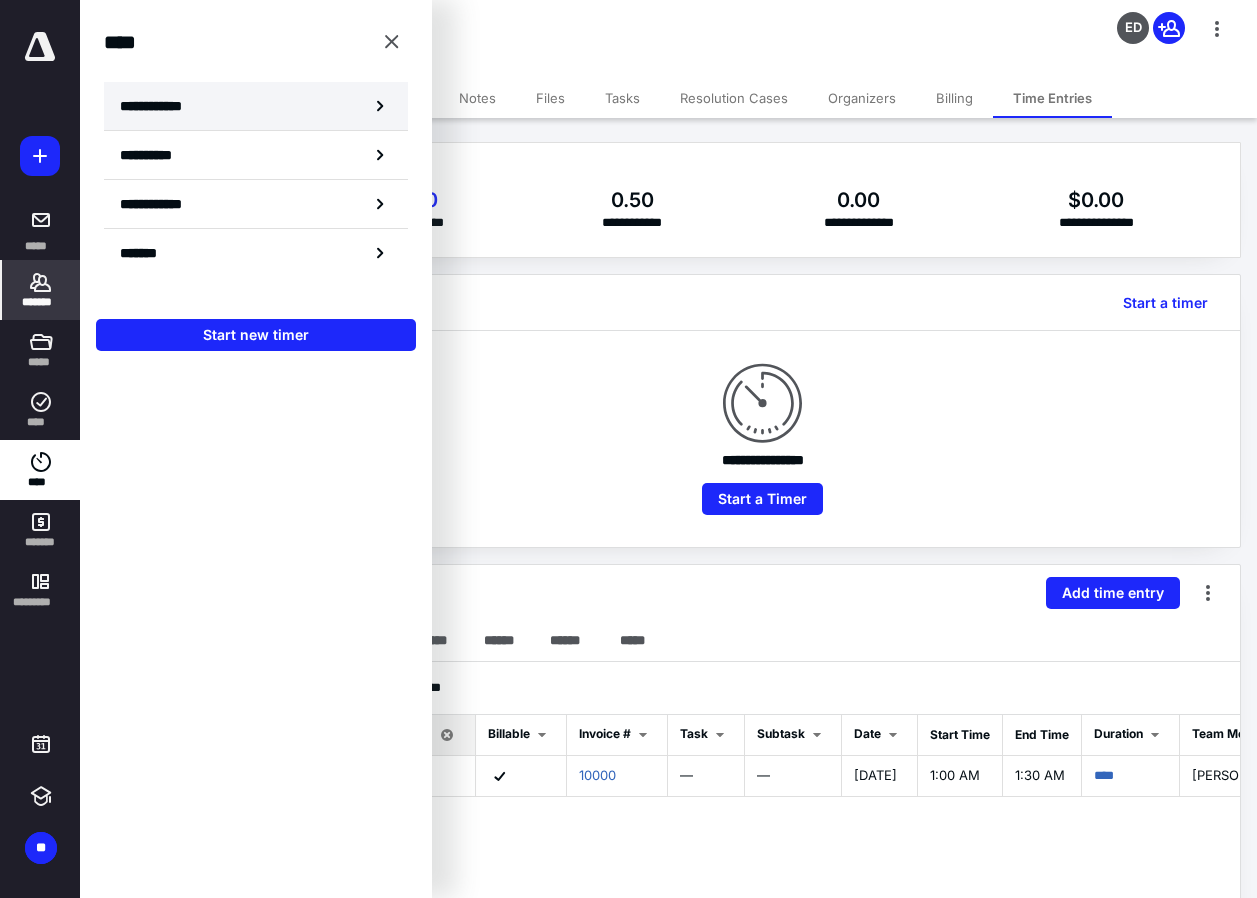 click on "**********" at bounding box center [256, 106] 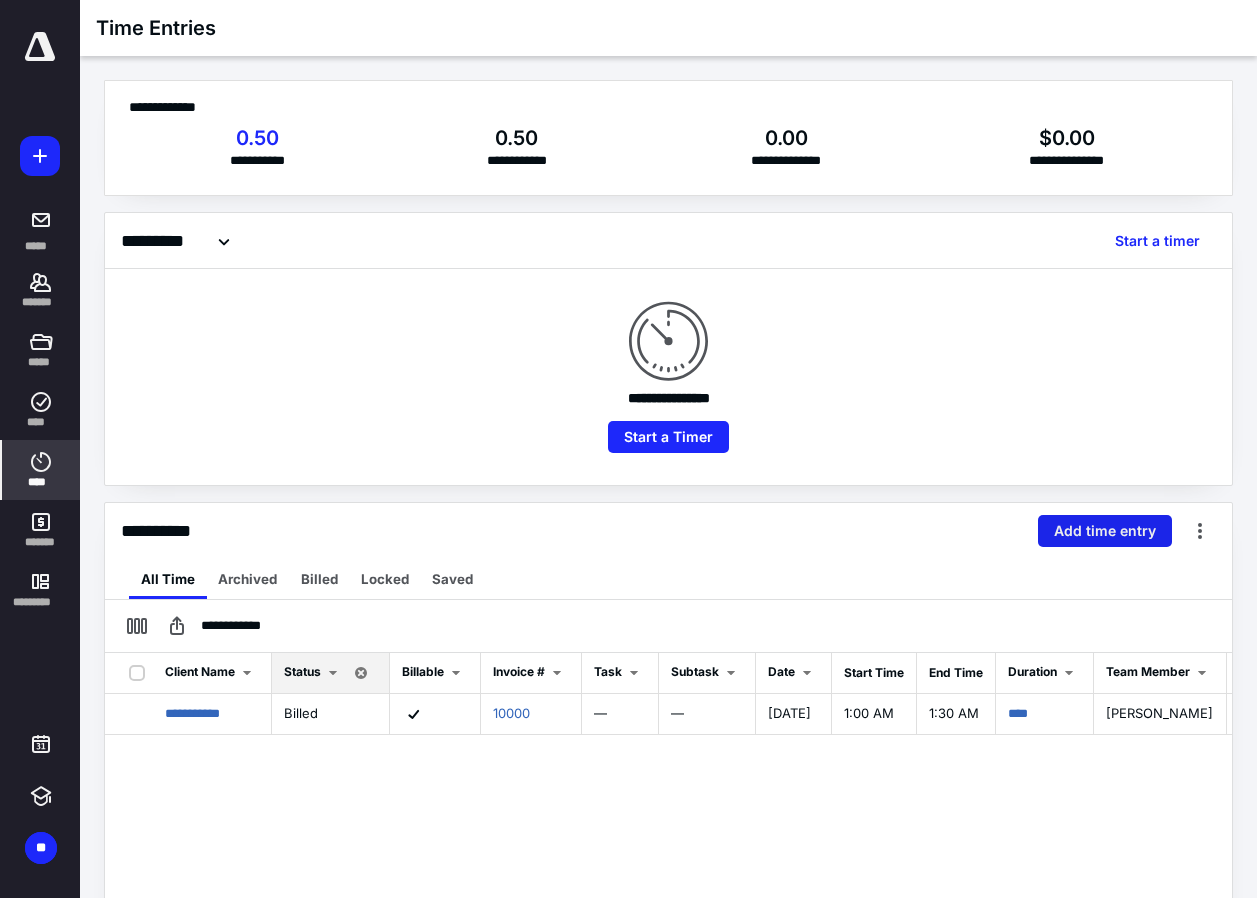 click on "Add time entry" at bounding box center (1105, 531) 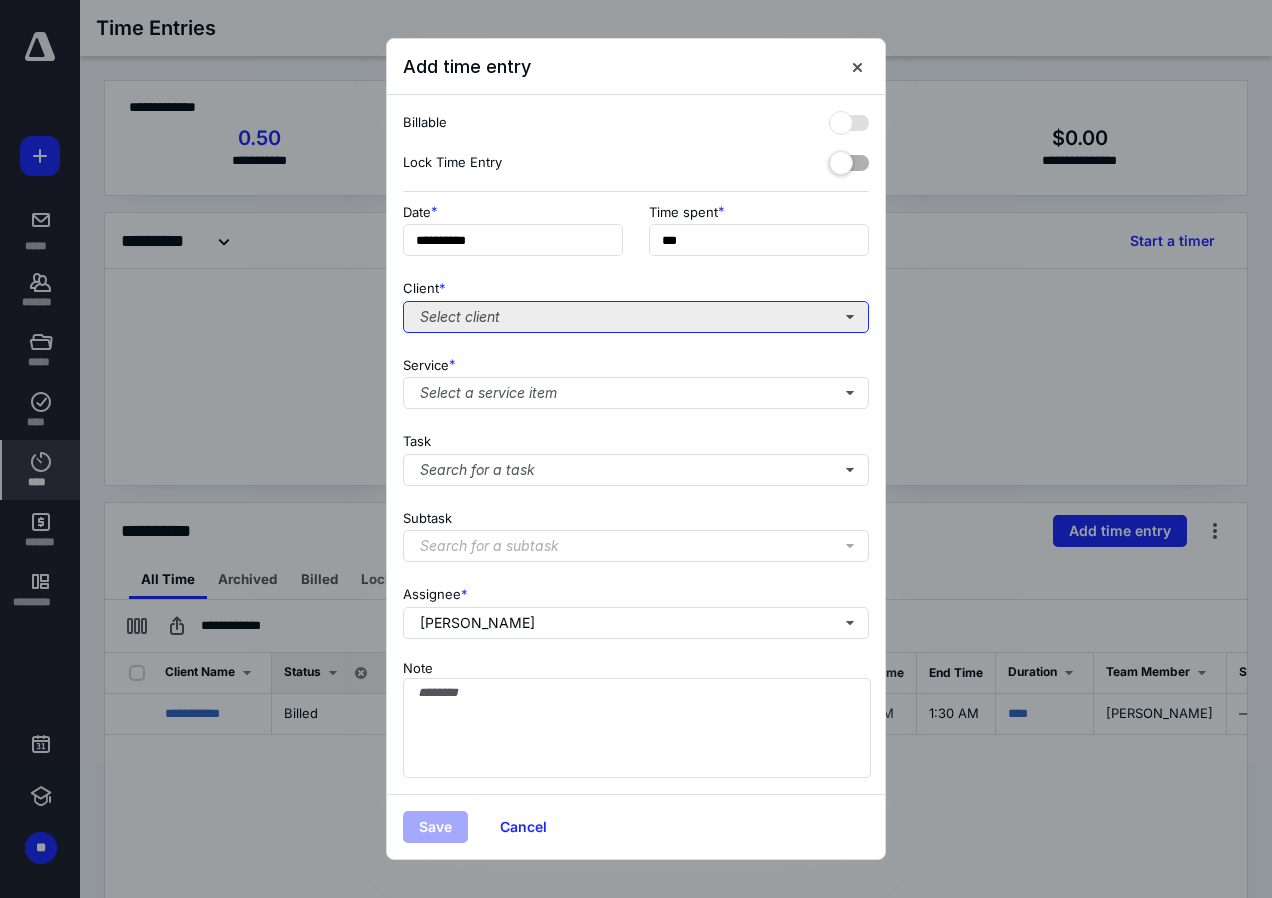 click on "Select client" at bounding box center [636, 317] 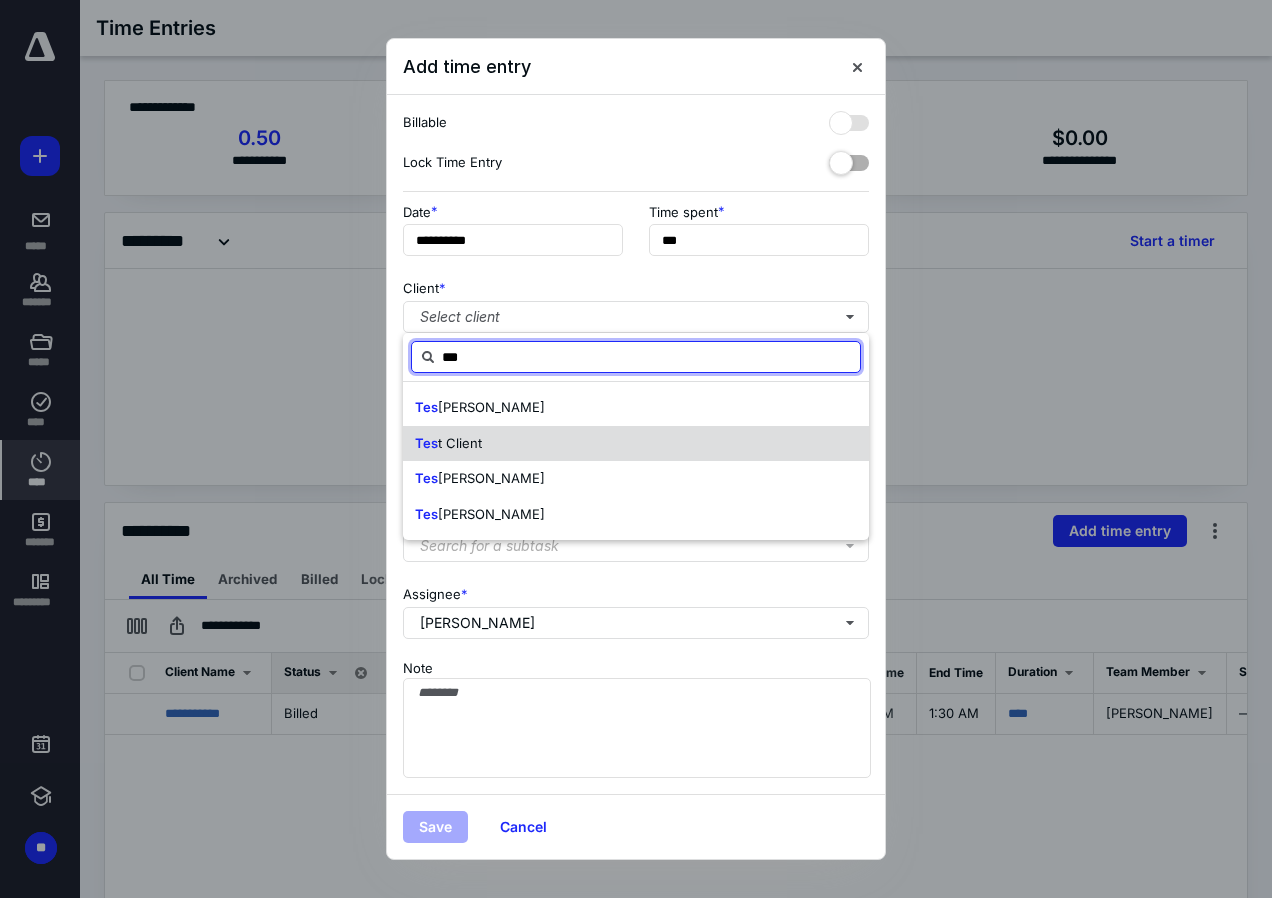 click on "Tes t Client" at bounding box center [636, 444] 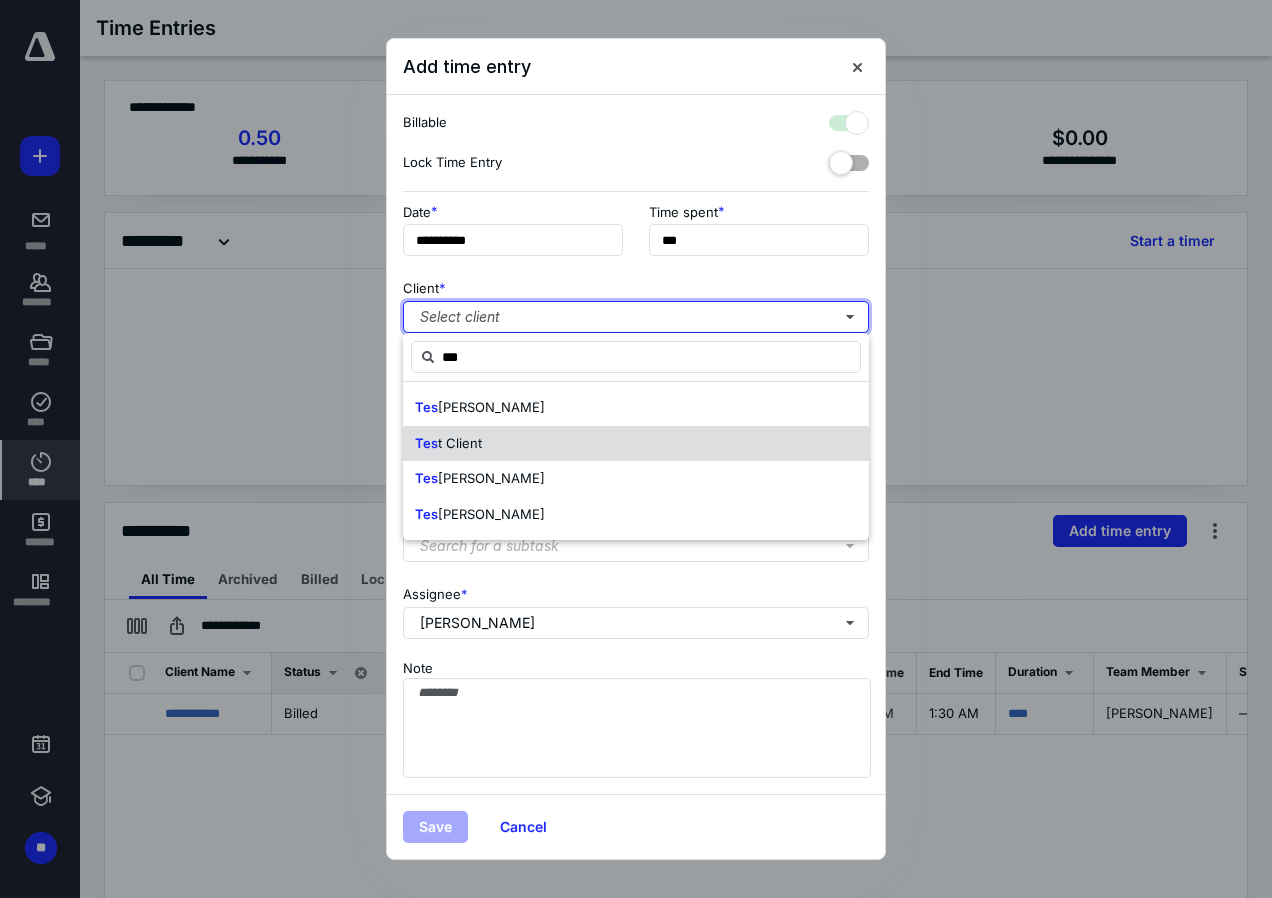 checkbox on "true" 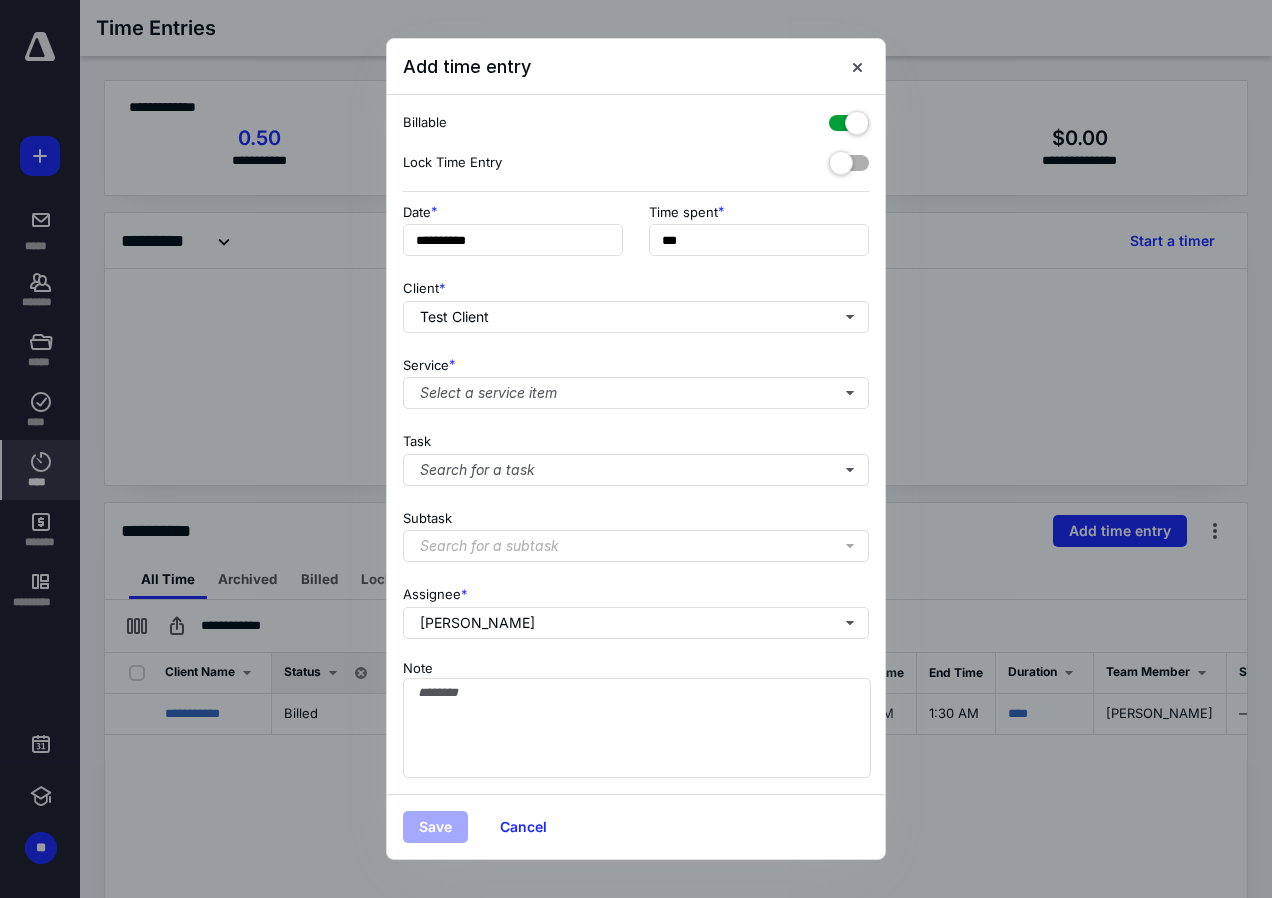 click on "**********" at bounding box center (636, 445) 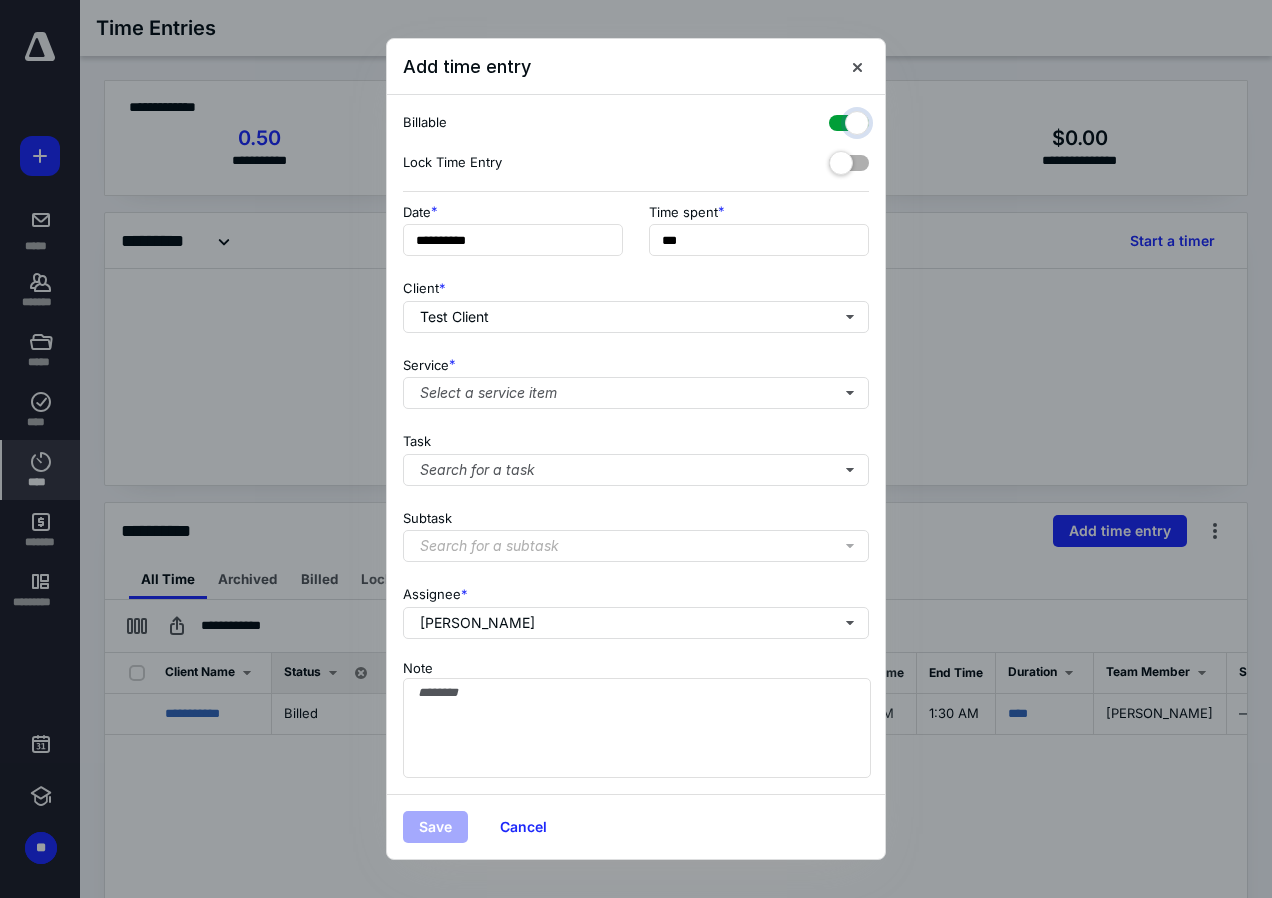 click at bounding box center [839, 120] 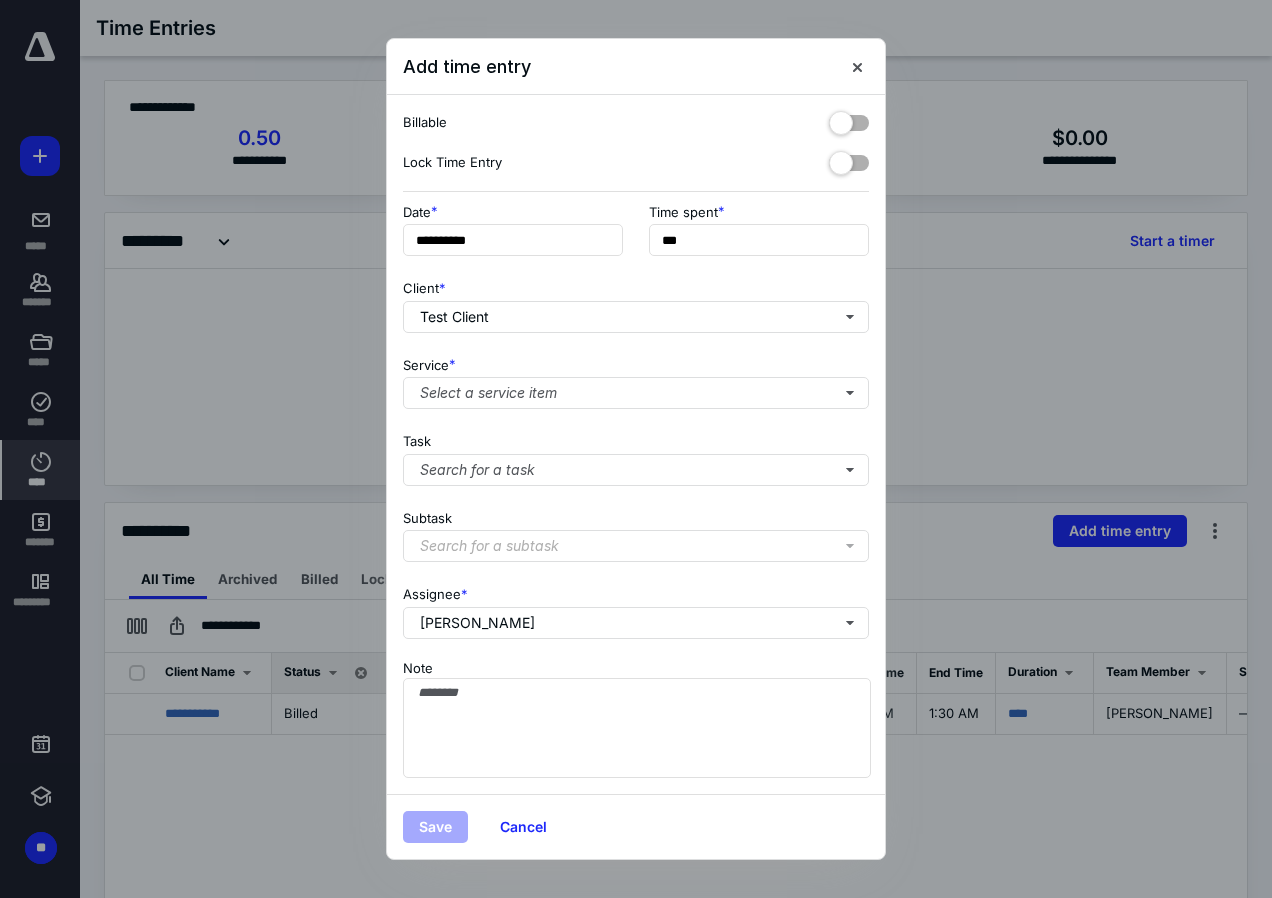 click at bounding box center [849, 119] 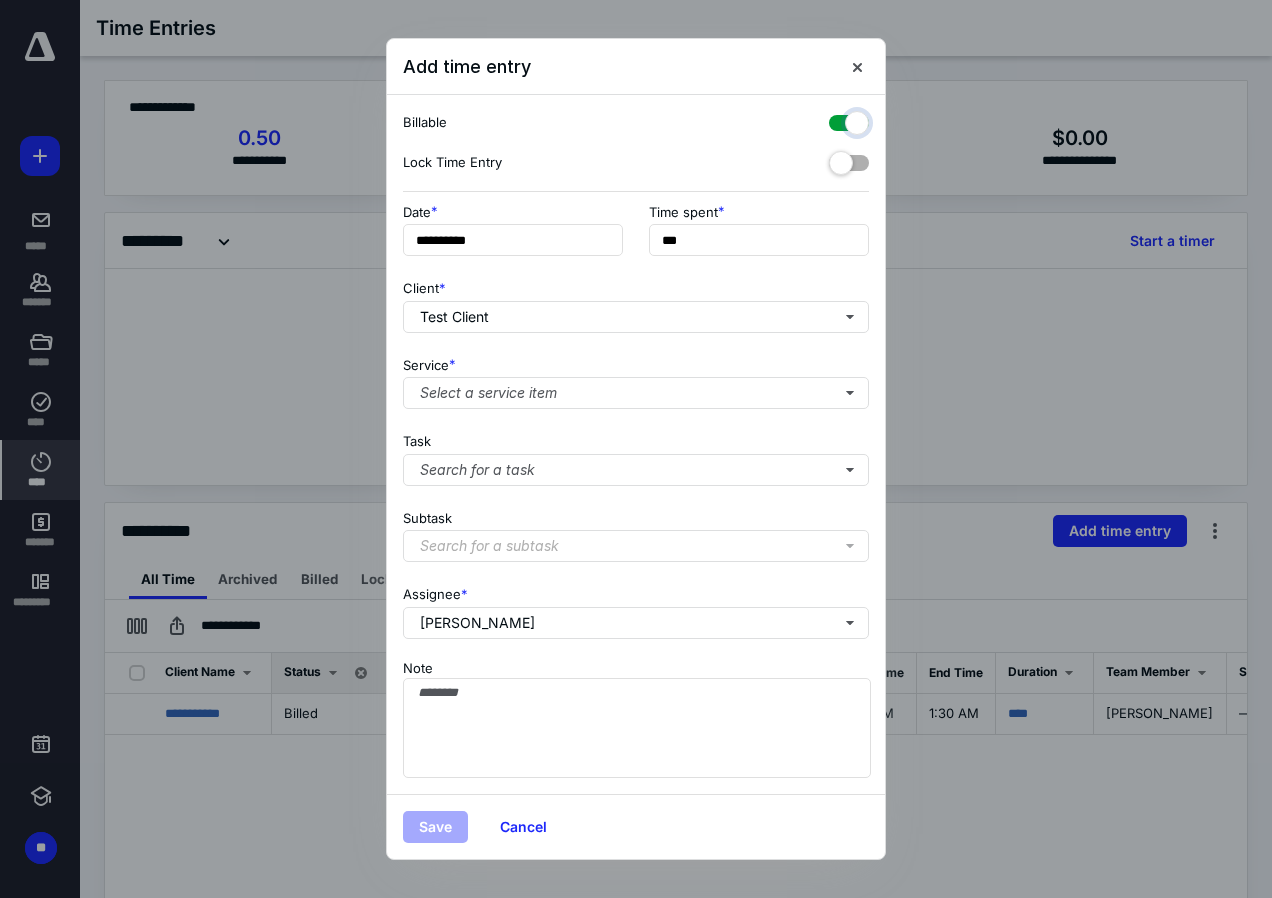 checkbox on "true" 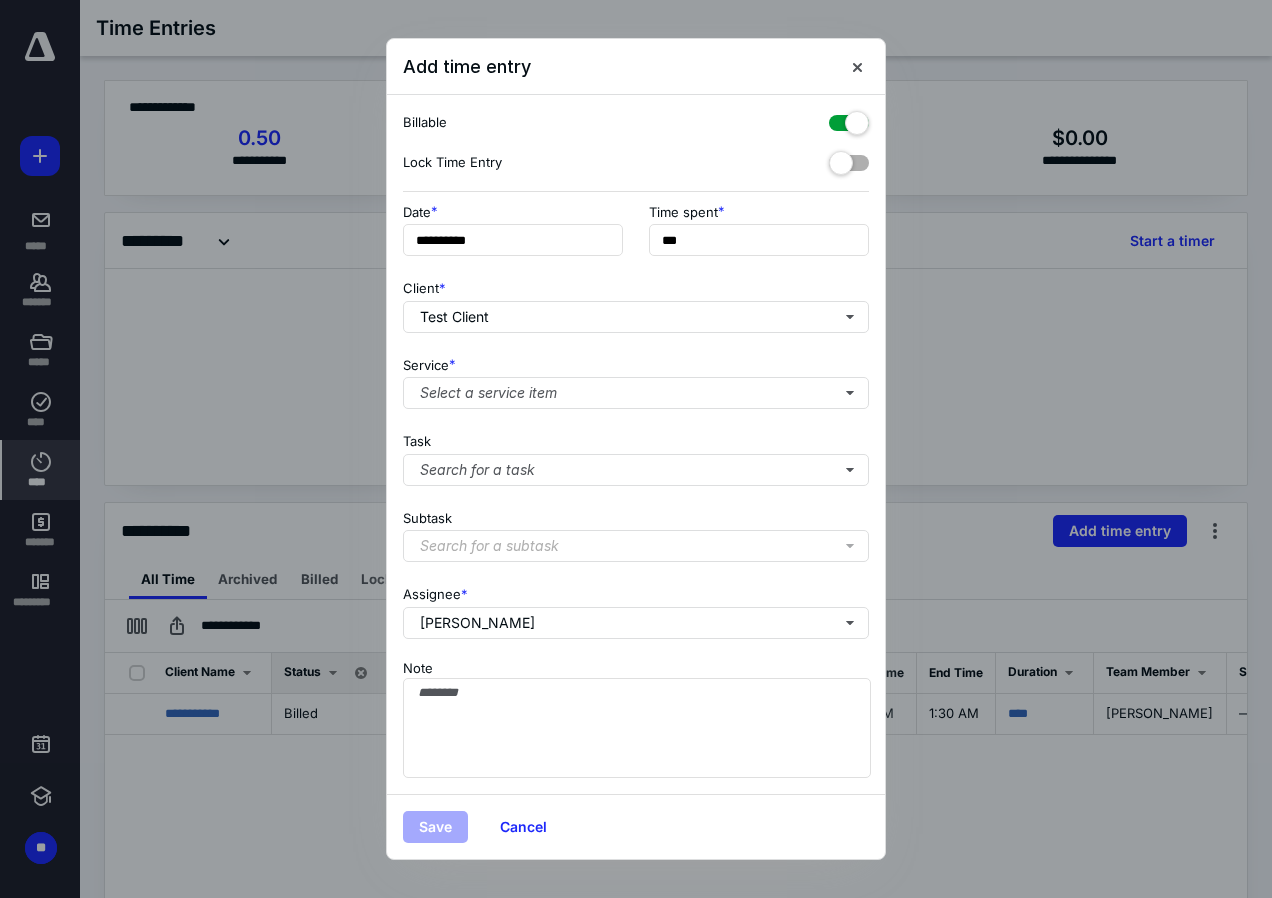 click on "**********" at bounding box center (636, 445) 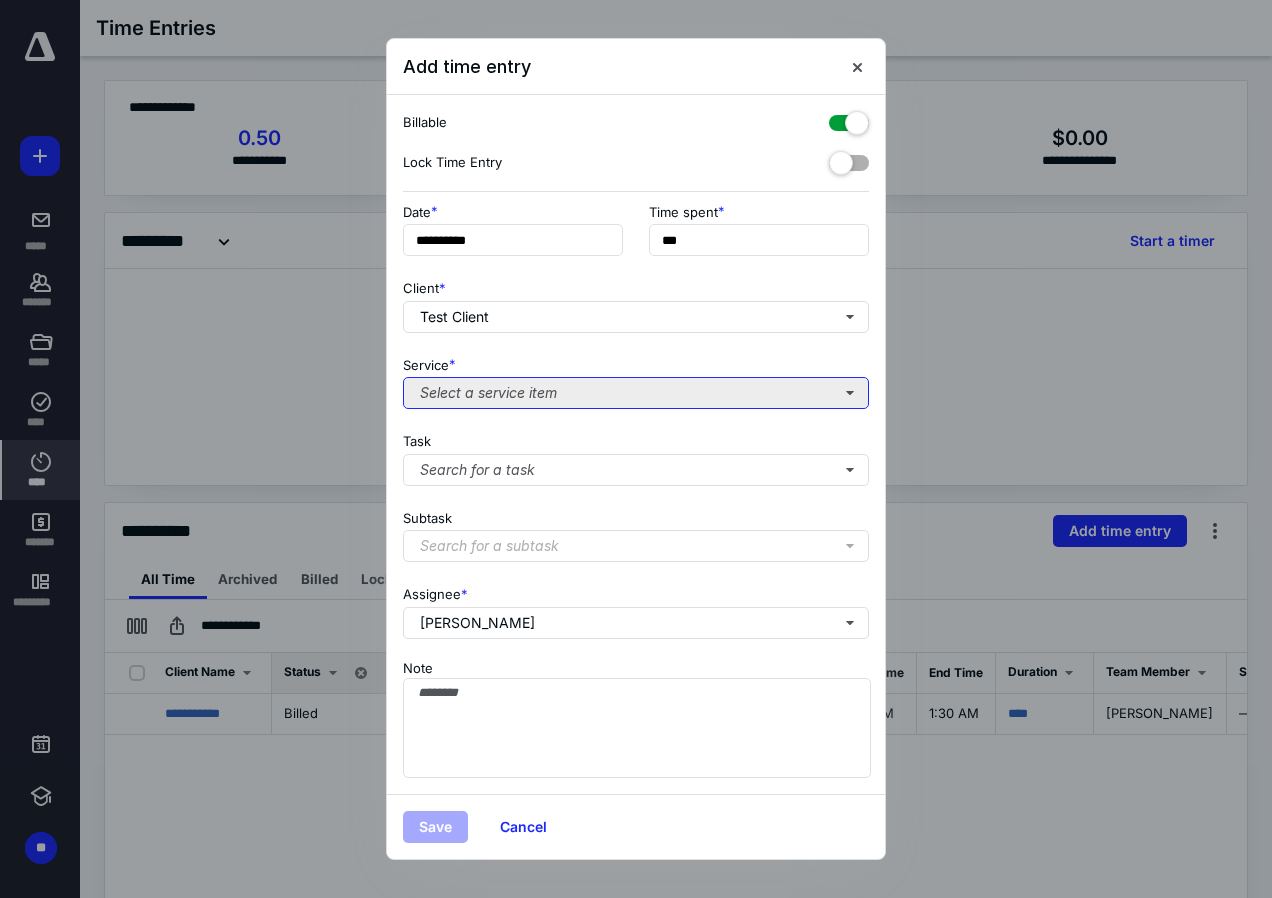 click on "Select a service item" at bounding box center (636, 393) 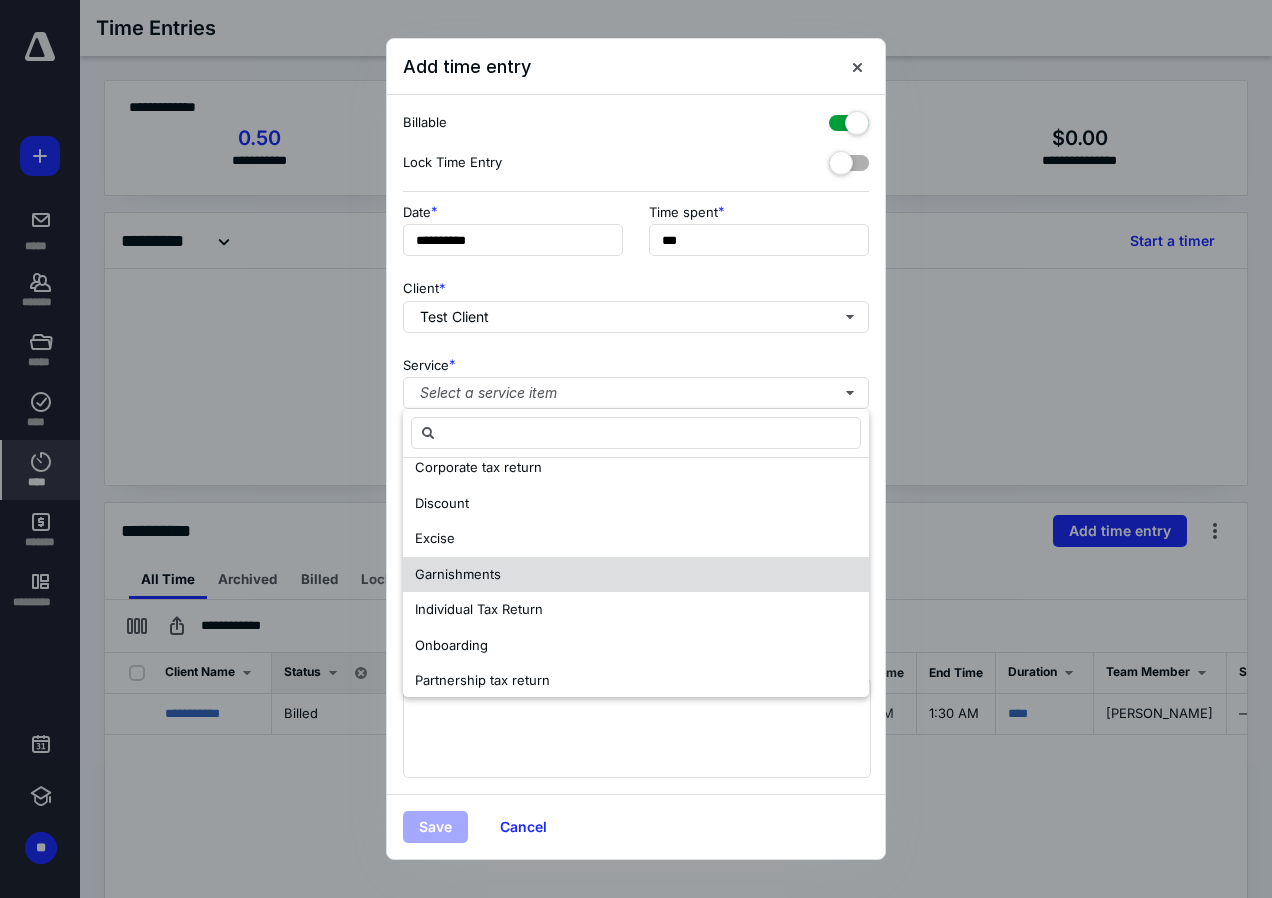 scroll, scrollTop: 100, scrollLeft: 0, axis: vertical 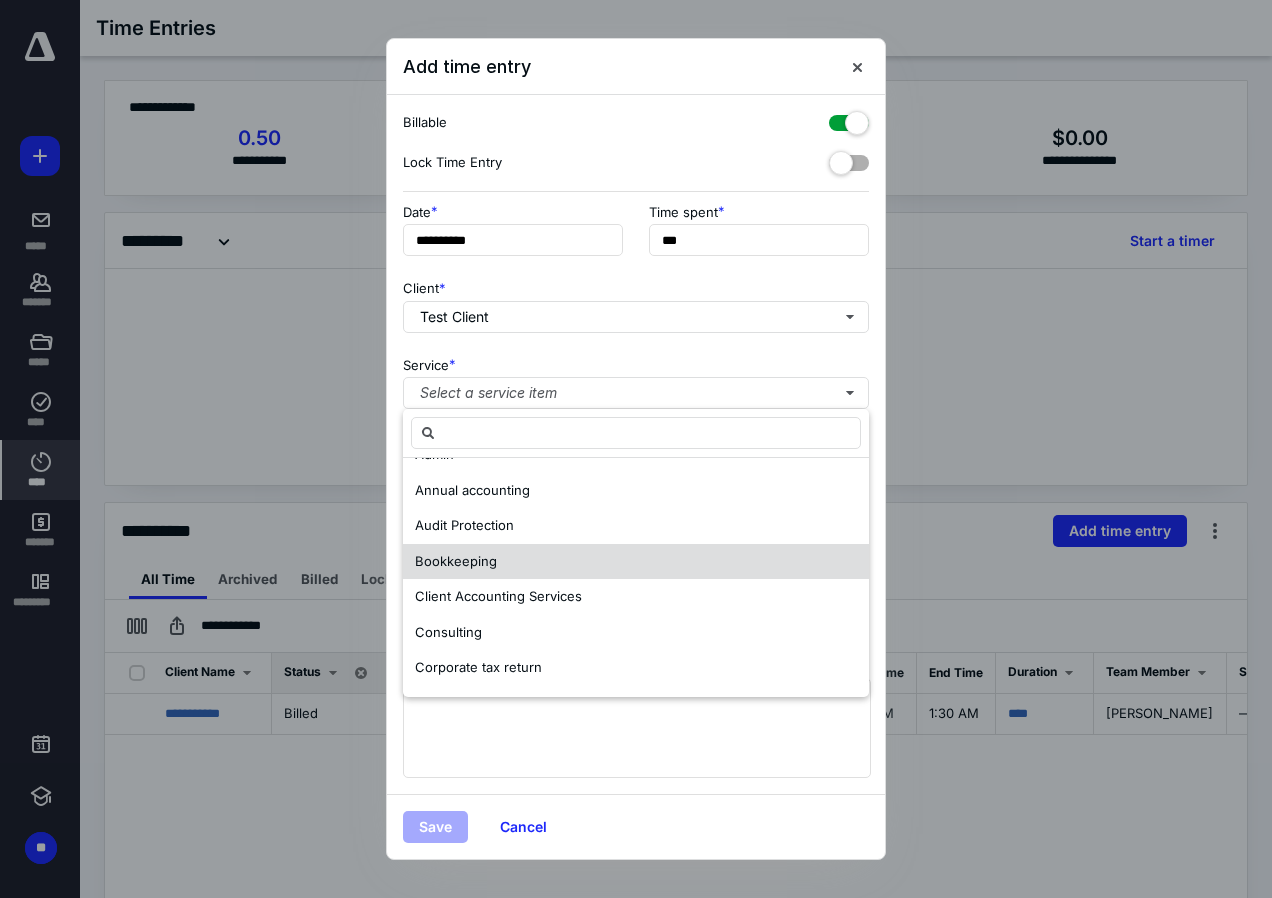 click on "Bookkeeping" at bounding box center (636, 562) 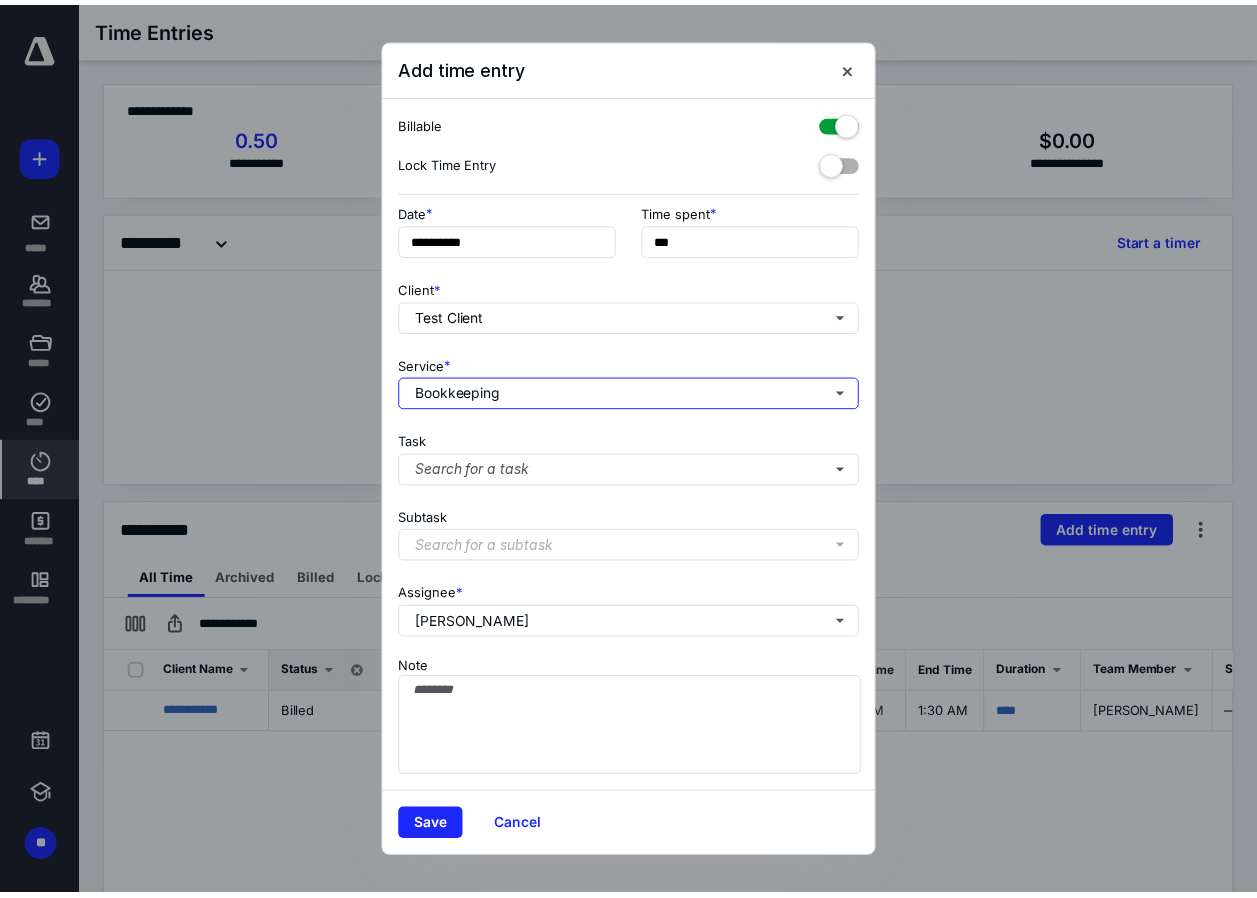 scroll, scrollTop: 0, scrollLeft: 0, axis: both 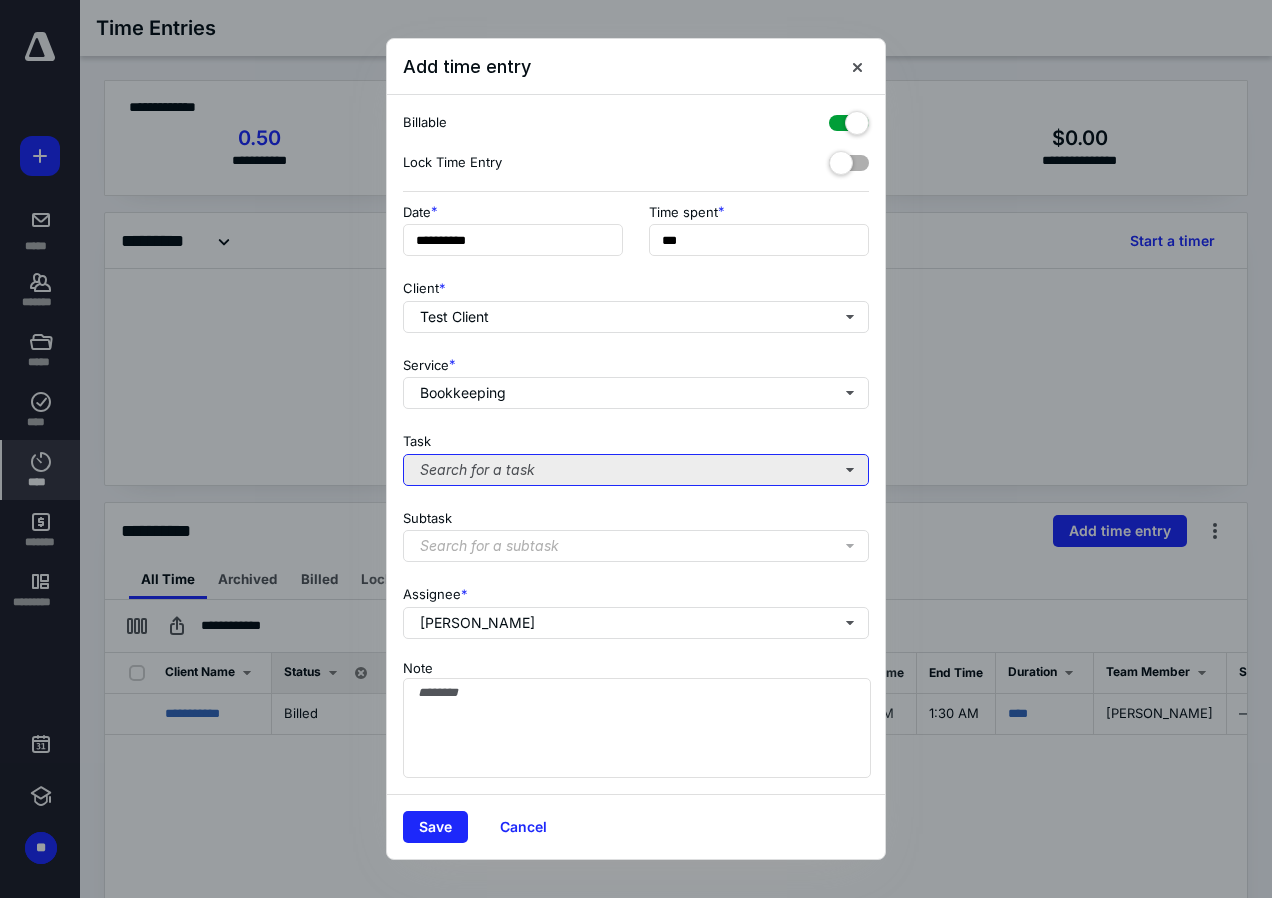 click on "Search for a task" at bounding box center [636, 470] 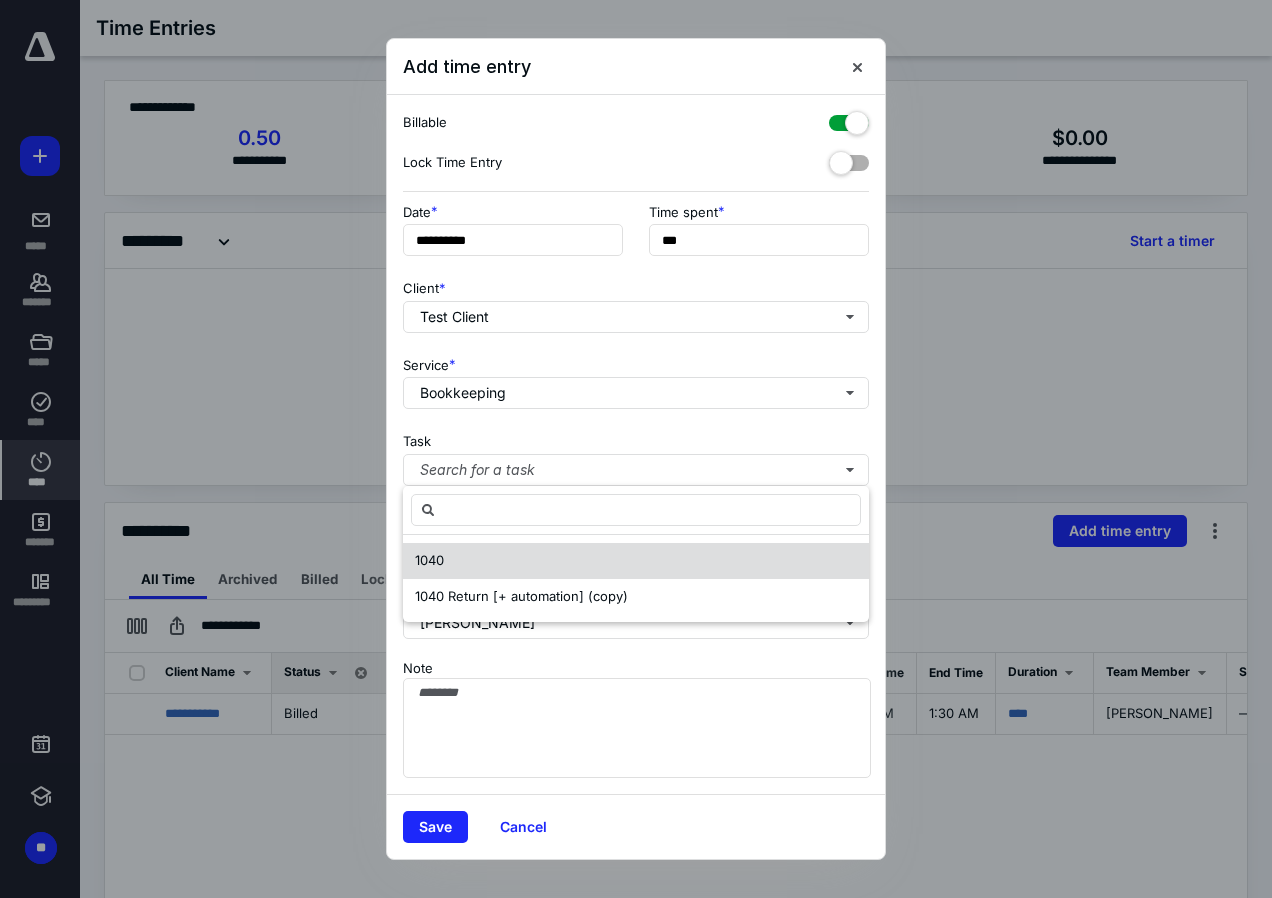 click on "1040" at bounding box center (636, 561) 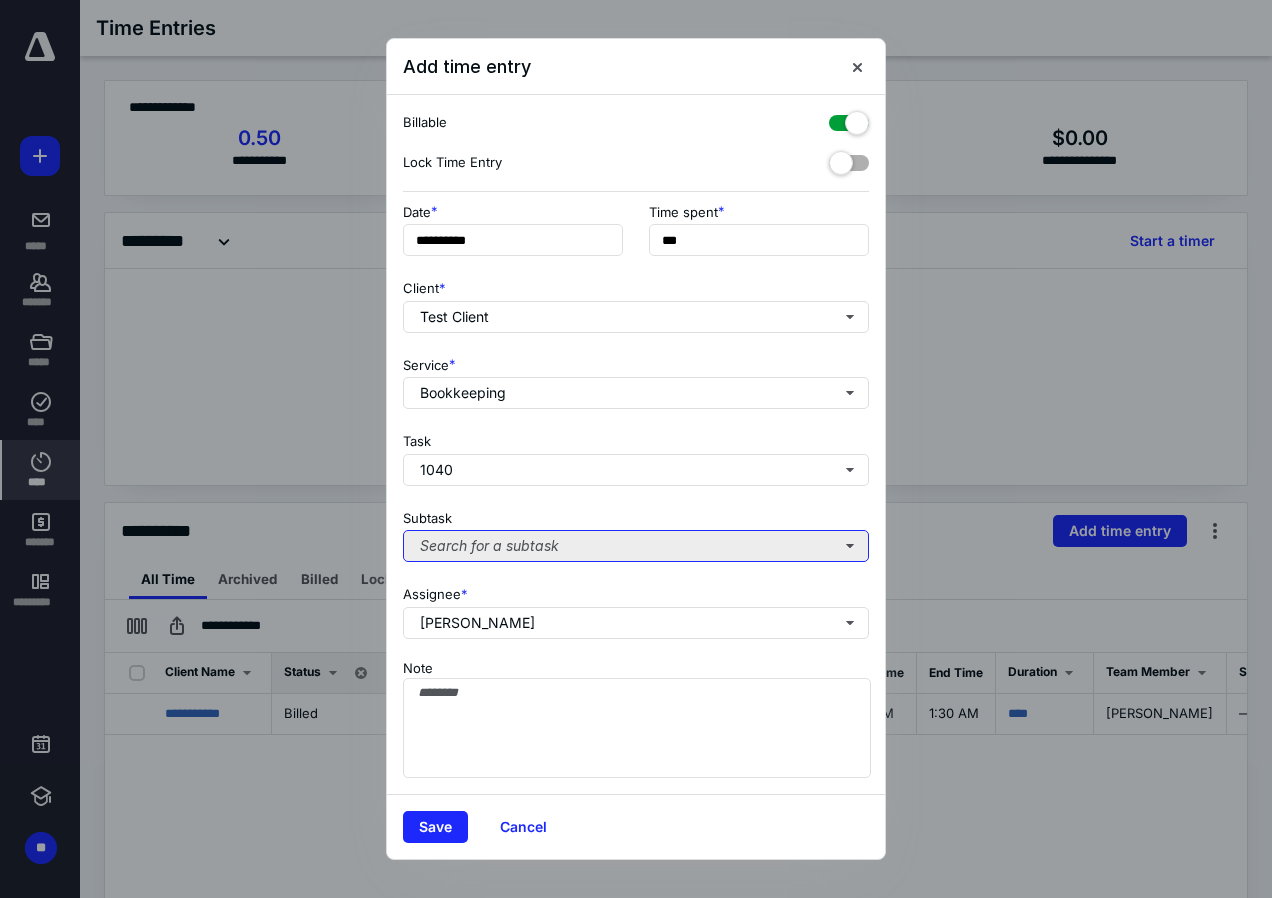 click on "Search for a subtask" at bounding box center [636, 546] 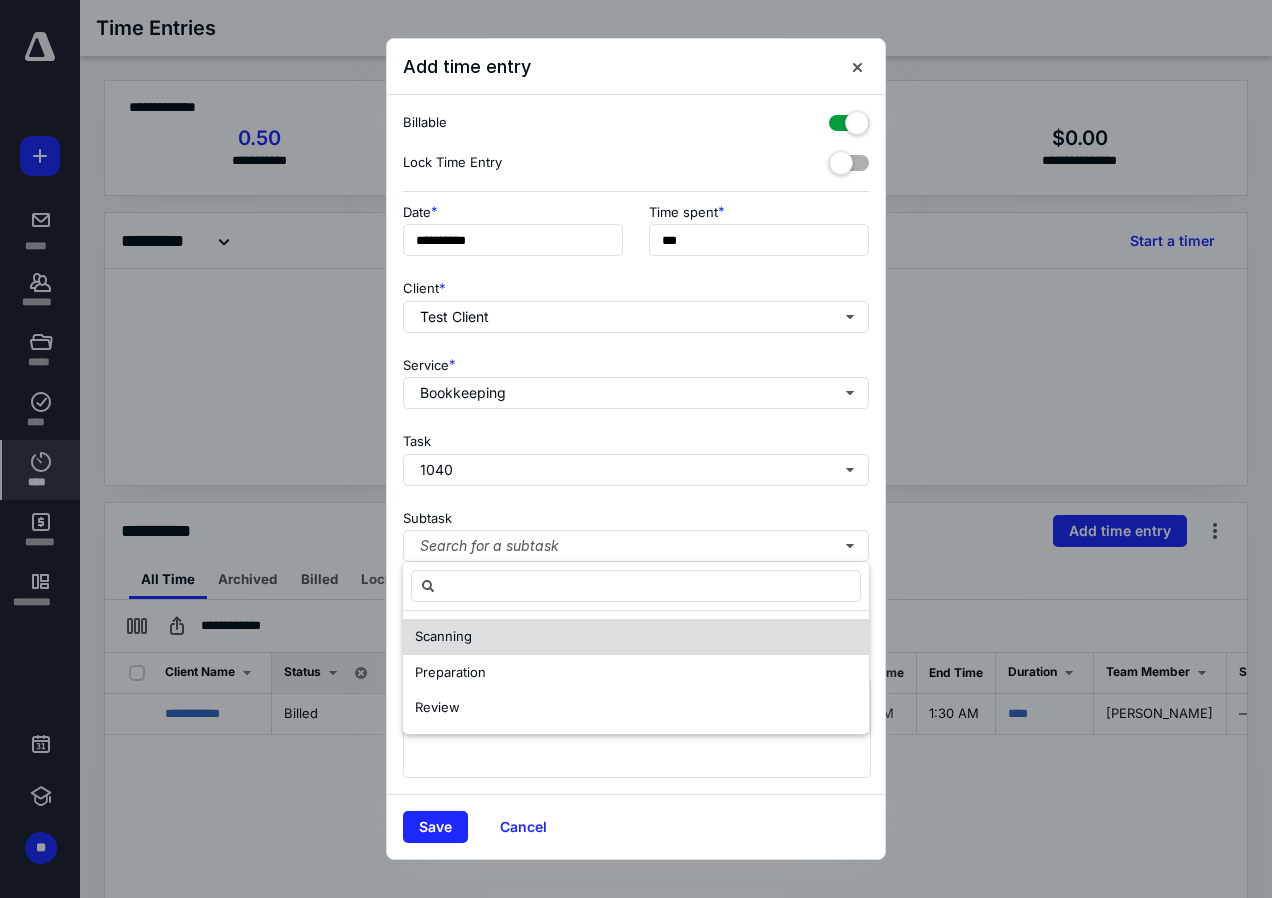 click on "Scanning" at bounding box center (443, 636) 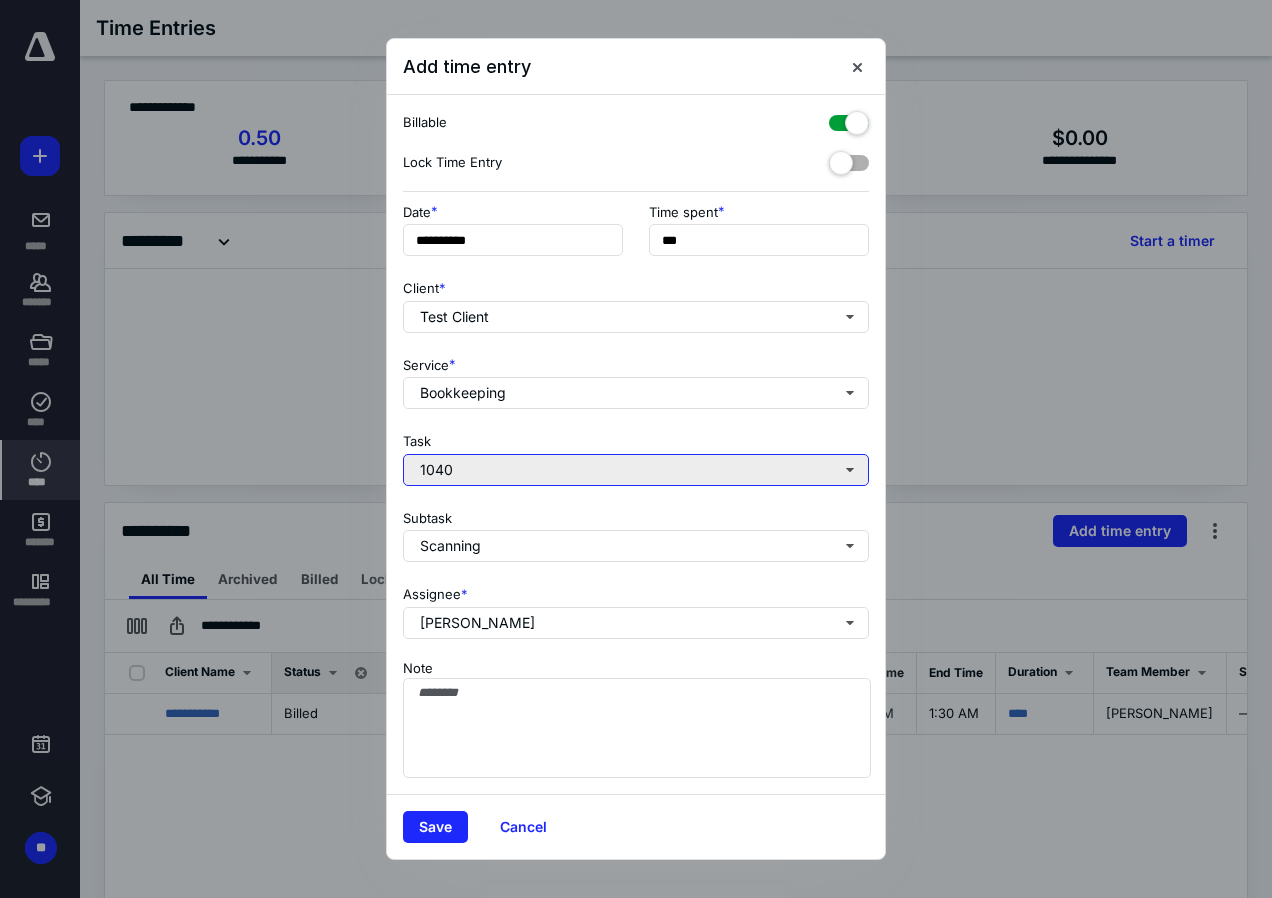 click on "1040" at bounding box center (636, 470) 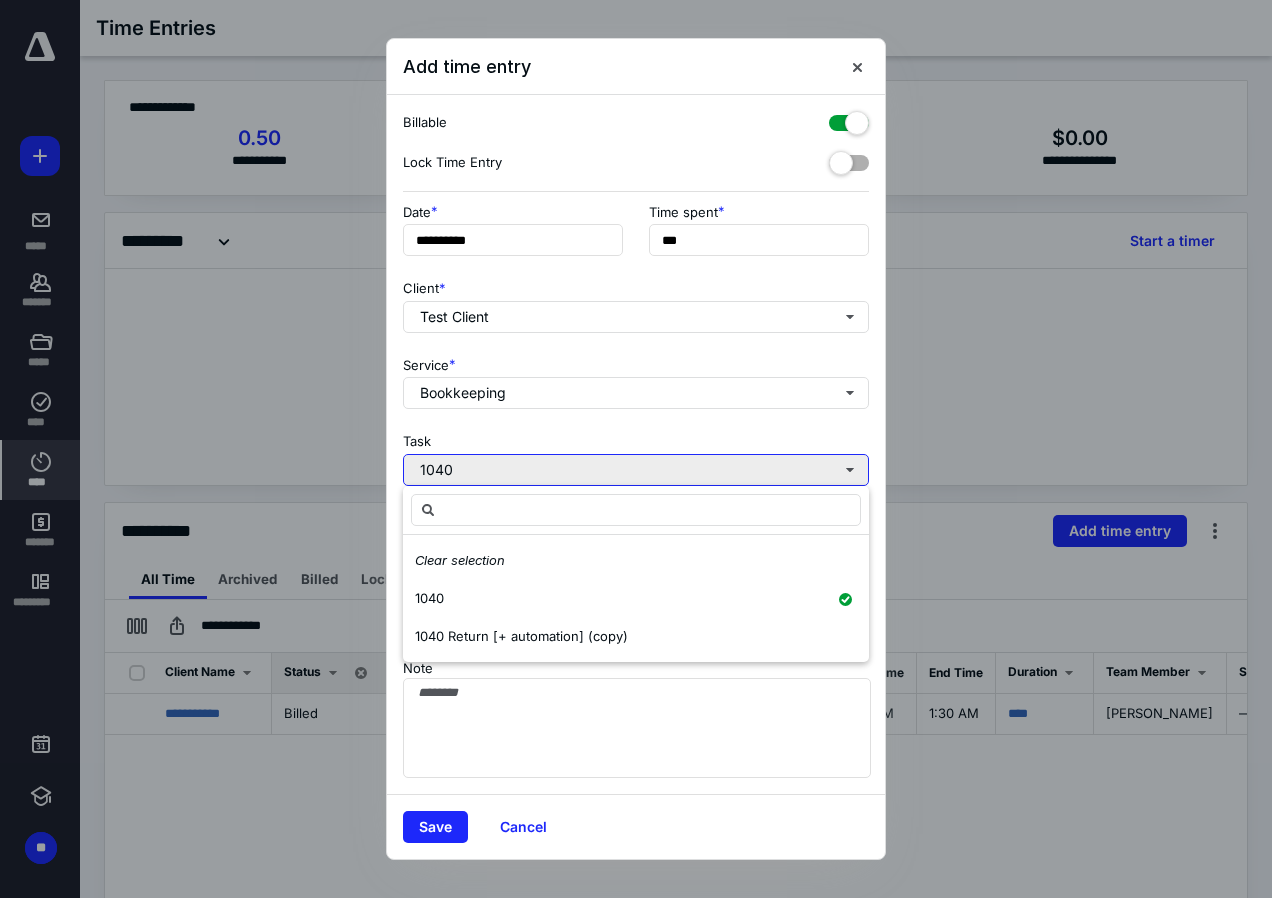 click on "1040" at bounding box center [636, 470] 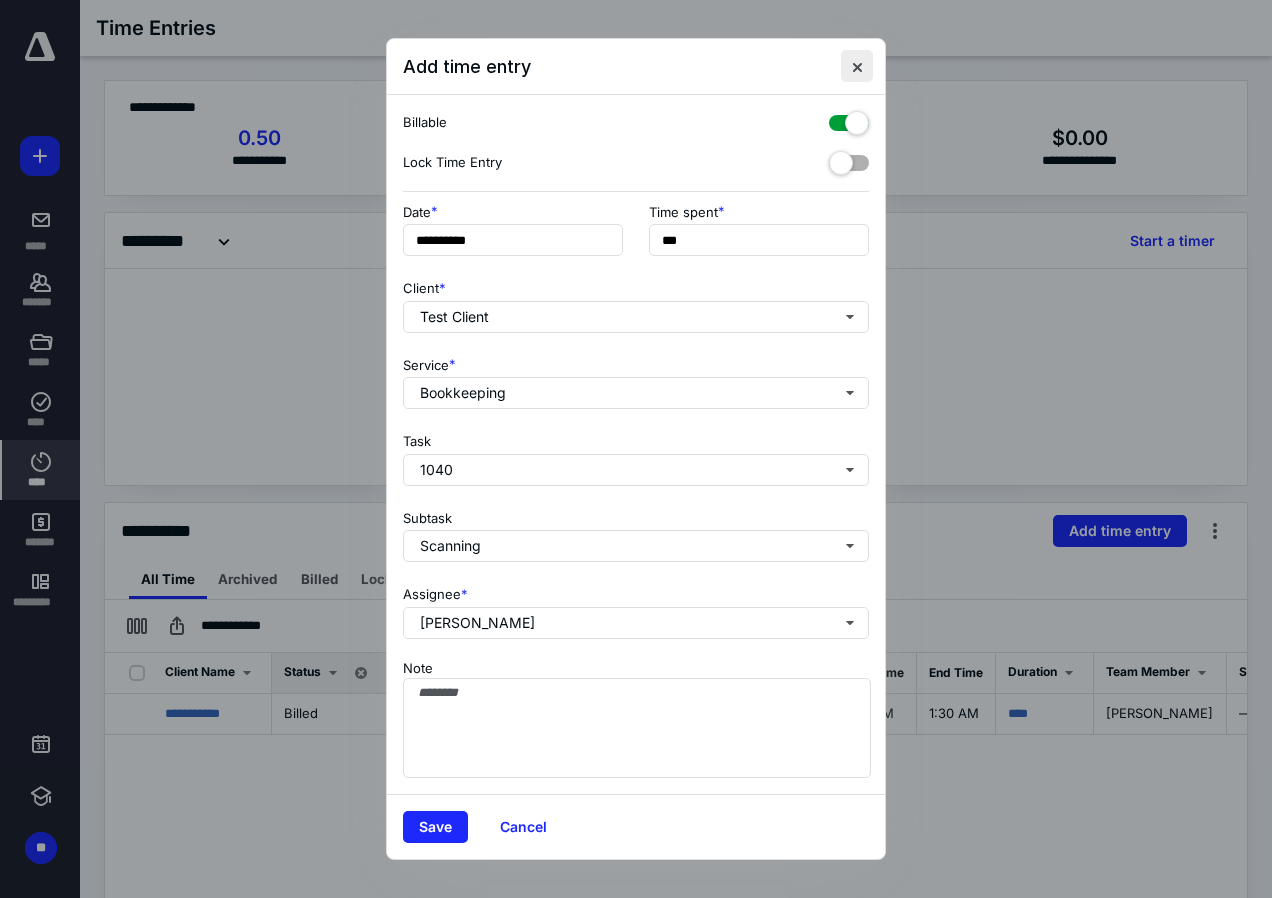 click at bounding box center [857, 66] 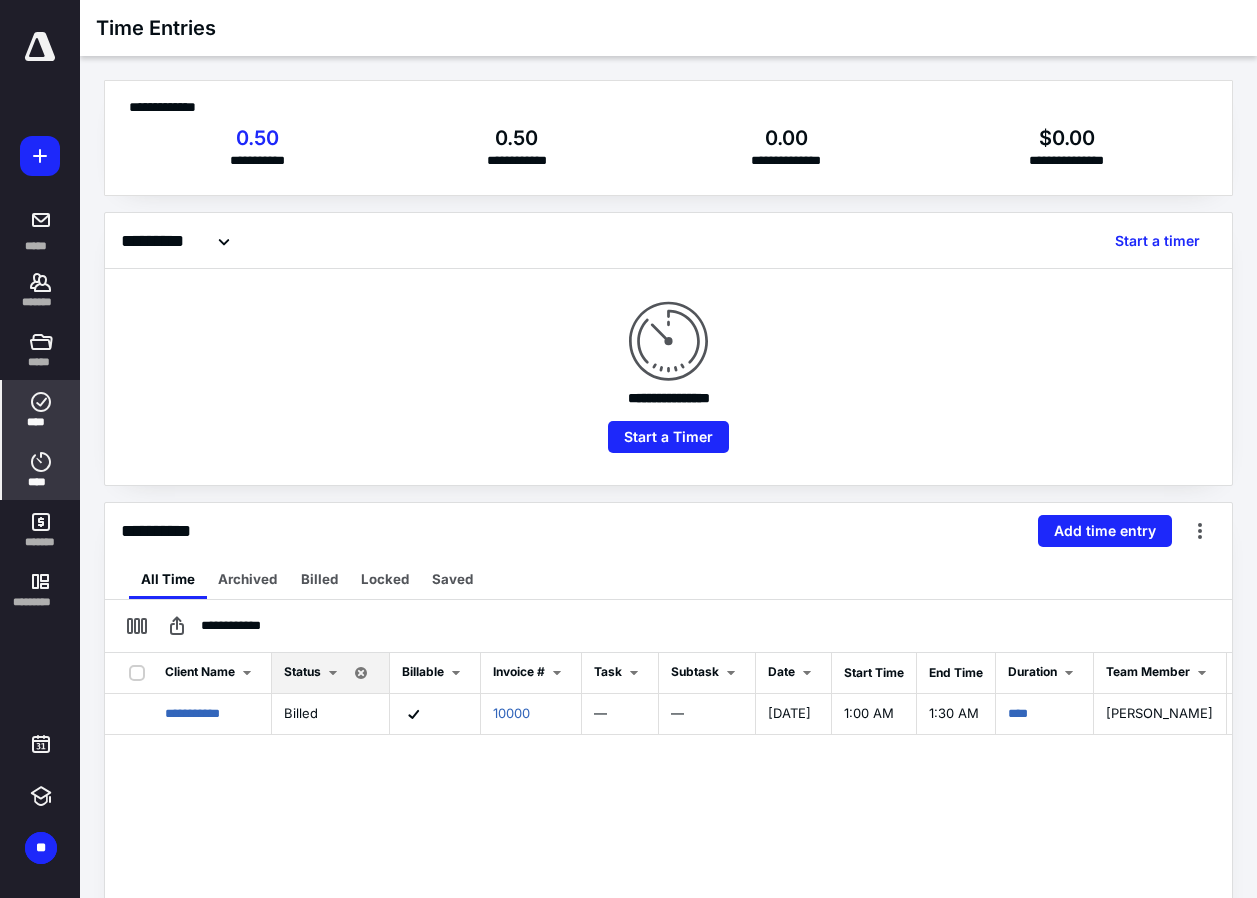 click 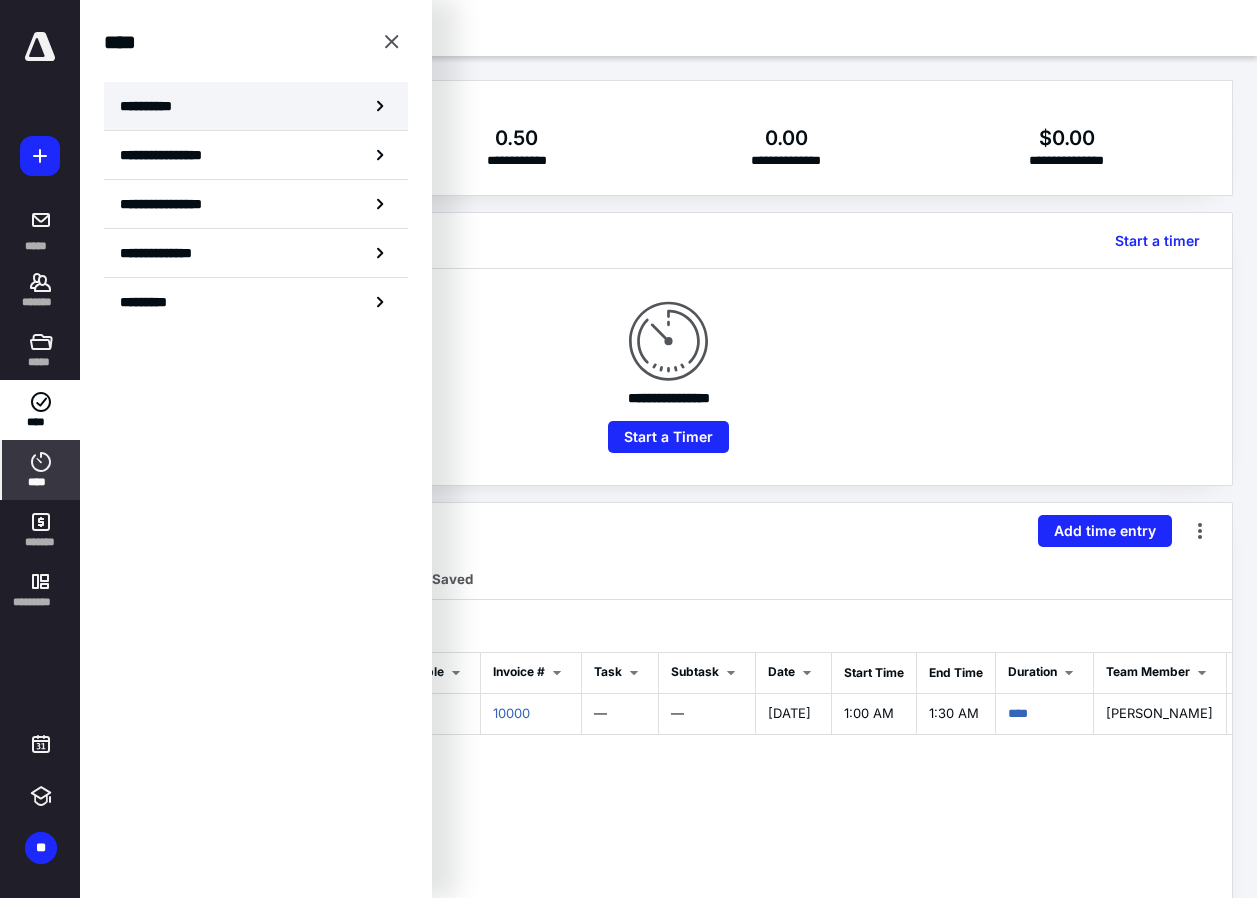 click on "**********" at bounding box center (256, 106) 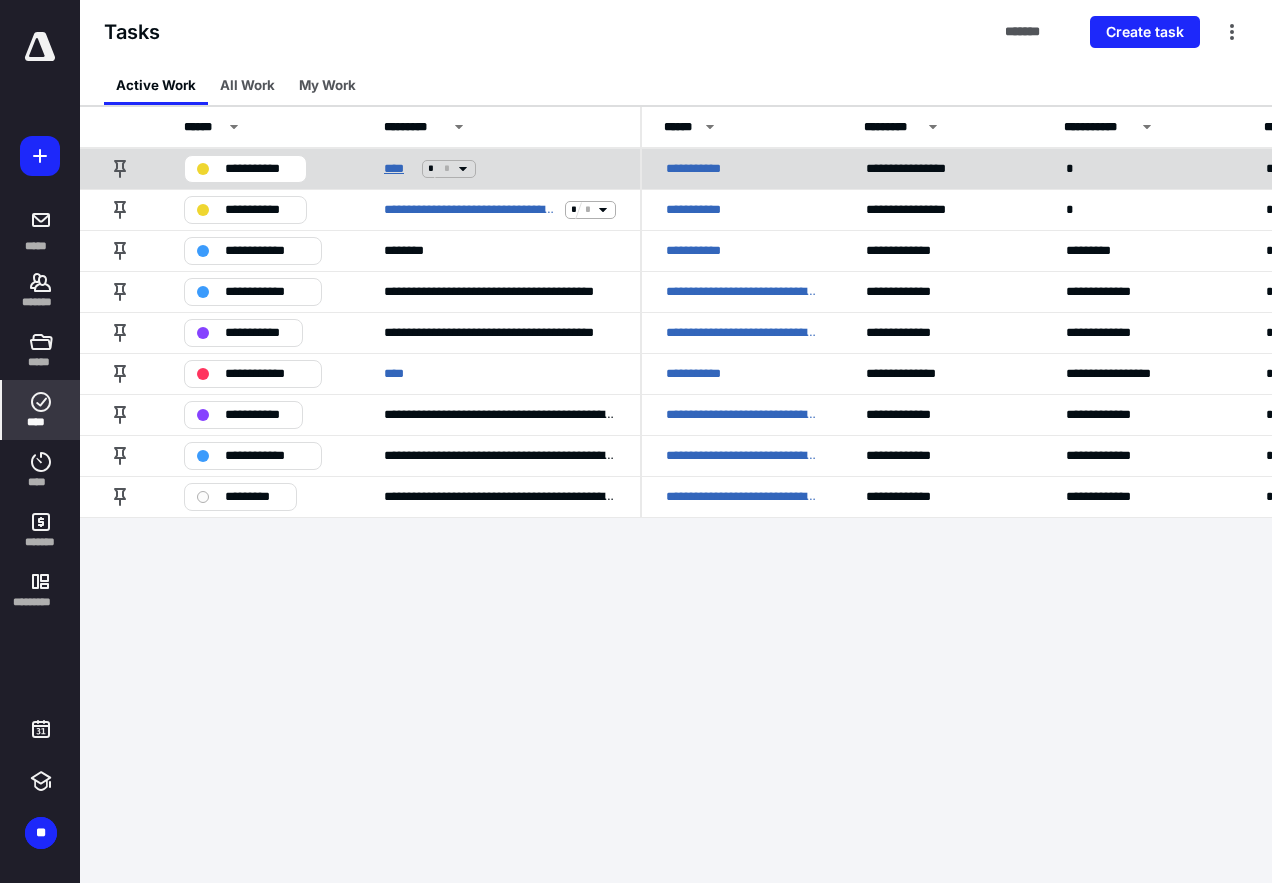 click on "****" at bounding box center (399, 169) 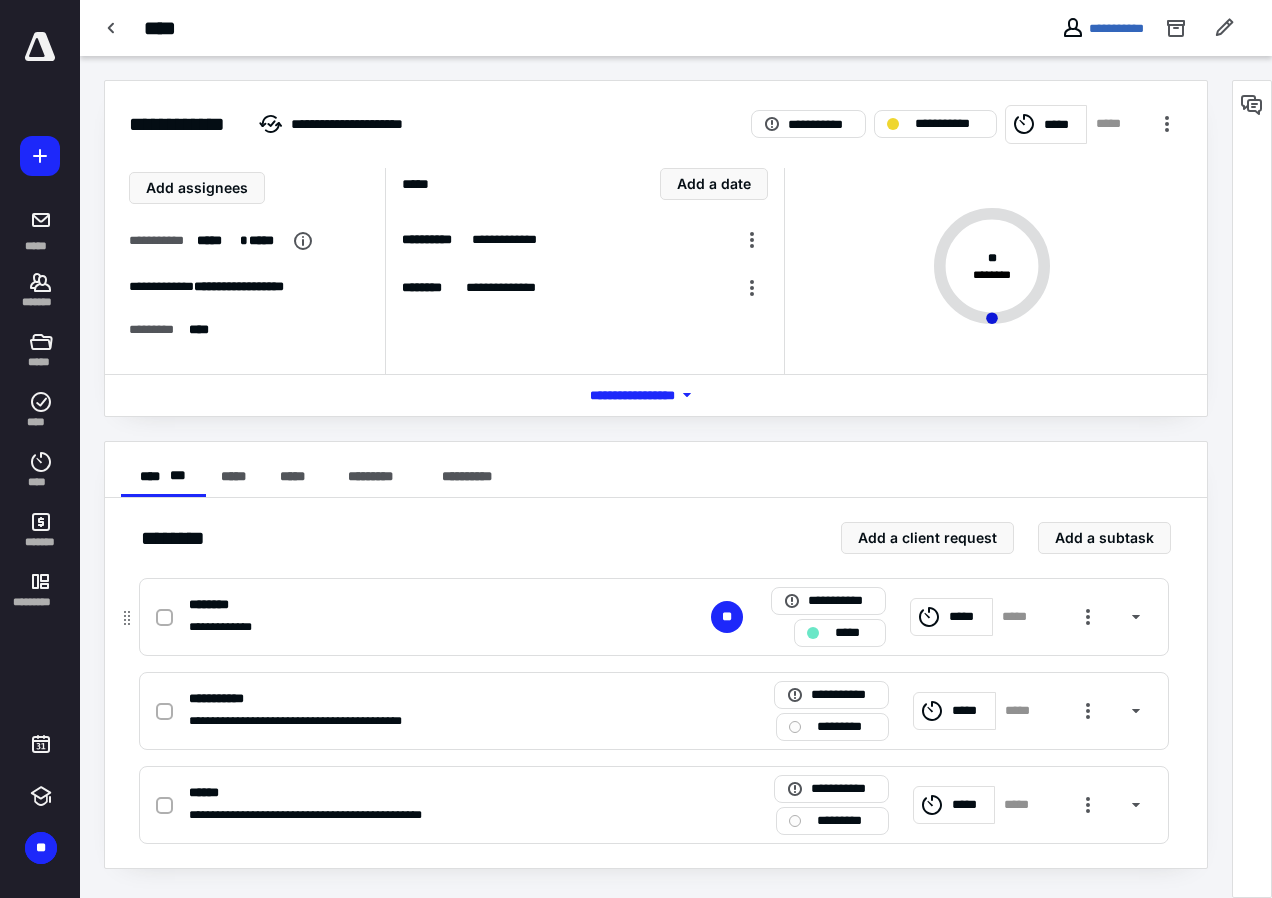 click on "**********" at bounding box center [229, 627] 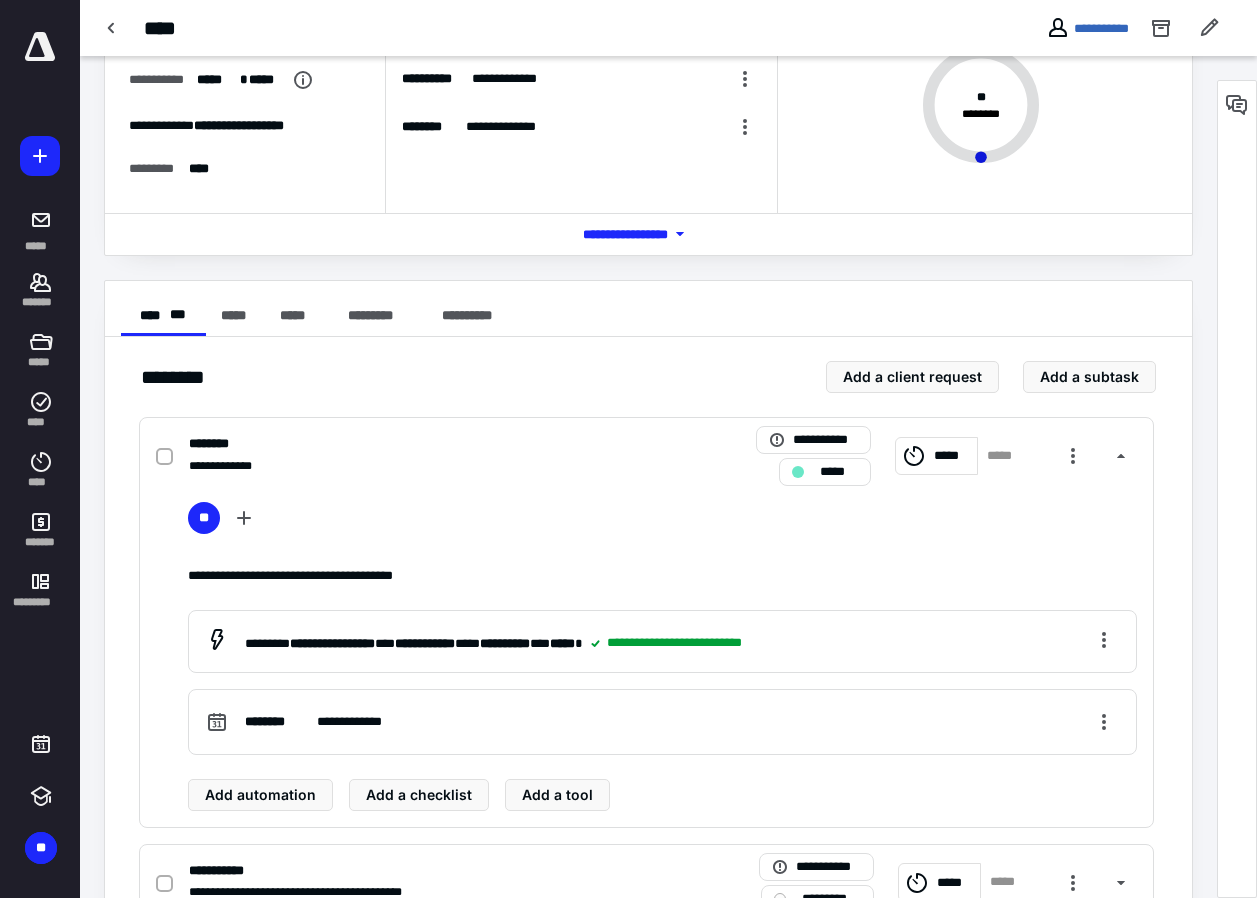 scroll, scrollTop: 328, scrollLeft: 0, axis: vertical 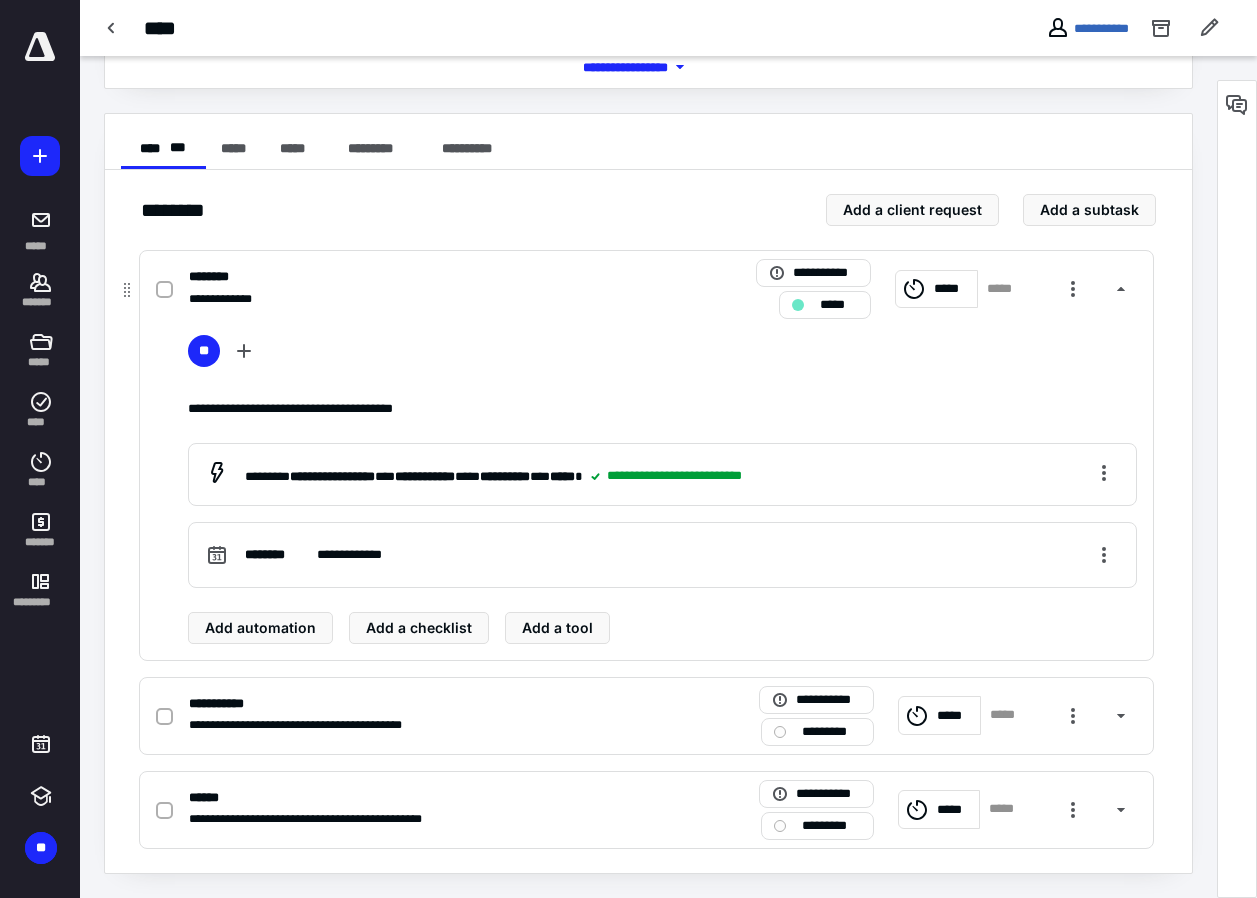 click on "**********" at bounding box center (646, 455) 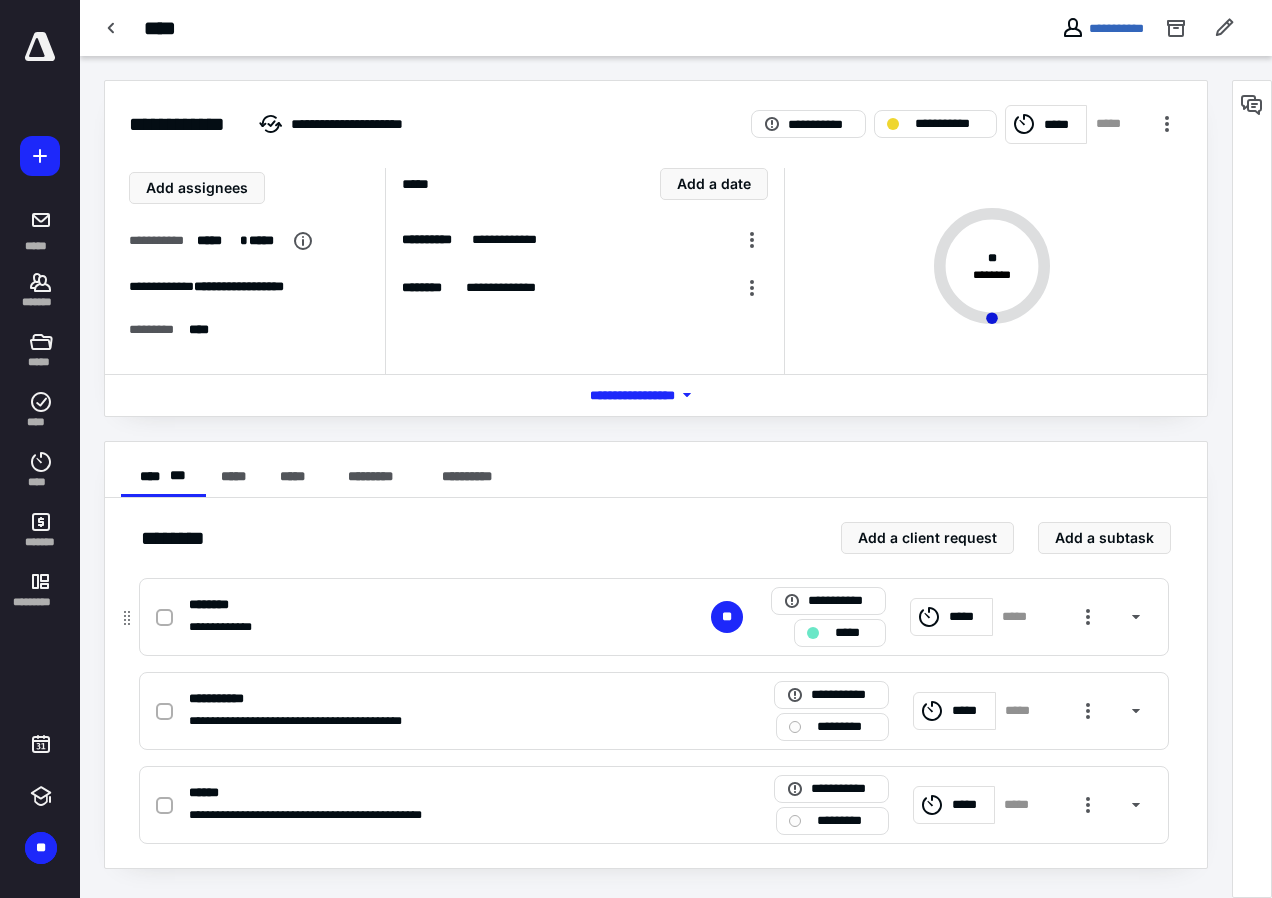 click on "*****" at bounding box center [854, 633] 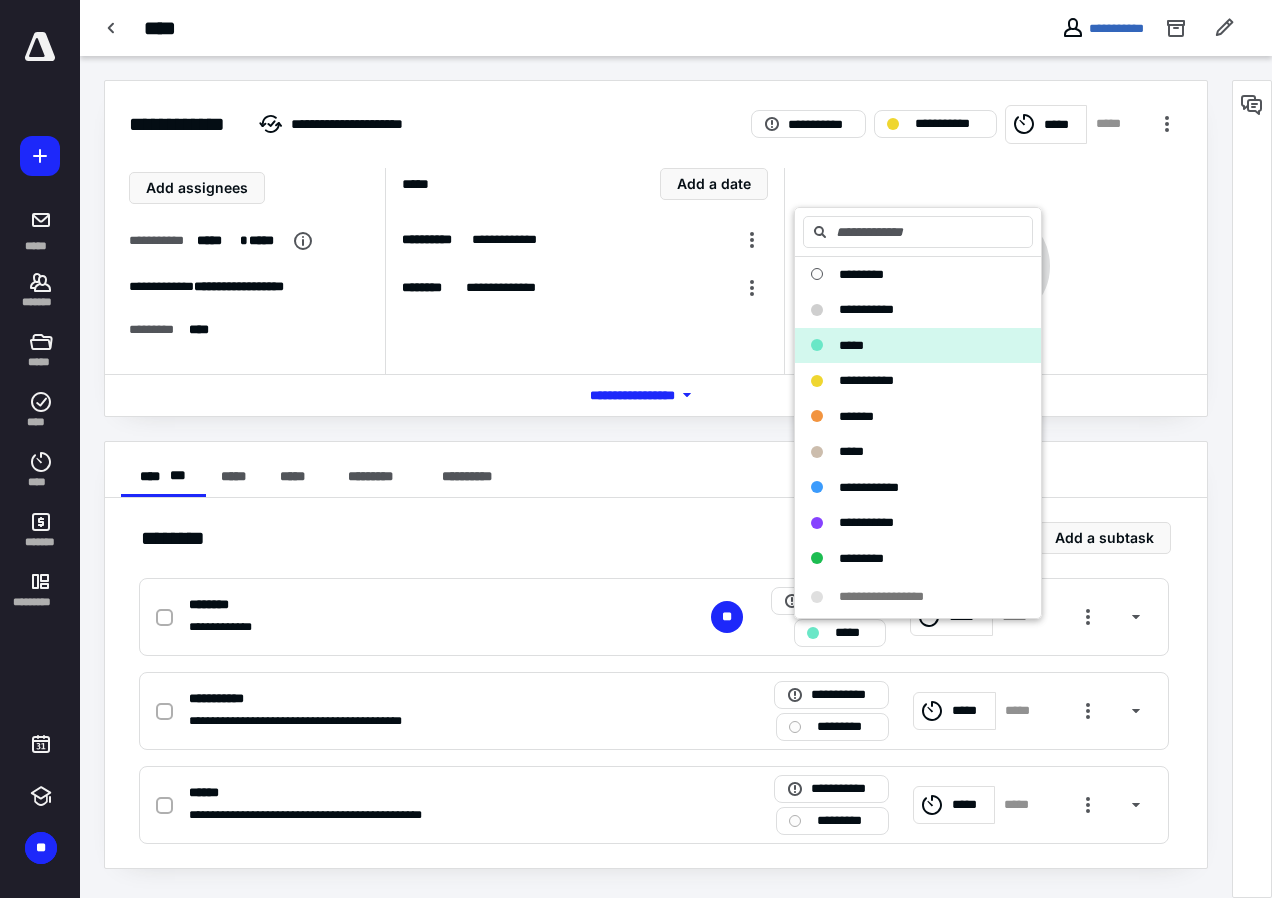 click on "**********" at bounding box center [656, 683] 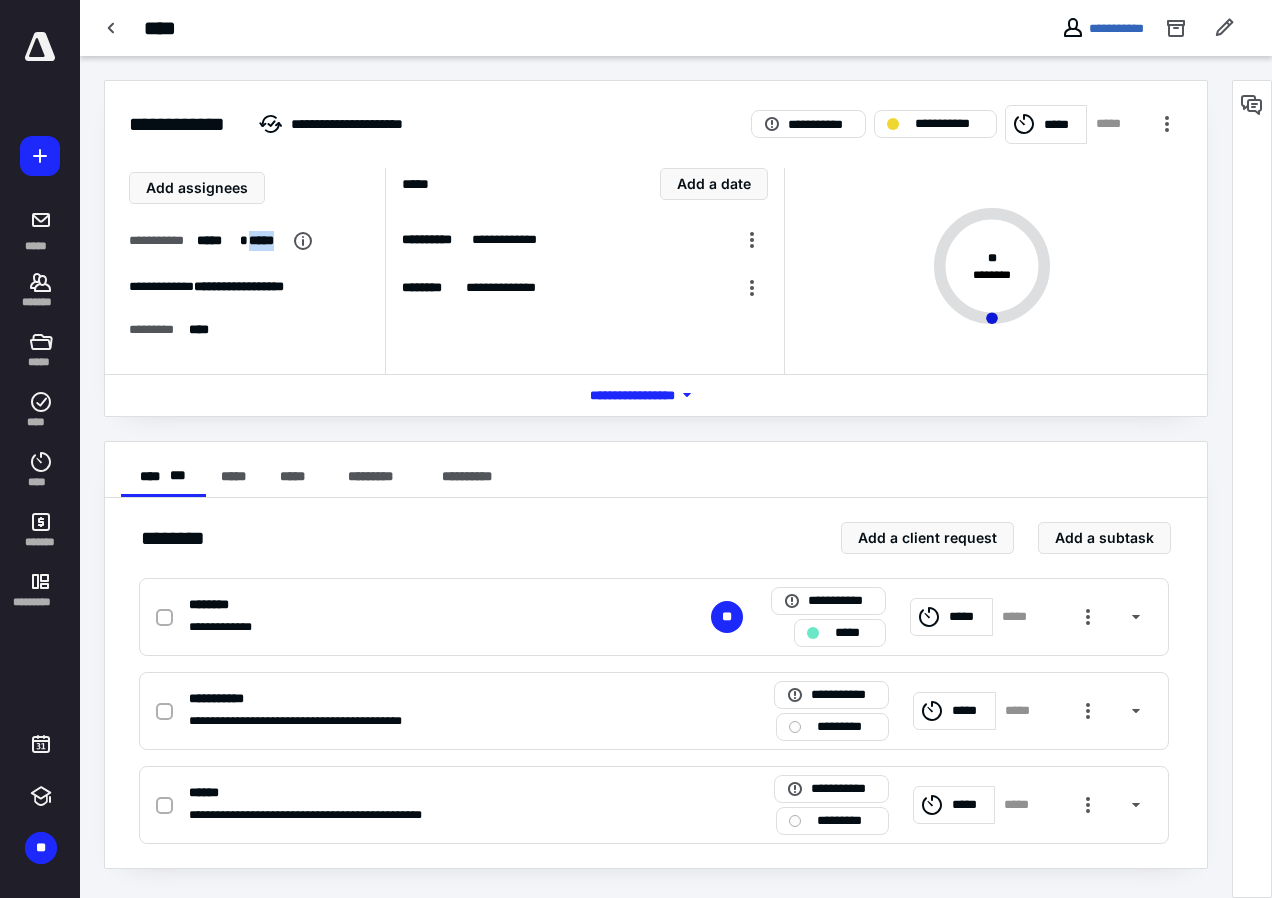 drag, startPoint x: 244, startPoint y: 245, endPoint x: 286, endPoint y: 249, distance: 42.190044 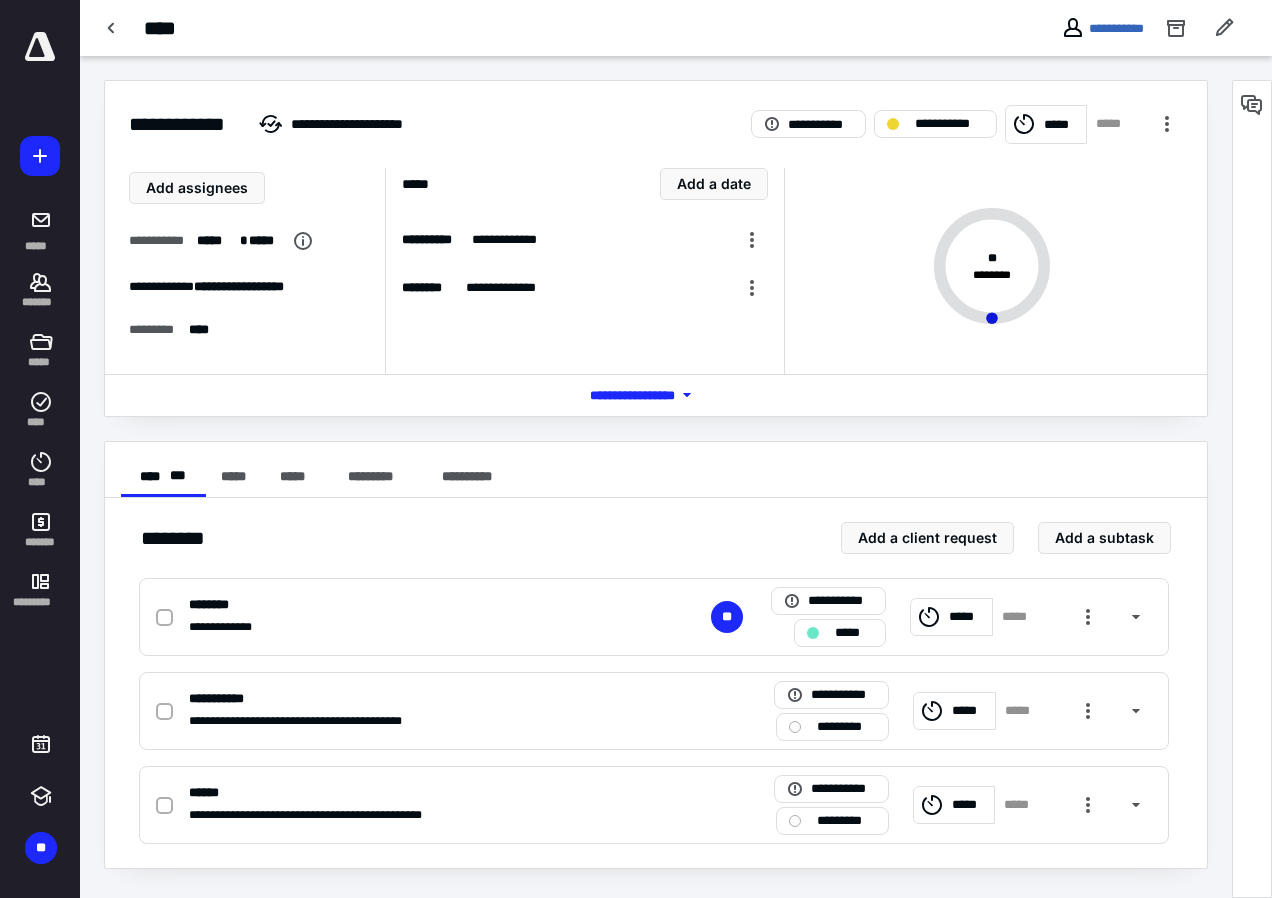 click on "*****" at bounding box center [216, 241] 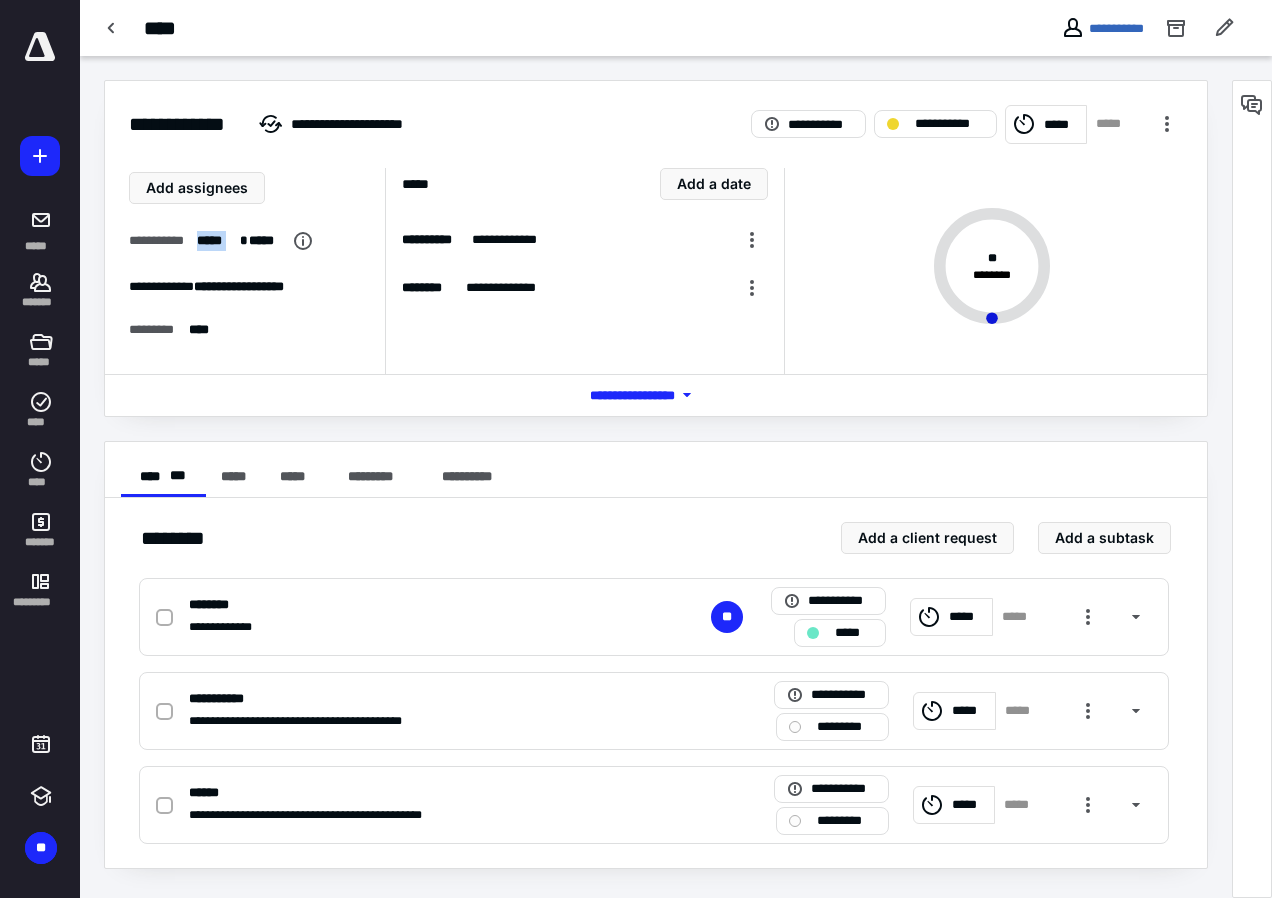 drag, startPoint x: 238, startPoint y: 239, endPoint x: 195, endPoint y: 245, distance: 43.416588 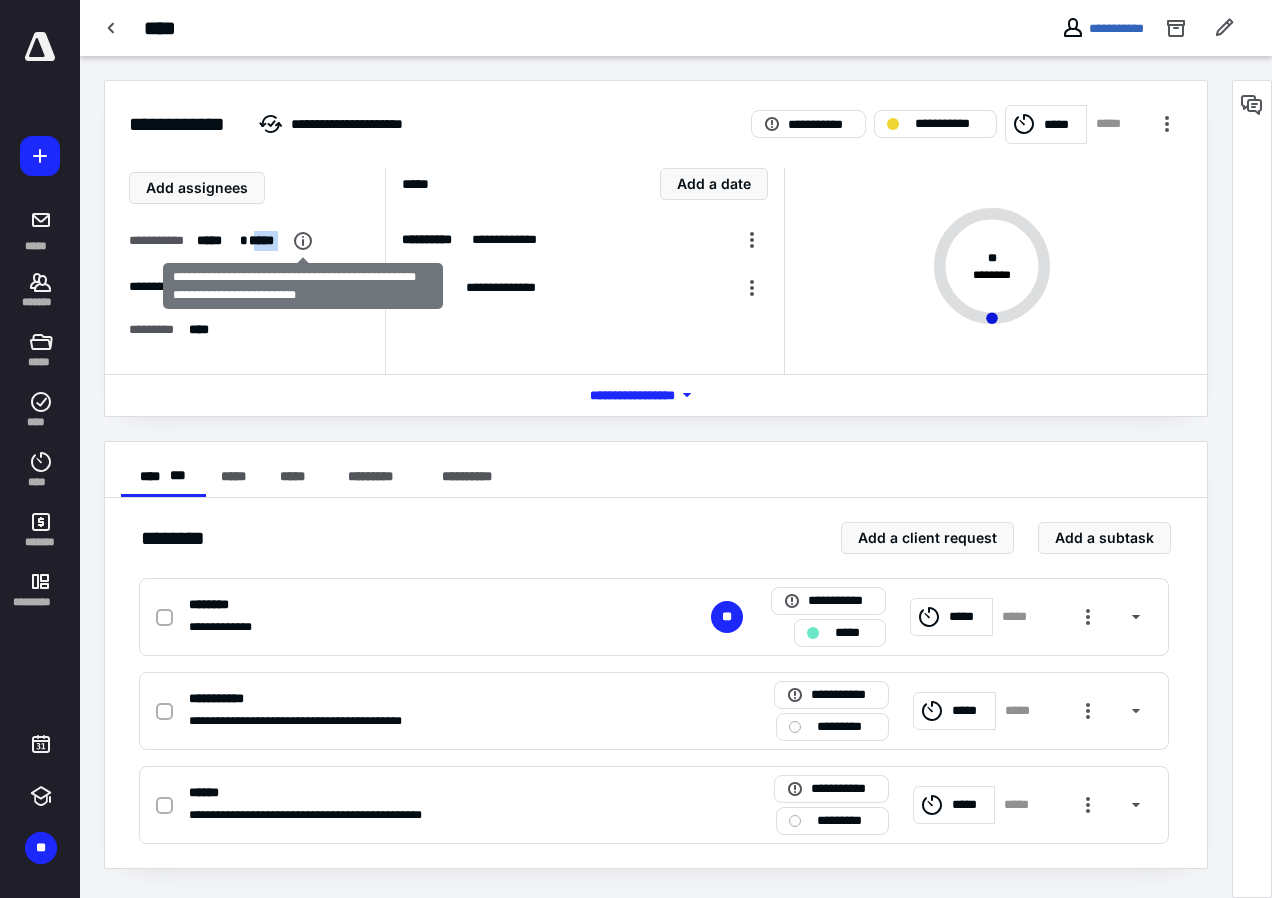 drag, startPoint x: 195, startPoint y: 245, endPoint x: 294, endPoint y: 236, distance: 99.40825 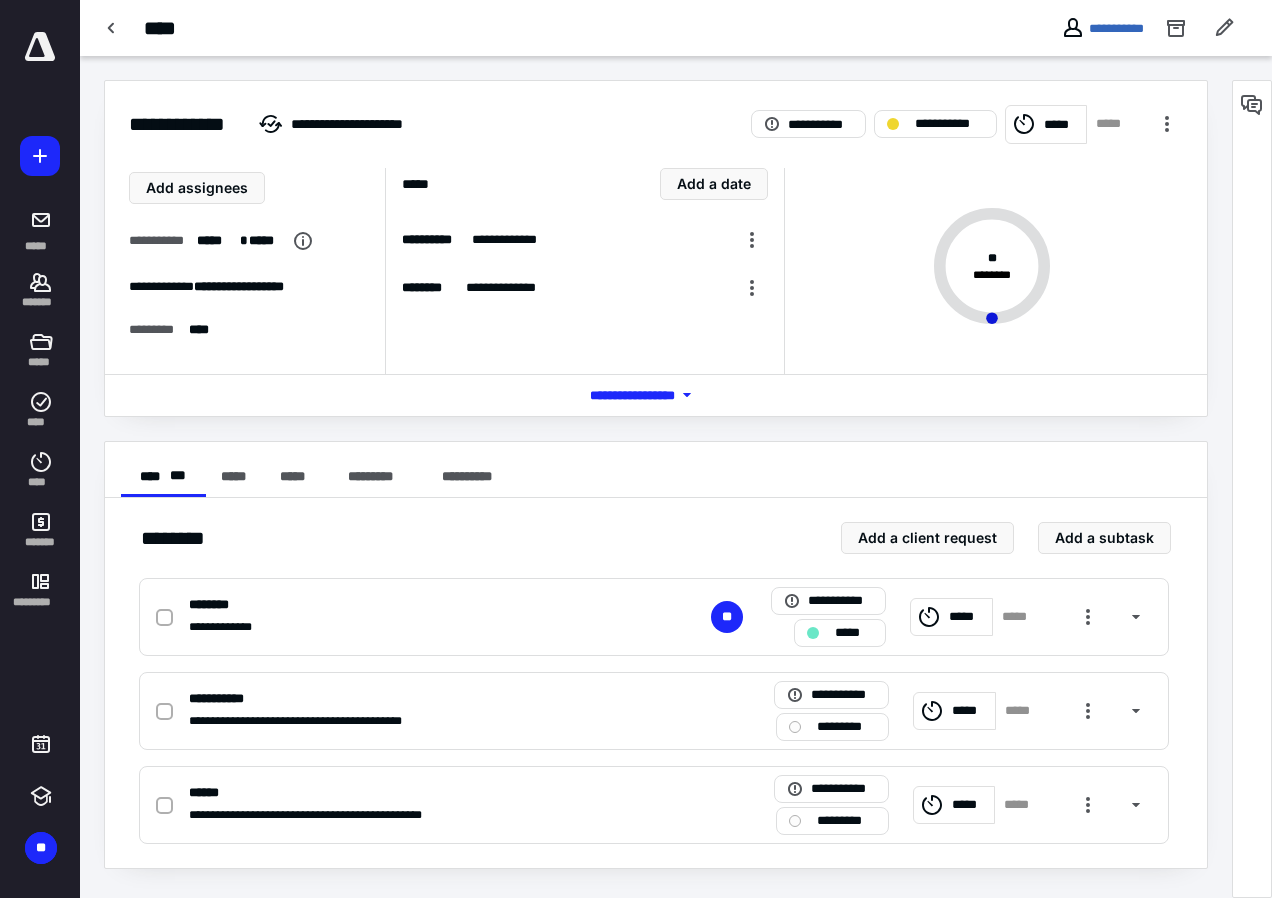 drag, startPoint x: 294, startPoint y: 236, endPoint x: 297, endPoint y: 404, distance: 168.02678 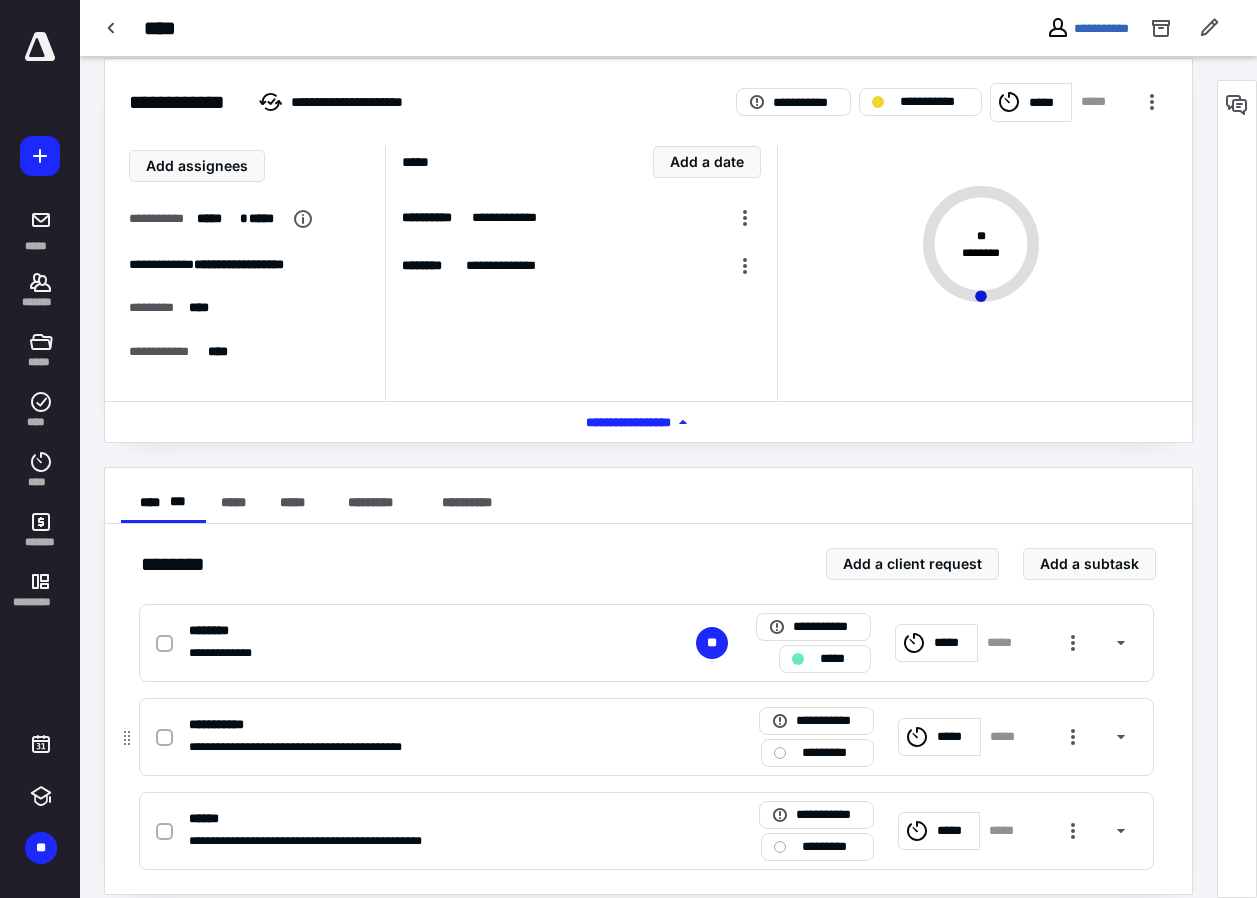 scroll, scrollTop: 43, scrollLeft: 0, axis: vertical 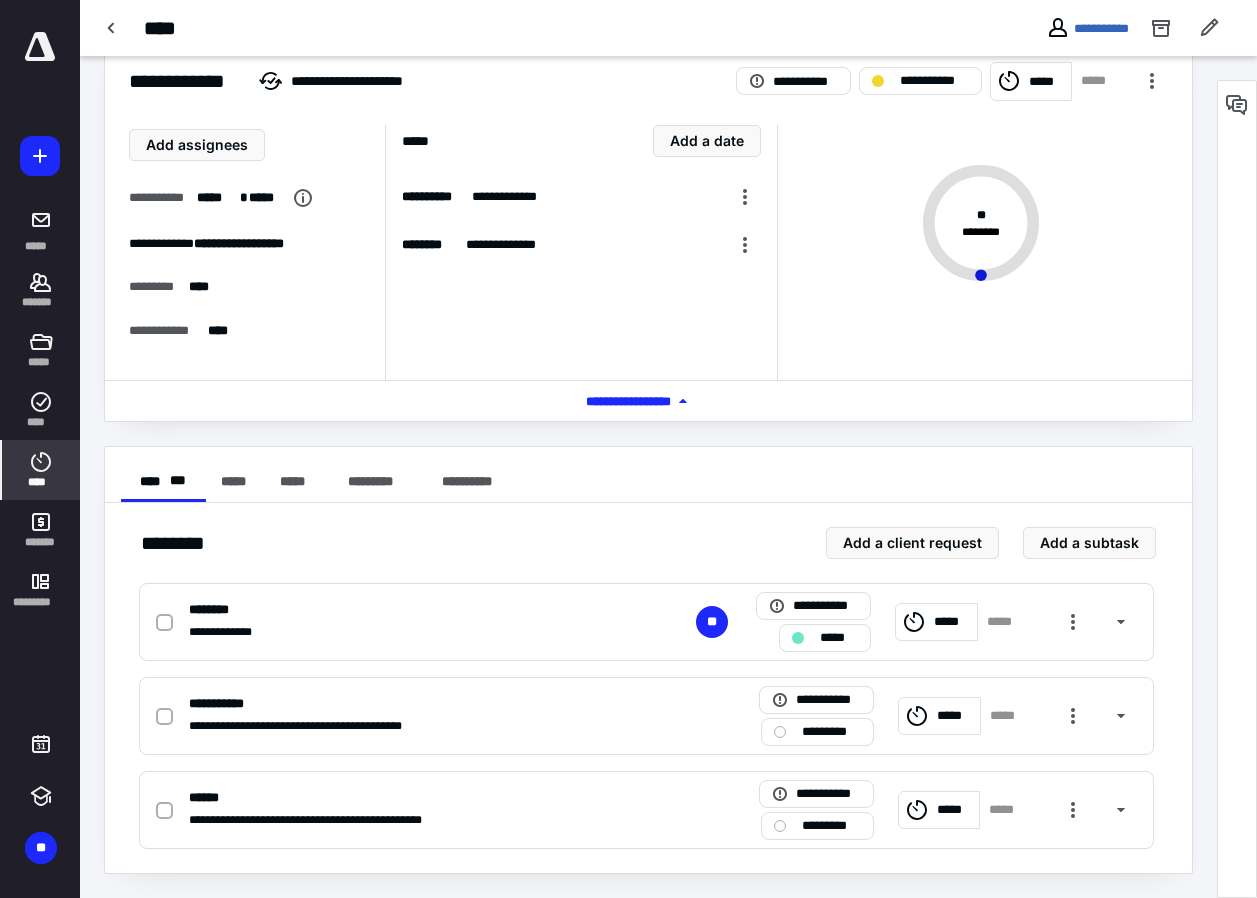 click on "****" at bounding box center [41, 482] 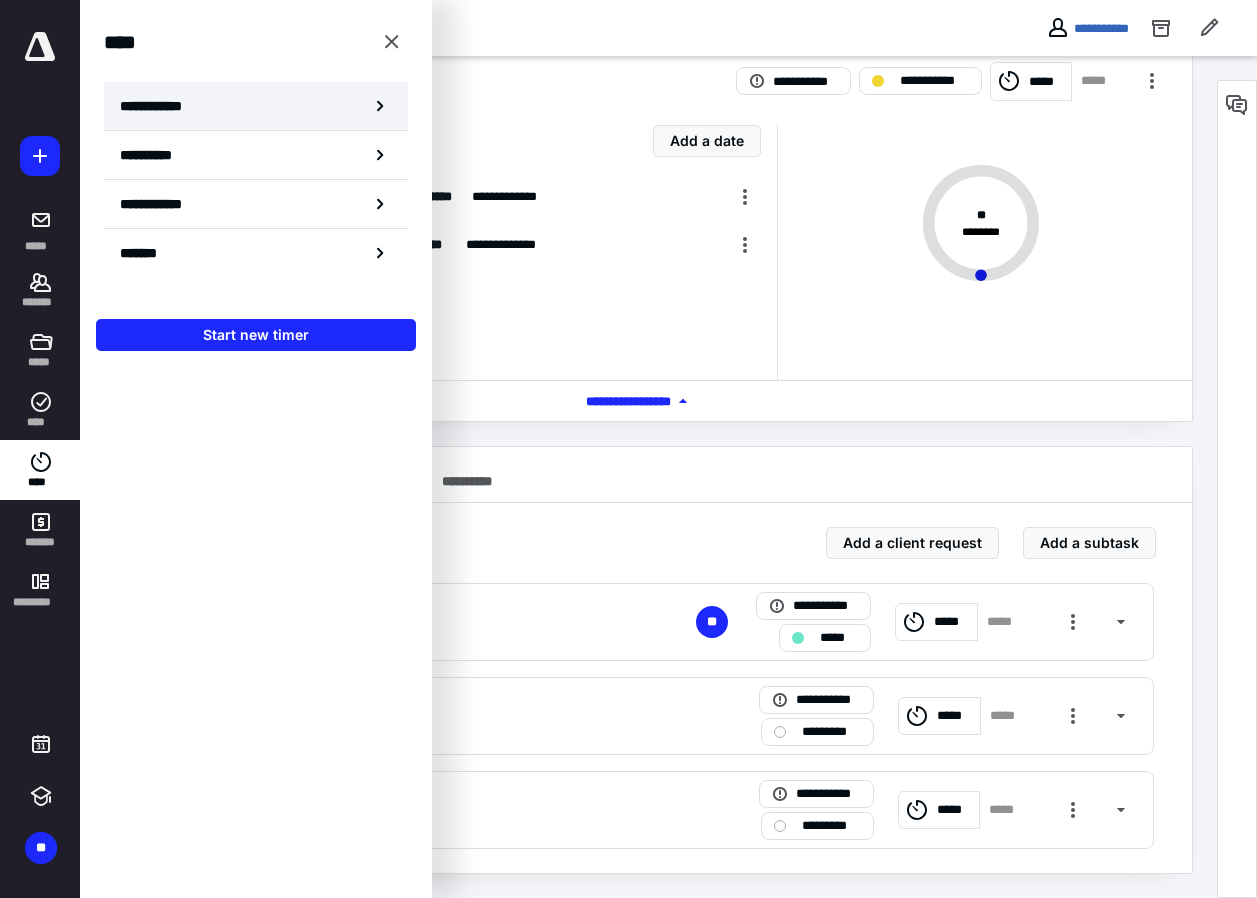 click on "**********" at bounding box center [256, 106] 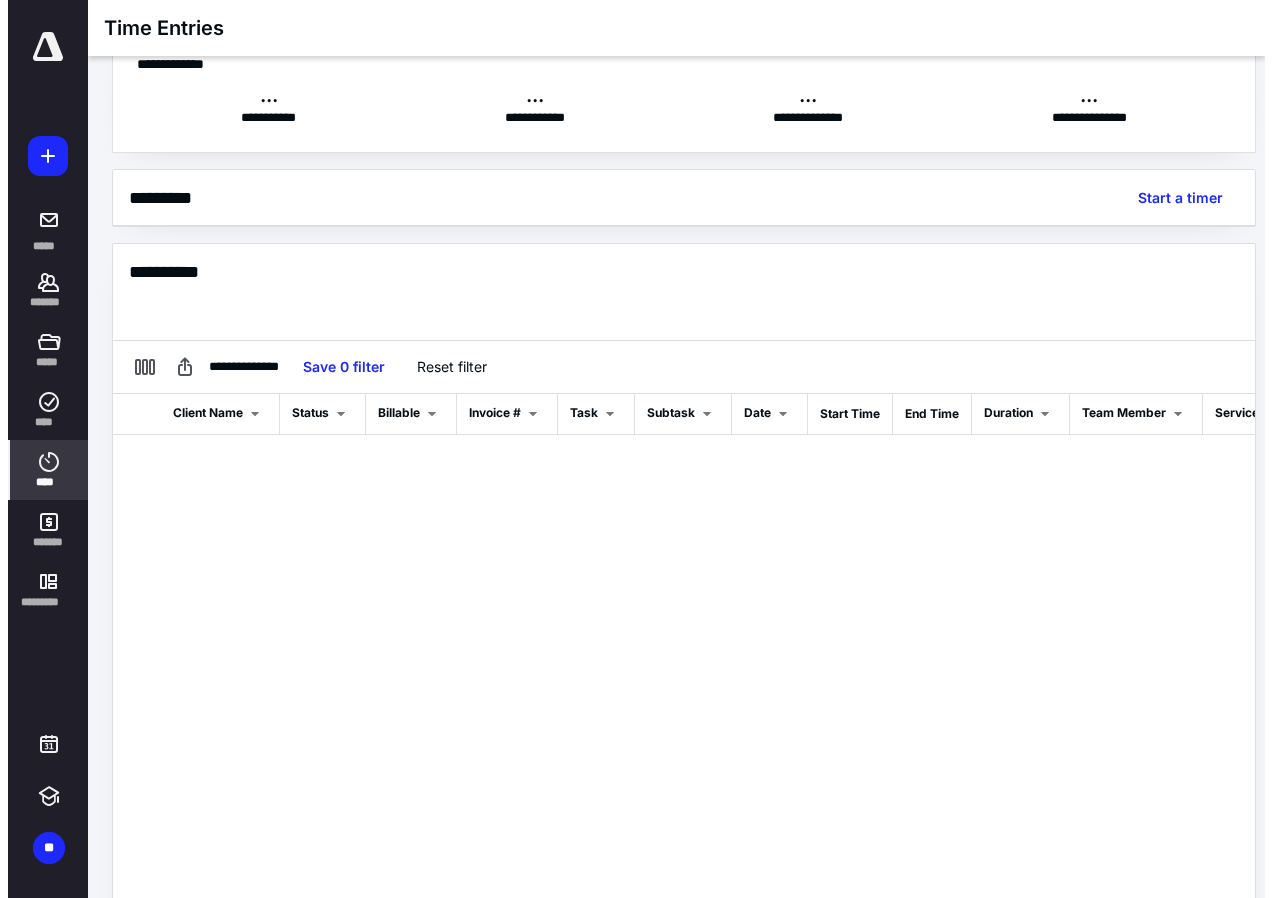 scroll, scrollTop: 0, scrollLeft: 0, axis: both 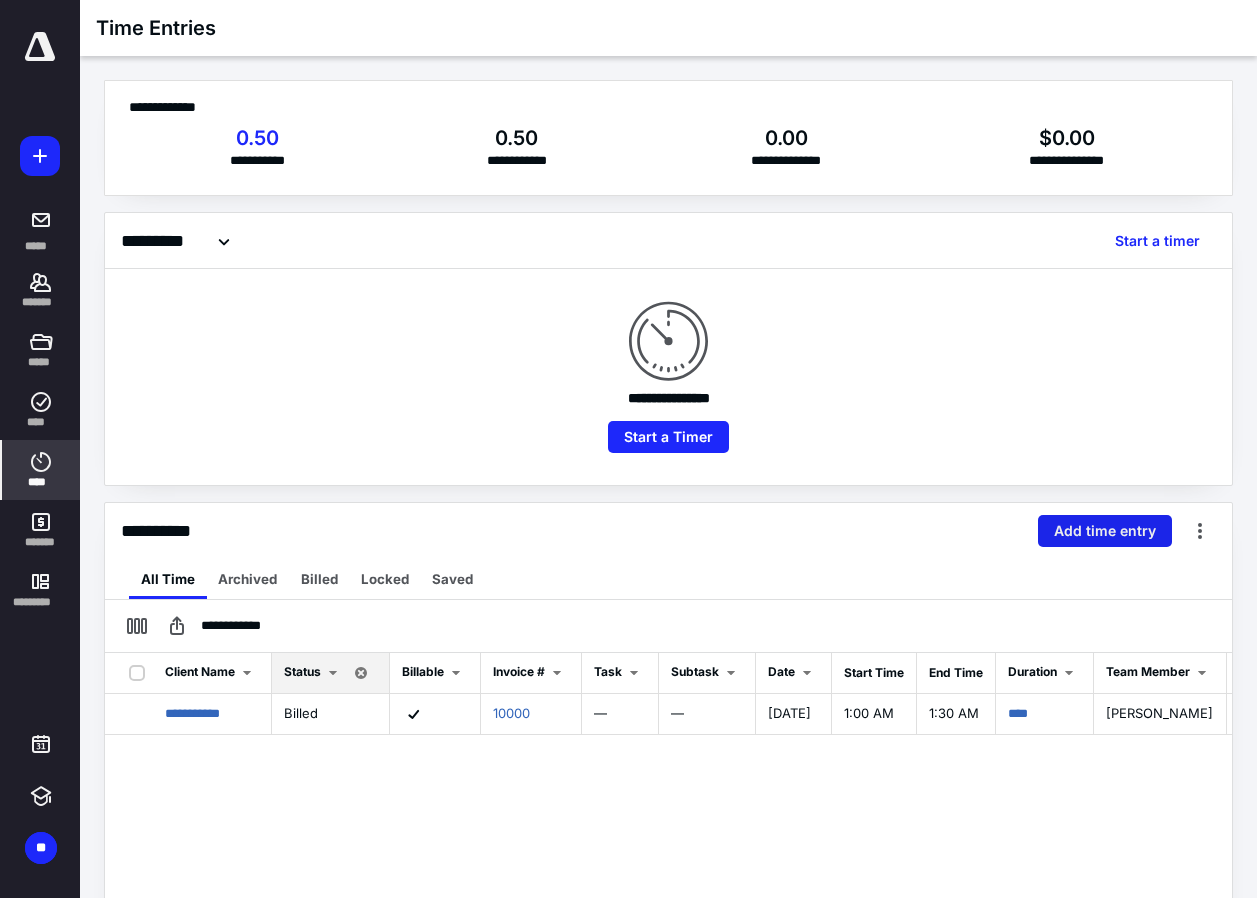 click on "Add time entry" at bounding box center (1105, 531) 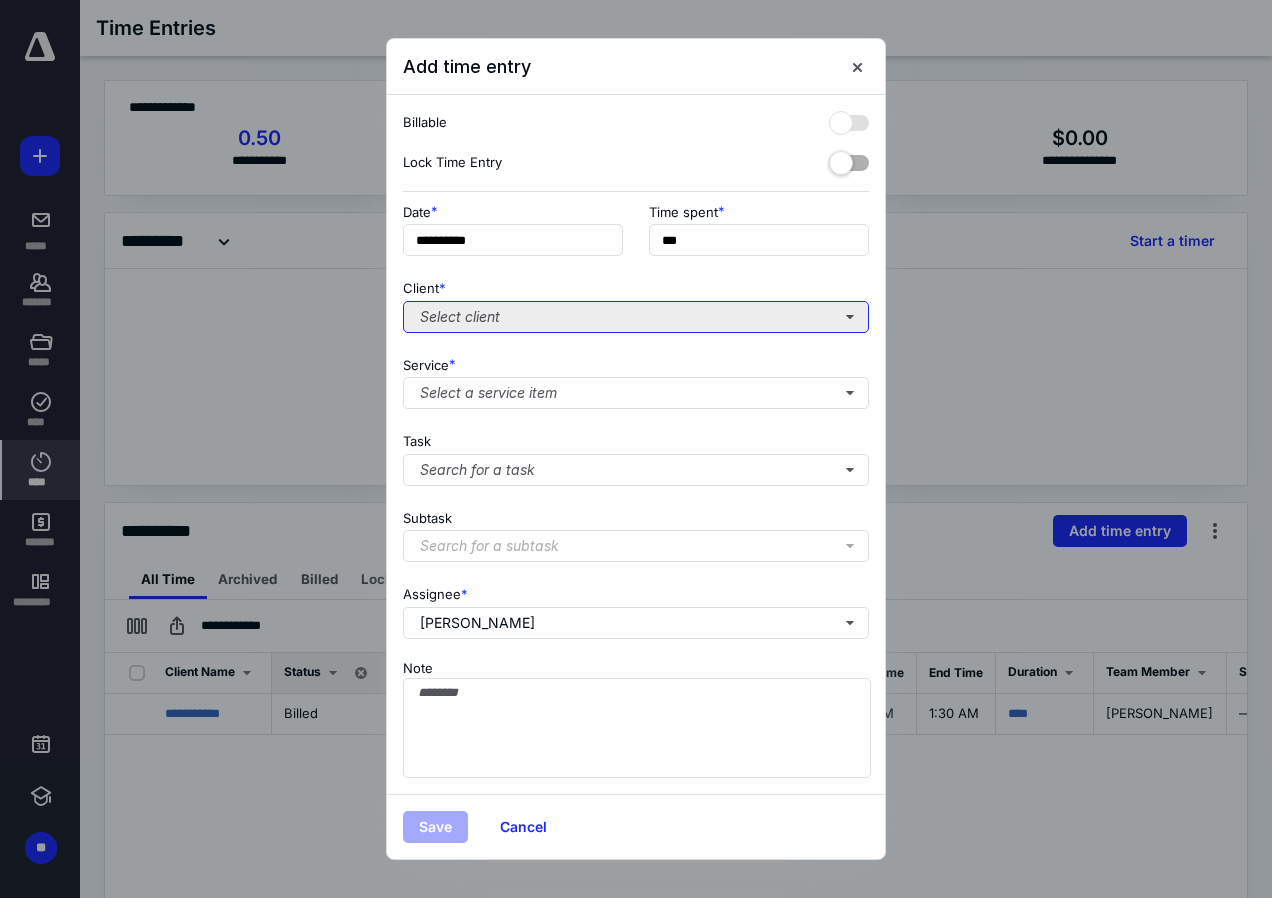 click on "Select client" at bounding box center [636, 317] 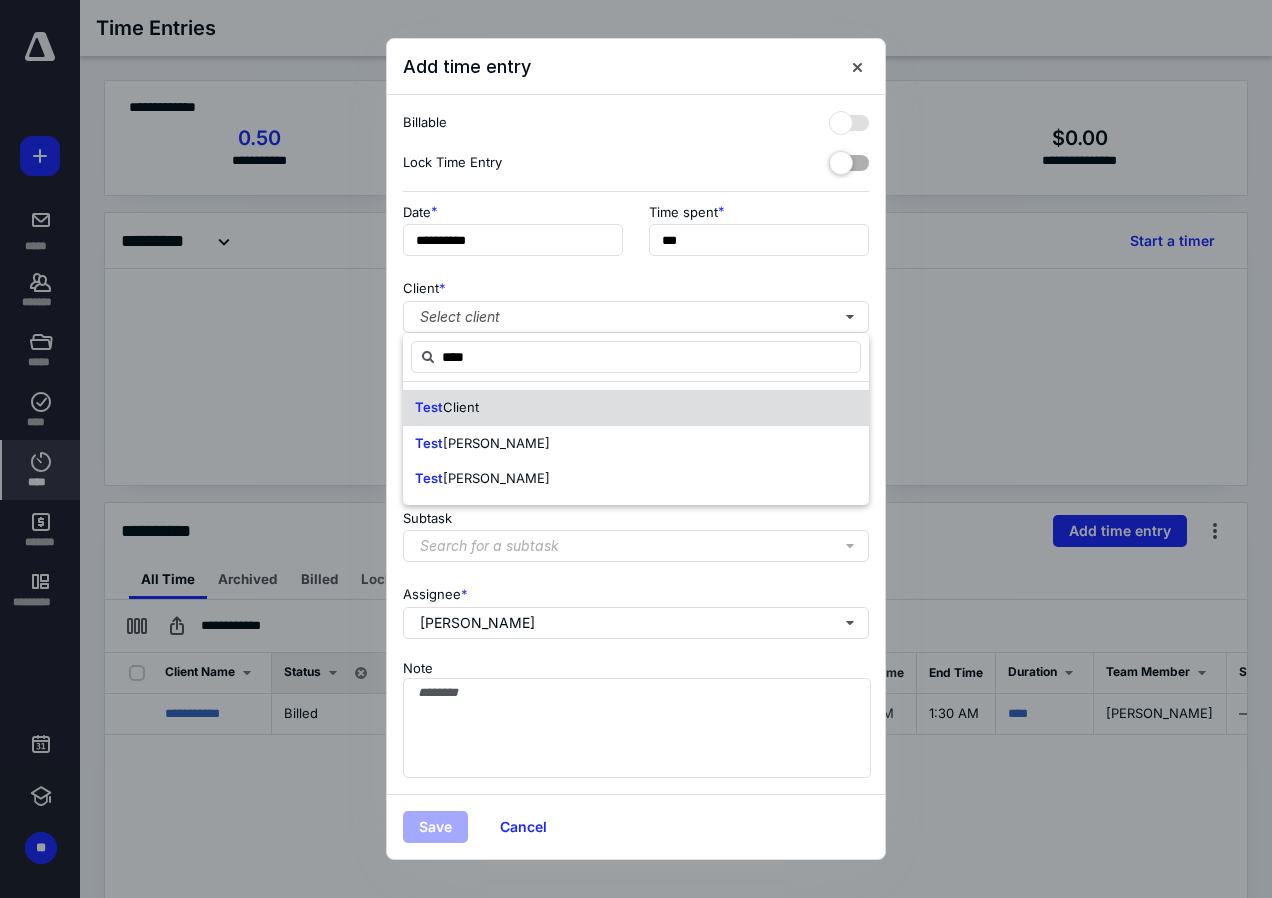 click on "Test  Client" at bounding box center [636, 408] 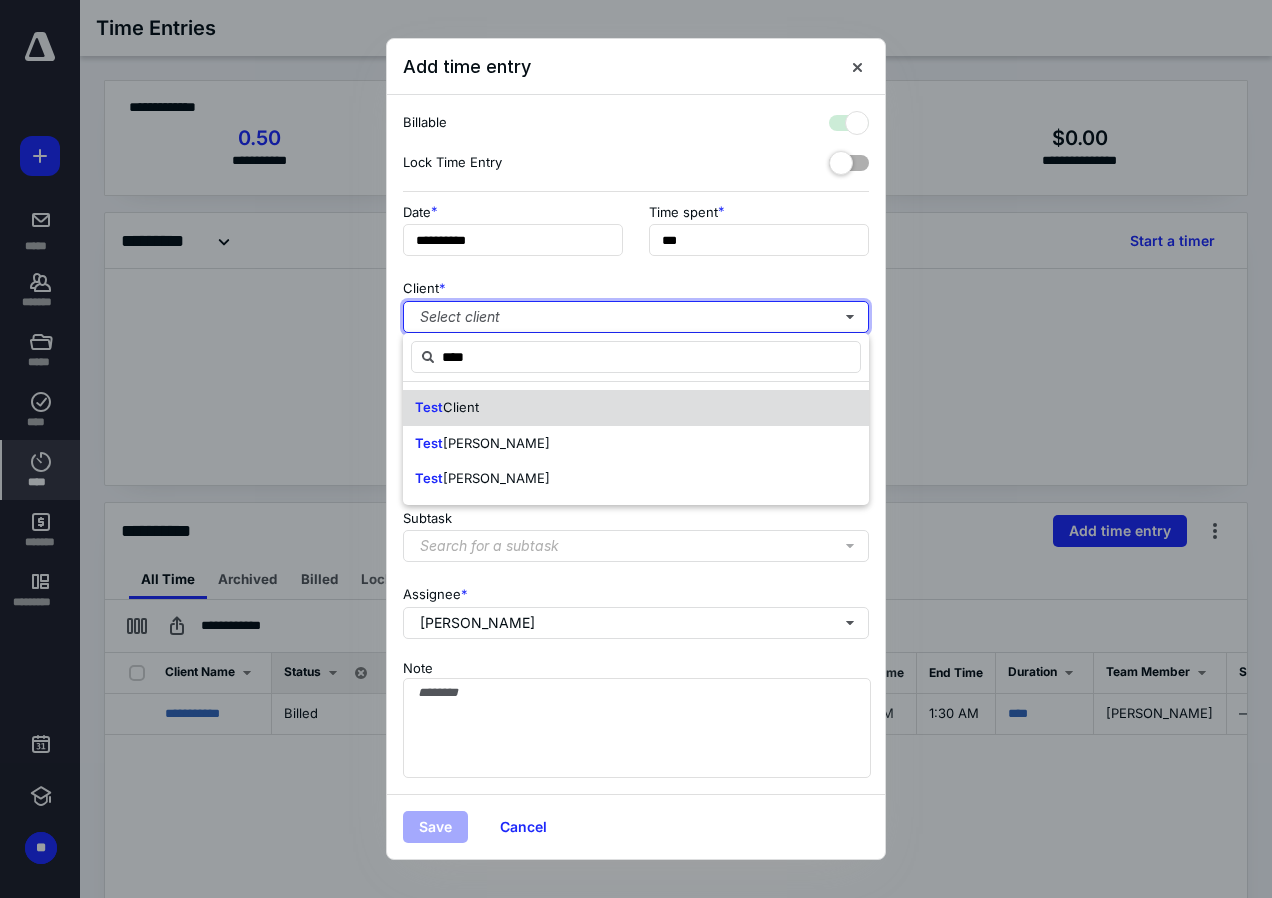 checkbox on "true" 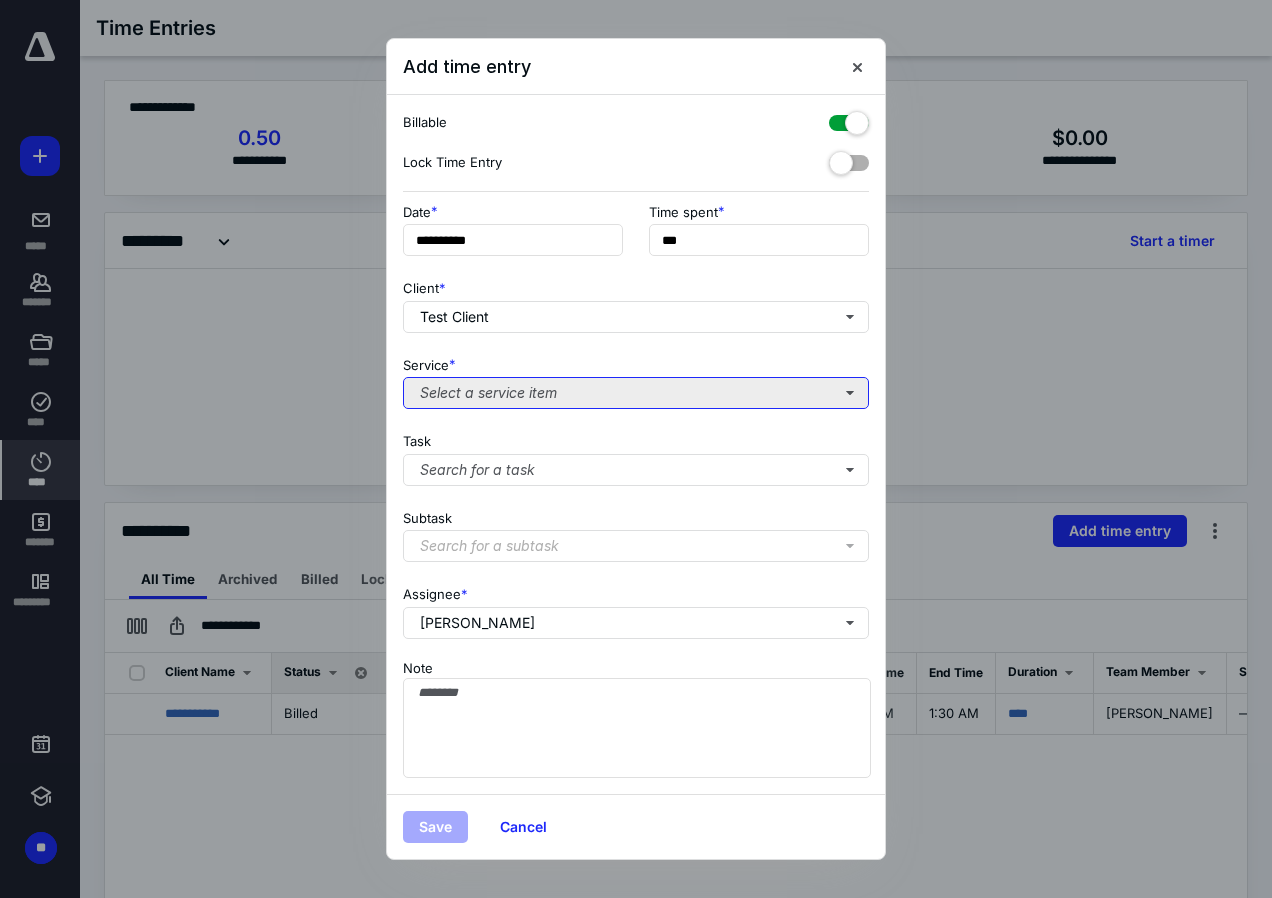 click on "Select a service item" at bounding box center [636, 393] 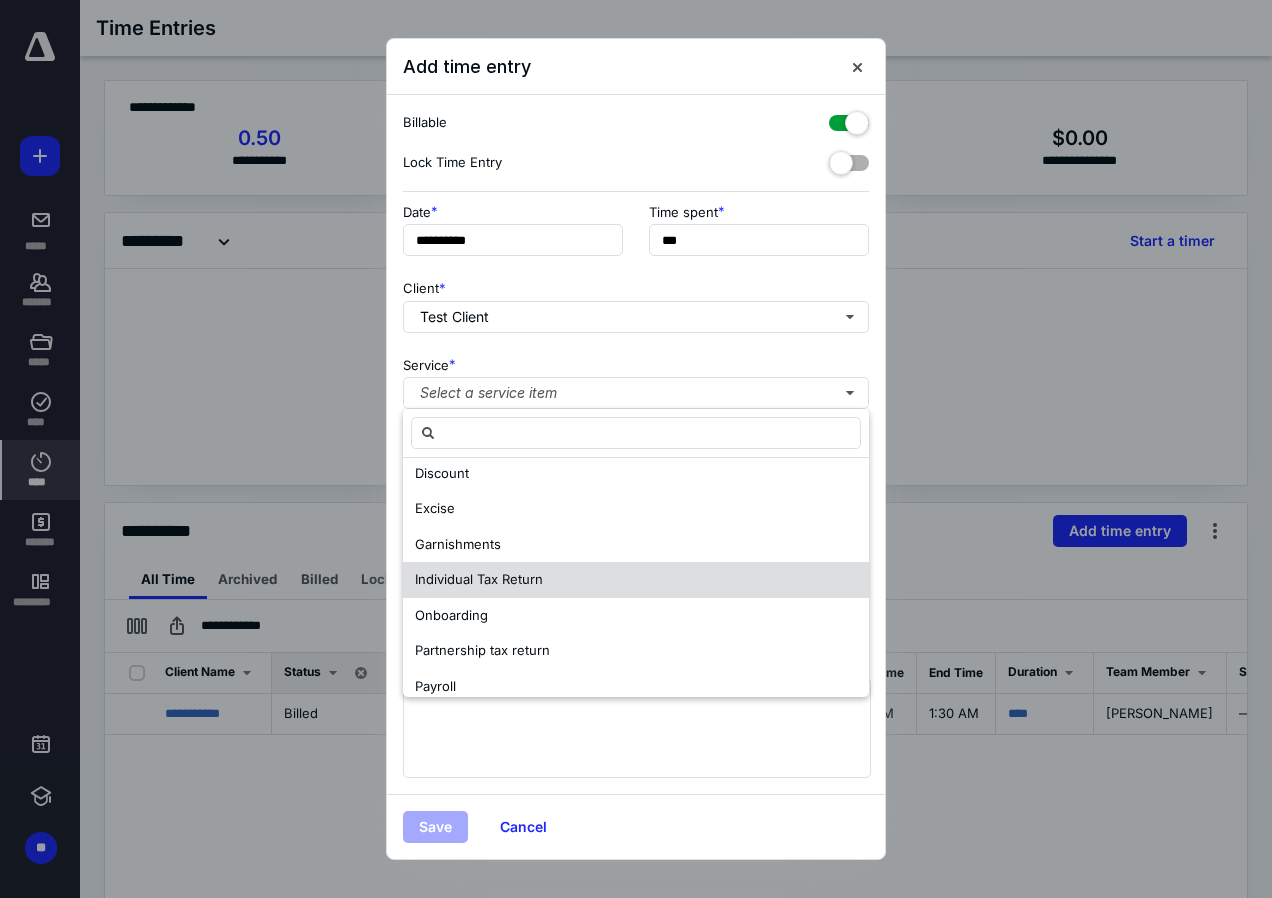 scroll, scrollTop: 323, scrollLeft: 0, axis: vertical 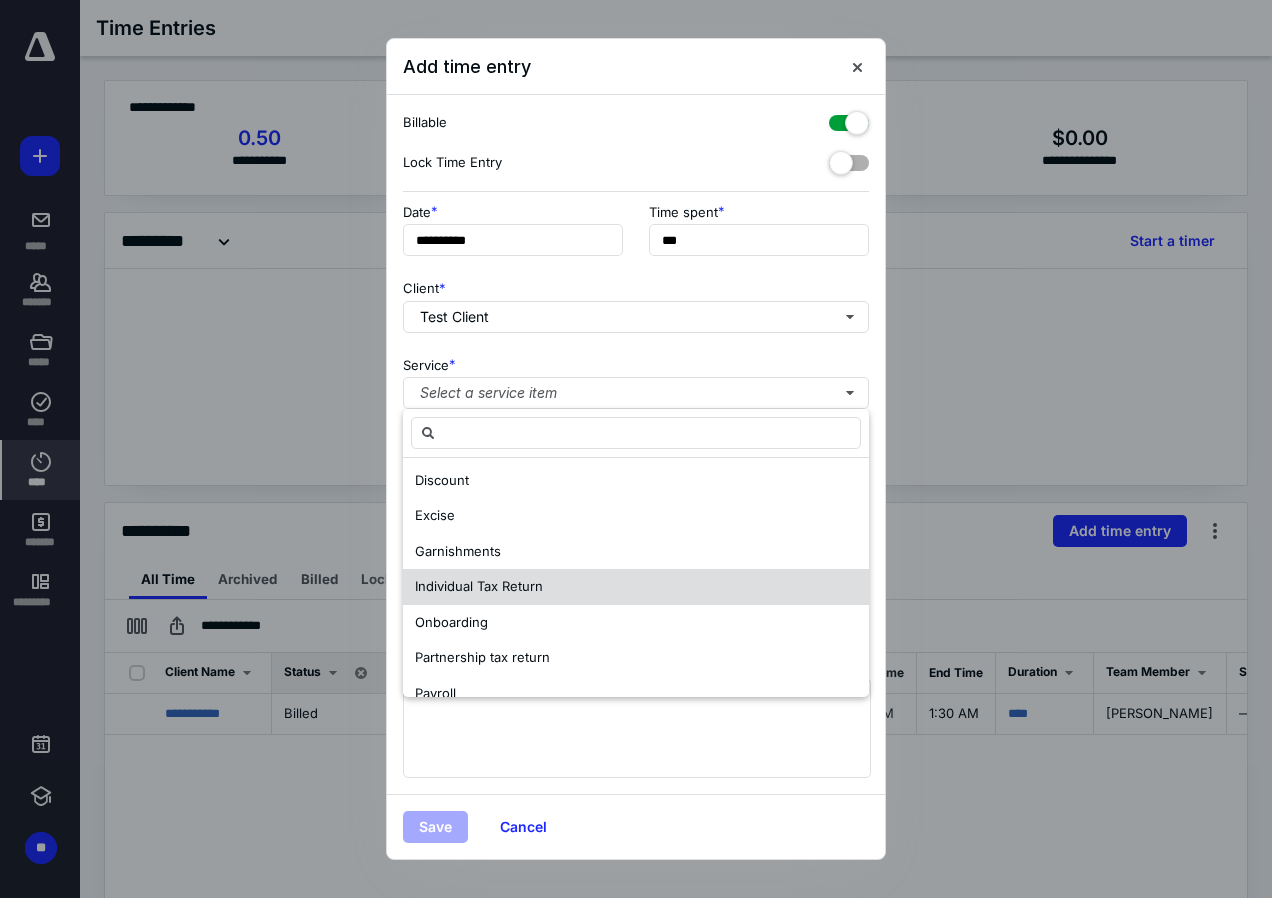 click on "Individual Tax Return" at bounding box center [636, 587] 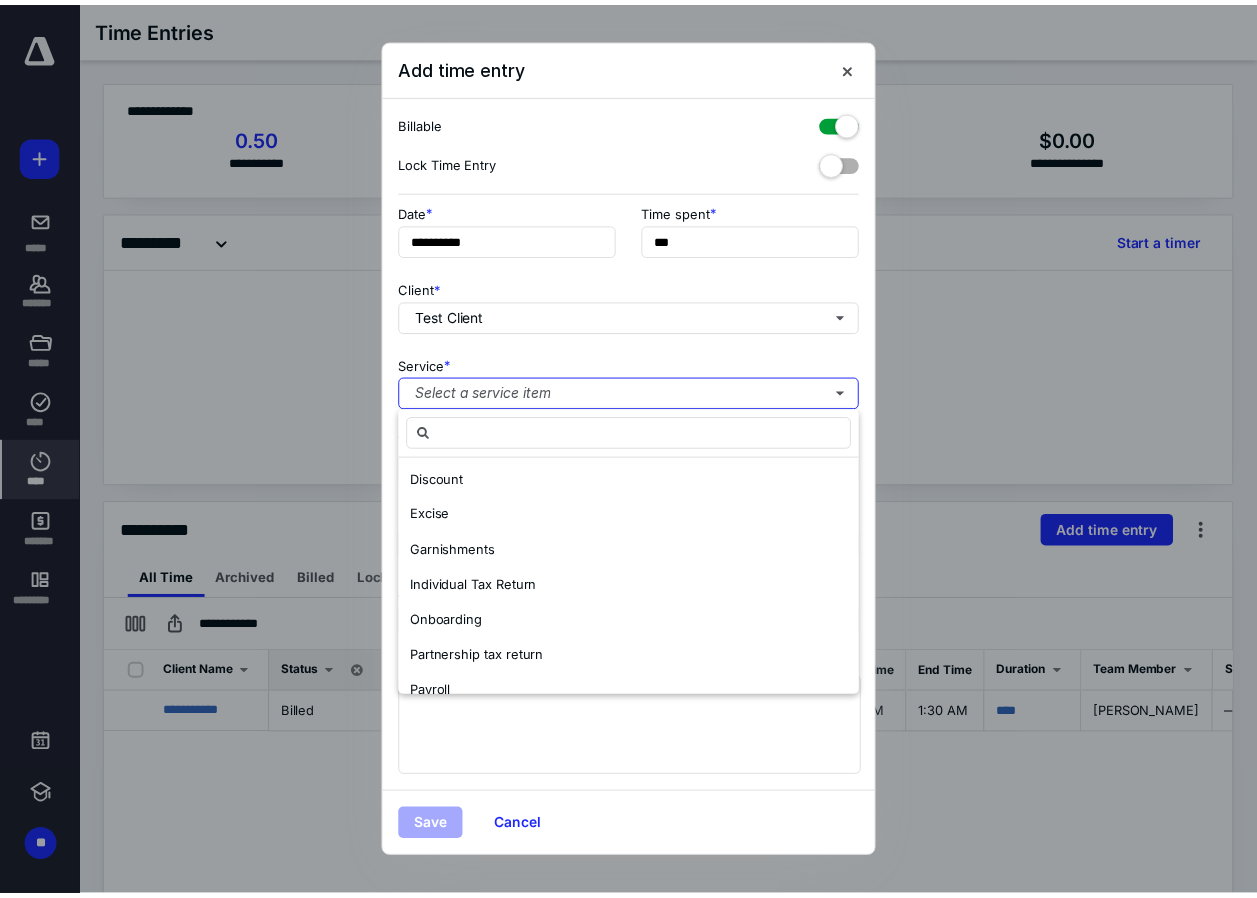 scroll, scrollTop: 0, scrollLeft: 0, axis: both 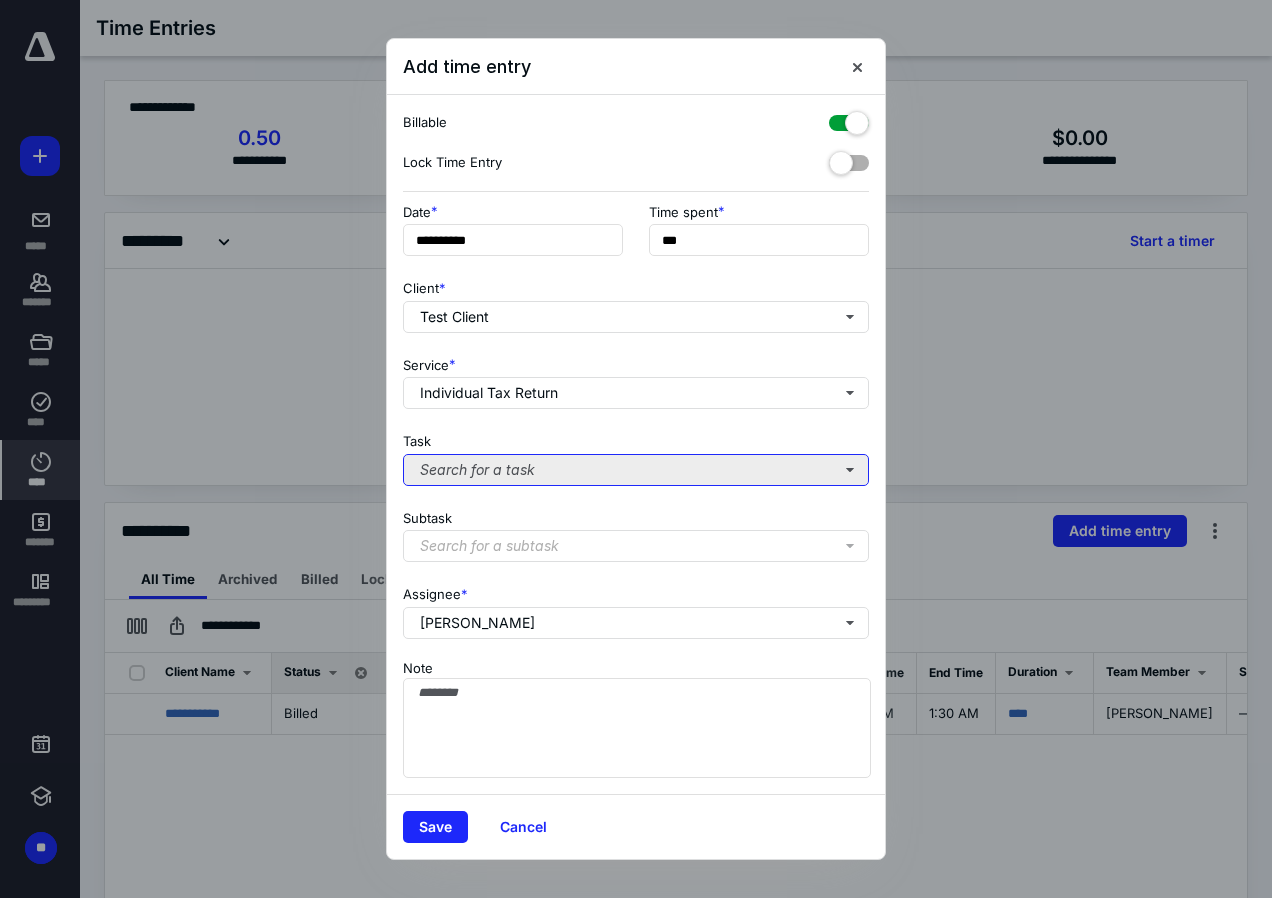 click on "Search for a task" at bounding box center (636, 470) 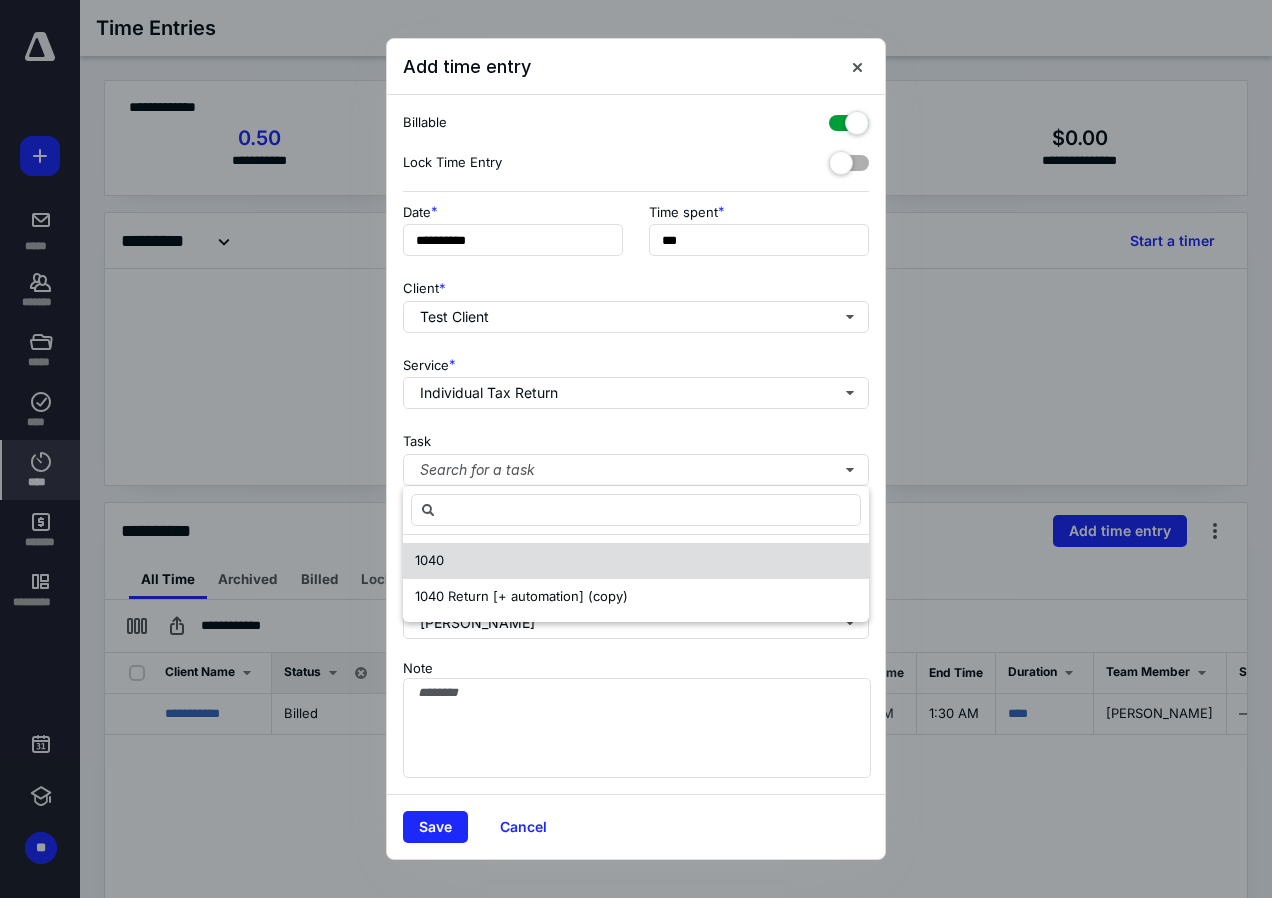 click on "1040" at bounding box center (636, 561) 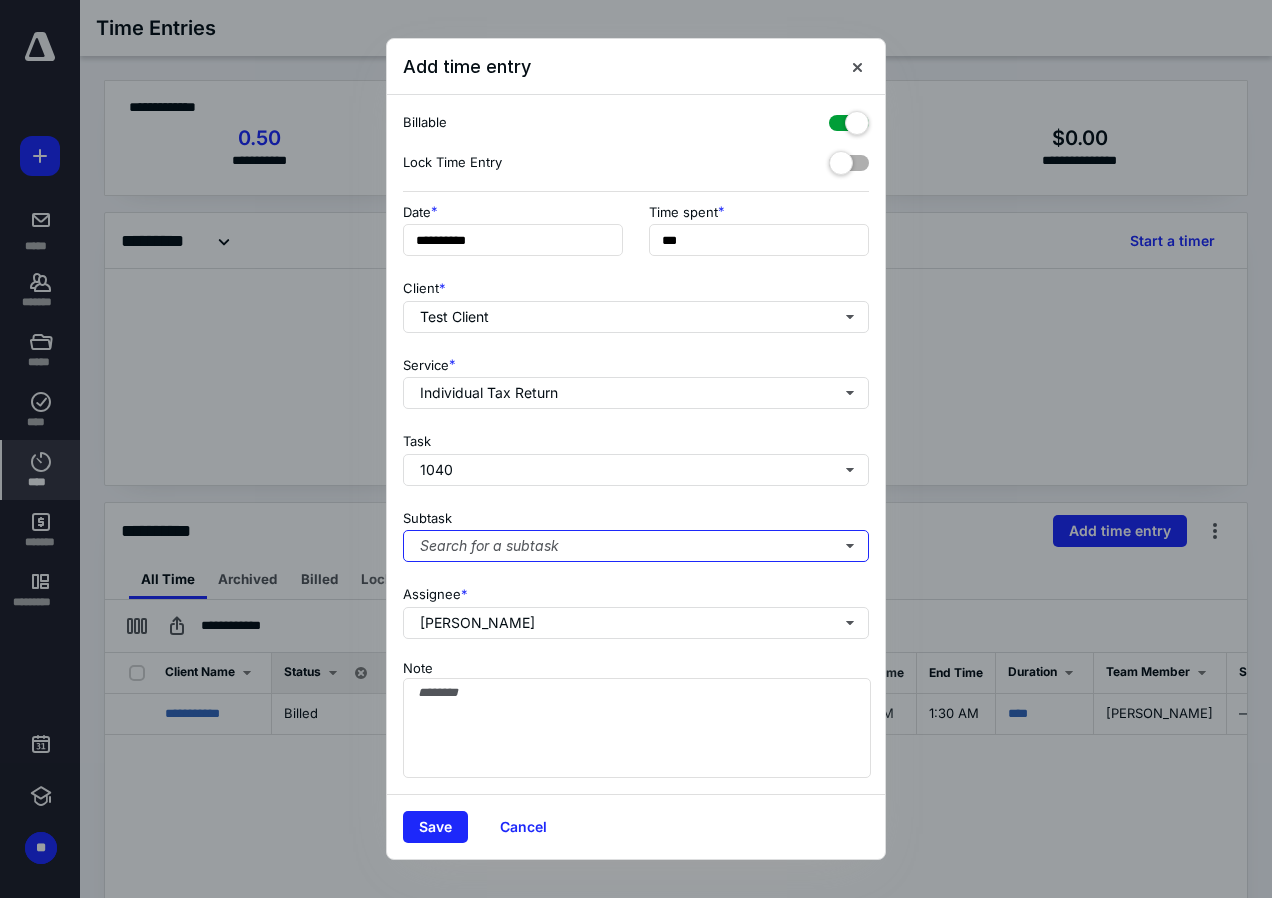 click on "Search for a subtask" at bounding box center (636, 546) 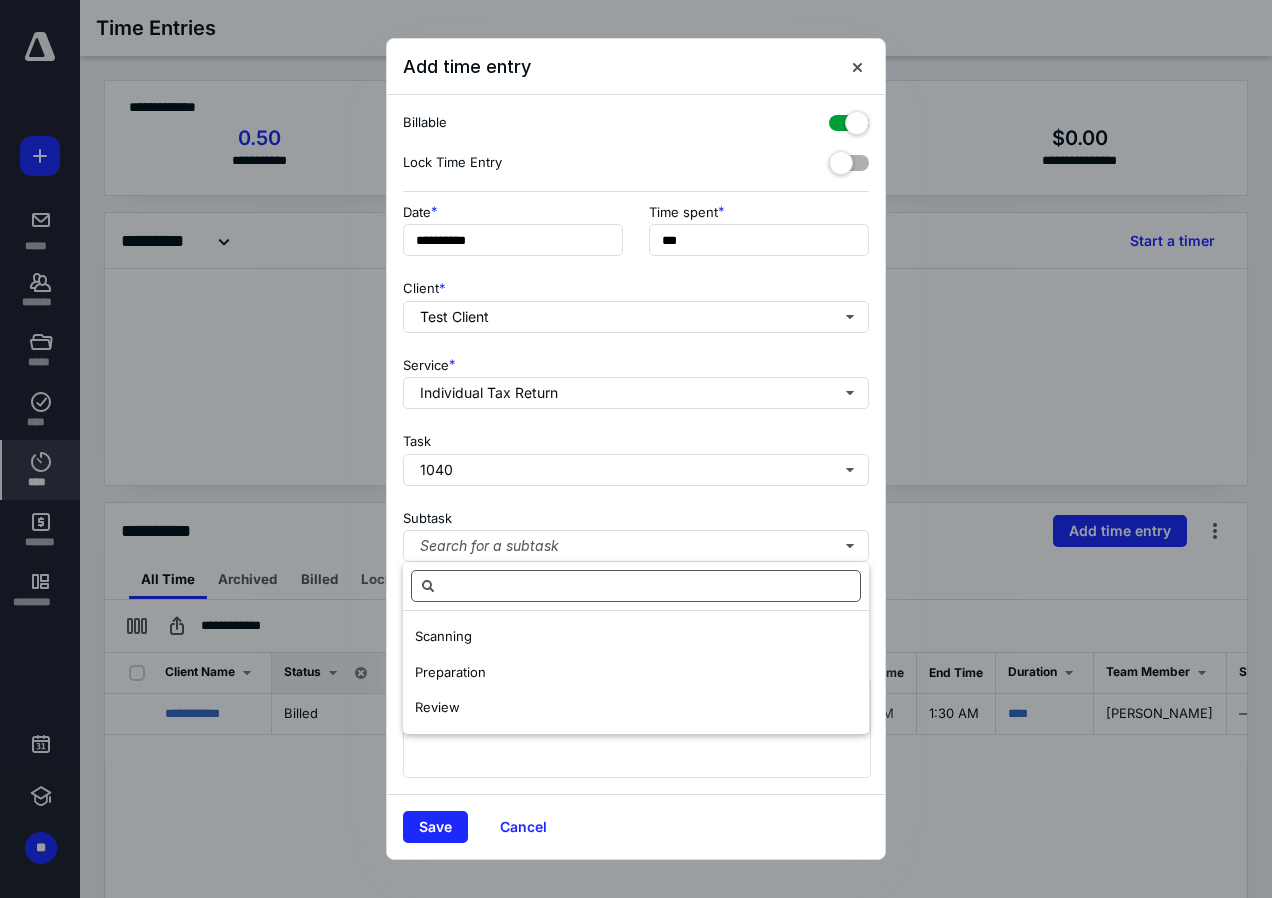 drag, startPoint x: 500, startPoint y: 629, endPoint x: 519, endPoint y: 596, distance: 38.078865 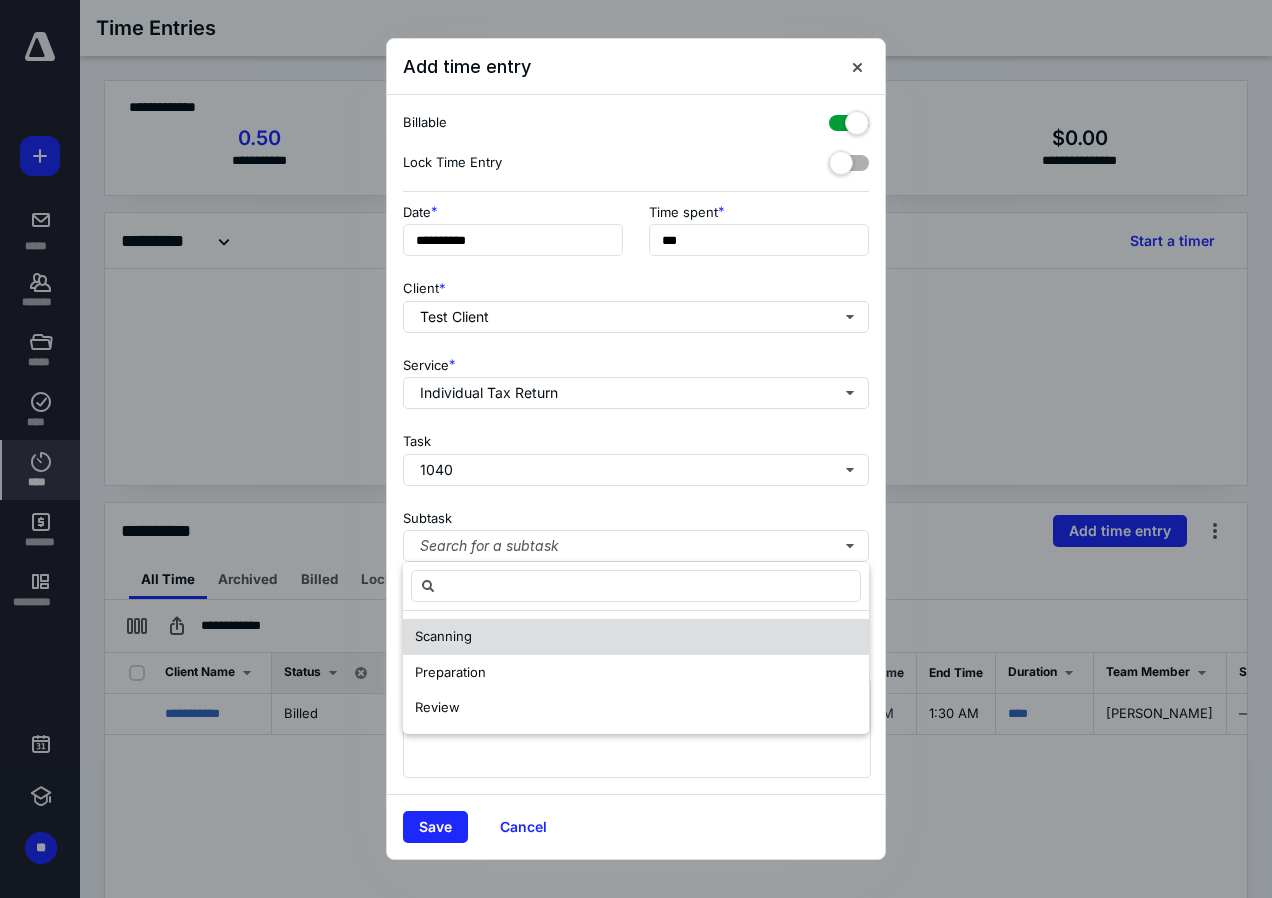 click on "Scanning" at bounding box center [443, 636] 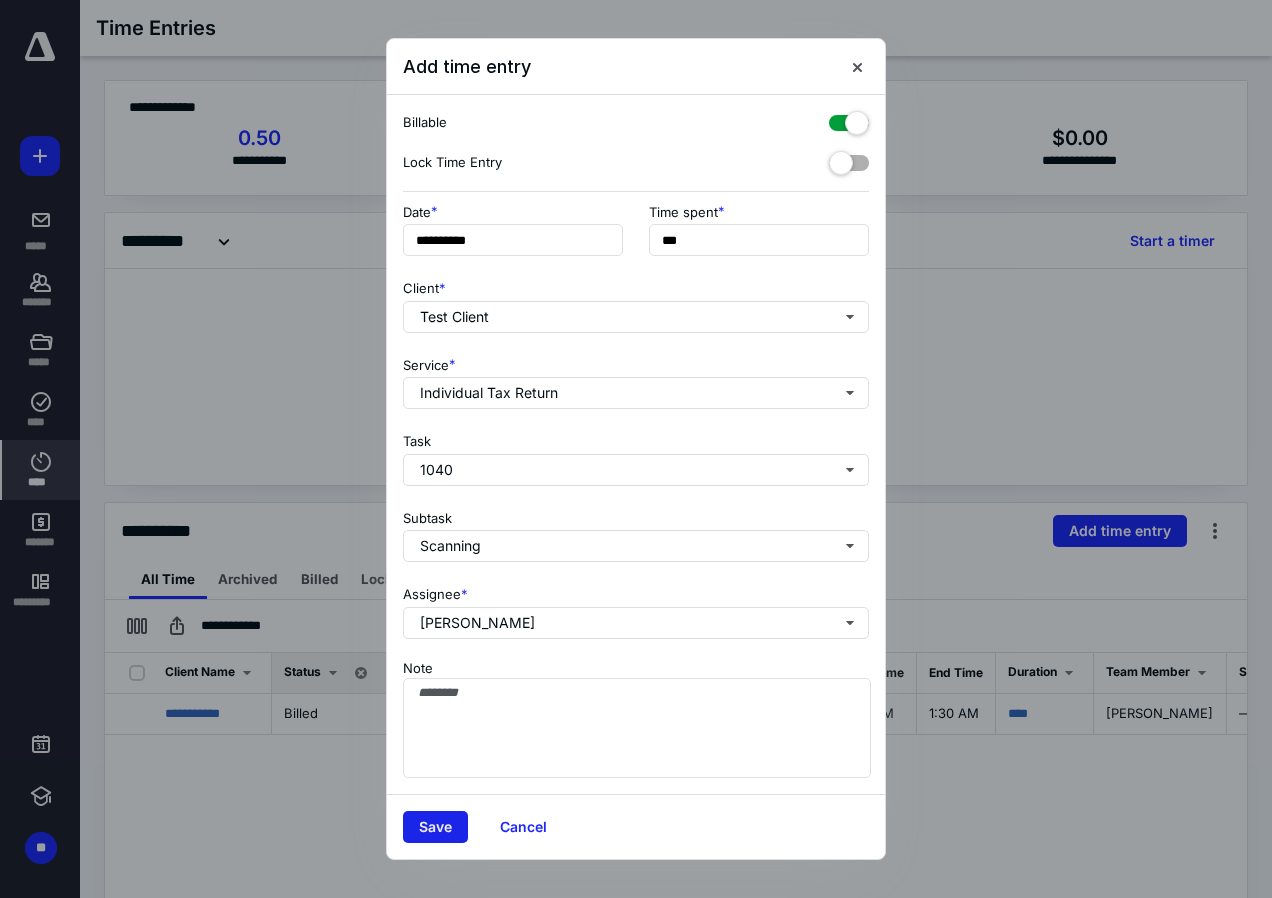 click on "Save" at bounding box center (435, 827) 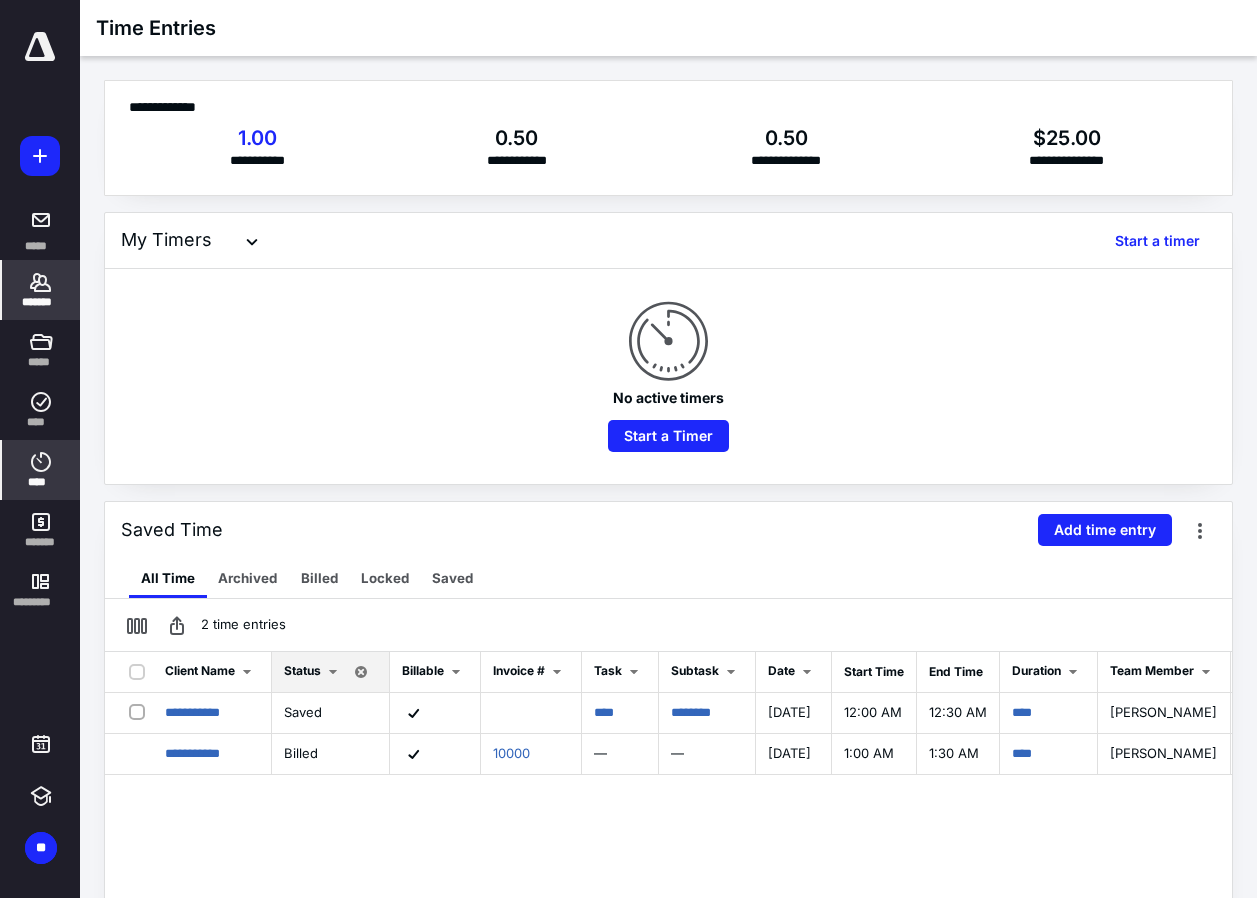 click on "*******" at bounding box center (41, 290) 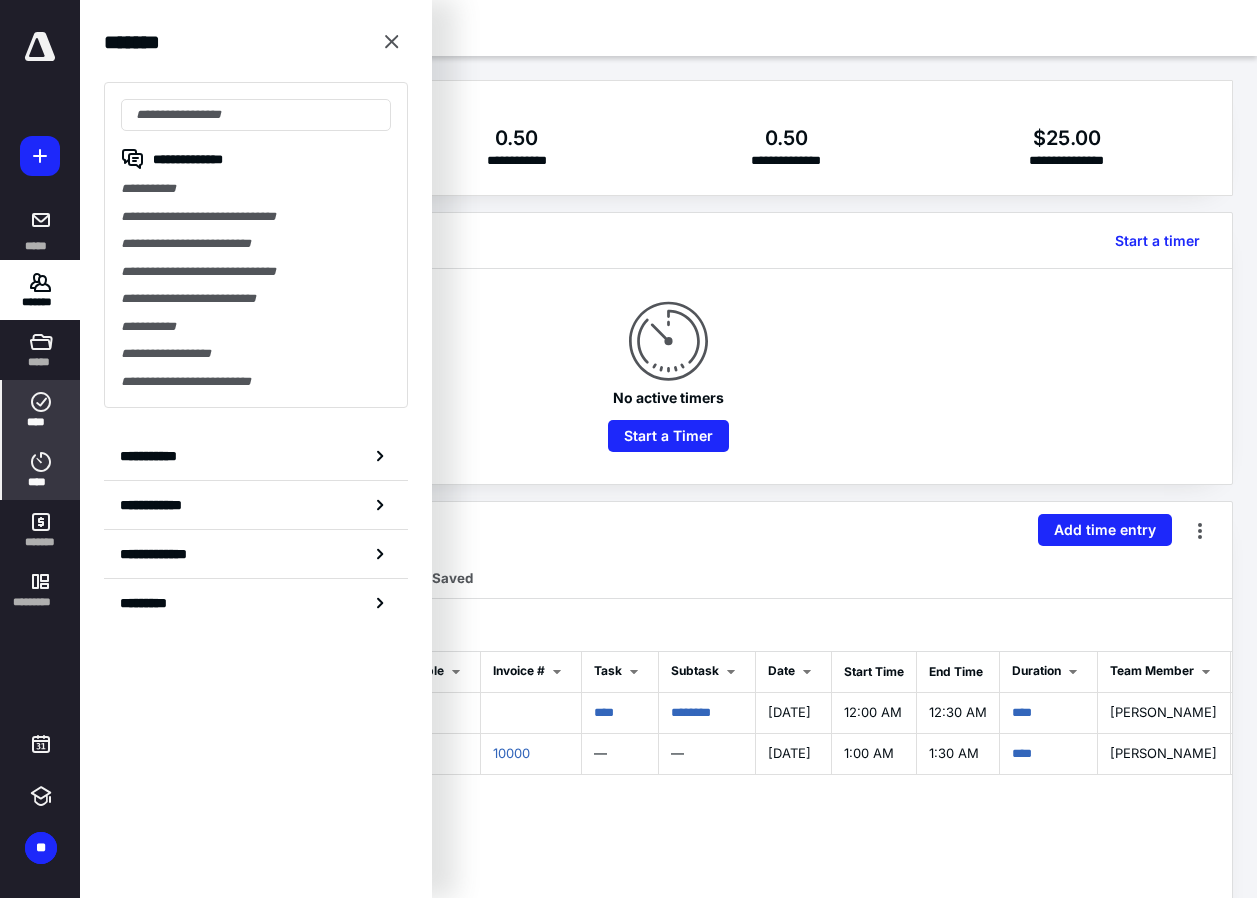 click on "****" at bounding box center [41, 422] 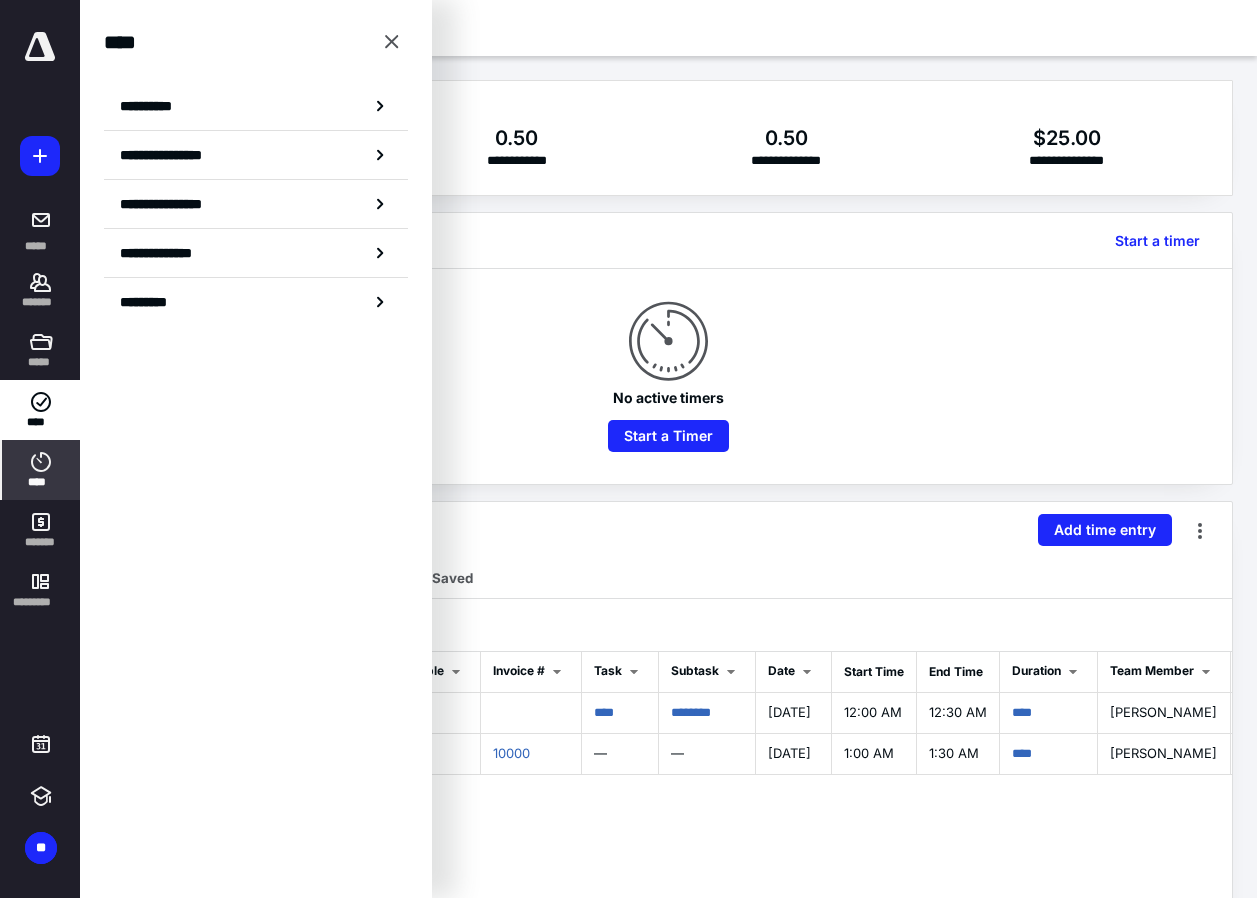 click on "**********" at bounding box center (153, 106) 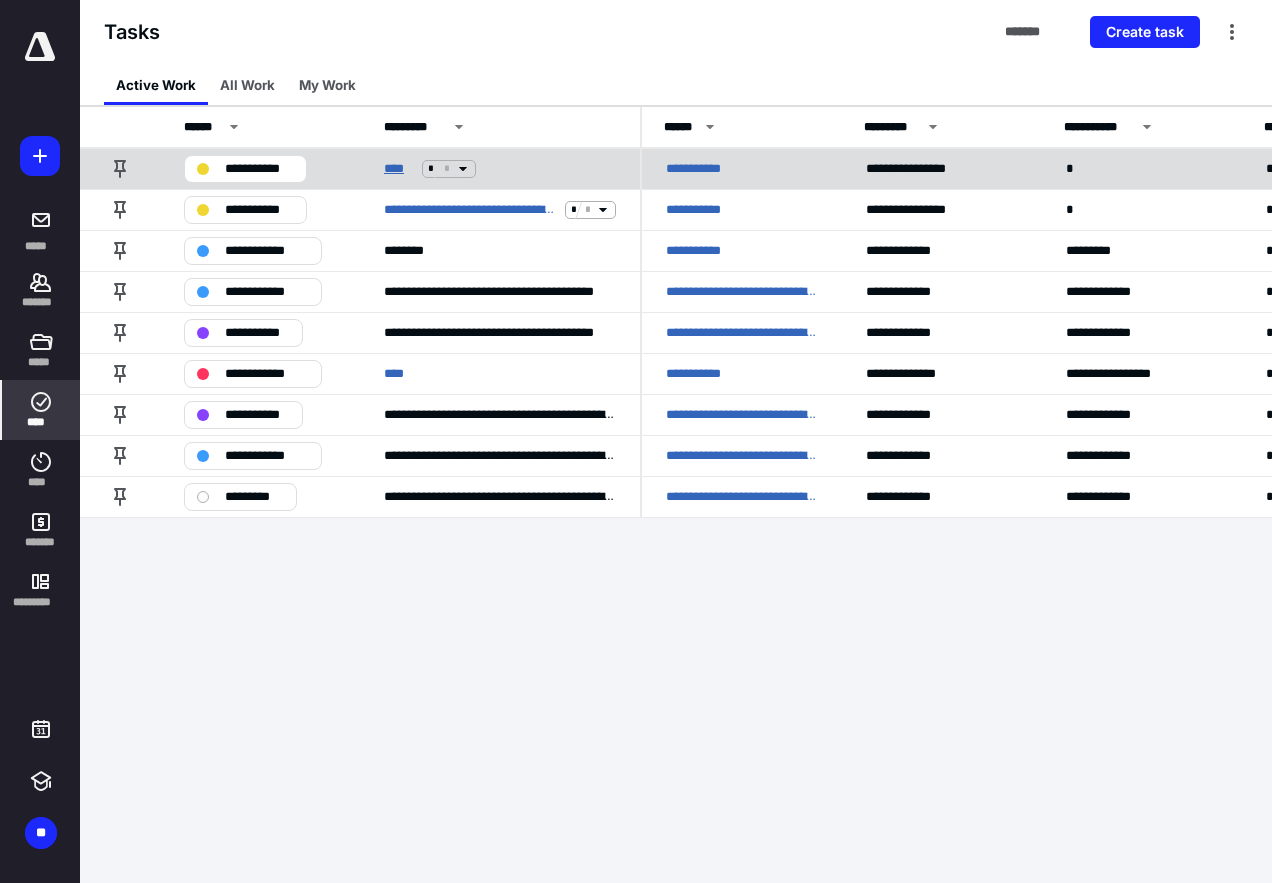 click on "****" at bounding box center (399, 169) 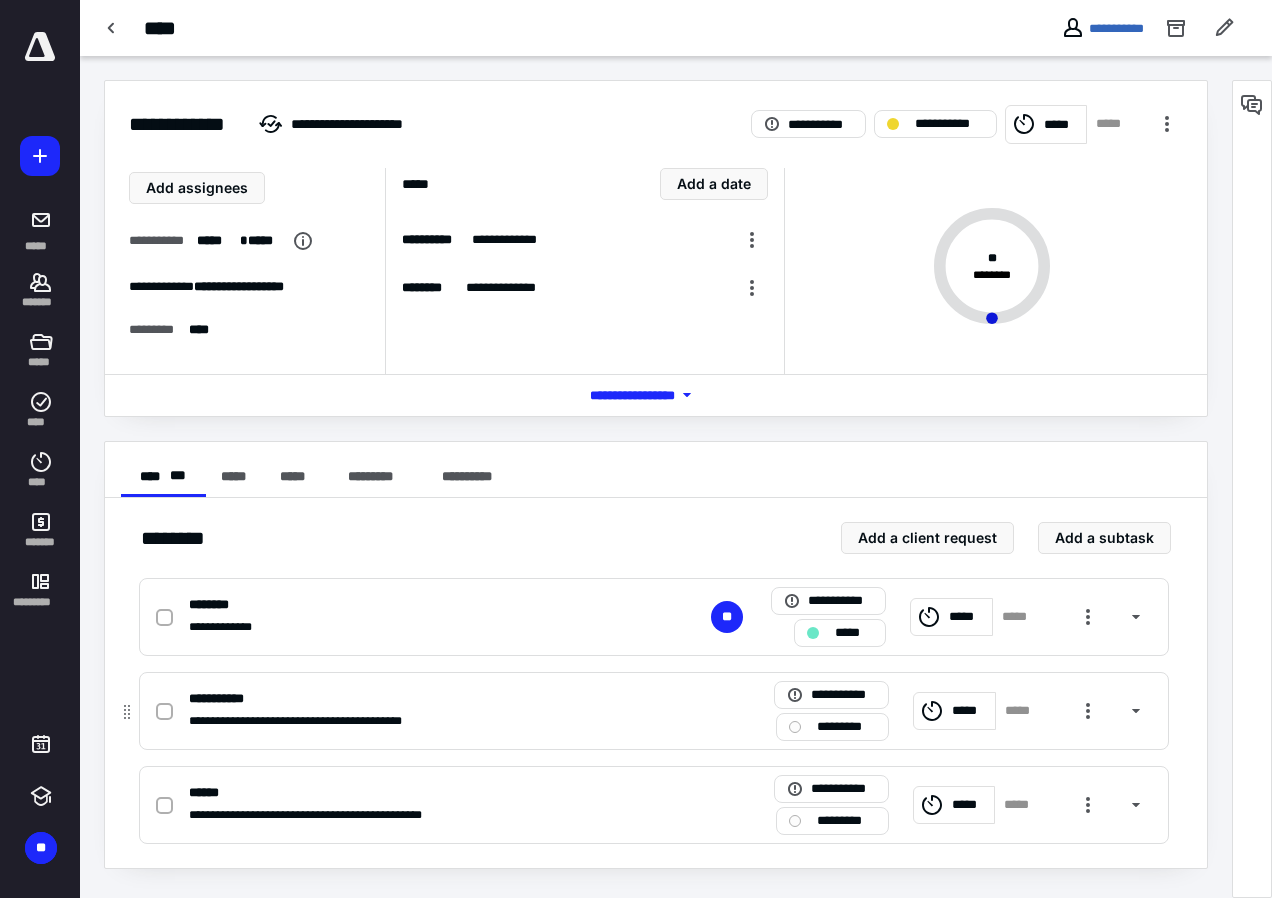 click on "**********" at bounding box center [654, 711] 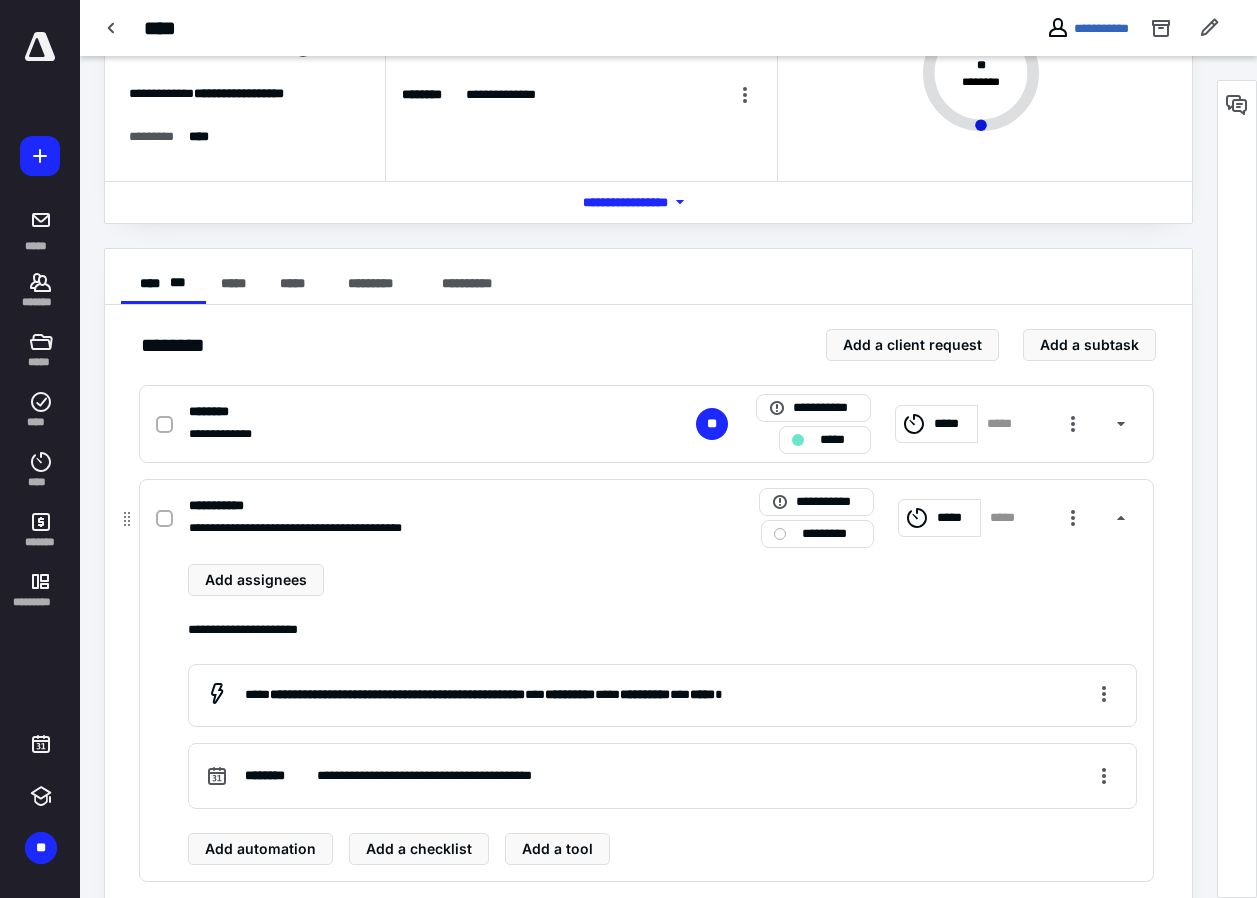 scroll, scrollTop: 320, scrollLeft: 0, axis: vertical 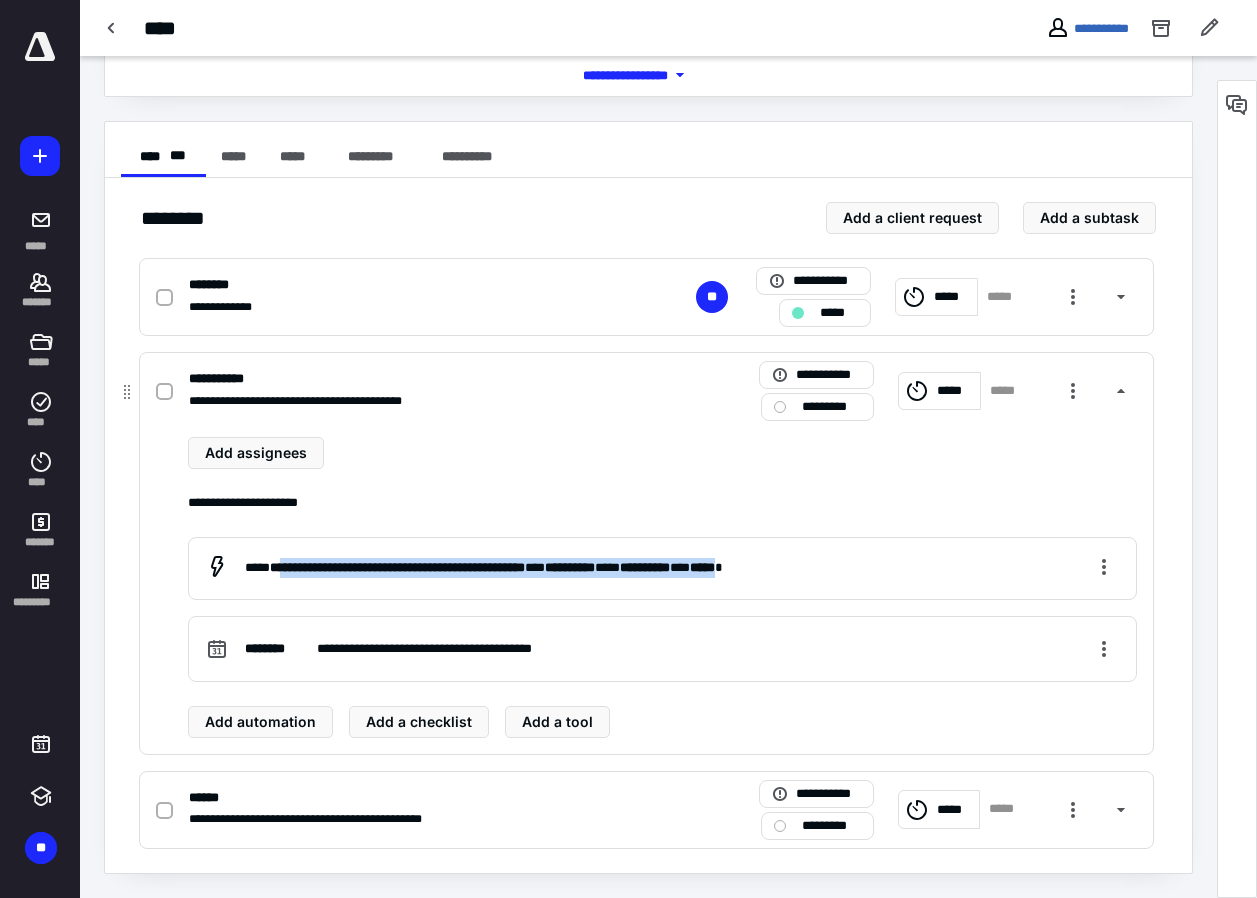 drag, startPoint x: 294, startPoint y: 565, endPoint x: 842, endPoint y: 581, distance: 548.2335 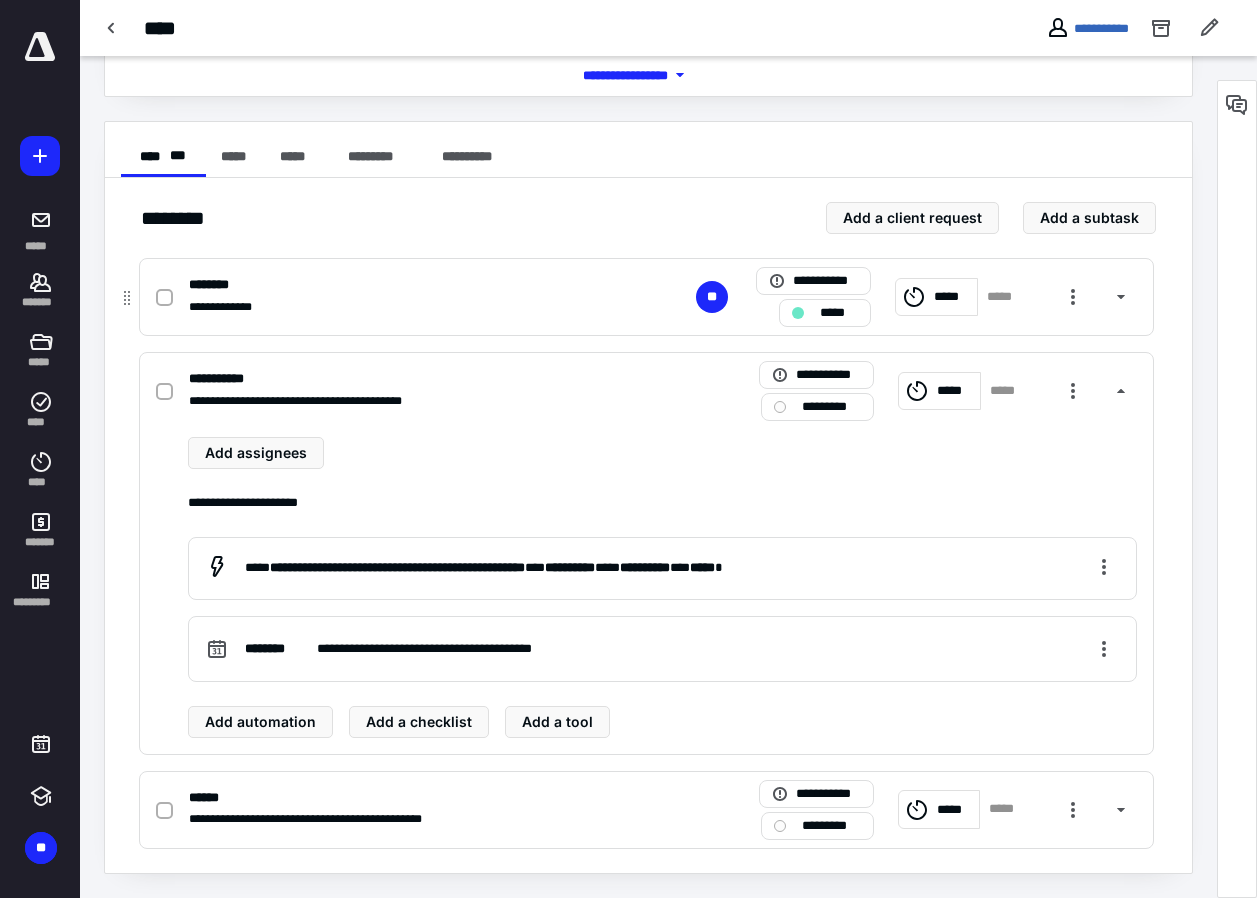 drag, startPoint x: 842, startPoint y: 581, endPoint x: 838, endPoint y: 307, distance: 274.0292 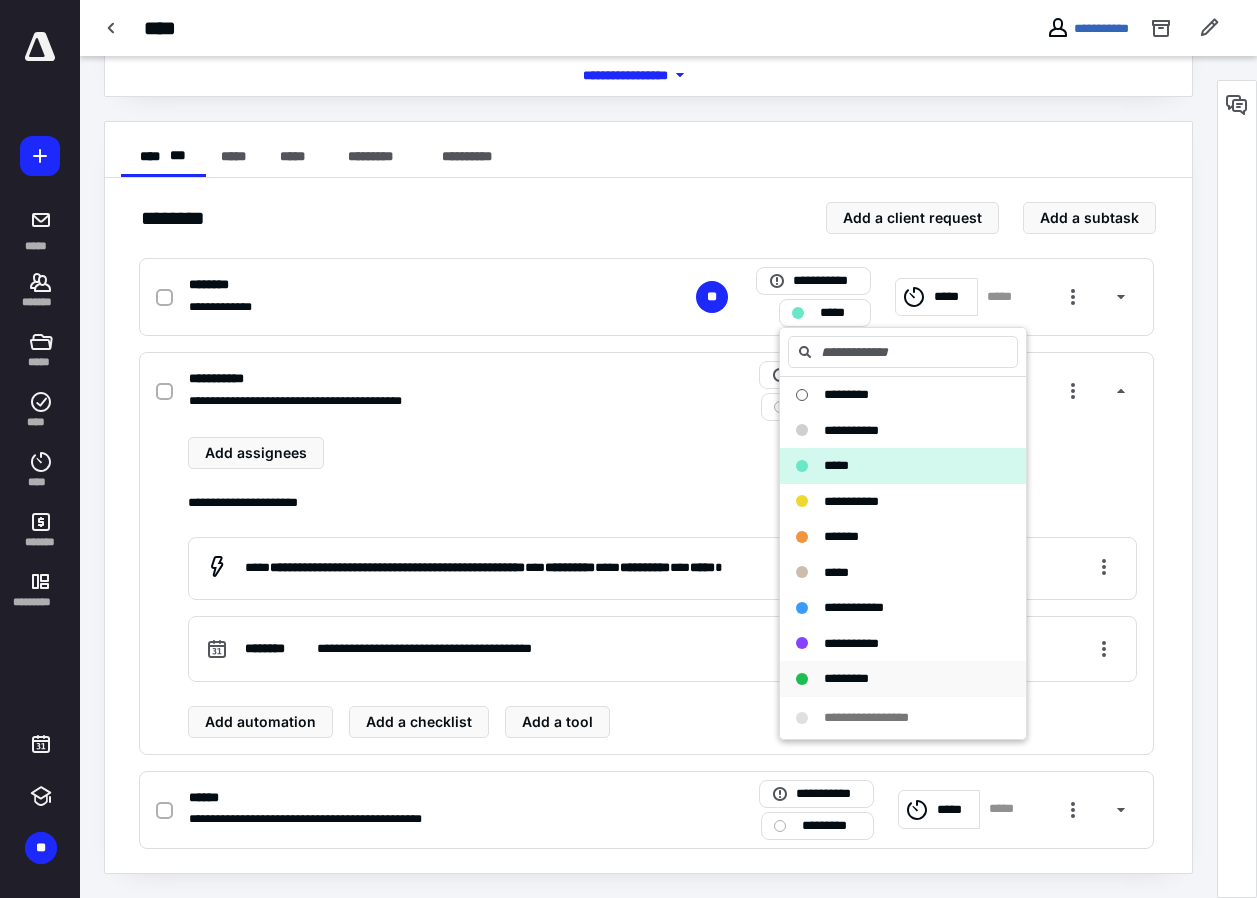 click on "*********" at bounding box center (891, 679) 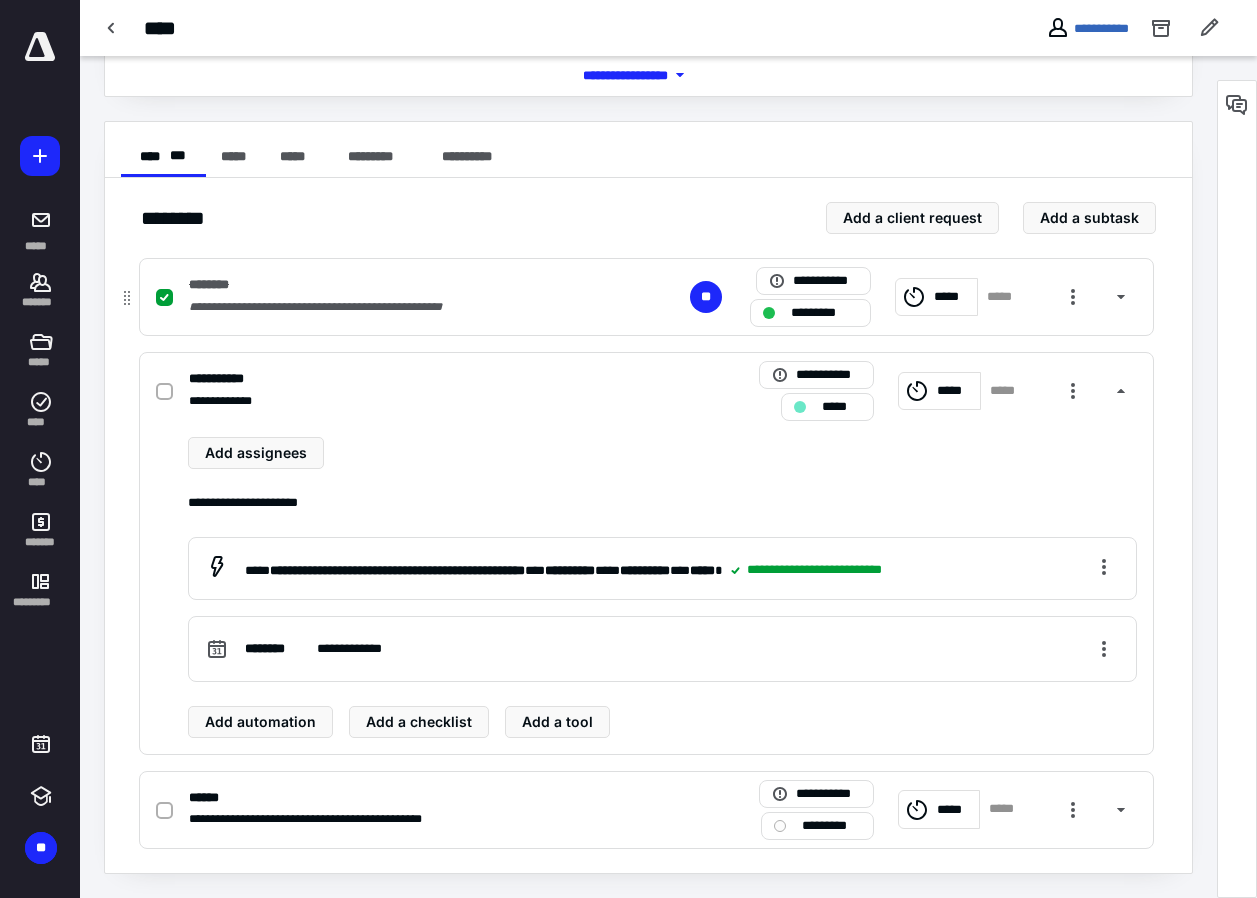 click on "*********" at bounding box center [824, 313] 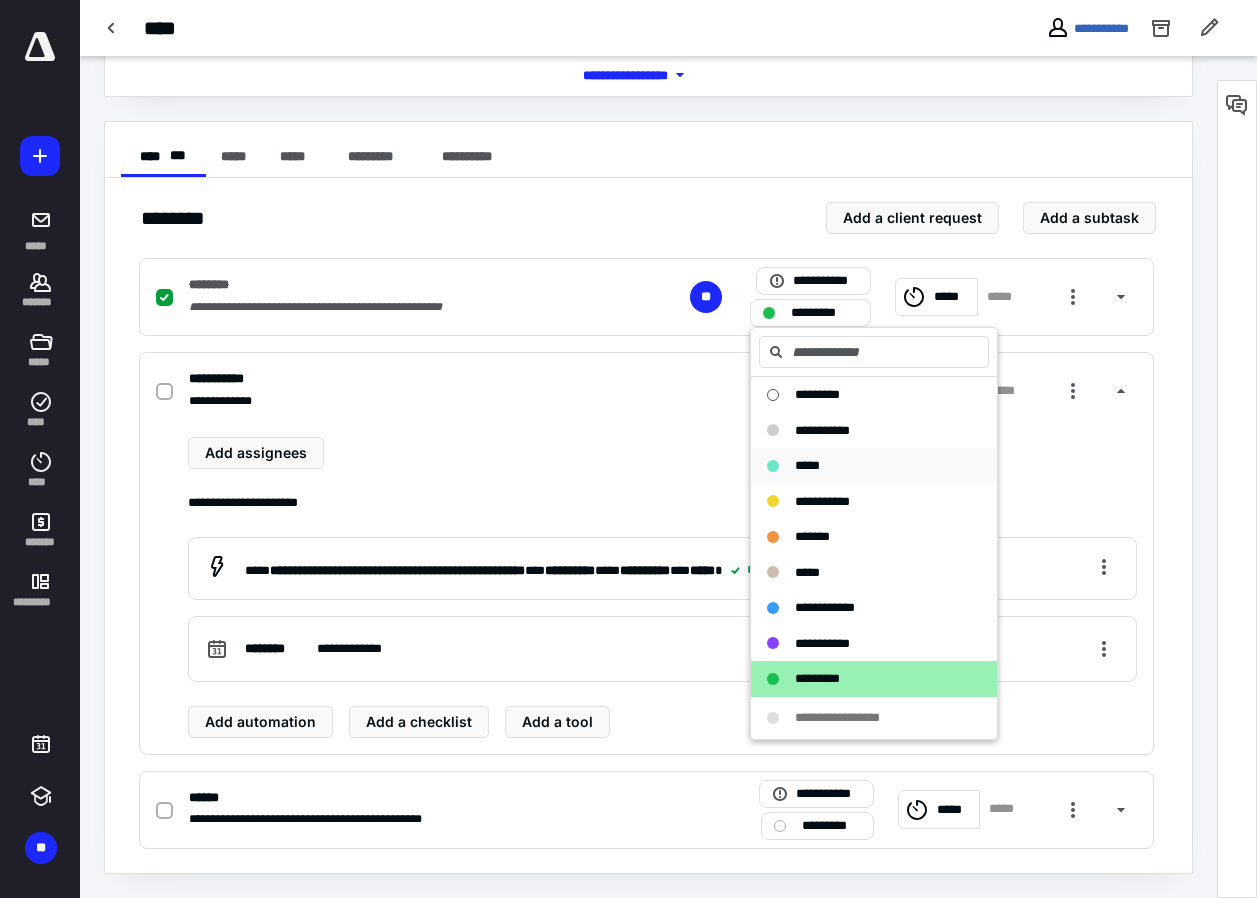 click on "*****" at bounding box center (807, 465) 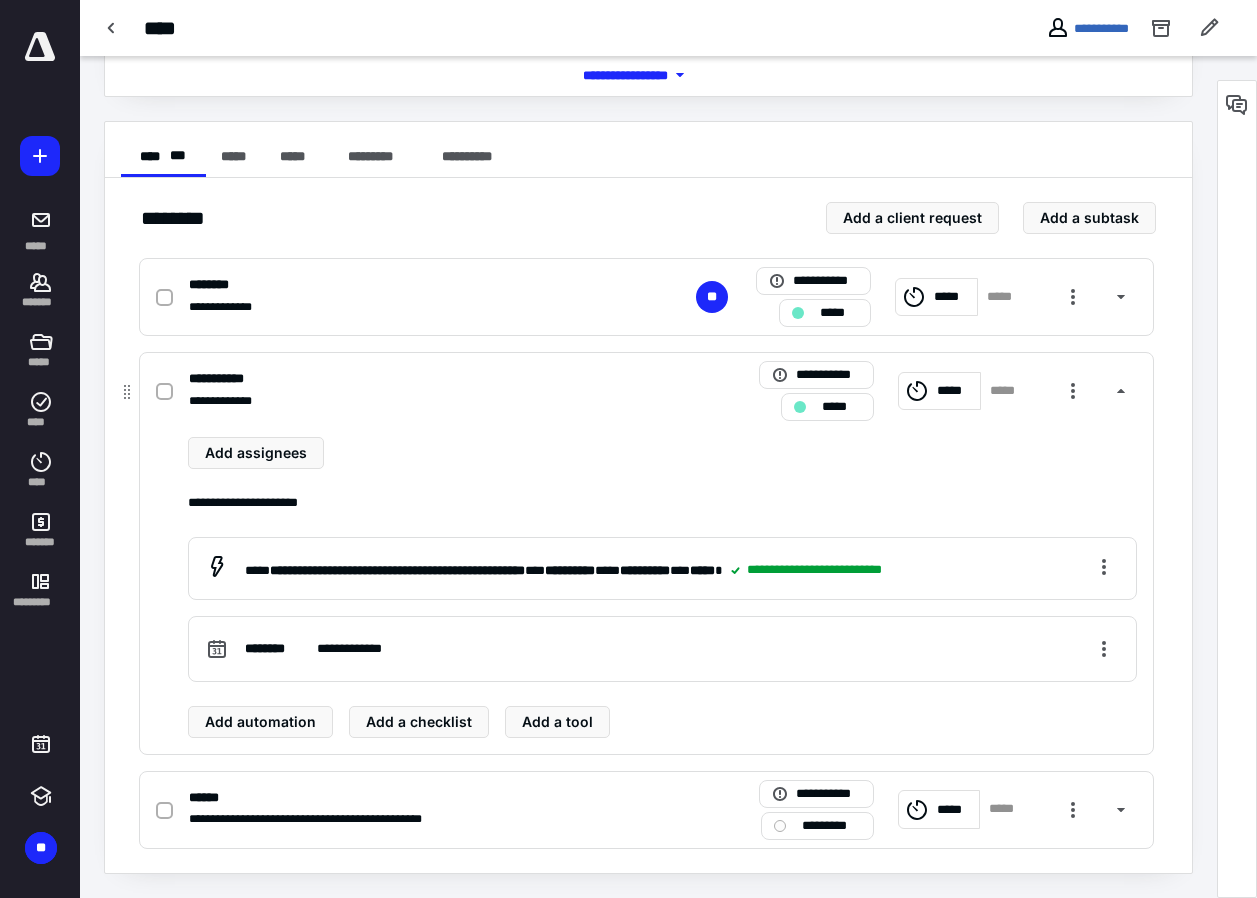 click on "*****" at bounding box center (841, 407) 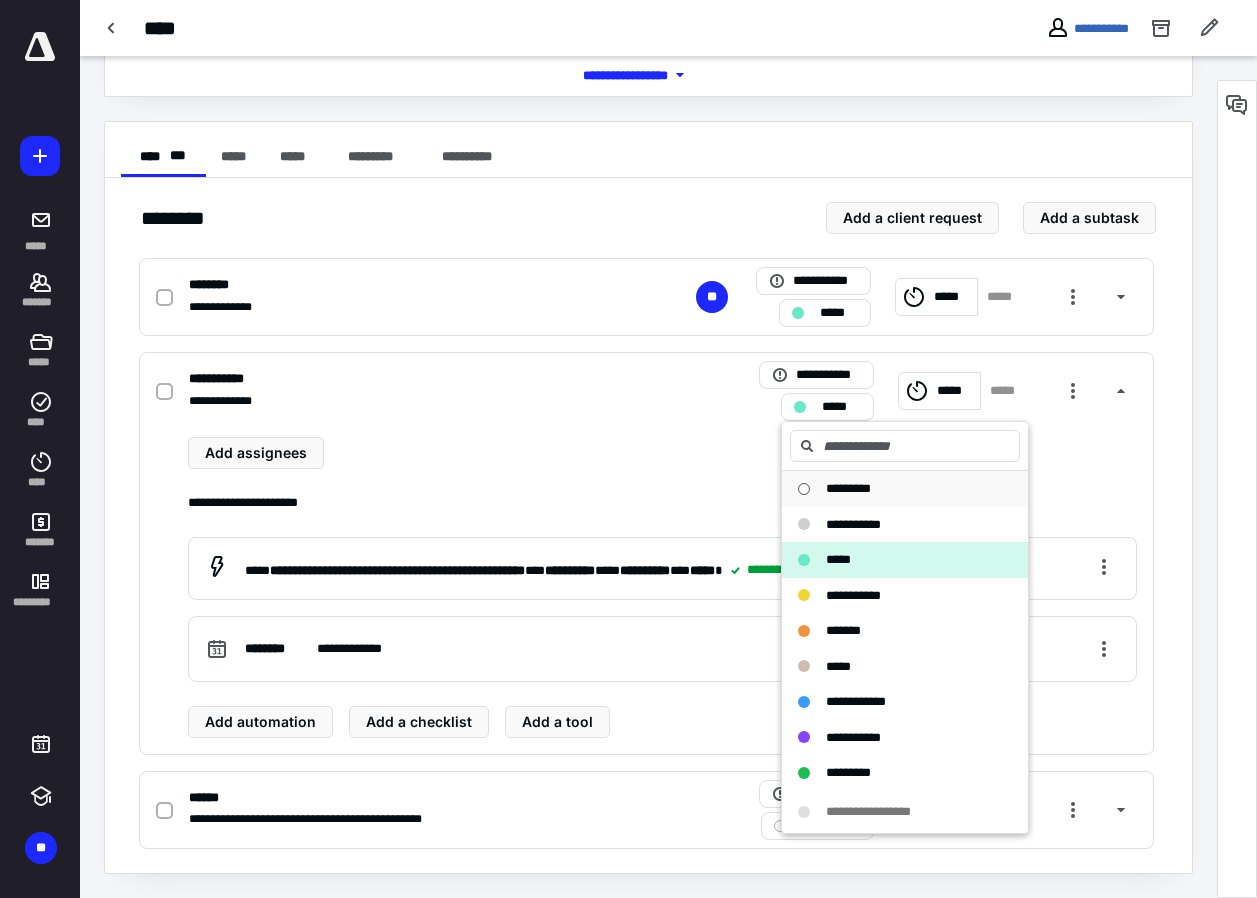 click on "*********" at bounding box center [848, 488] 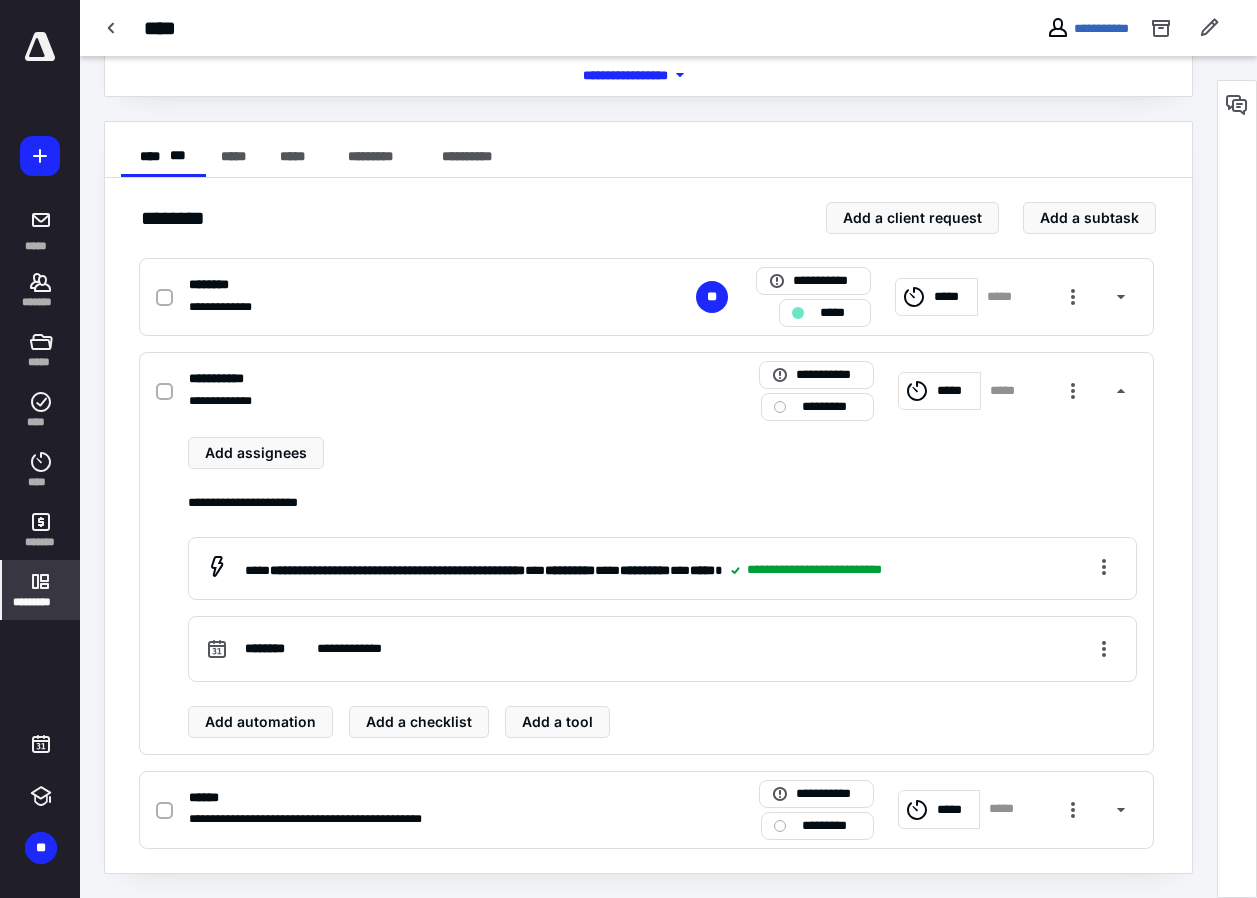 drag, startPoint x: 39, startPoint y: 594, endPoint x: 67, endPoint y: 594, distance: 28 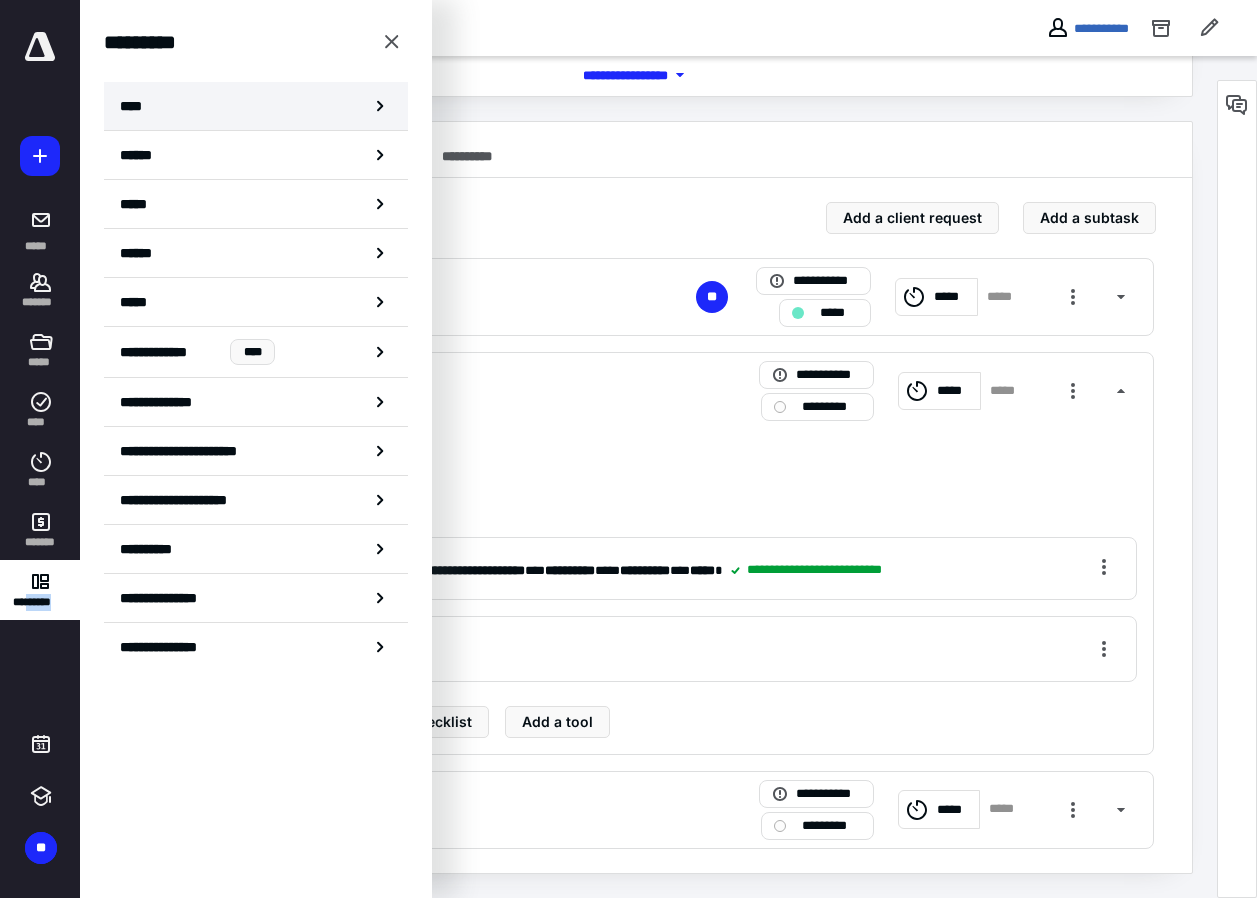 click on "****" at bounding box center [136, 106] 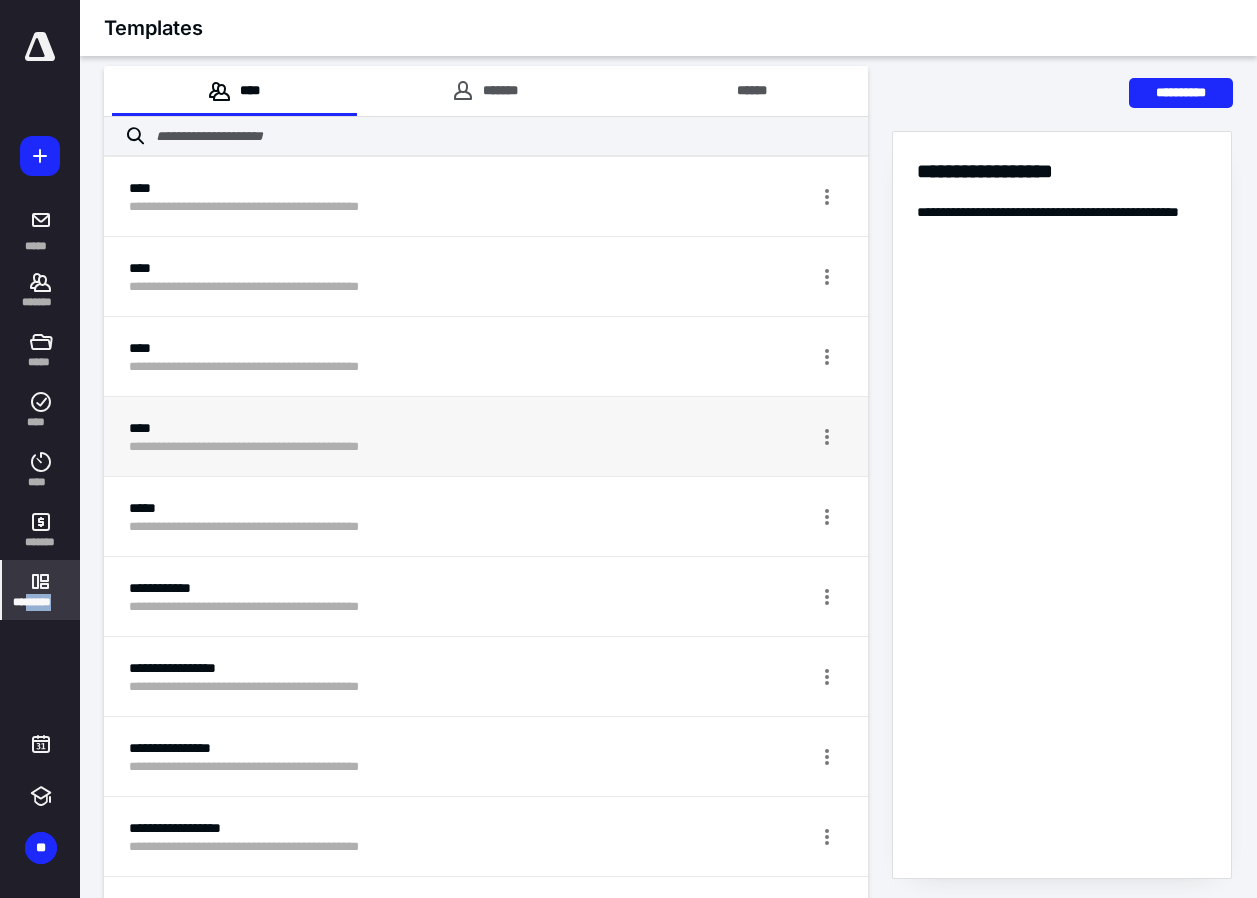 scroll, scrollTop: 100, scrollLeft: 0, axis: vertical 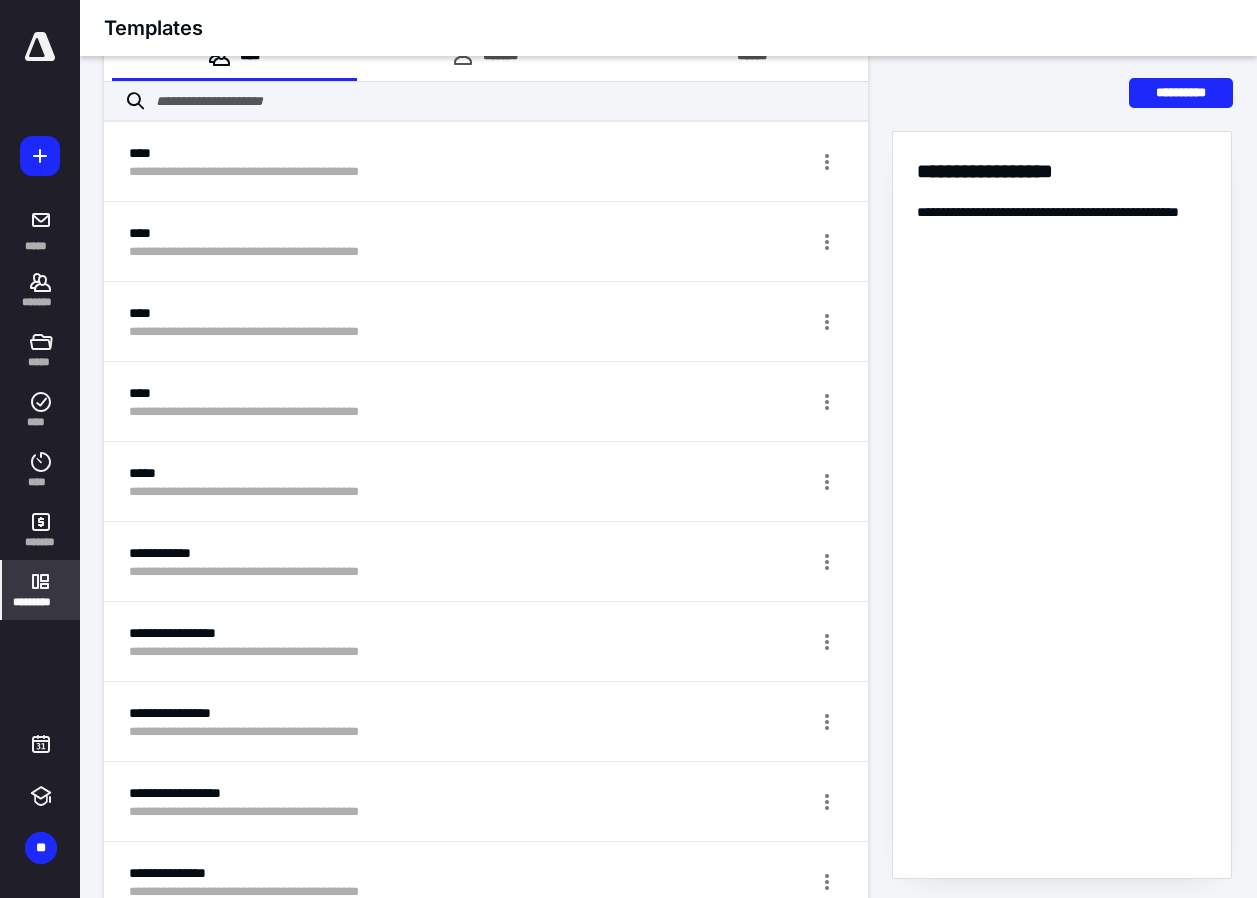 click on "*********" at bounding box center (41, 602) 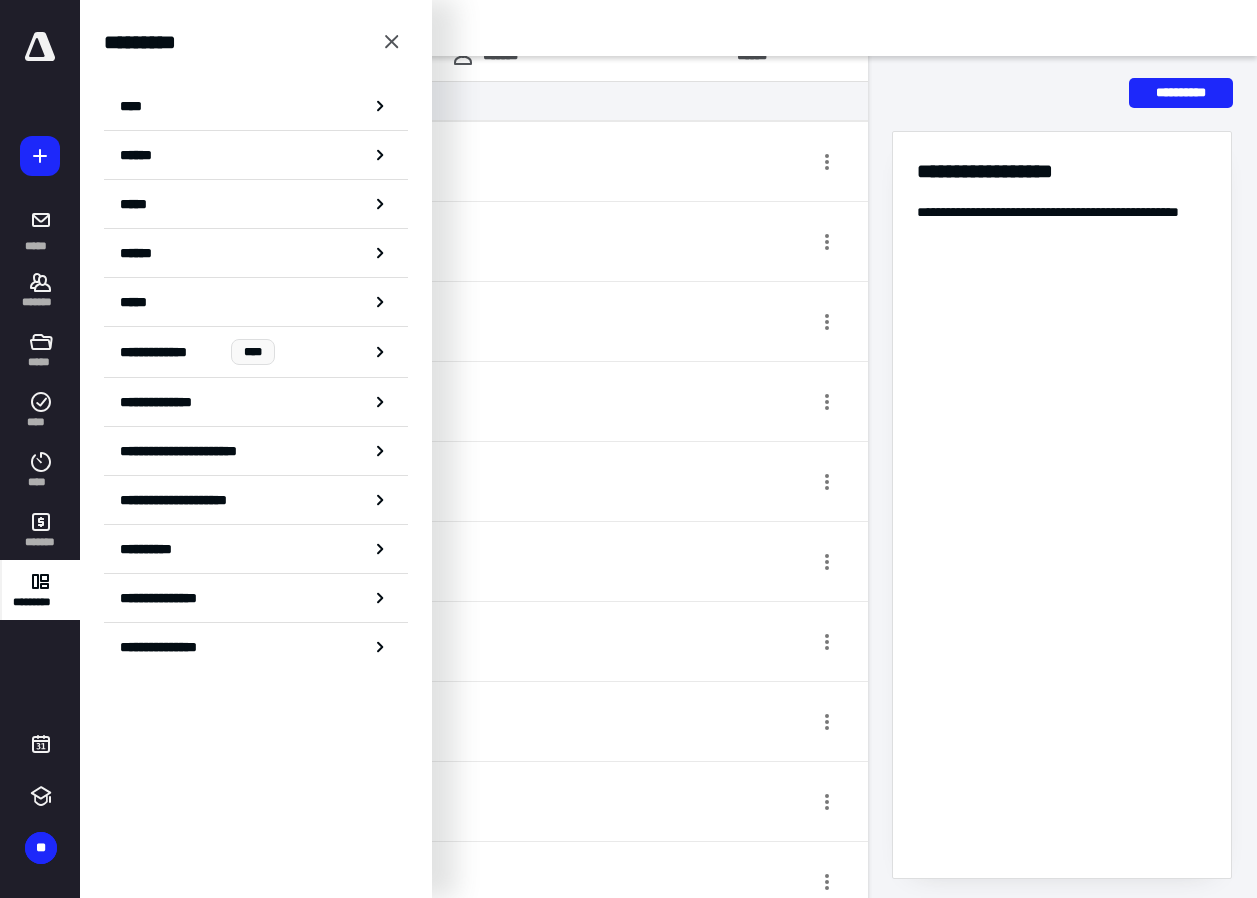 click on "*********" at bounding box center (41, 602) 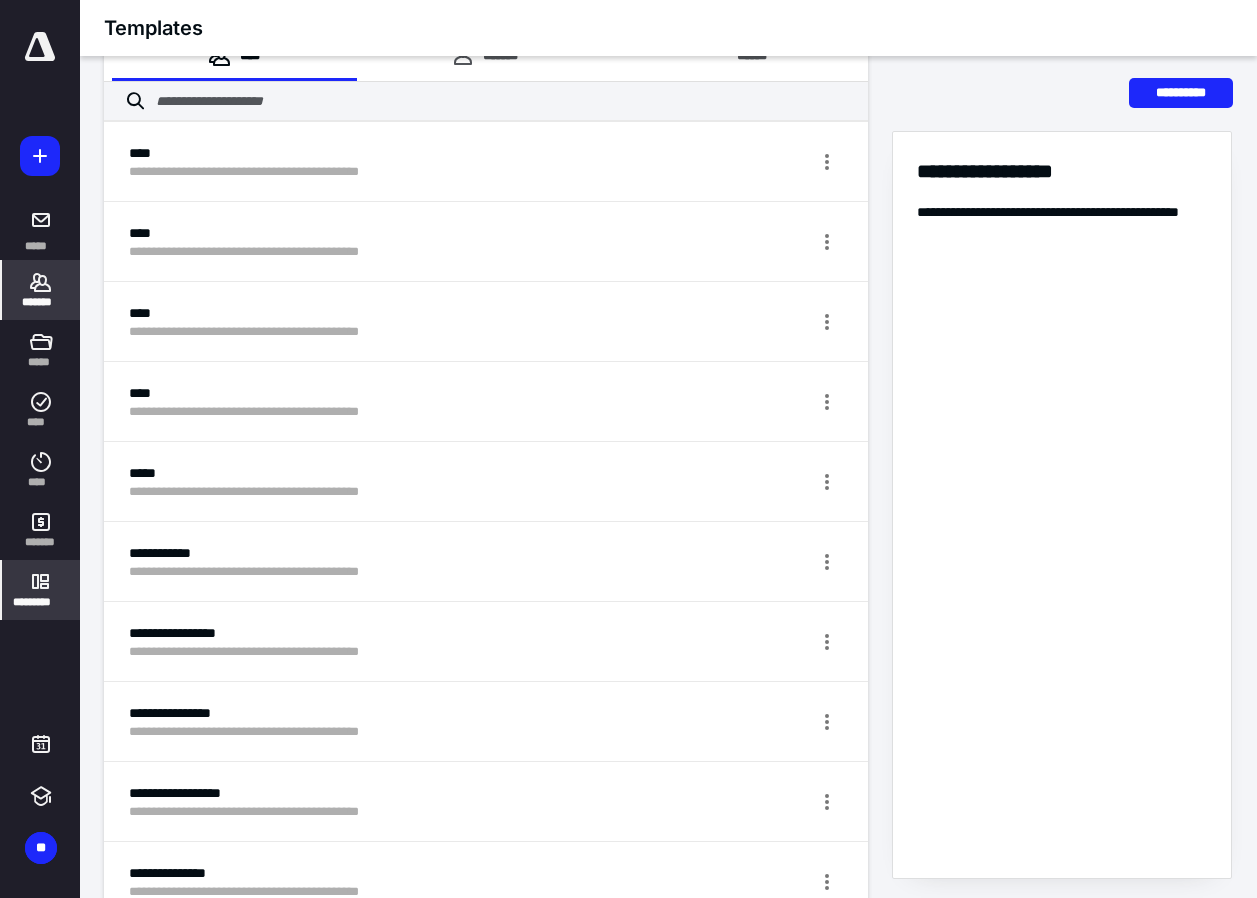 click 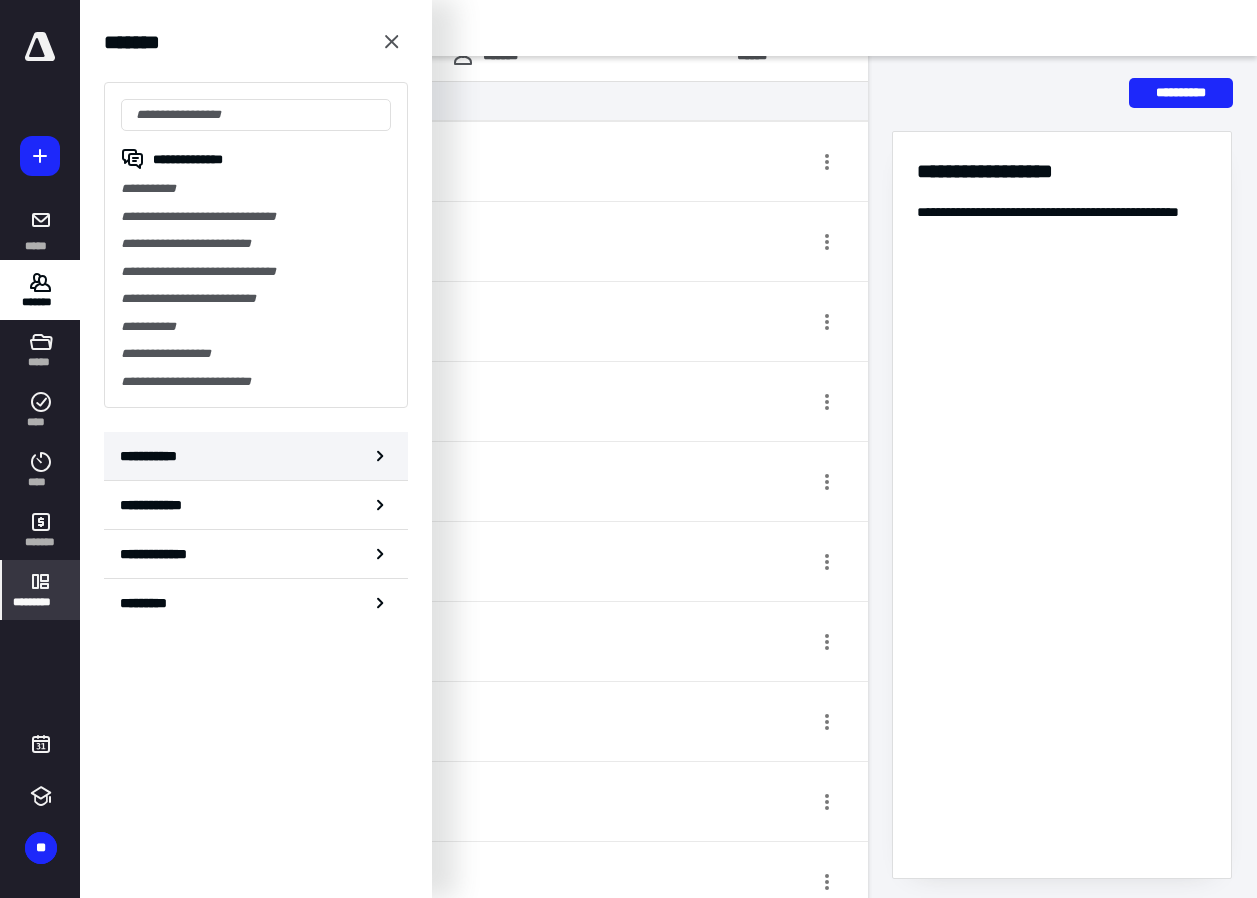 click on "**********" at bounding box center [256, 456] 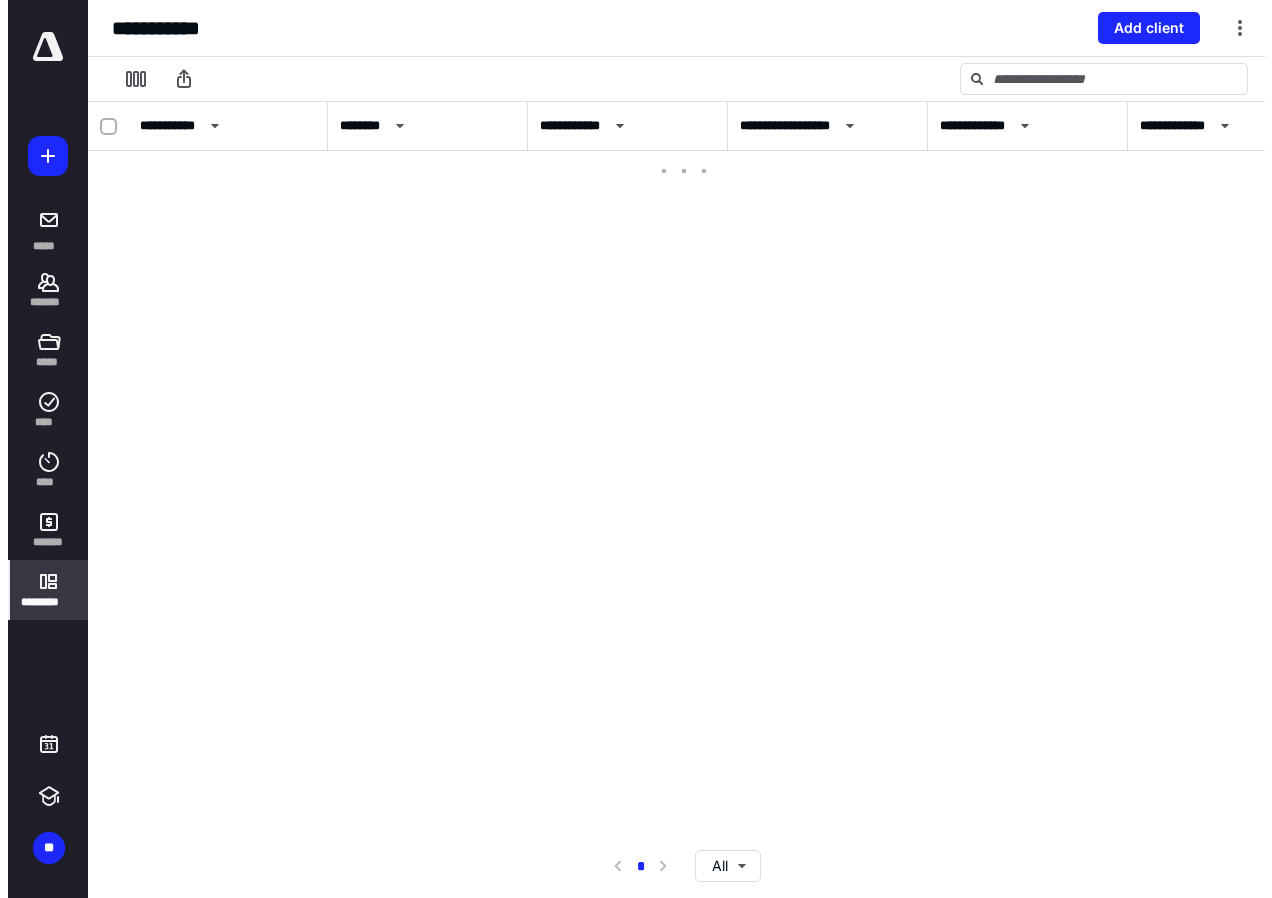 scroll, scrollTop: 0, scrollLeft: 0, axis: both 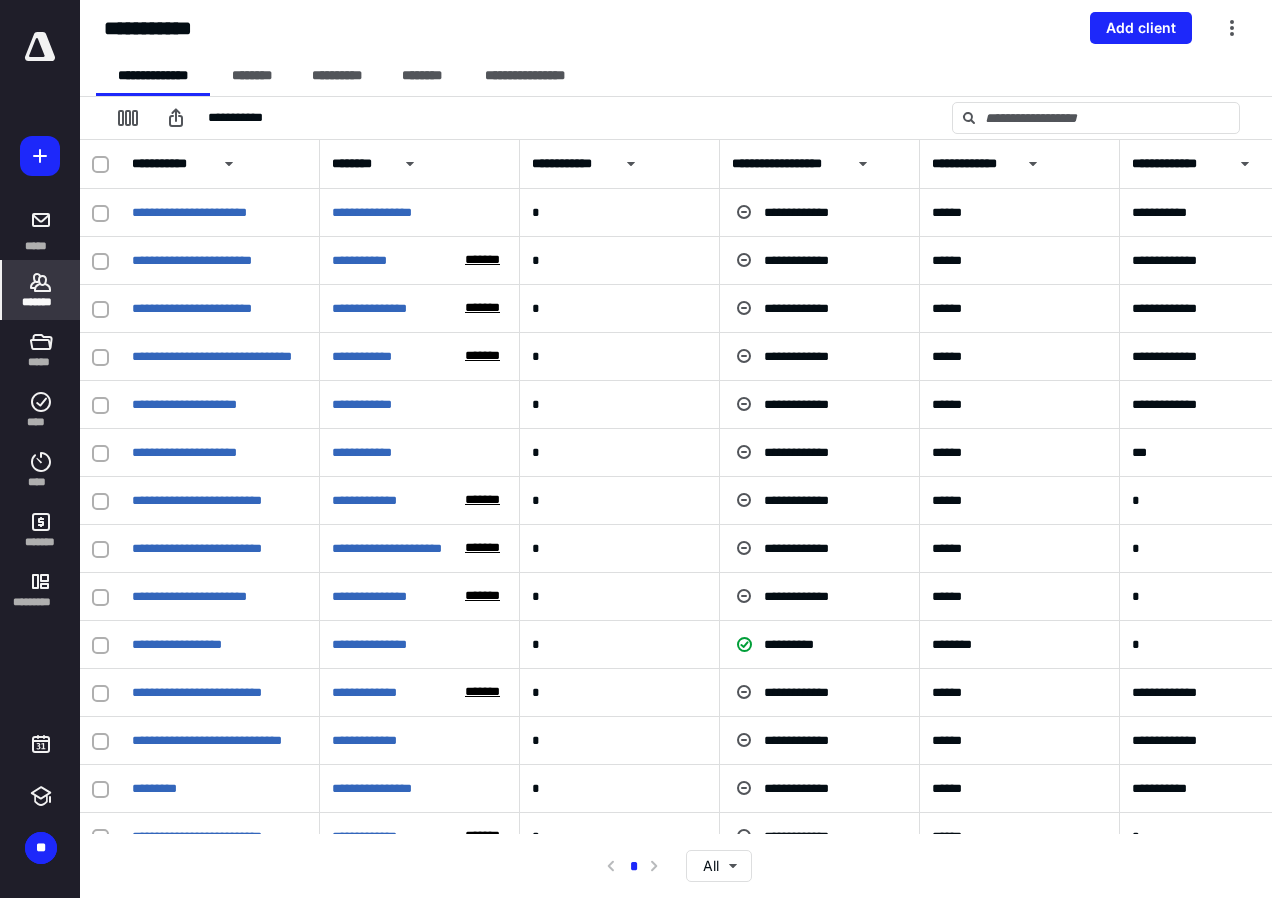 click on "*******" at bounding box center (41, 302) 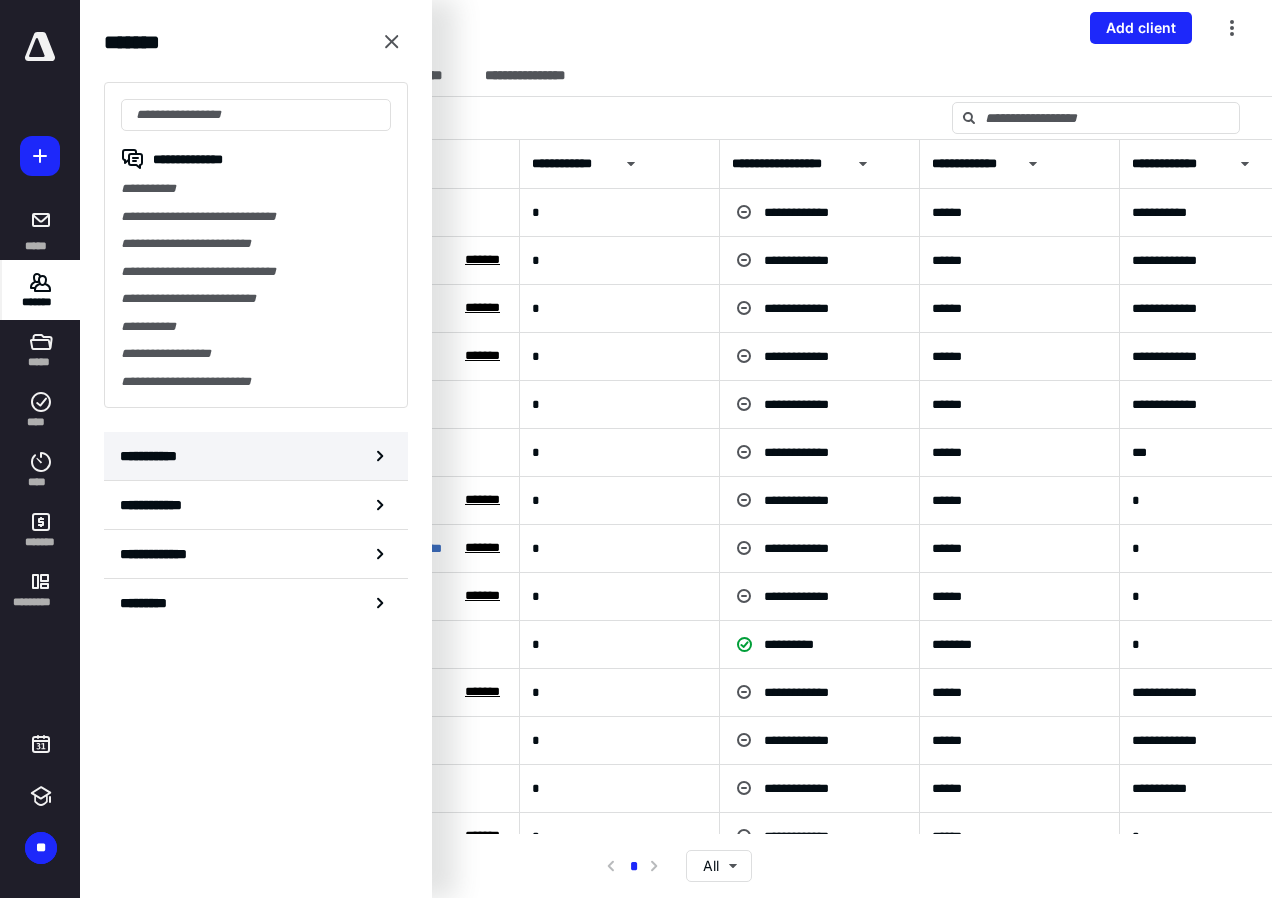 click on "**********" at bounding box center (153, 456) 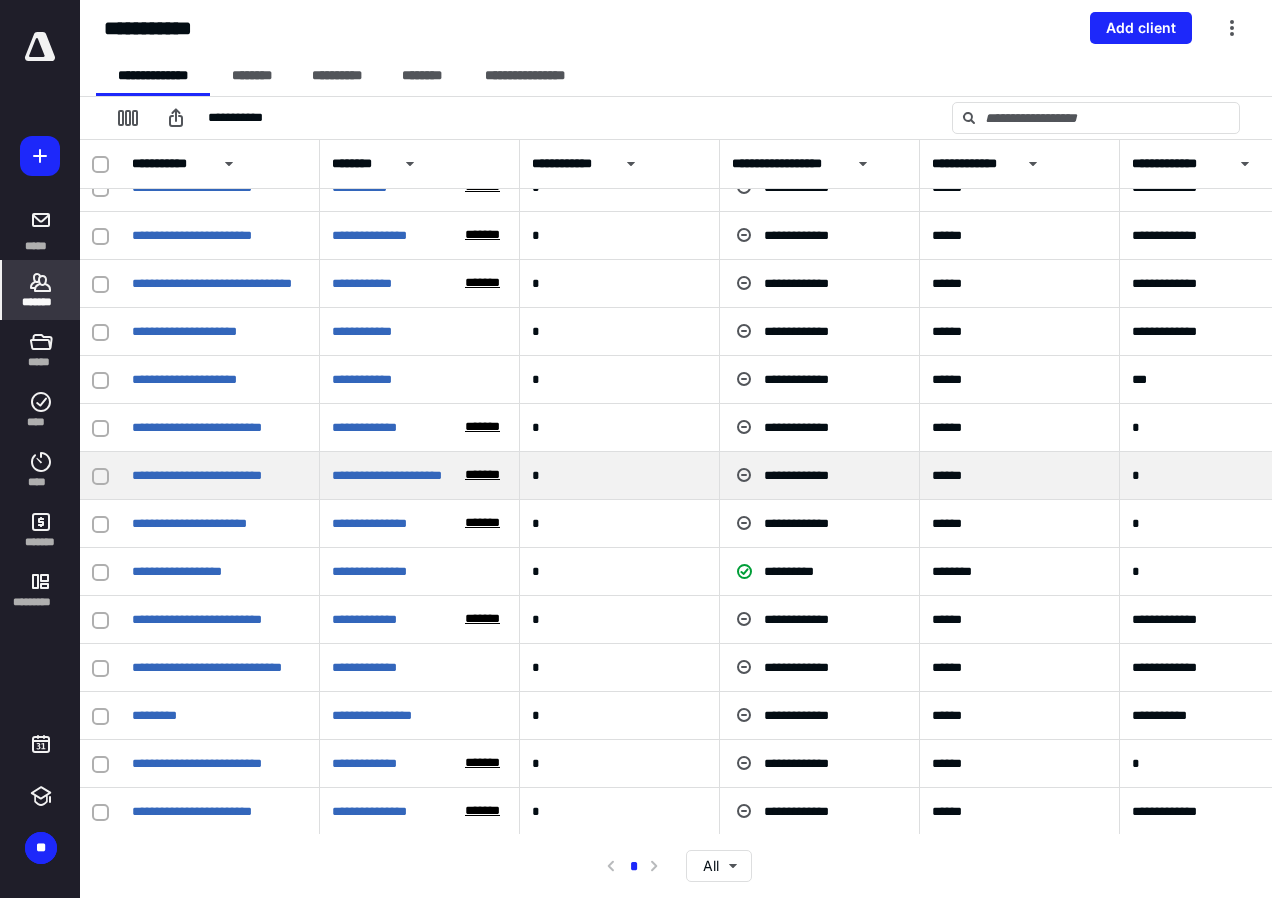 scroll, scrollTop: 0, scrollLeft: 0, axis: both 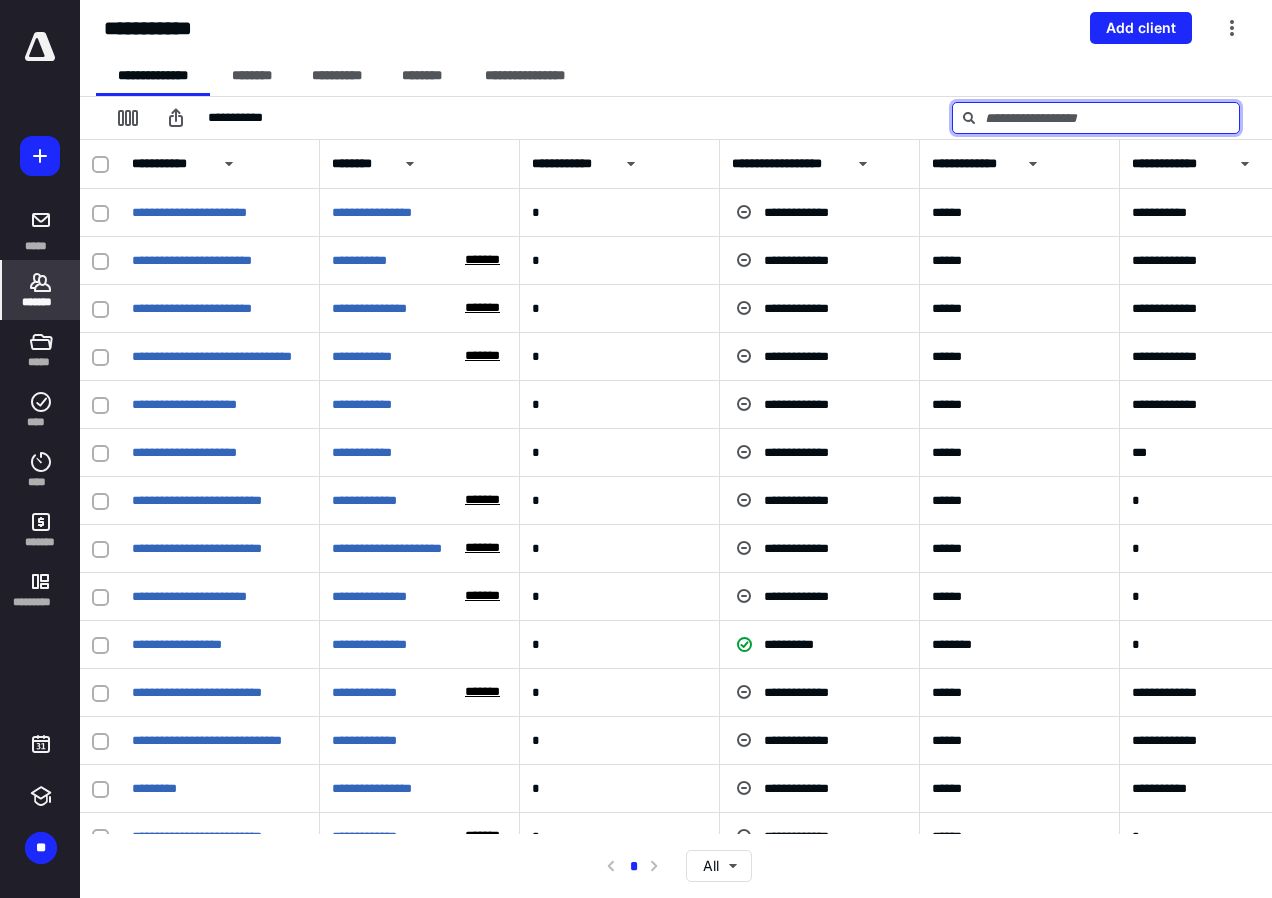 click at bounding box center [1096, 118] 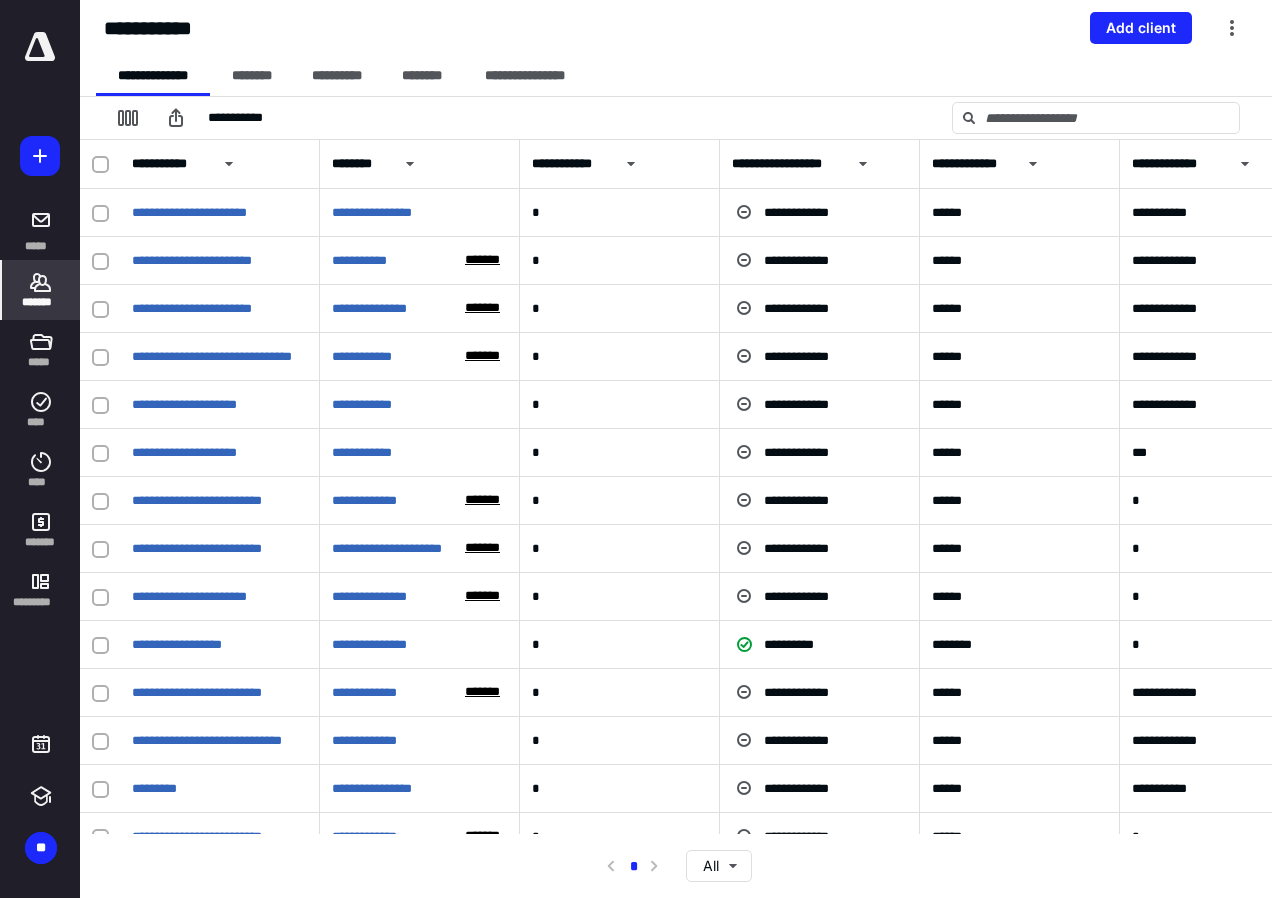 click on "**********" at bounding box center (676, 118) 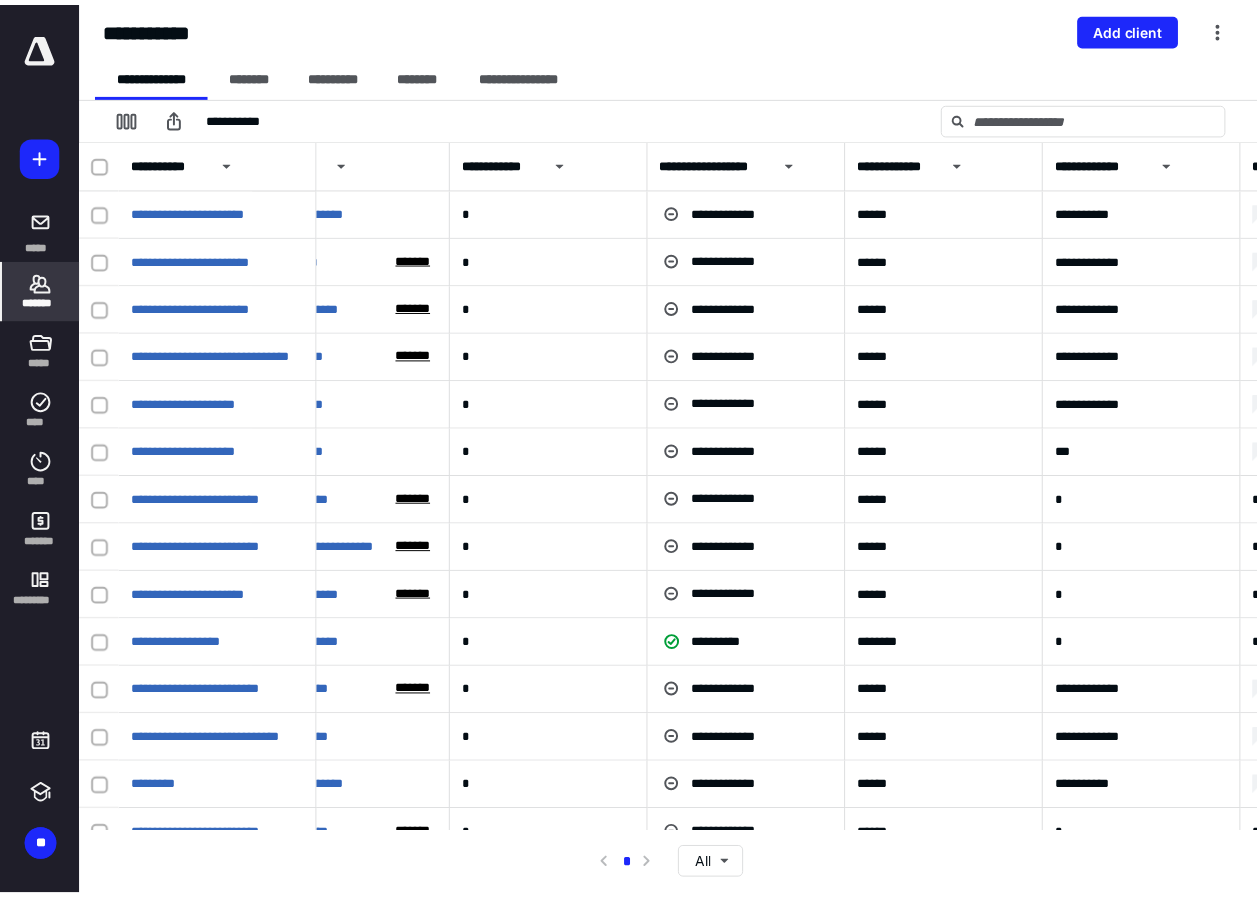 scroll, scrollTop: 0, scrollLeft: 0, axis: both 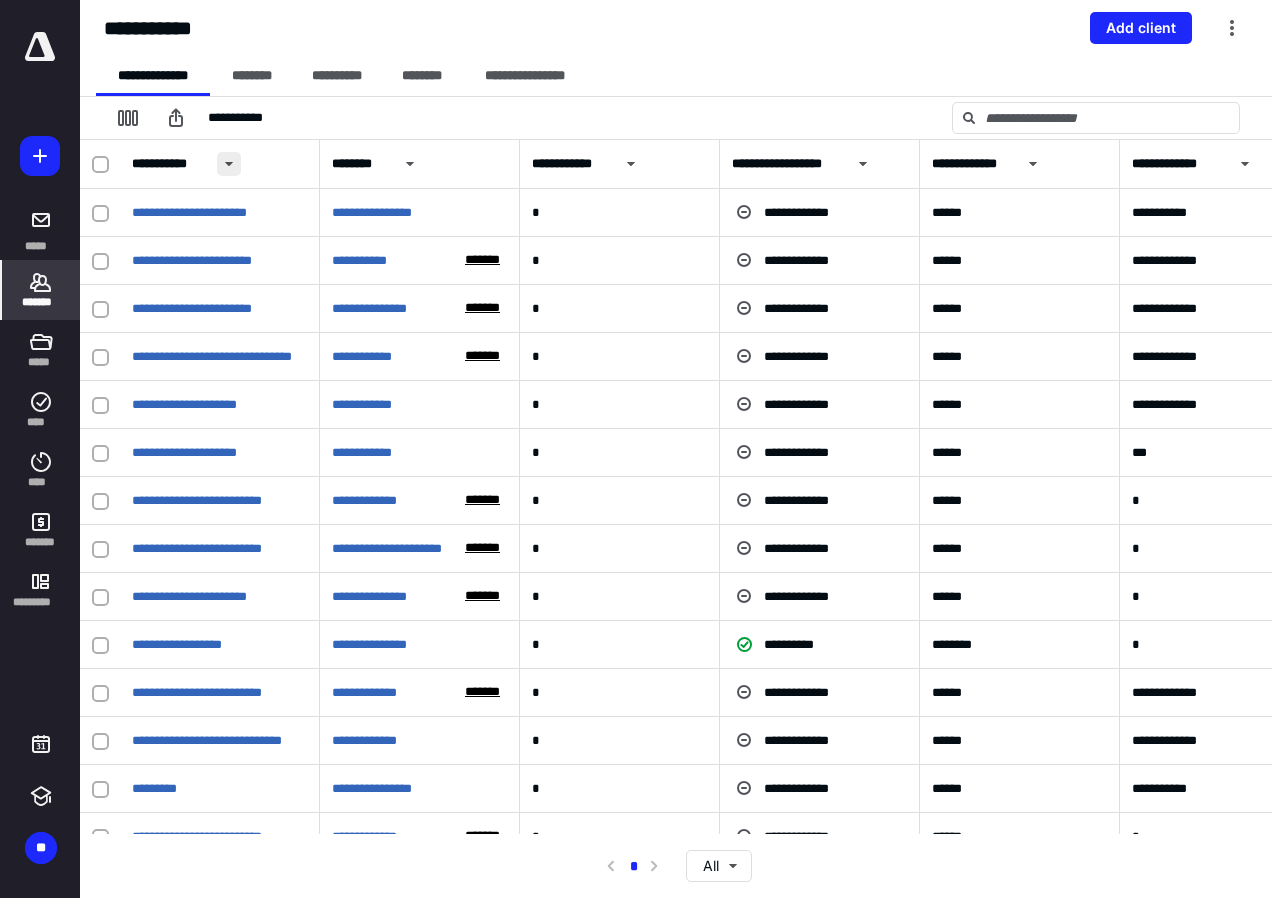 click at bounding box center [229, 164] 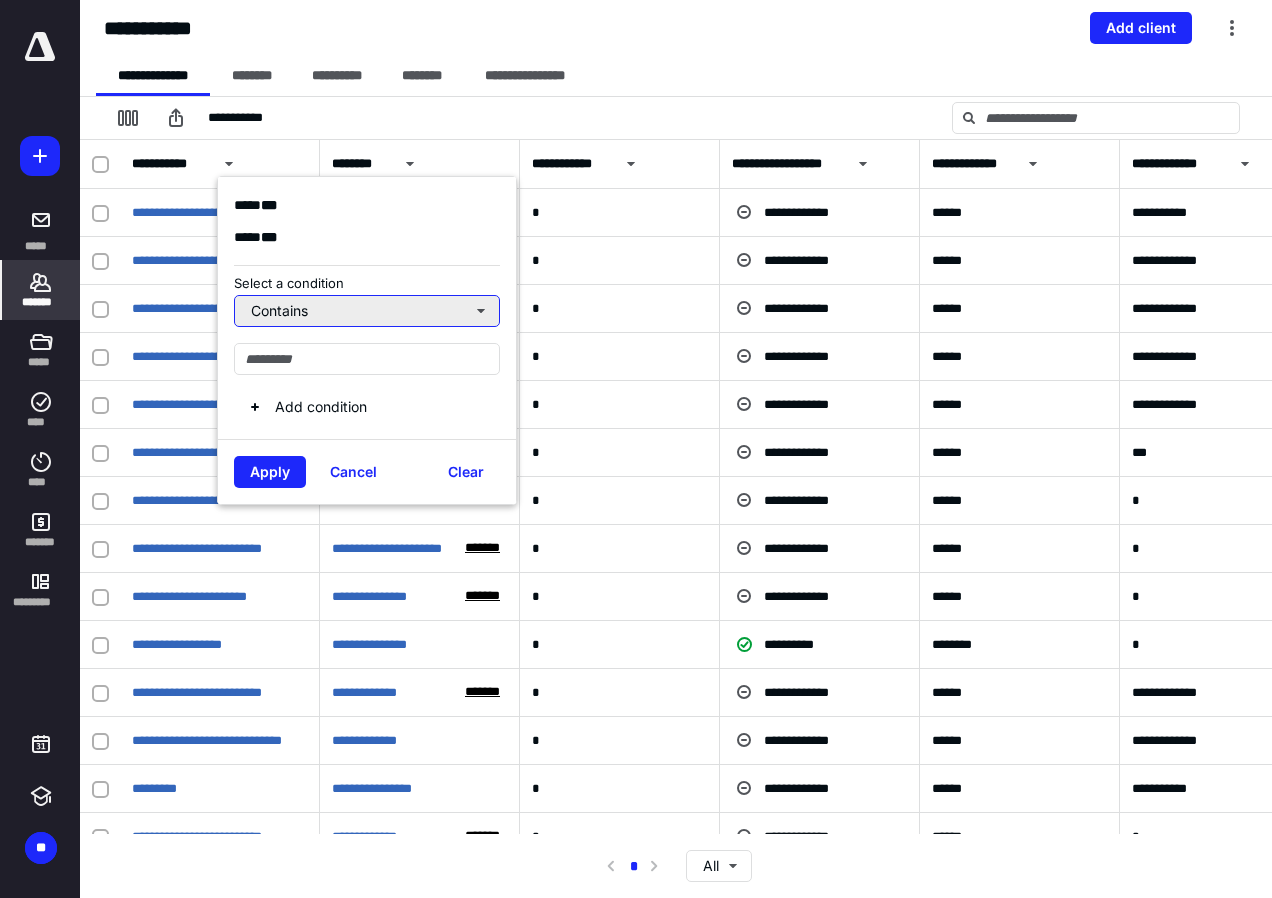 click on "Contains" at bounding box center [367, 311] 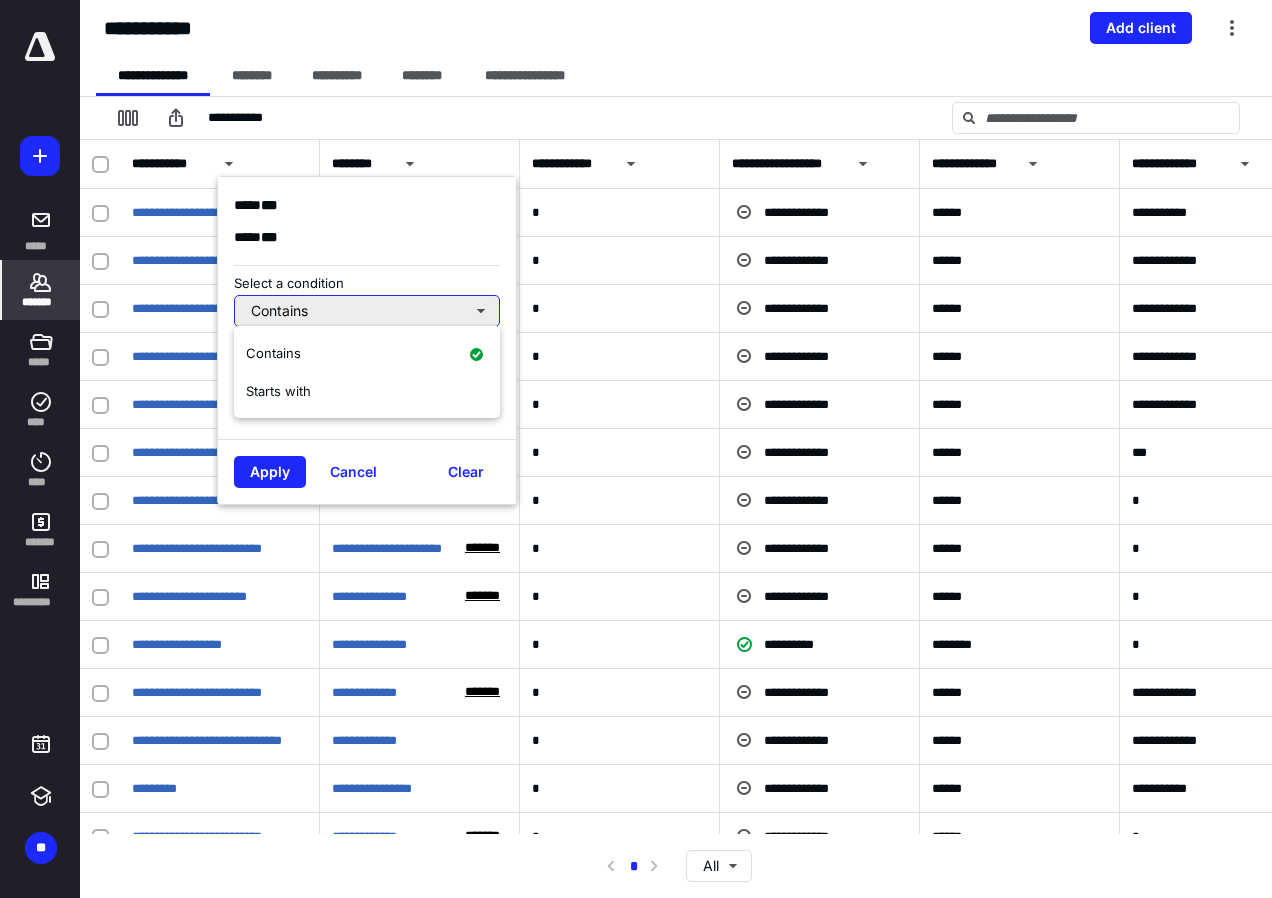 click on "Contains" at bounding box center [367, 311] 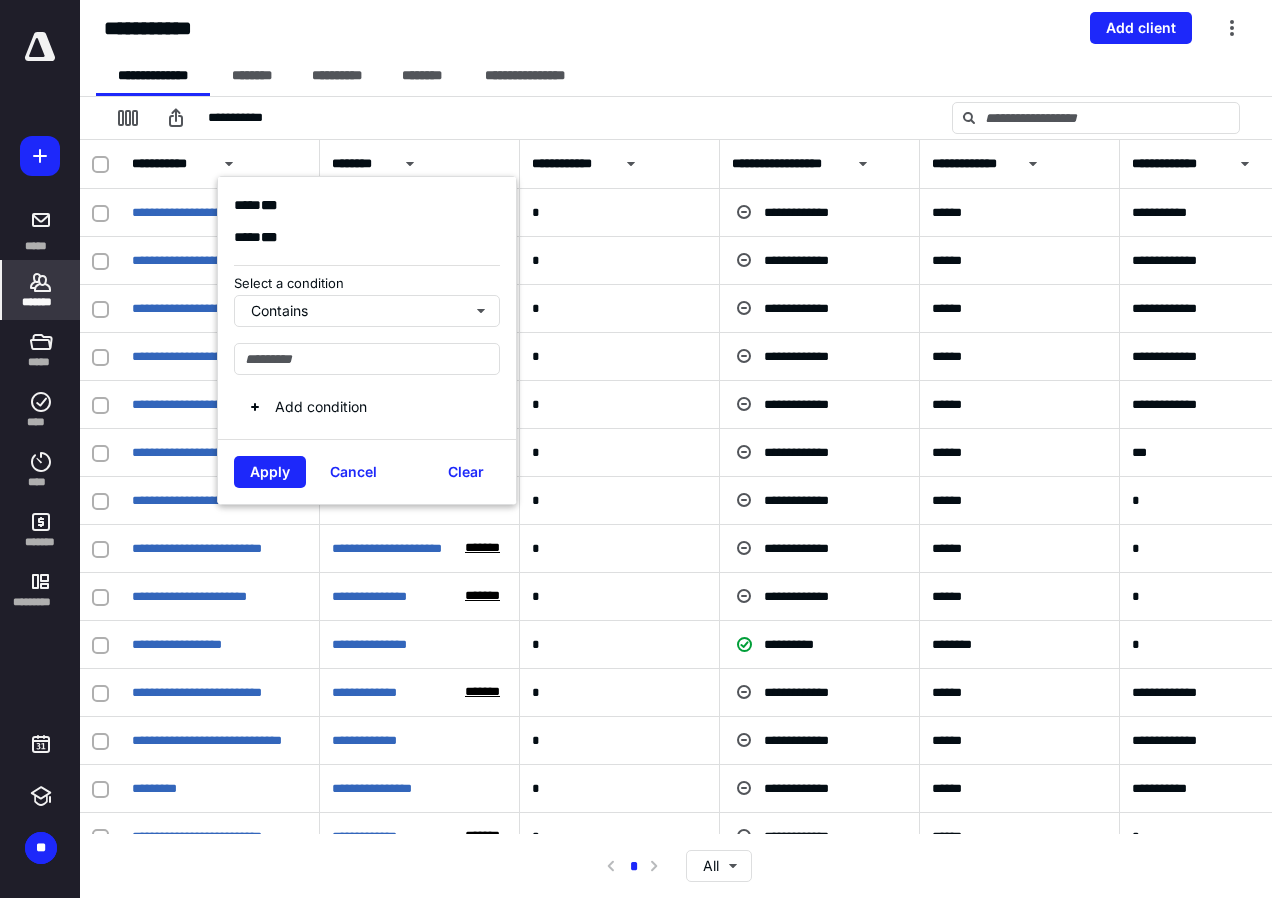 drag, startPoint x: 283, startPoint y: 194, endPoint x: 364, endPoint y: 166, distance: 85.70297 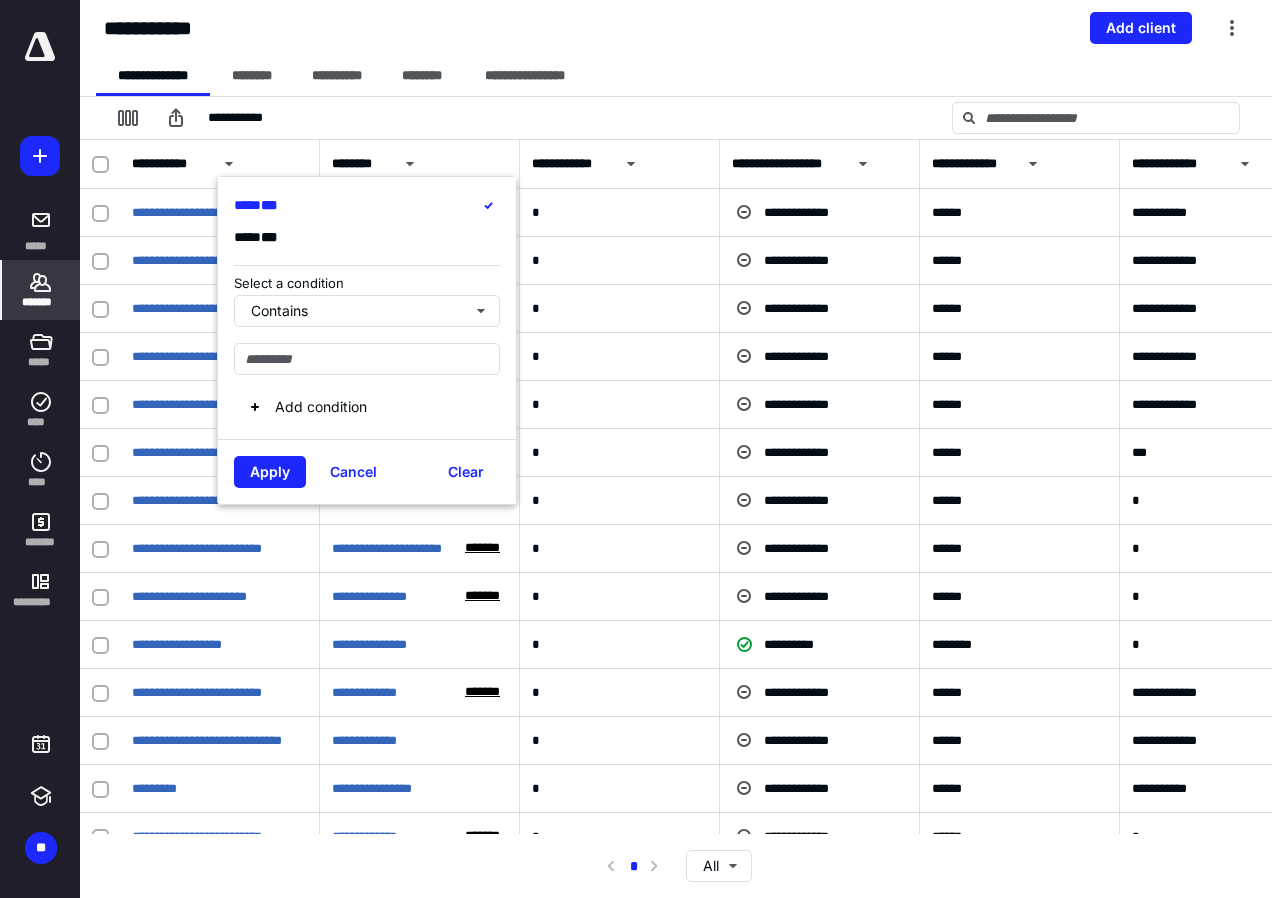 click on "**********" at bounding box center [684, 76] 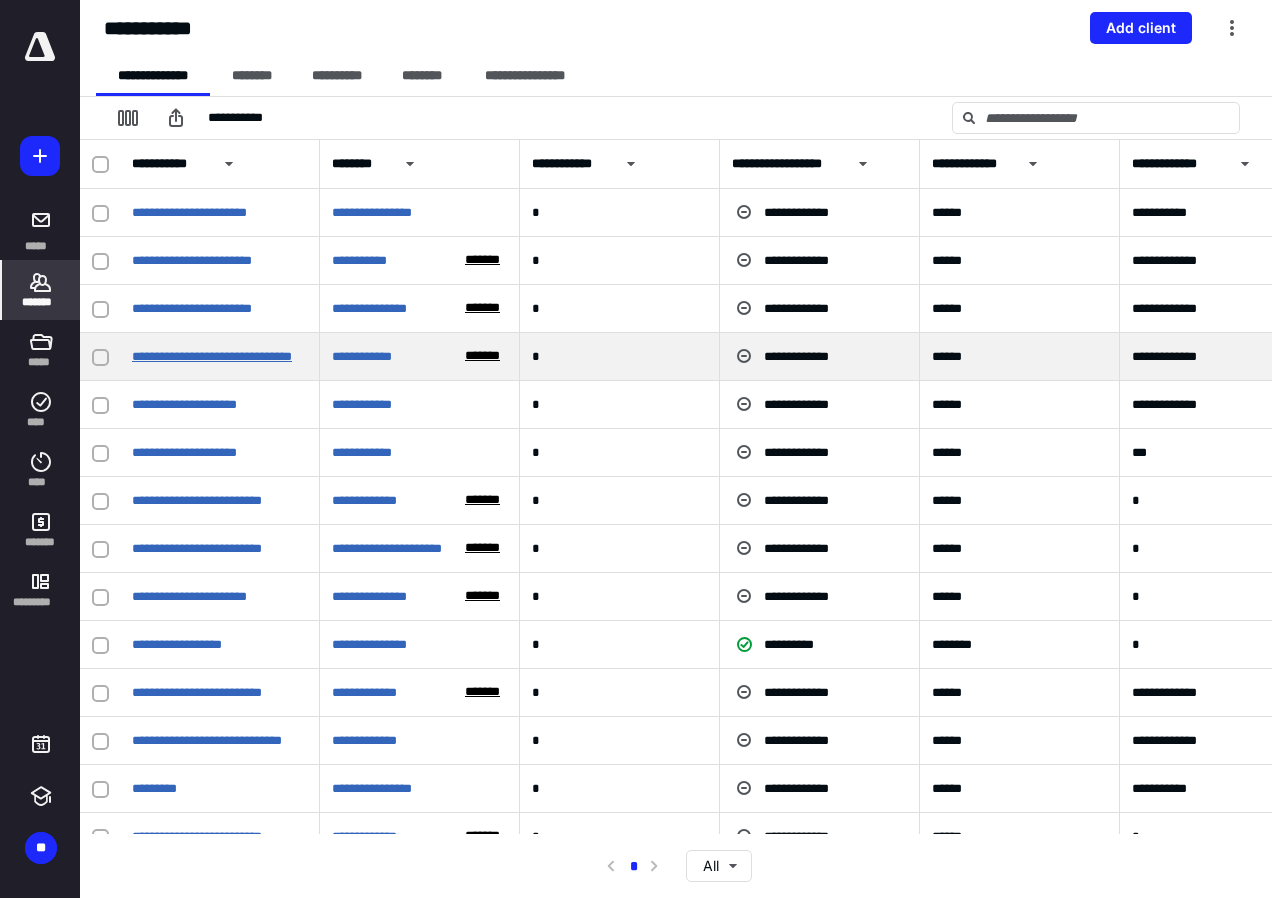 click on "**********" at bounding box center [212, 356] 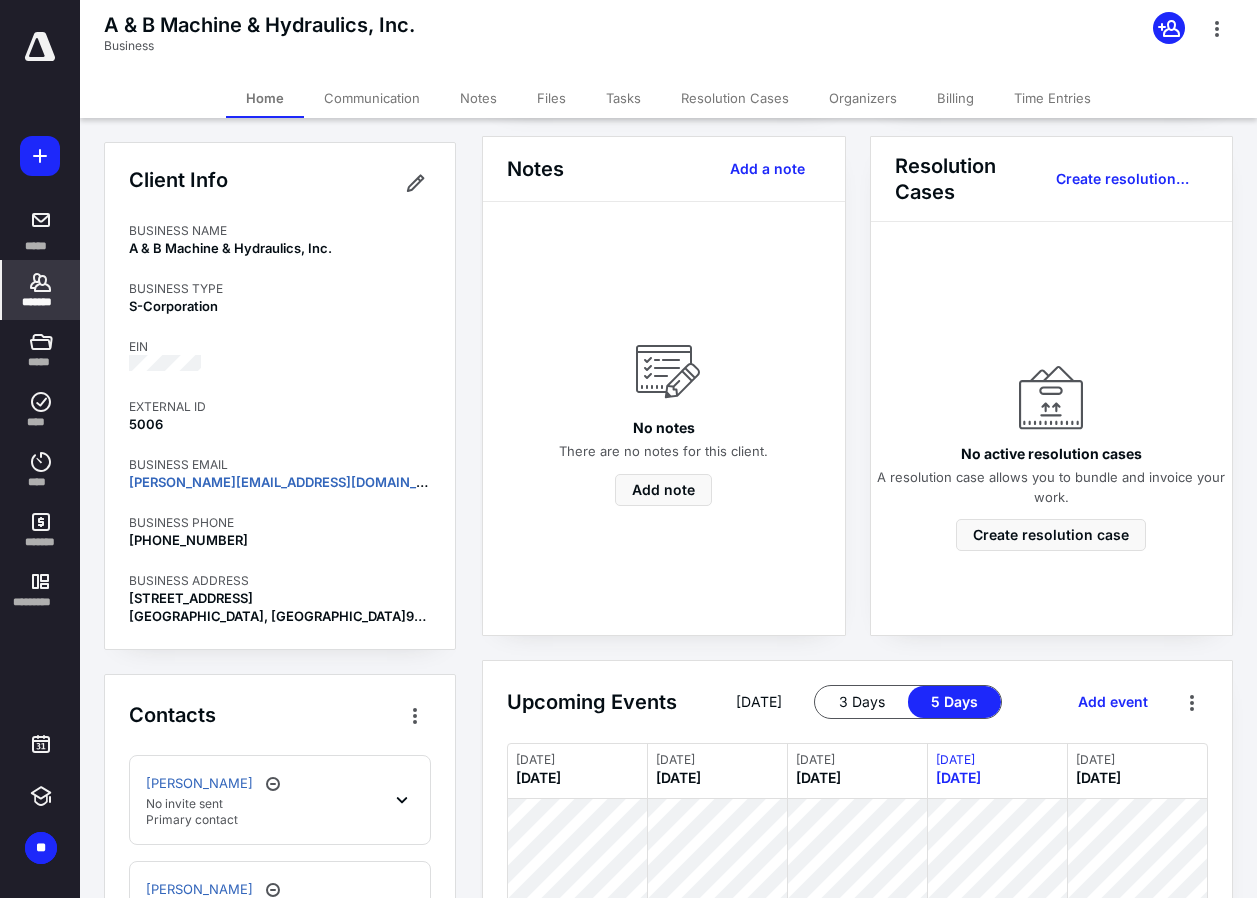 scroll, scrollTop: 752, scrollLeft: 0, axis: vertical 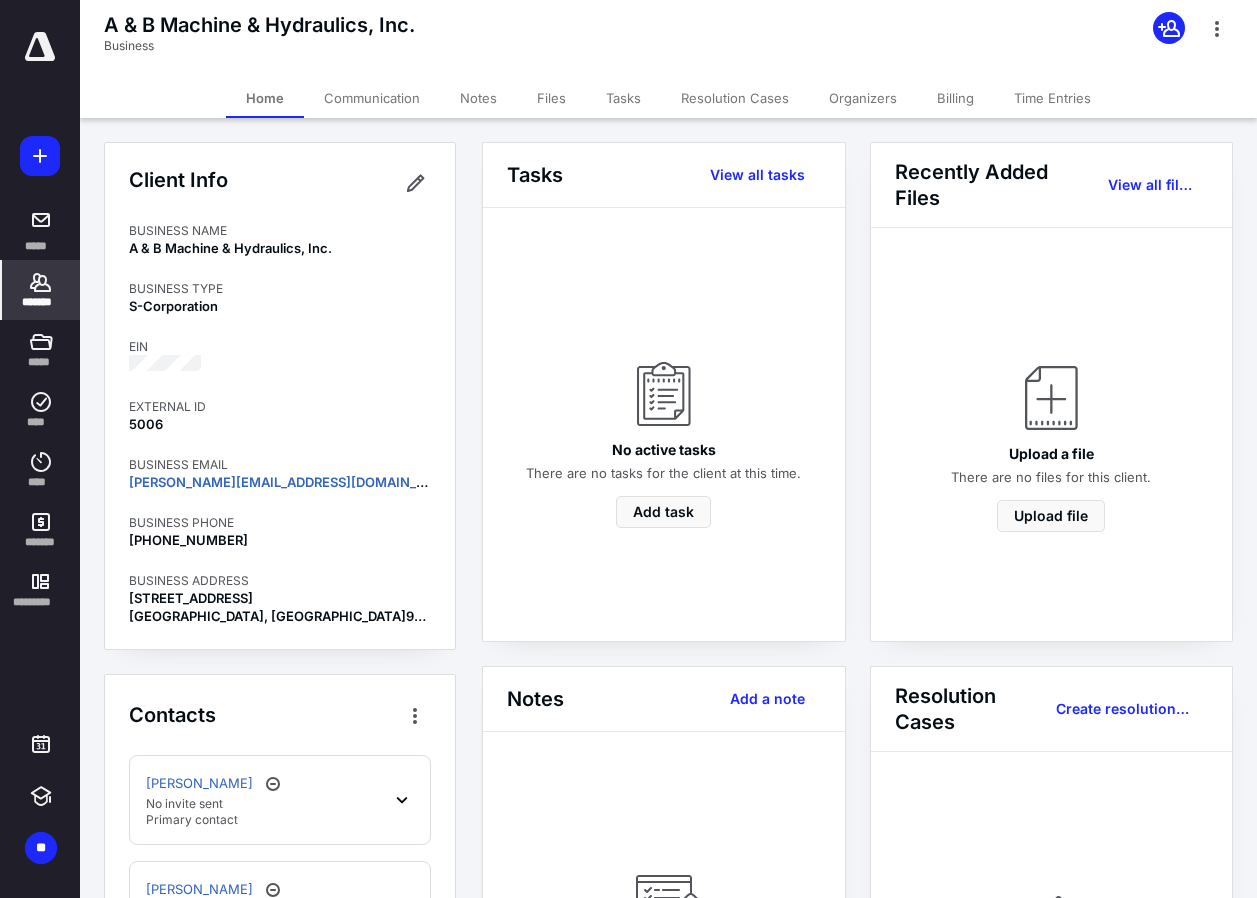 click on "*******" at bounding box center [41, 302] 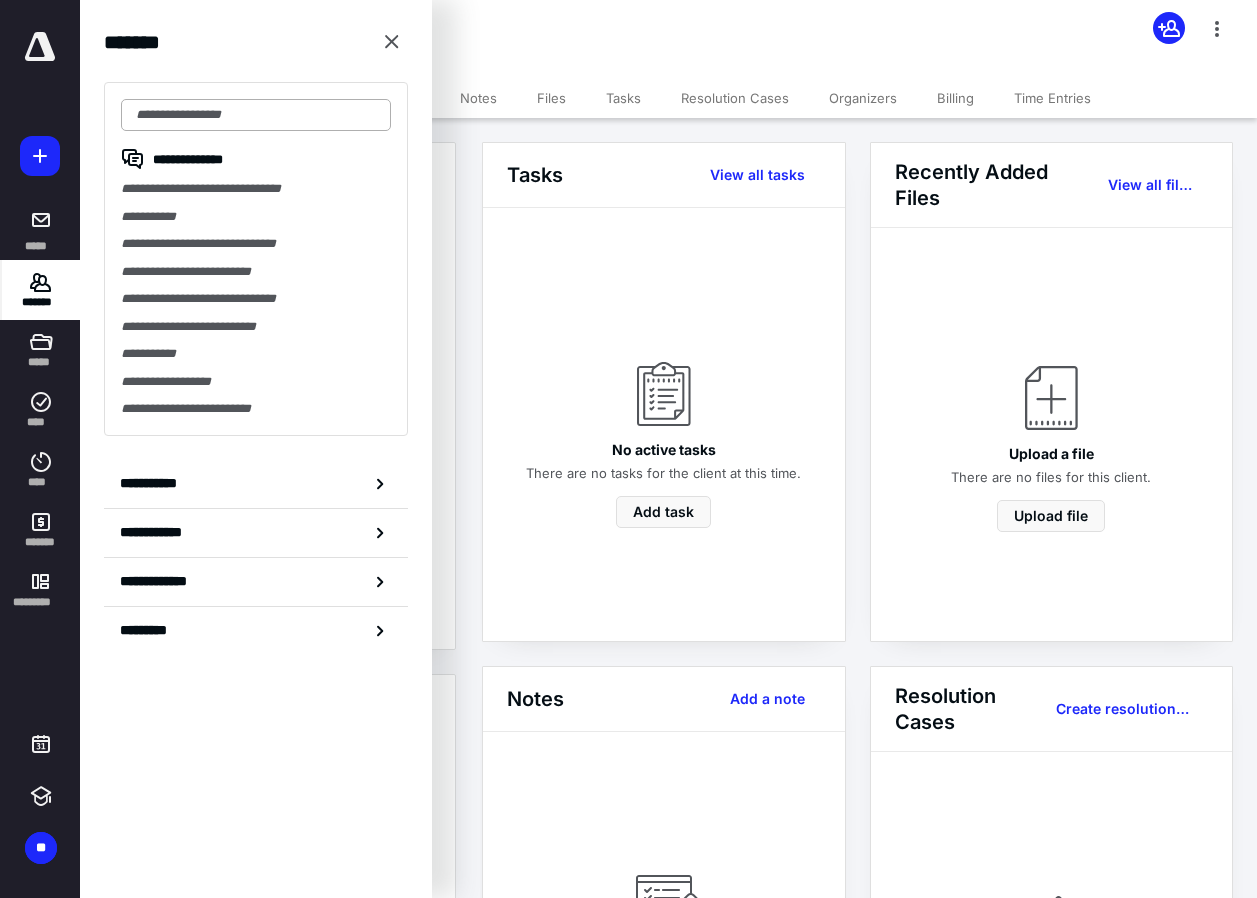 click at bounding box center (256, 115) 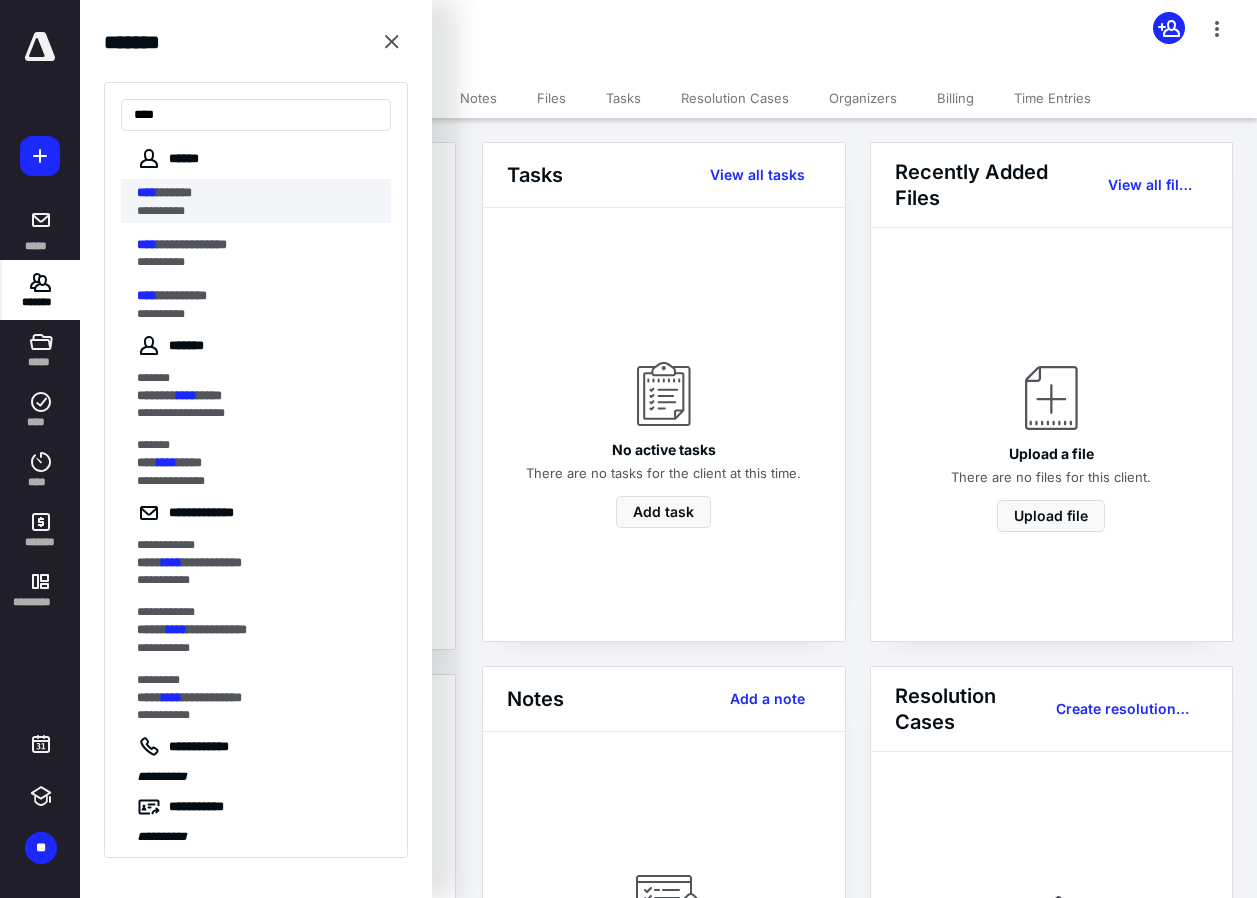 type on "****" 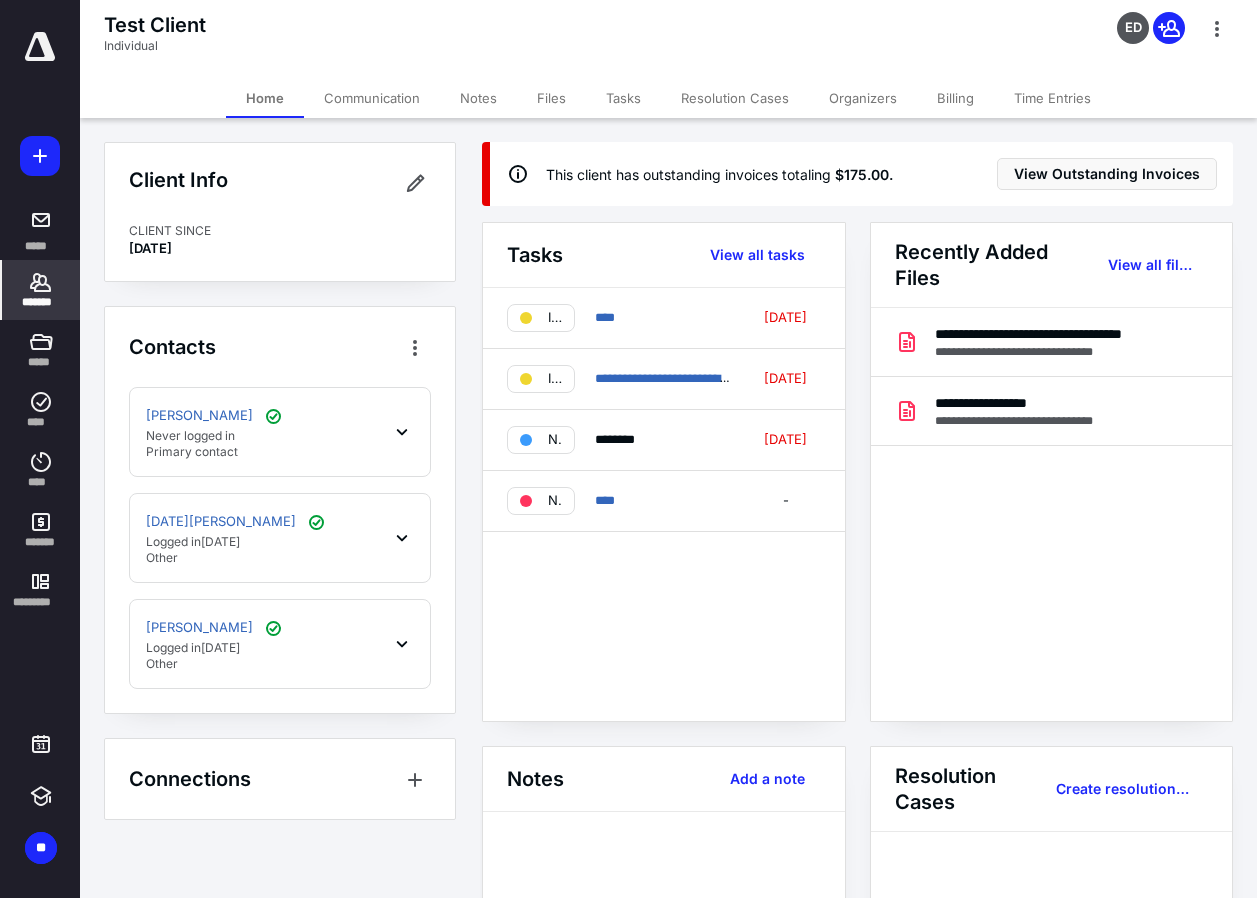 click on "*******" at bounding box center (41, 302) 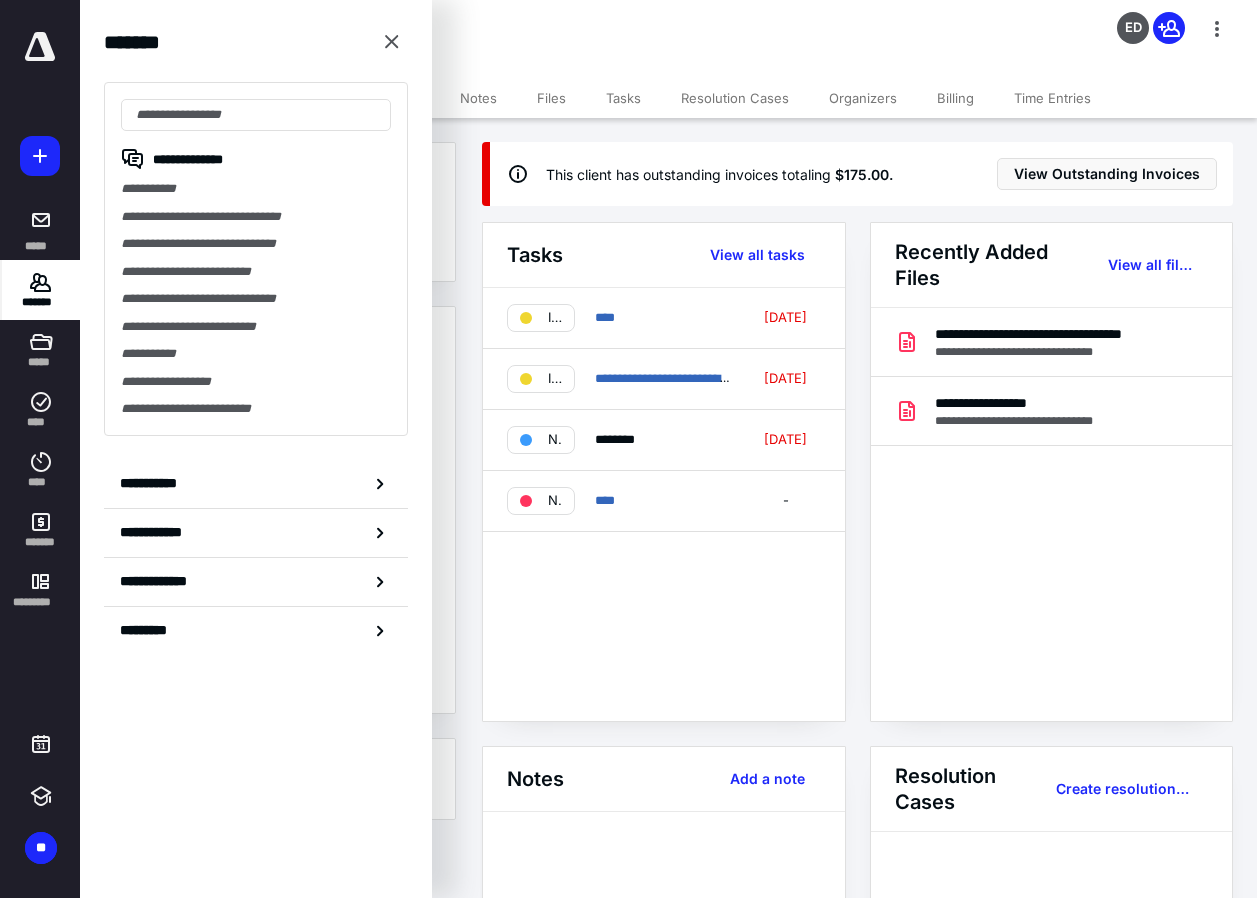 click on "Test Client Individual ED" at bounding box center [668, 39] 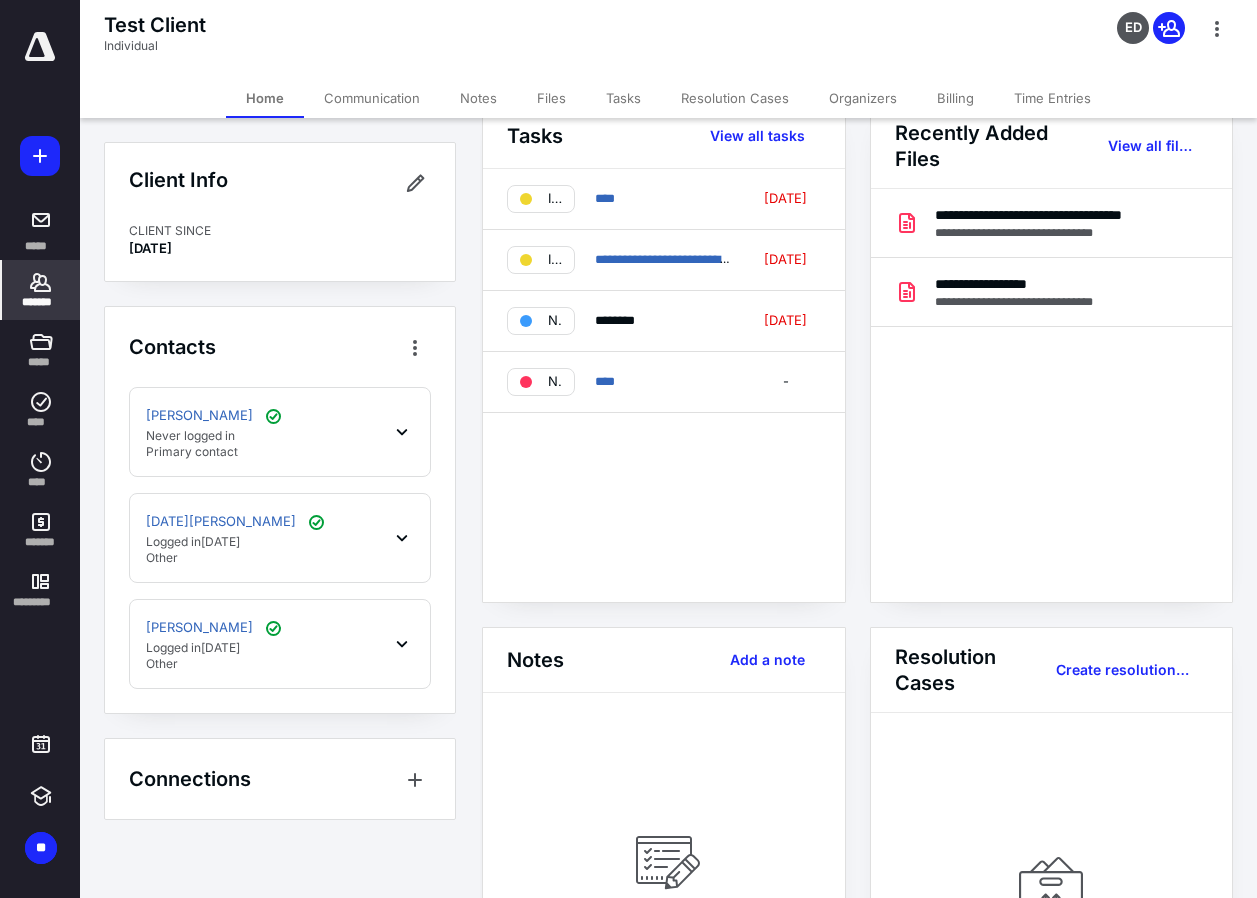 scroll, scrollTop: 0, scrollLeft: 0, axis: both 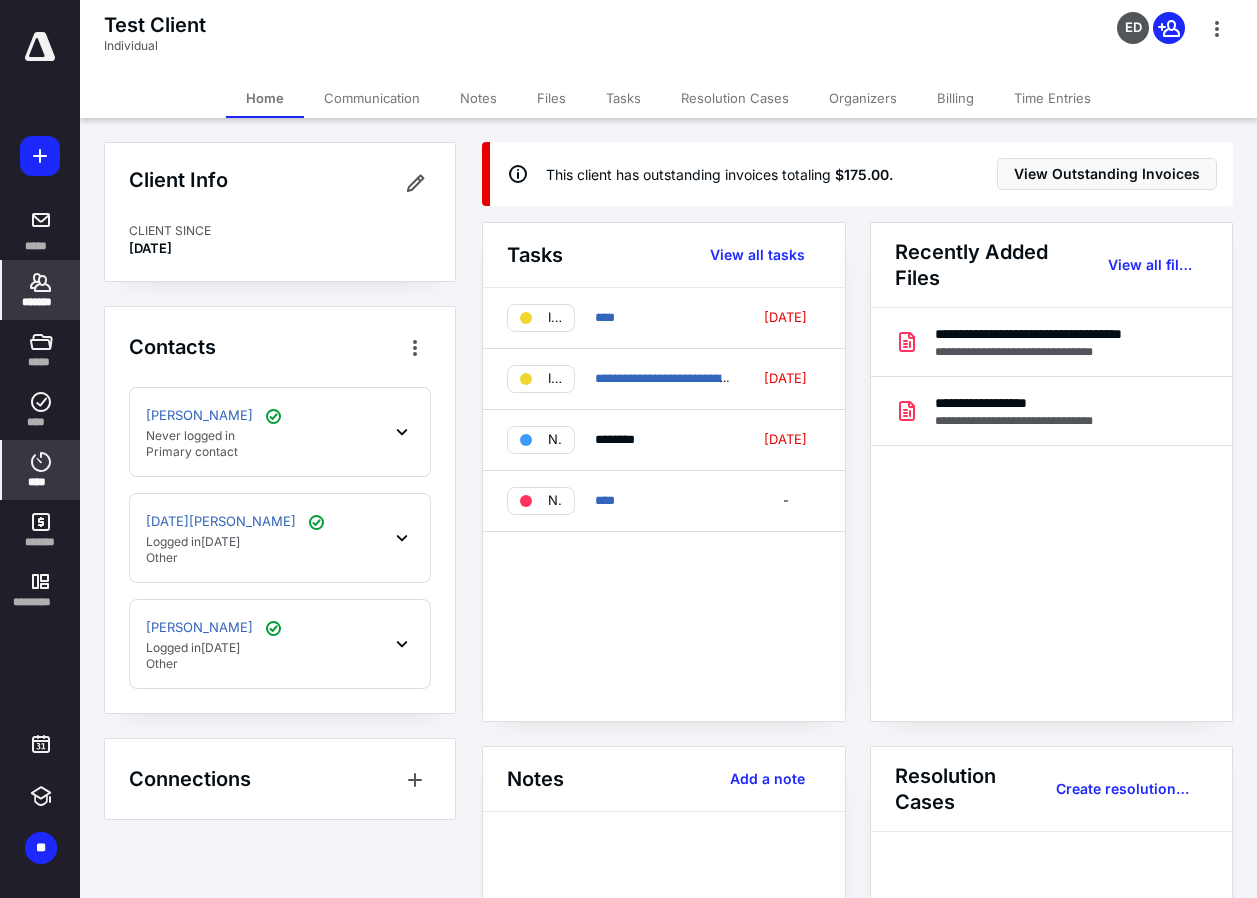 click 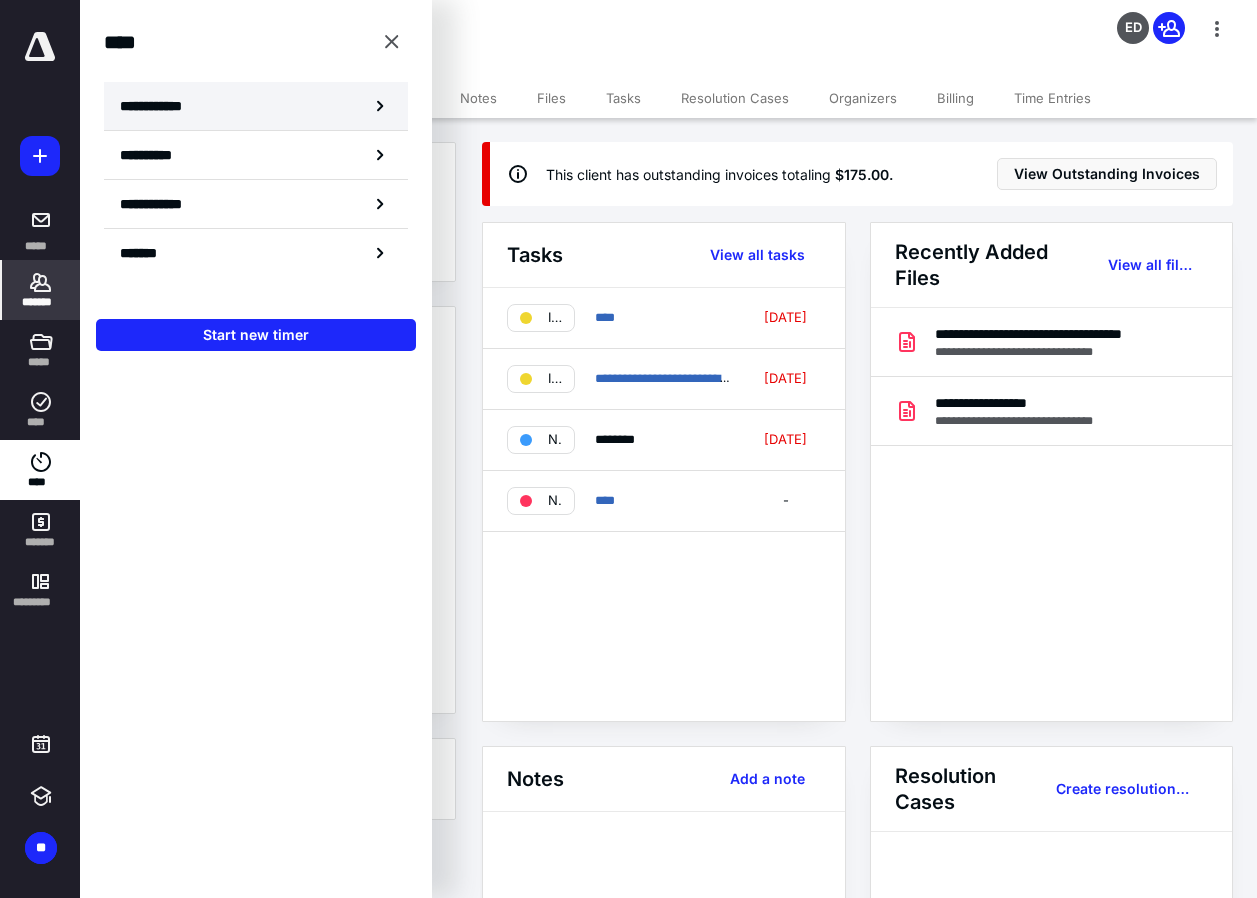 click on "**********" at bounding box center [256, 106] 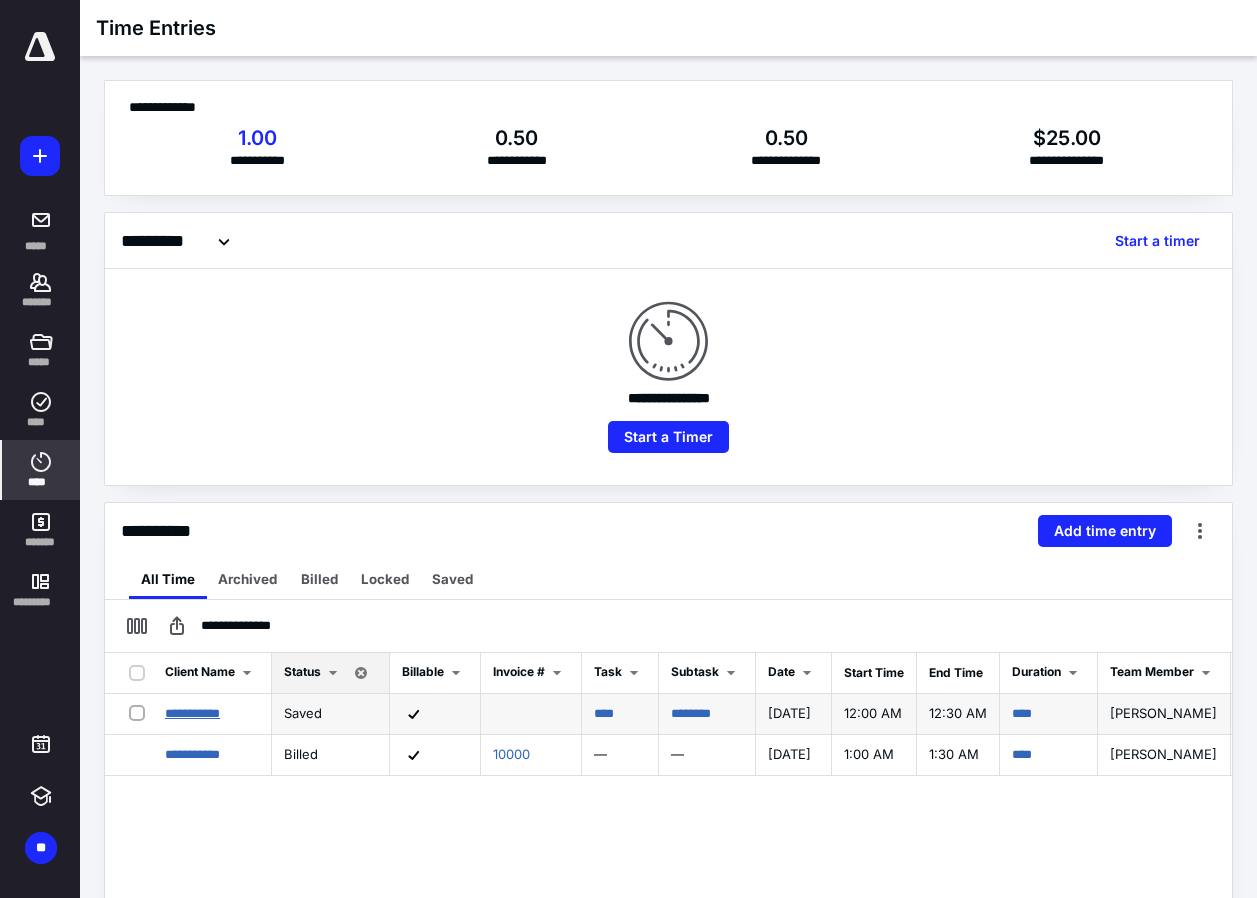 click on "**********" at bounding box center [192, 713] 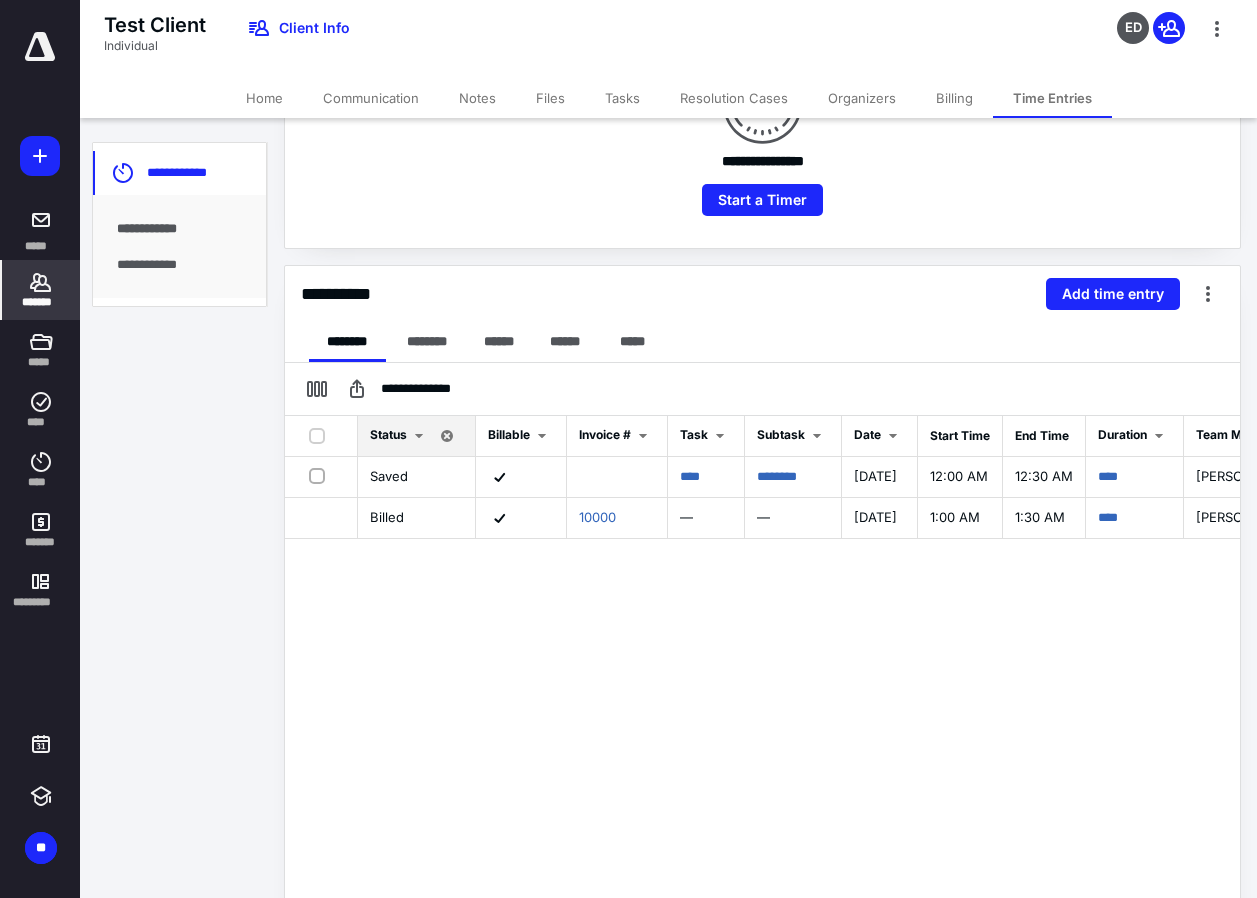 scroll, scrollTop: 300, scrollLeft: 0, axis: vertical 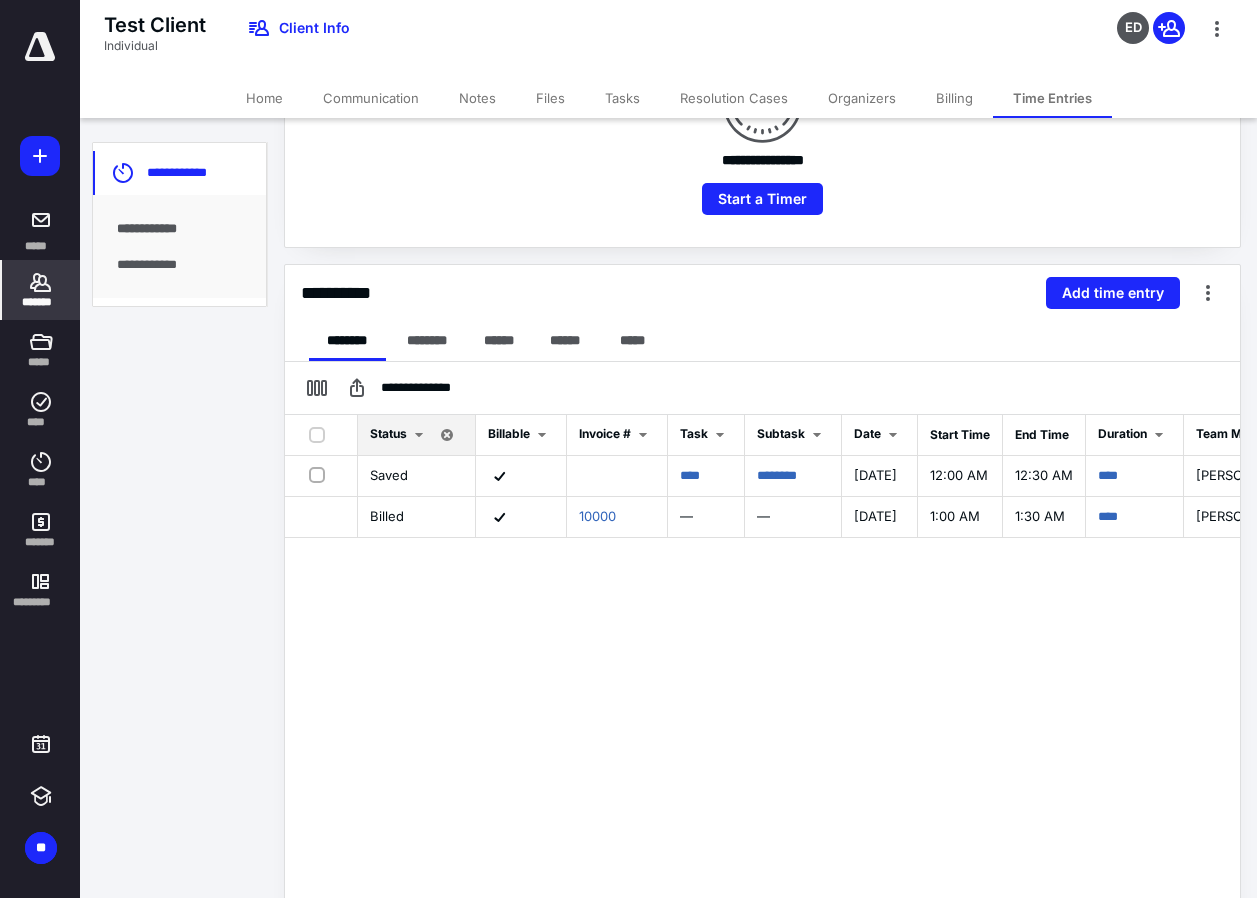 click on "**********" at bounding box center (762, 388) 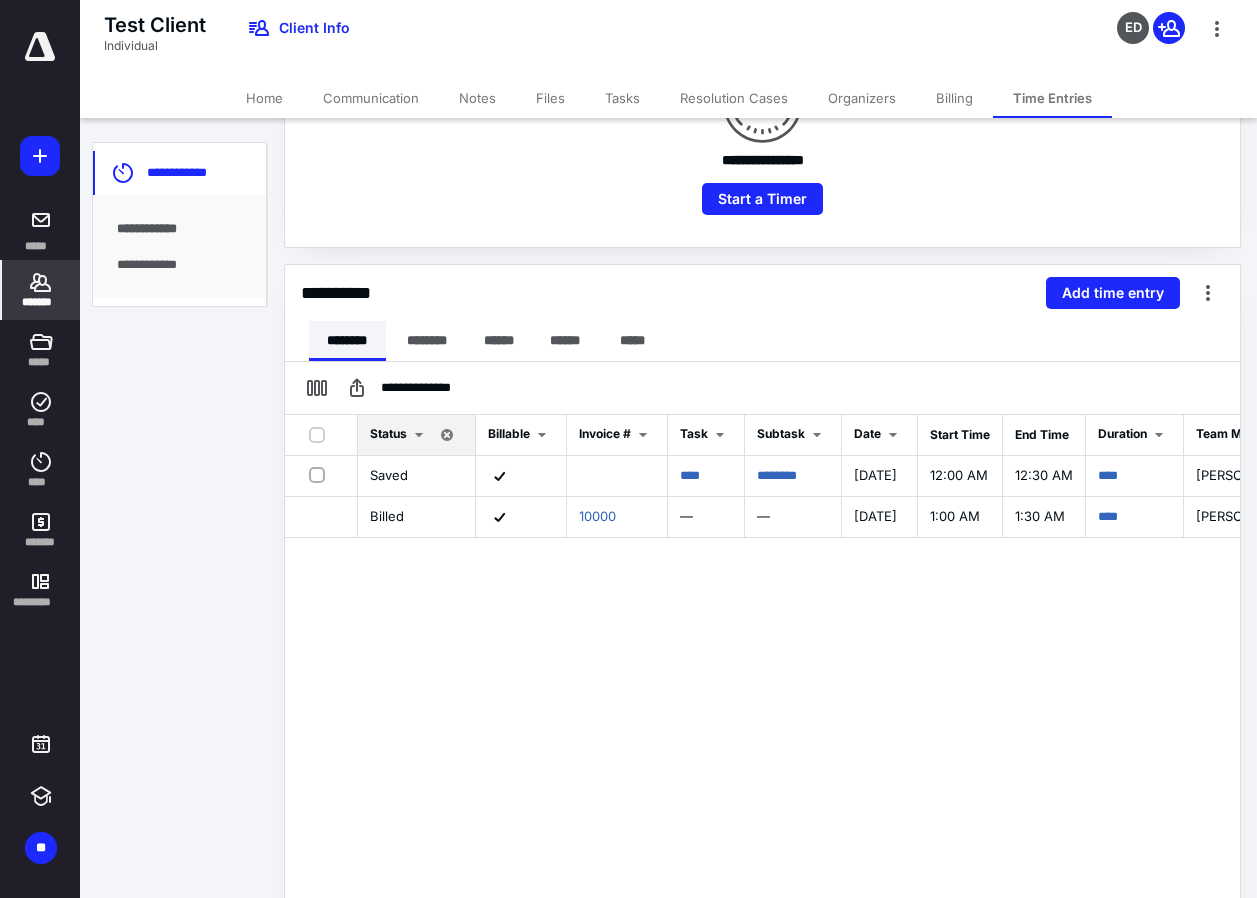 click on "********" at bounding box center [347, 341] 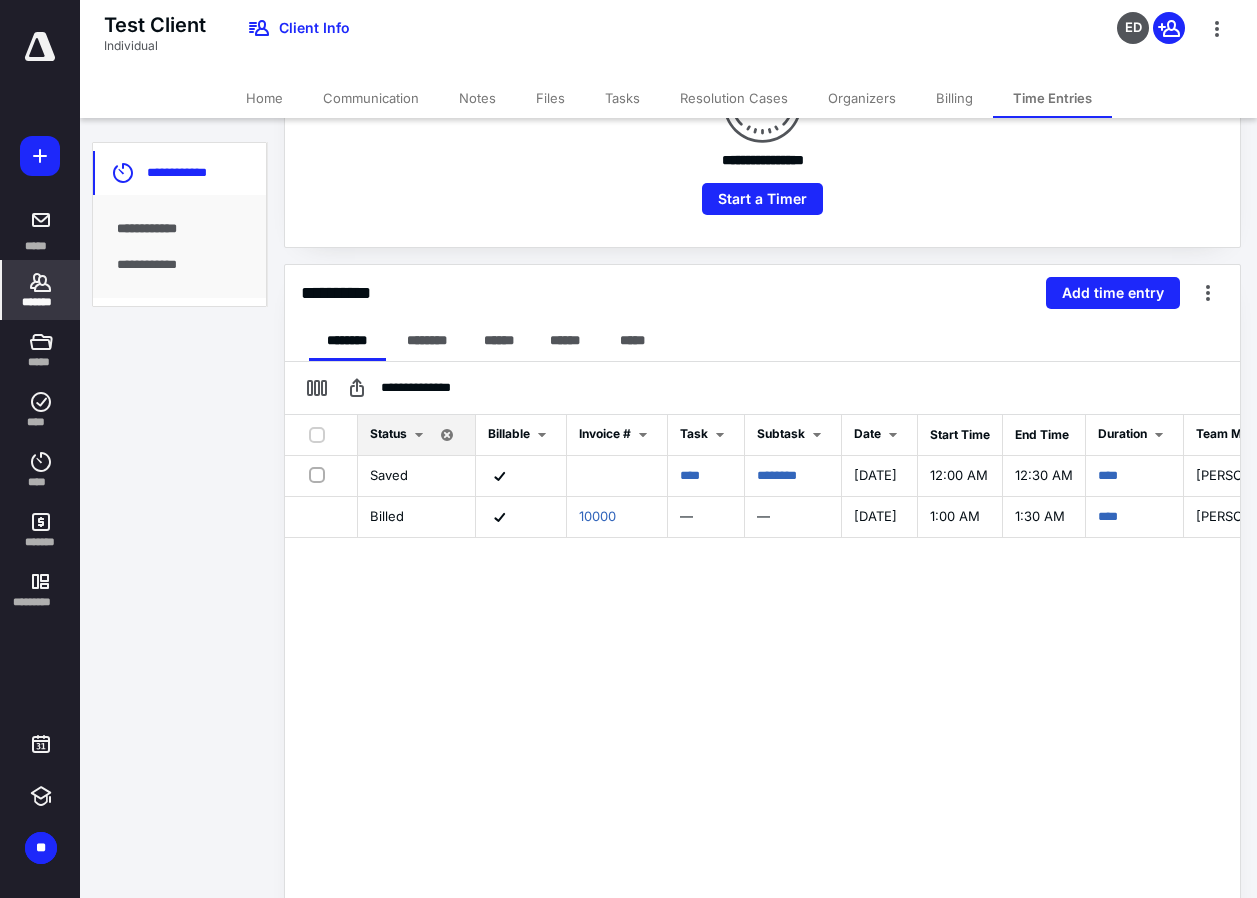drag, startPoint x: 762, startPoint y: 784, endPoint x: 890, endPoint y: 762, distance: 129.87686 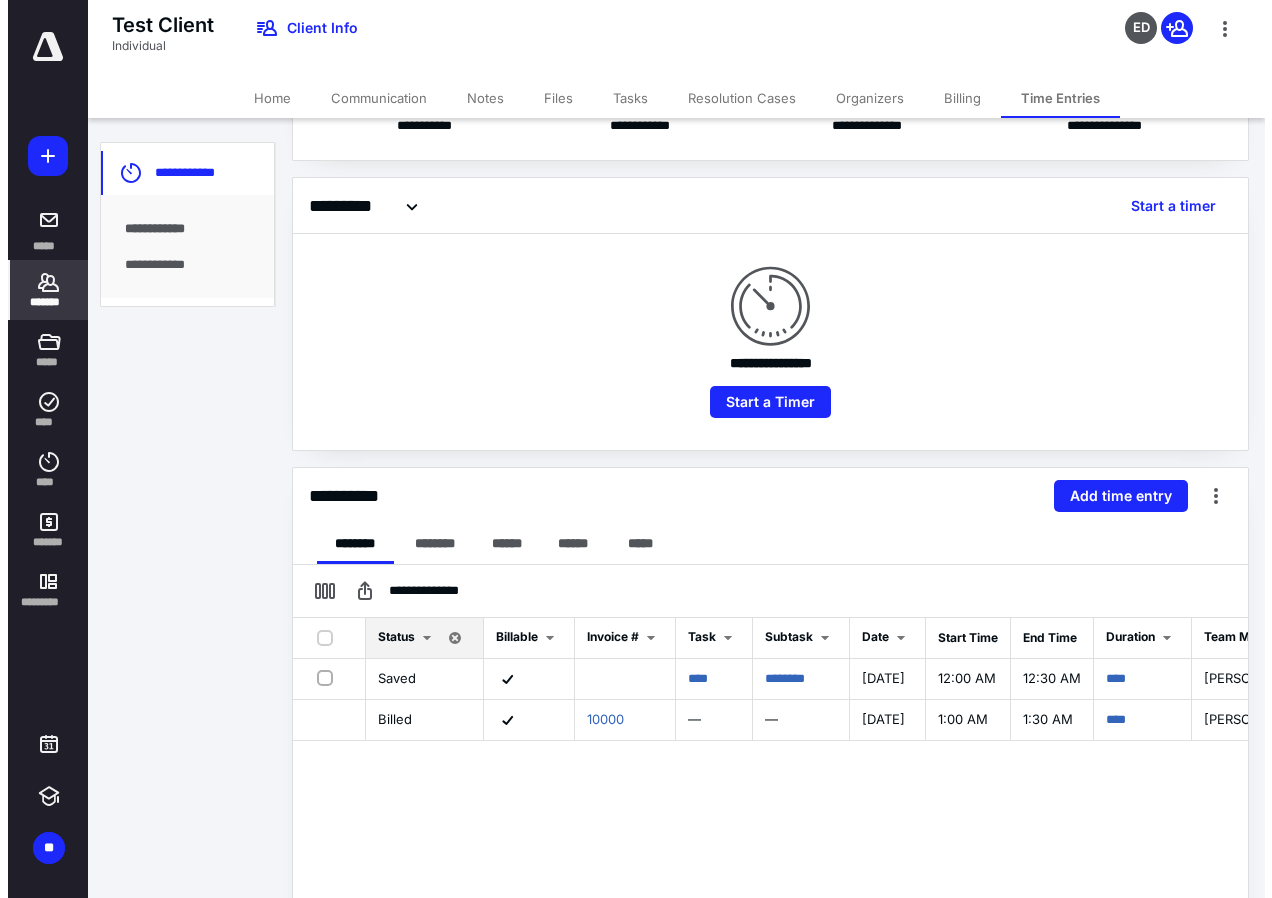 scroll, scrollTop: 0, scrollLeft: 0, axis: both 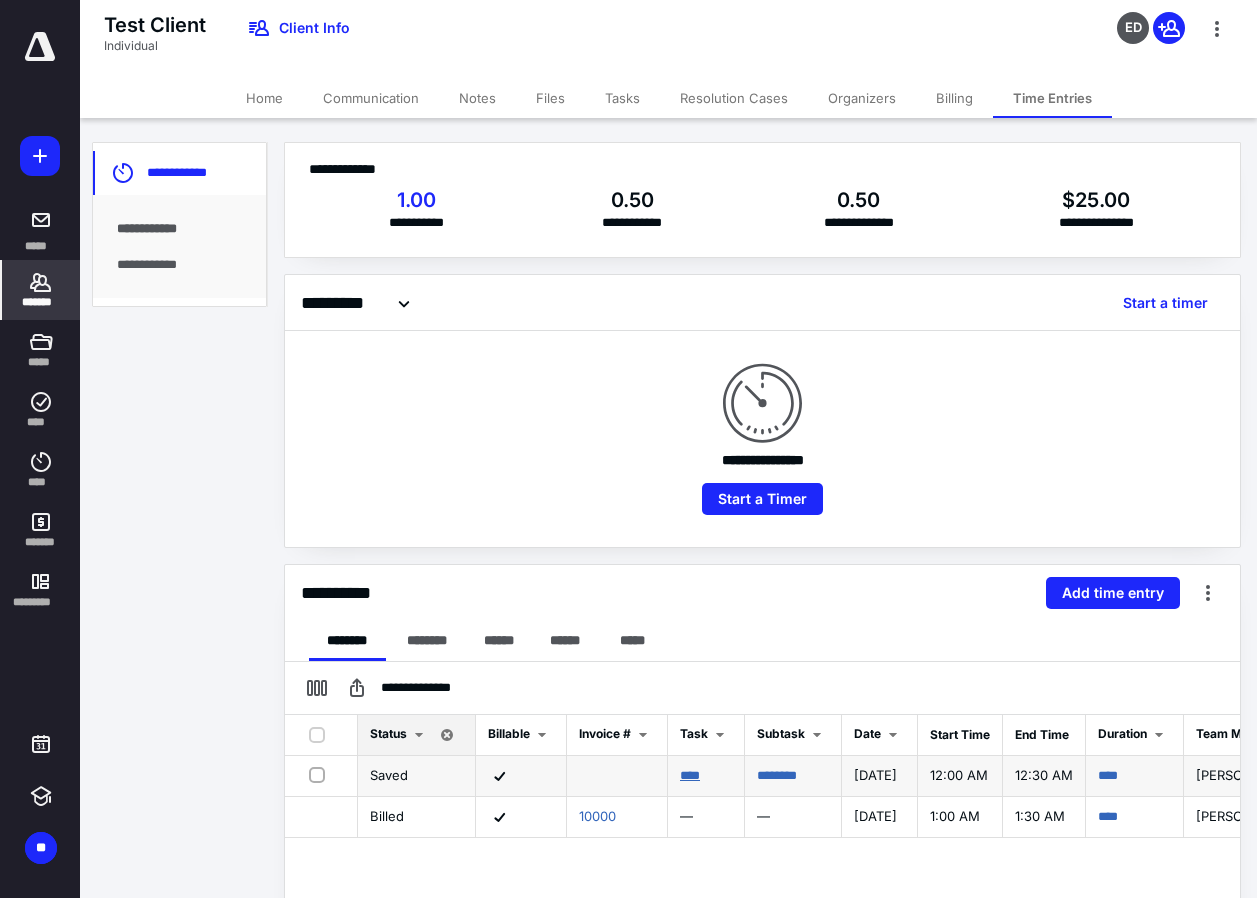 click on "****" at bounding box center (690, 775) 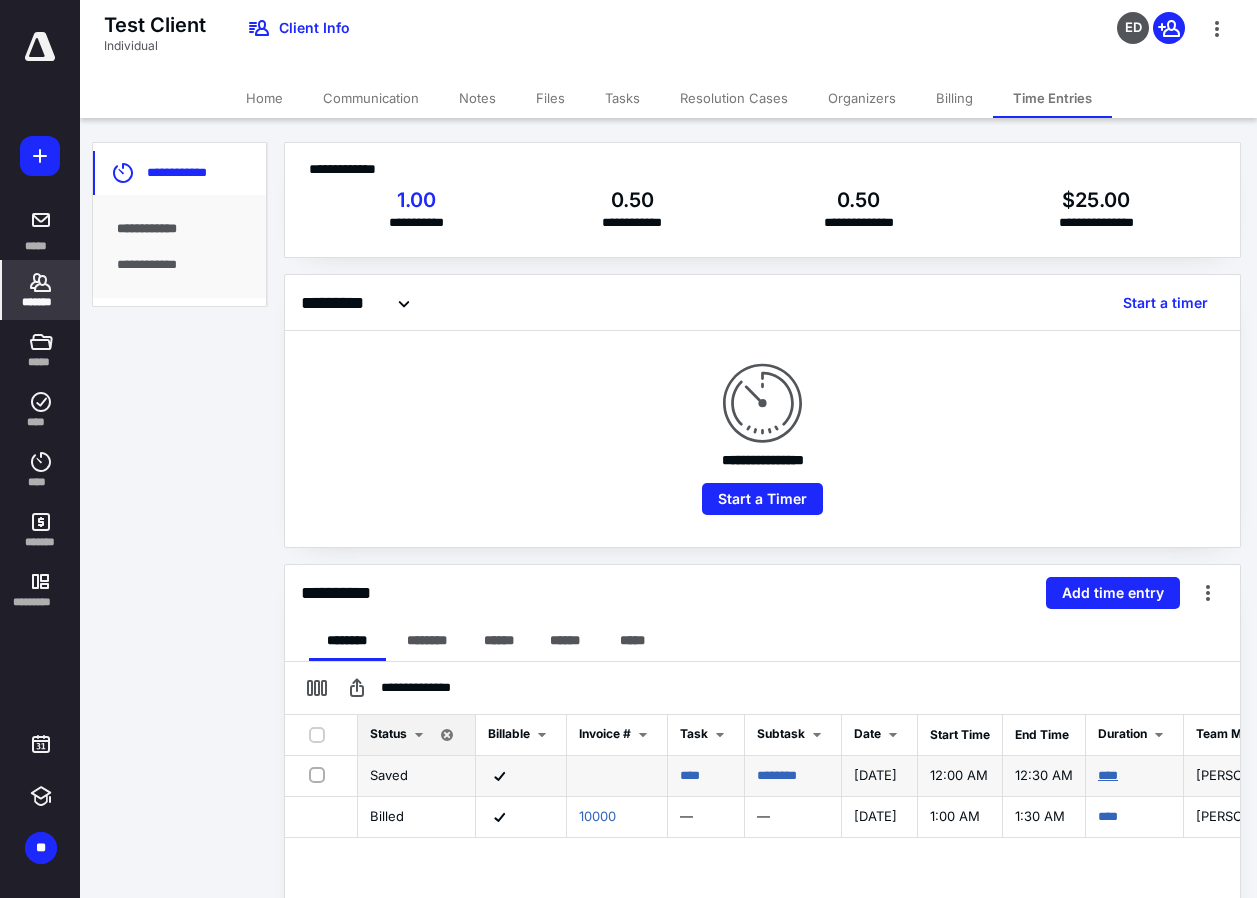 click on "****" at bounding box center [1108, 775] 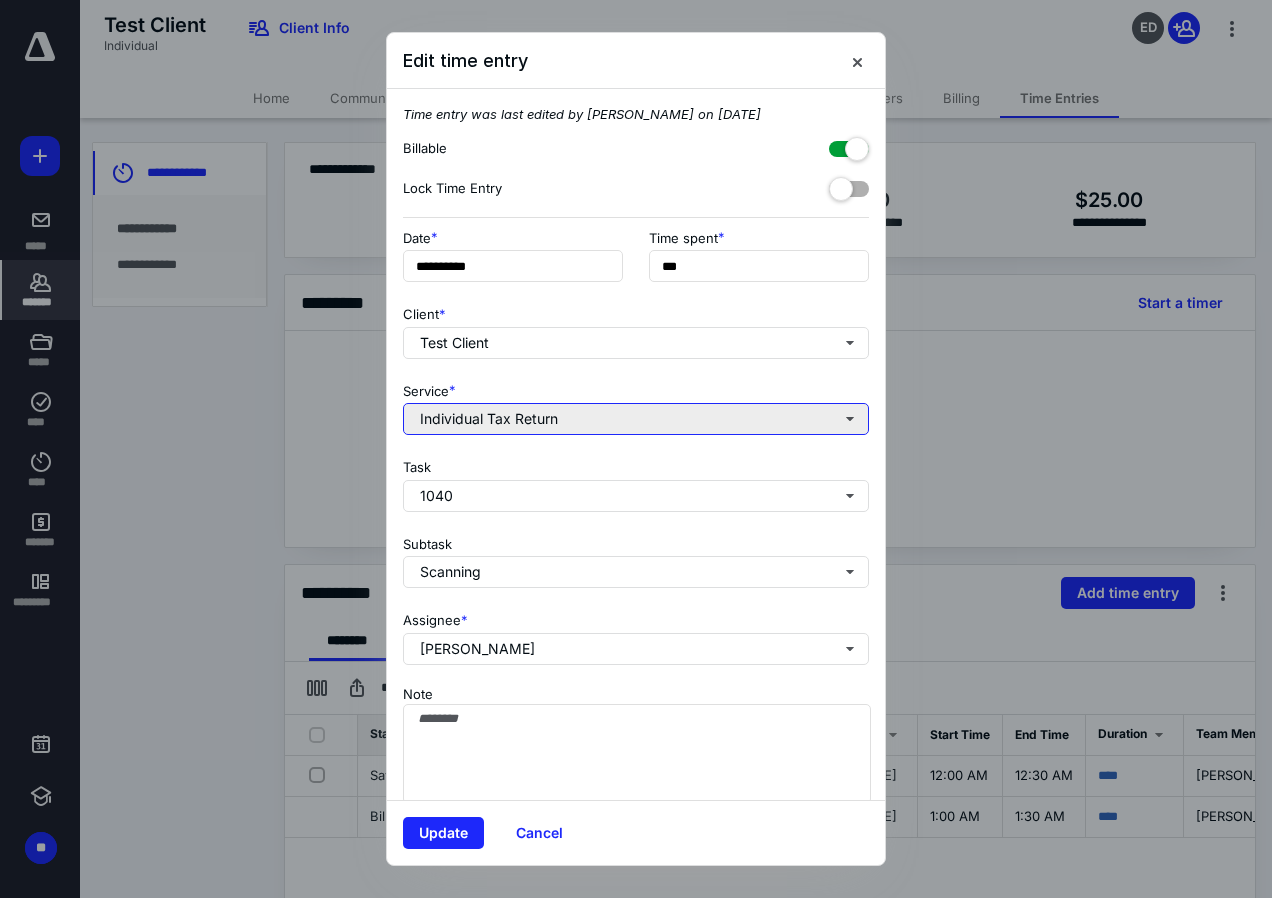 click on "Individual Tax Return" at bounding box center [636, 419] 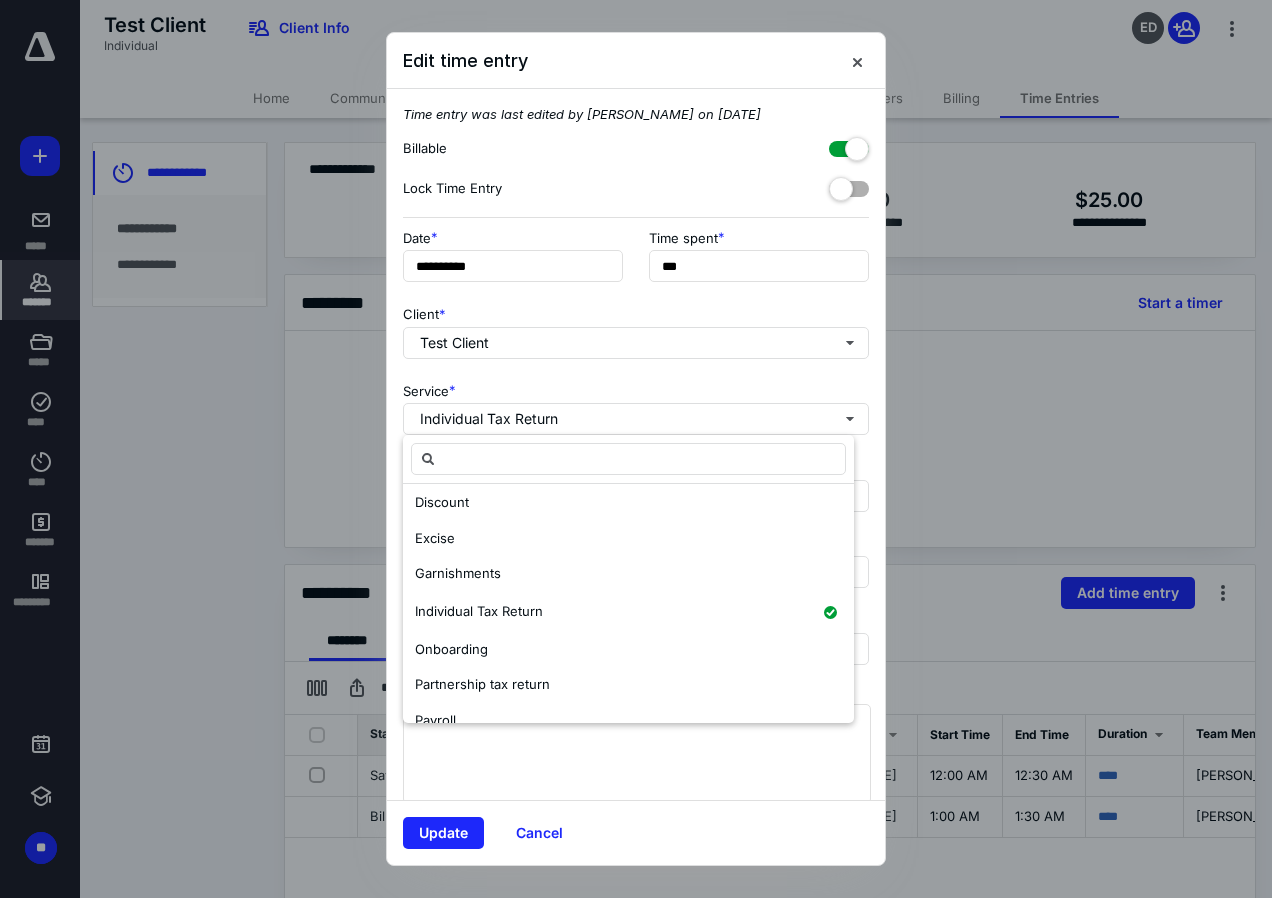 scroll, scrollTop: 0, scrollLeft: 0, axis: both 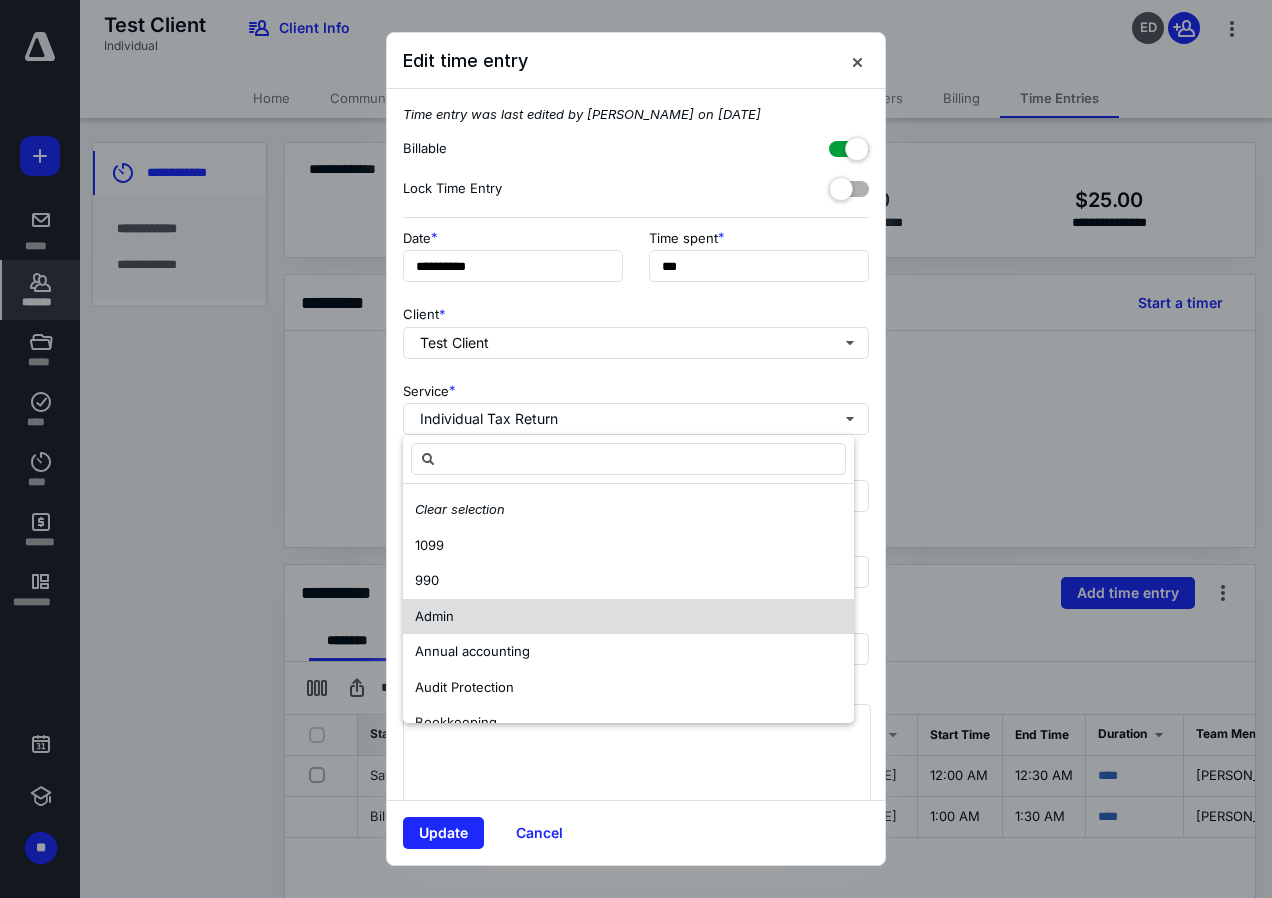 click on "Admin" at bounding box center [628, 617] 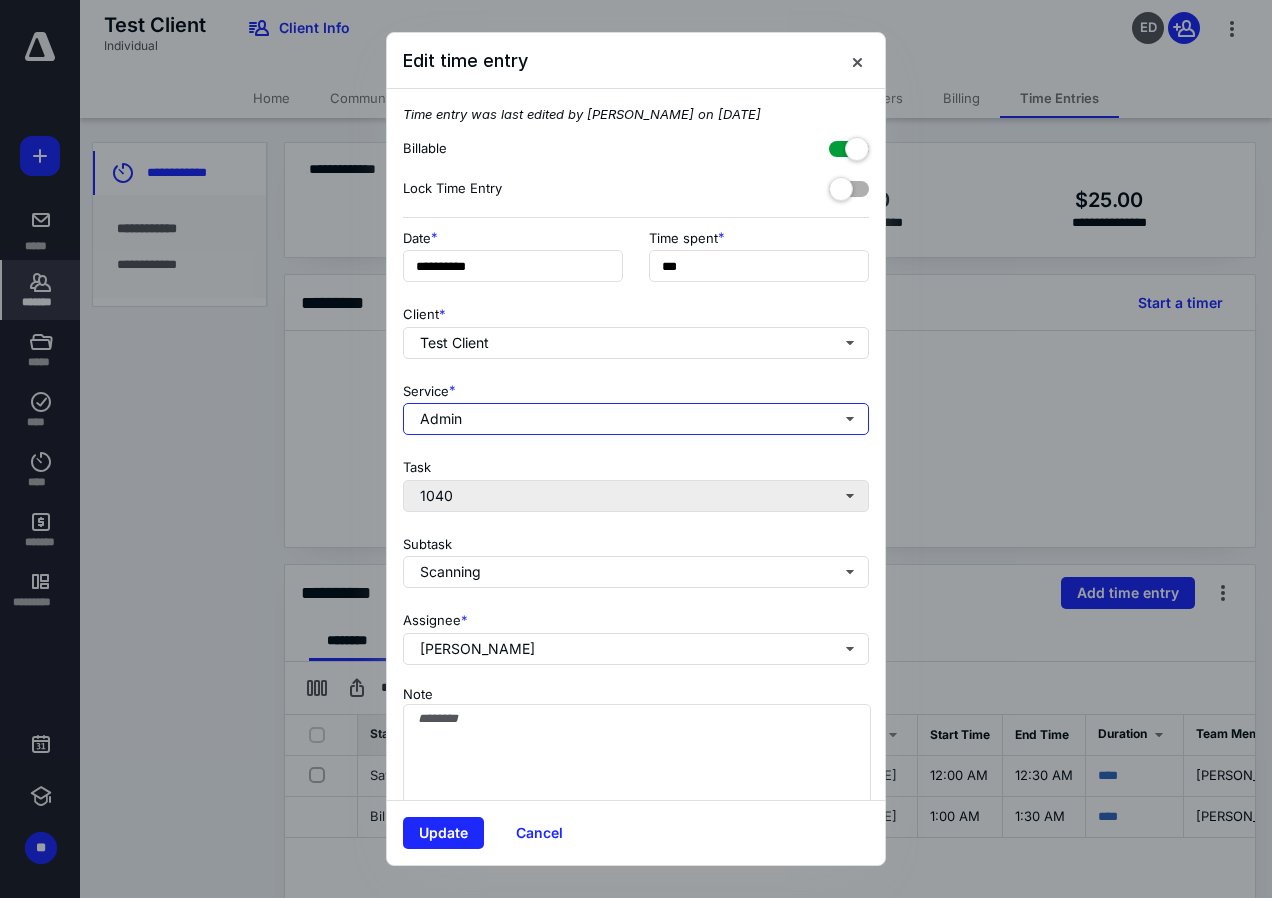 scroll, scrollTop: 35, scrollLeft: 0, axis: vertical 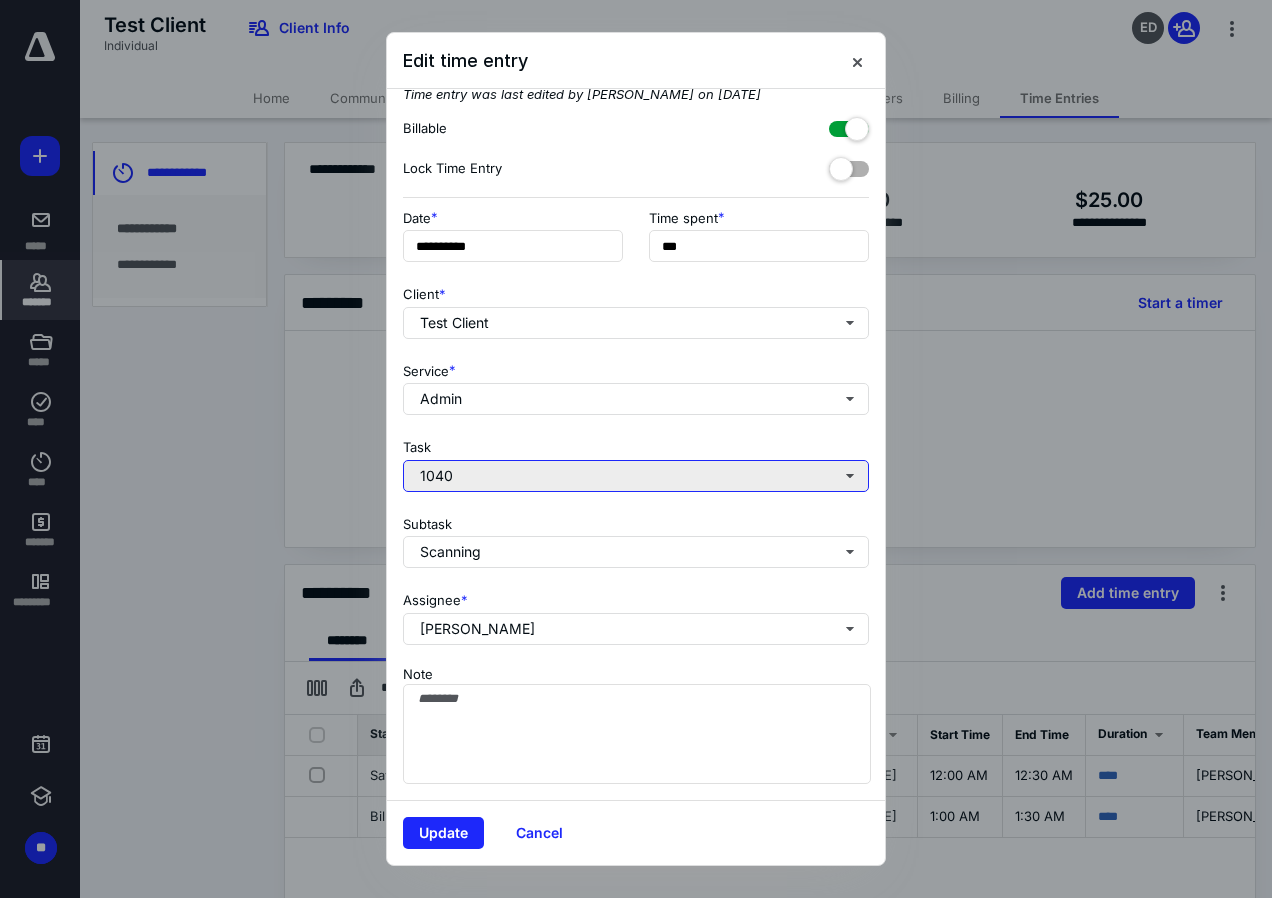 click on "1040" at bounding box center (636, 476) 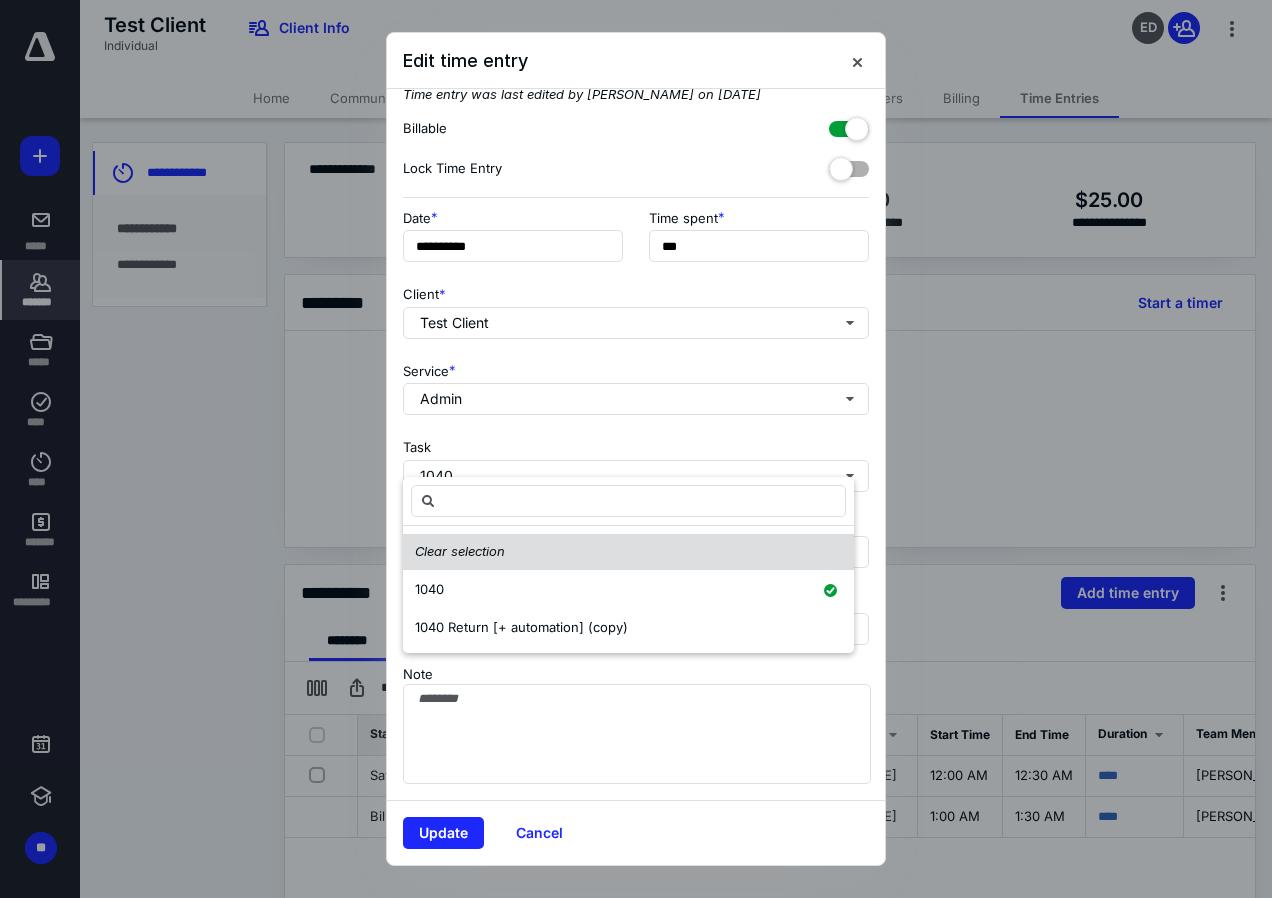 click on "Clear selection" at bounding box center (628, 552) 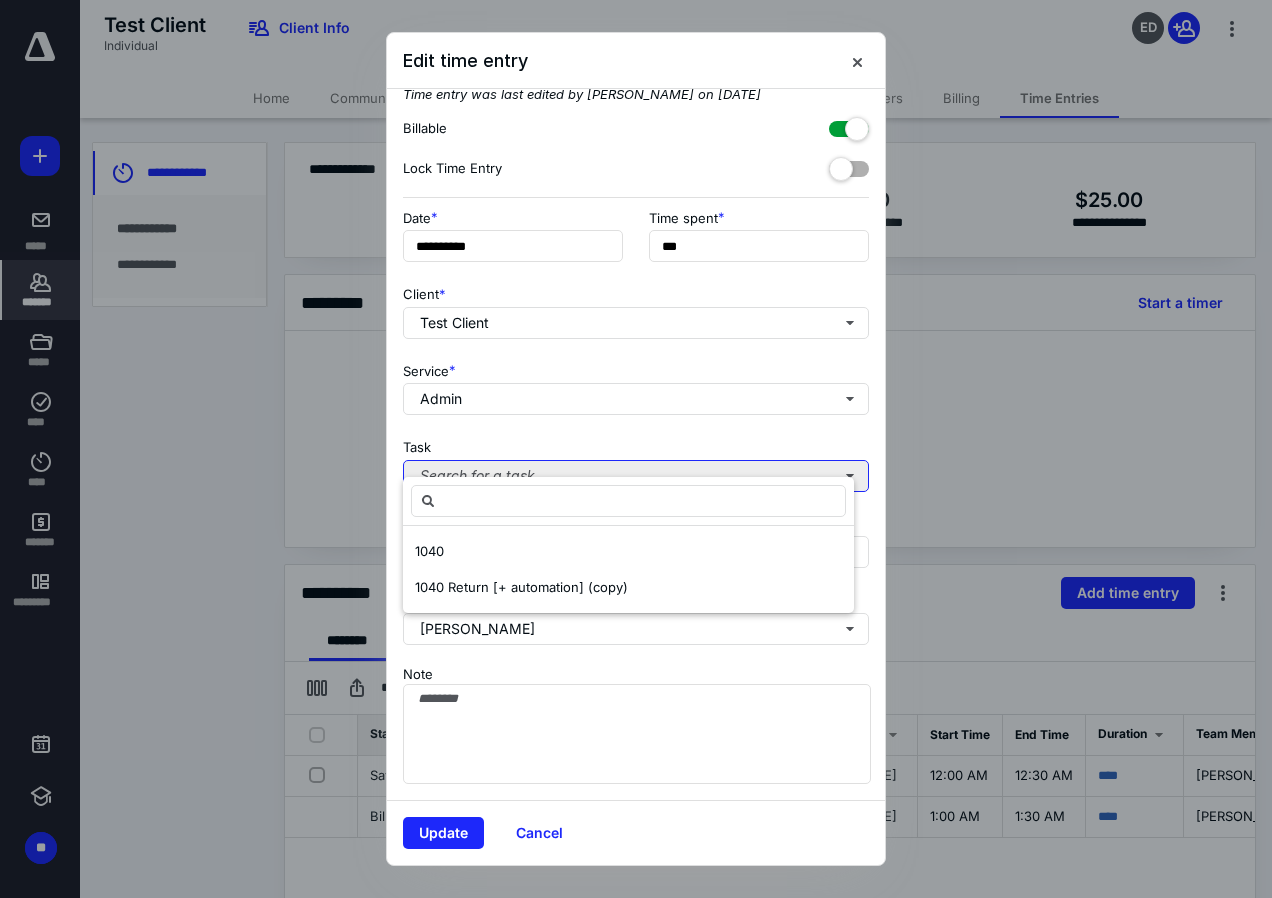 click on "Search for a task" at bounding box center (636, 476) 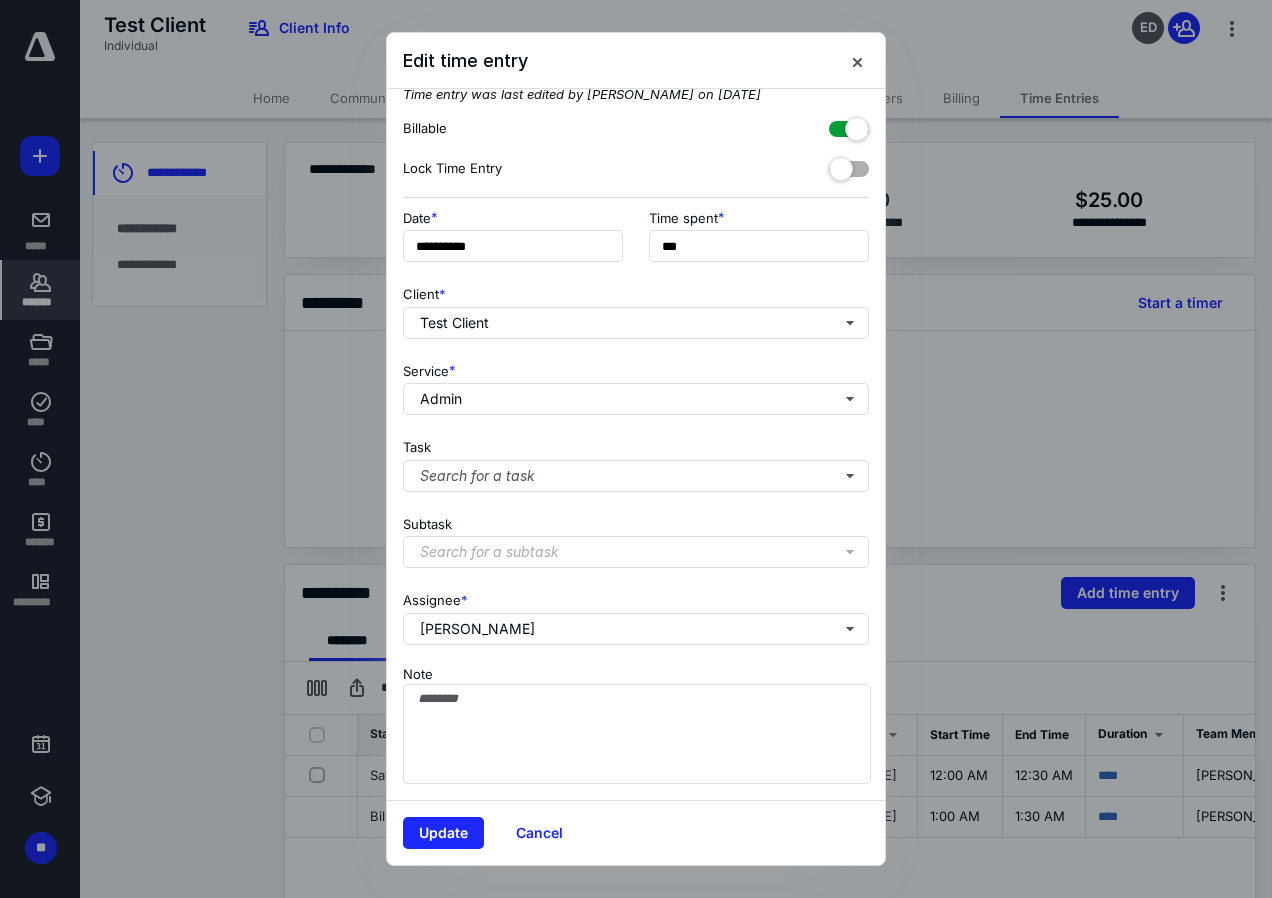 click on "**********" at bounding box center (636, 444) 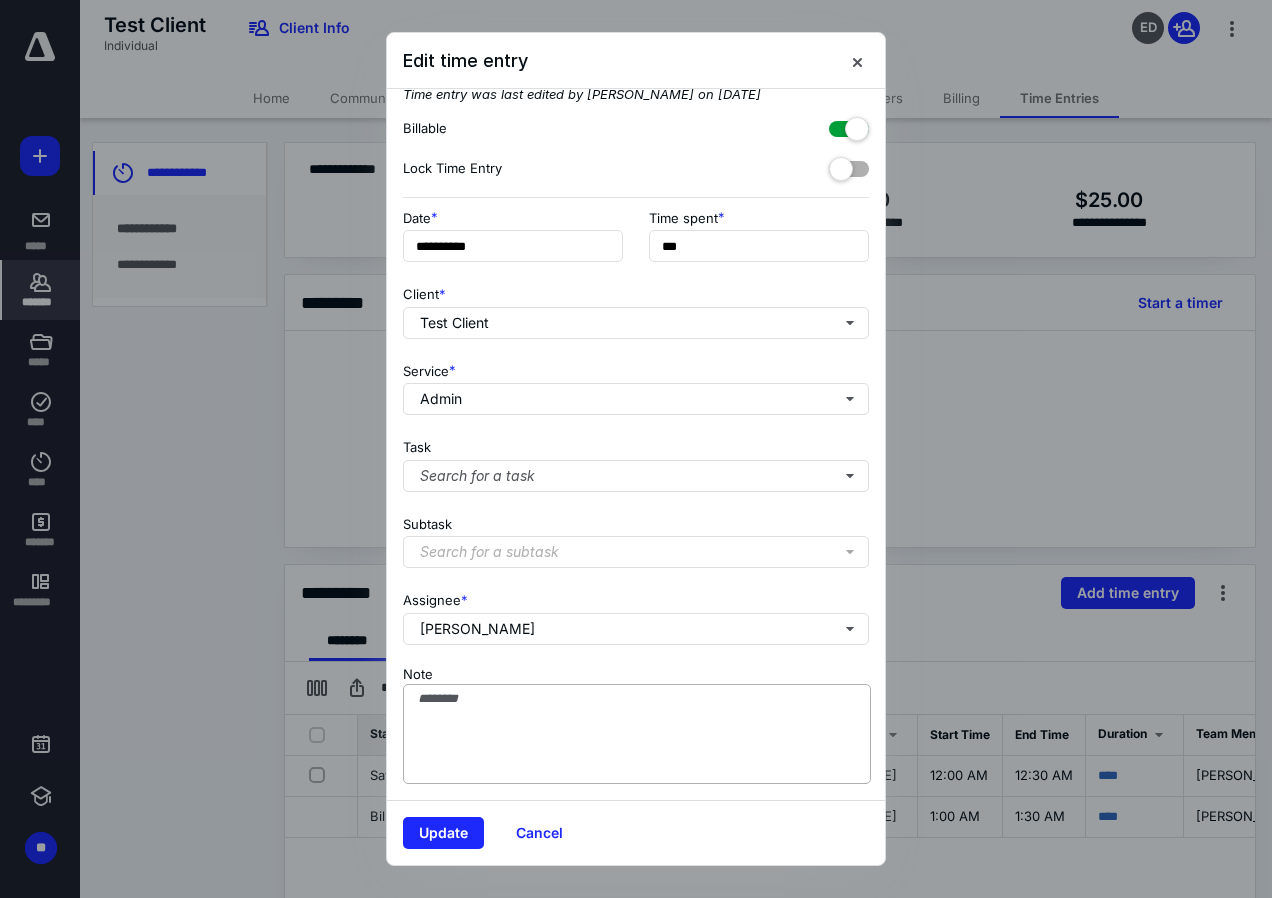 scroll, scrollTop: 0, scrollLeft: 0, axis: both 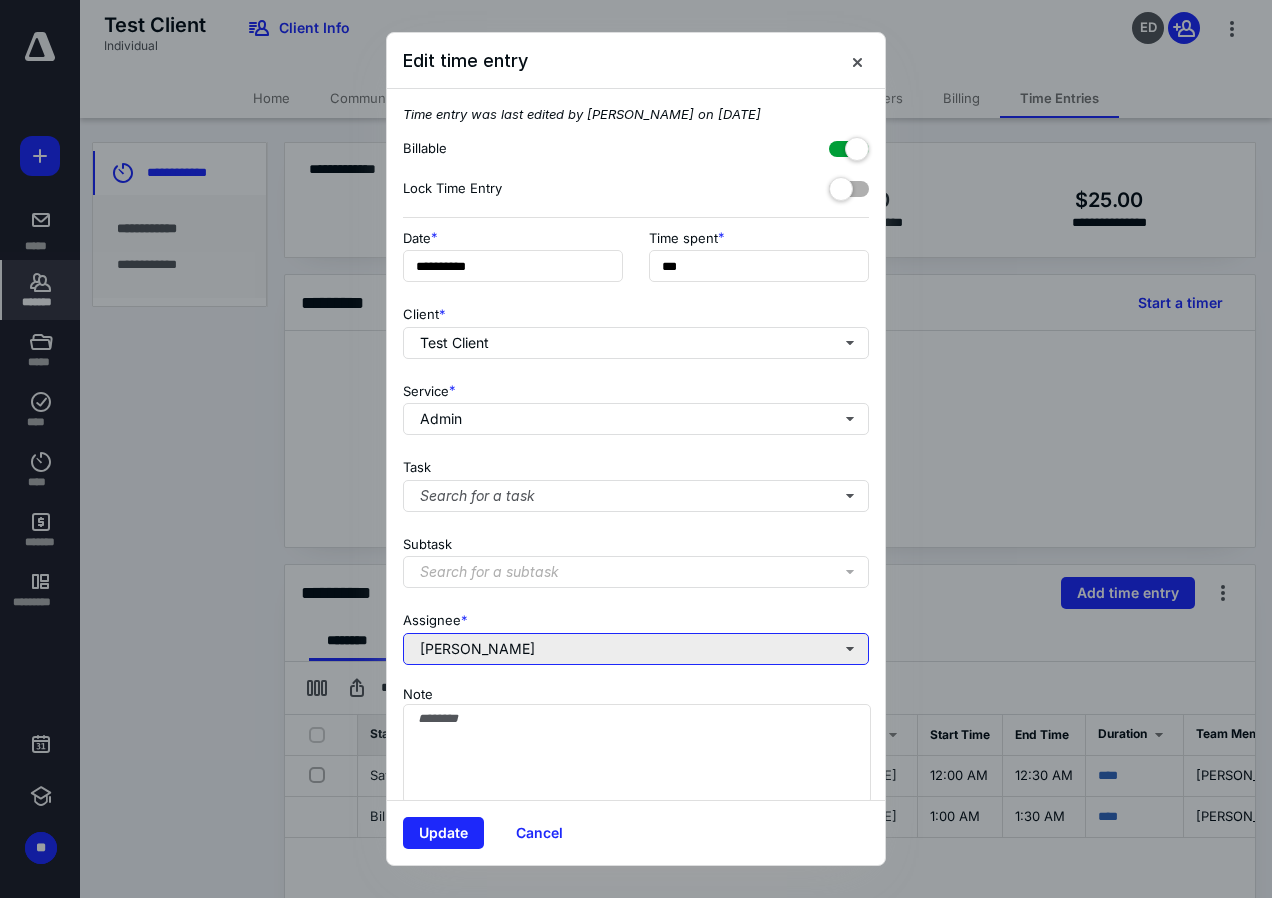 click on "[PERSON_NAME]" at bounding box center [636, 649] 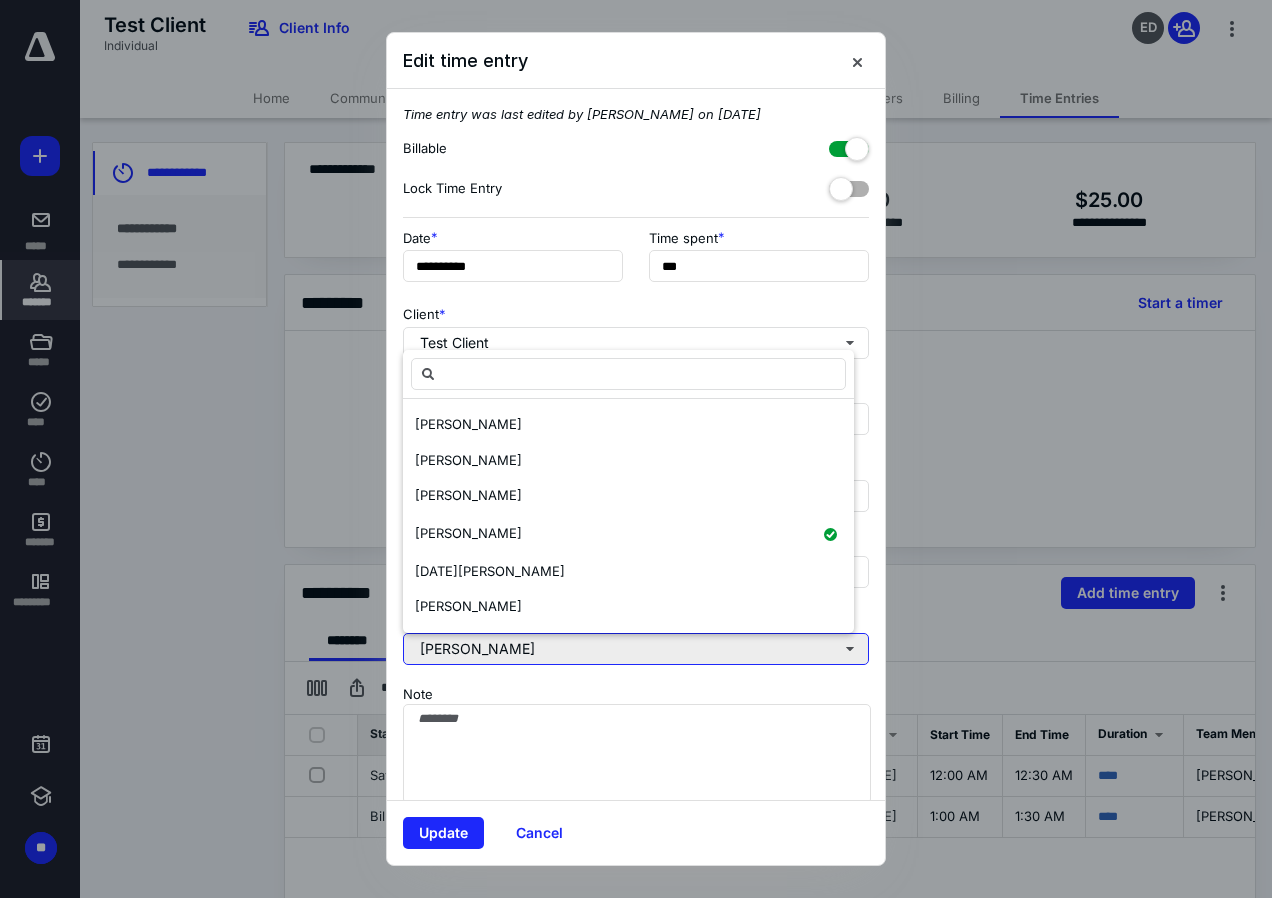 click on "[PERSON_NAME]" at bounding box center (636, 649) 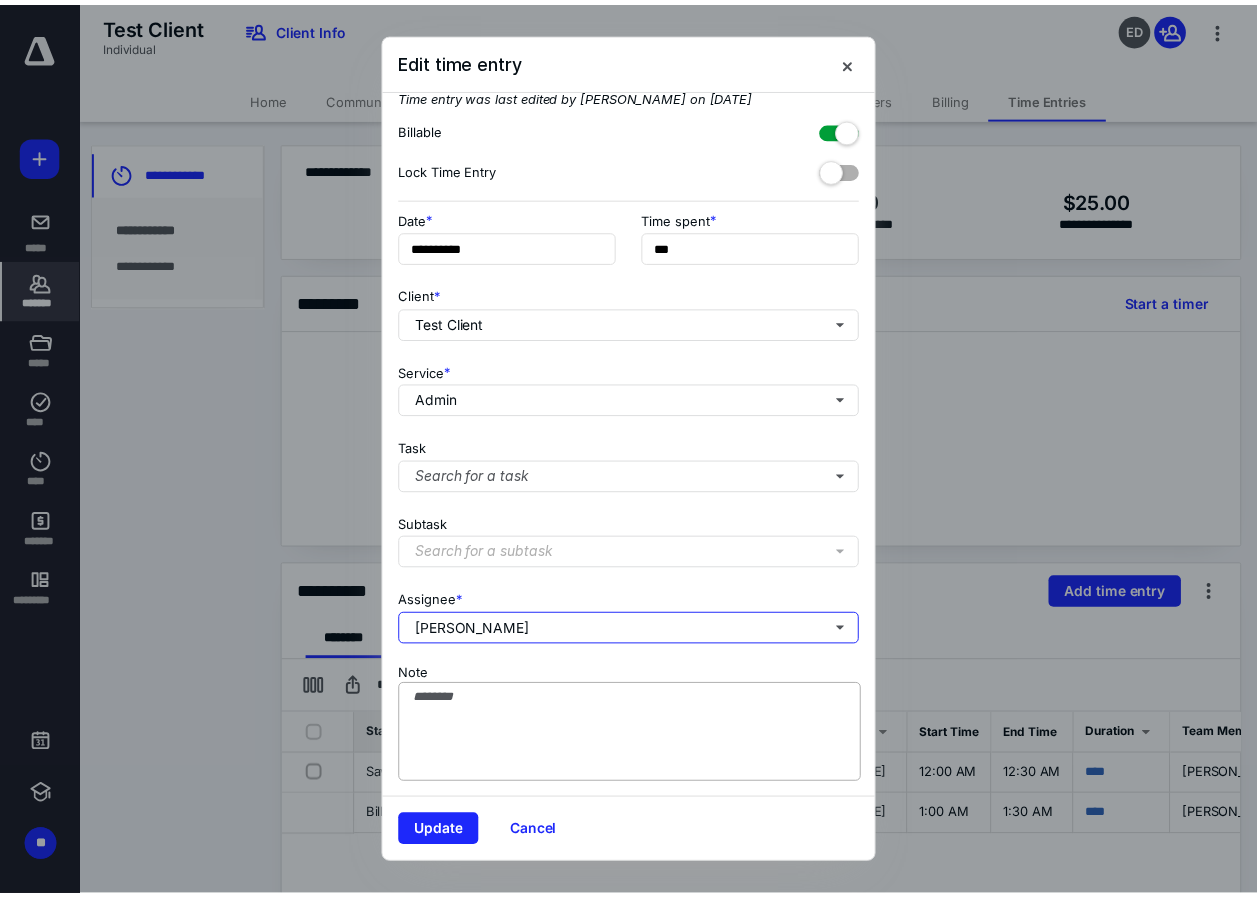 scroll, scrollTop: 35, scrollLeft: 0, axis: vertical 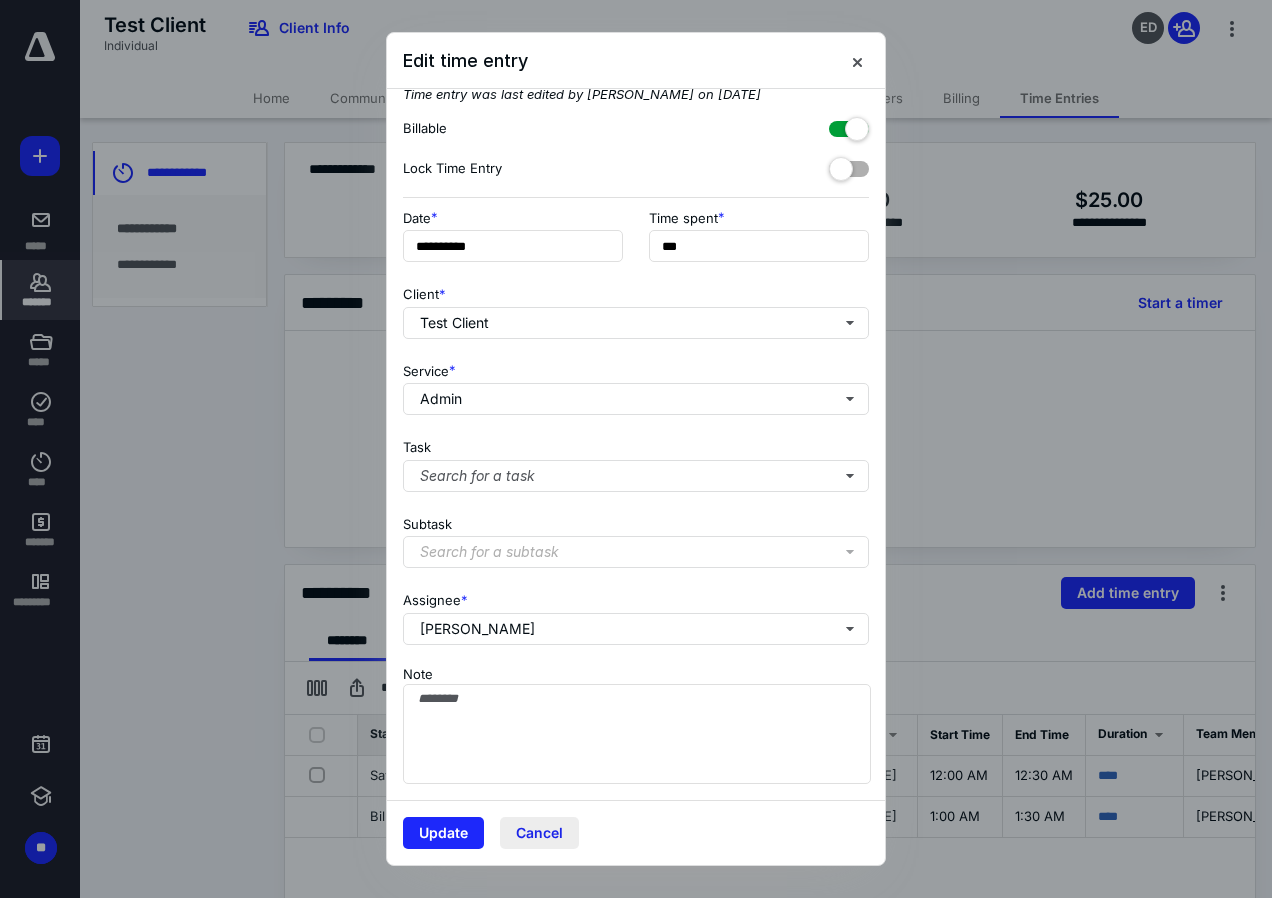 click on "Cancel" at bounding box center [539, 833] 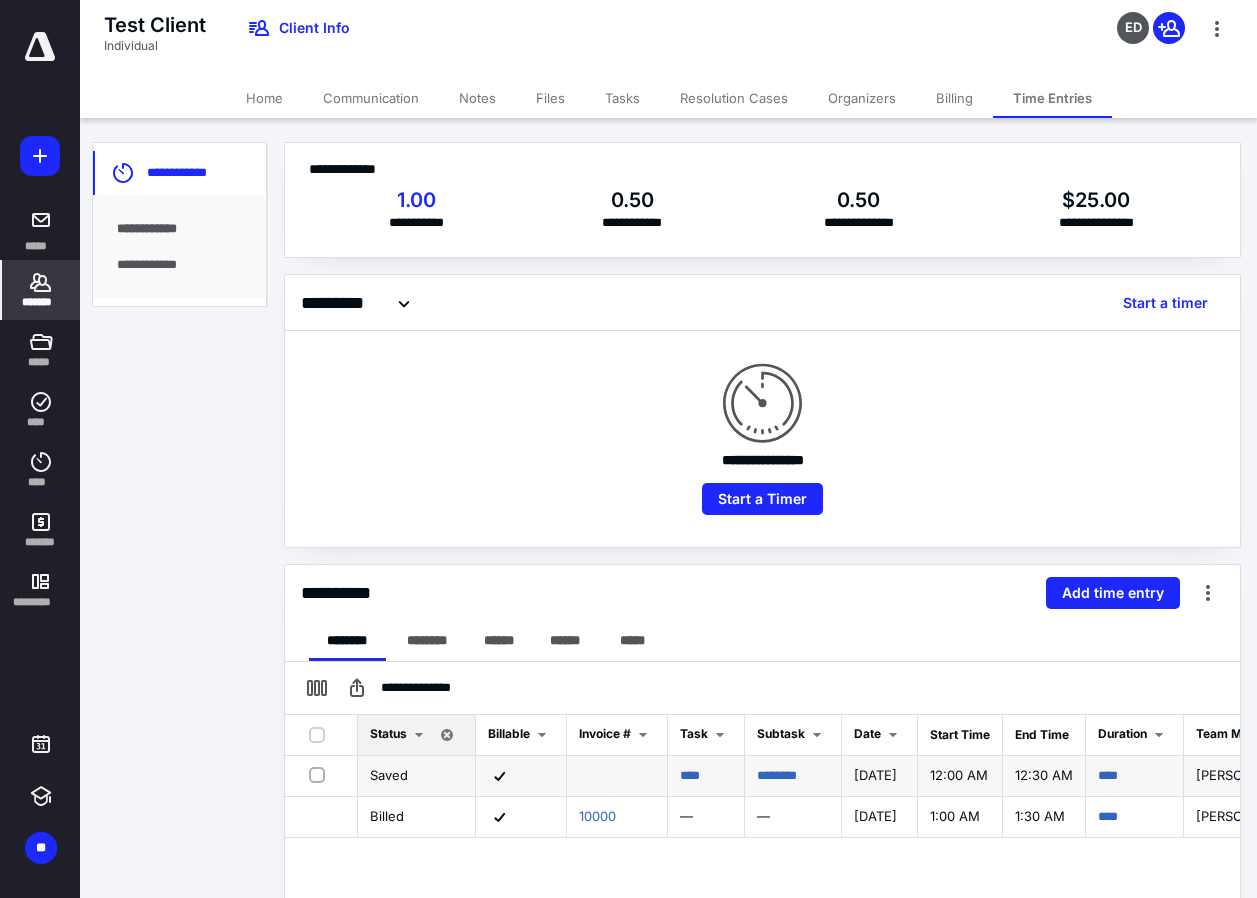 click at bounding box center (321, 774) 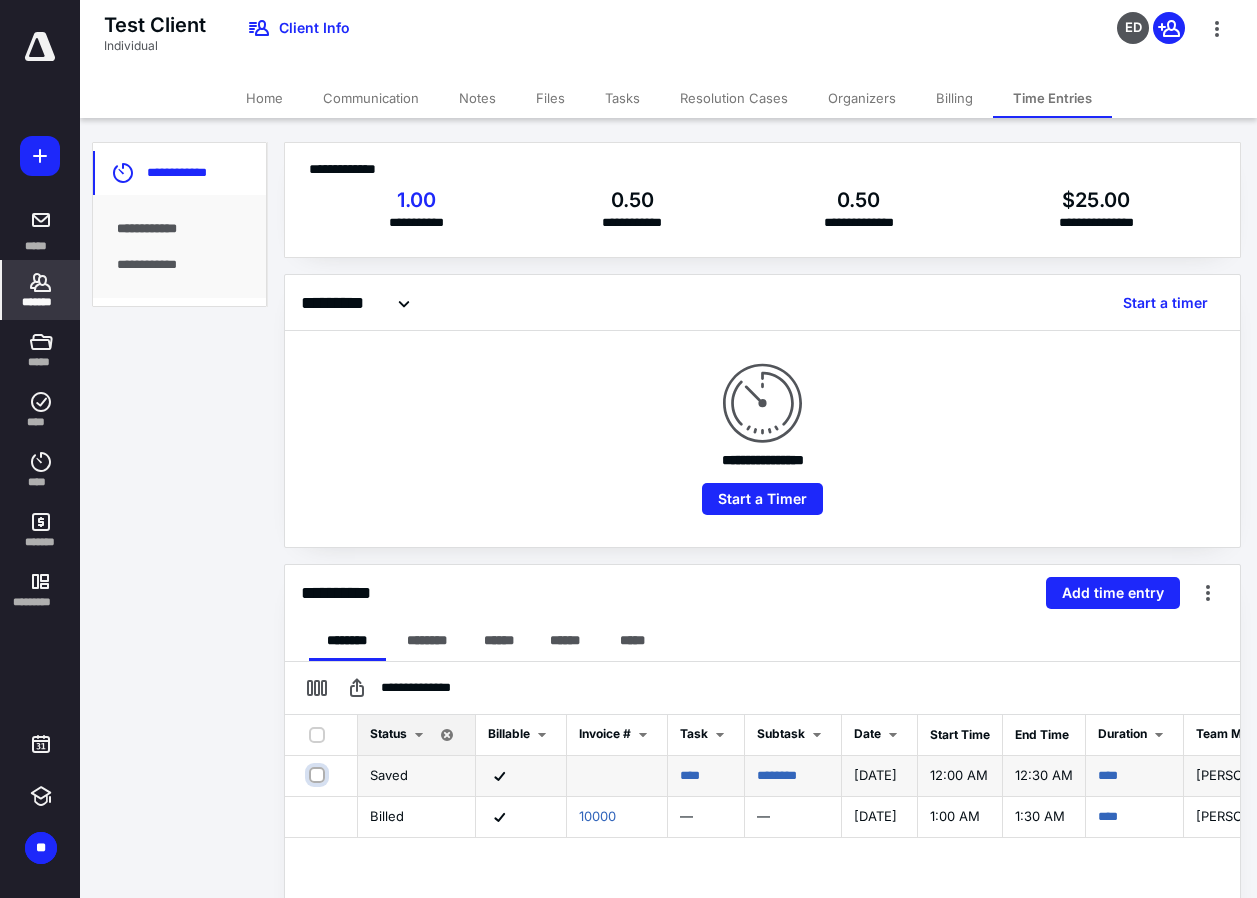 click at bounding box center [319, 775] 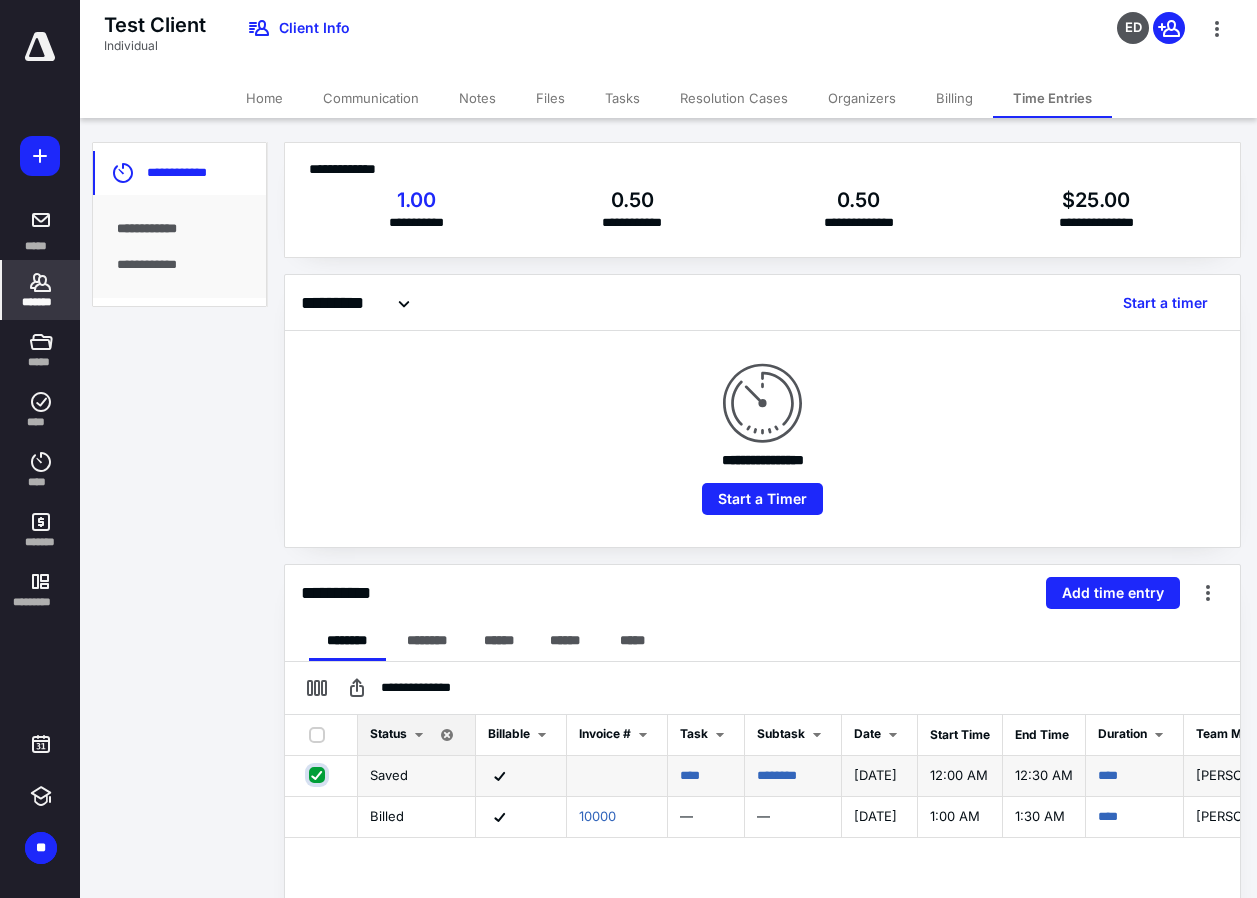 checkbox on "true" 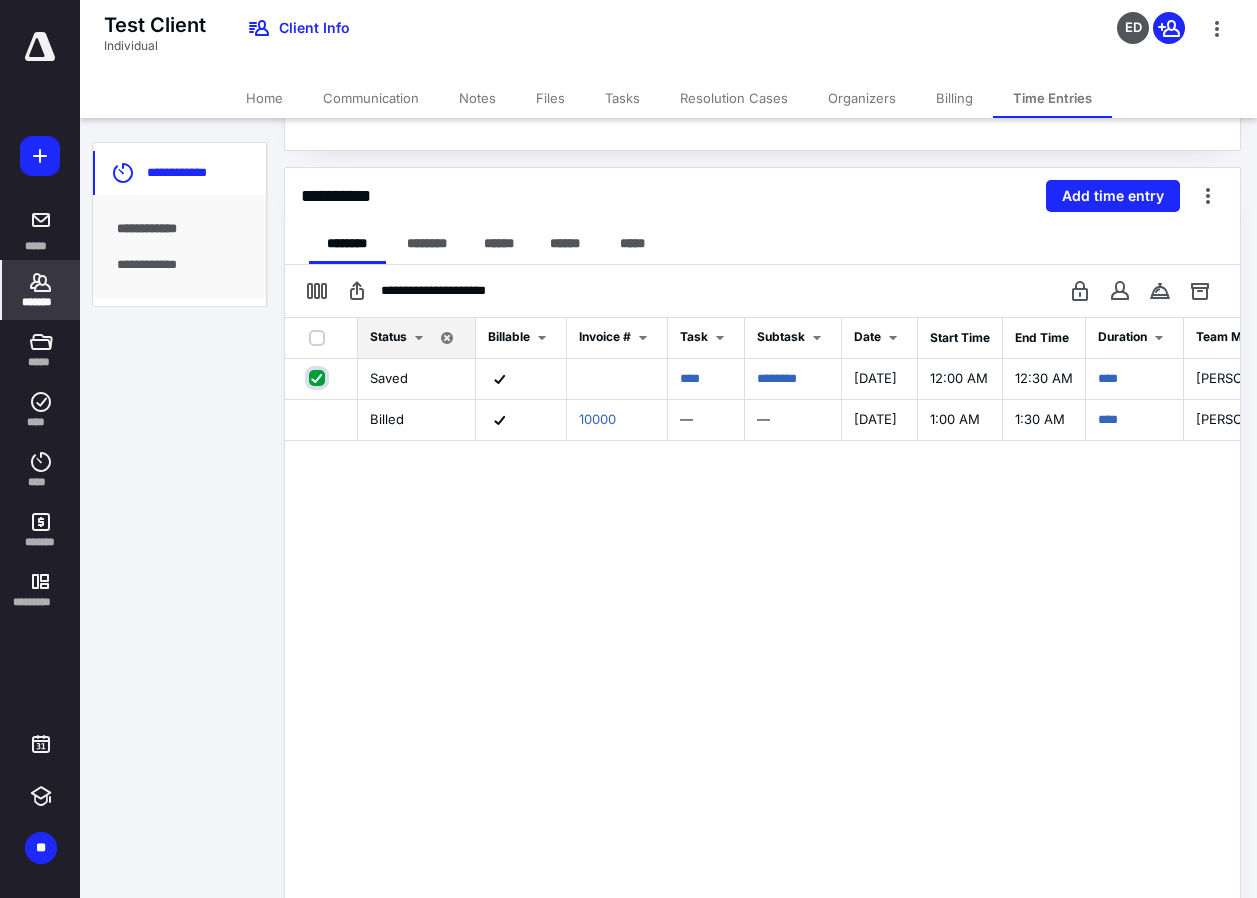 scroll, scrollTop: 400, scrollLeft: 0, axis: vertical 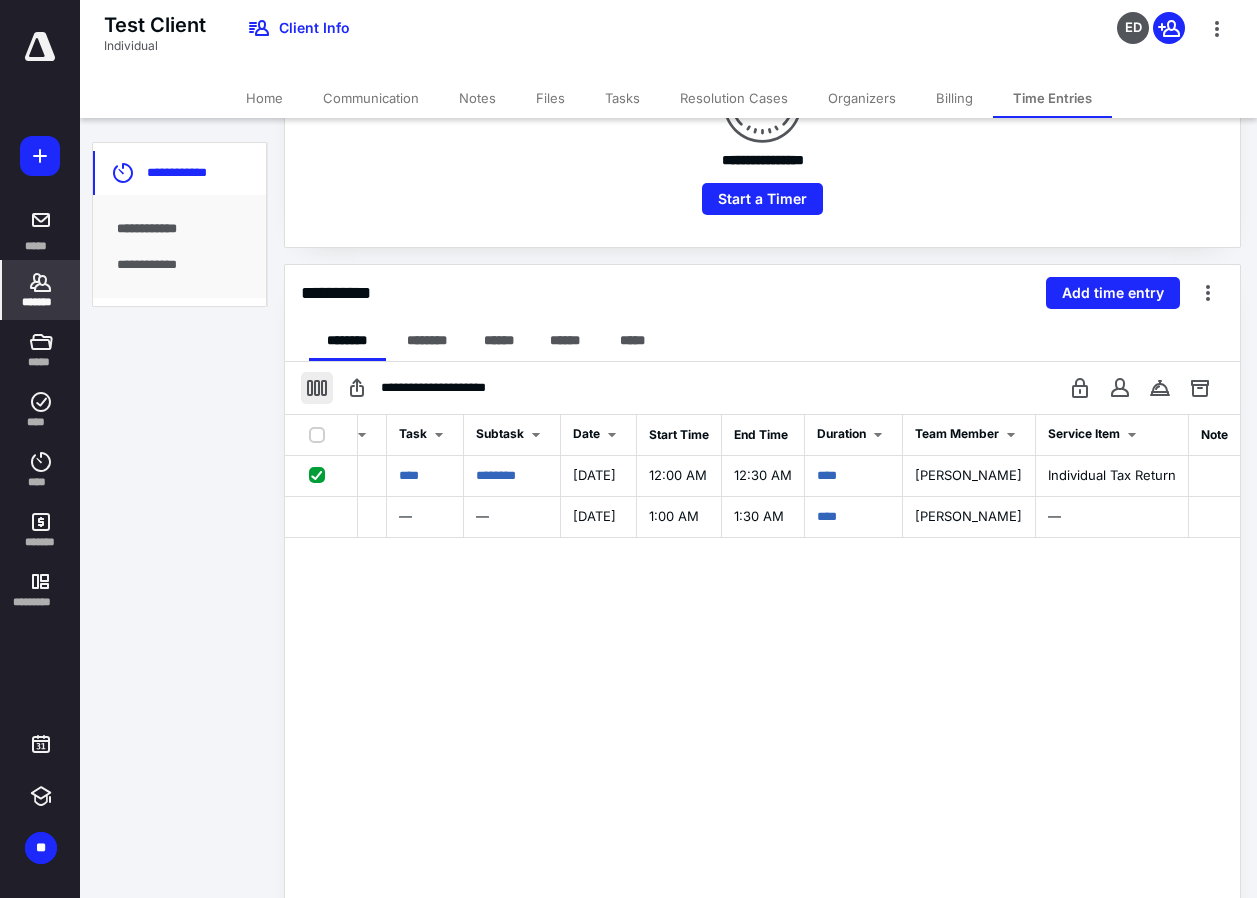 click at bounding box center [317, 388] 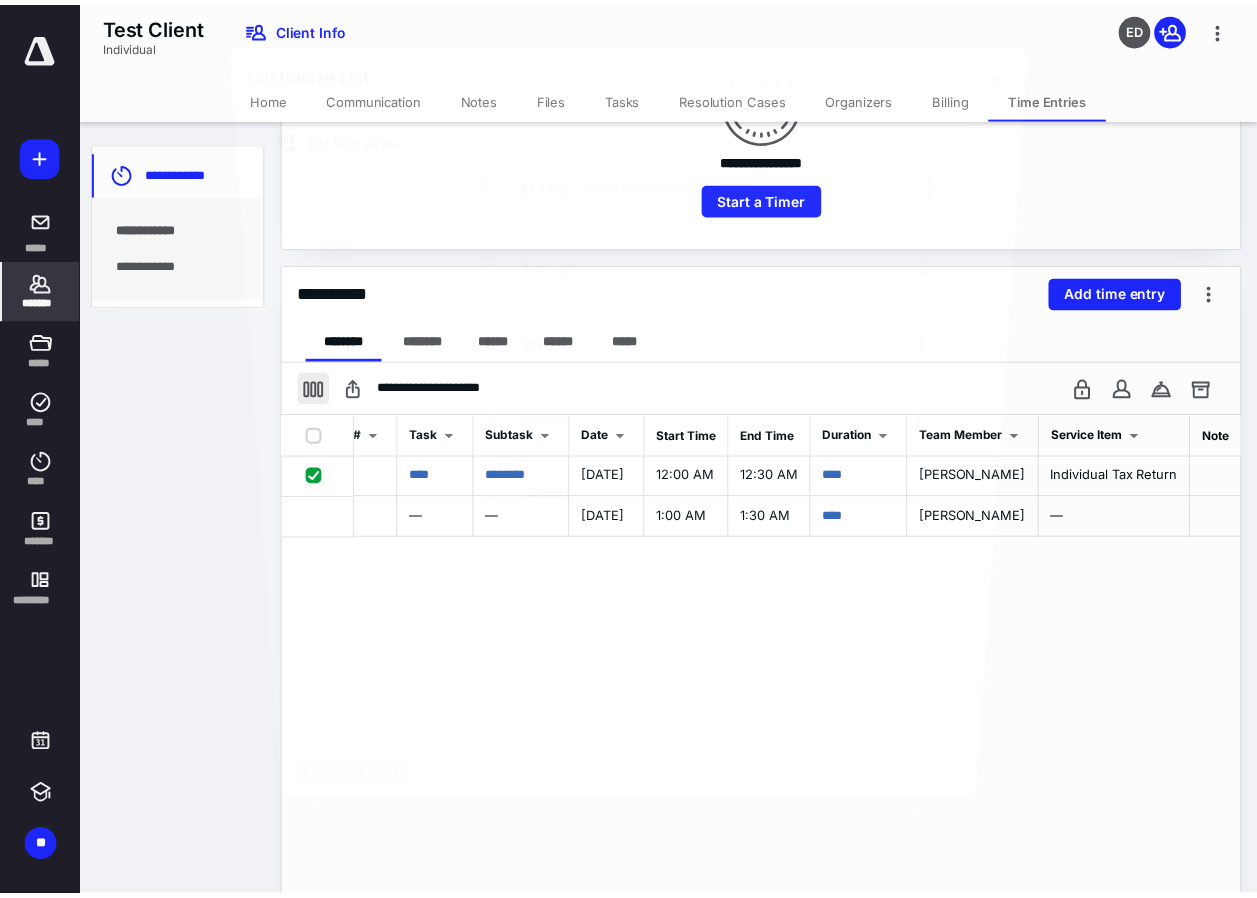 scroll, scrollTop: 0, scrollLeft: 283, axis: horizontal 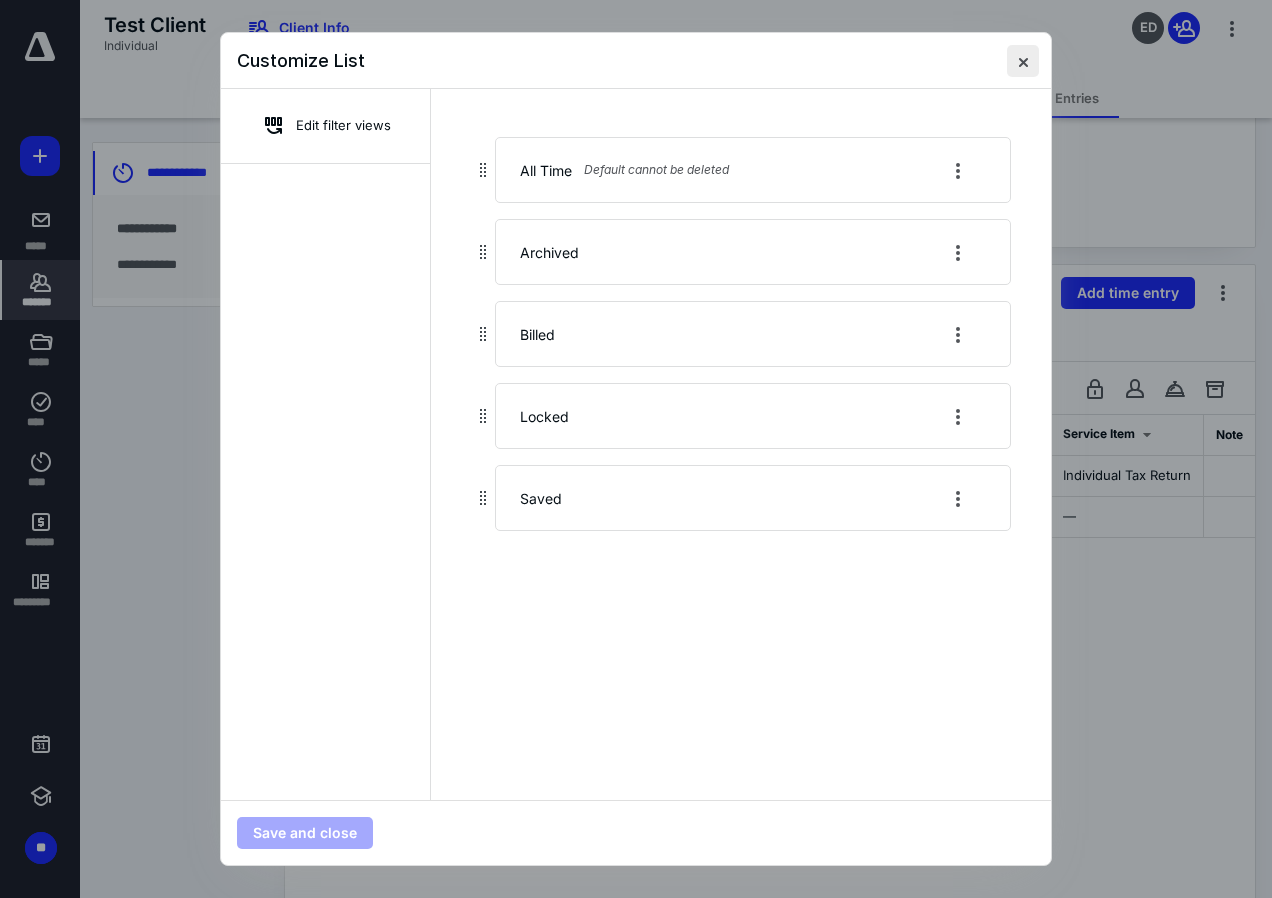 click at bounding box center [1023, 61] 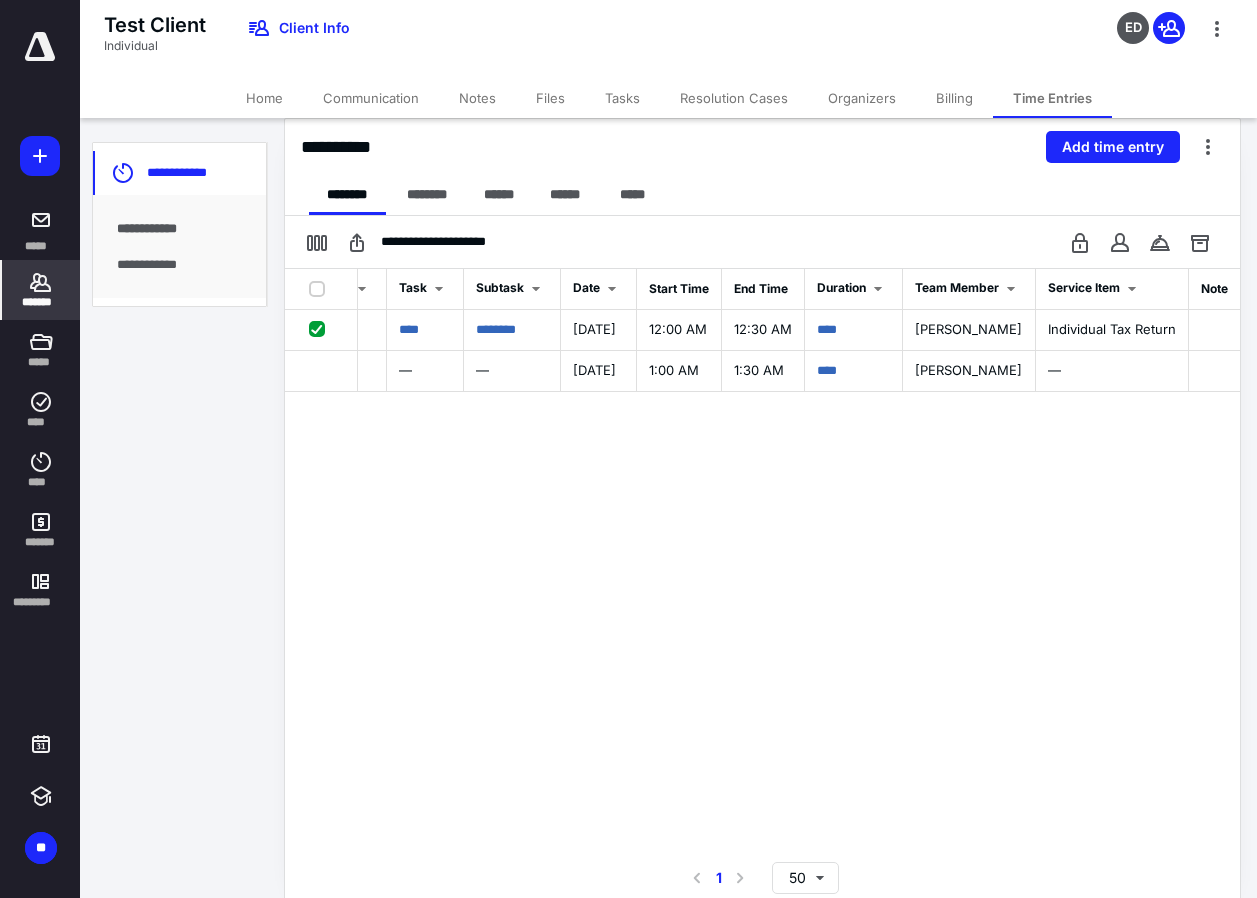 scroll, scrollTop: 447, scrollLeft: 0, axis: vertical 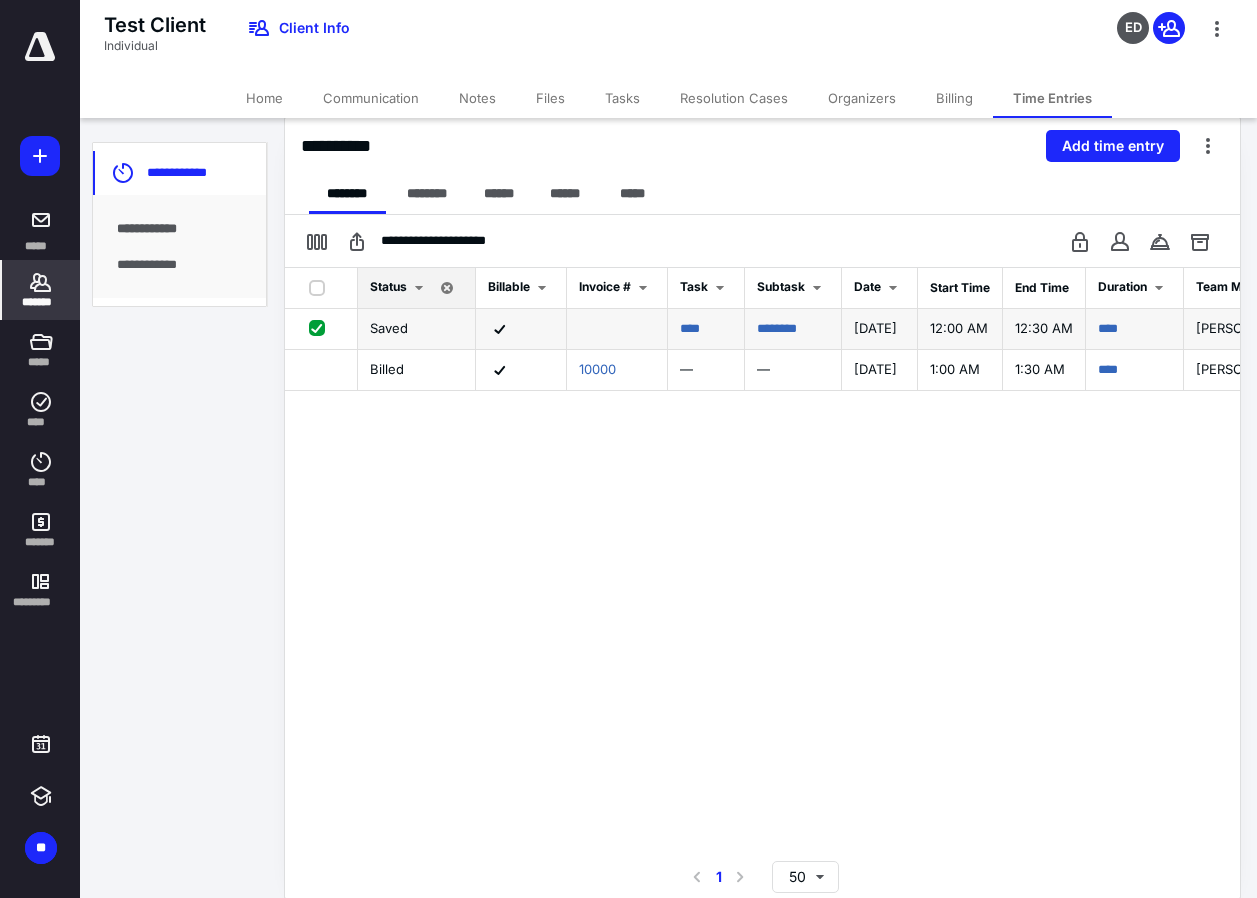 drag, startPoint x: 425, startPoint y: 323, endPoint x: 381, endPoint y: 334, distance: 45.35416 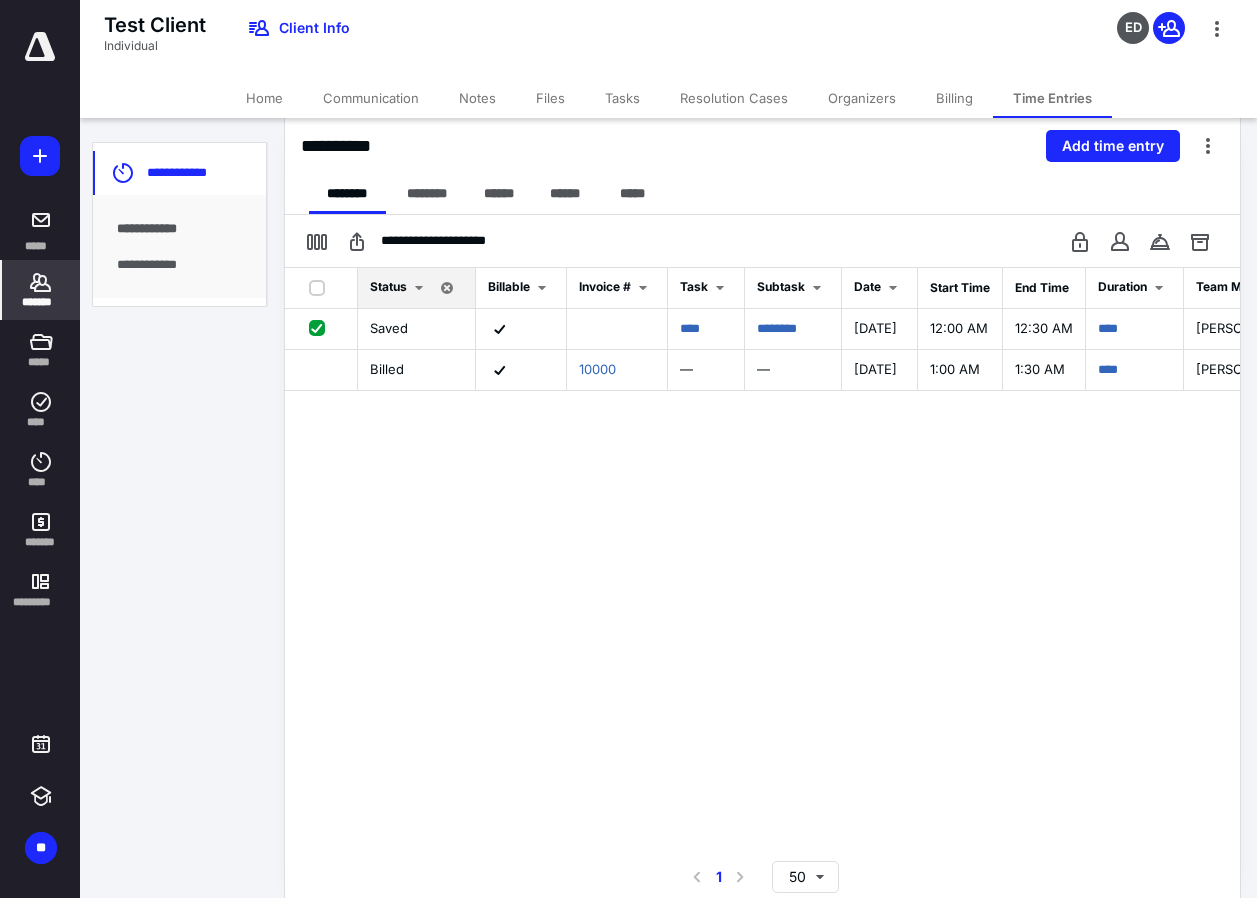 drag, startPoint x: 381, startPoint y: 334, endPoint x: 1112, endPoint y: 621, distance: 785.3216 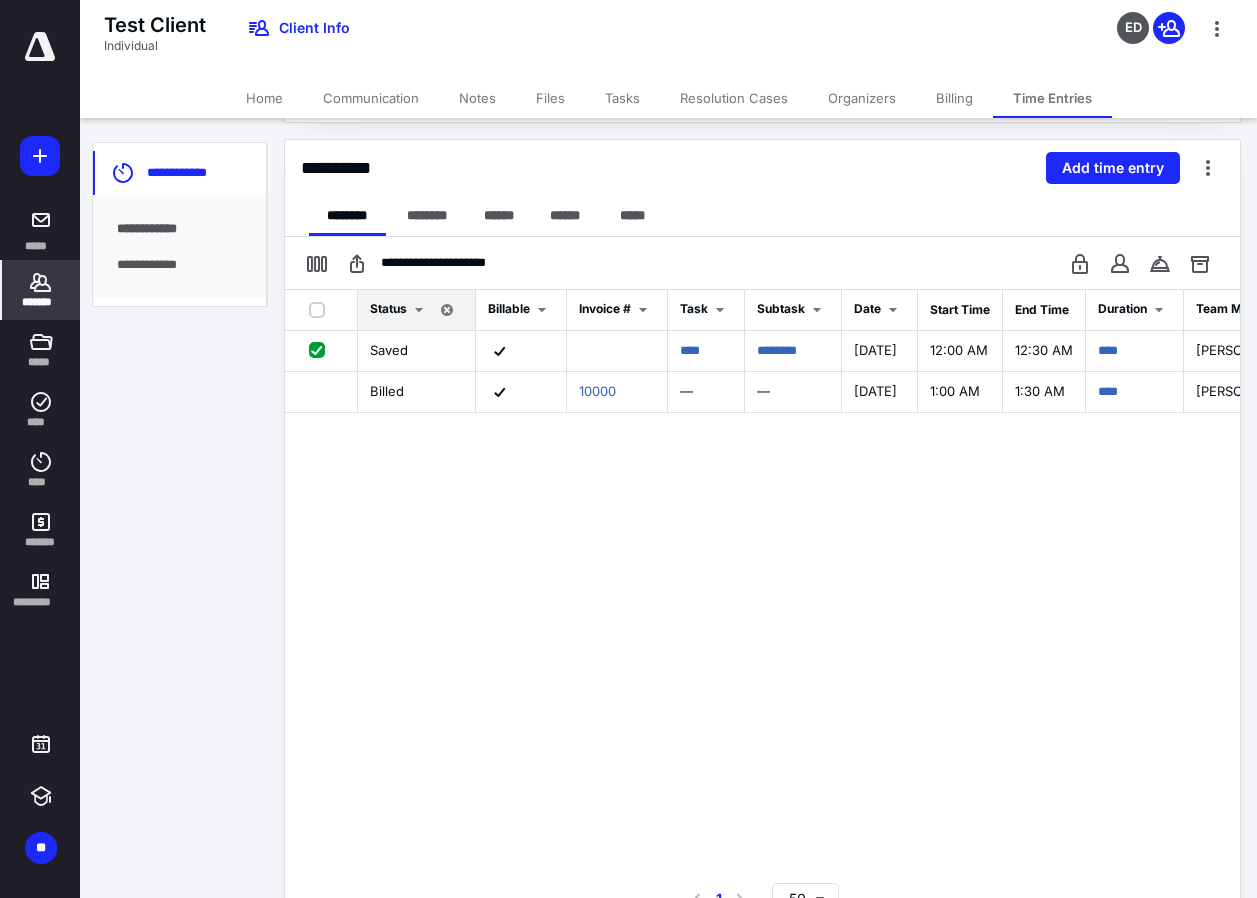 scroll, scrollTop: 447, scrollLeft: 0, axis: vertical 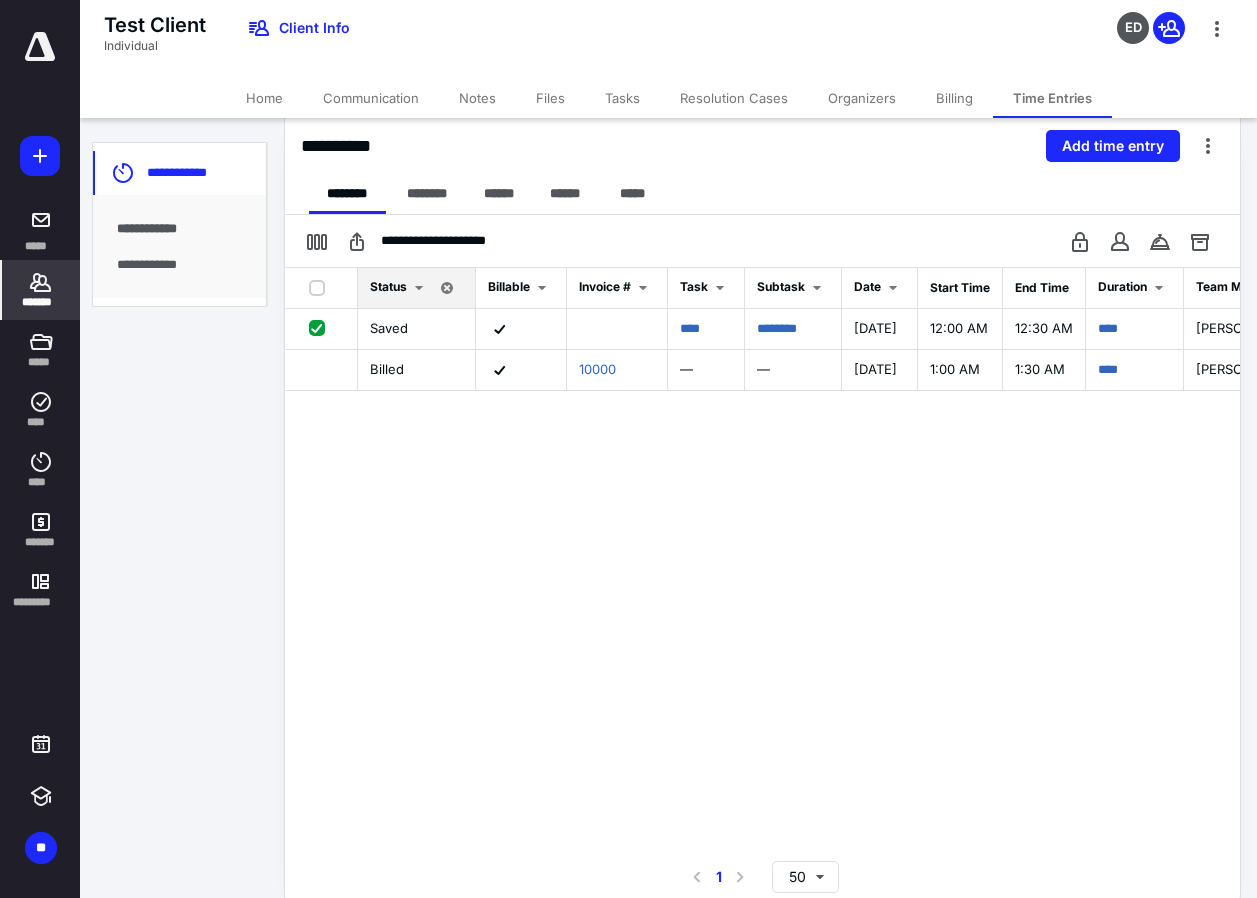 drag, startPoint x: 659, startPoint y: 838, endPoint x: 770, endPoint y: 821, distance: 112.29426 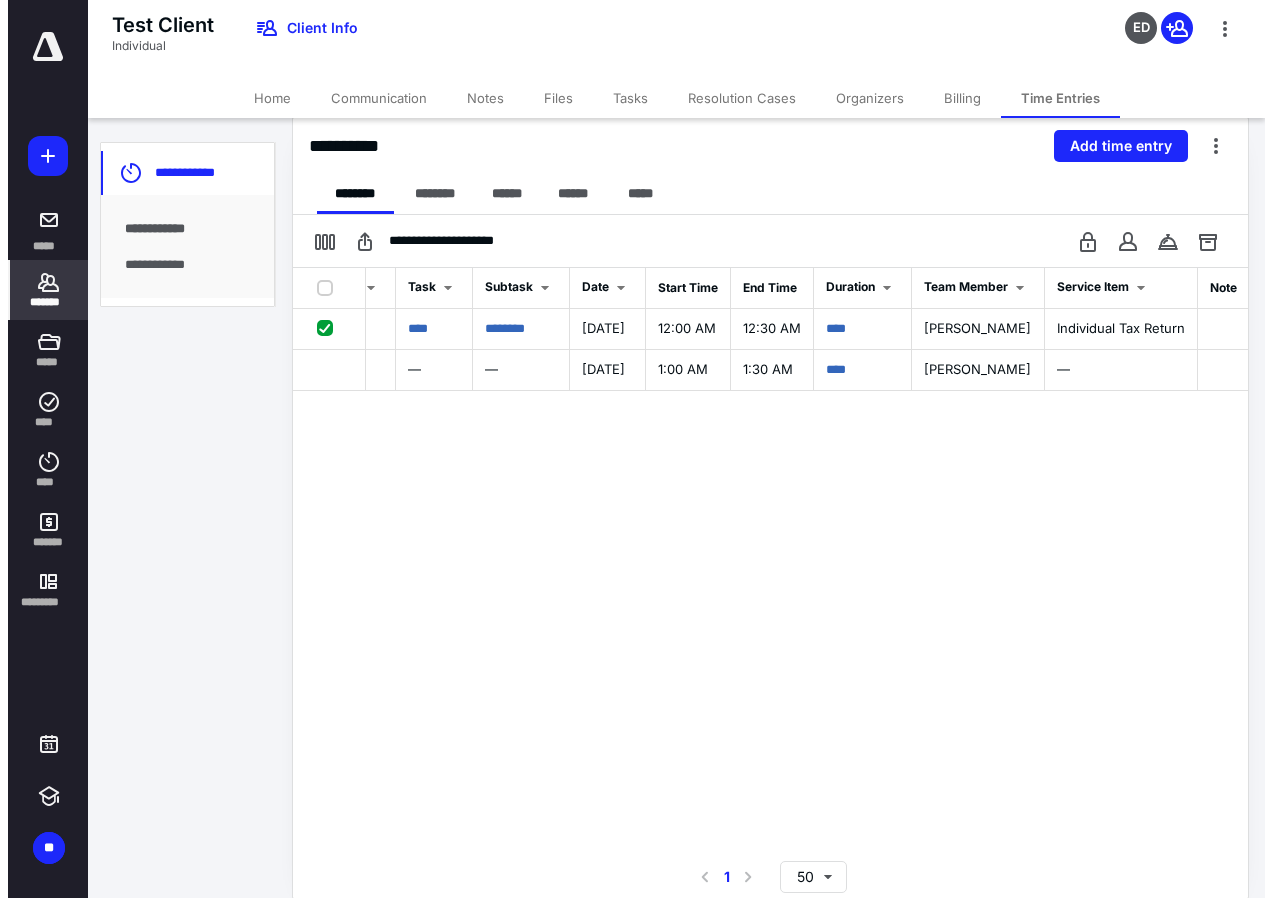scroll, scrollTop: 0, scrollLeft: 298, axis: horizontal 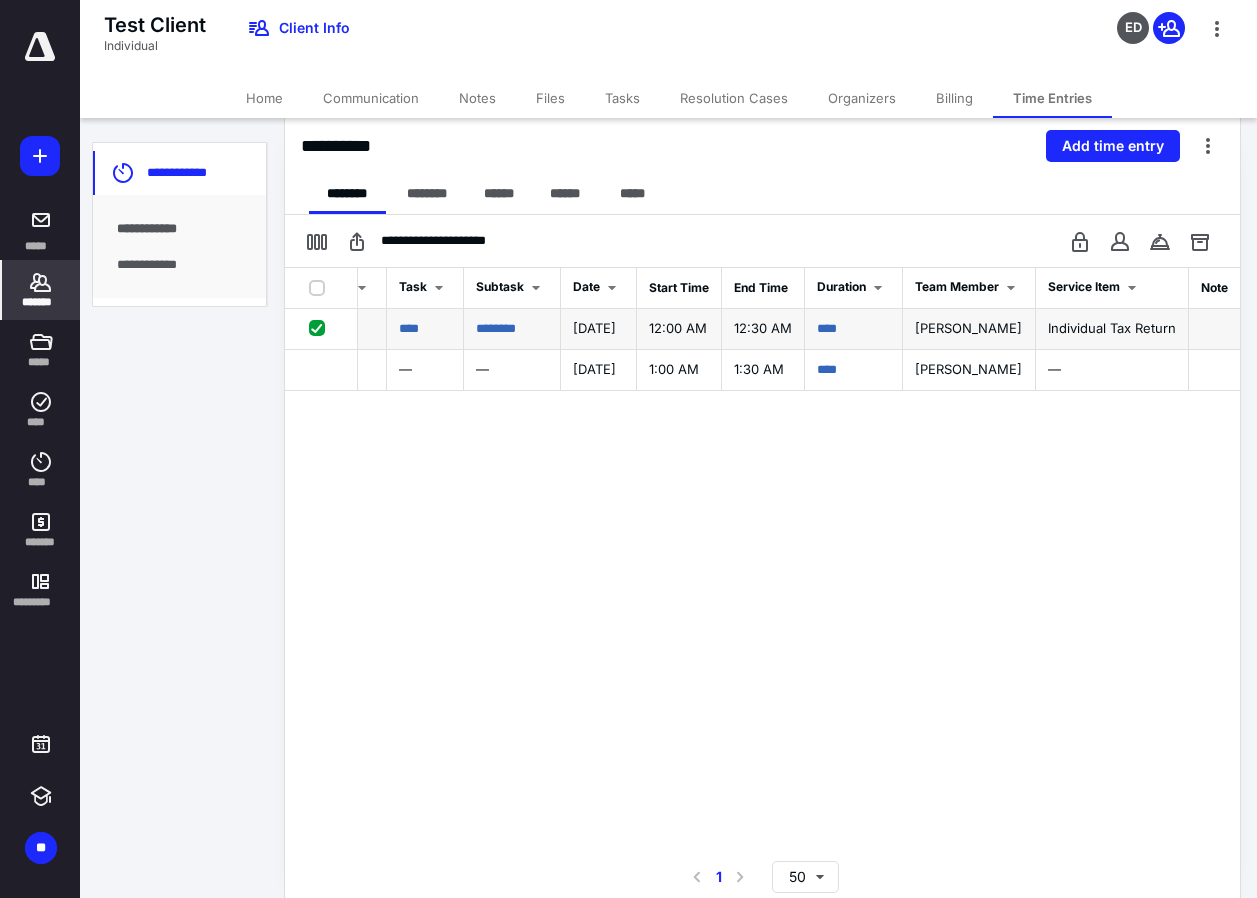 click on "****" at bounding box center (854, 329) 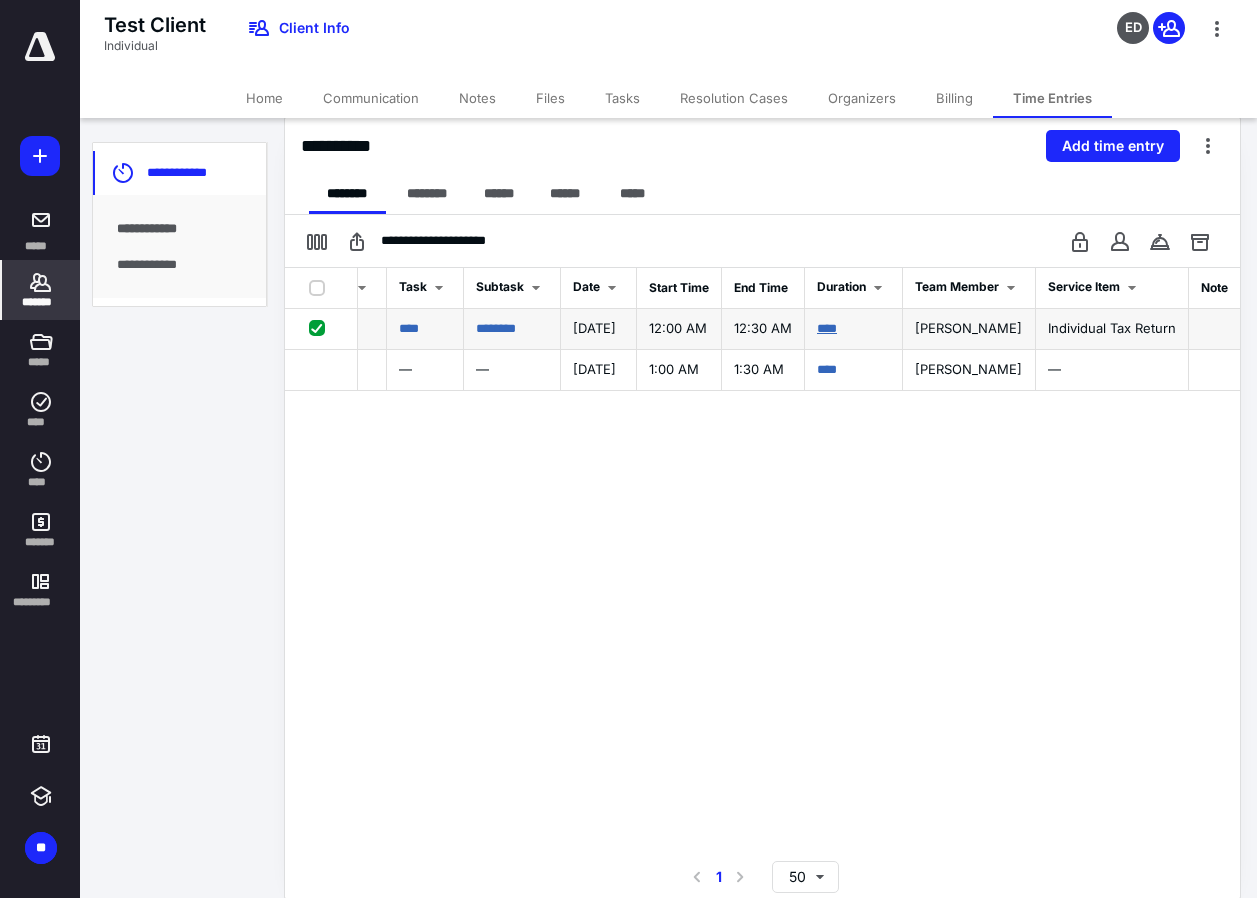 click on "****" at bounding box center [827, 328] 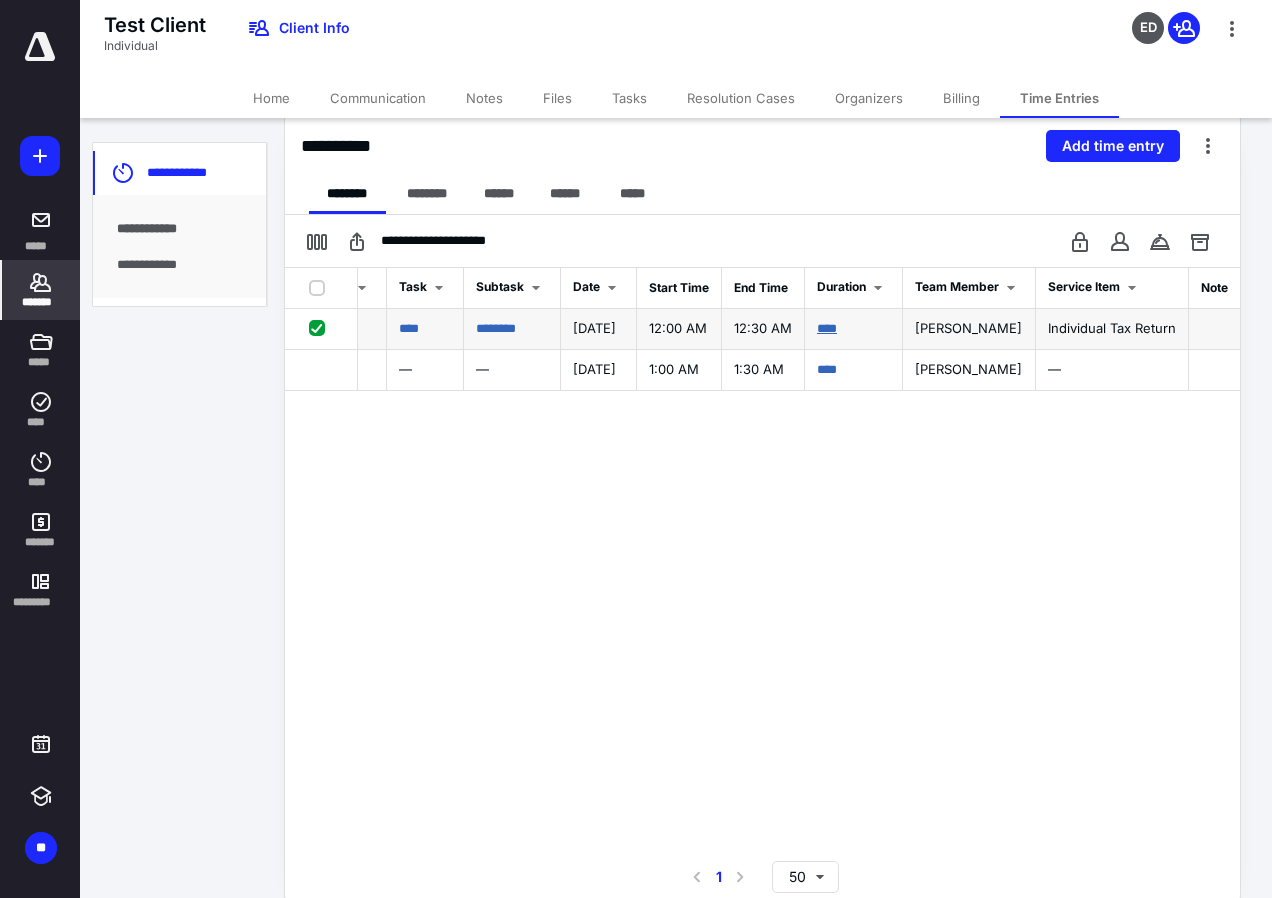 scroll, scrollTop: 0, scrollLeft: 283, axis: horizontal 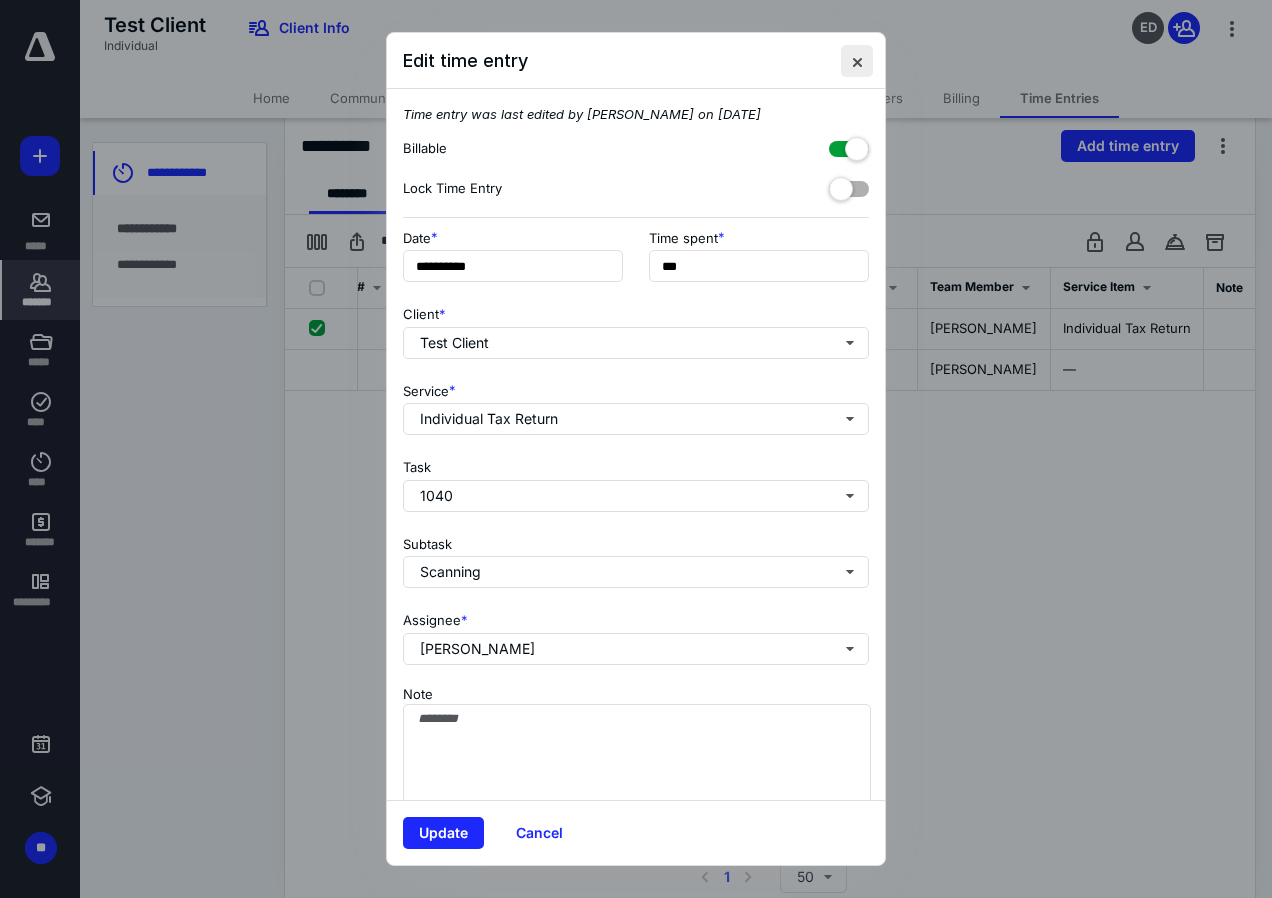 click at bounding box center [857, 61] 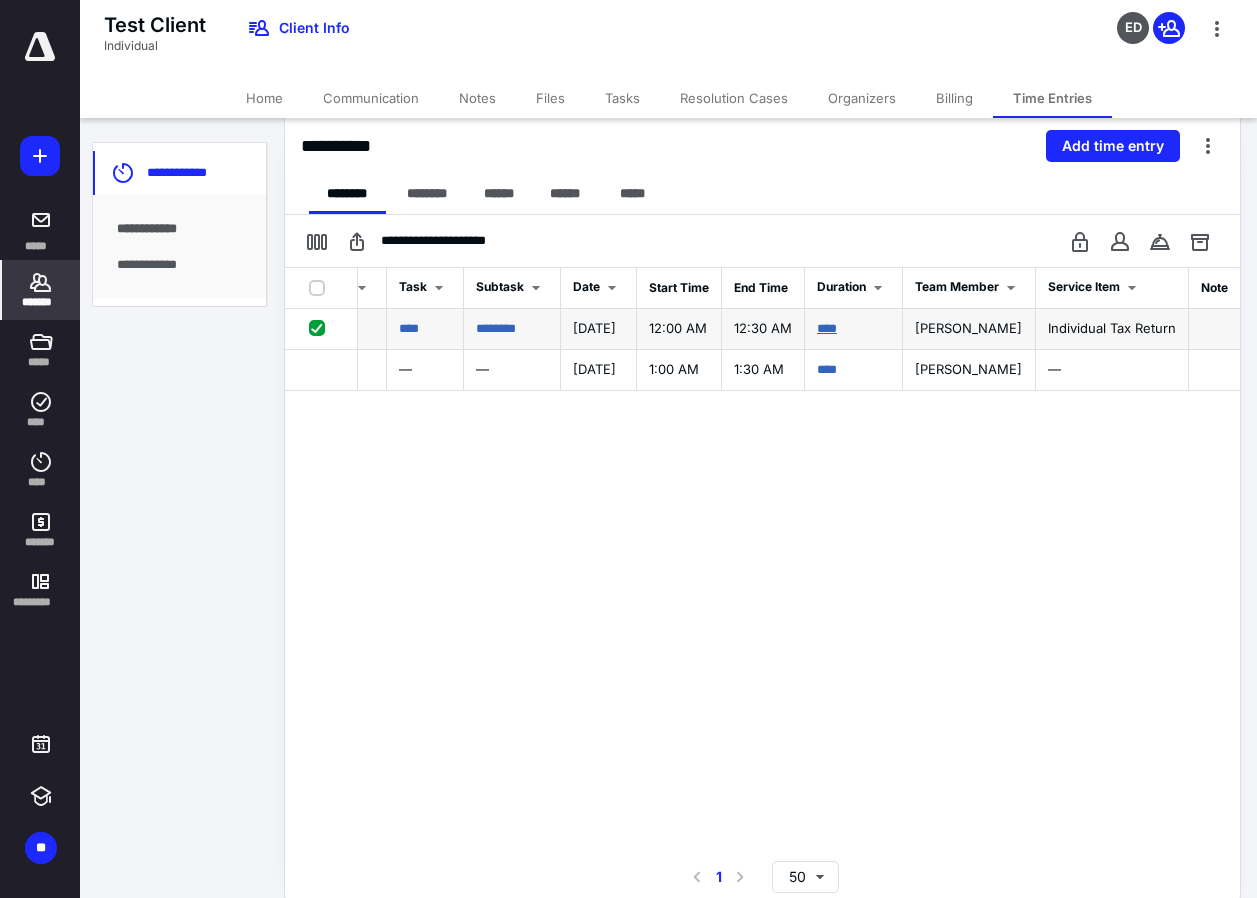 click on "****" at bounding box center (827, 328) 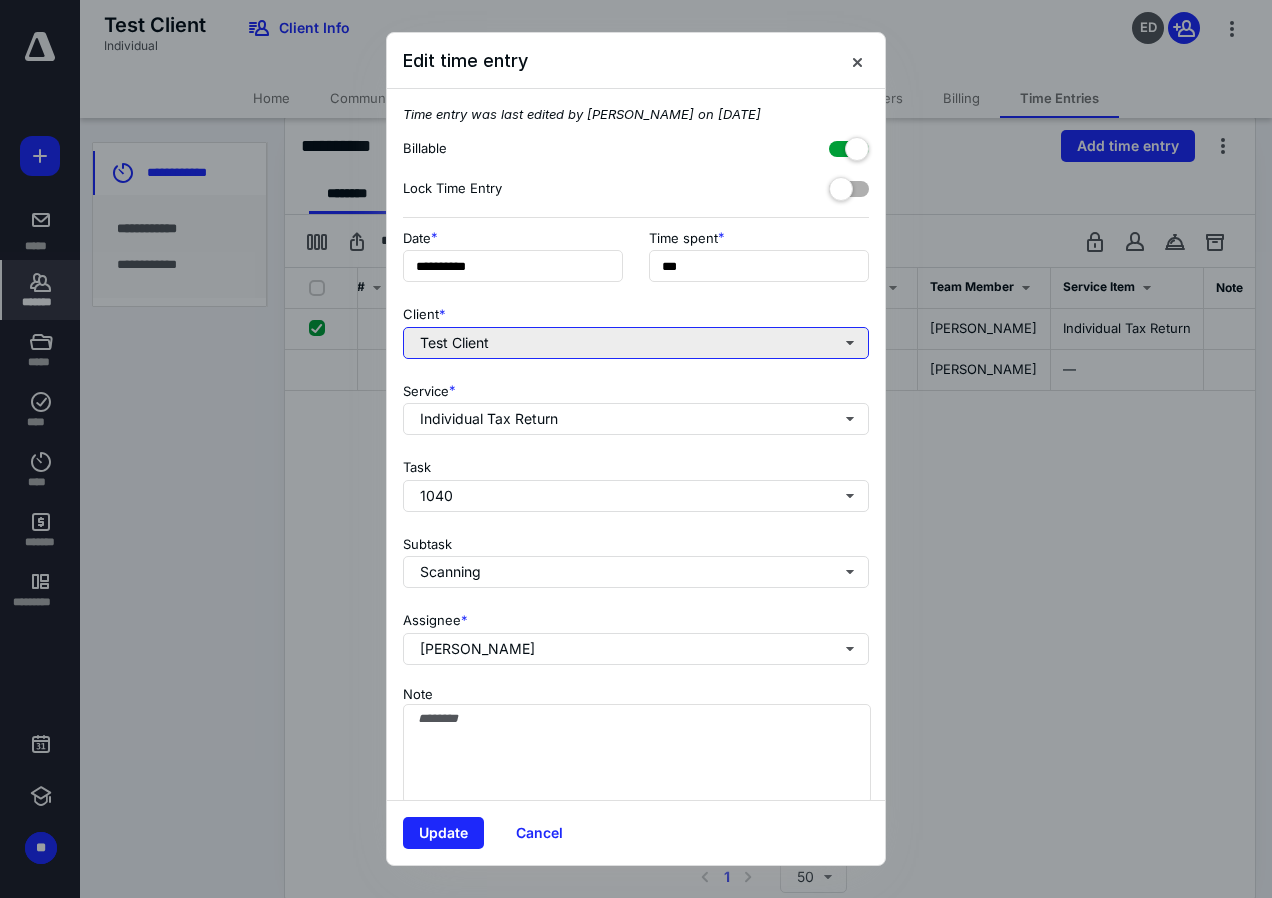 click on "Test Client" at bounding box center [636, 343] 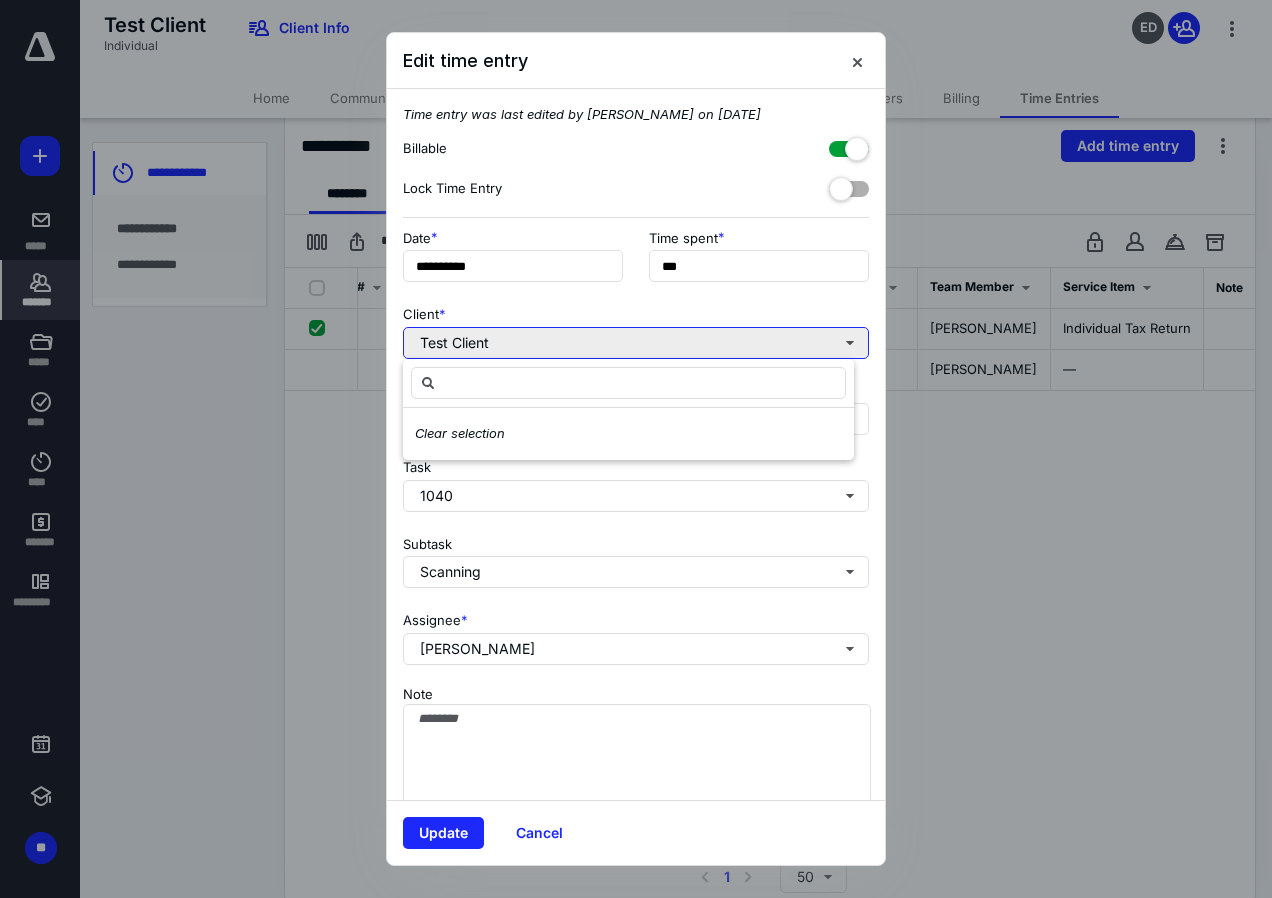 click on "Test Client" at bounding box center (636, 343) 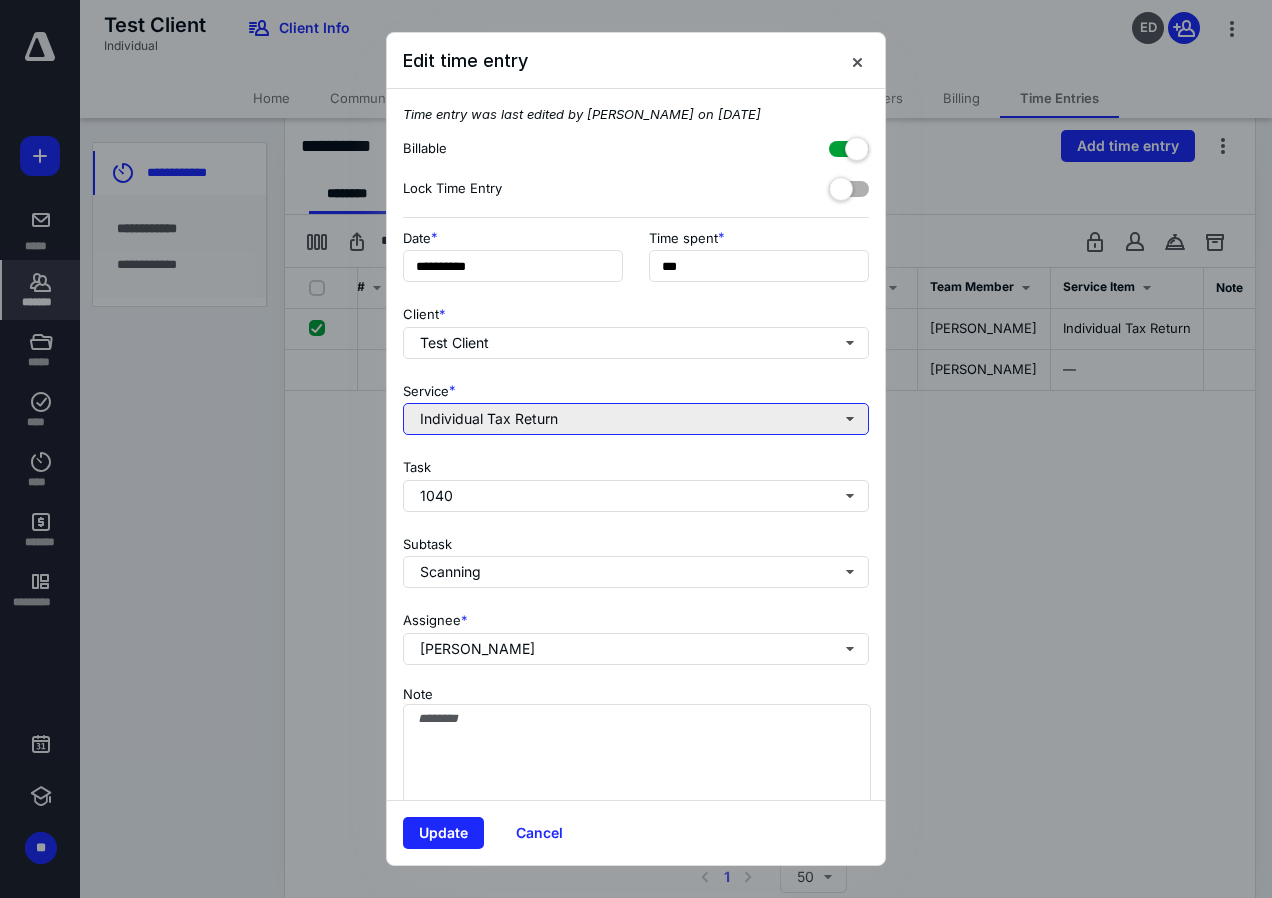 click on "Individual Tax Return" at bounding box center [636, 419] 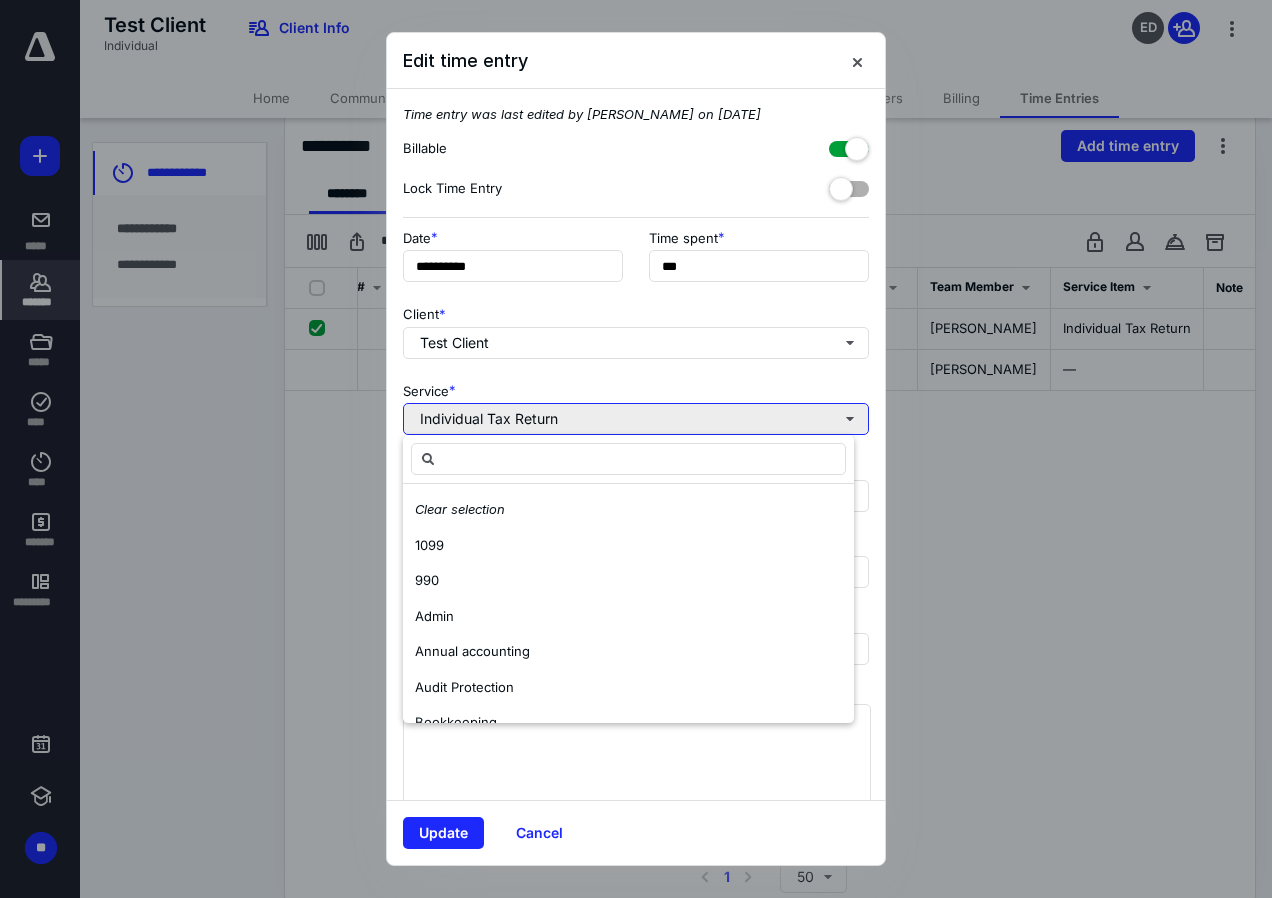 click on "Individual Tax Return" at bounding box center [636, 419] 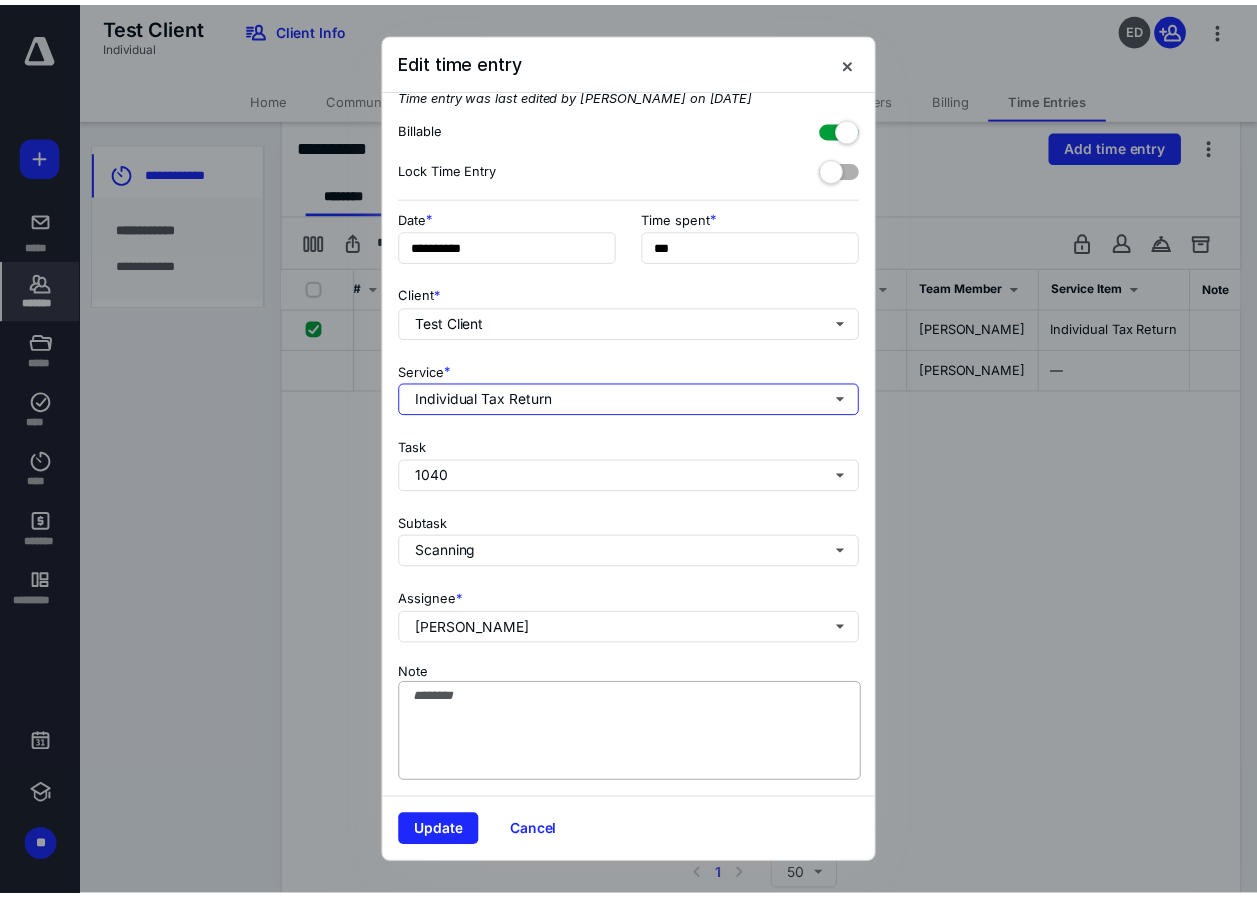 scroll, scrollTop: 0, scrollLeft: 0, axis: both 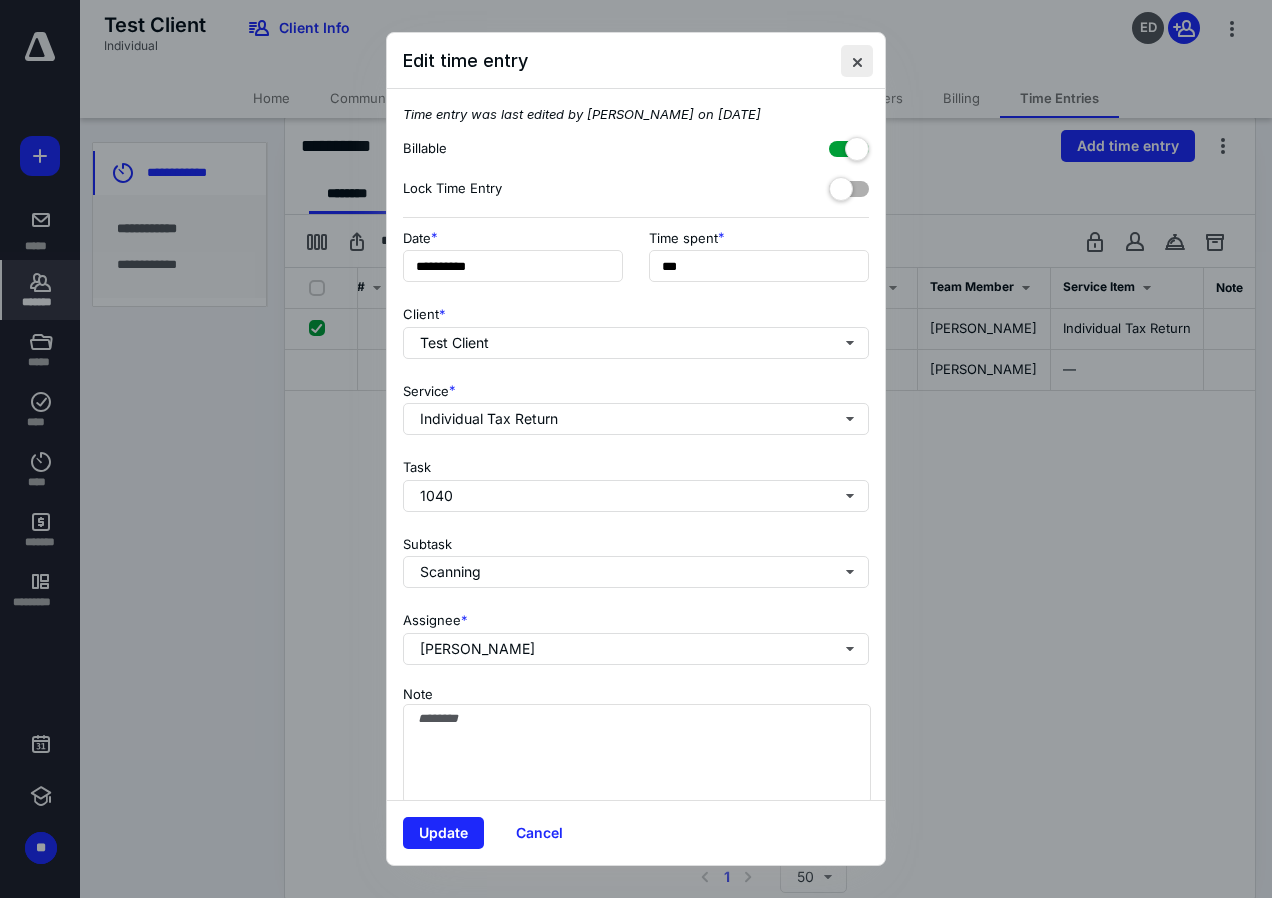 click at bounding box center (857, 61) 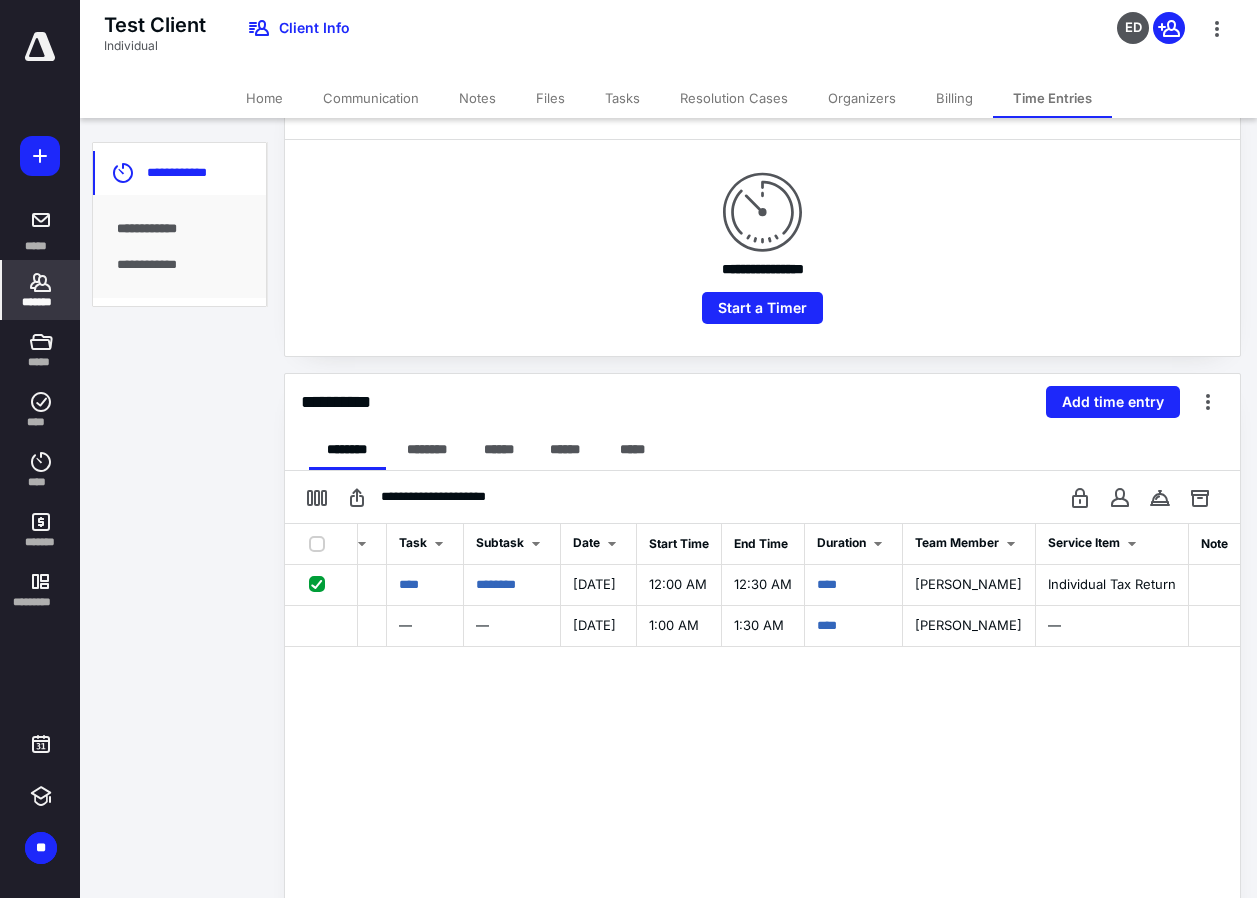 scroll, scrollTop: 147, scrollLeft: 0, axis: vertical 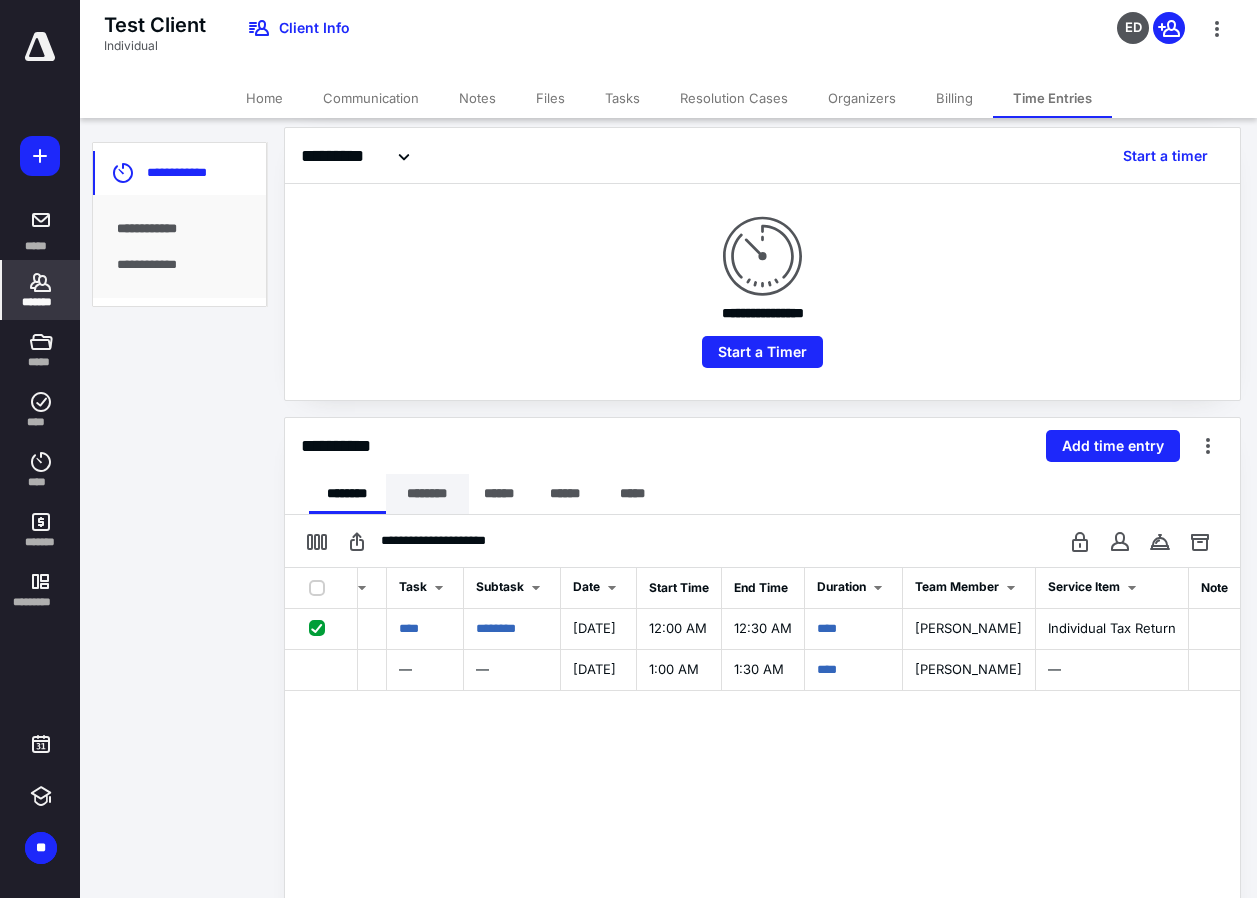 click on "********" at bounding box center [427, 494] 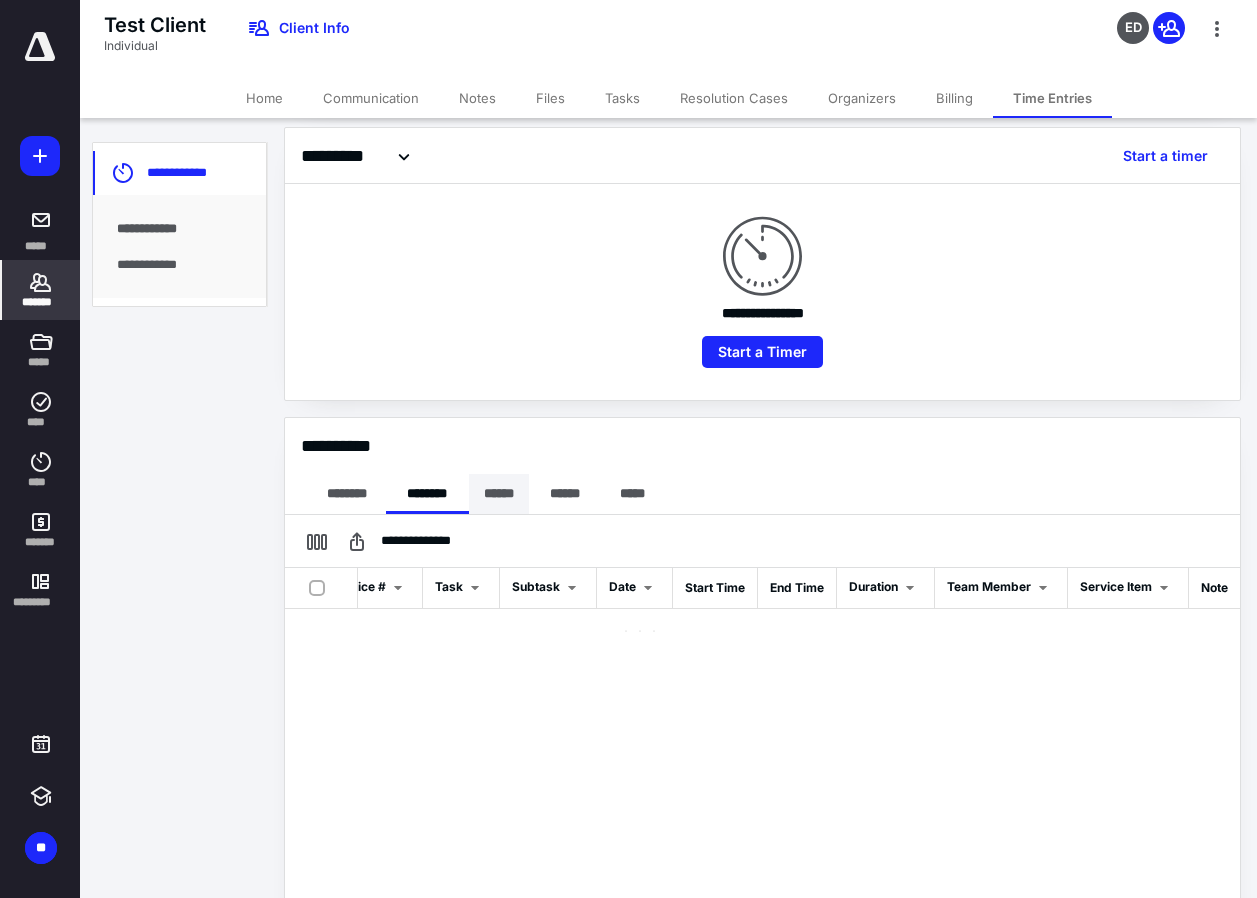 scroll, scrollTop: 0, scrollLeft: 253, axis: horizontal 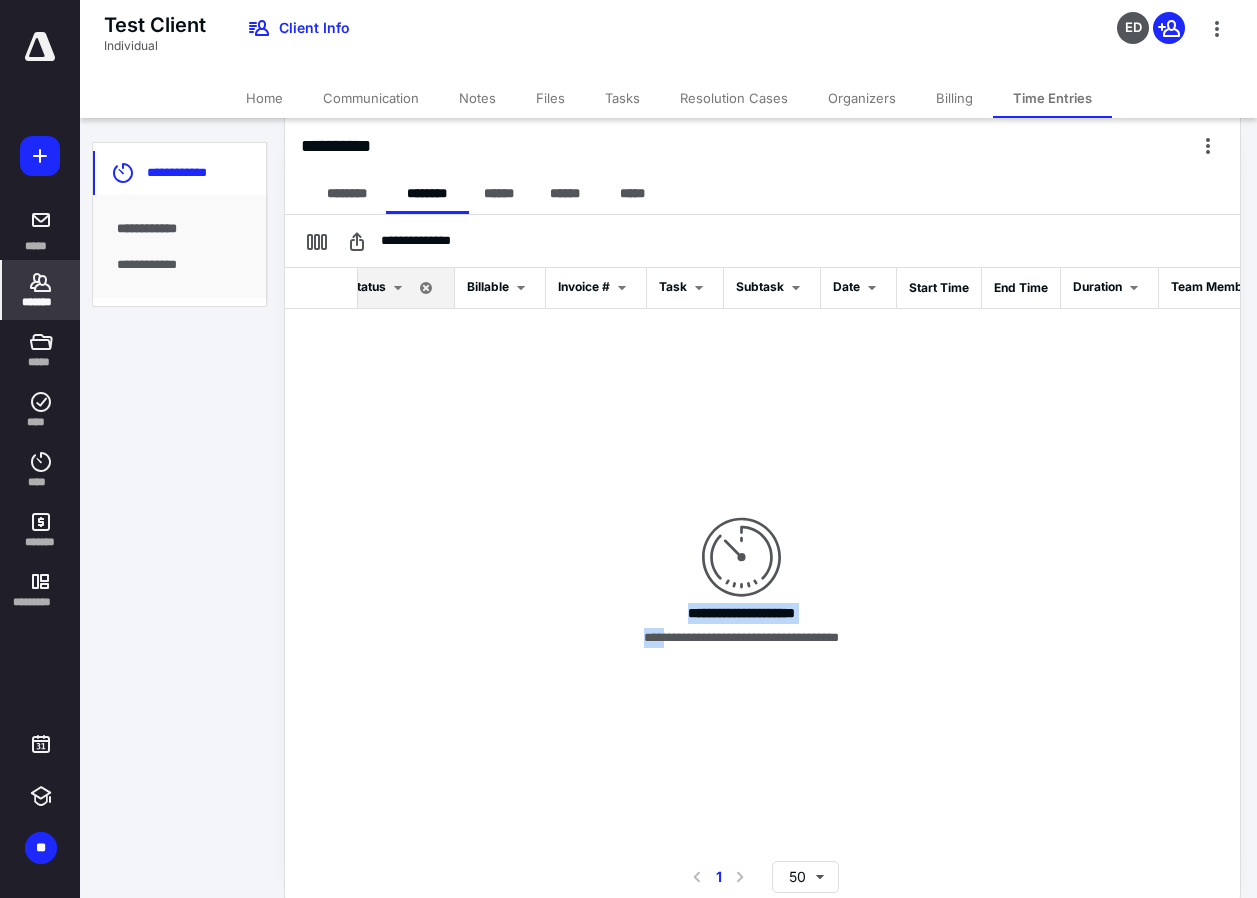 drag, startPoint x: 659, startPoint y: 837, endPoint x: 624, endPoint y: 843, distance: 35.510563 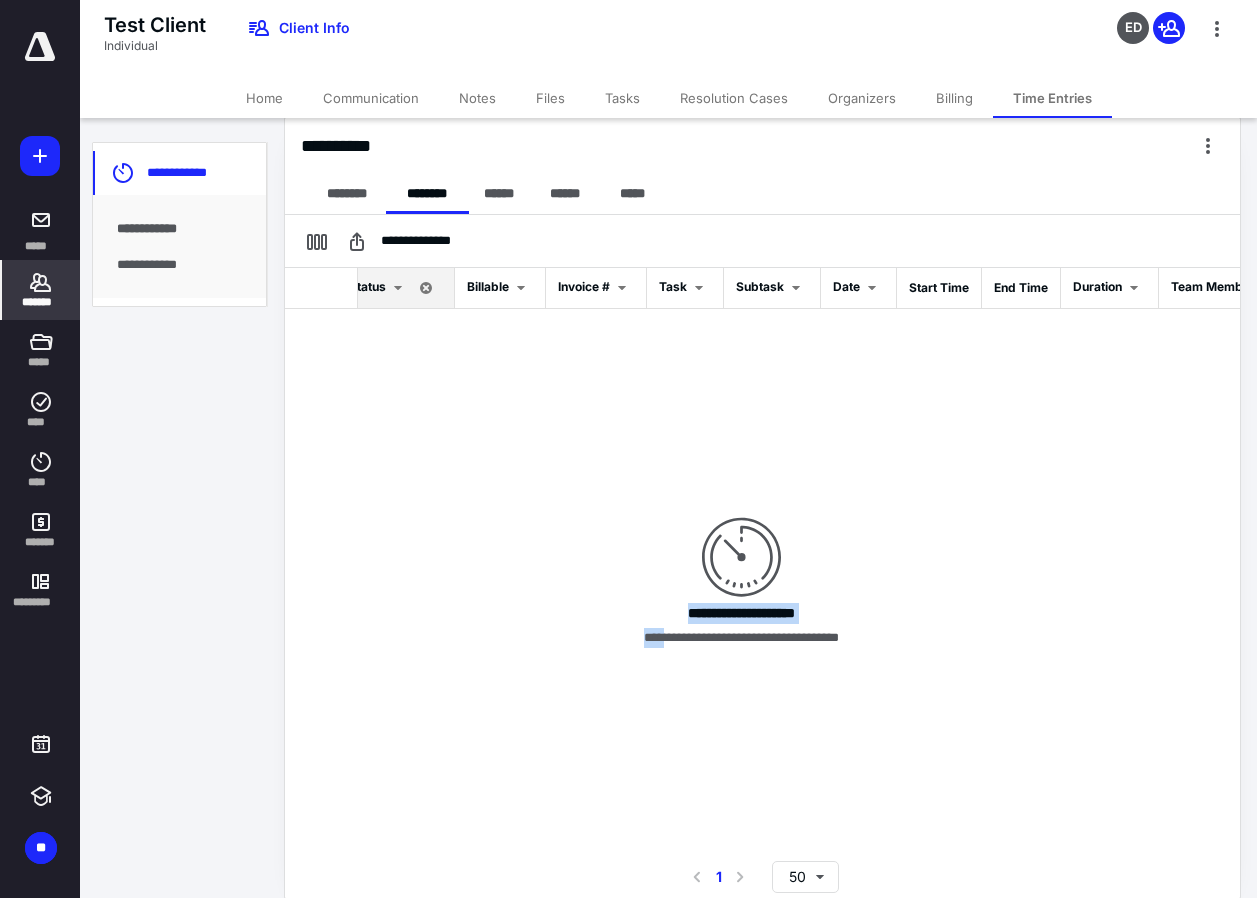 scroll, scrollTop: 0, scrollLeft: 0, axis: both 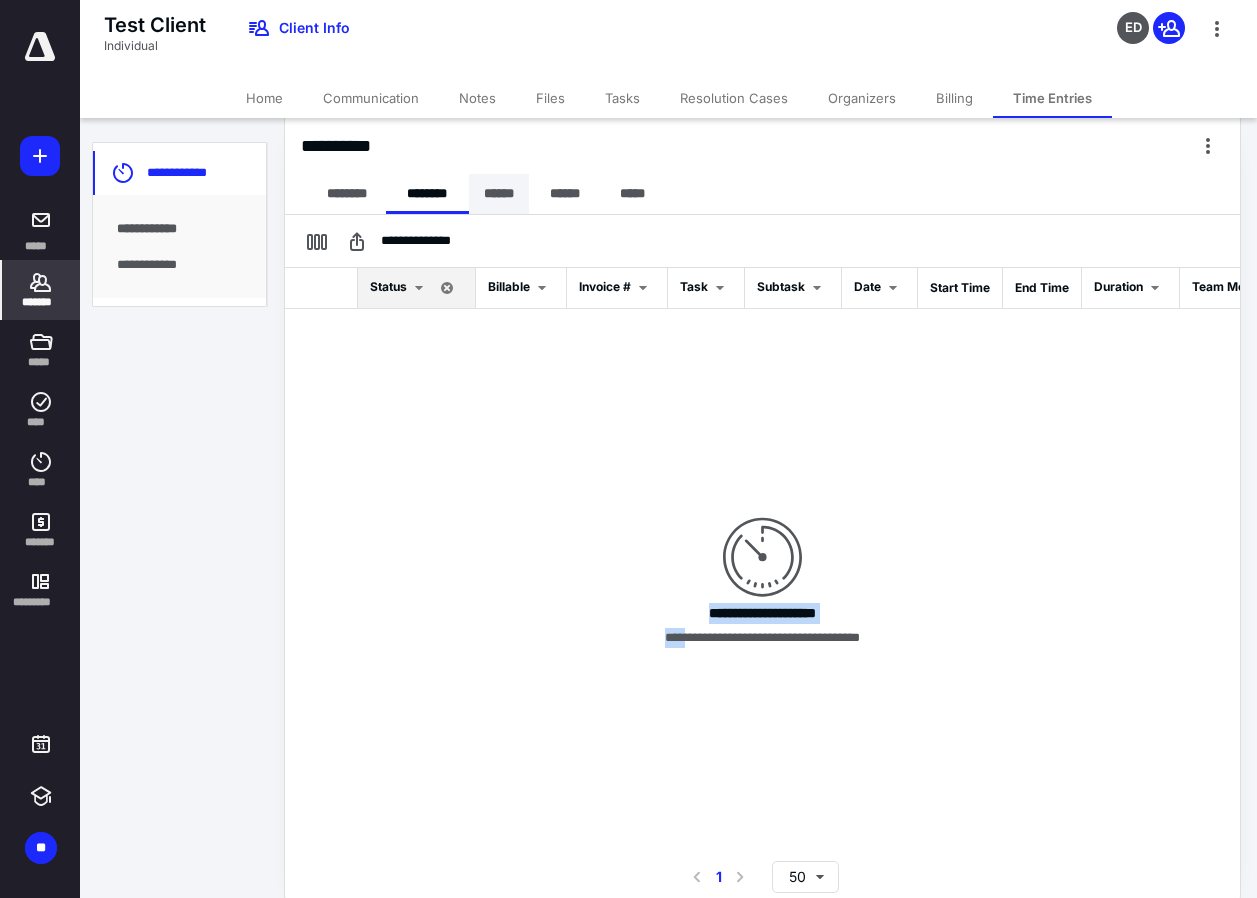 click on "******" at bounding box center [499, 194] 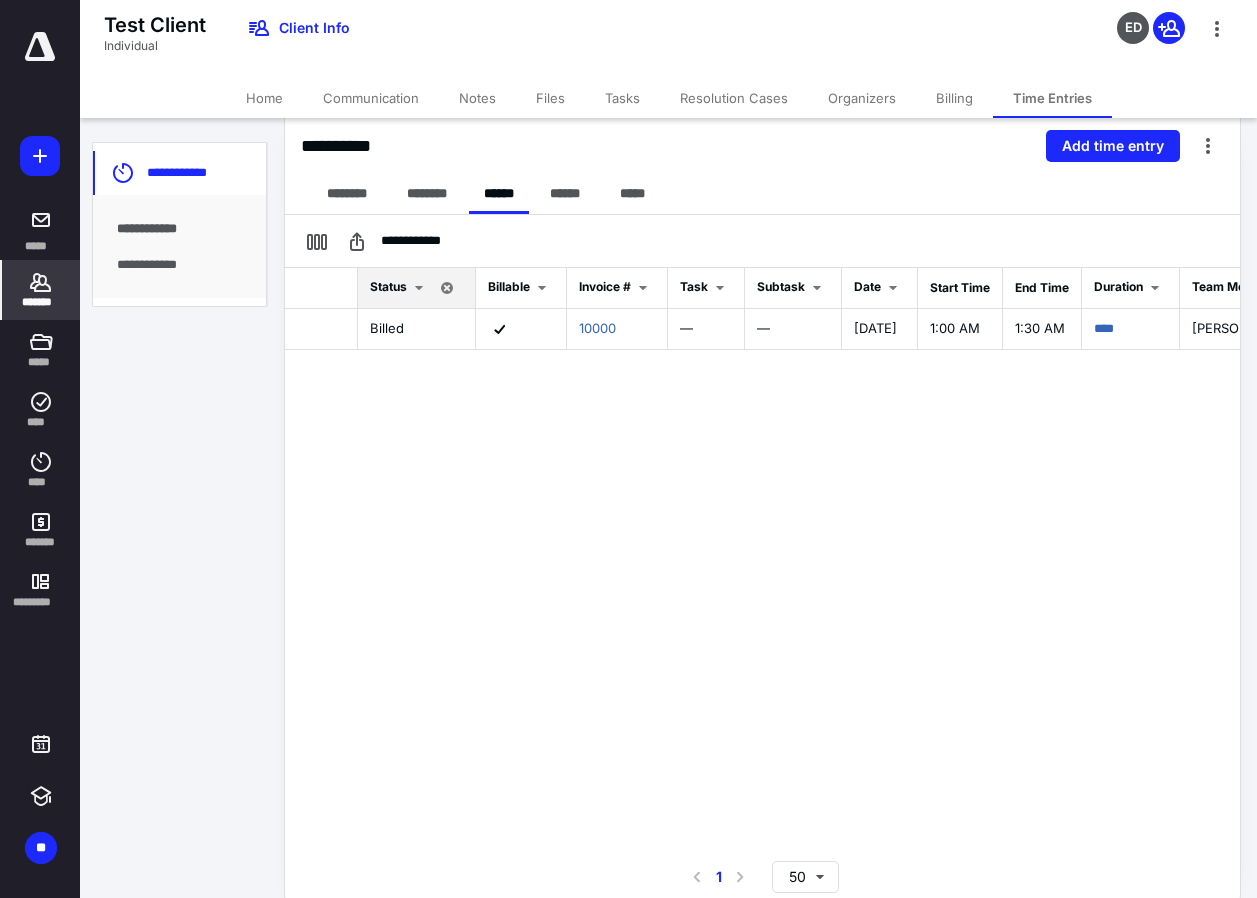 click on "******" at bounding box center (564, 194) 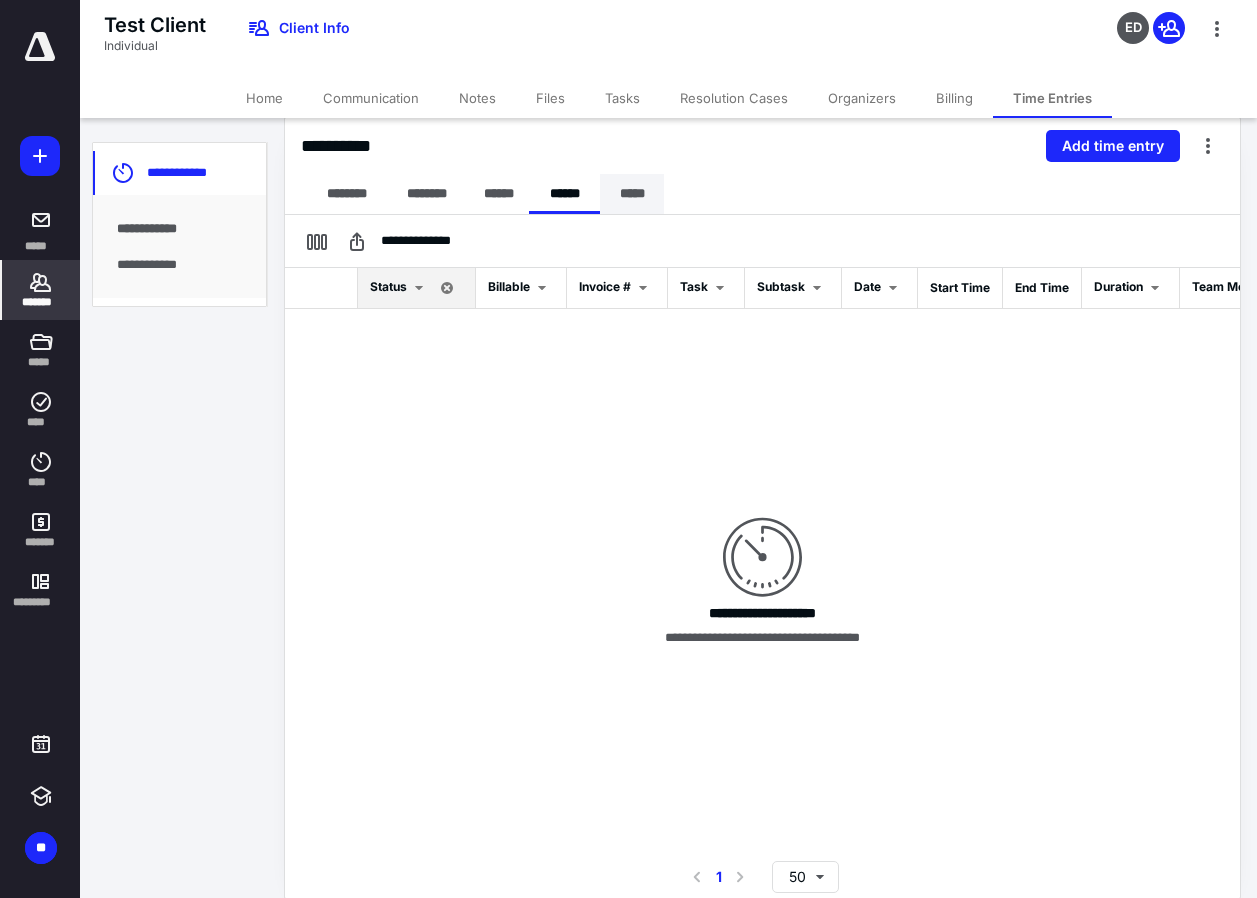 click on "*****" at bounding box center [632, 194] 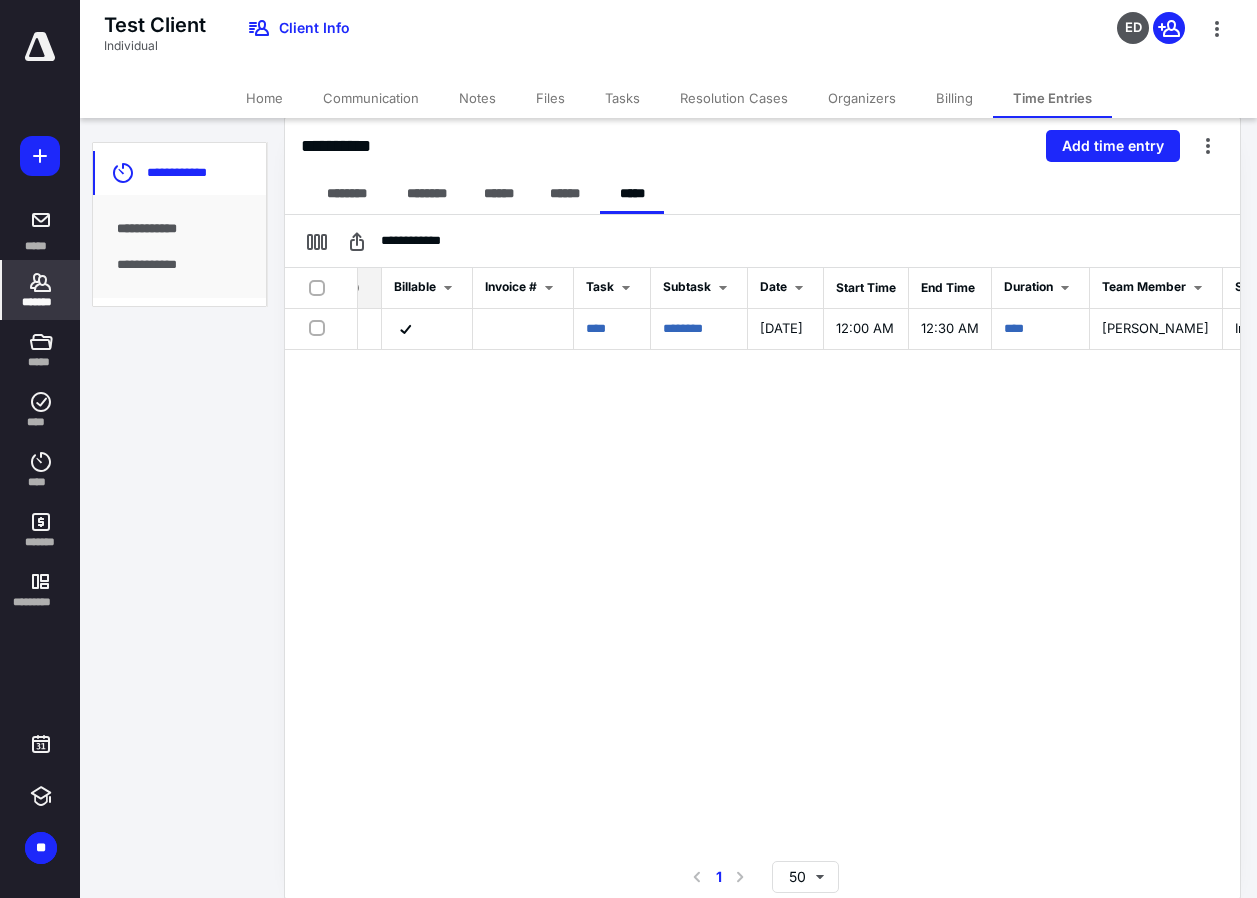 scroll, scrollTop: 0, scrollLeft: 0, axis: both 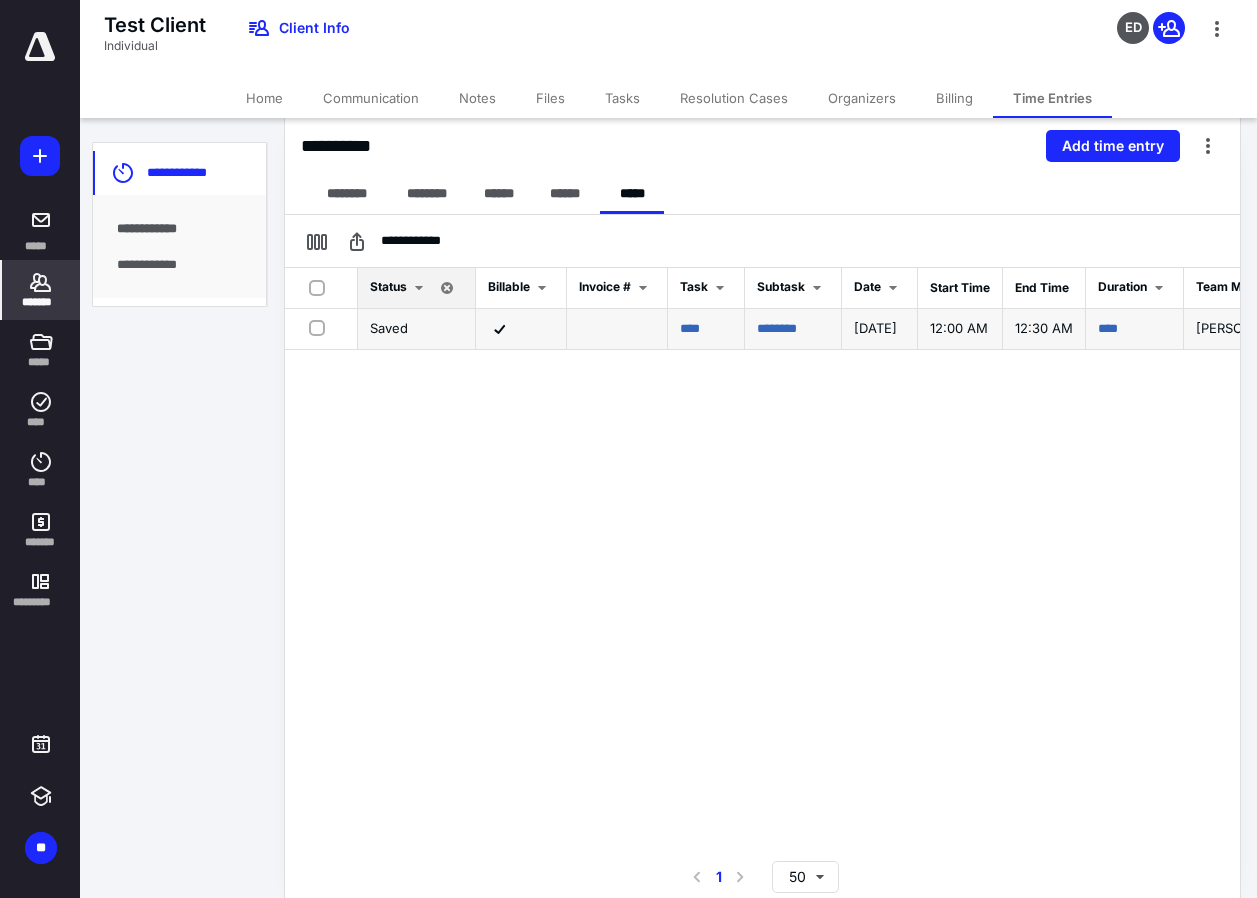 click at bounding box center (321, 327) 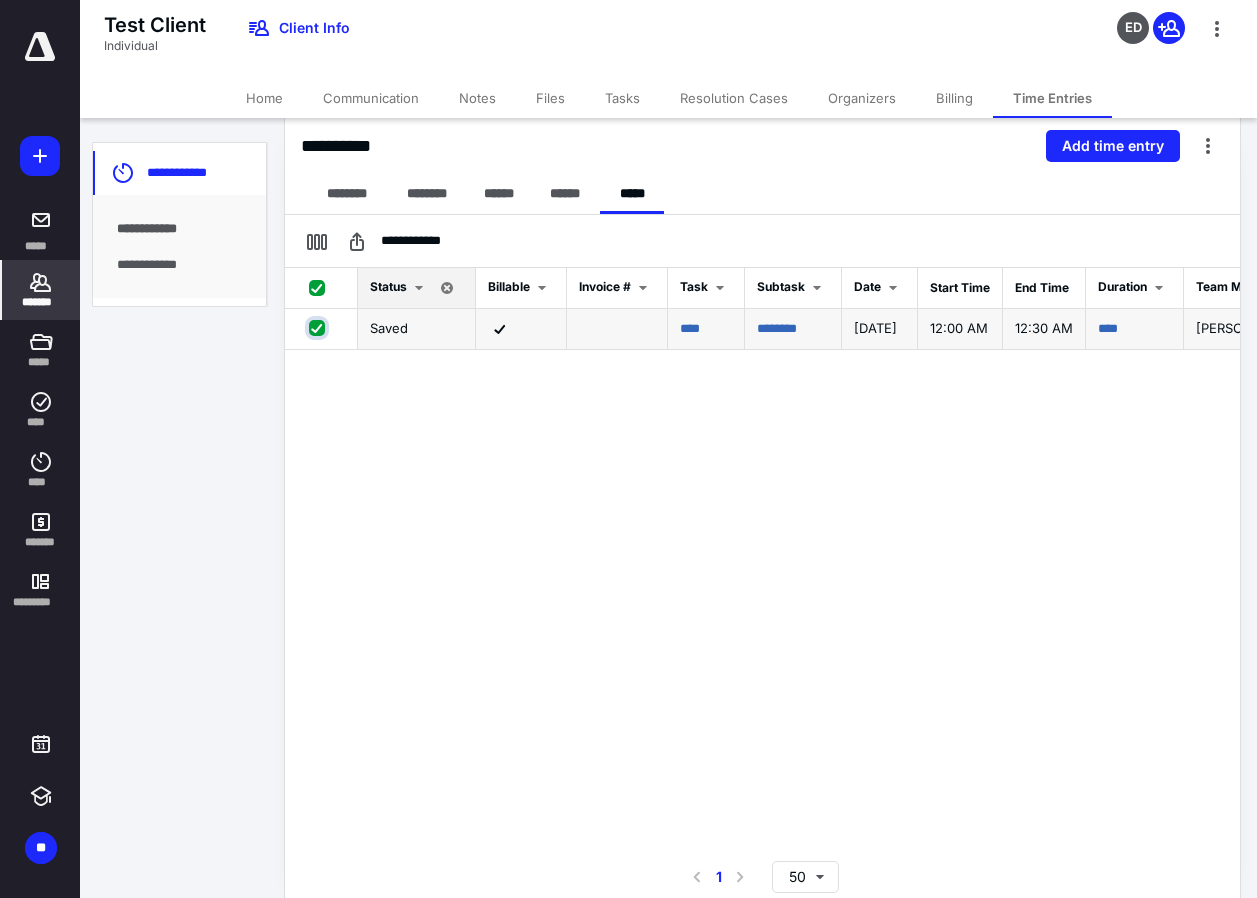 checkbox on "true" 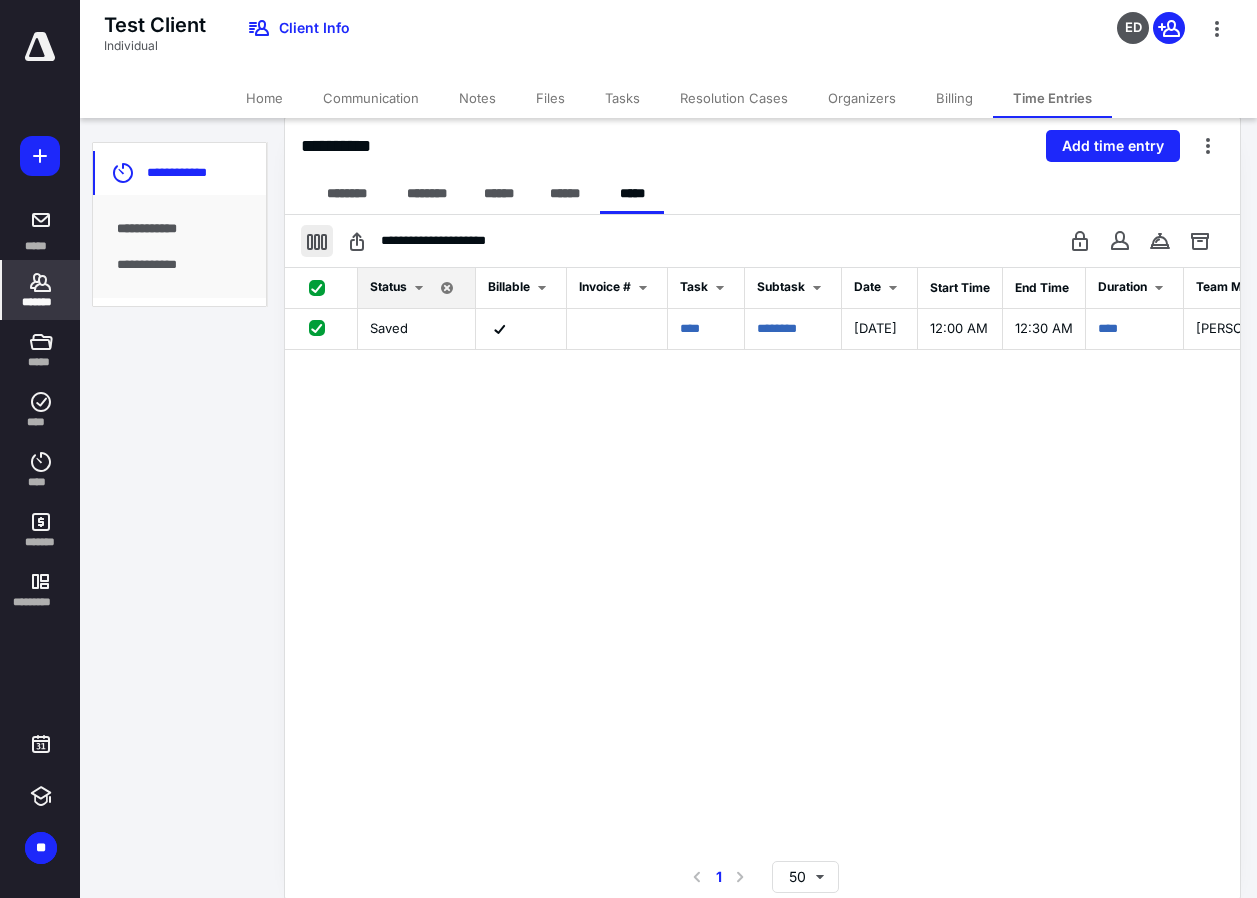 click at bounding box center [317, 241] 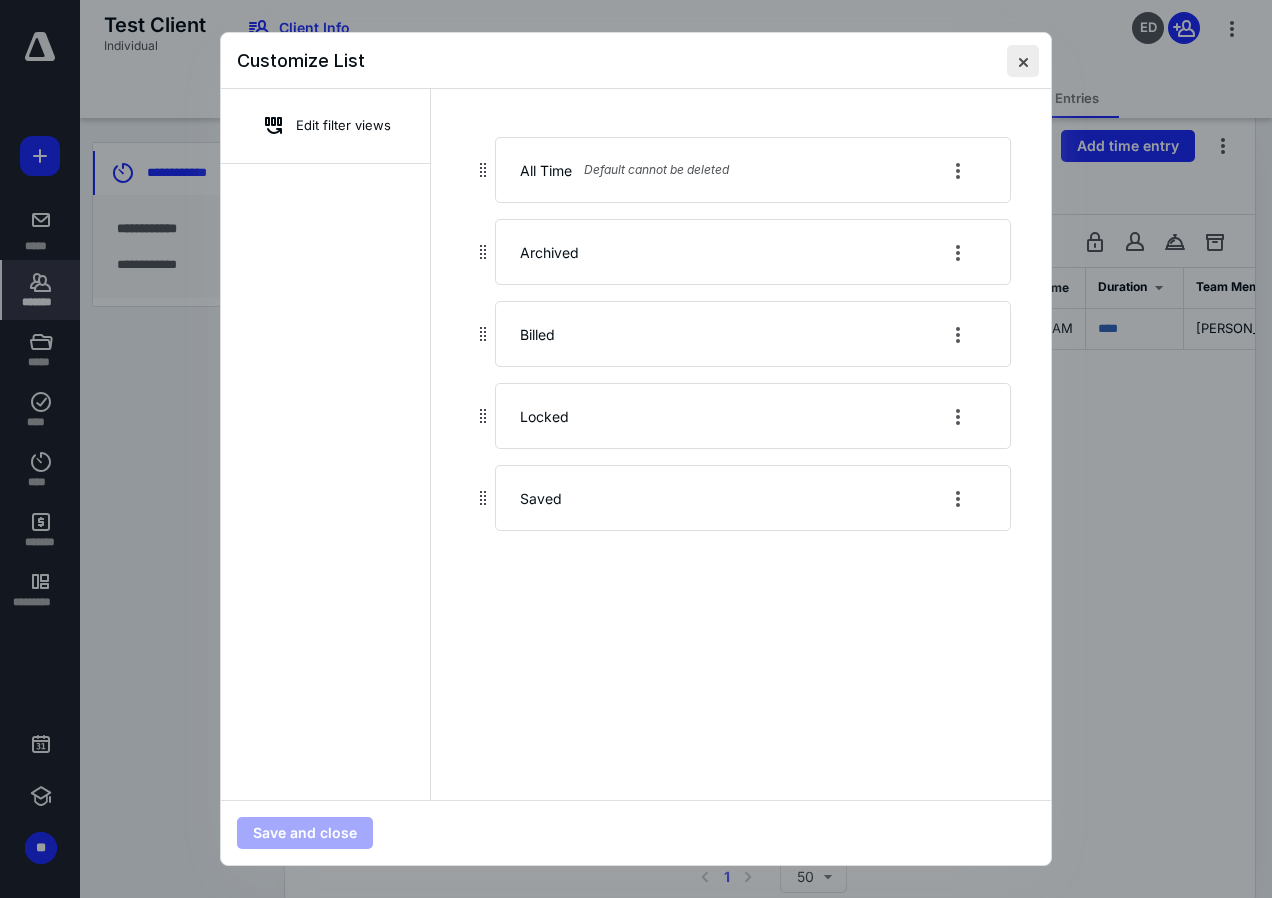 click at bounding box center (1023, 61) 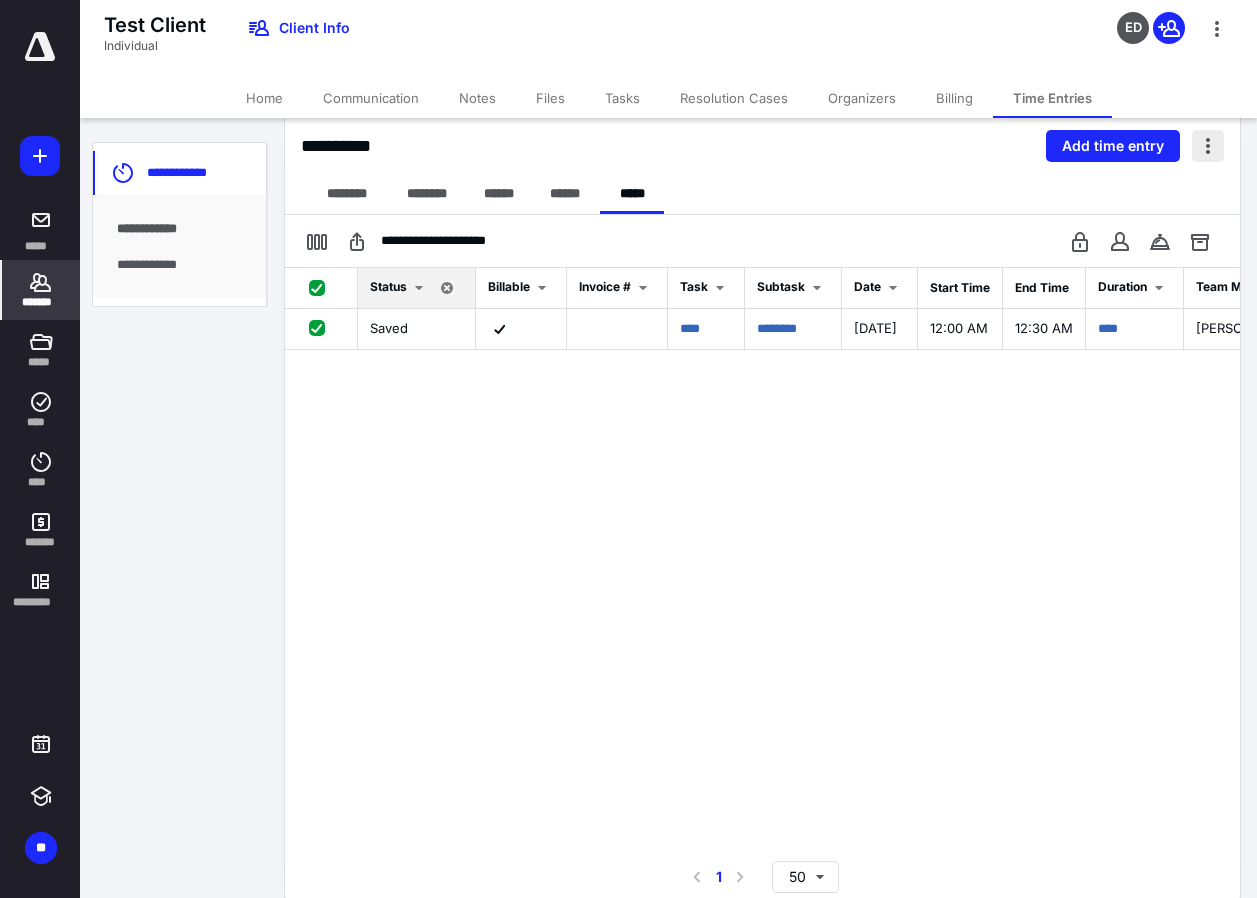 click at bounding box center (1208, 146) 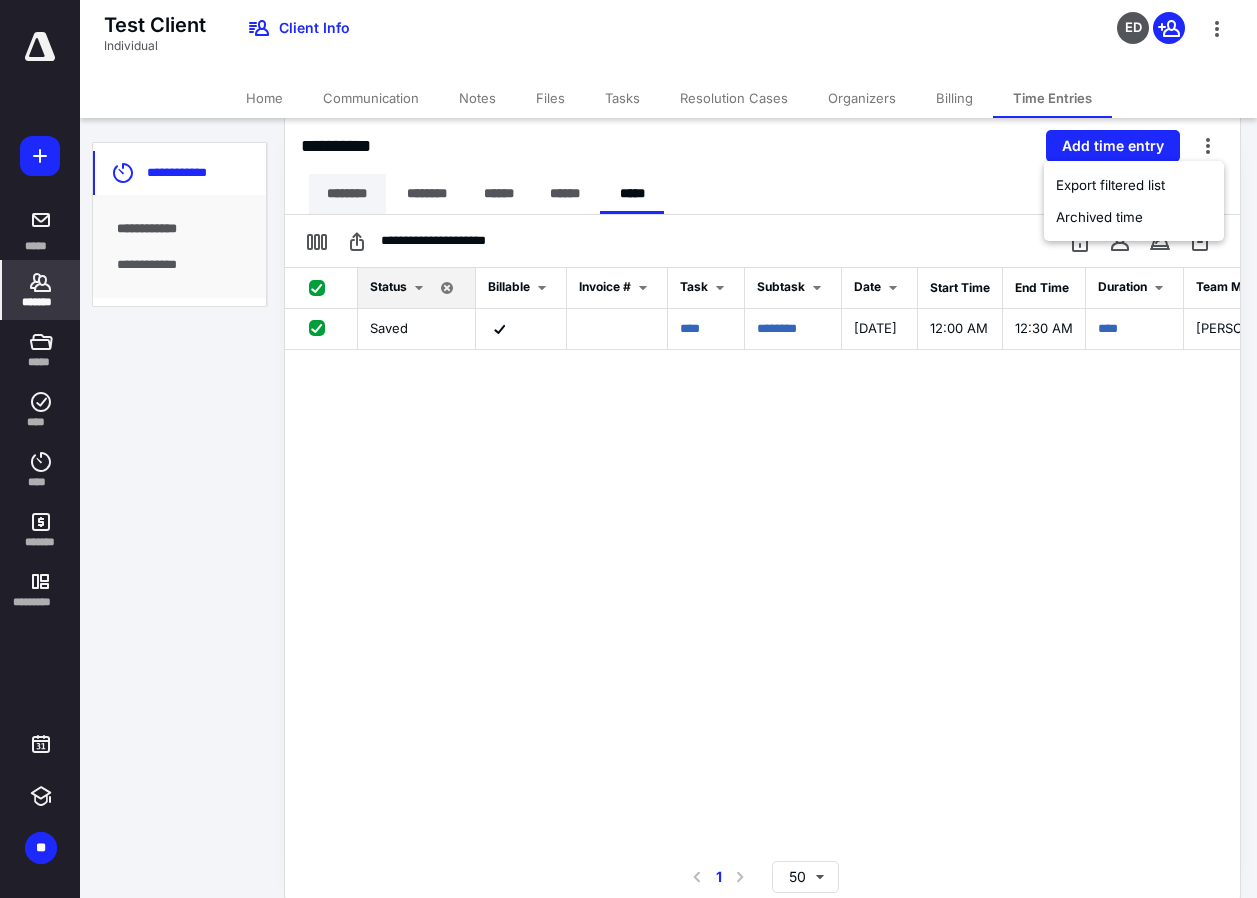 click on "********" at bounding box center (347, 194) 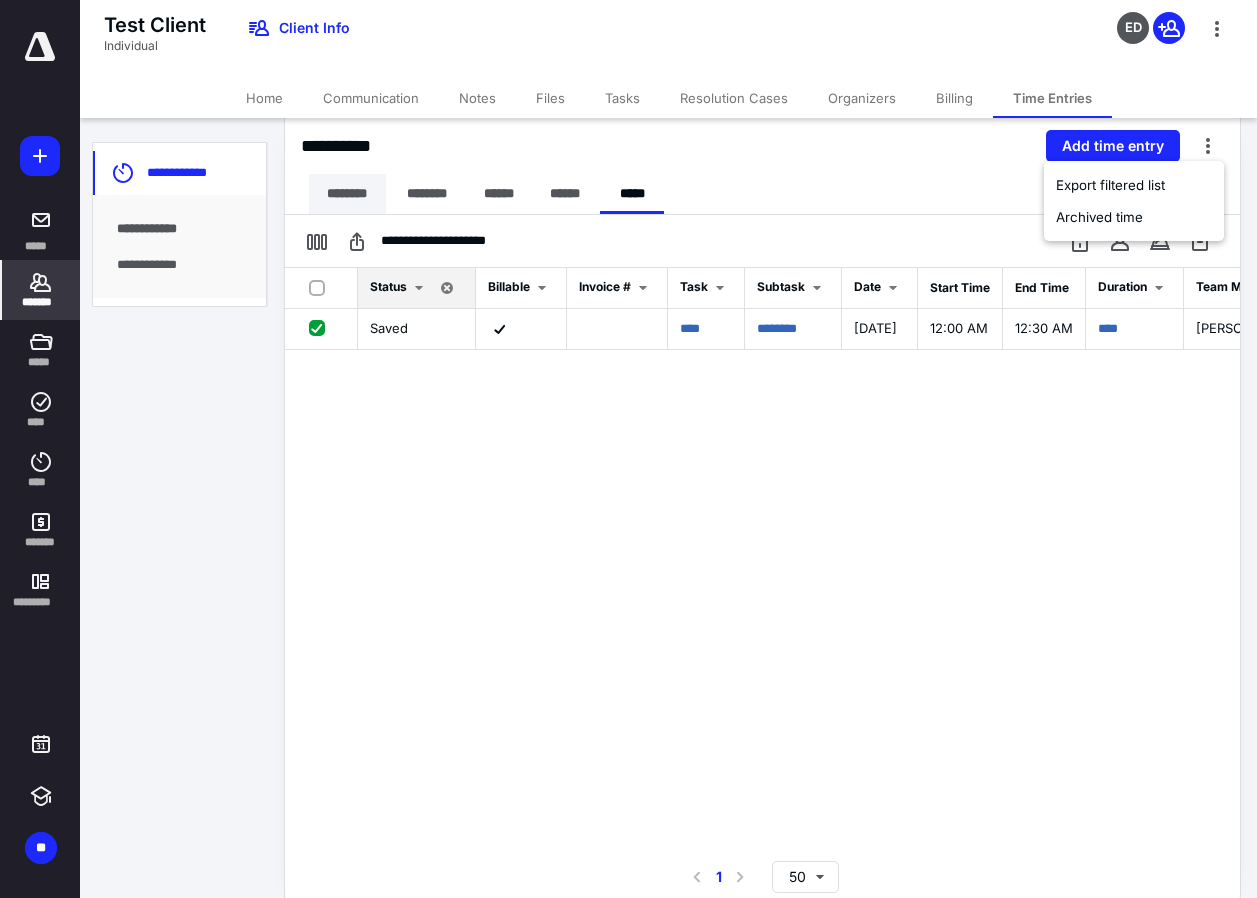 checkbox on "false" 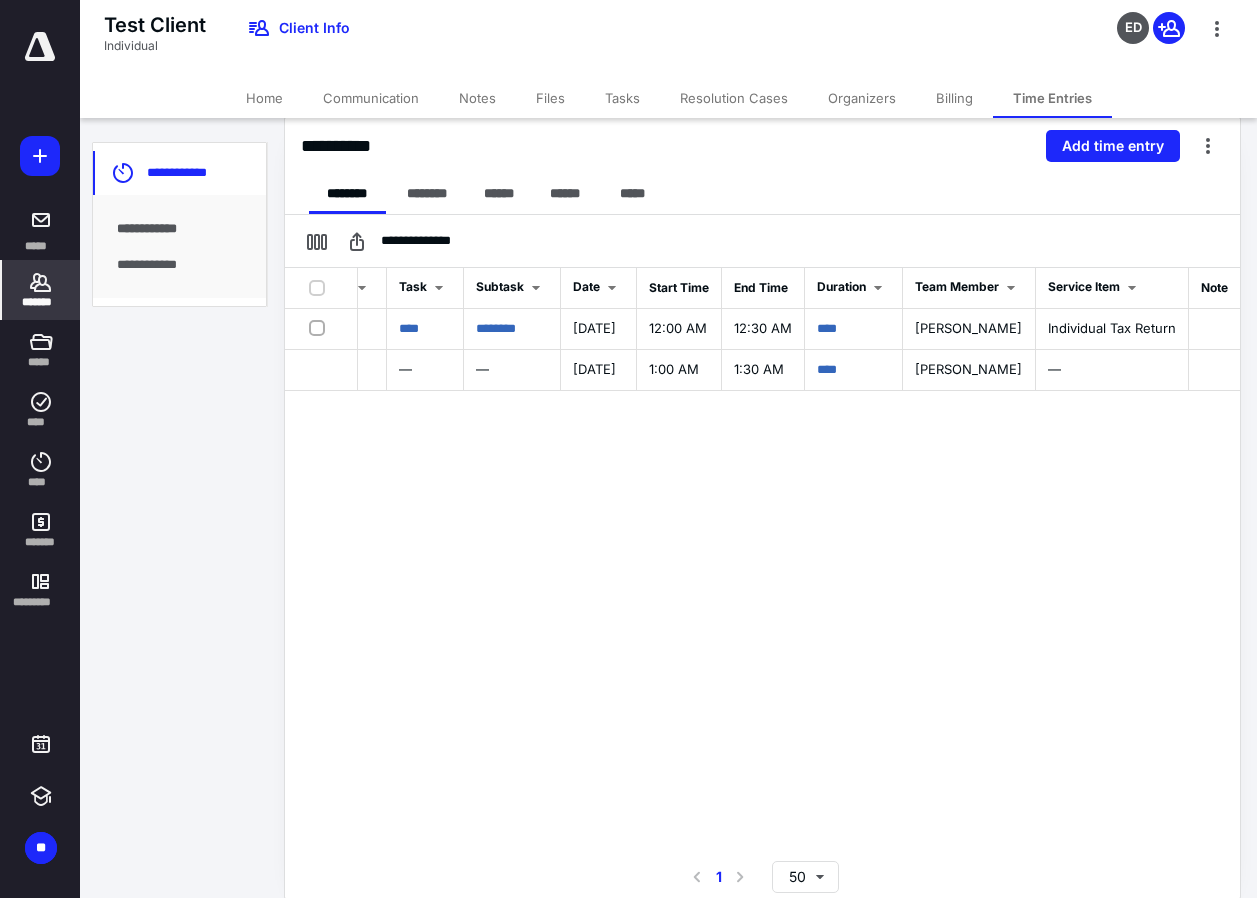 scroll, scrollTop: 0, scrollLeft: 0, axis: both 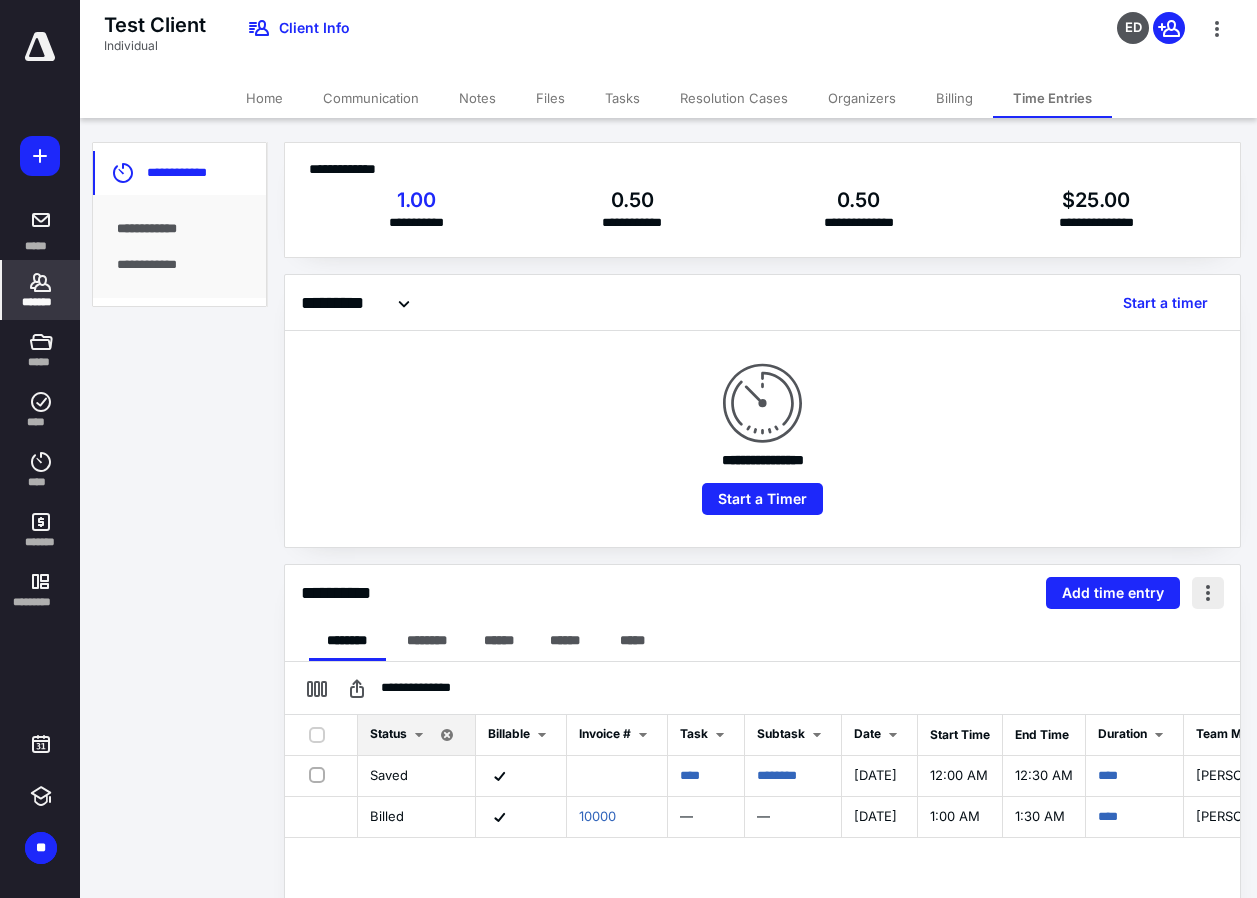 click at bounding box center [1208, 593] 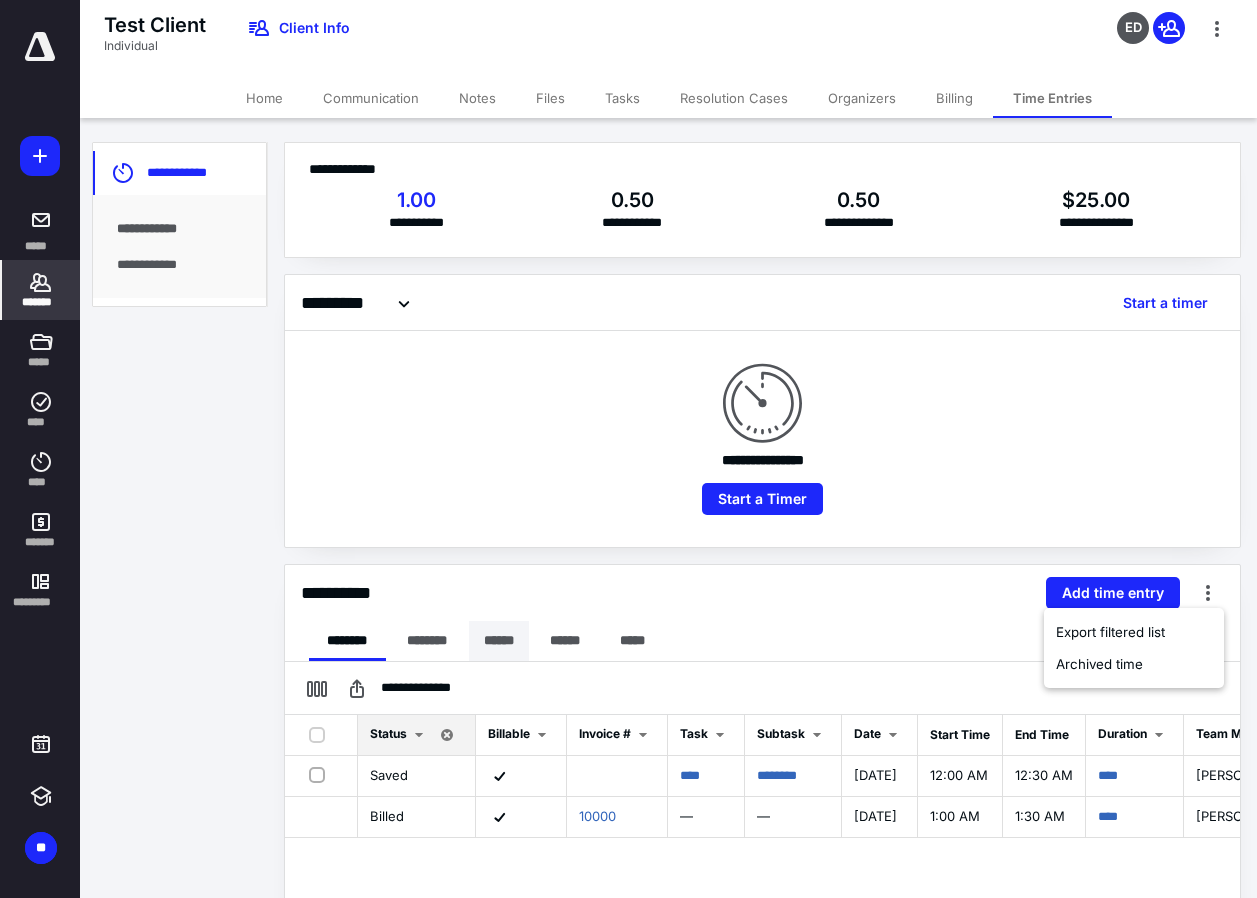 drag, startPoint x: 826, startPoint y: 619, endPoint x: 477, endPoint y: 632, distance: 349.24203 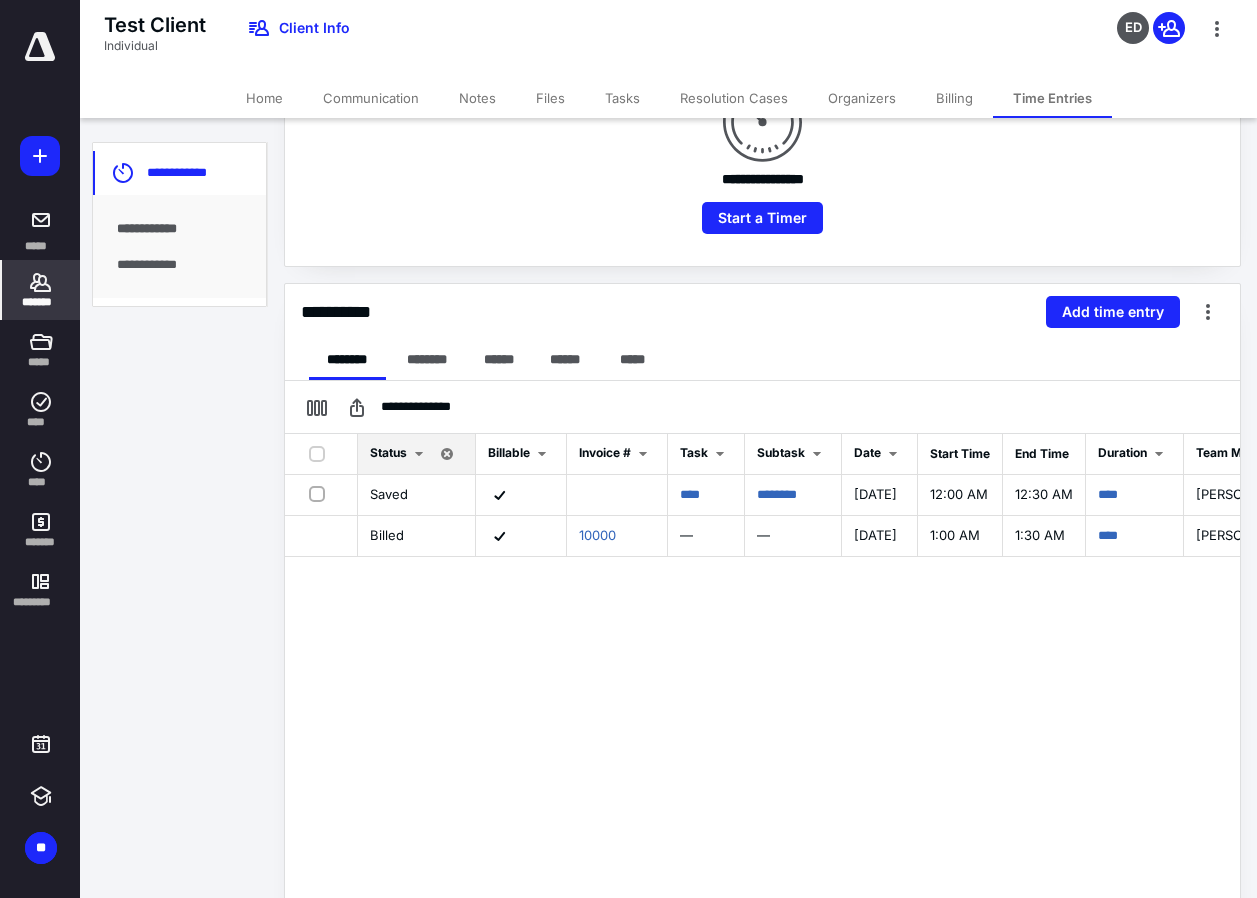 scroll, scrollTop: 447, scrollLeft: 0, axis: vertical 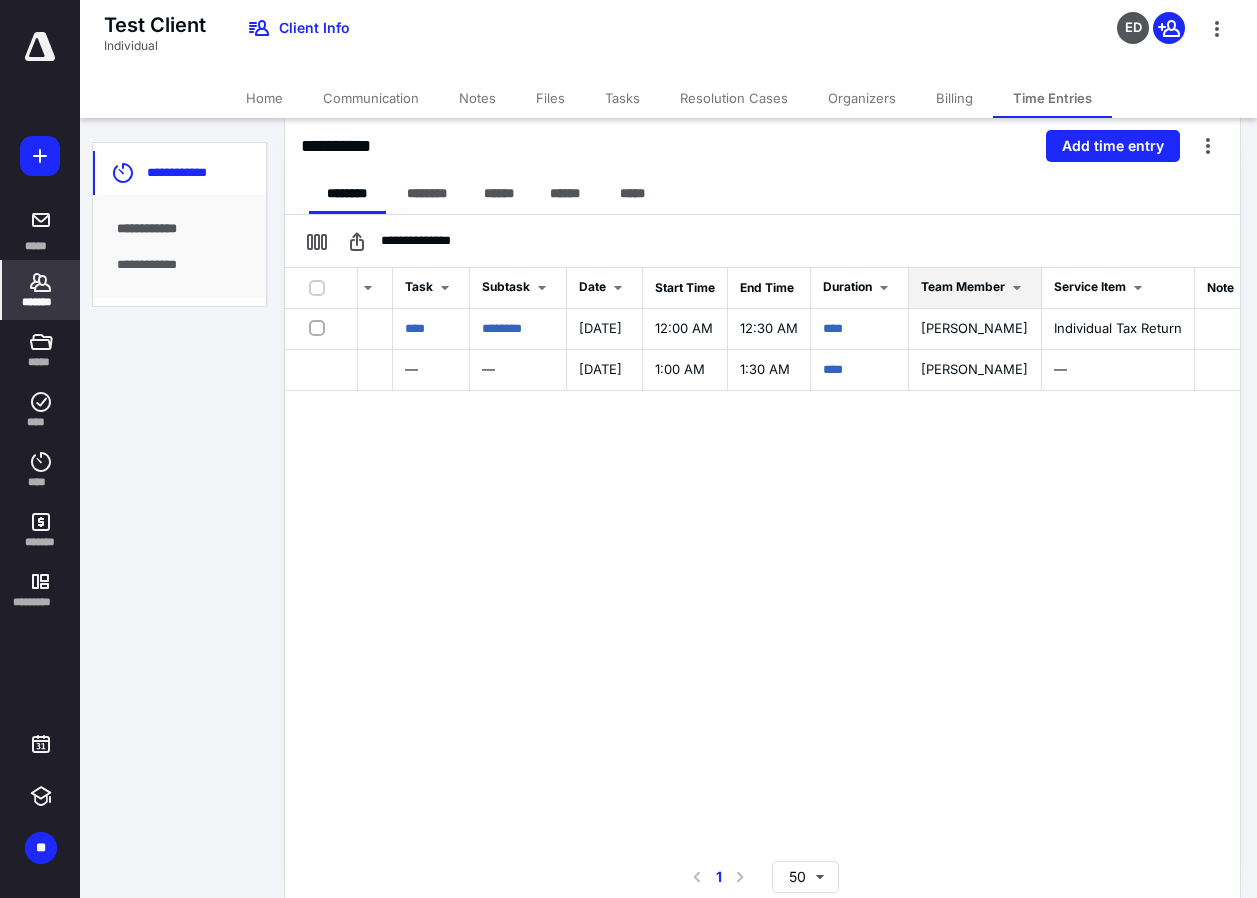 click on "Team Member" at bounding box center (975, 288) 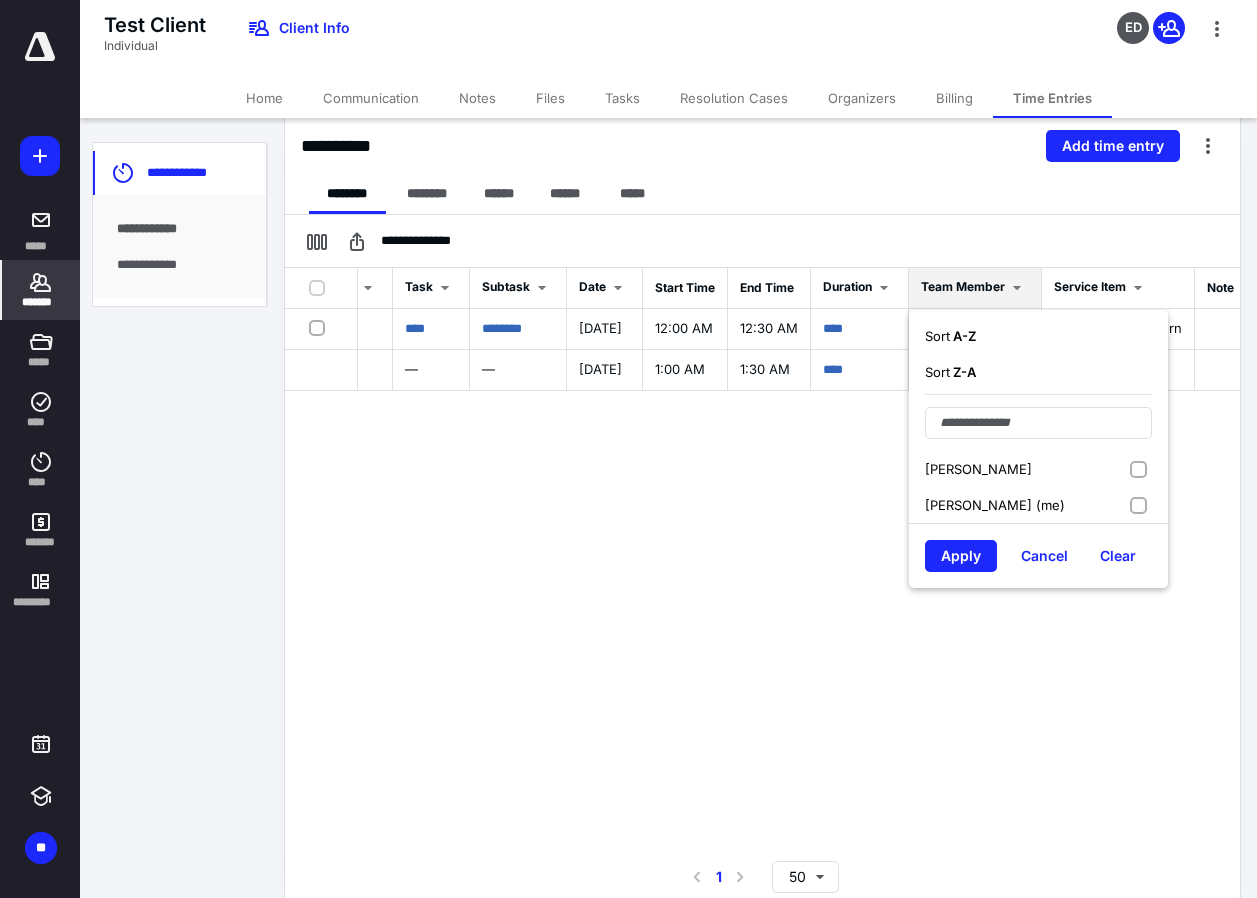 click on "Katie Palmer (me)" at bounding box center [1038, 505] 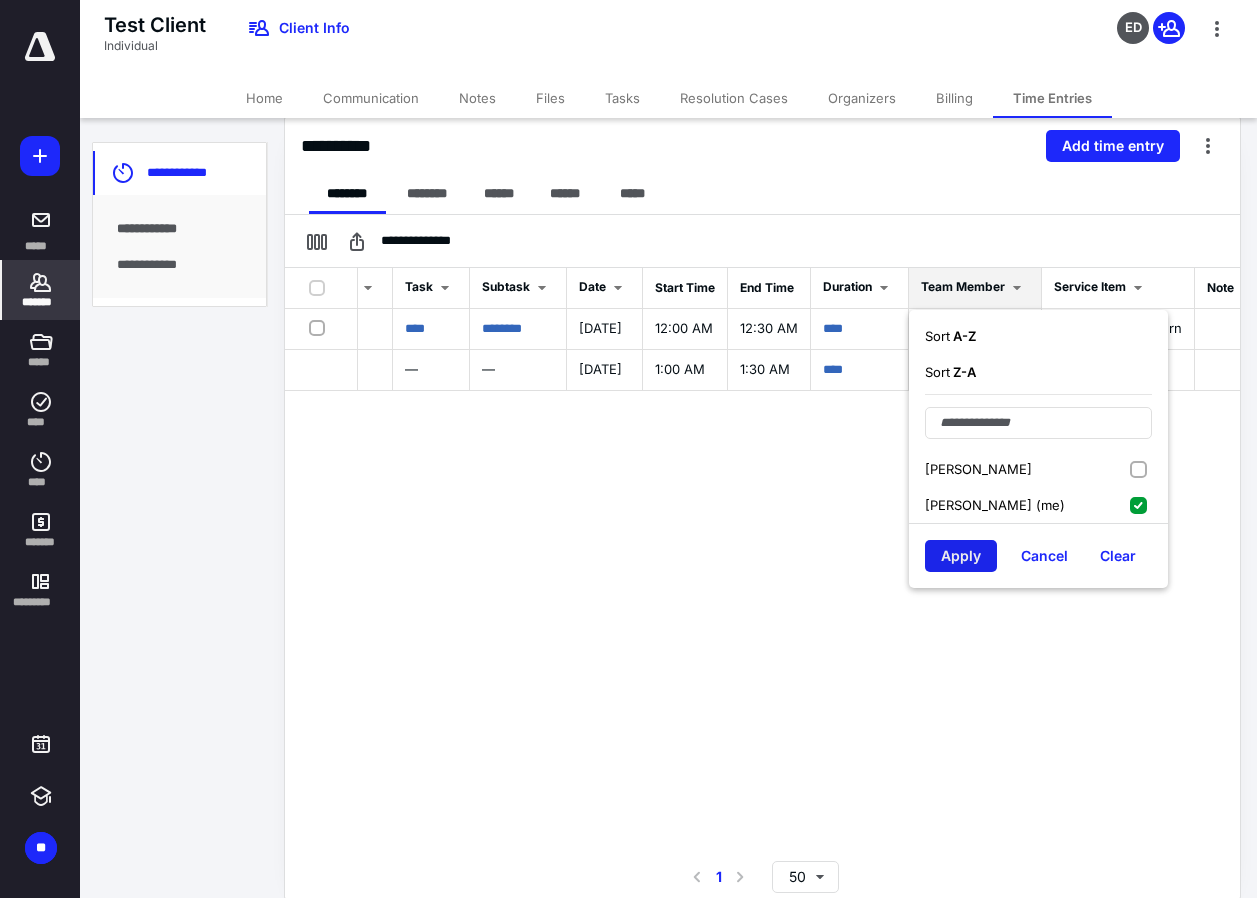 click on "Apply" at bounding box center (961, 556) 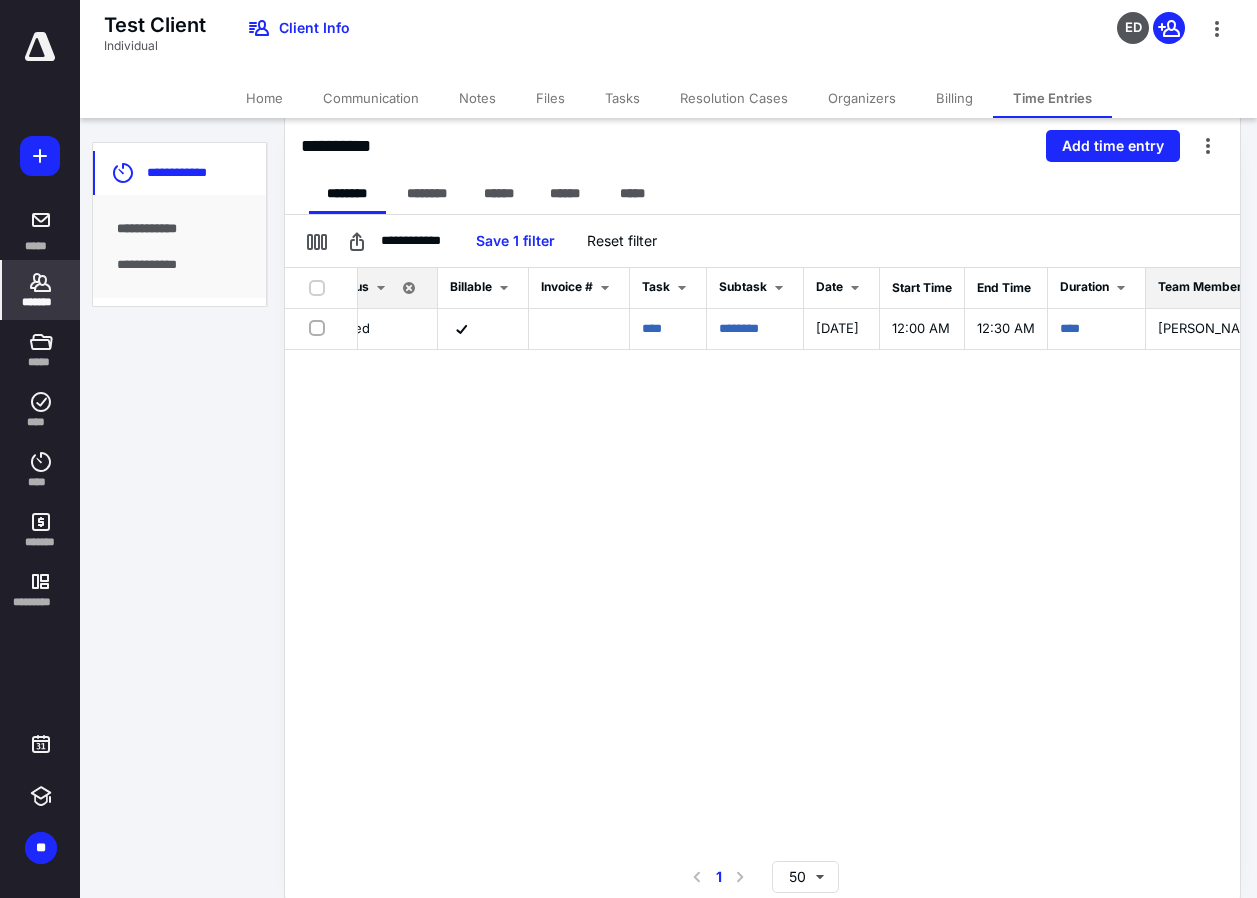 scroll, scrollTop: 0, scrollLeft: 0, axis: both 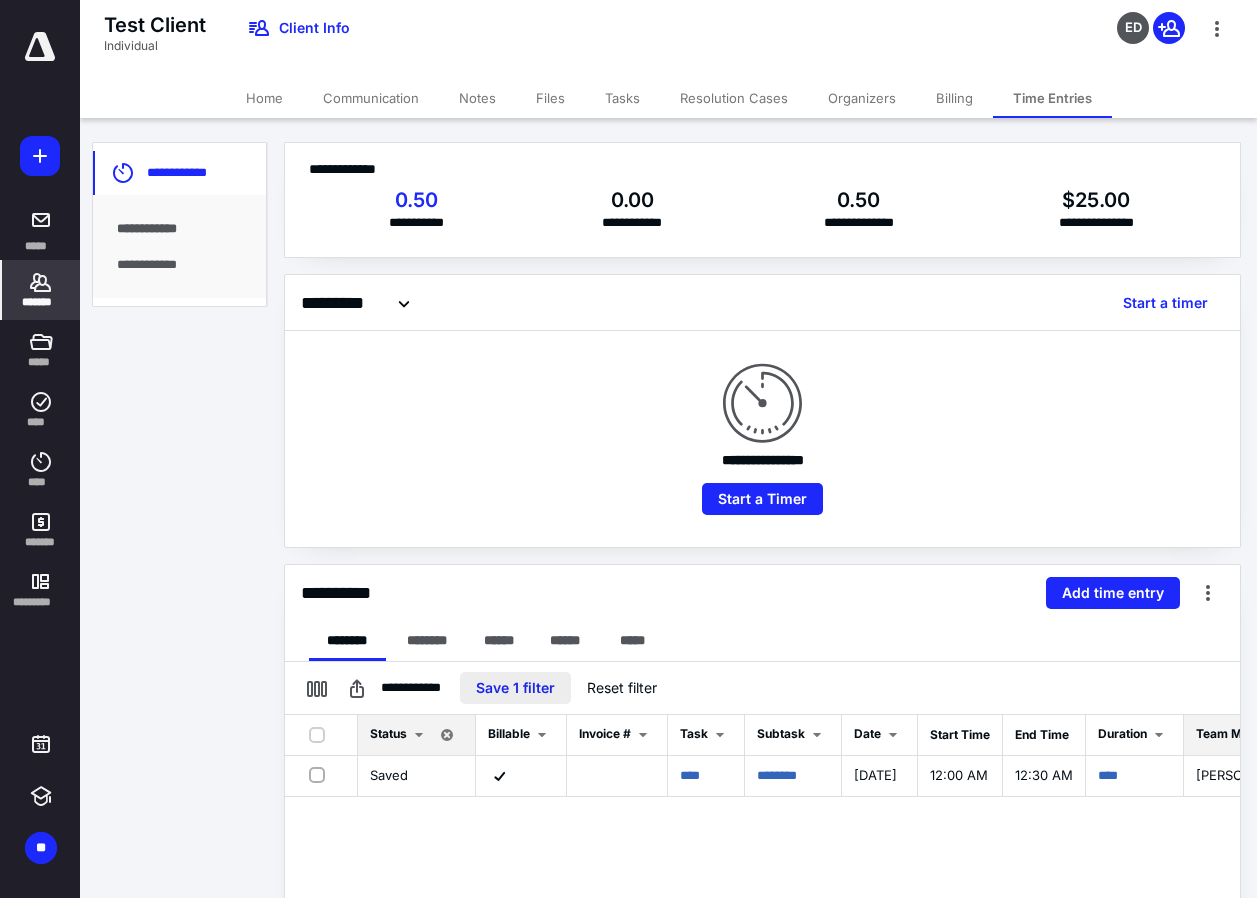 click on "Save 1 filter" at bounding box center (515, 688) 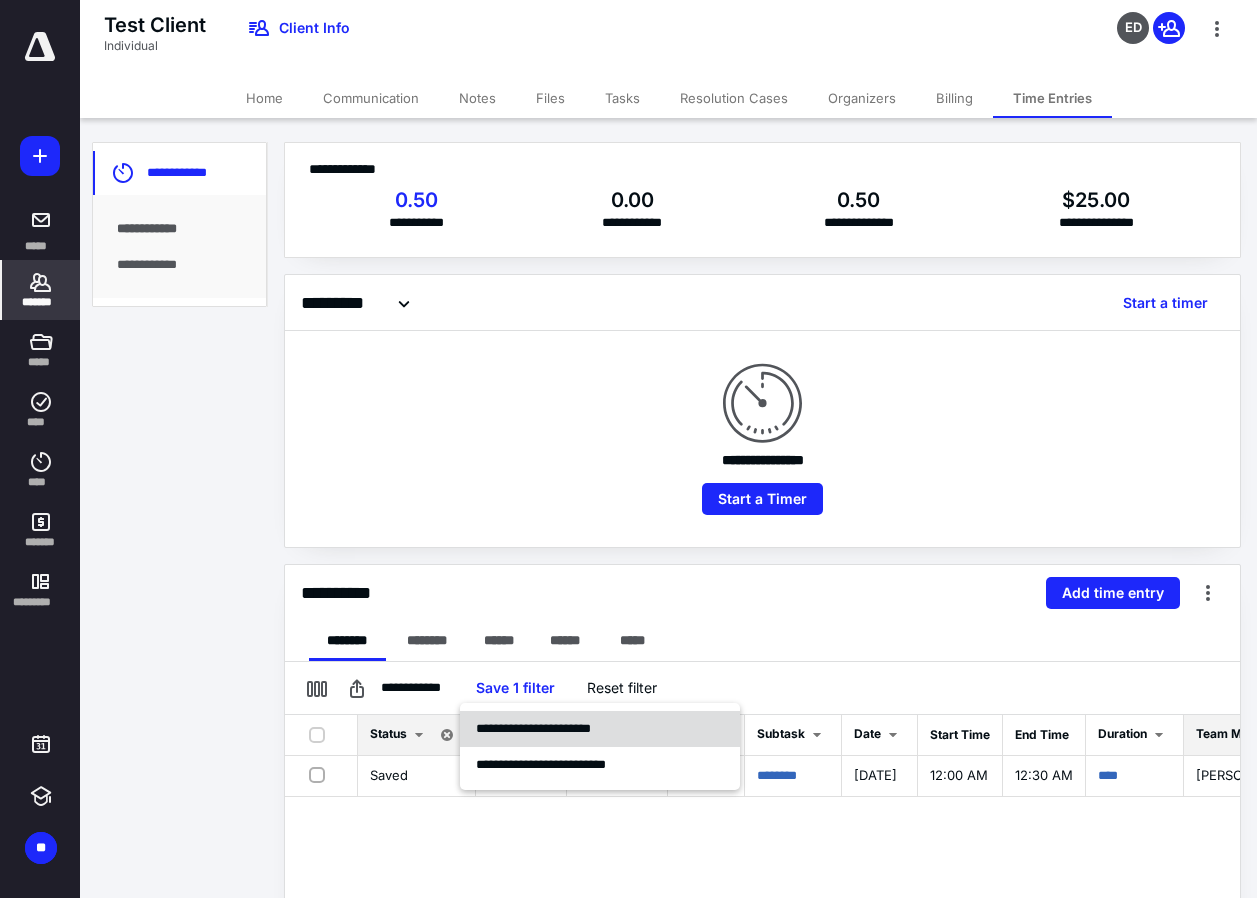 click on "**********" at bounding box center (600, 729) 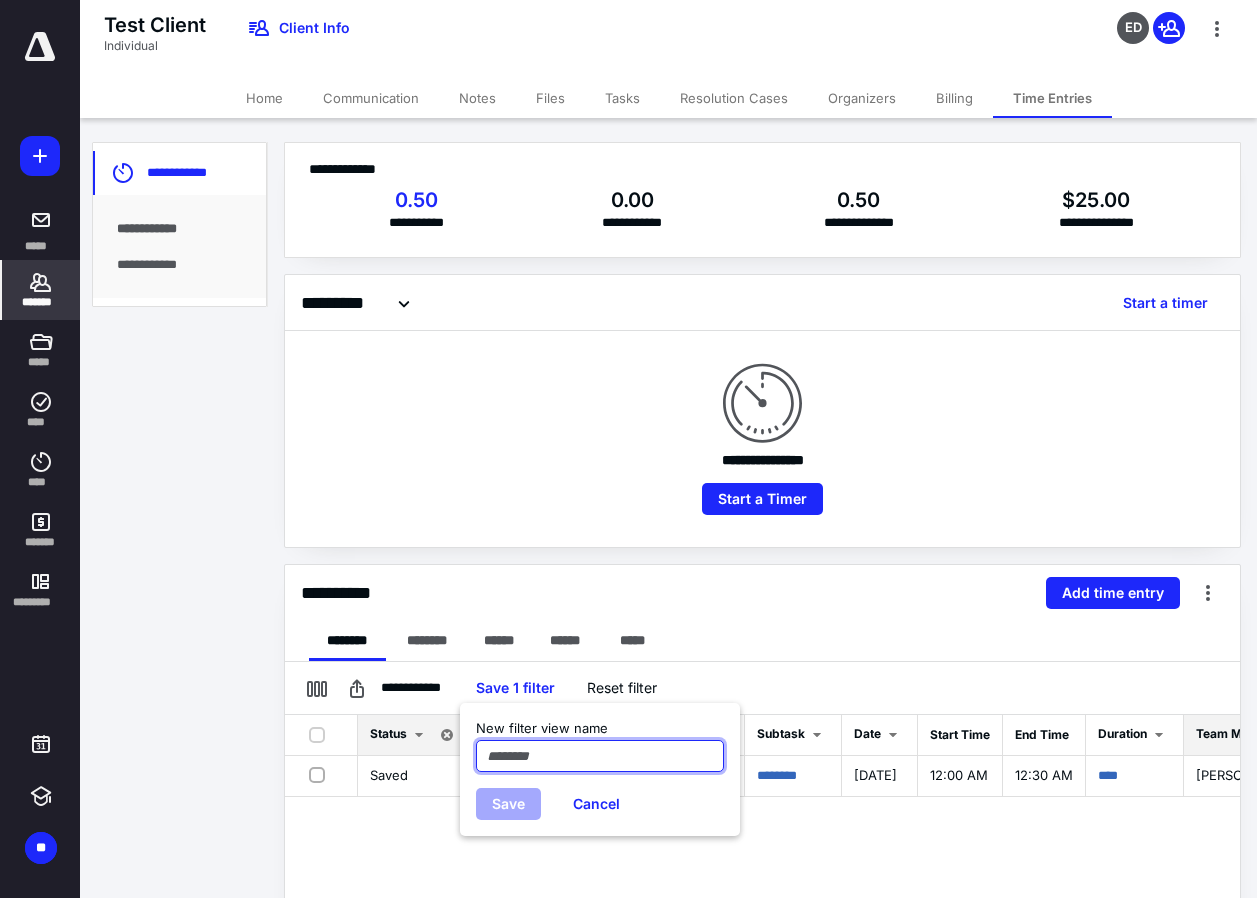 click at bounding box center (600, 756) 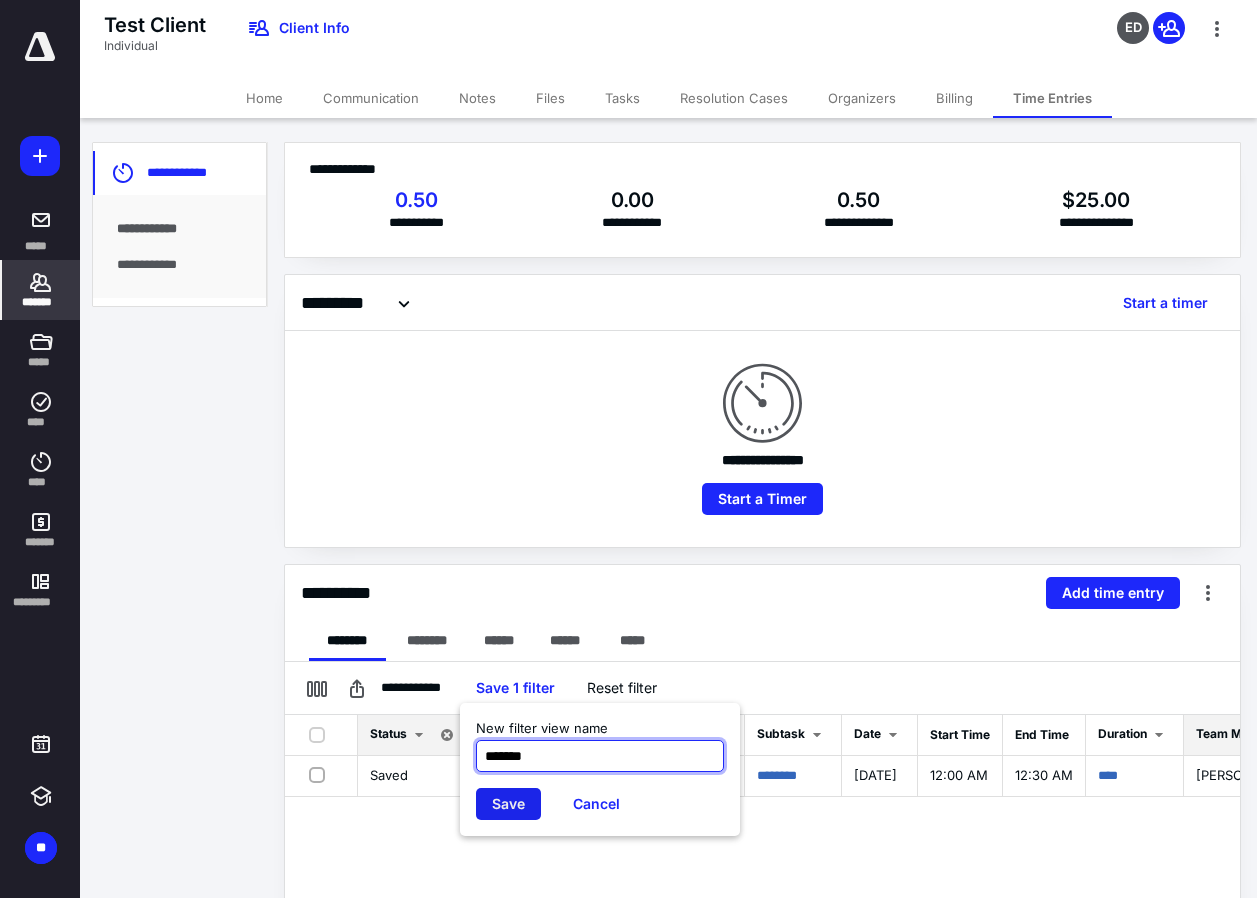 type on "*******" 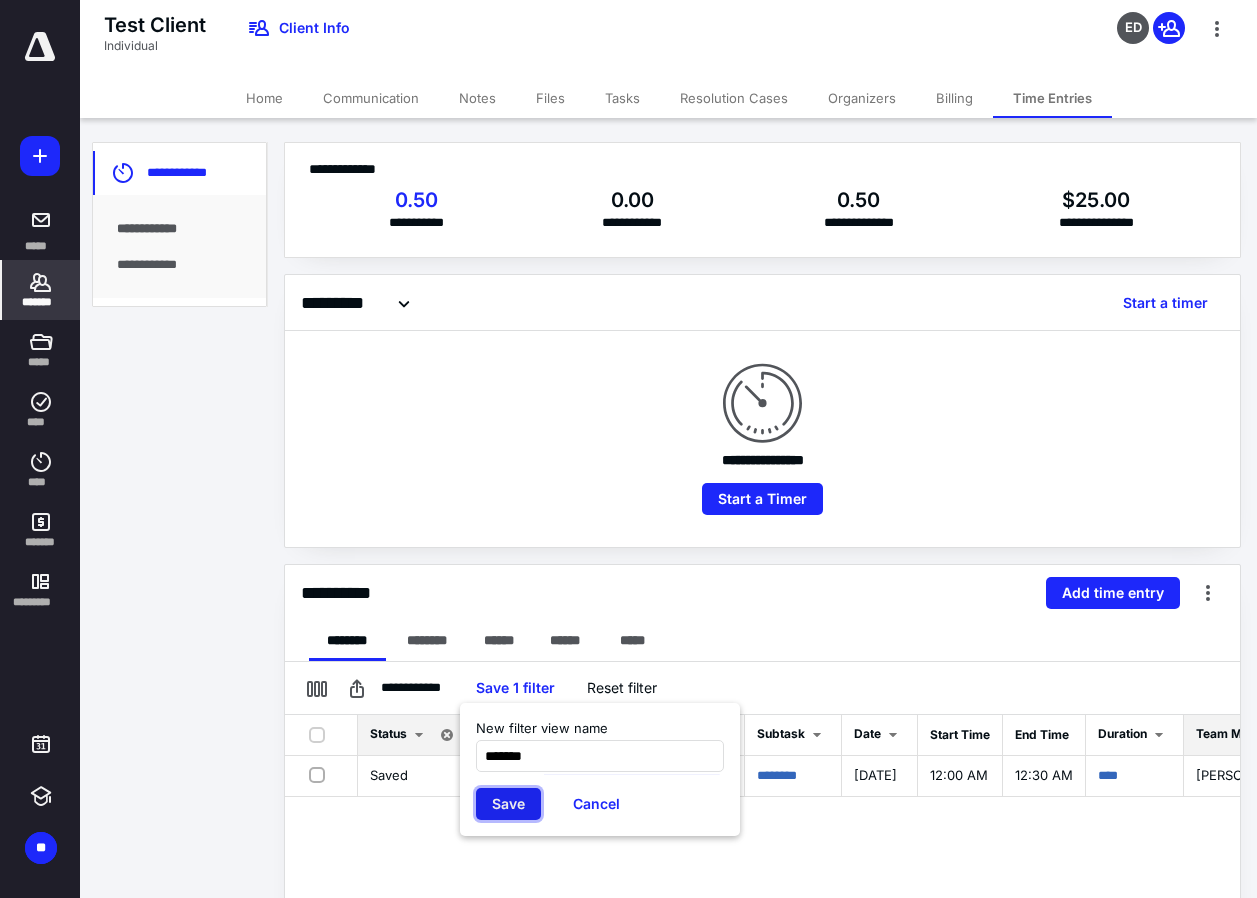 click on "Save" at bounding box center [508, 804] 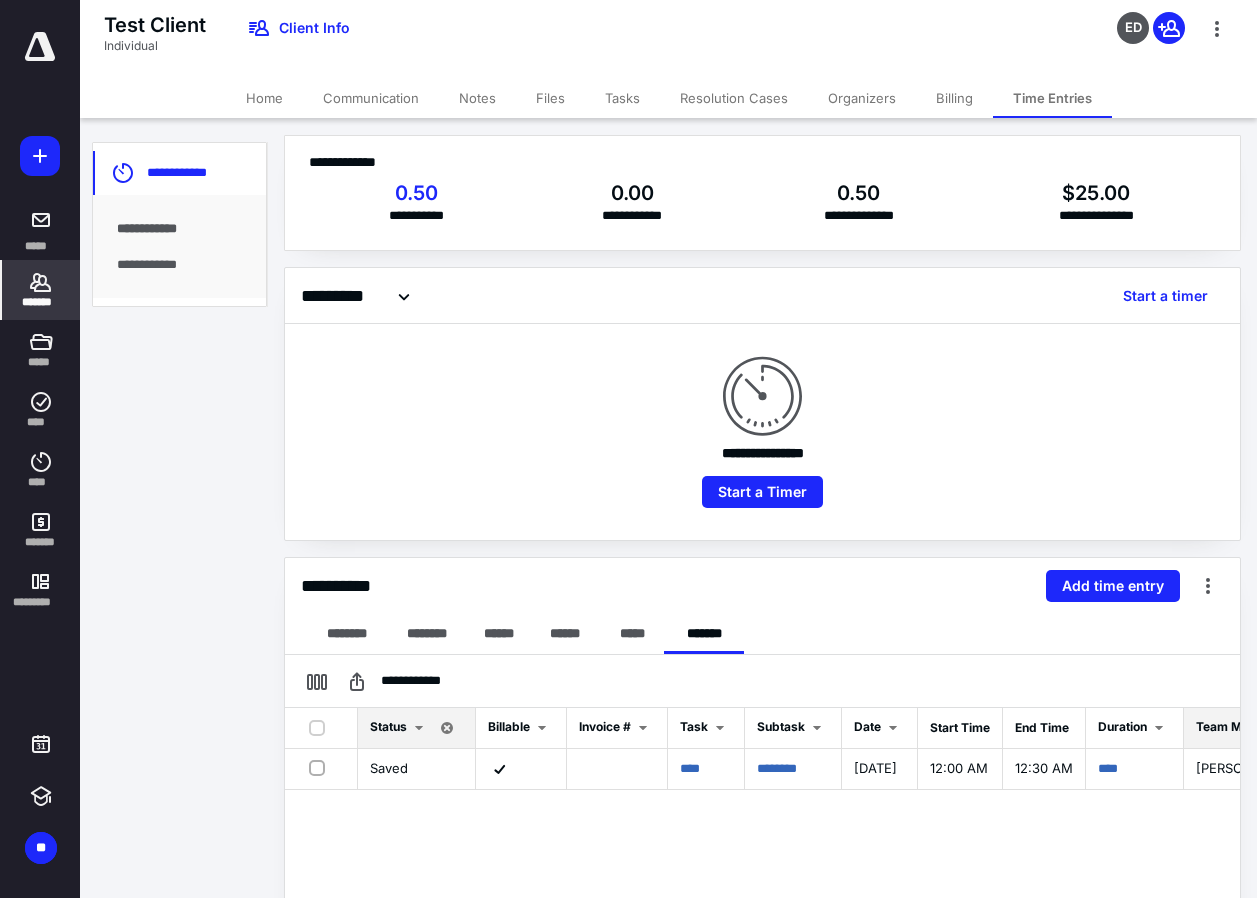 scroll, scrollTop: 0, scrollLeft: 0, axis: both 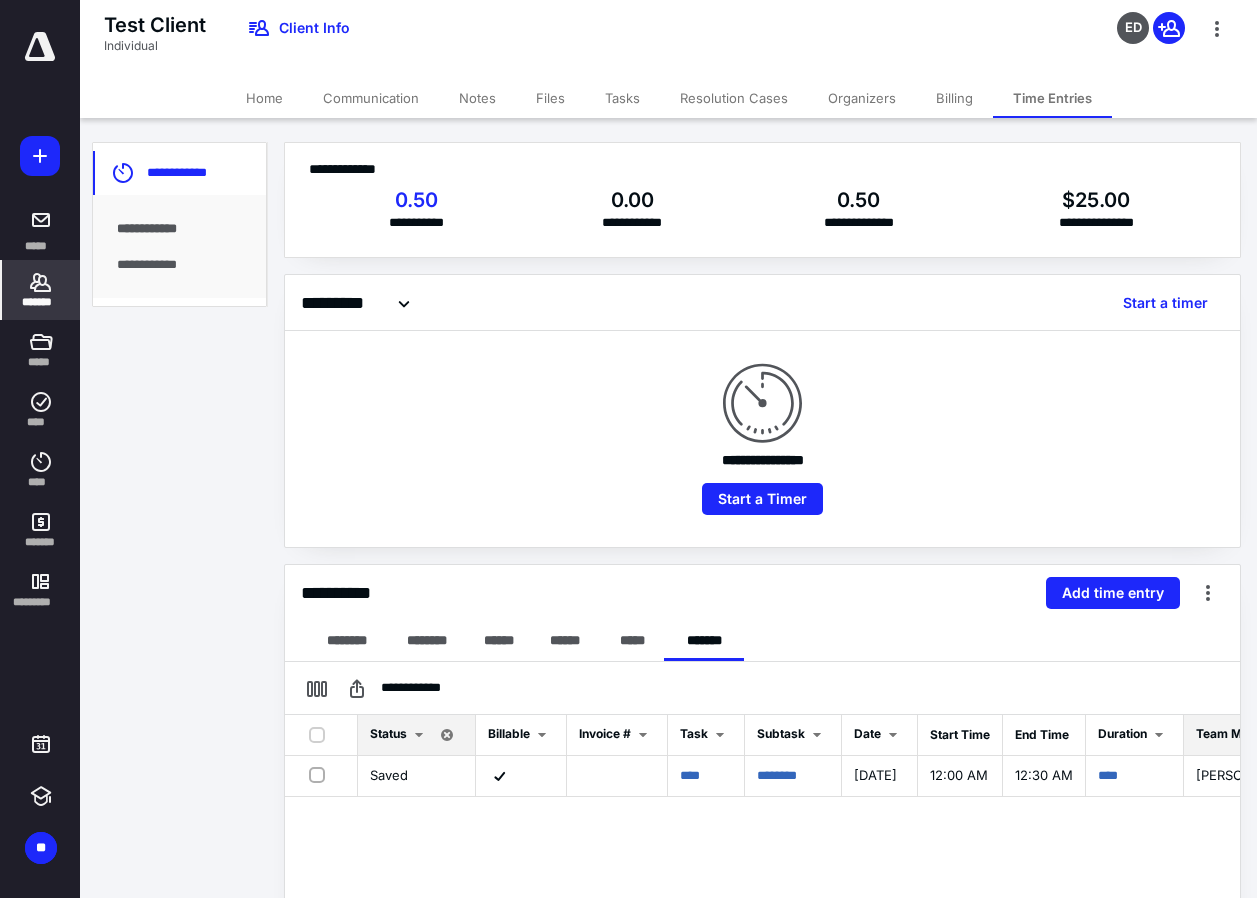 drag, startPoint x: 56, startPoint y: 471, endPoint x: 108, endPoint y: 491, distance: 55.713554 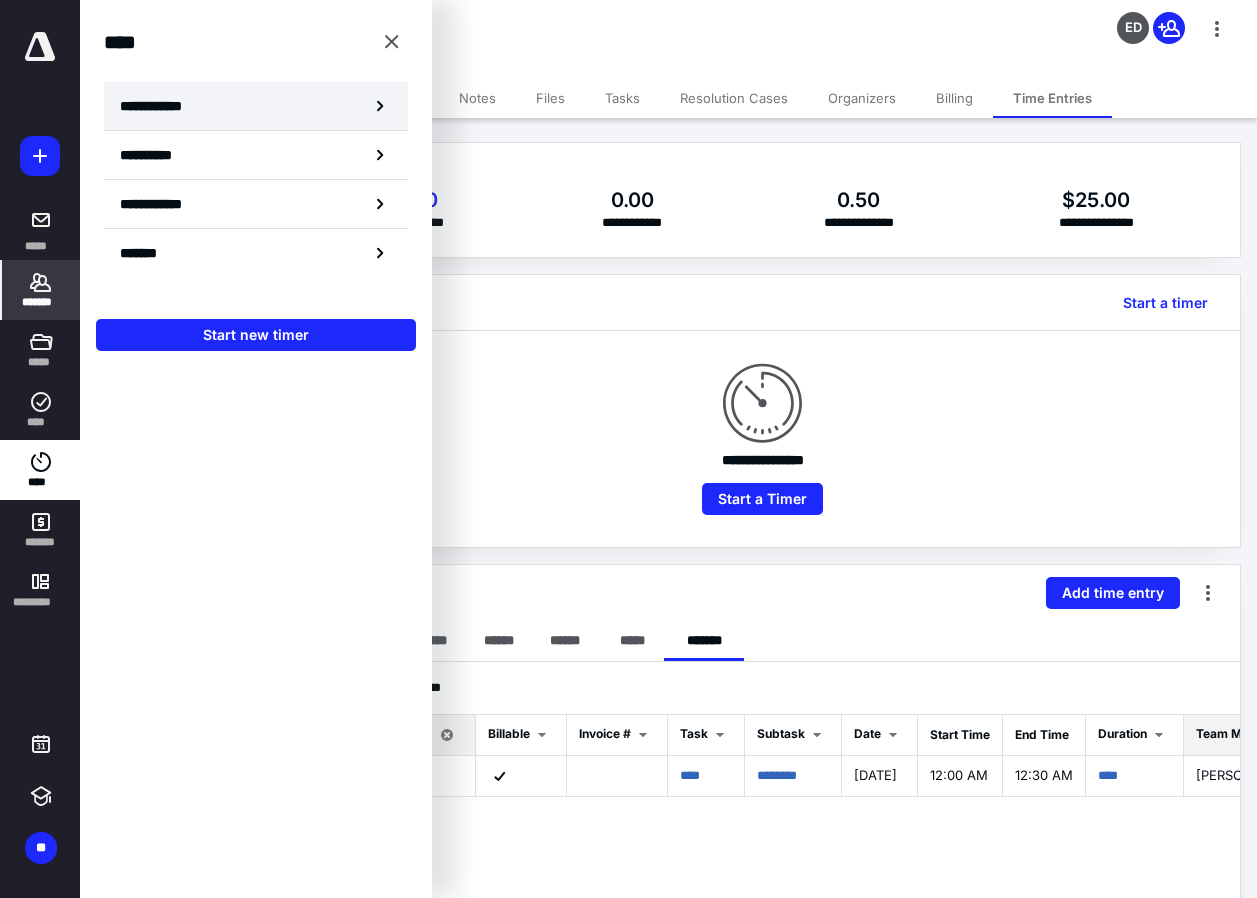 click on "**********" at bounding box center (256, 106) 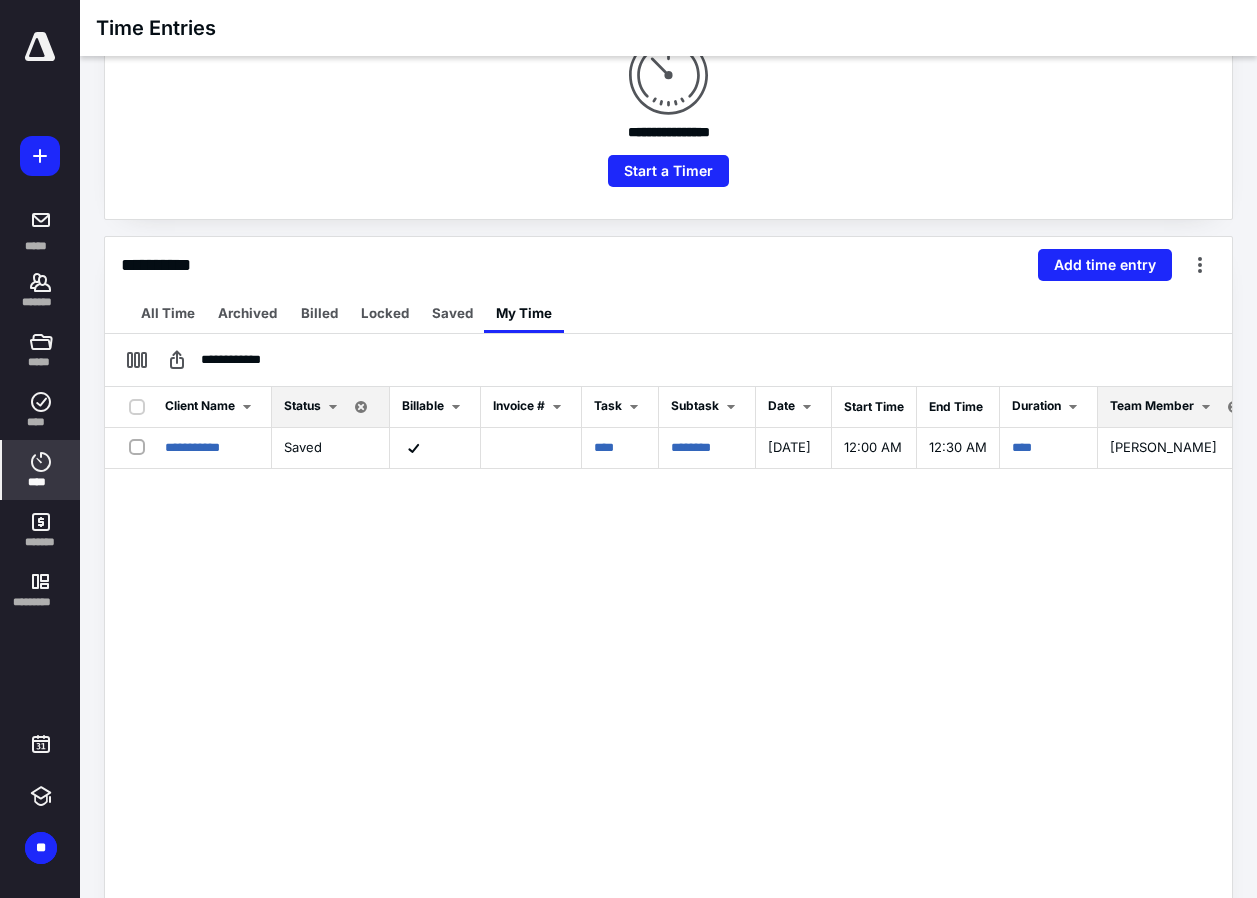 scroll, scrollTop: 445, scrollLeft: 0, axis: vertical 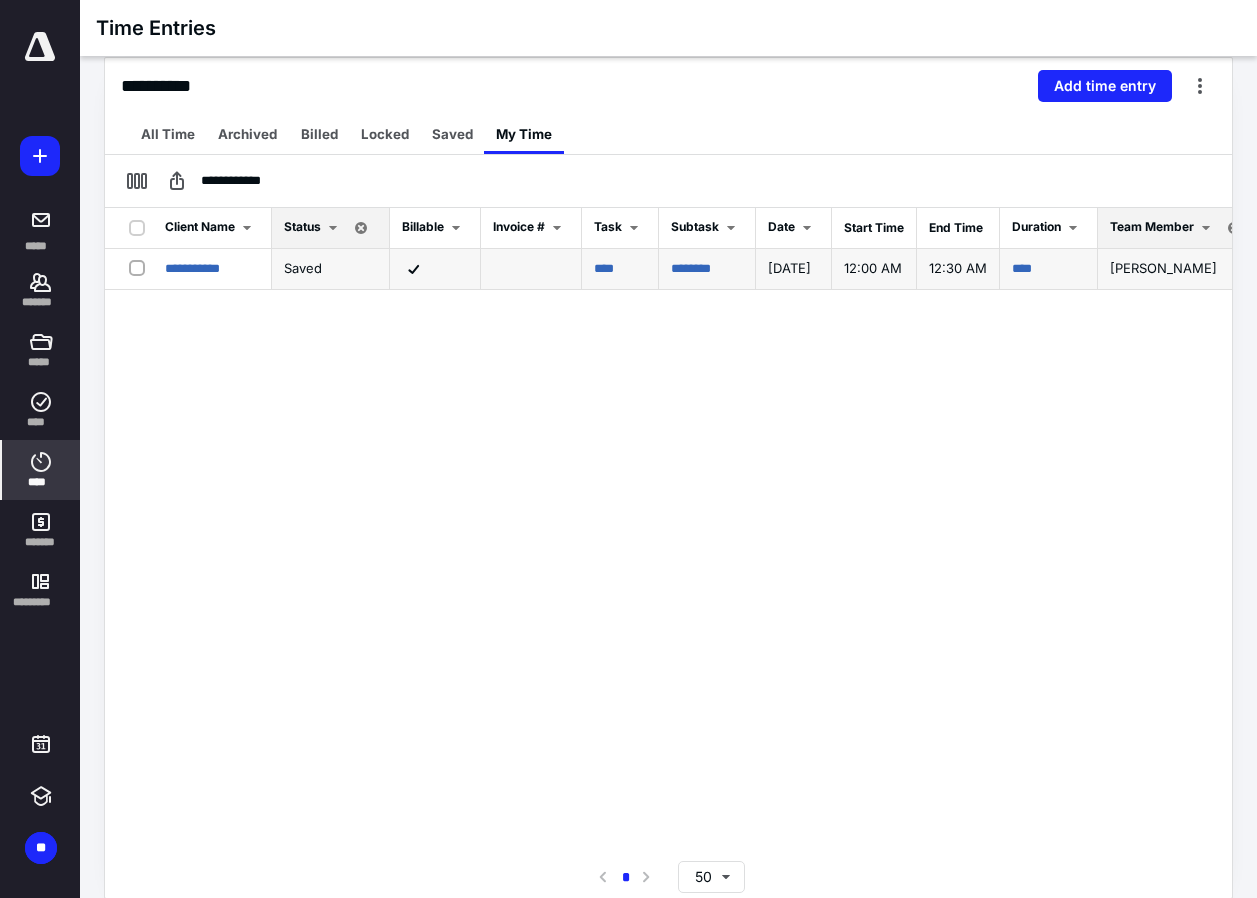 click at bounding box center [141, 267] 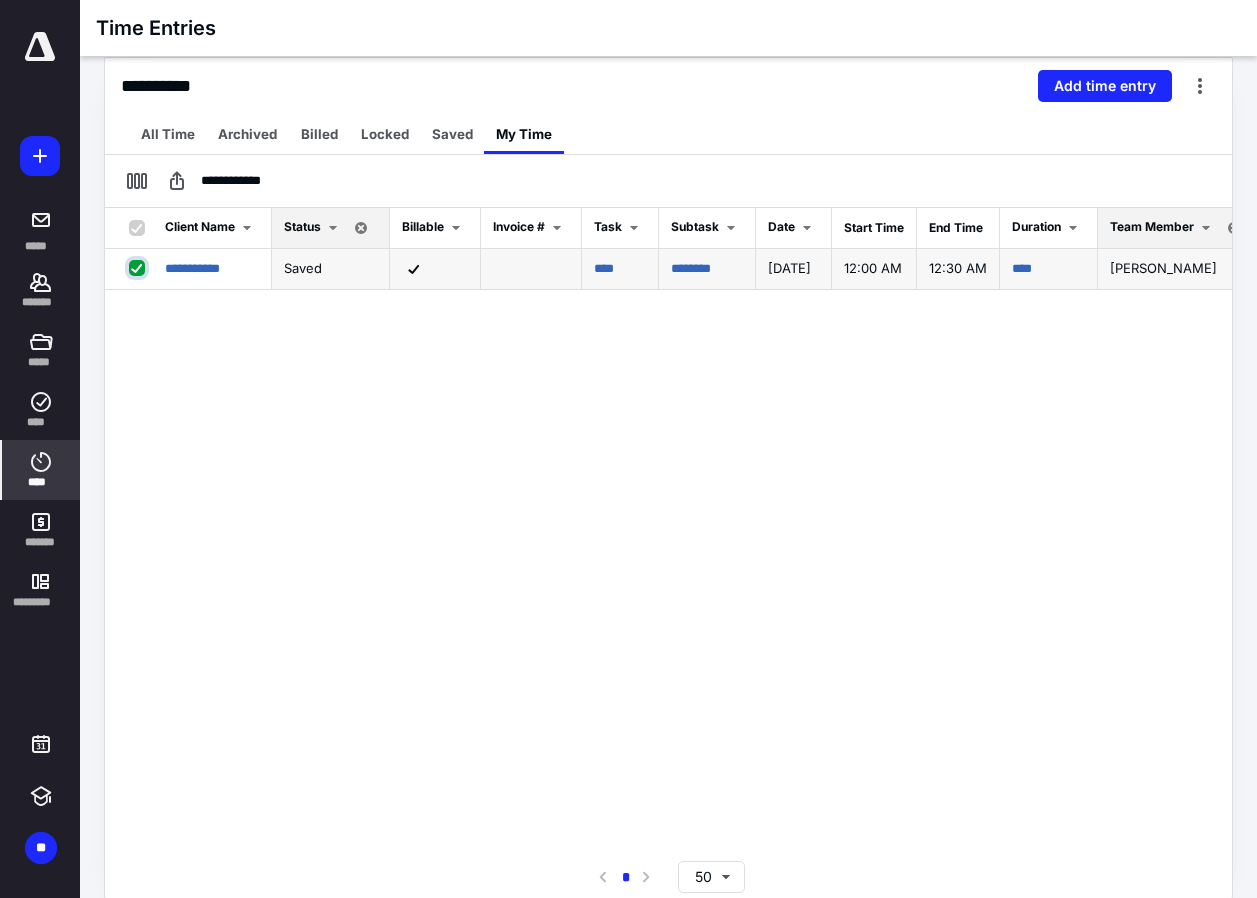 checkbox on "true" 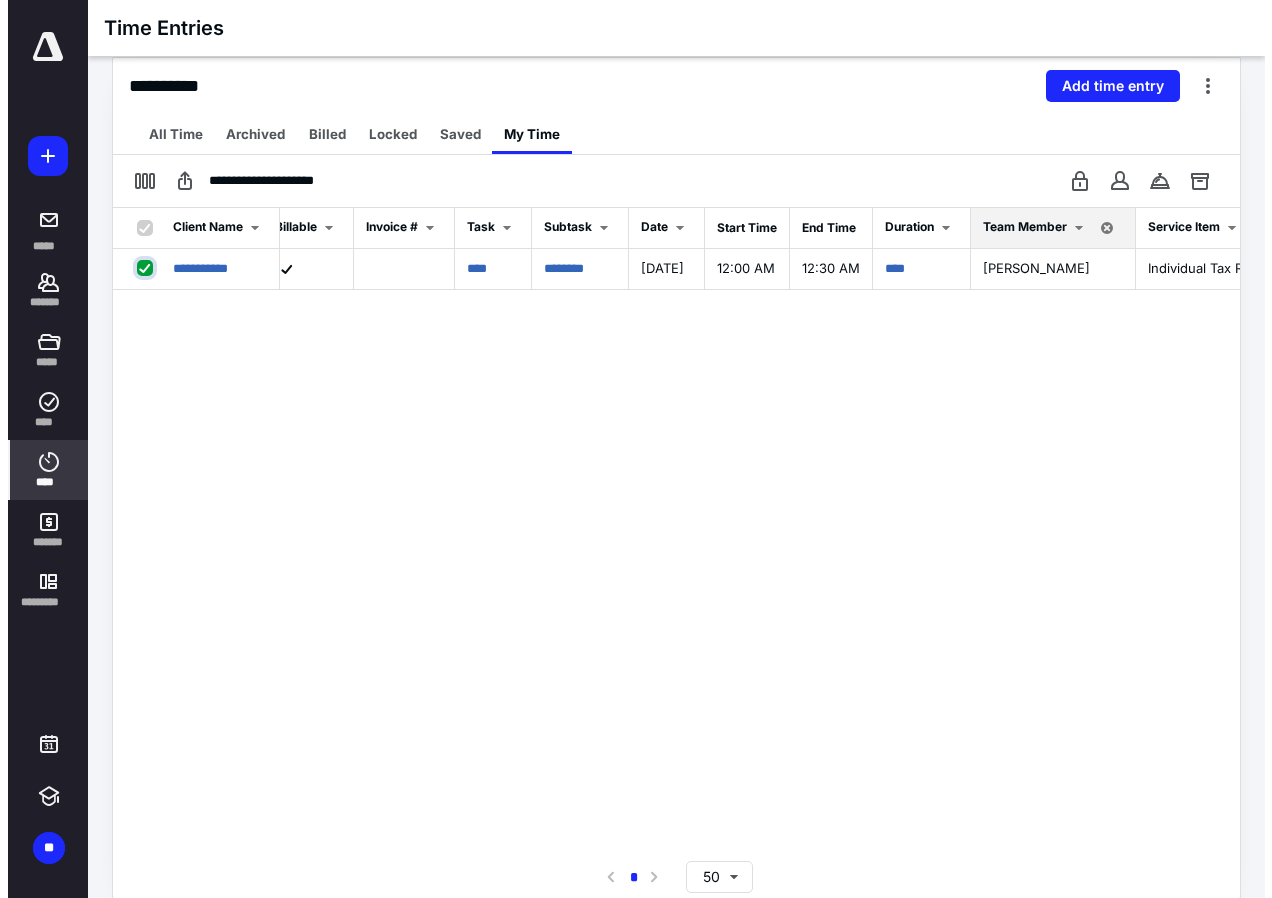 scroll, scrollTop: 0, scrollLeft: 0, axis: both 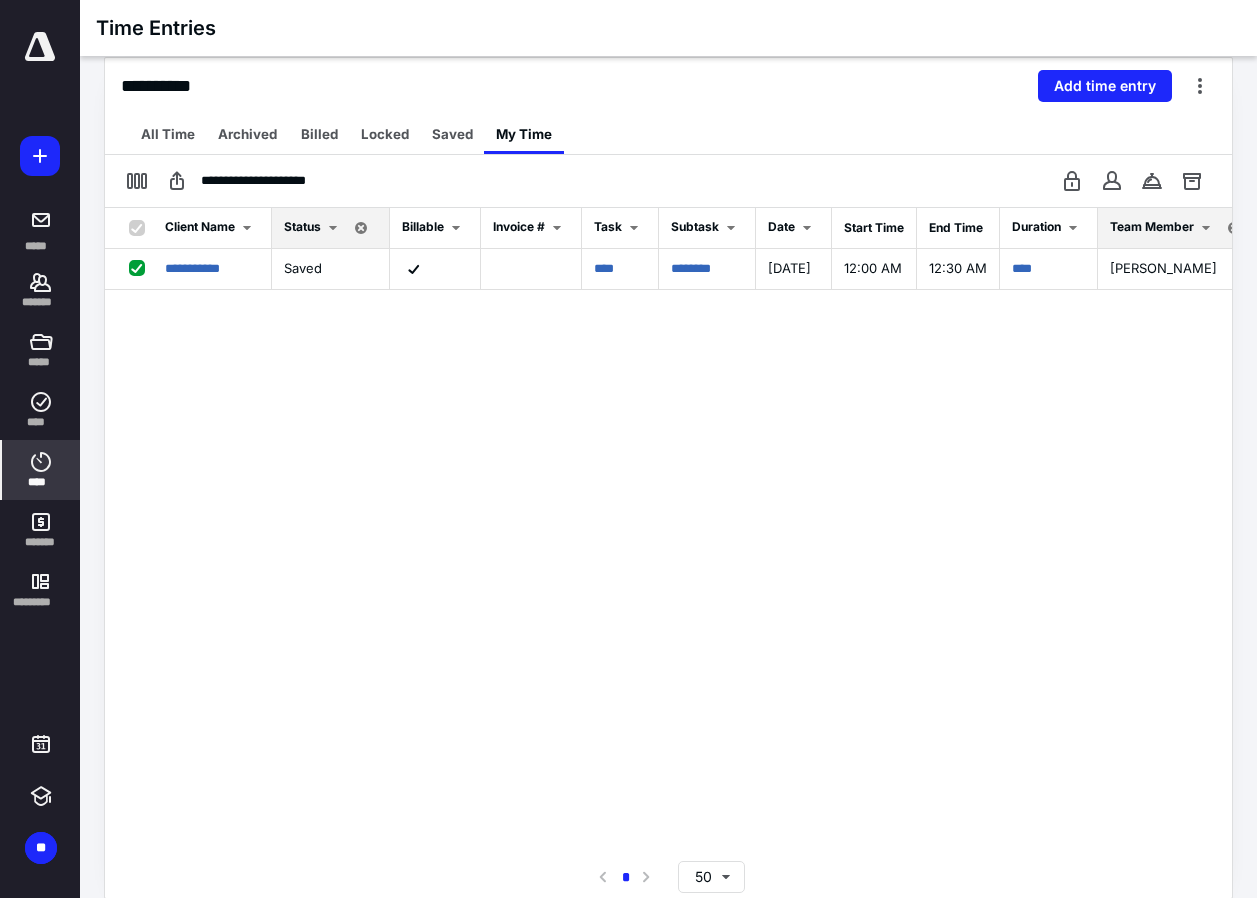 drag, startPoint x: 198, startPoint y: 263, endPoint x: 139, endPoint y: 406, distance: 154.69324 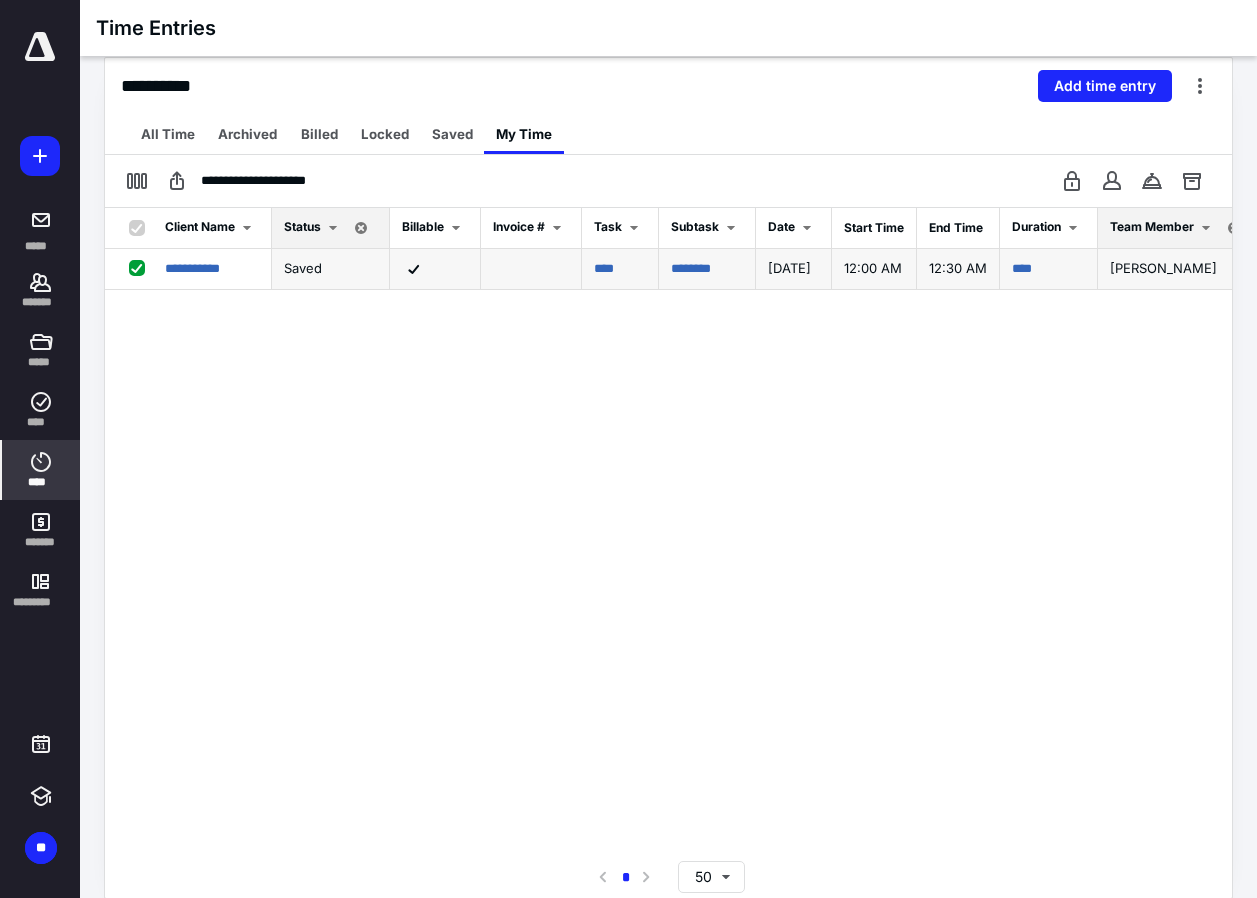 click 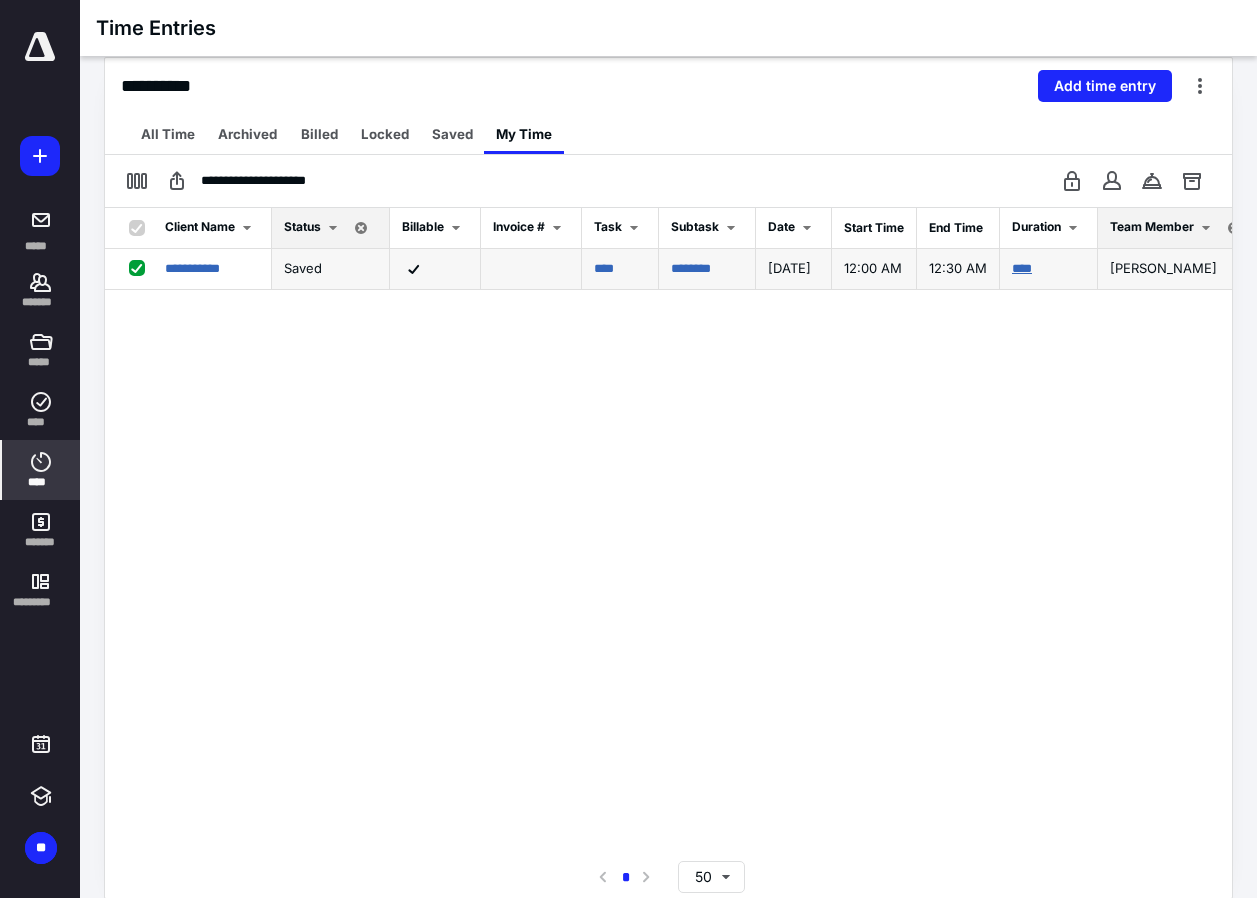 click on "****" at bounding box center [1022, 268] 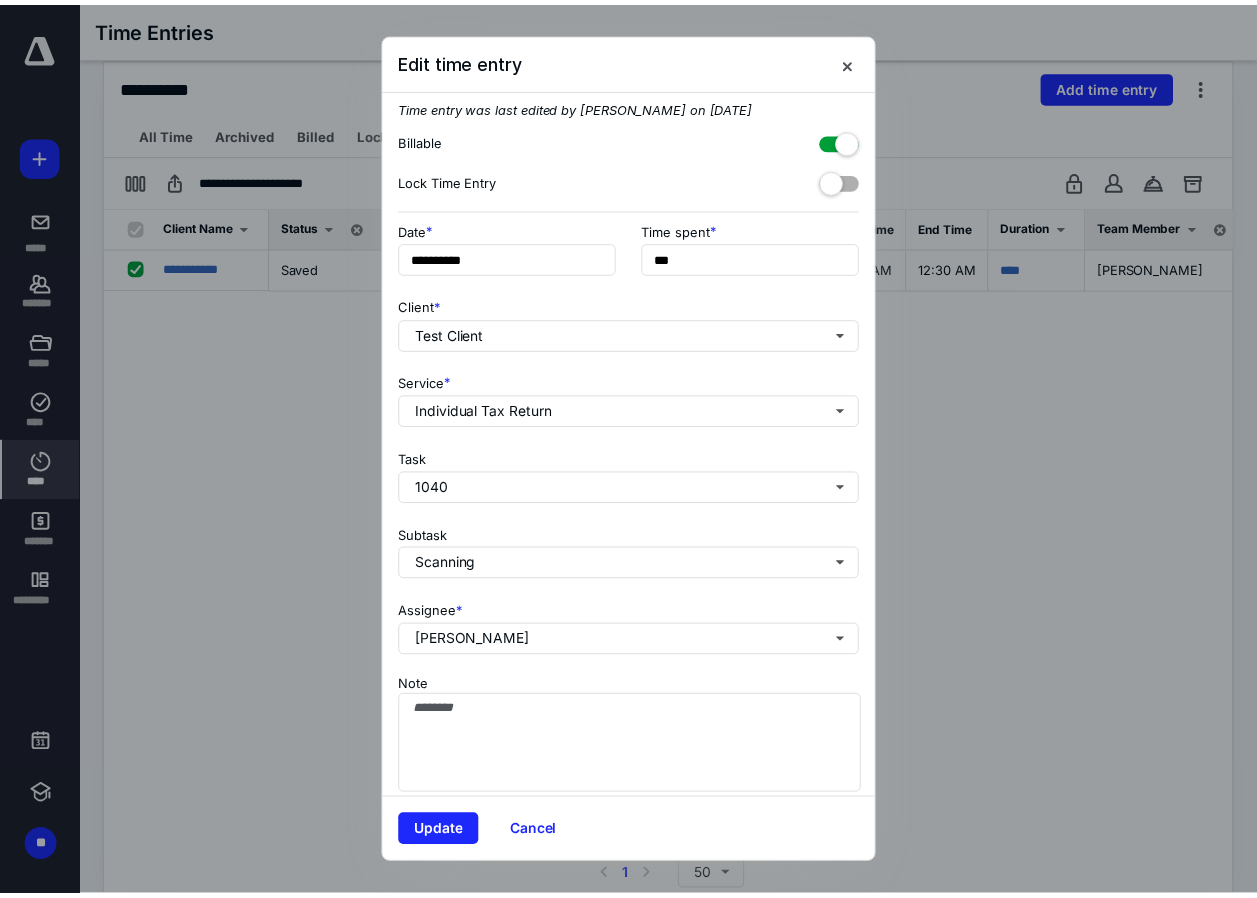 scroll, scrollTop: 0, scrollLeft: 0, axis: both 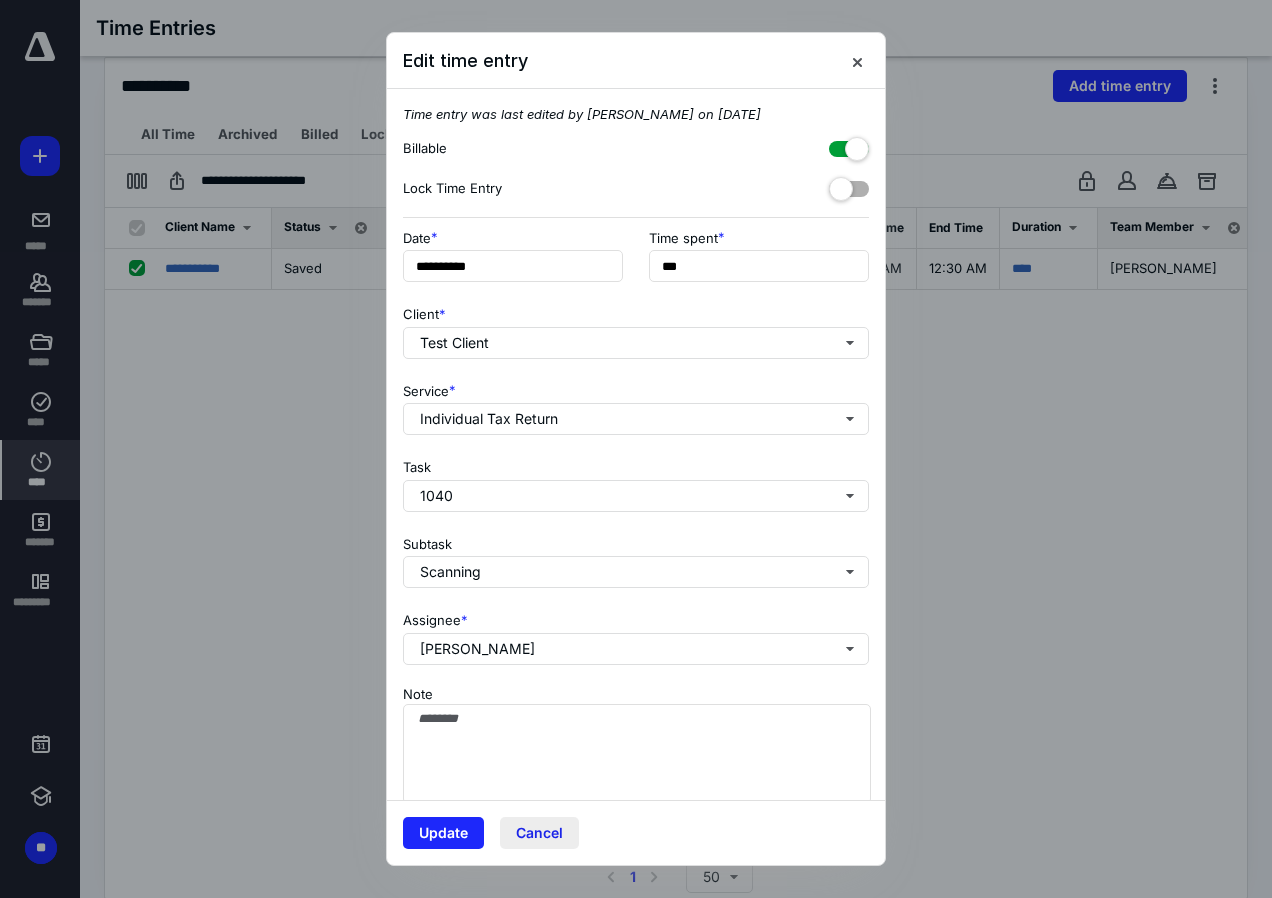 click on "Cancel" at bounding box center [539, 833] 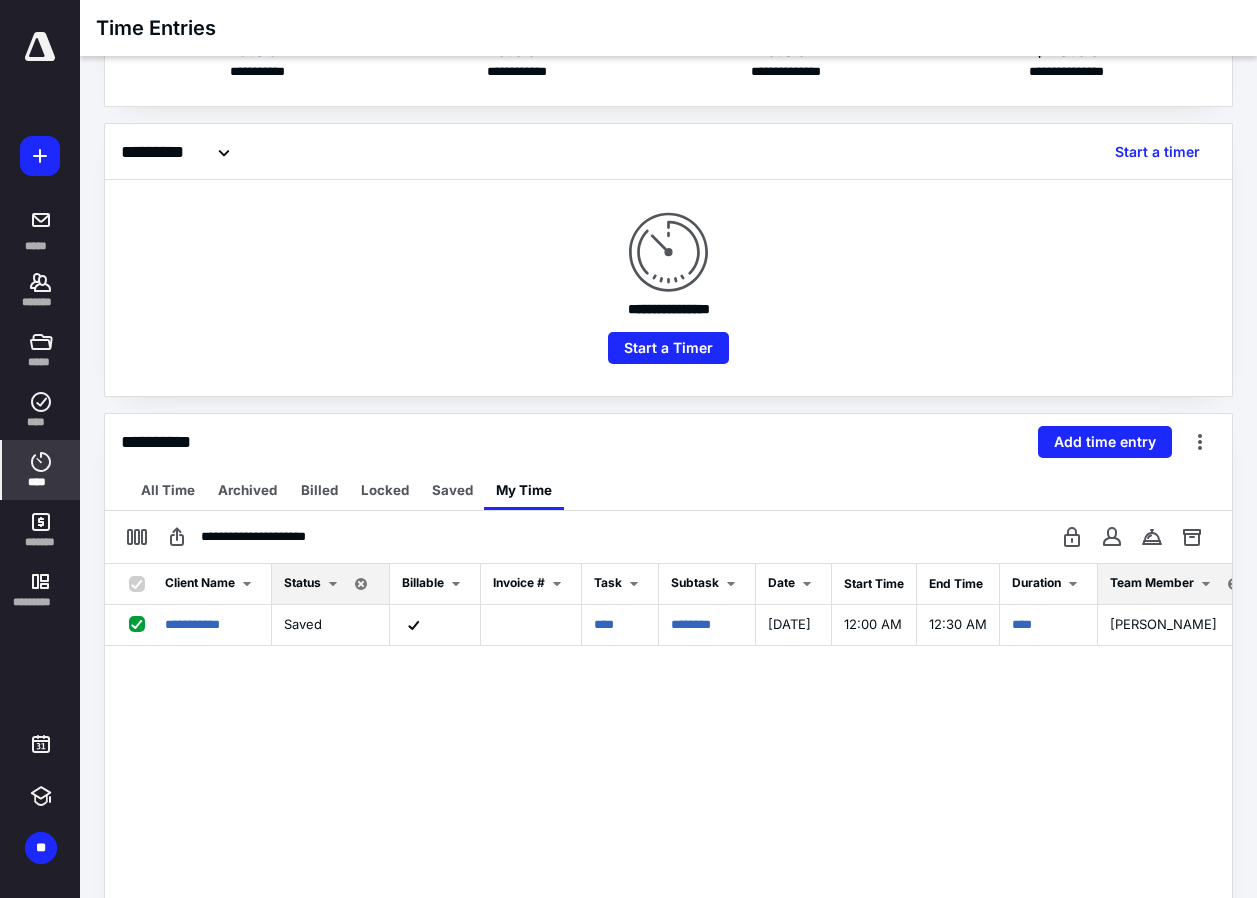 scroll, scrollTop: 0, scrollLeft: 0, axis: both 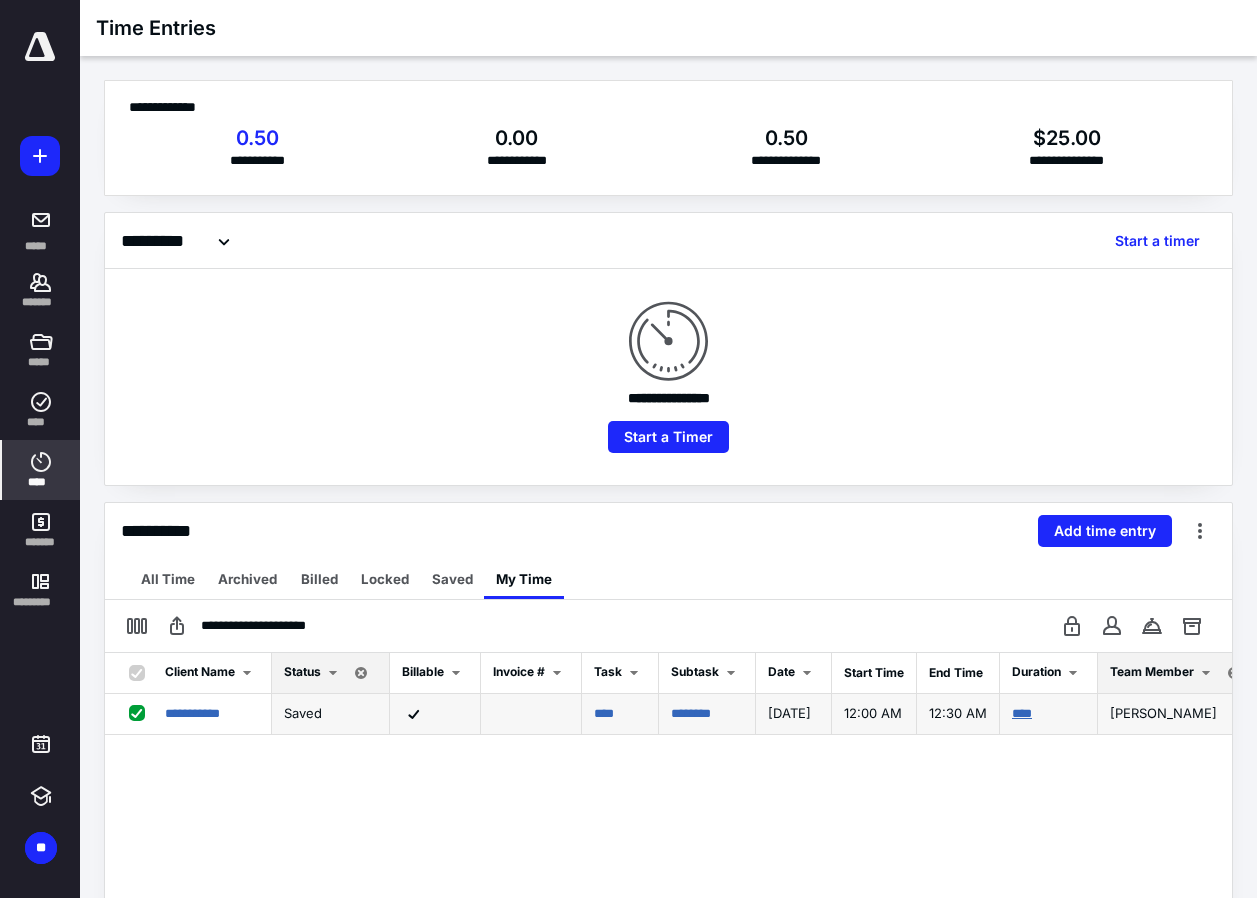 click on "****" at bounding box center [1022, 713] 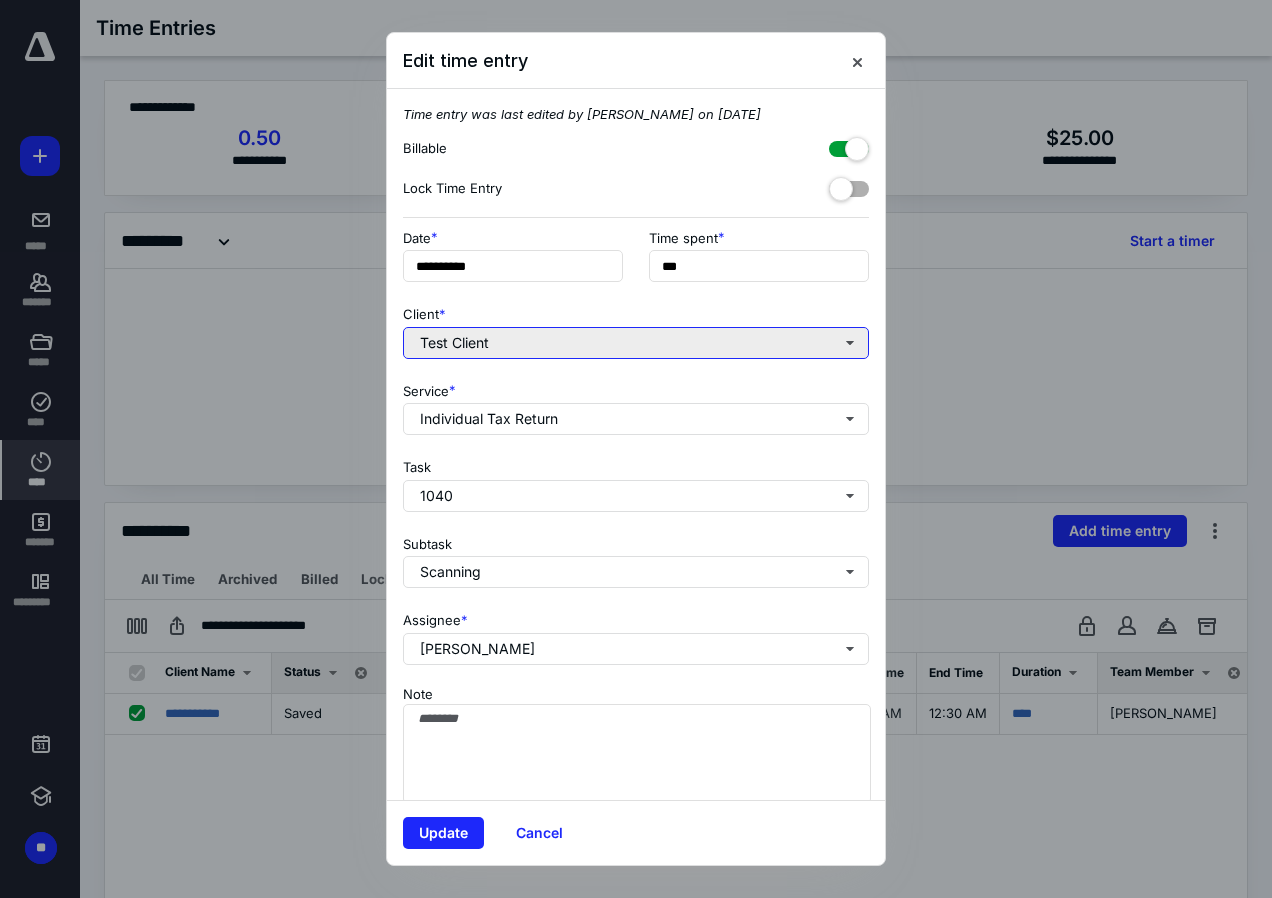 click on "Test Client" at bounding box center [636, 343] 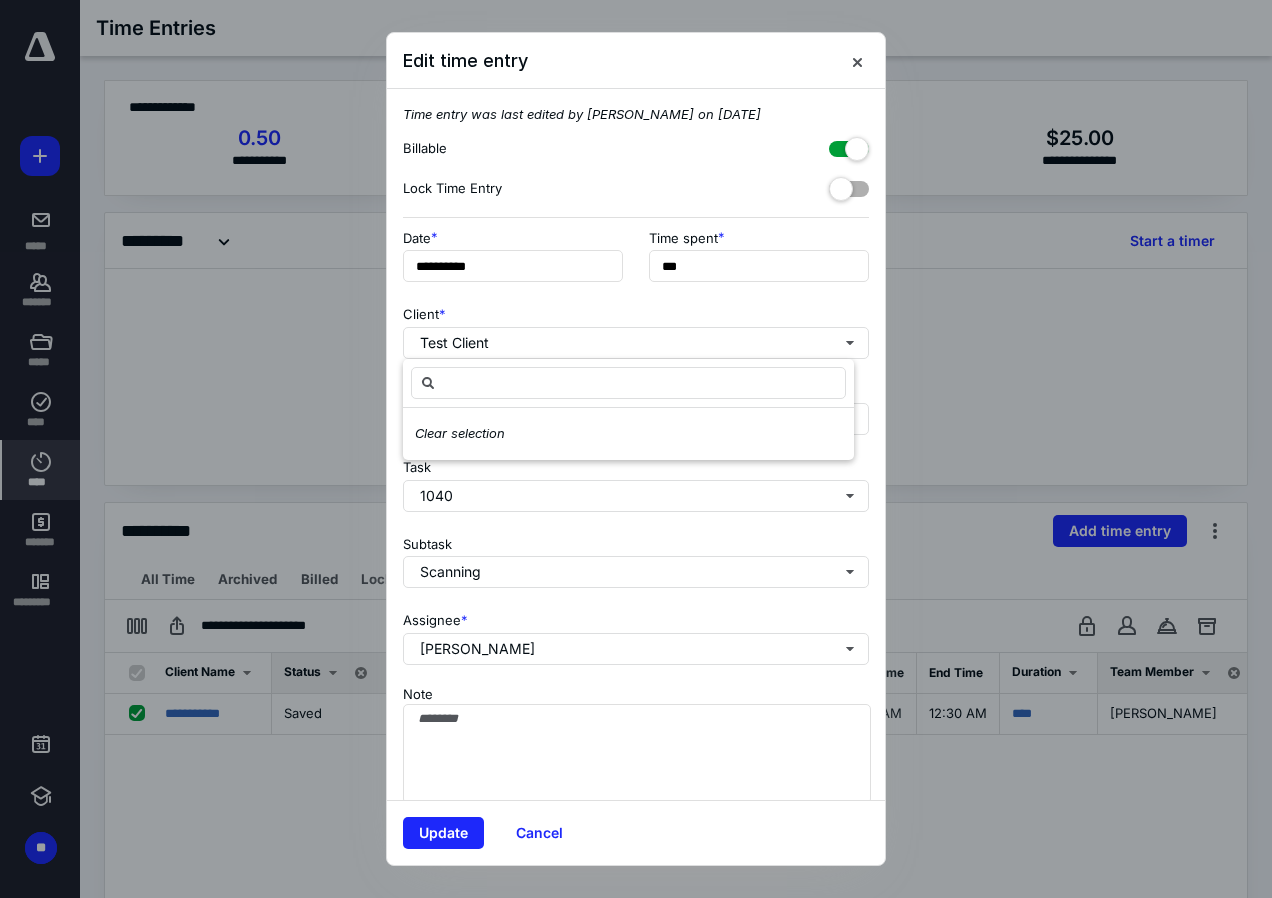 click at bounding box center [636, 449] 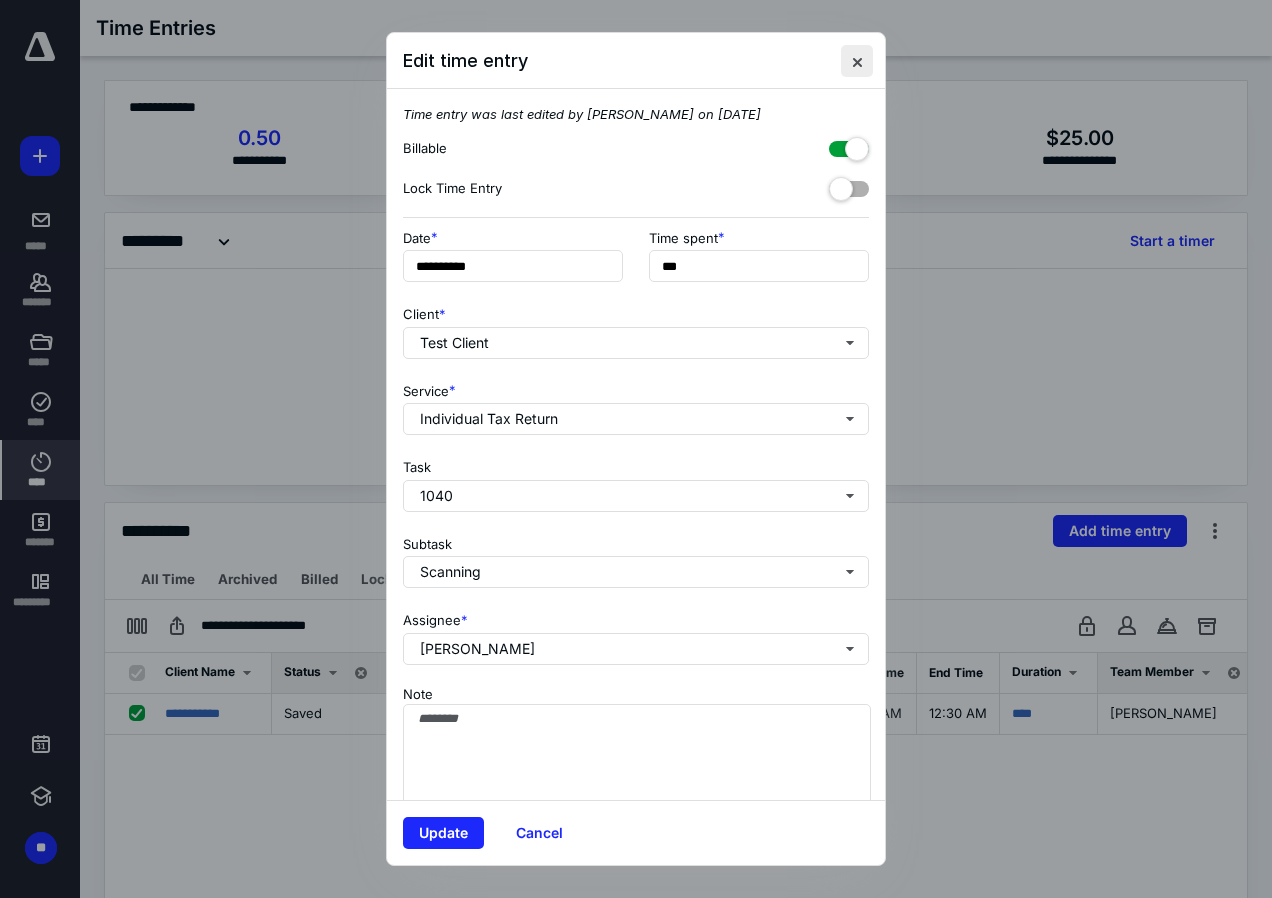 click at bounding box center (857, 61) 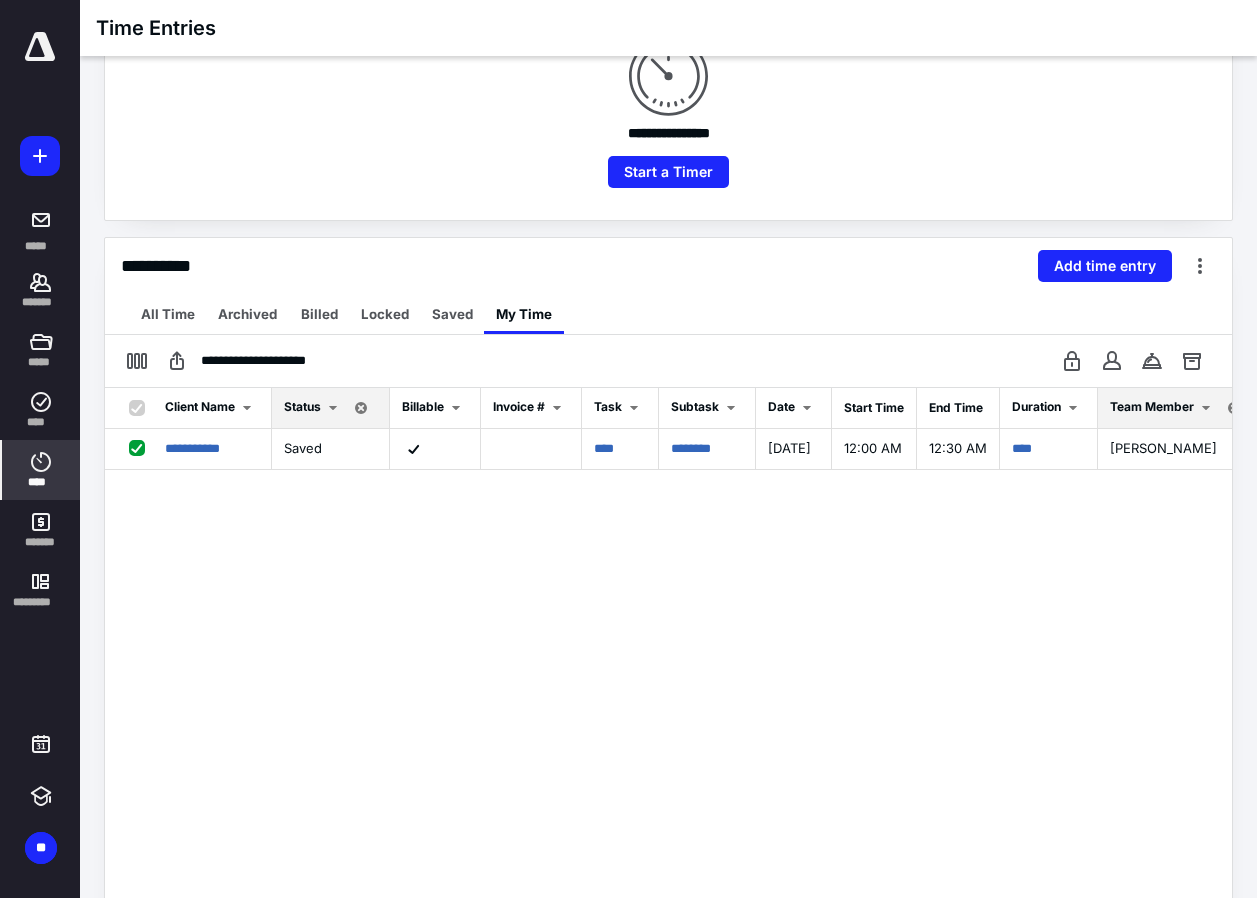 scroll, scrollTop: 445, scrollLeft: 0, axis: vertical 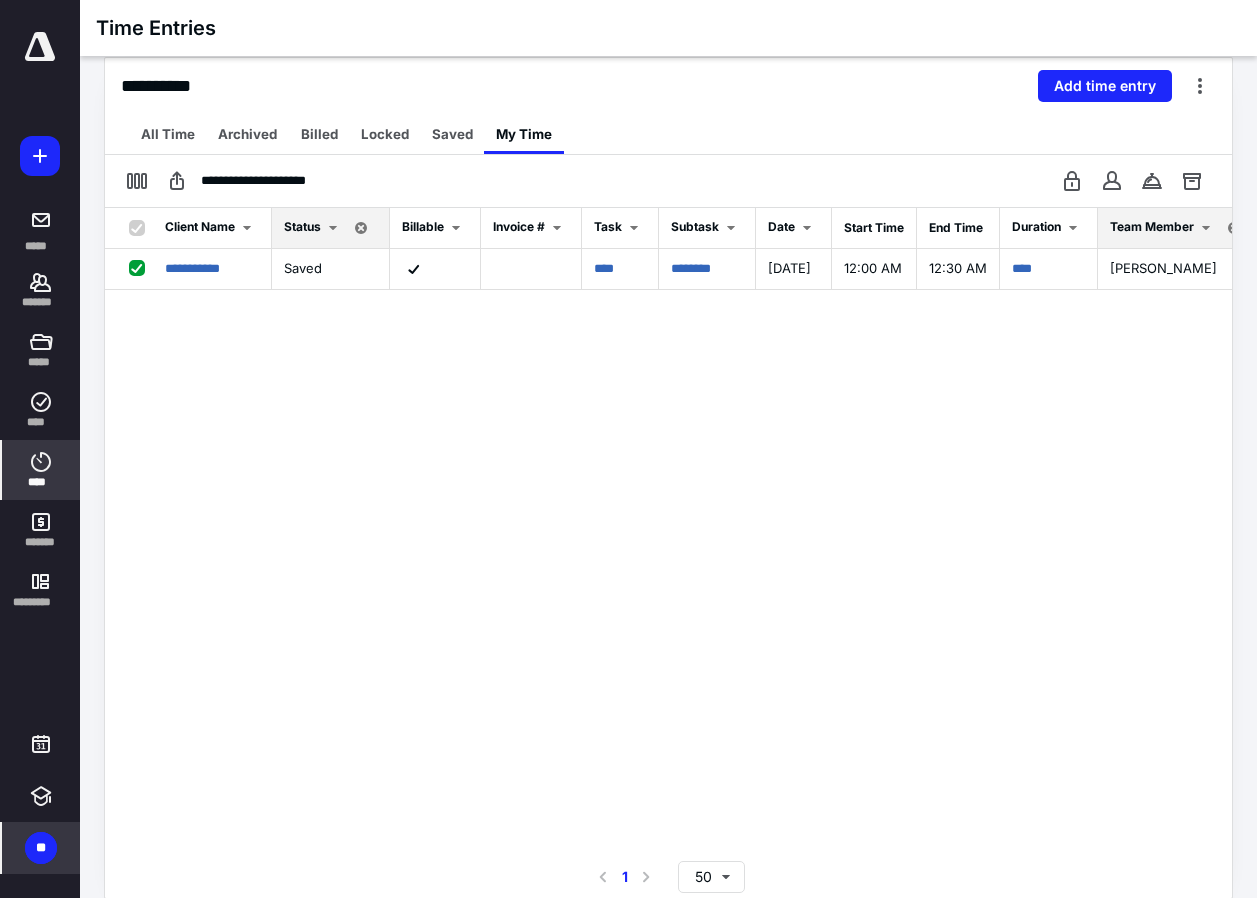 click on "**" at bounding box center [41, 848] 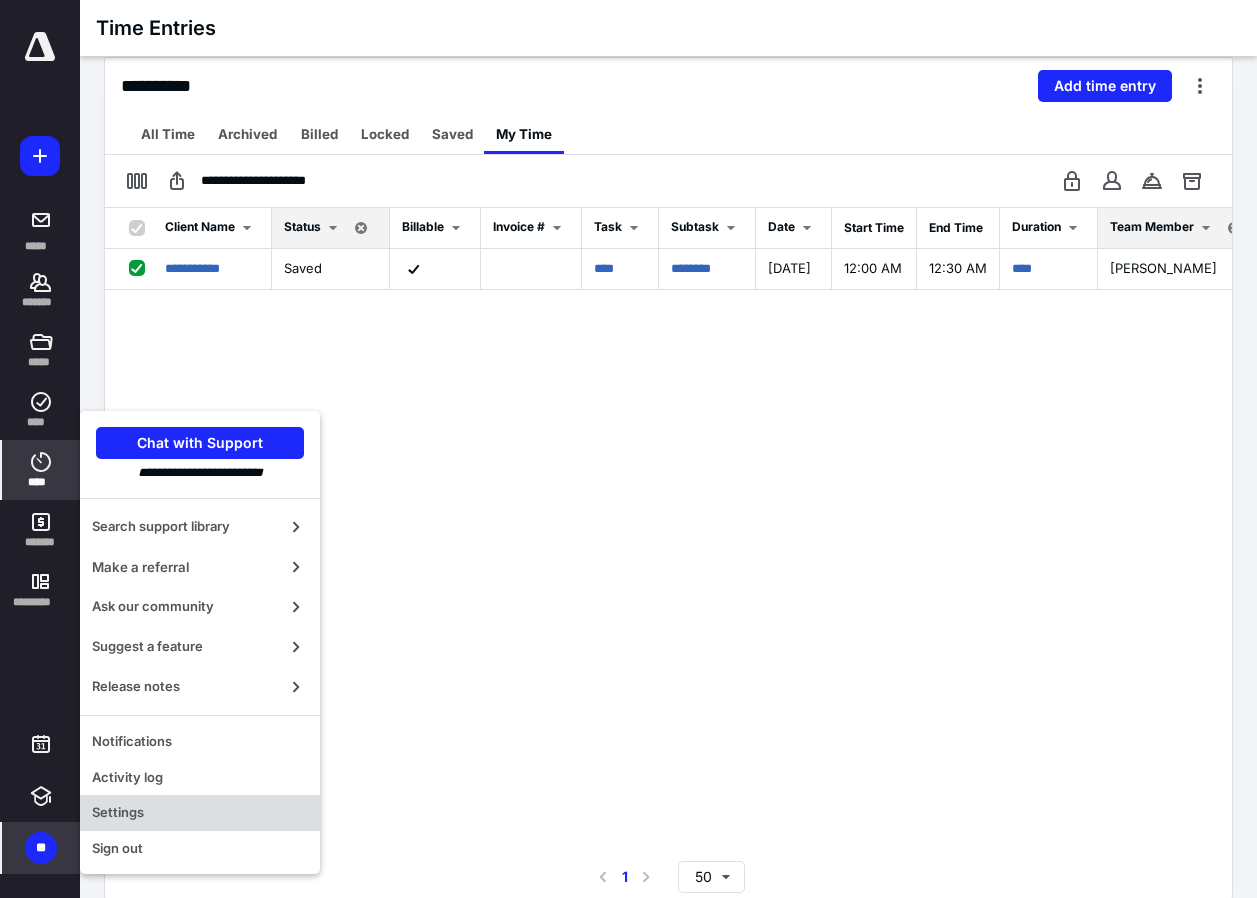 click on "Settings" at bounding box center [200, 813] 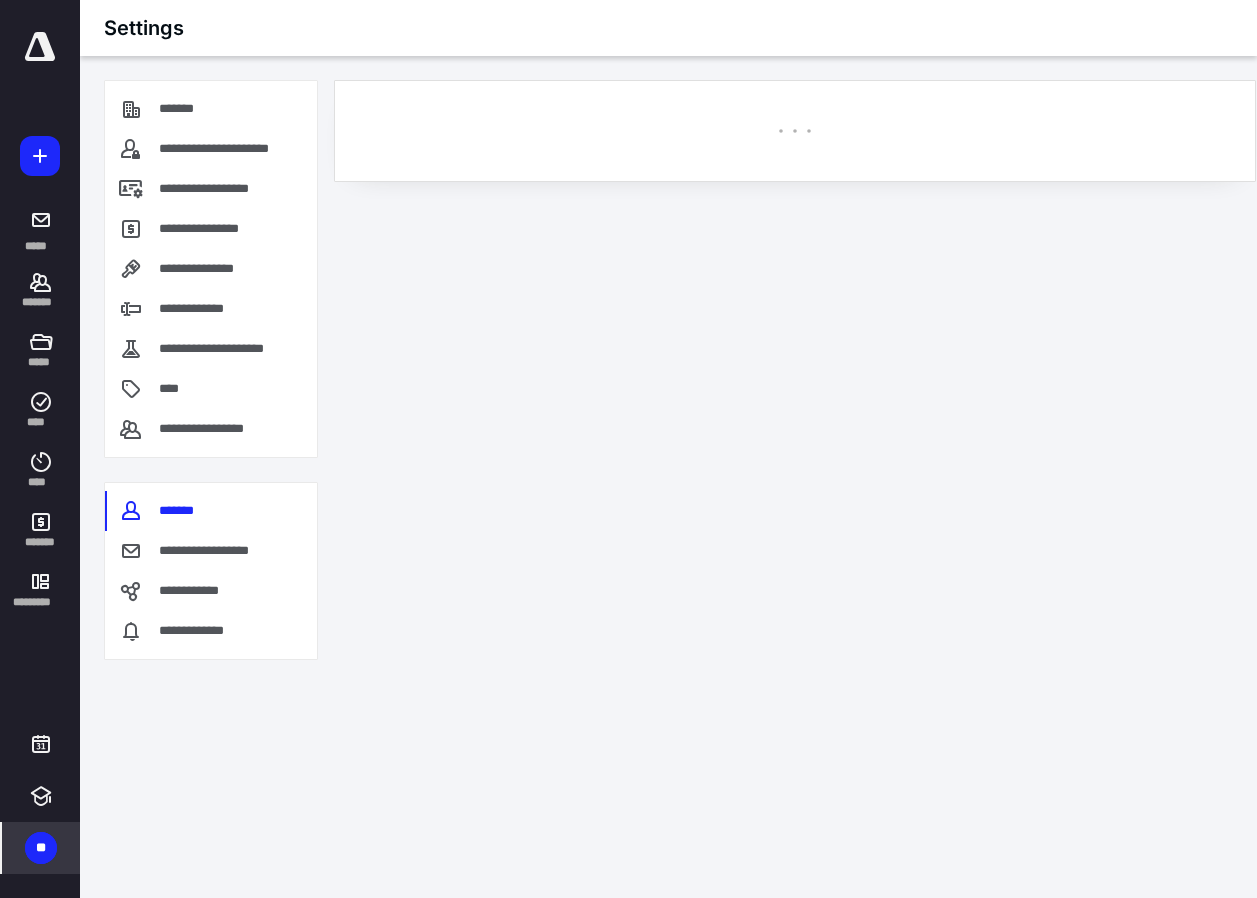 scroll, scrollTop: 0, scrollLeft: 0, axis: both 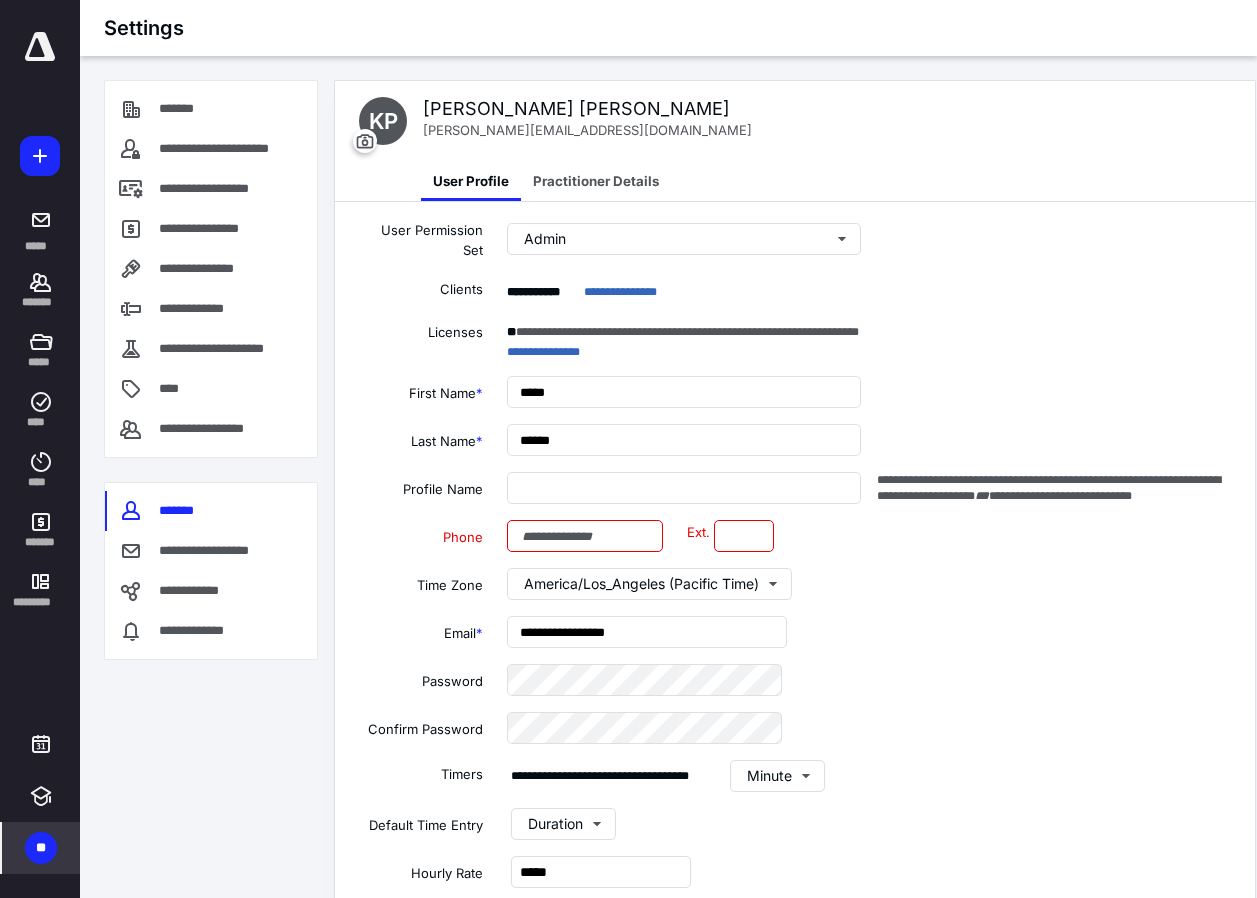 type on "**********" 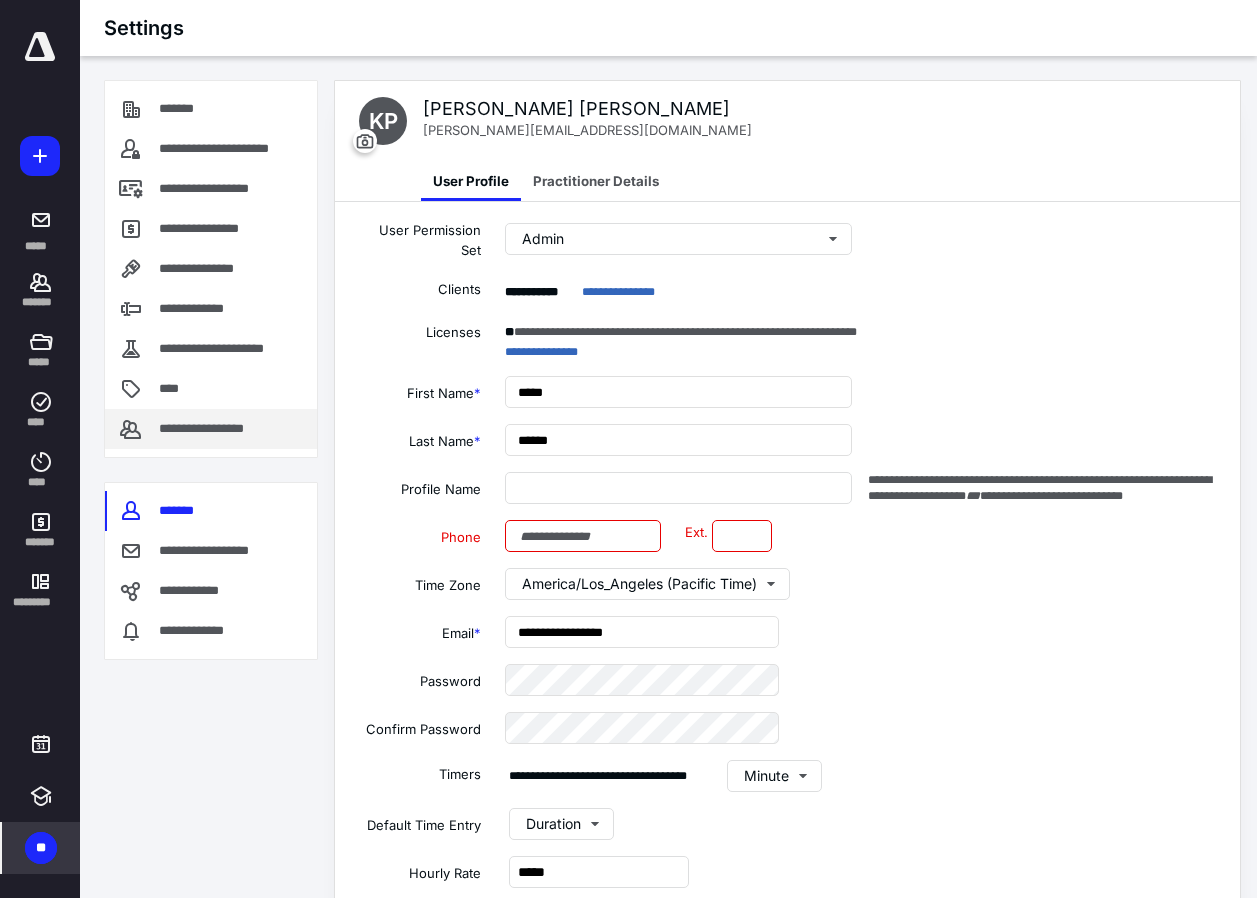 click on "**********" at bounding box center (217, 429) 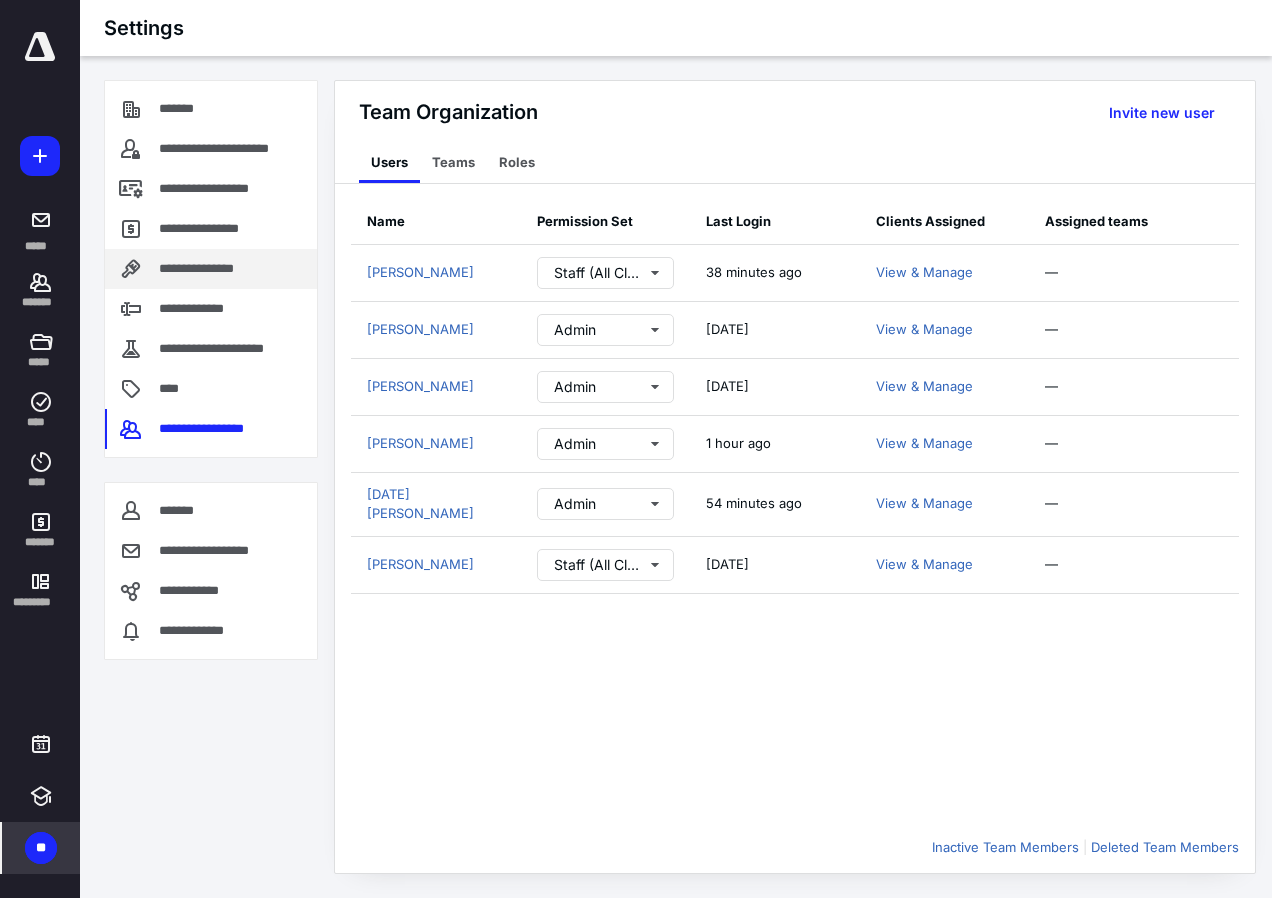 drag, startPoint x: 228, startPoint y: 243, endPoint x: 244, endPoint y: 250, distance: 17.464249 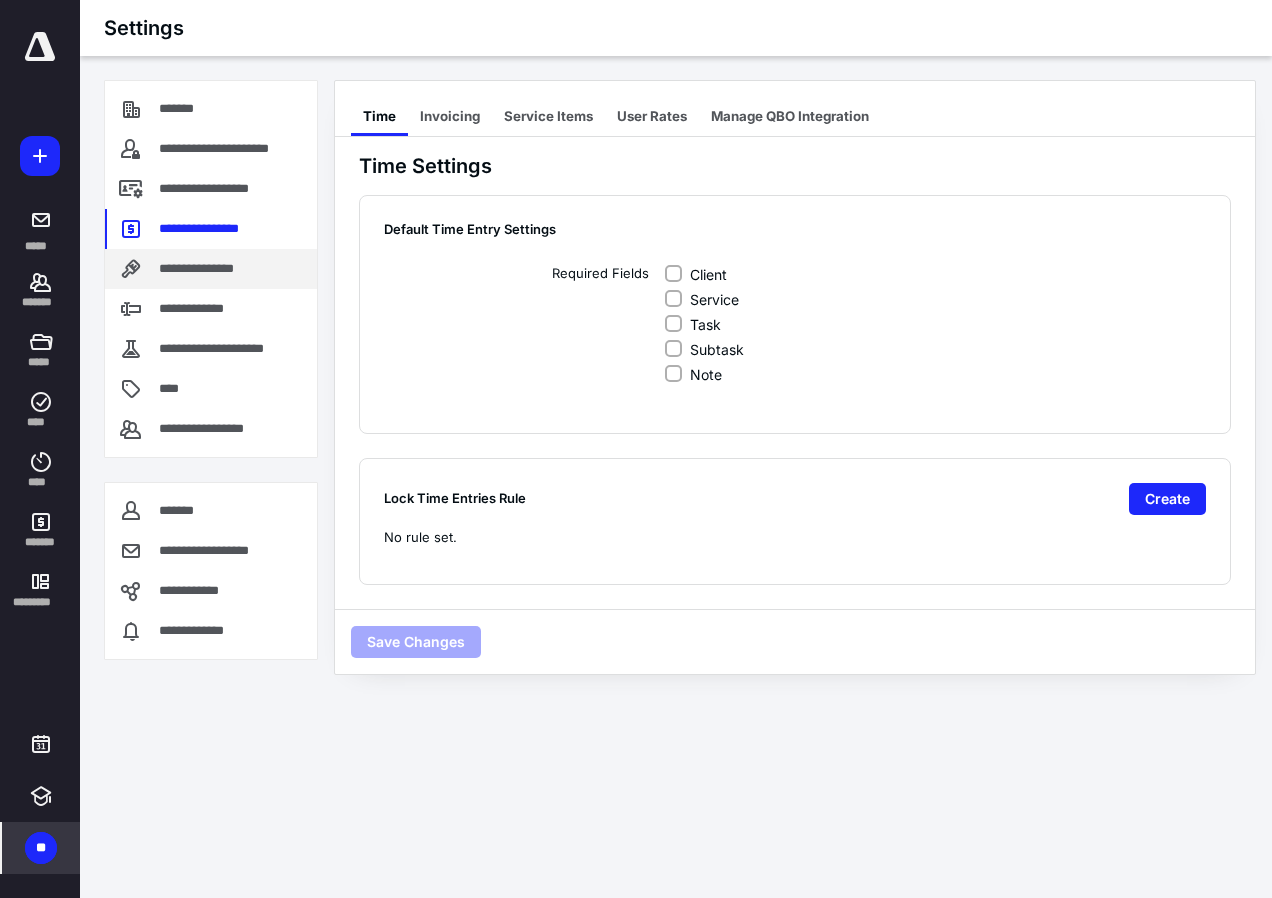 checkbox on "true" 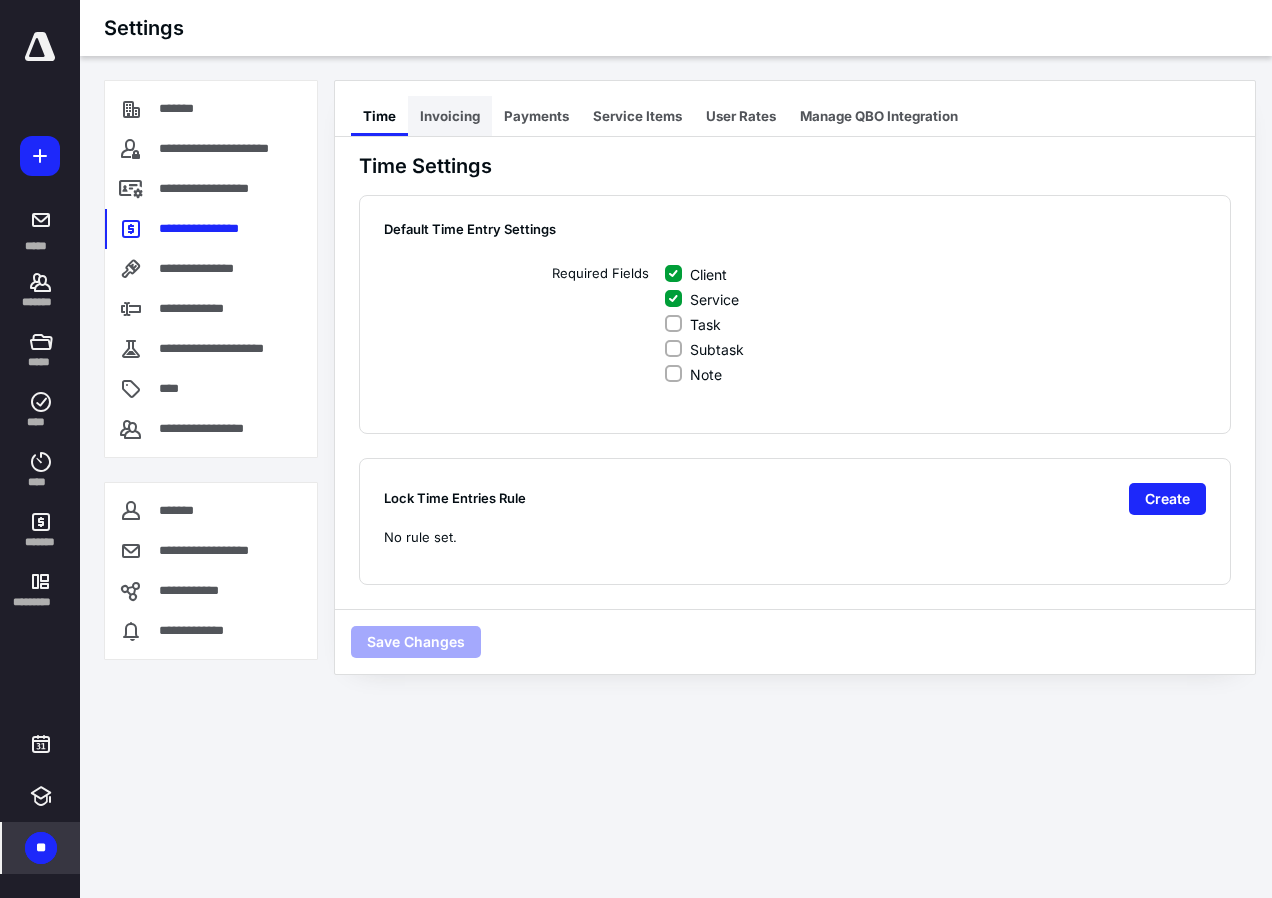 click on "Invoicing" at bounding box center (450, 116) 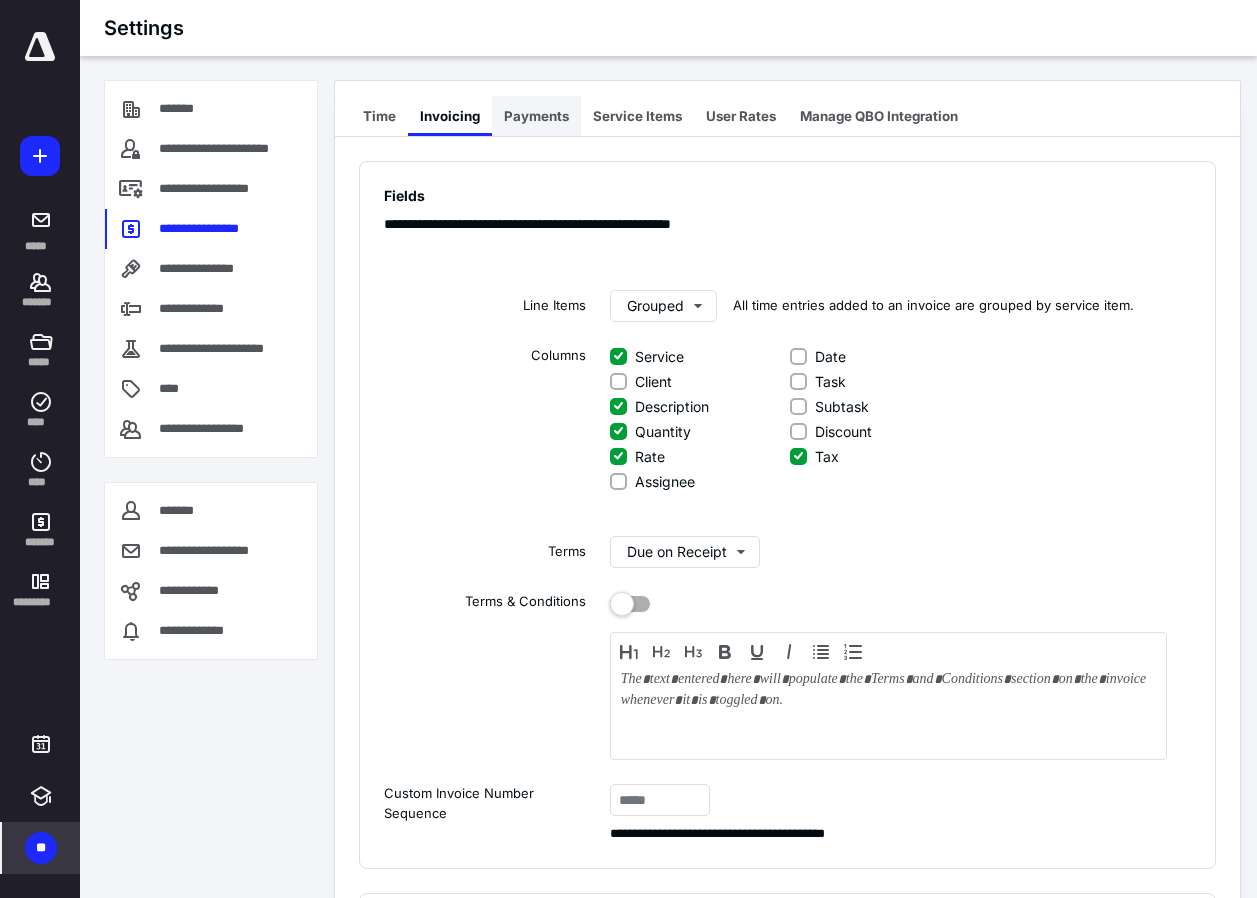 click on "Payments" at bounding box center [536, 116] 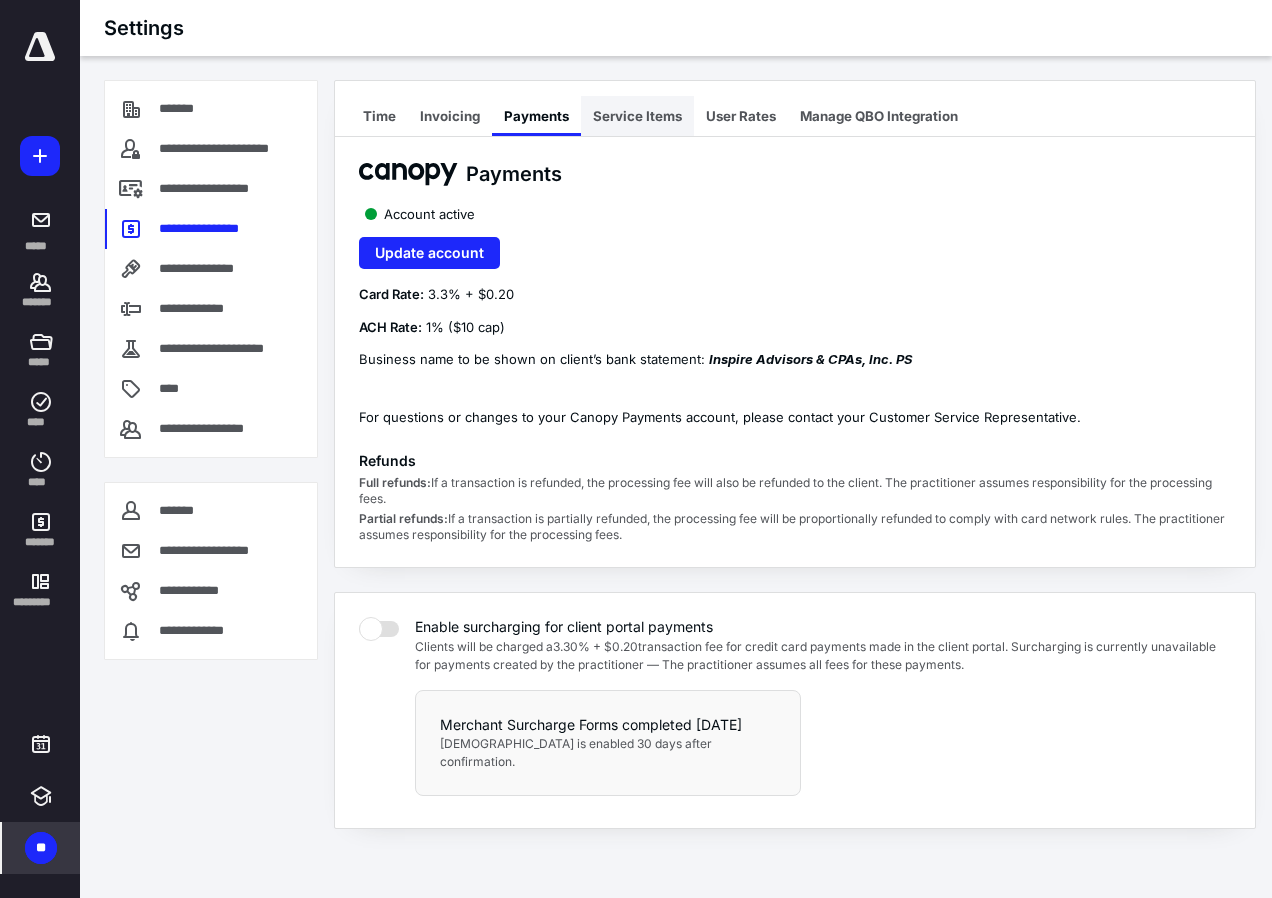 click on "Service Items" at bounding box center [637, 116] 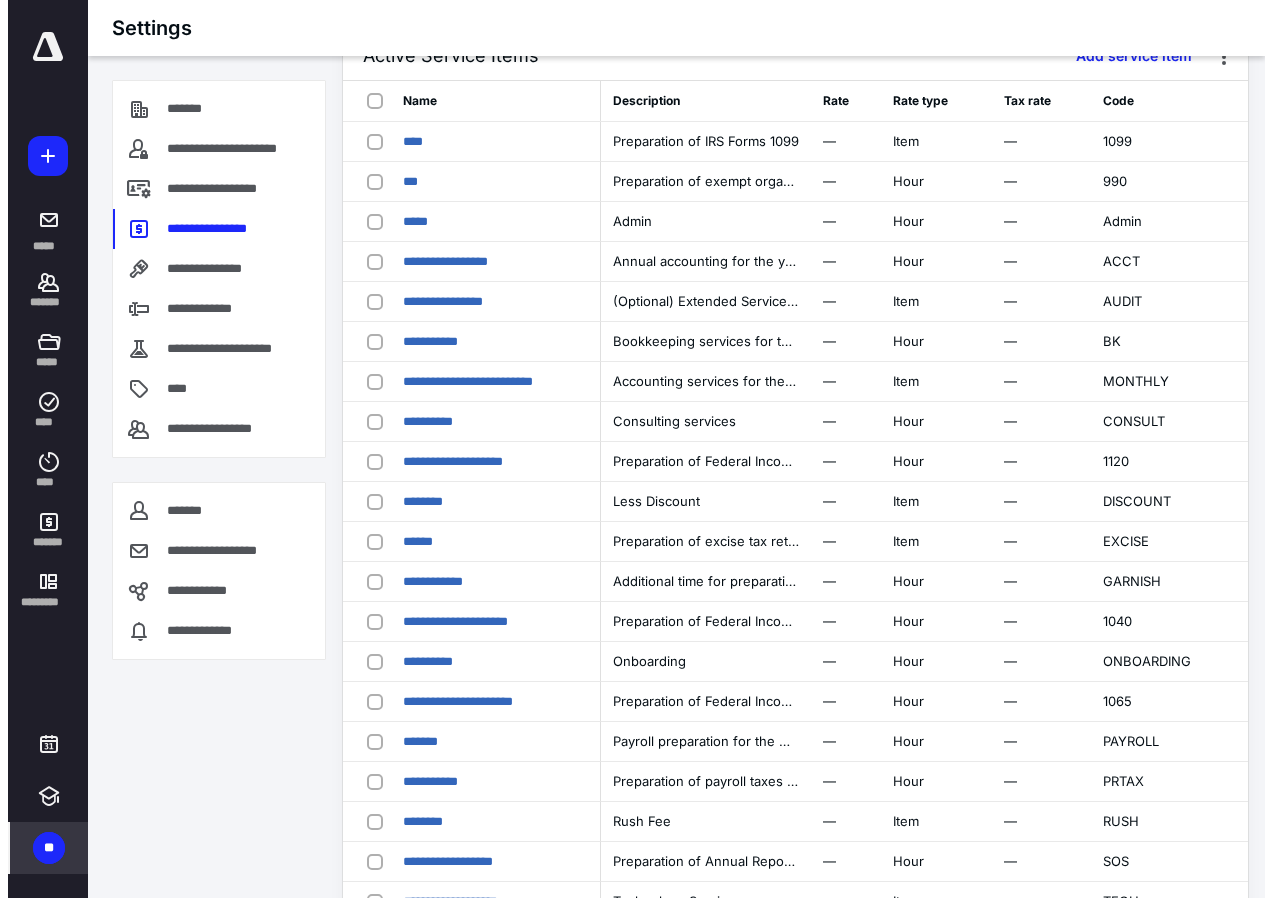 scroll, scrollTop: 0, scrollLeft: 0, axis: both 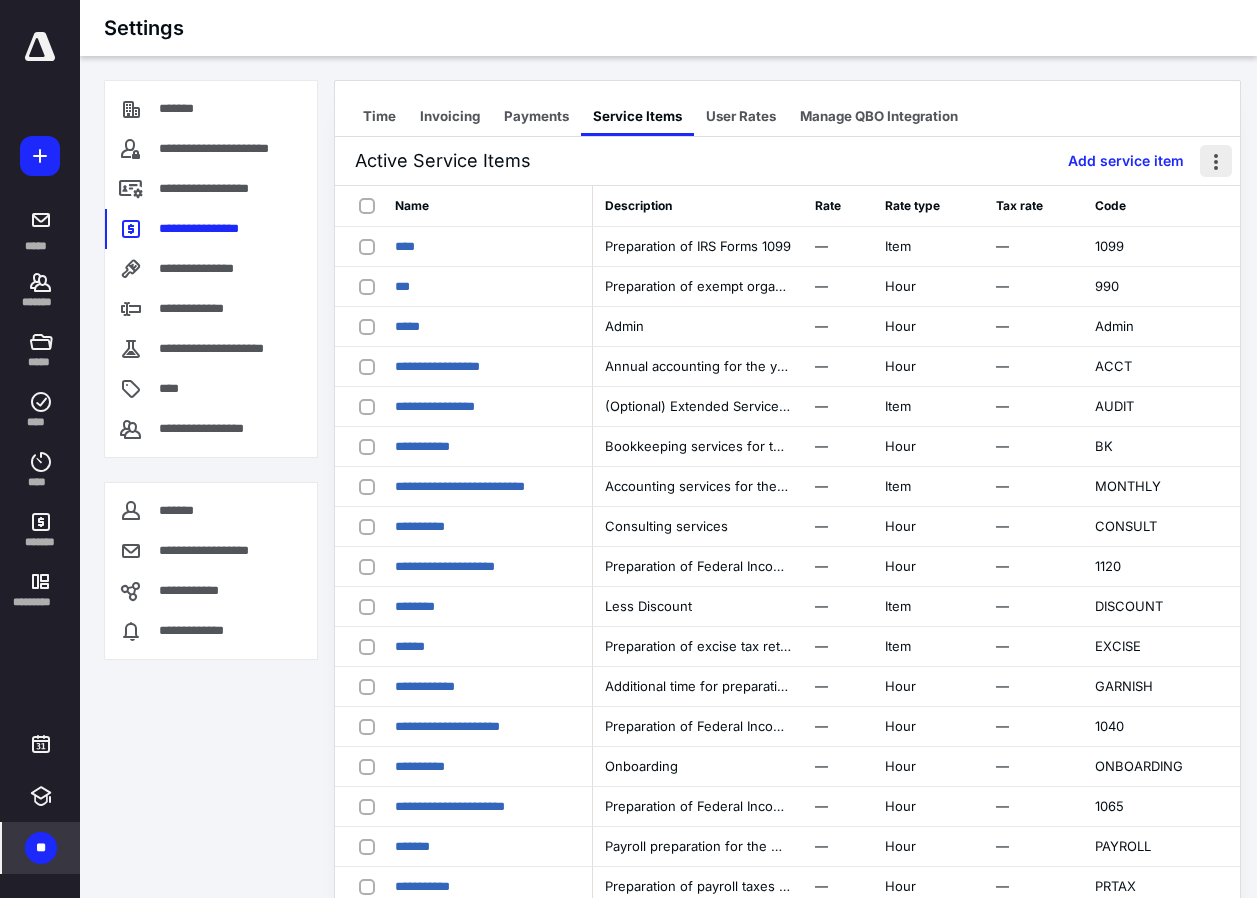 click at bounding box center [1216, 161] 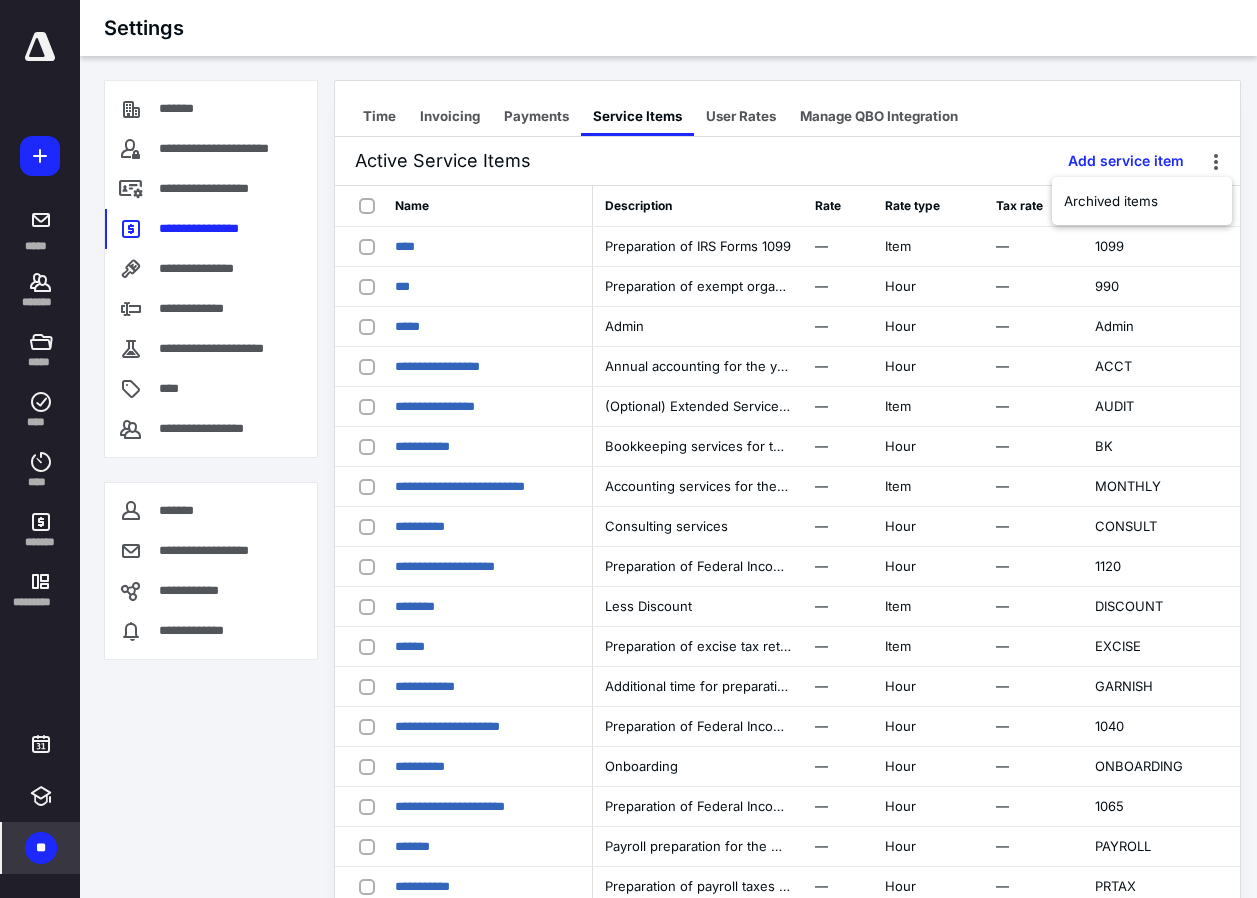 click on "Time Invoicing Payments Service Items User Rates Manage QBO Integration" at bounding box center [787, 109] 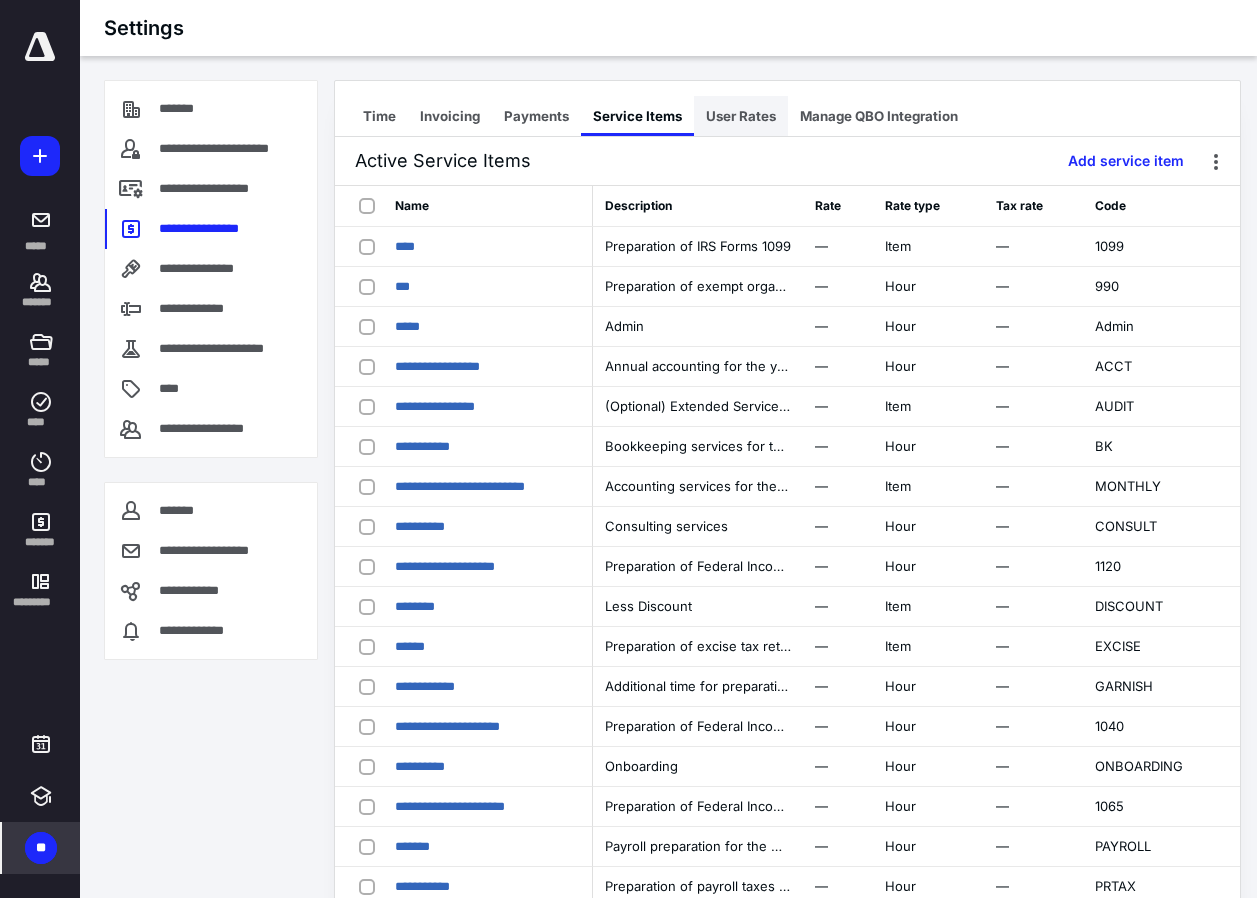 click on "User Rates" at bounding box center (741, 116) 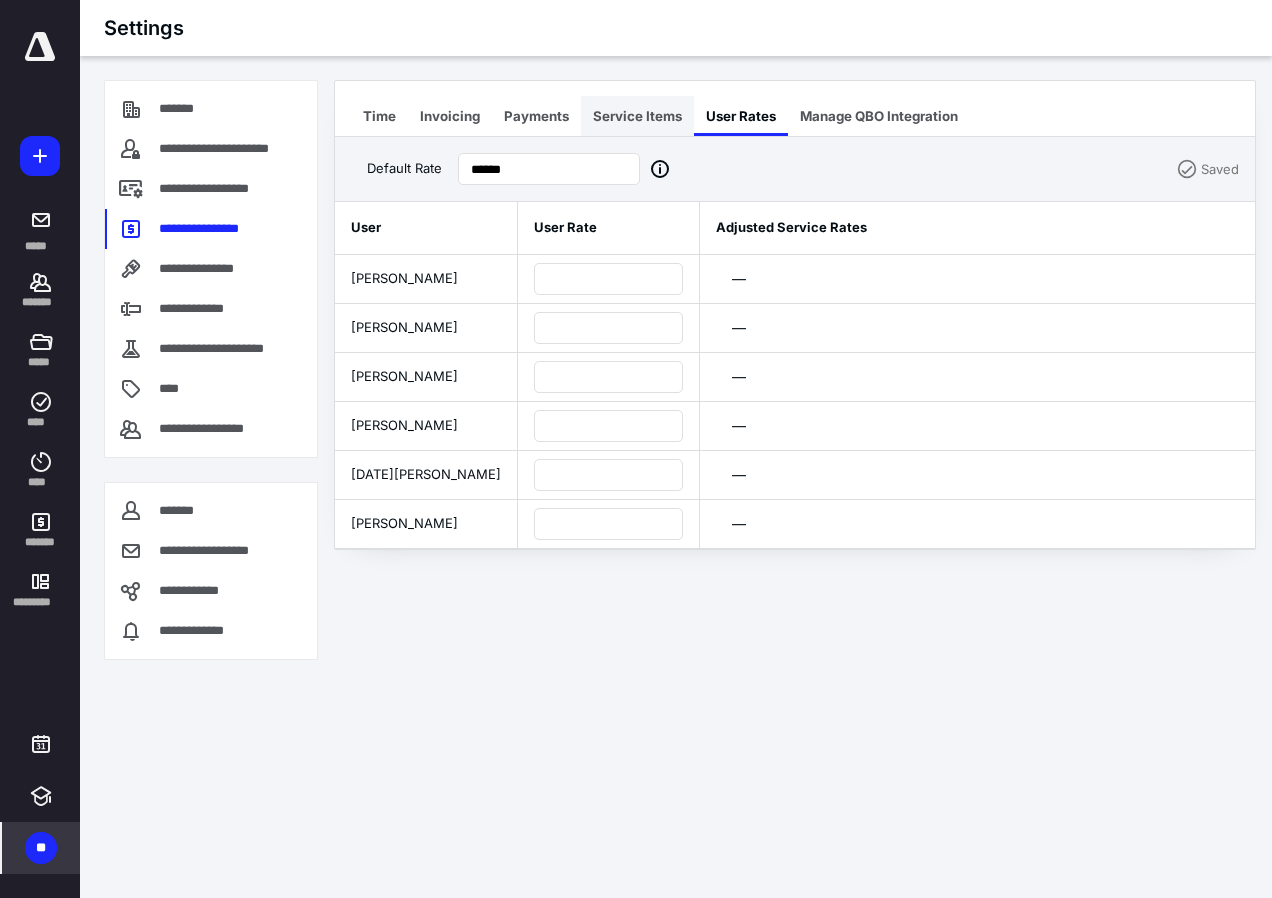 click on "Service Items" at bounding box center [637, 116] 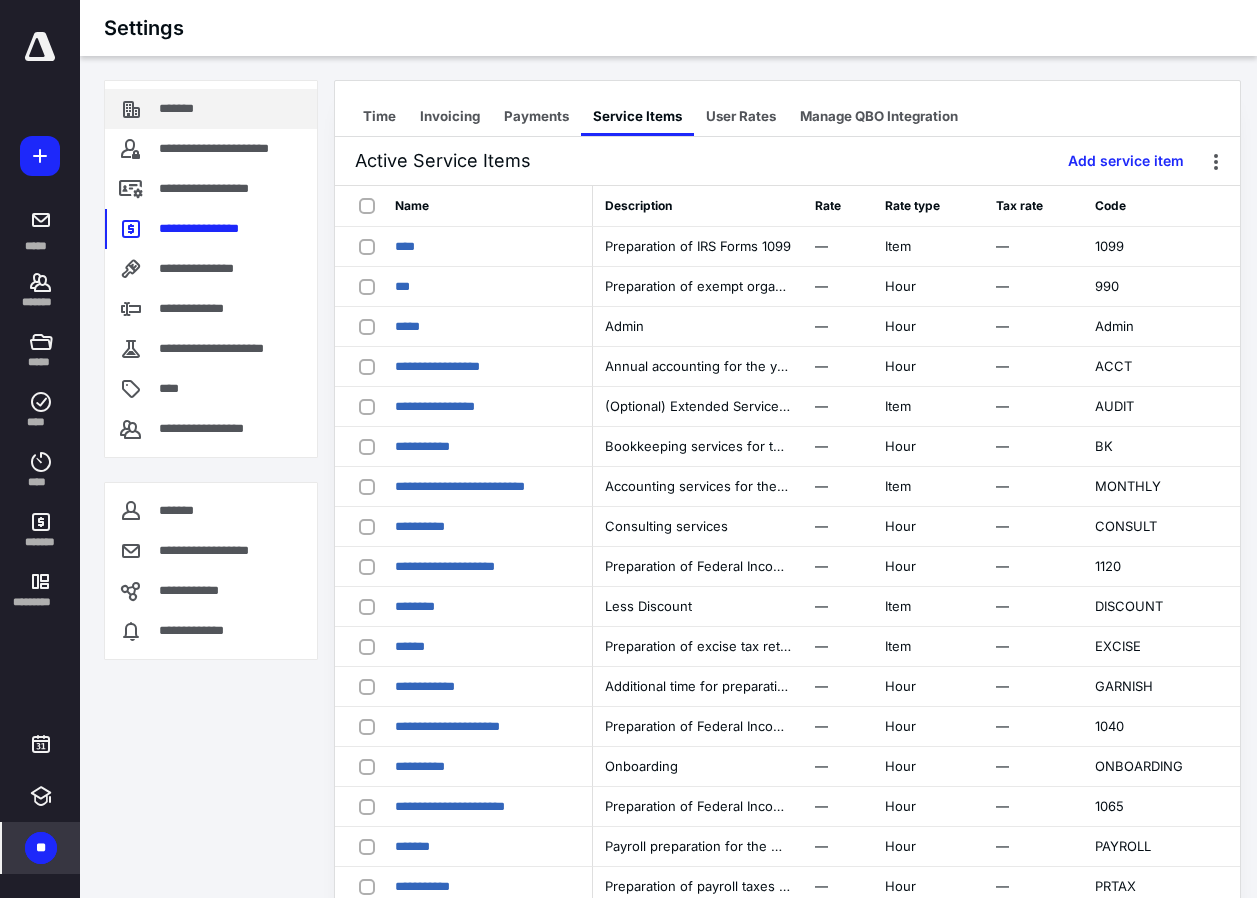 click on "*******" at bounding box center [211, 109] 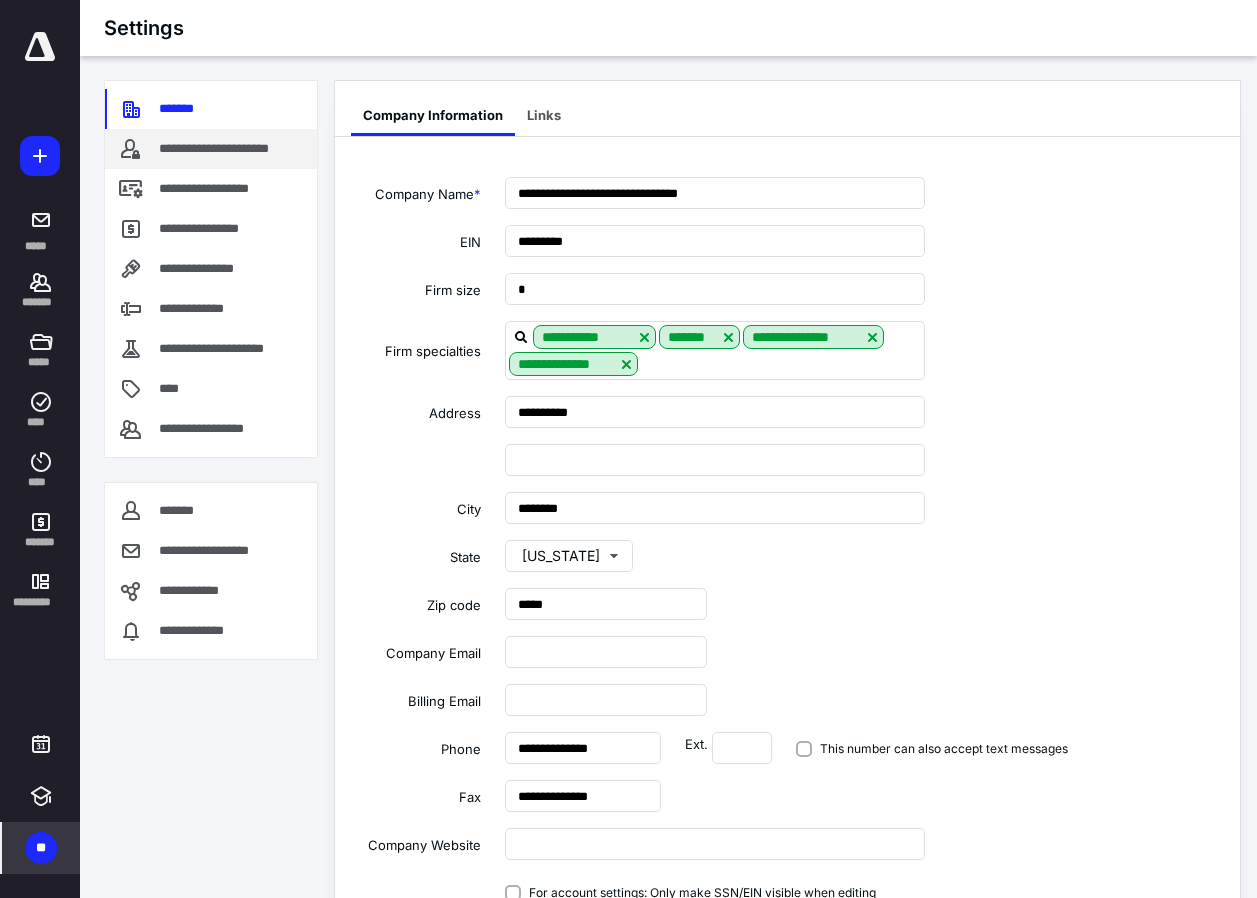 click on "**********" at bounding box center (211, 149) 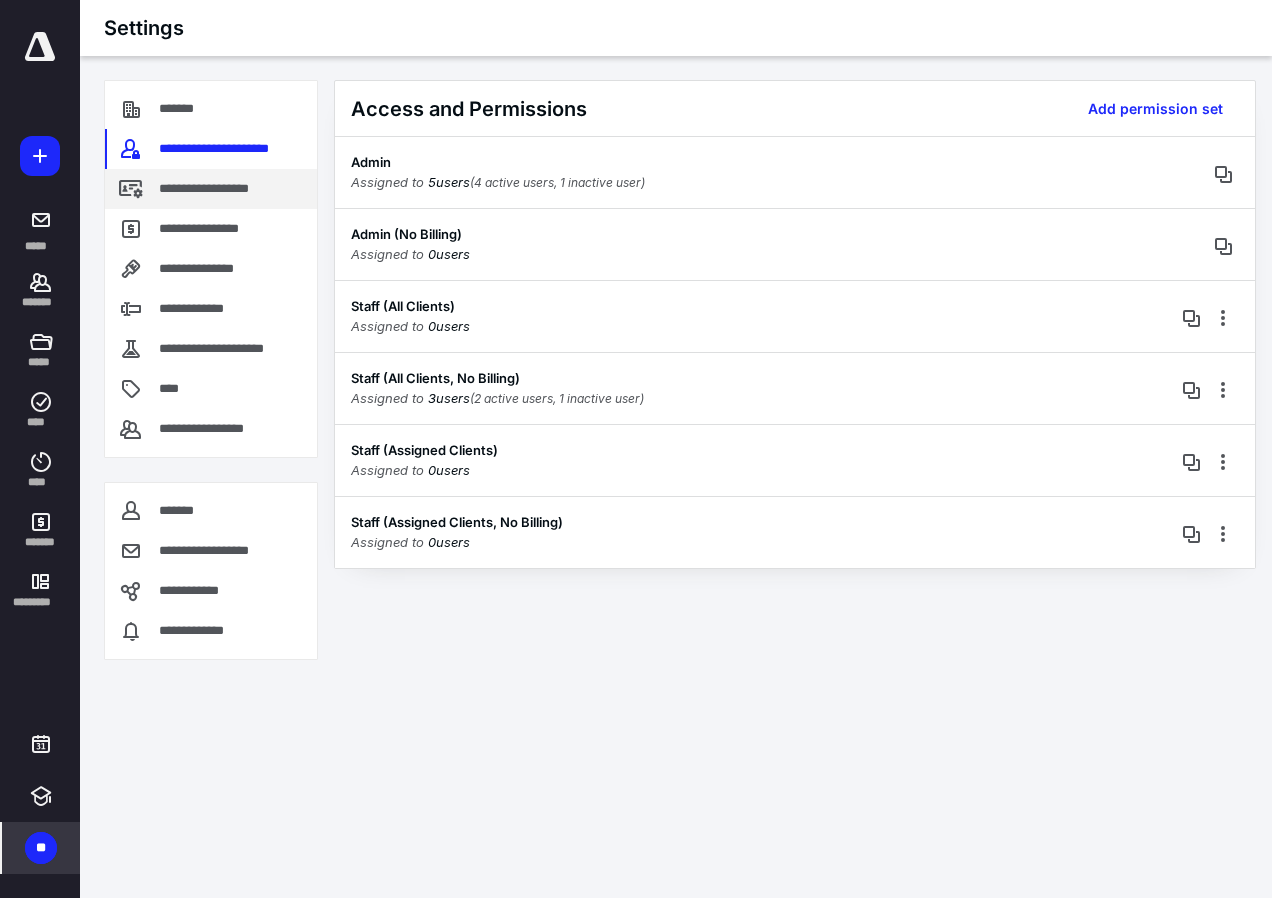 click on "**********" at bounding box center (211, 189) 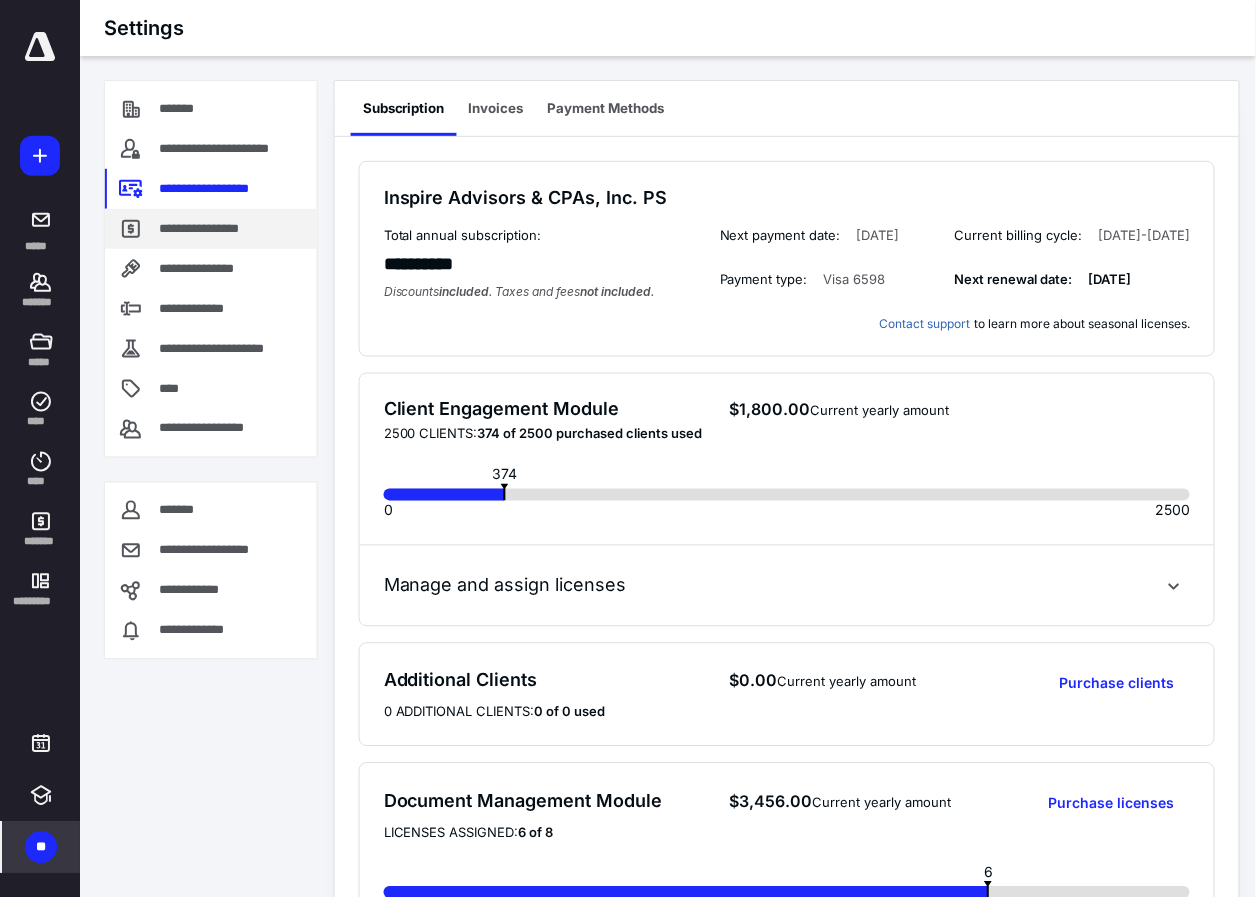 click on "**********" at bounding box center [204, 229] 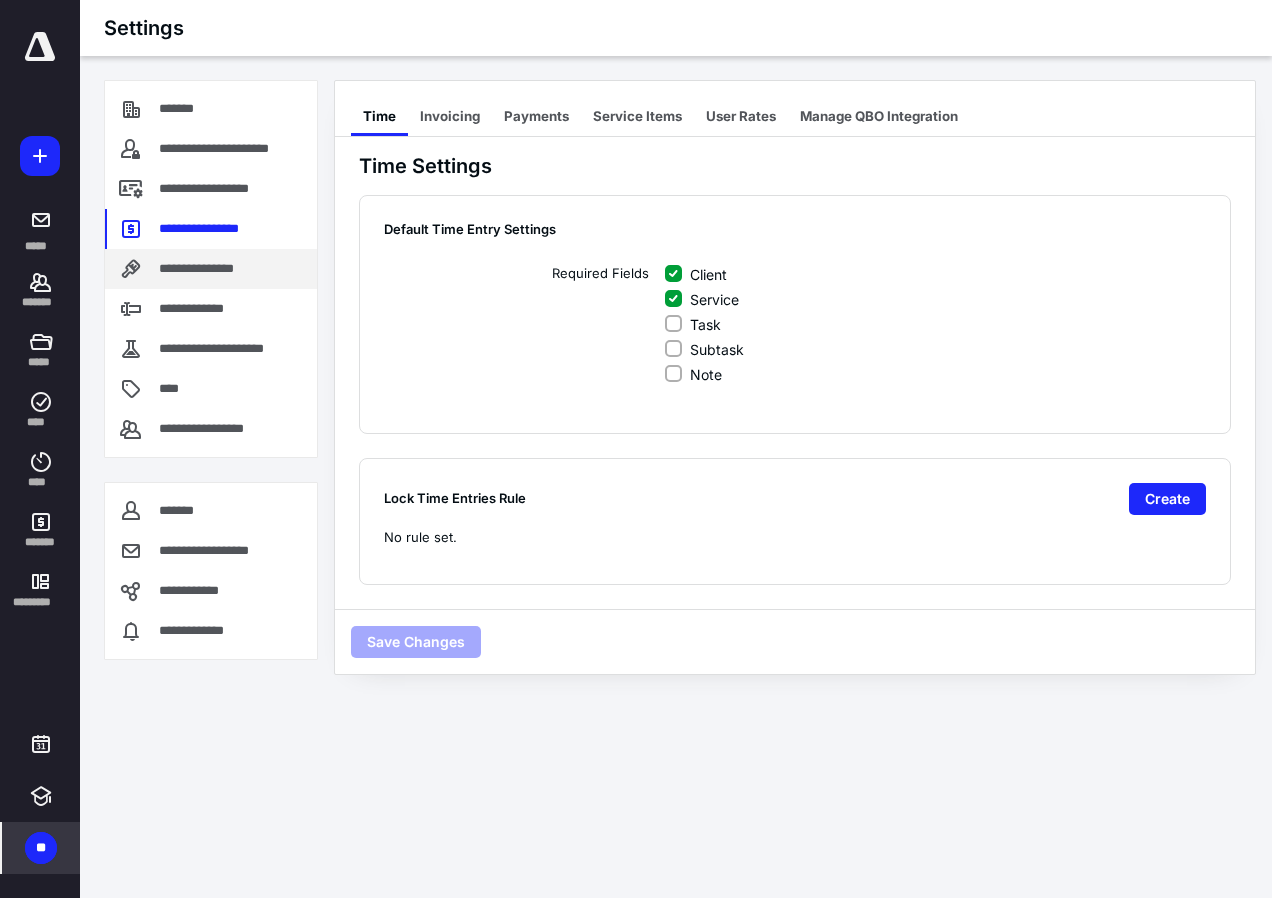 click on "**********" at bounding box center [211, 269] 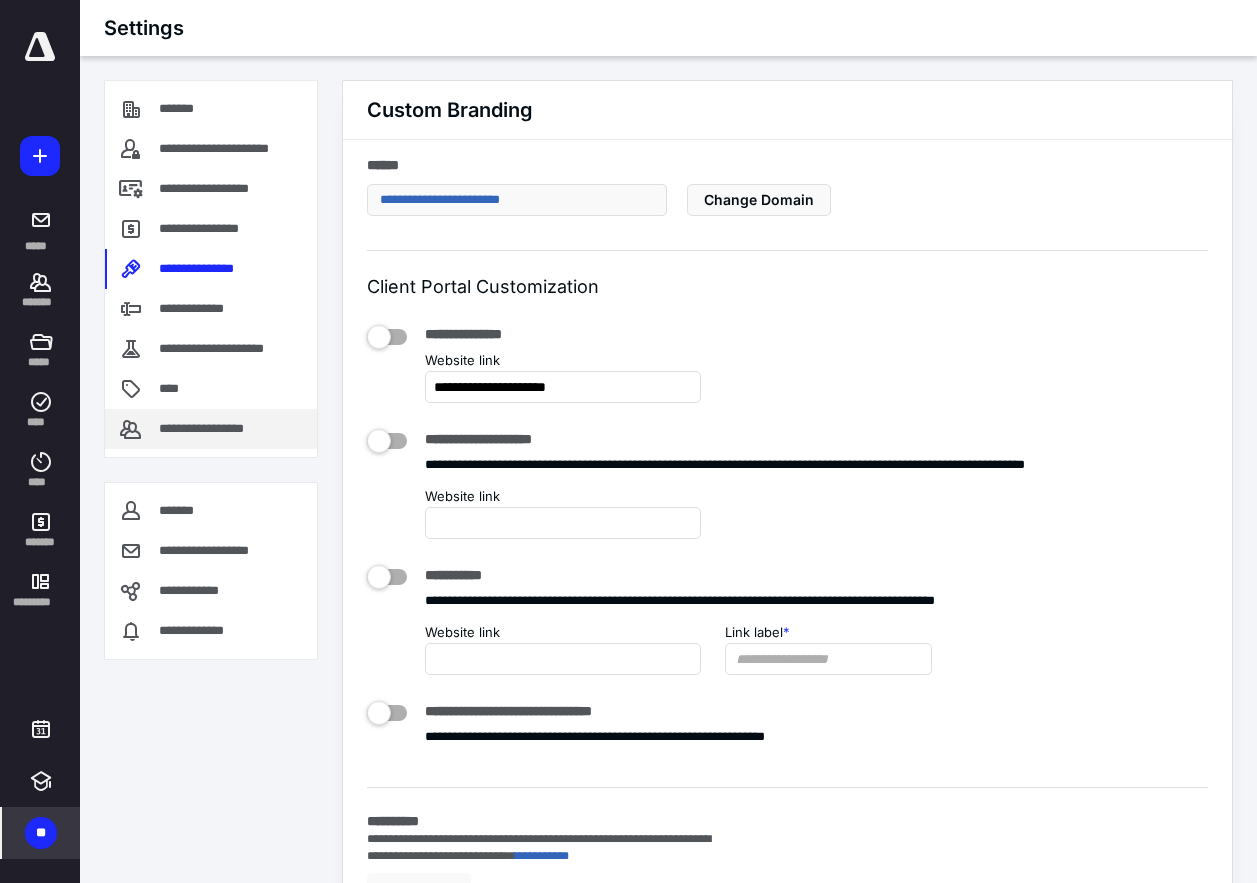 click on "**********" at bounding box center (217, 429) 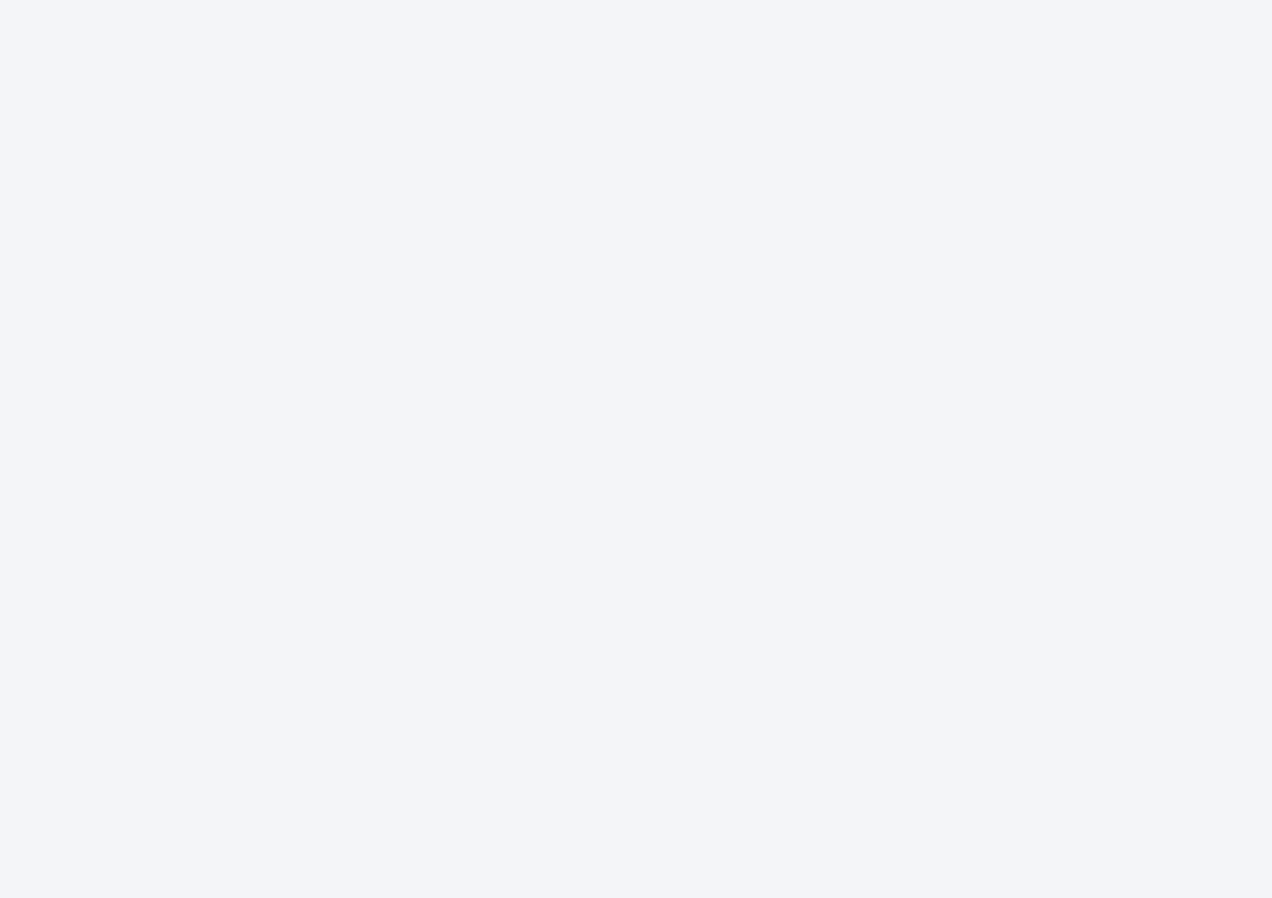 scroll, scrollTop: 0, scrollLeft: 0, axis: both 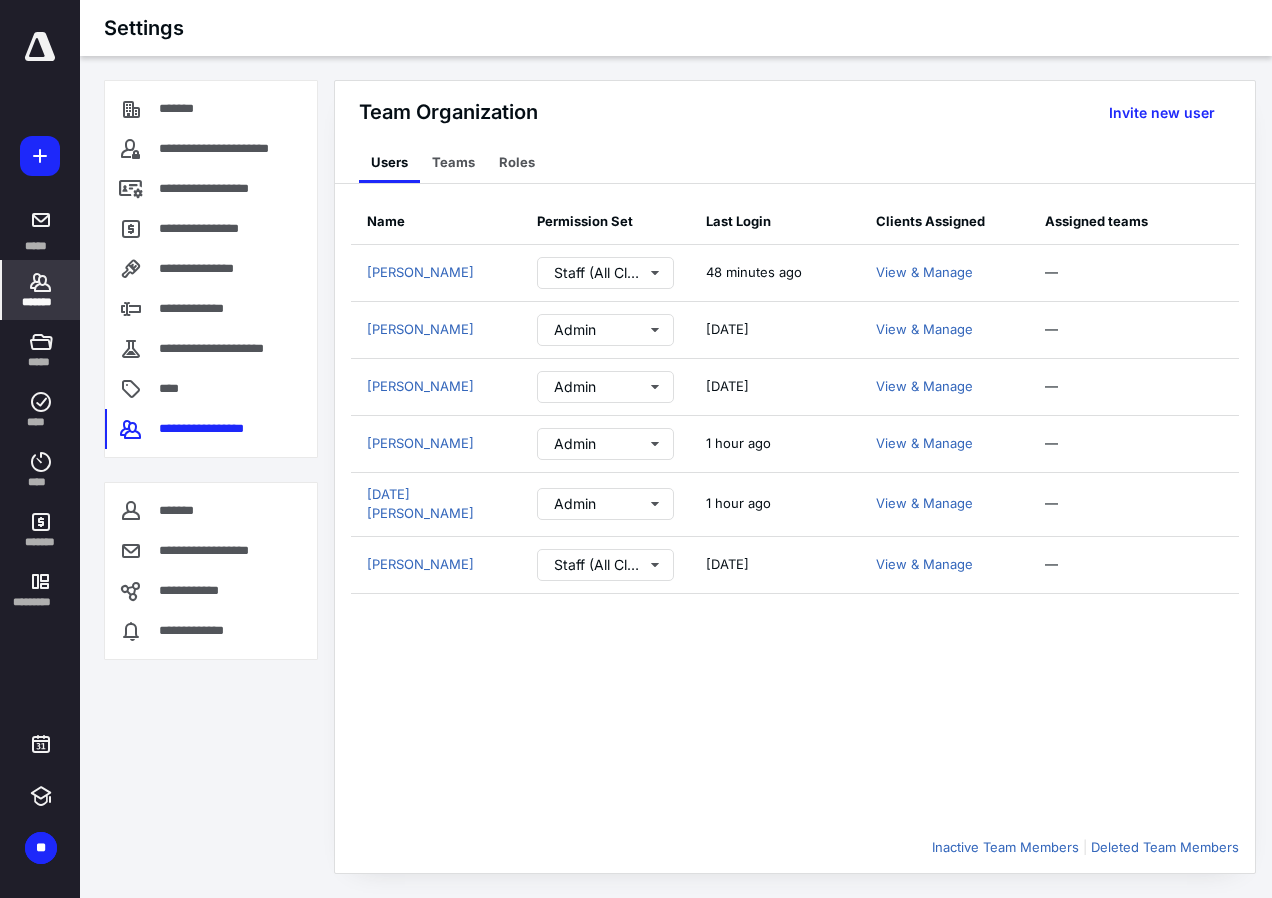 click 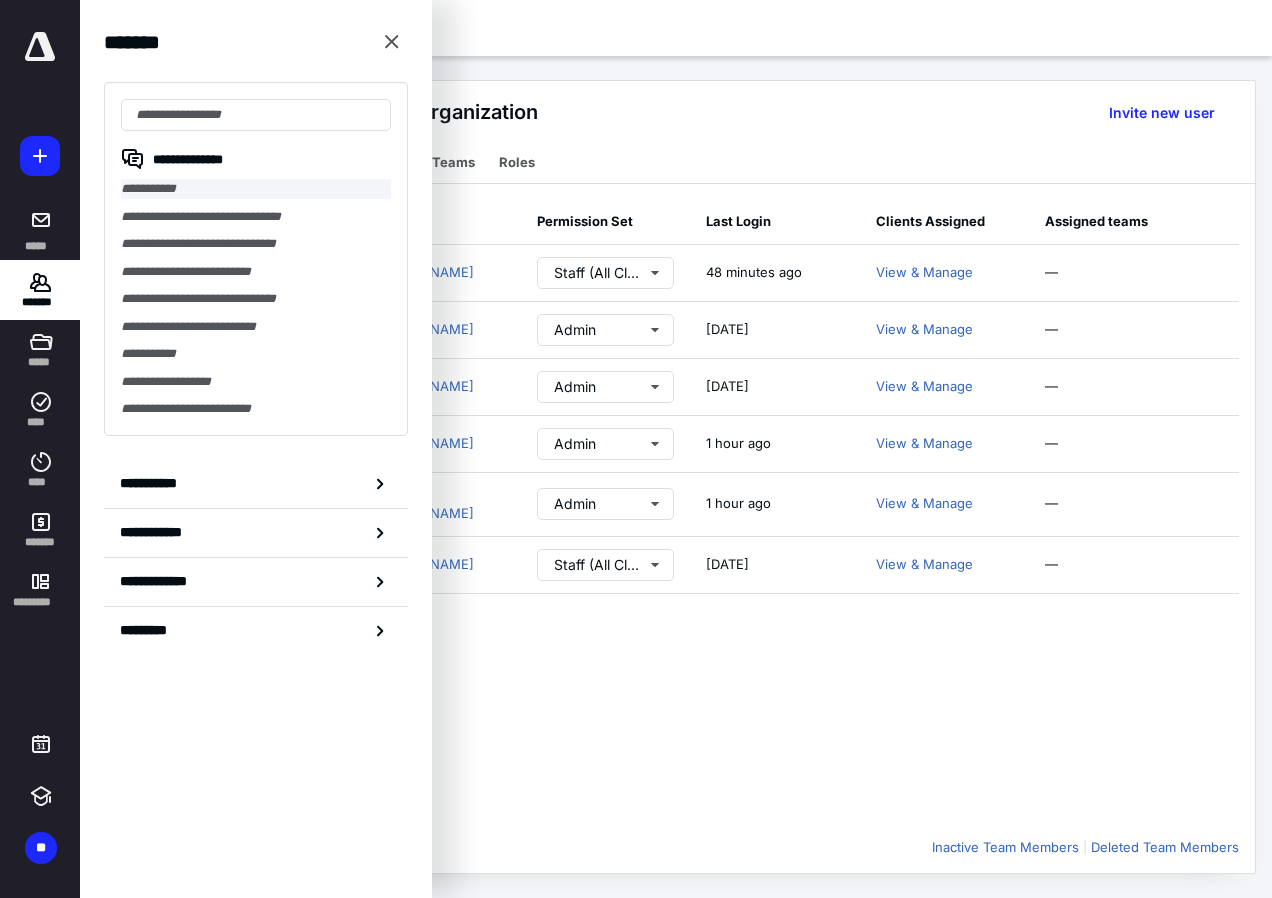 click on "**********" at bounding box center (256, 189) 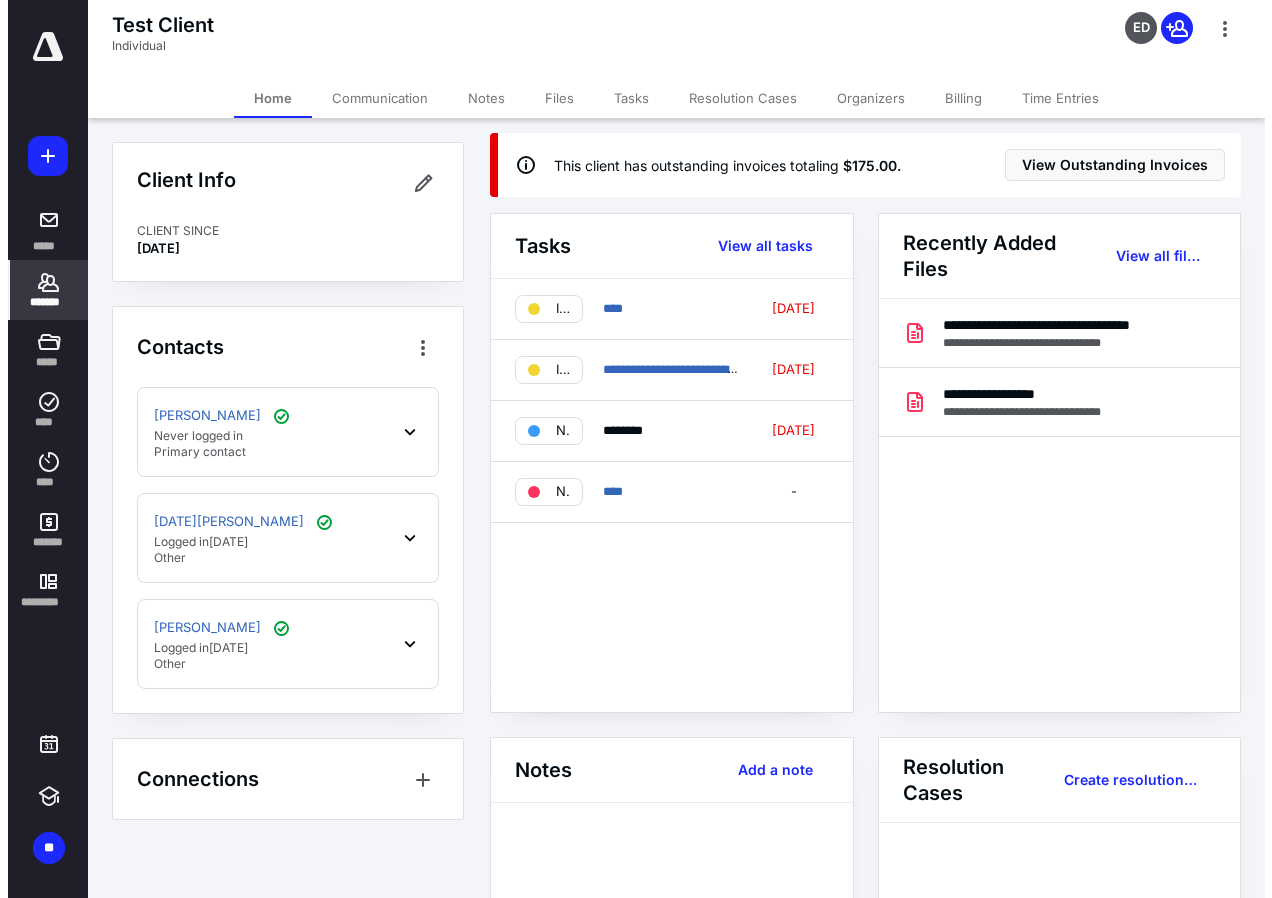 scroll, scrollTop: 0, scrollLeft: 0, axis: both 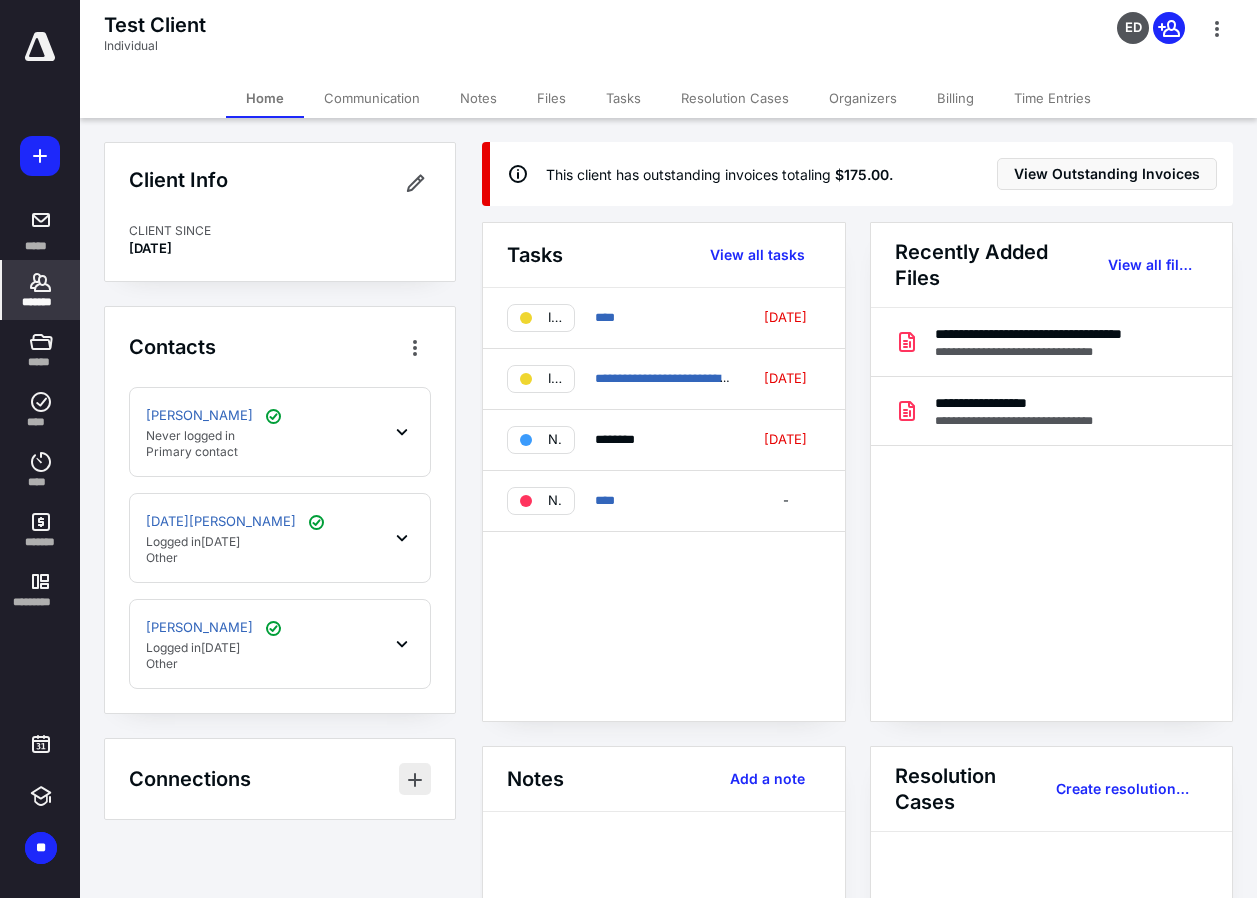 click at bounding box center (415, 779) 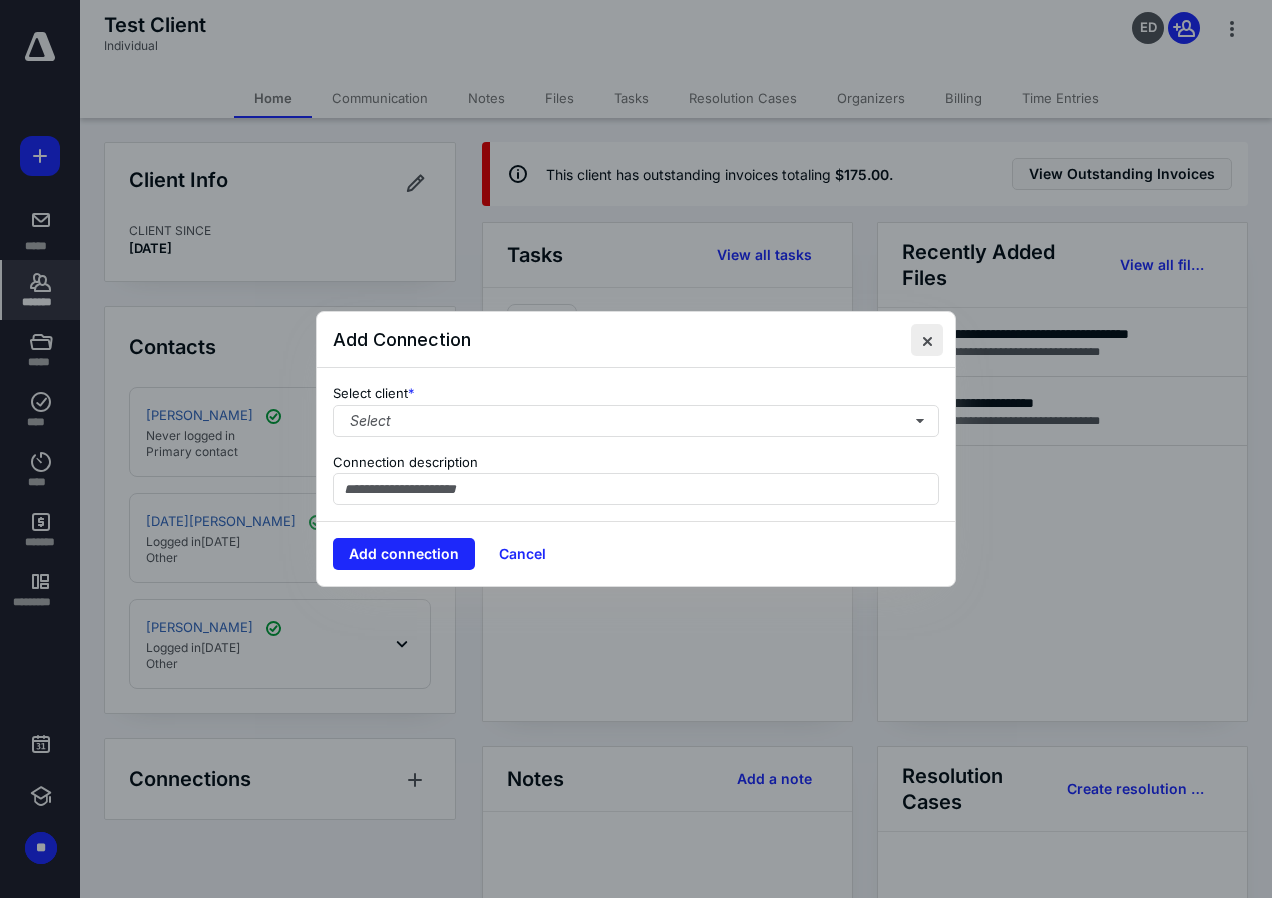 click at bounding box center (927, 340) 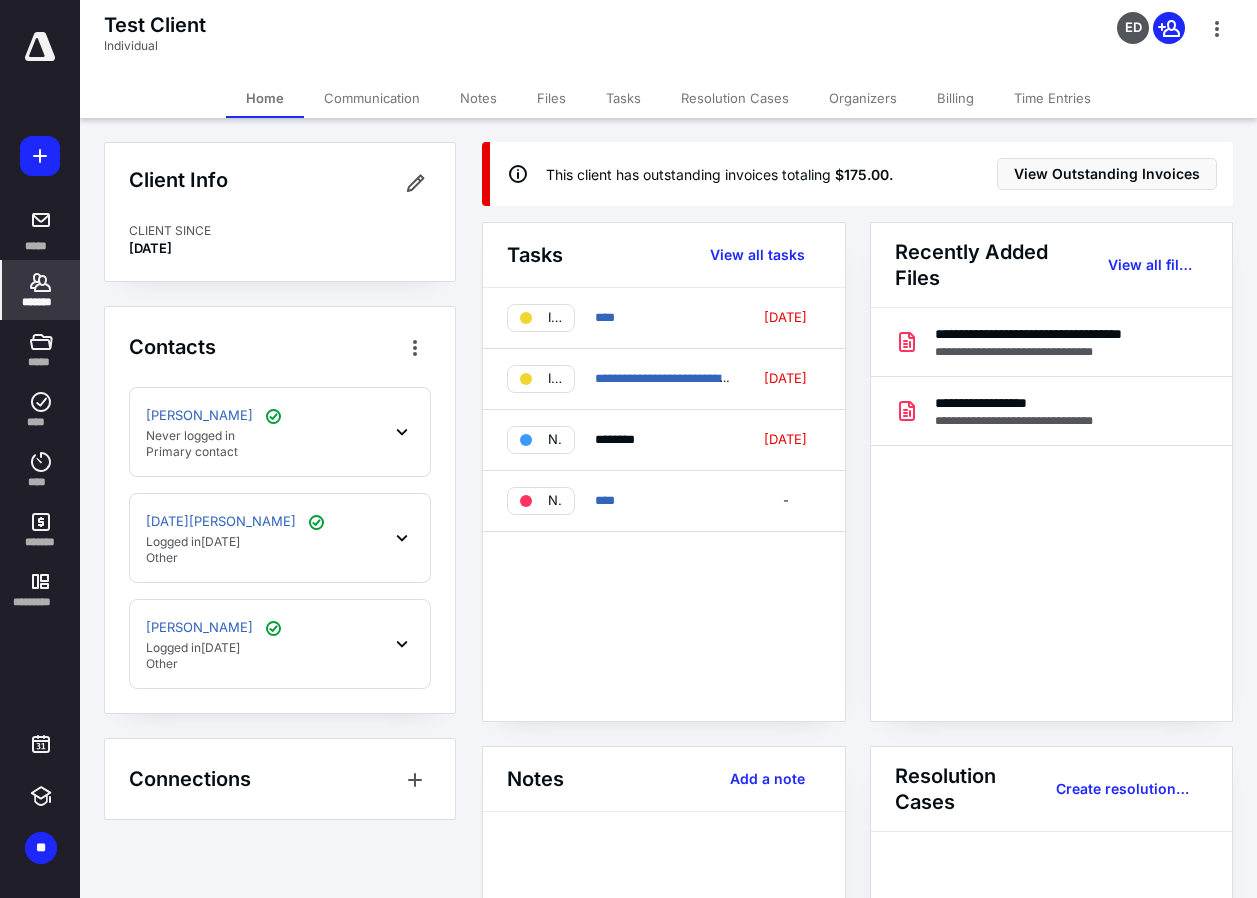 click on "Communication" at bounding box center [372, 98] 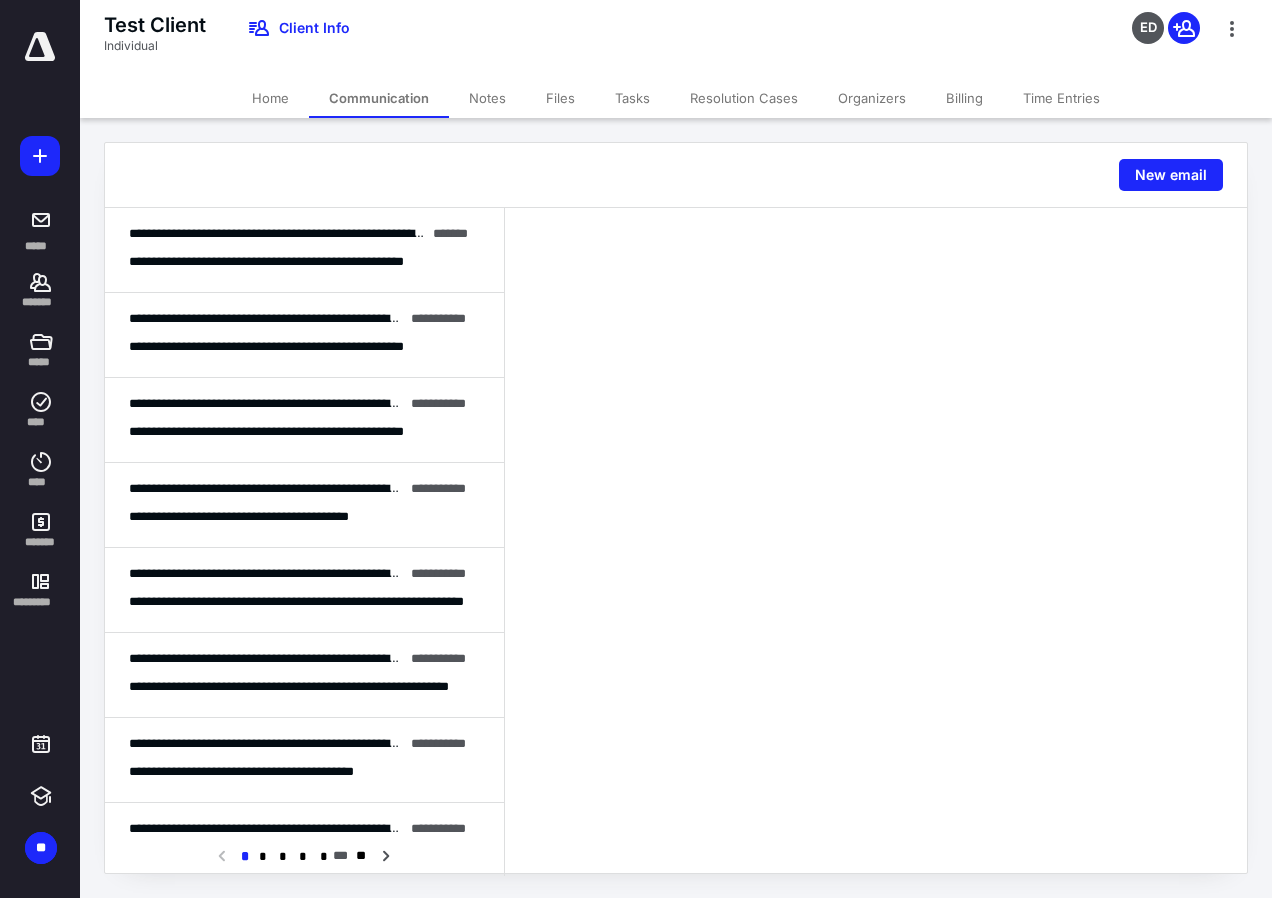 click on "Notes" at bounding box center (487, 98) 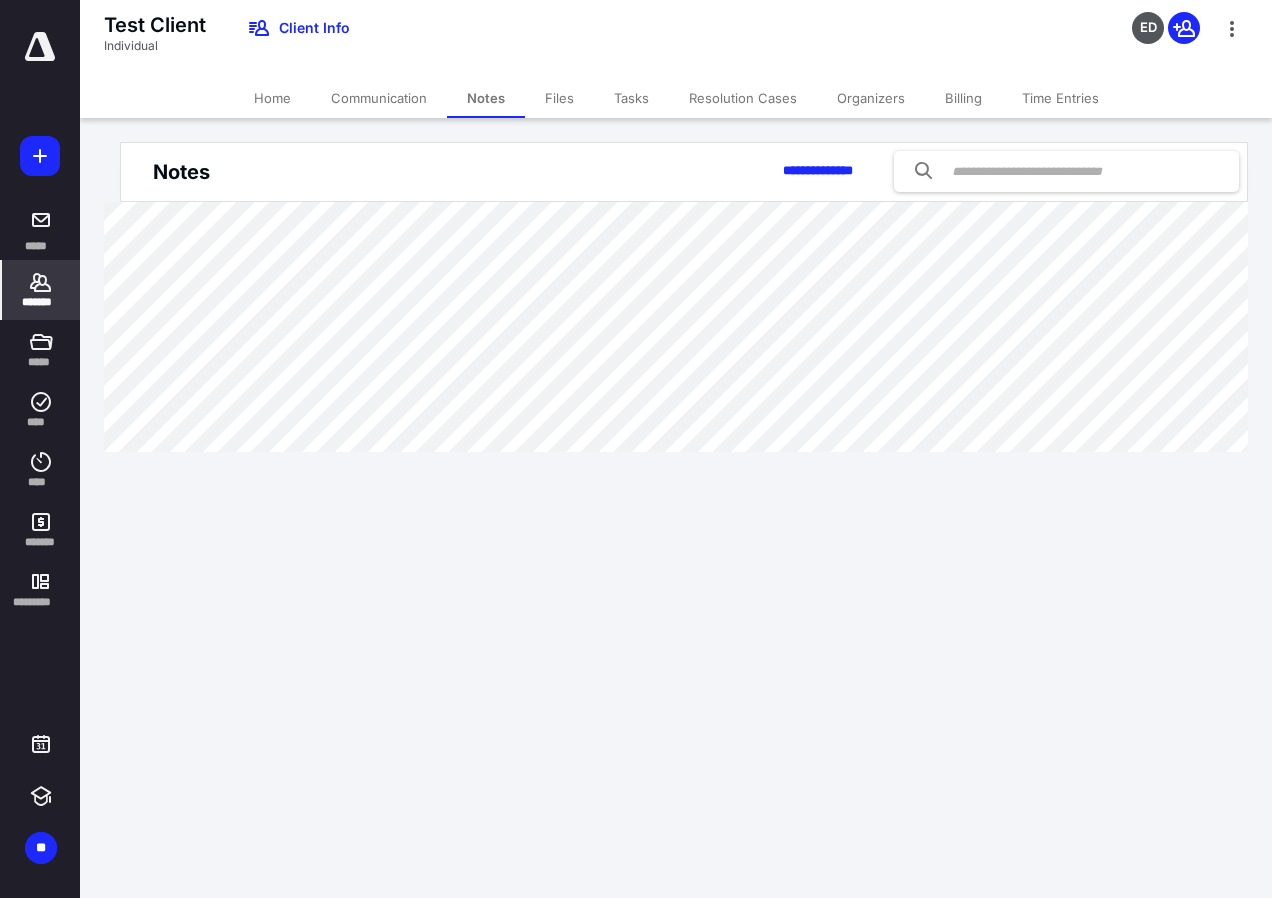 click on "Billing" at bounding box center [963, 98] 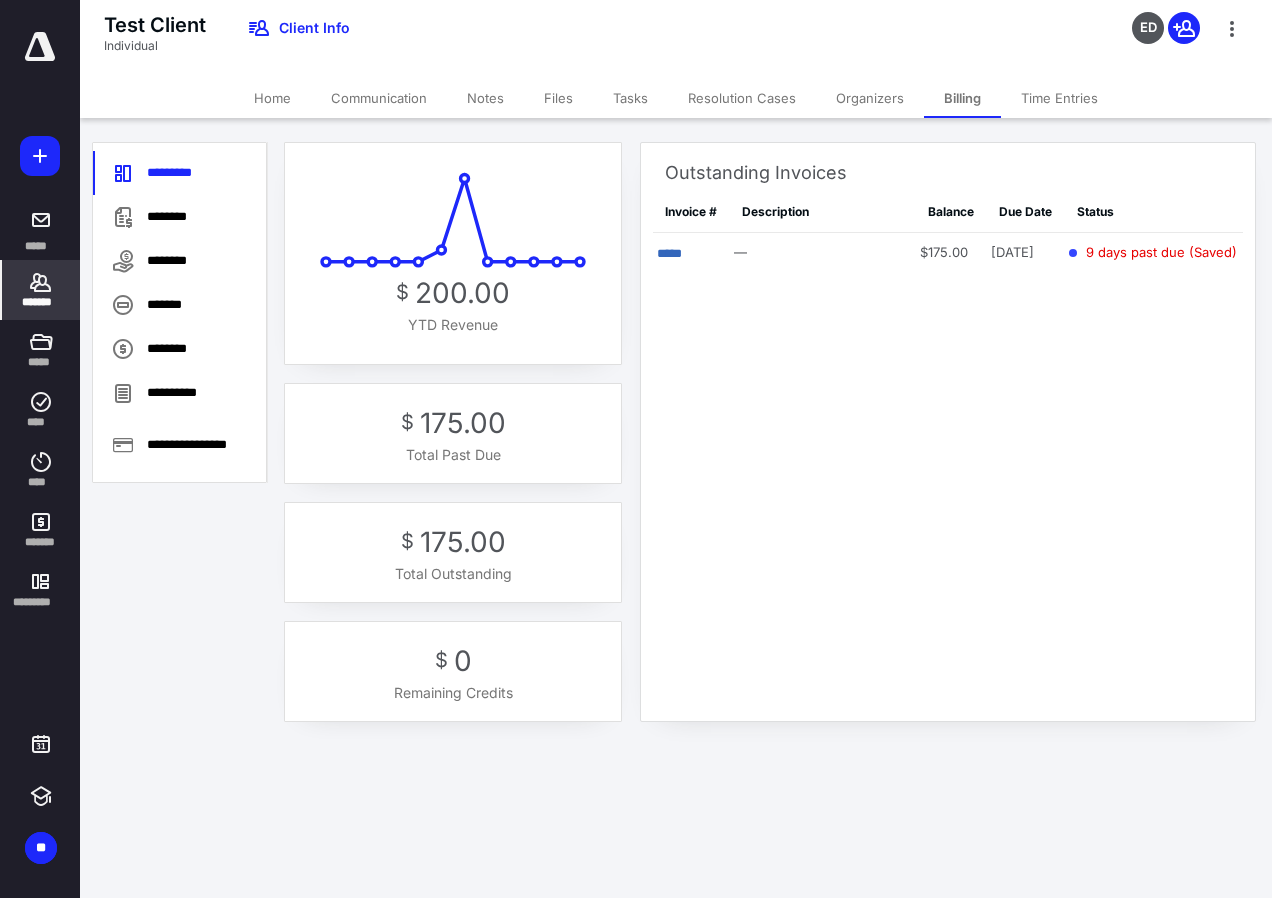 click on "Time Entries" at bounding box center [1059, 98] 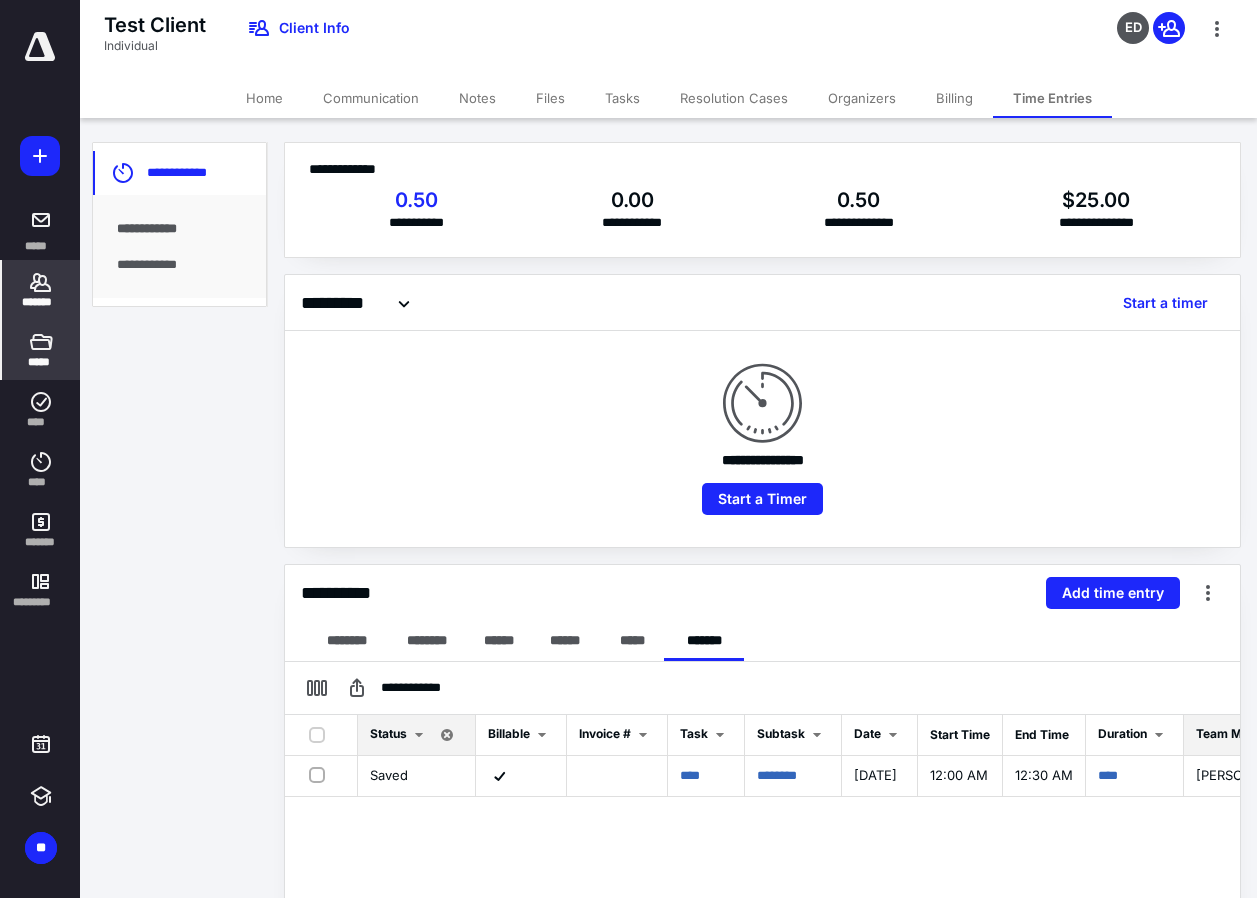 click on "*****" at bounding box center (41, 350) 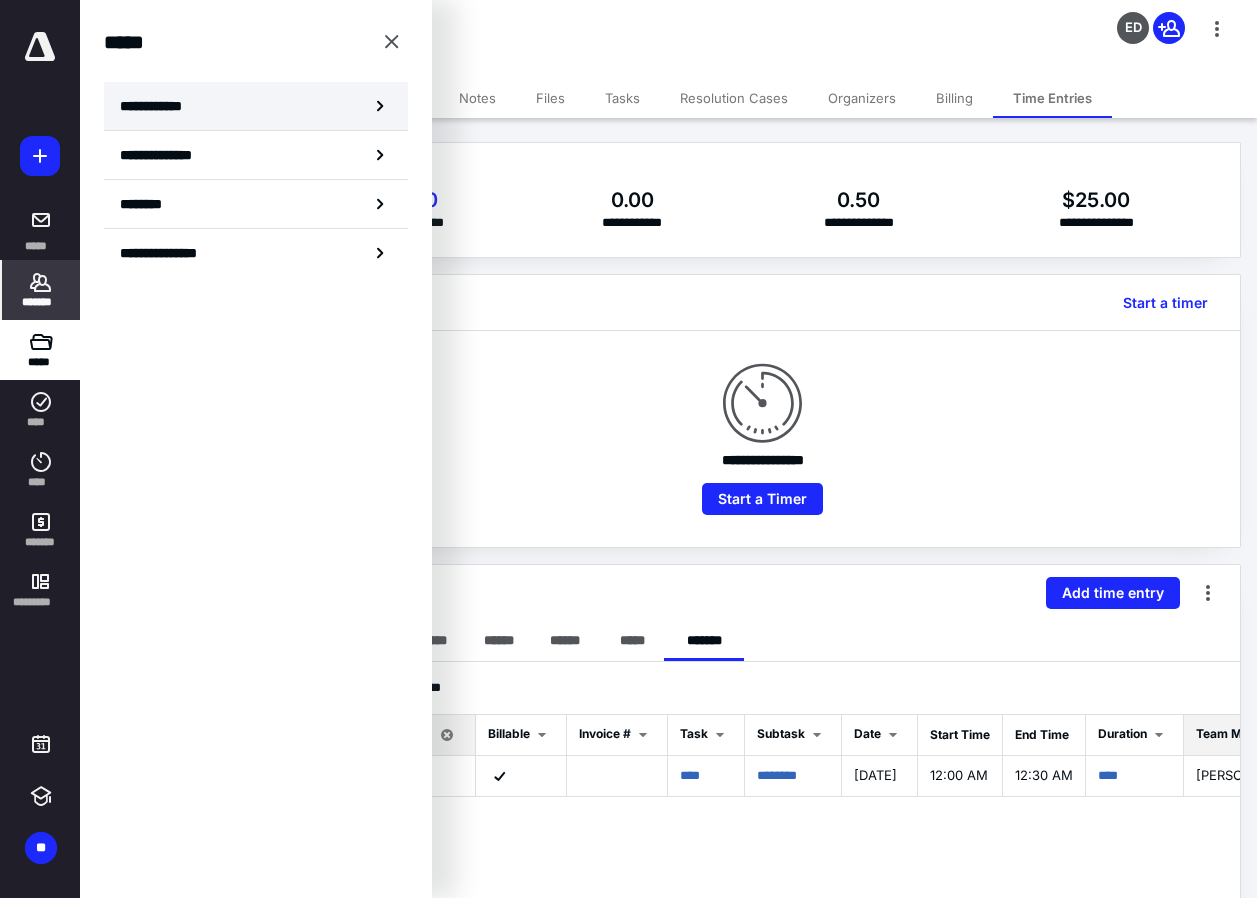 click on "**********" at bounding box center [256, 106] 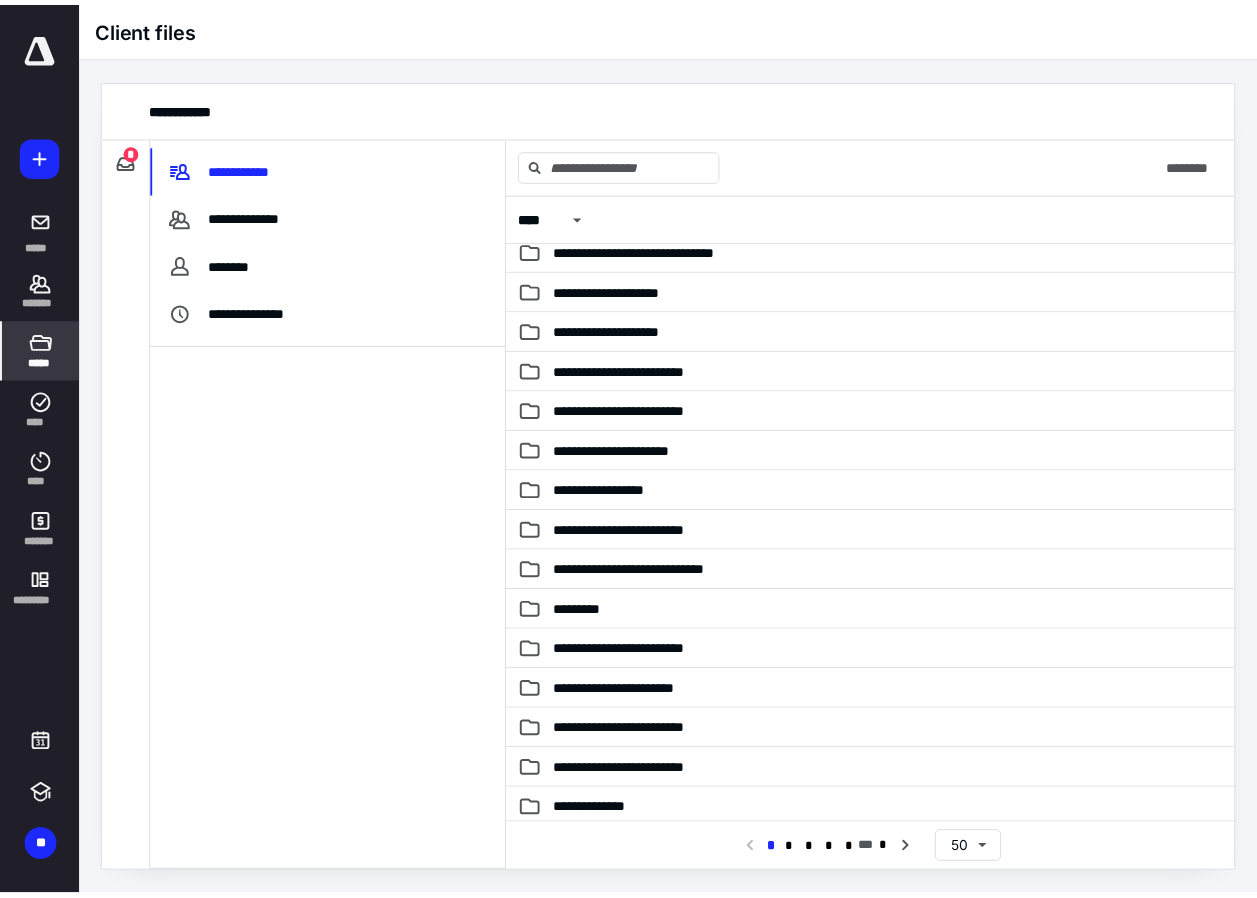 scroll, scrollTop: 0, scrollLeft: 0, axis: both 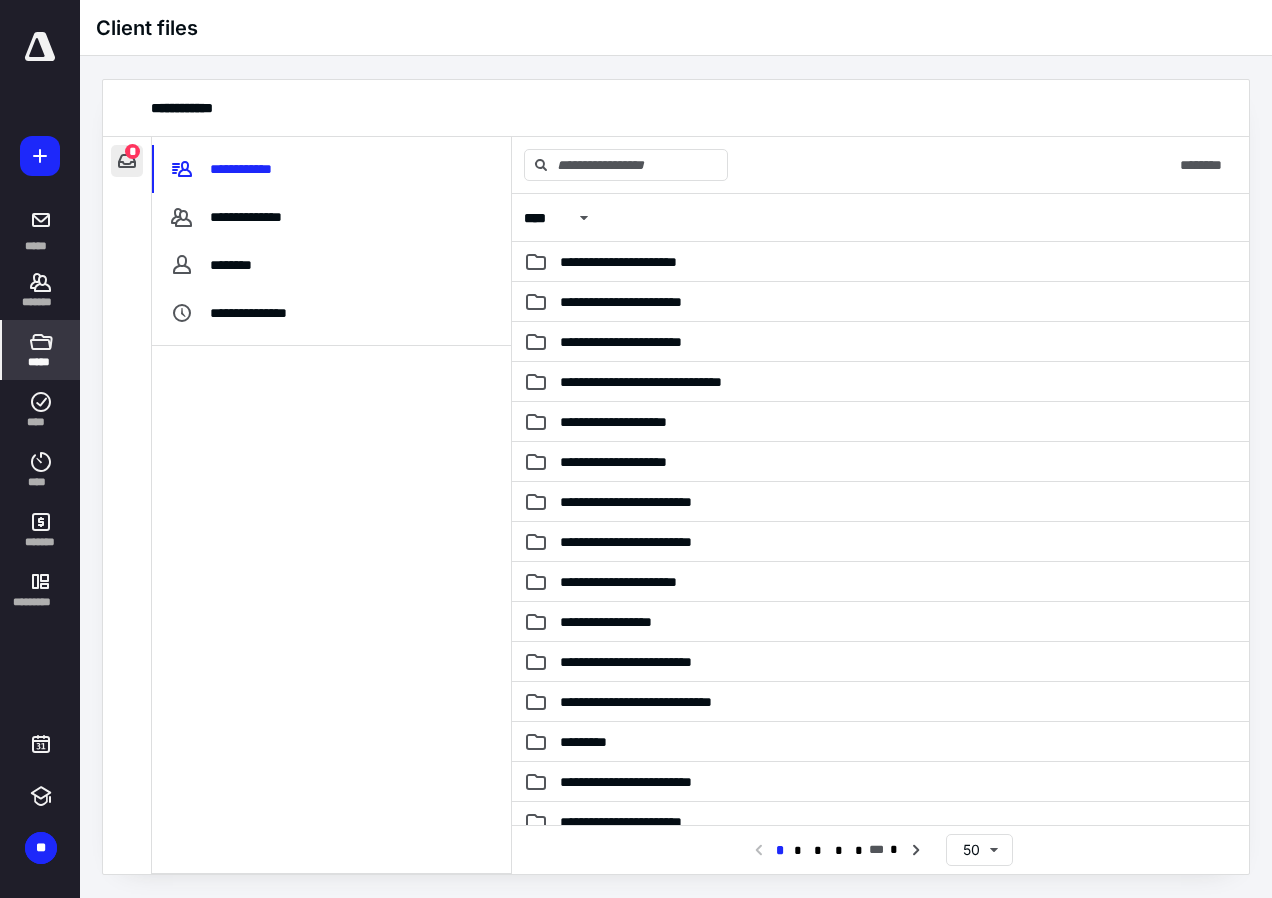 click at bounding box center [127, 161] 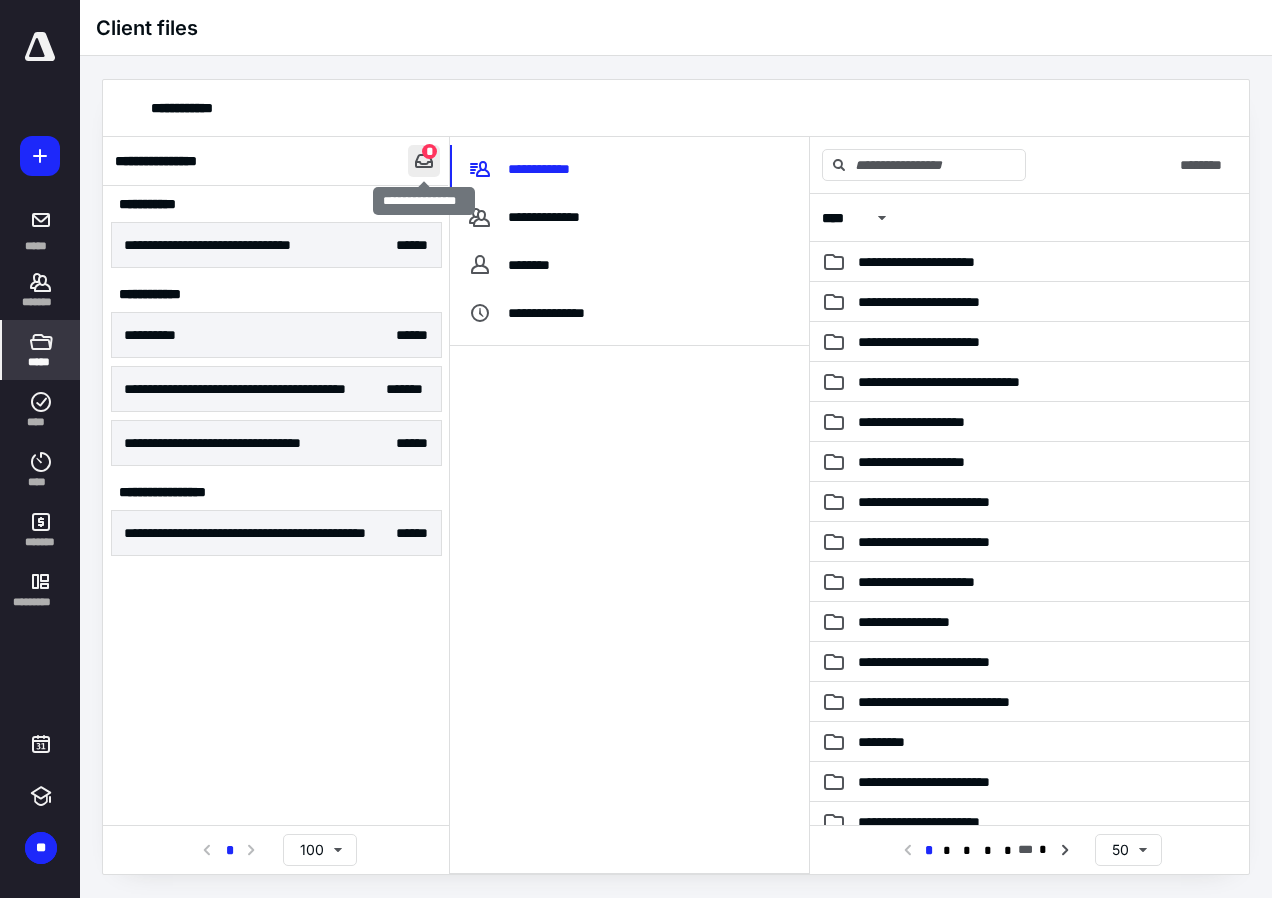 click at bounding box center [424, 161] 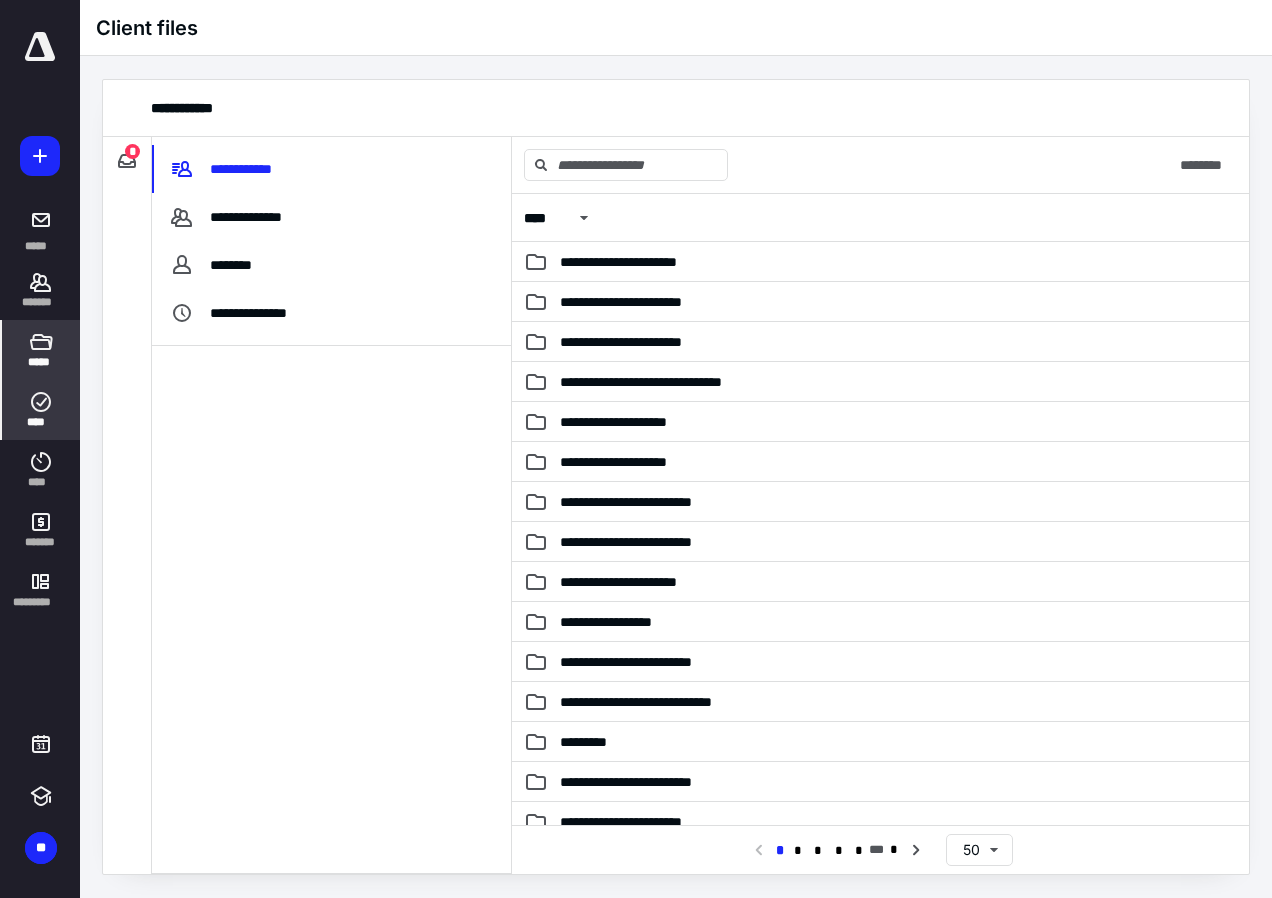 click on "****" at bounding box center (41, 410) 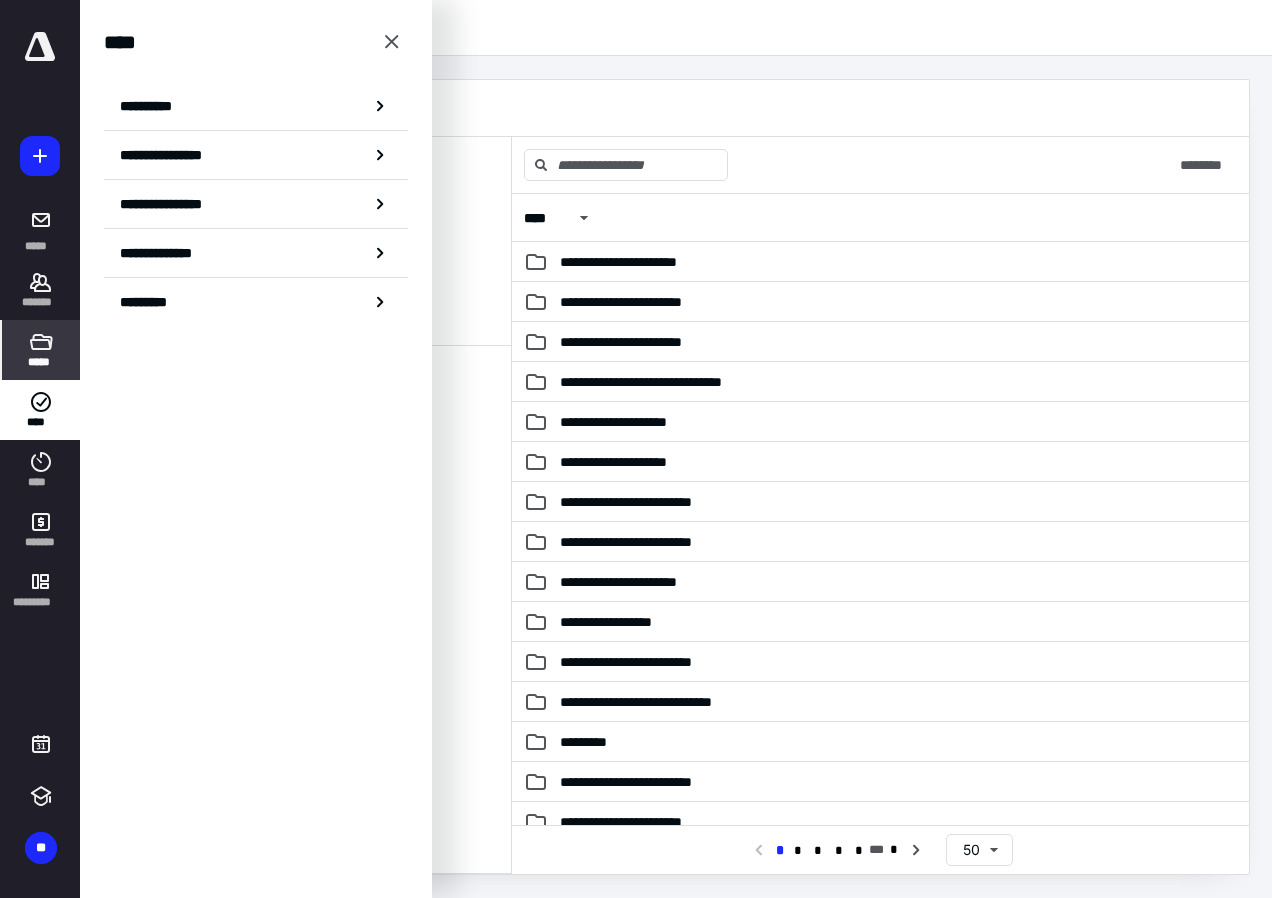 click at bounding box center (331, 609) 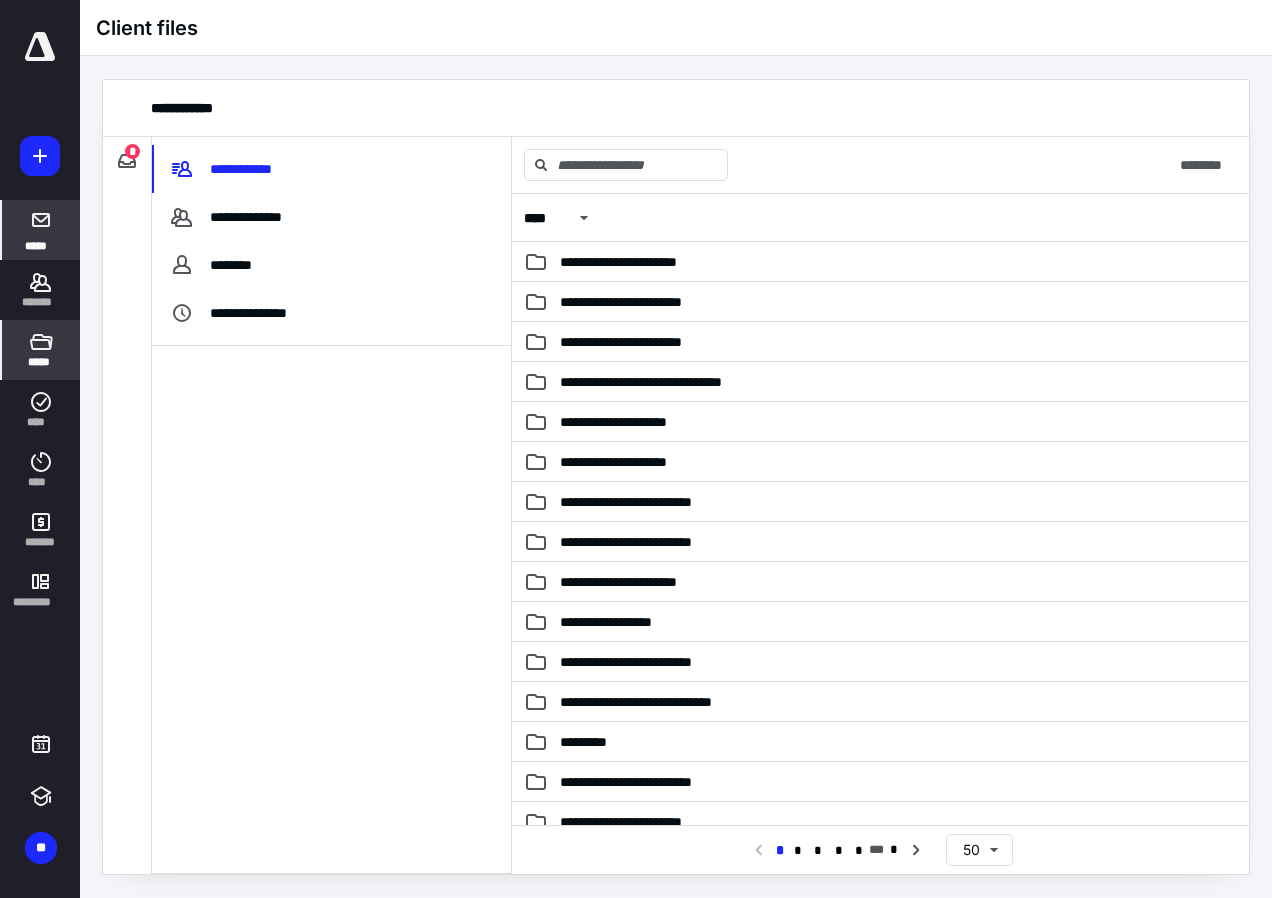 click on "*****" at bounding box center (41, 230) 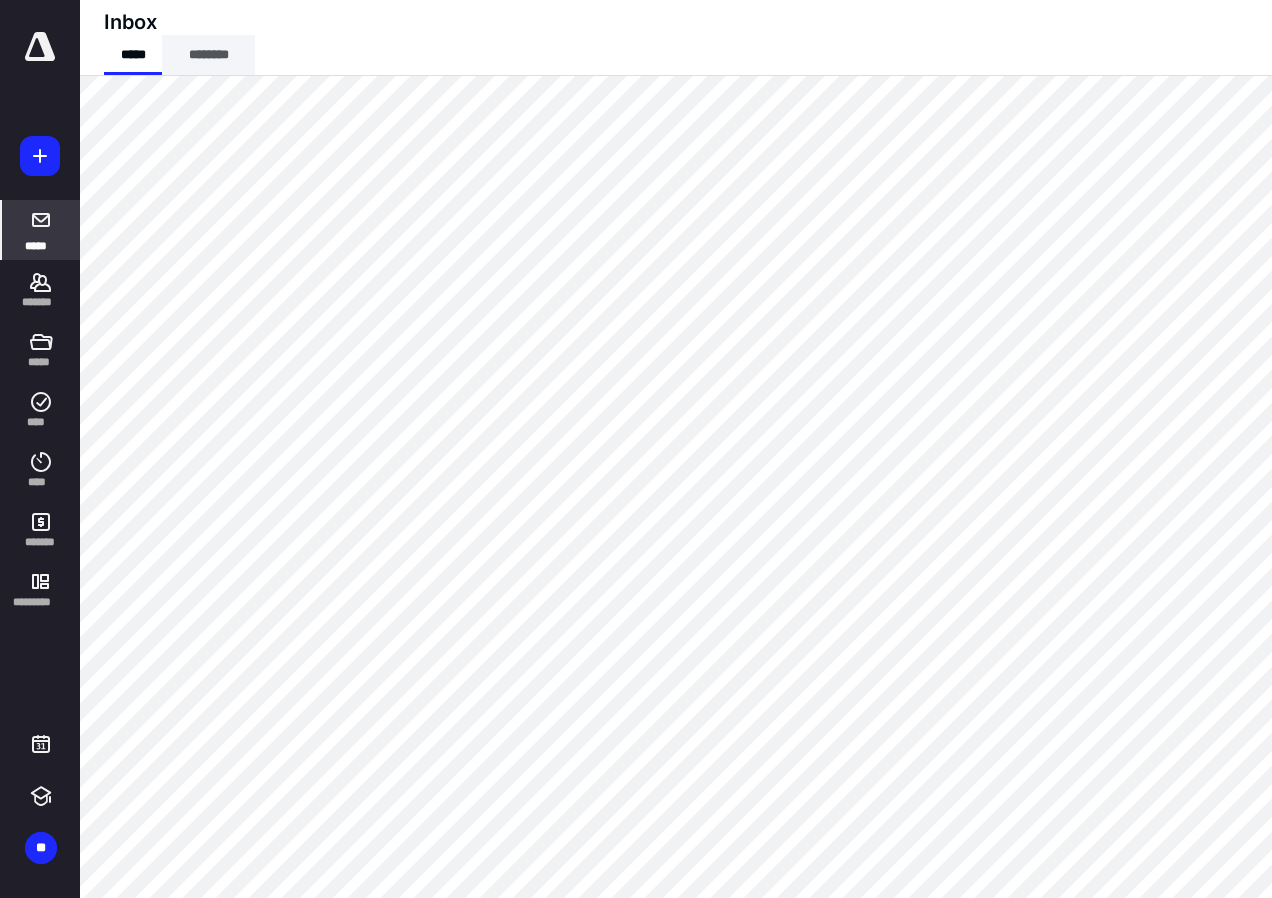click on "********" at bounding box center (208, 55) 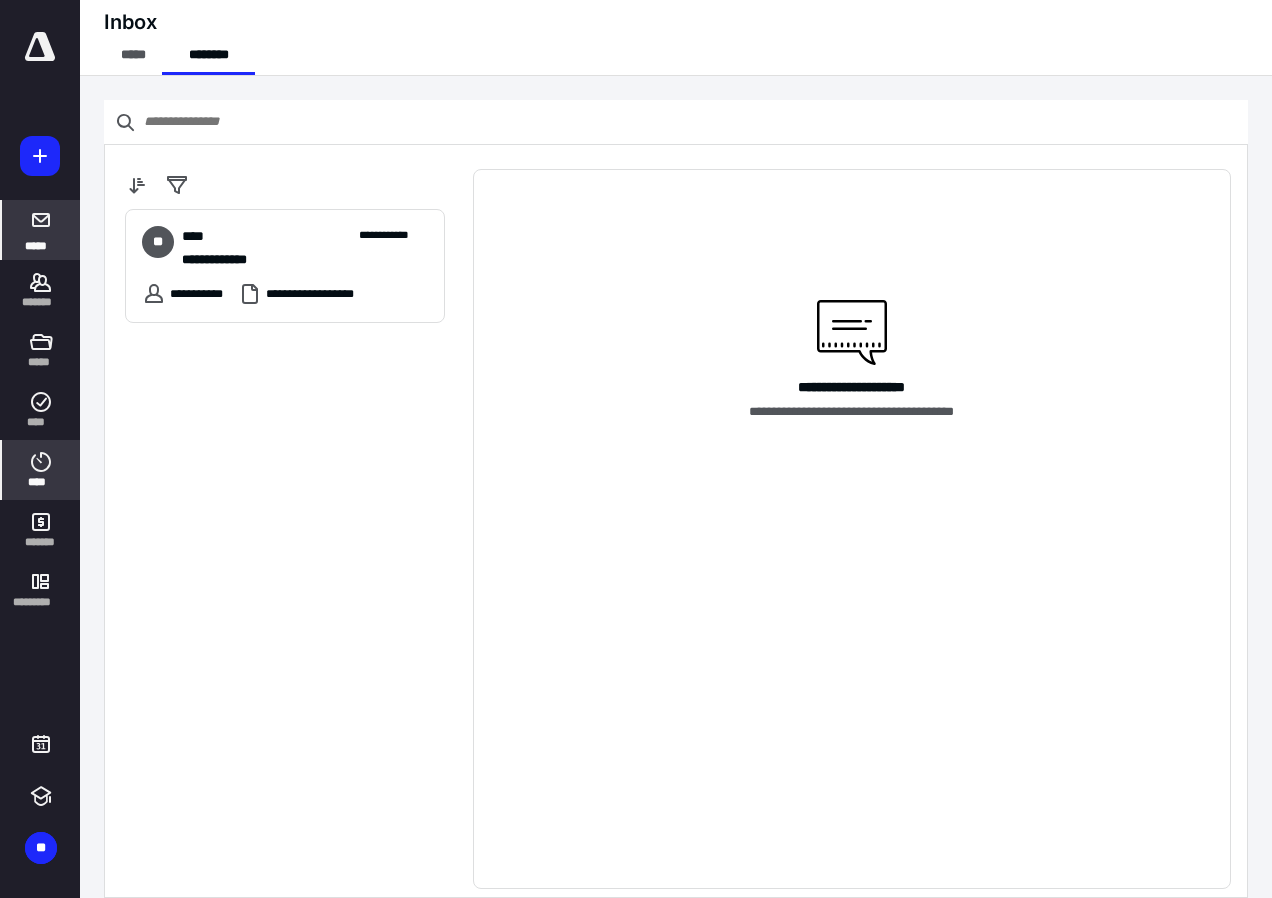 click on "****" at bounding box center [41, 470] 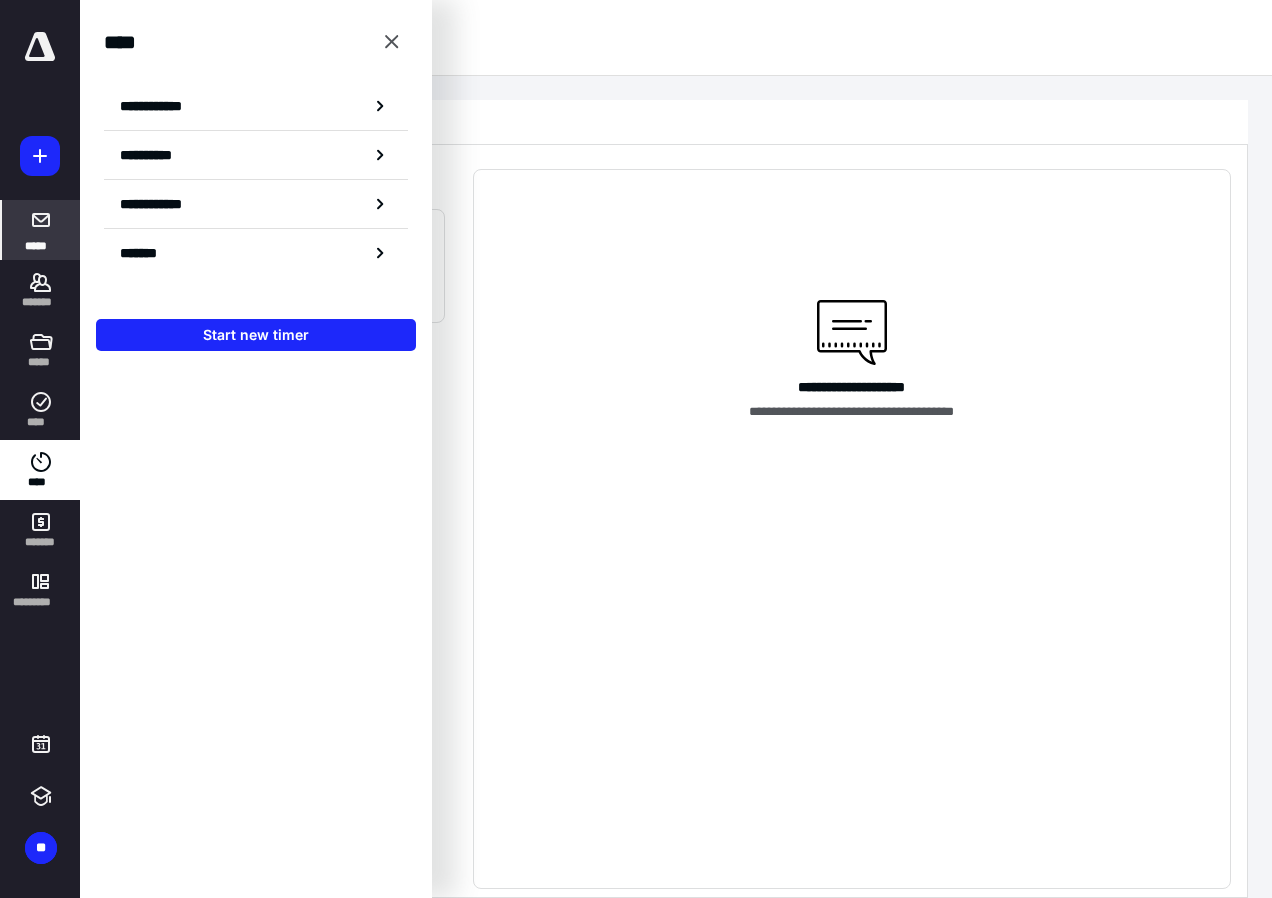 click on "**********" at bounding box center [162, 106] 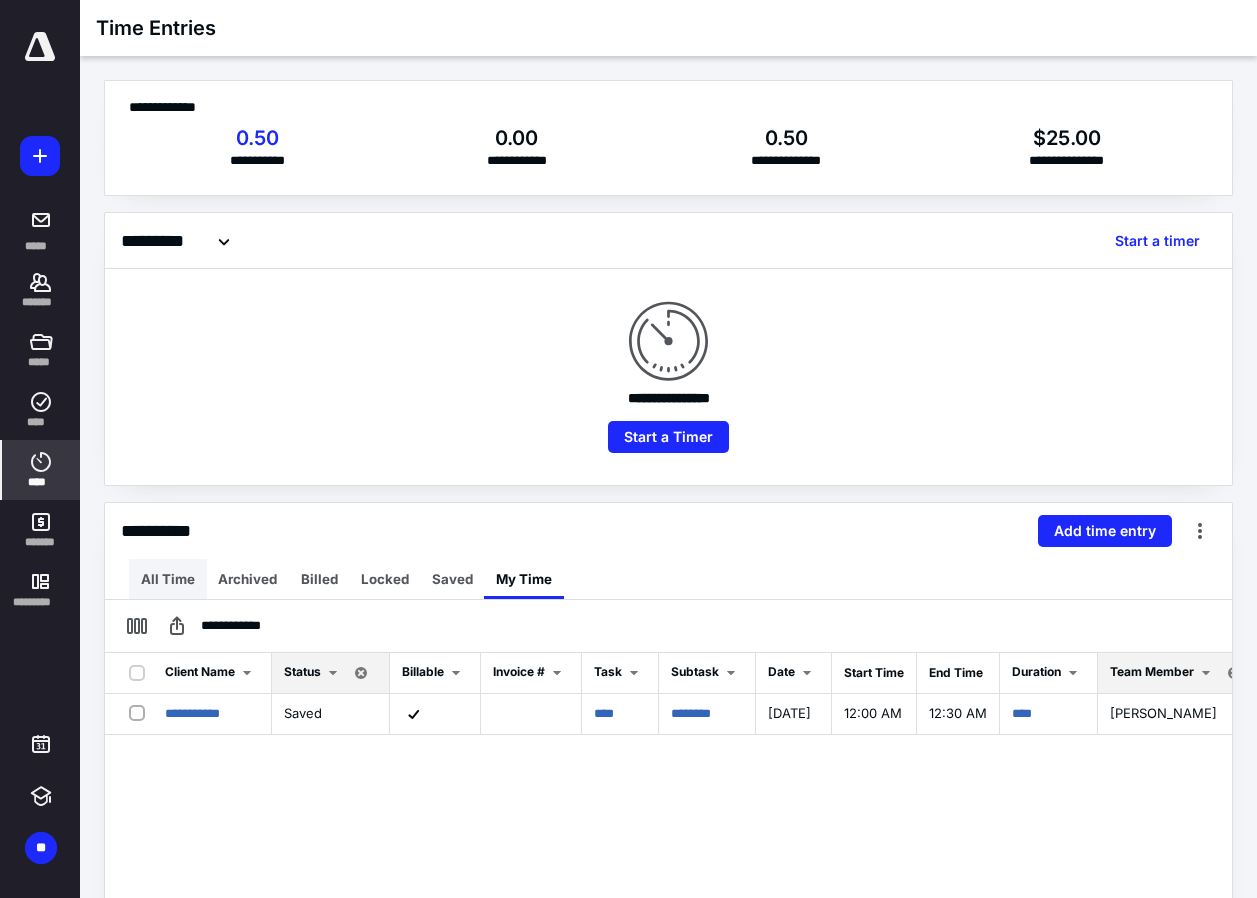 click on "All Time" at bounding box center (168, 579) 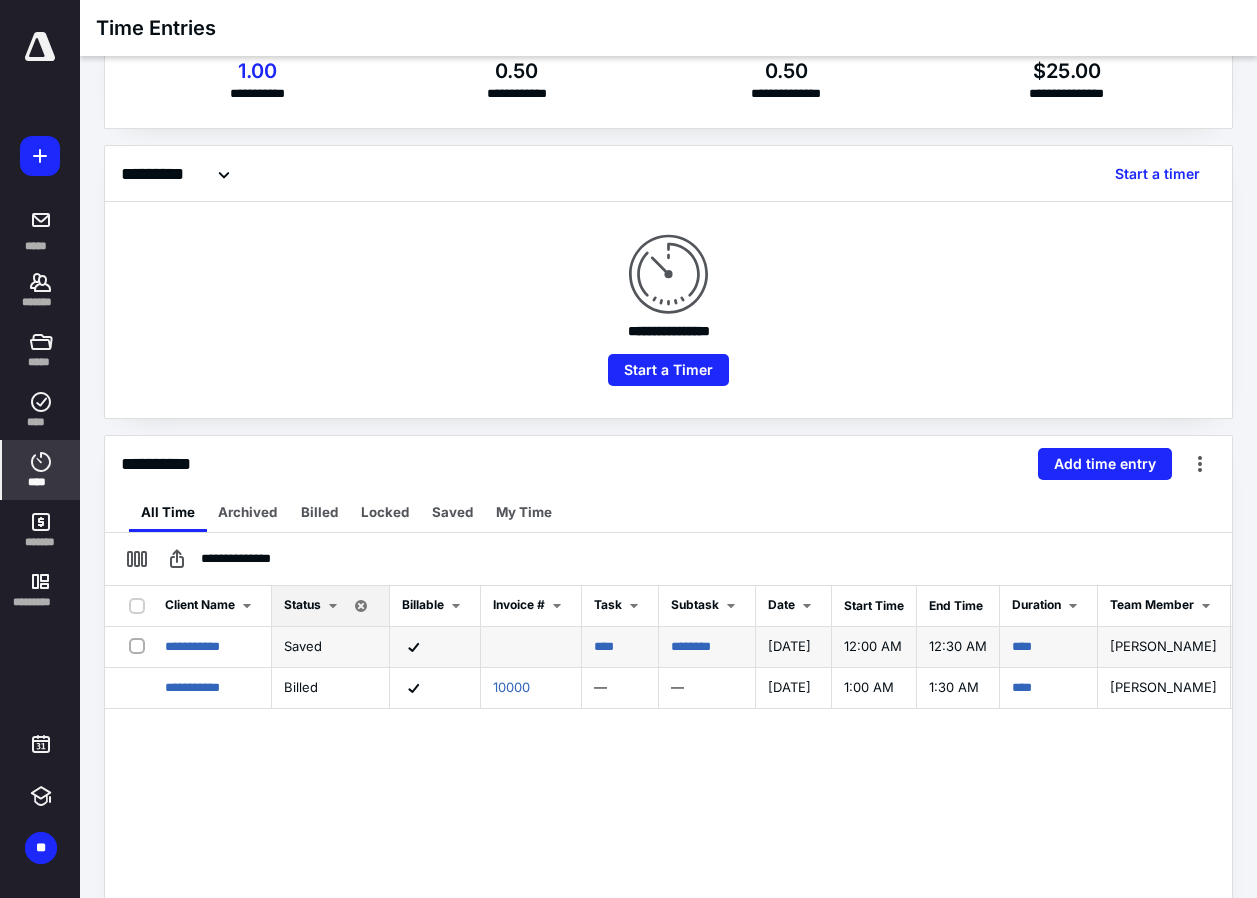 scroll, scrollTop: 100, scrollLeft: 0, axis: vertical 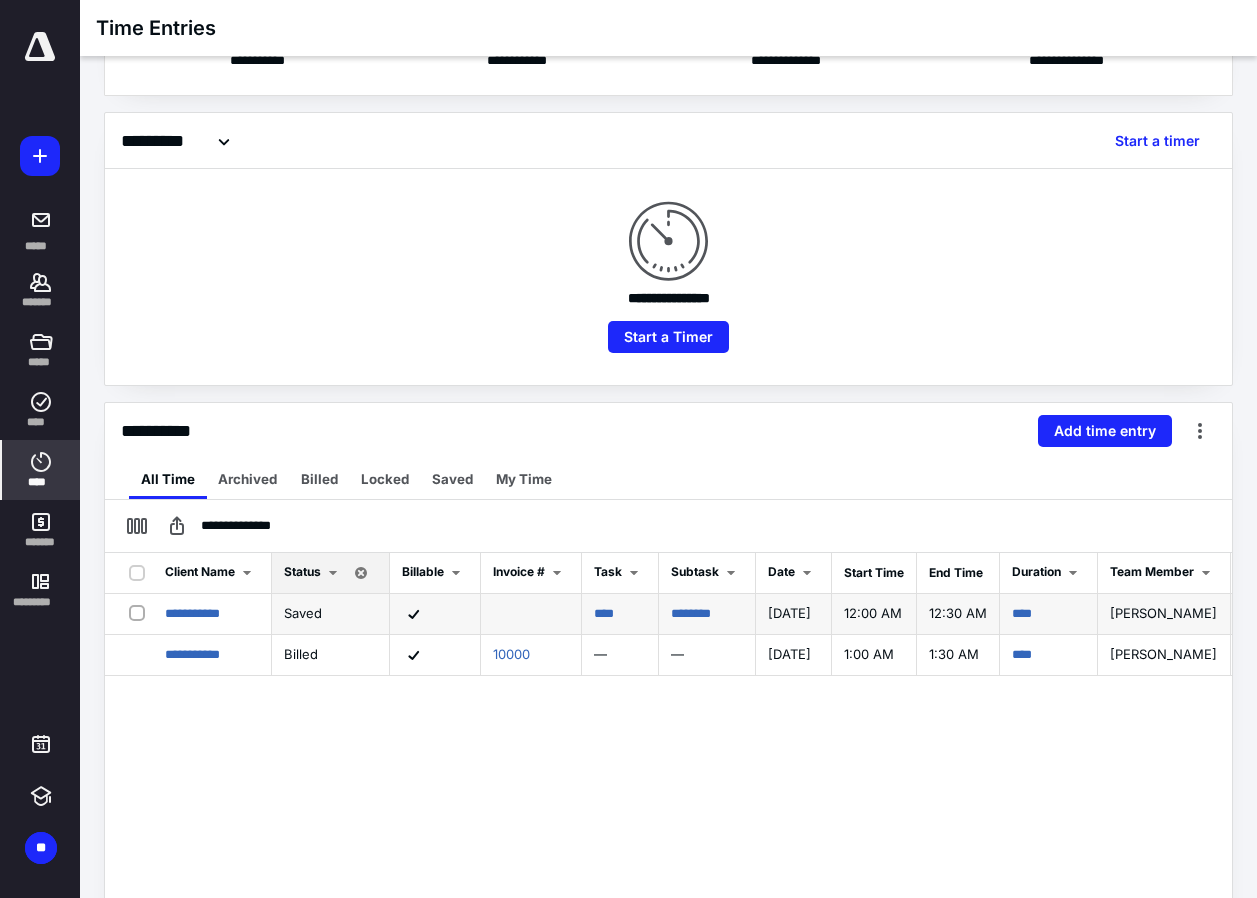 click on "Saved" at bounding box center [303, 613] 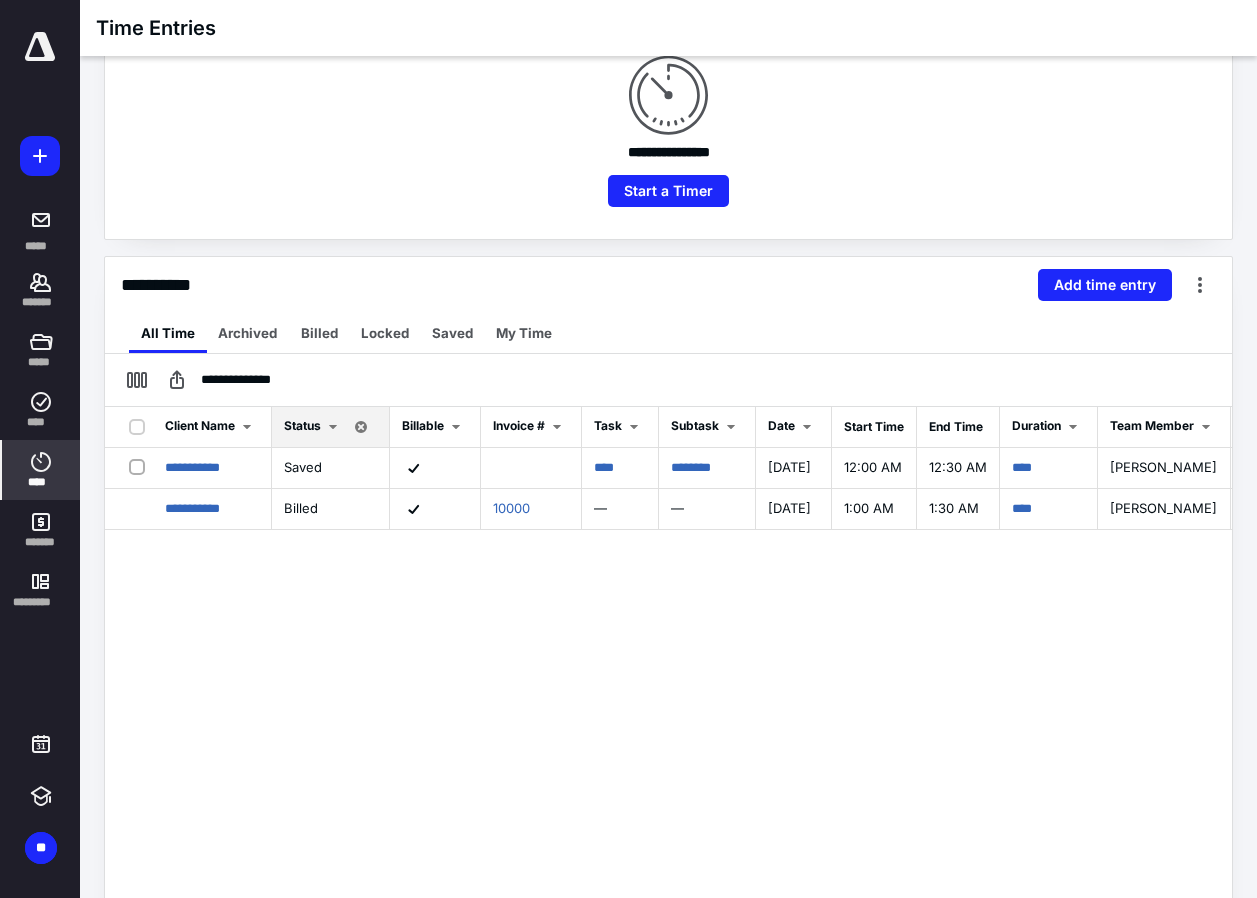 scroll, scrollTop: 445, scrollLeft: 0, axis: vertical 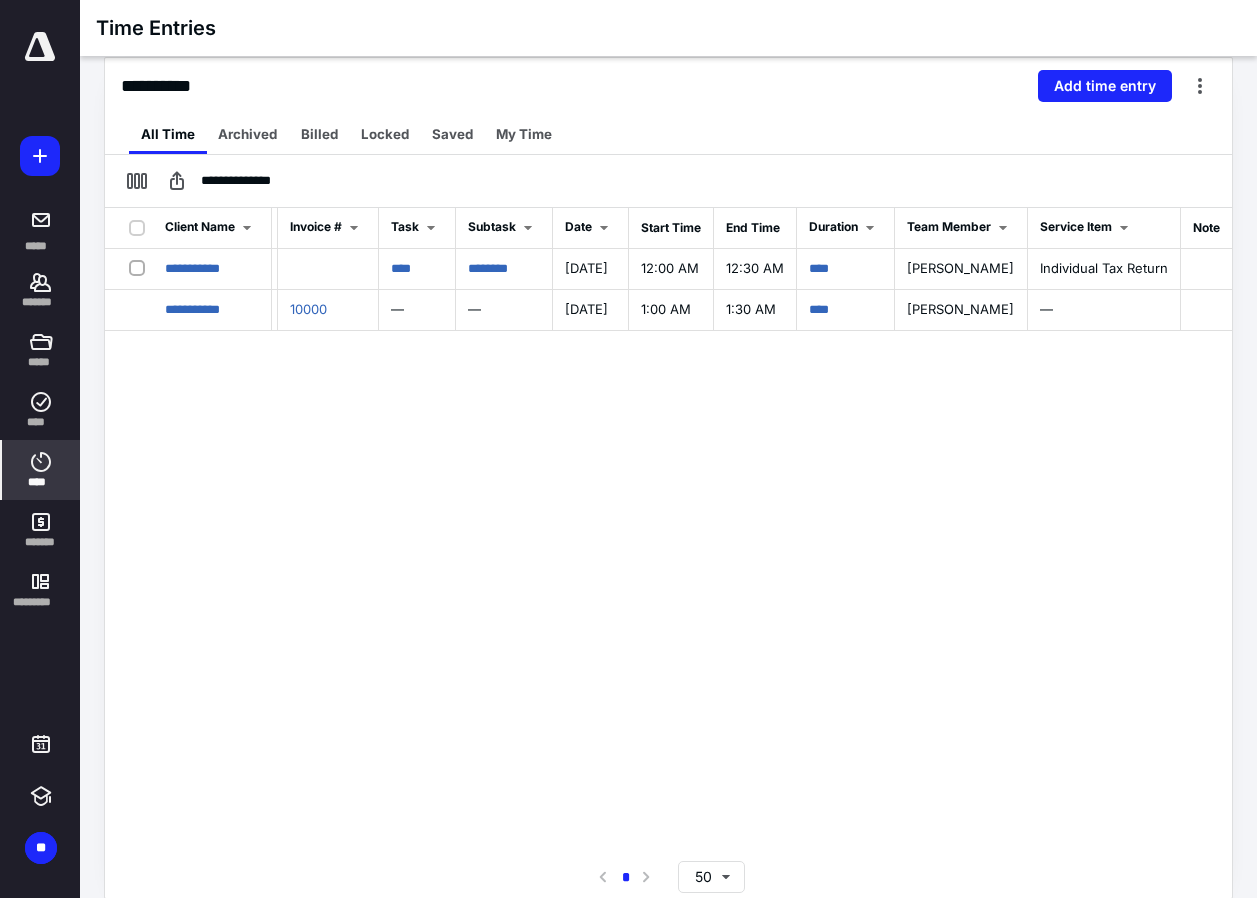click on "Note" at bounding box center (1206, 227) 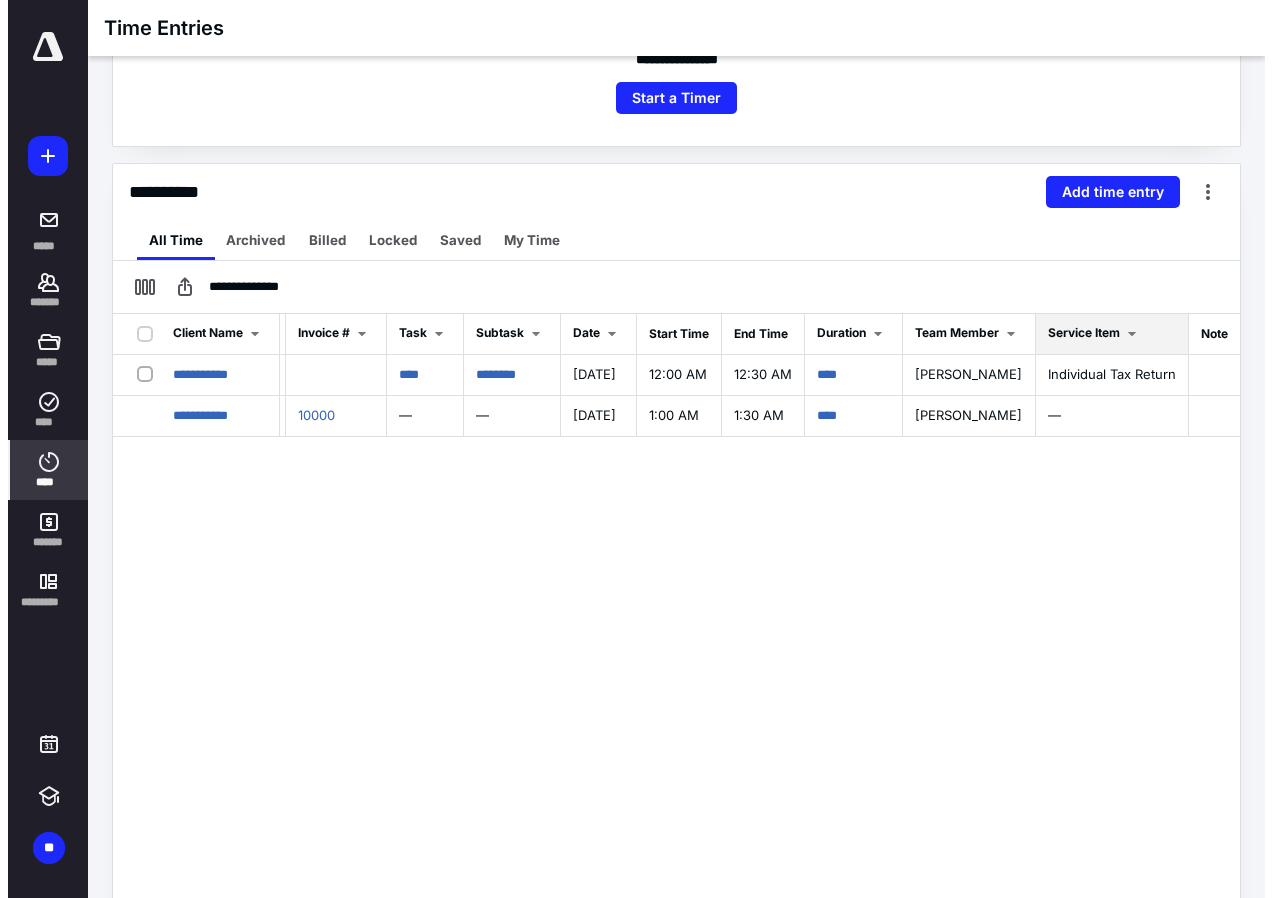 scroll, scrollTop: 0, scrollLeft: 0, axis: both 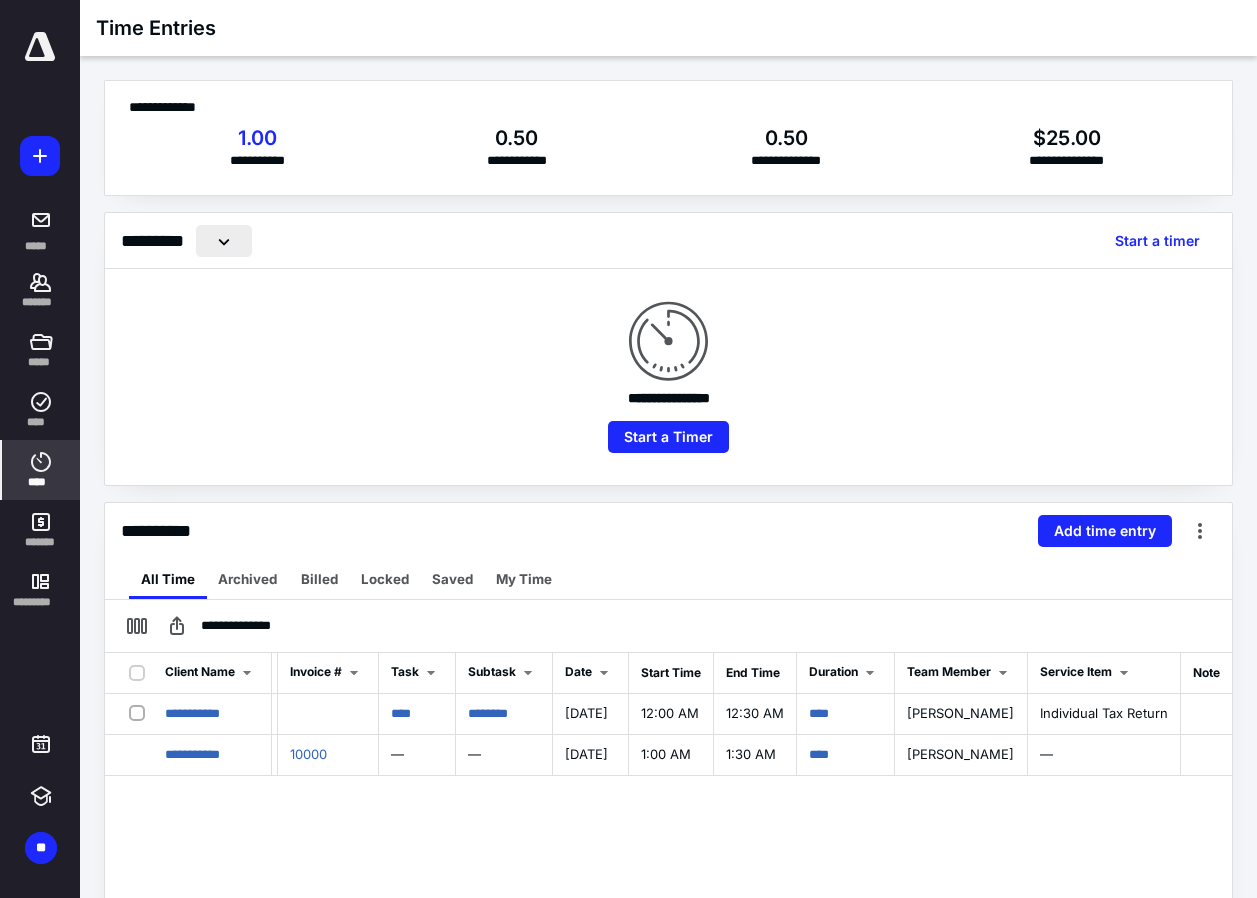 click at bounding box center (224, 241) 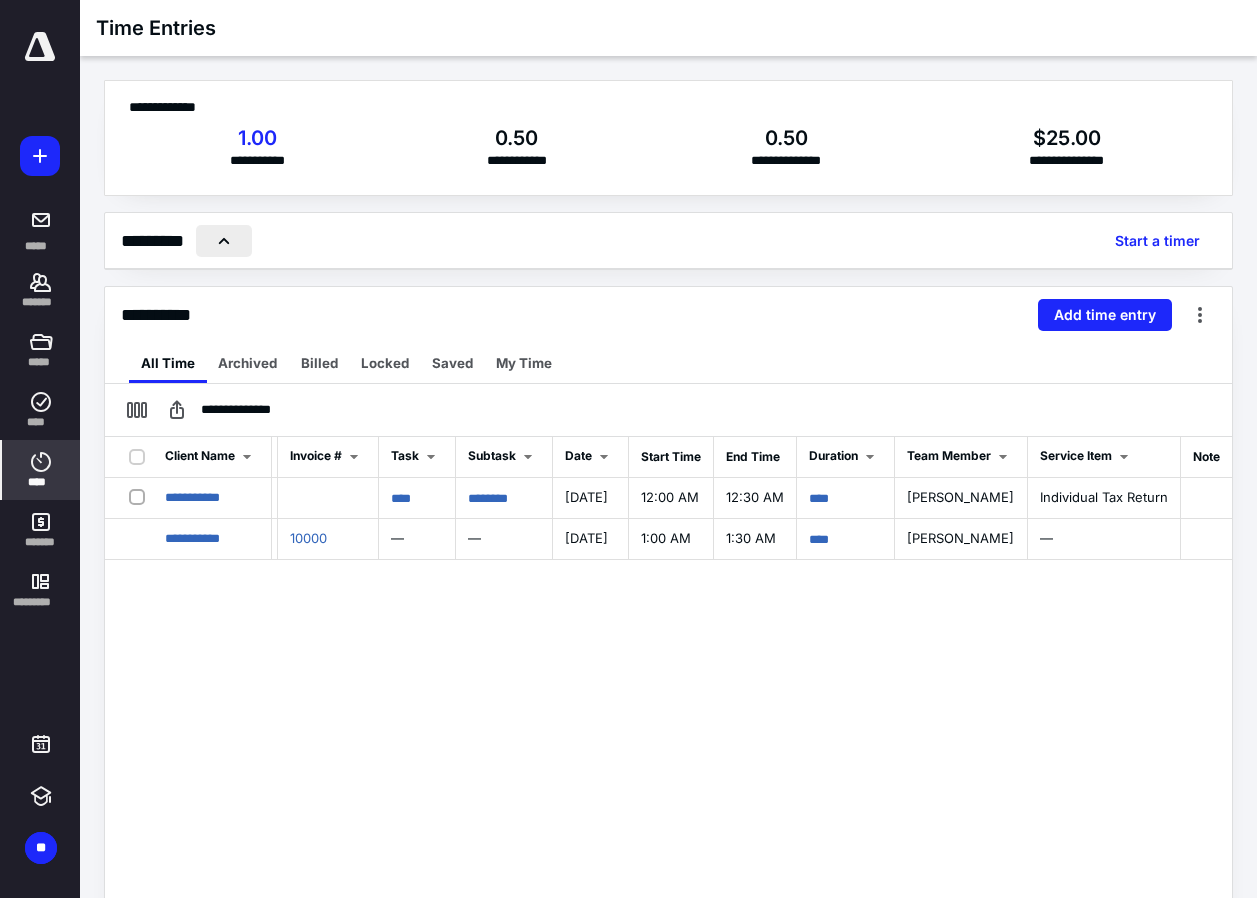 click at bounding box center (224, 241) 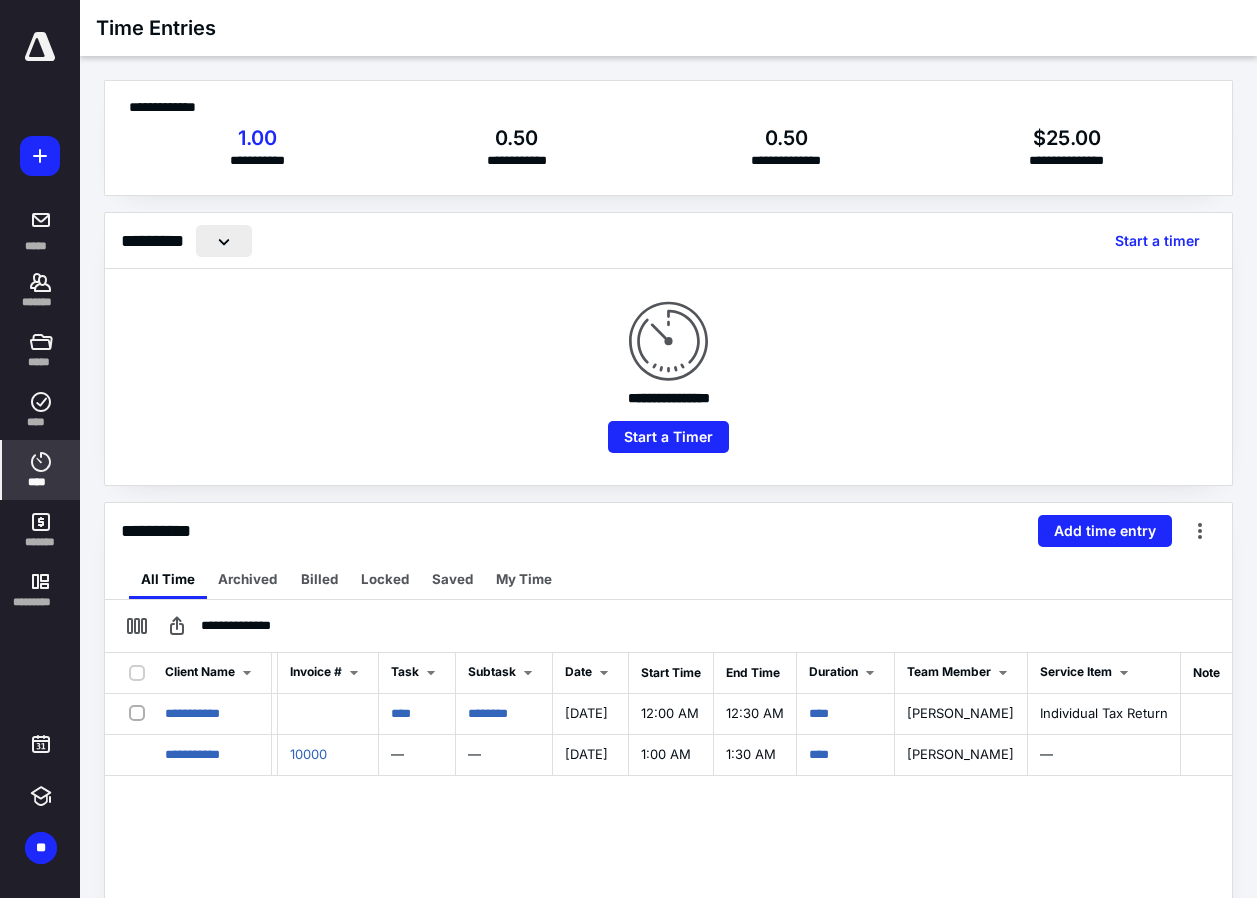 click at bounding box center [224, 241] 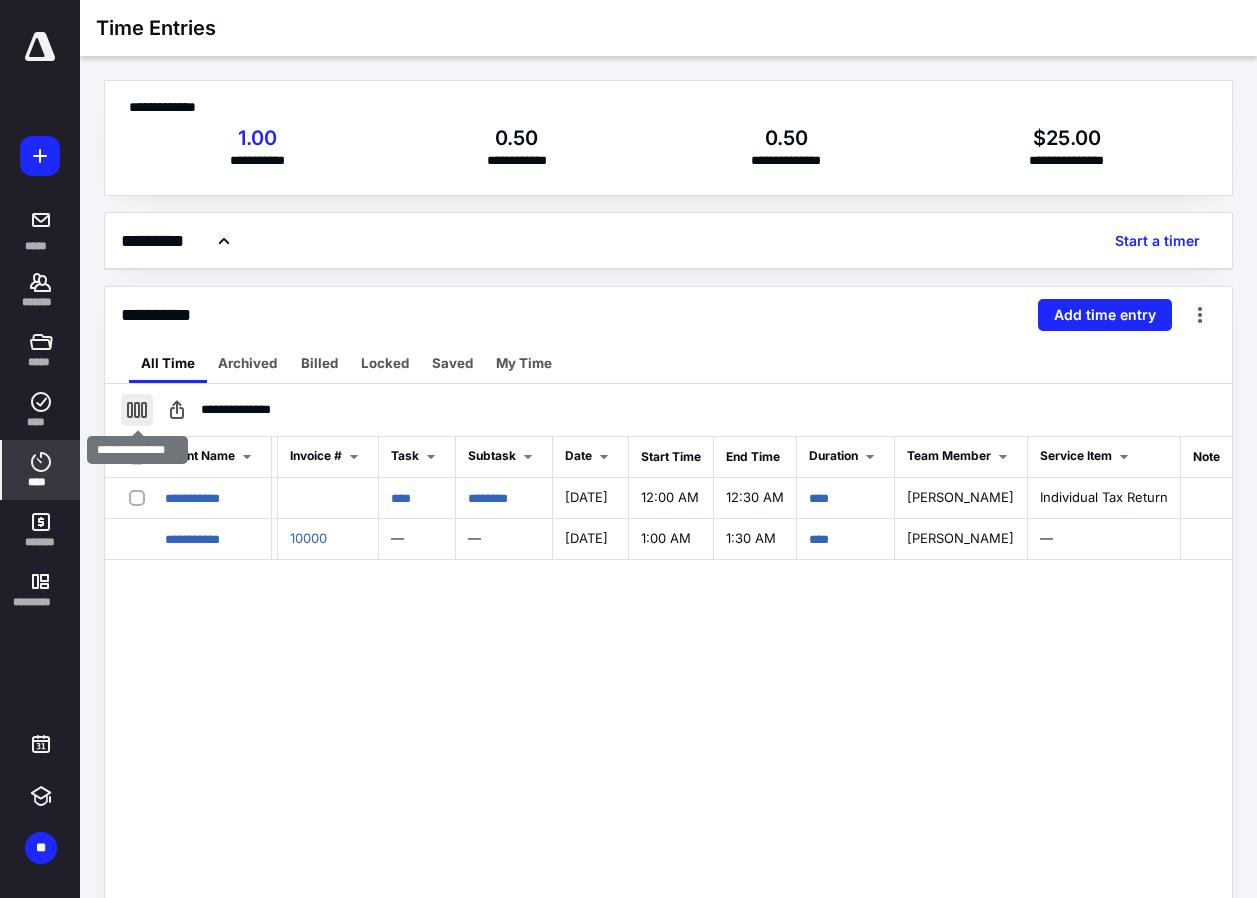click at bounding box center [137, 410] 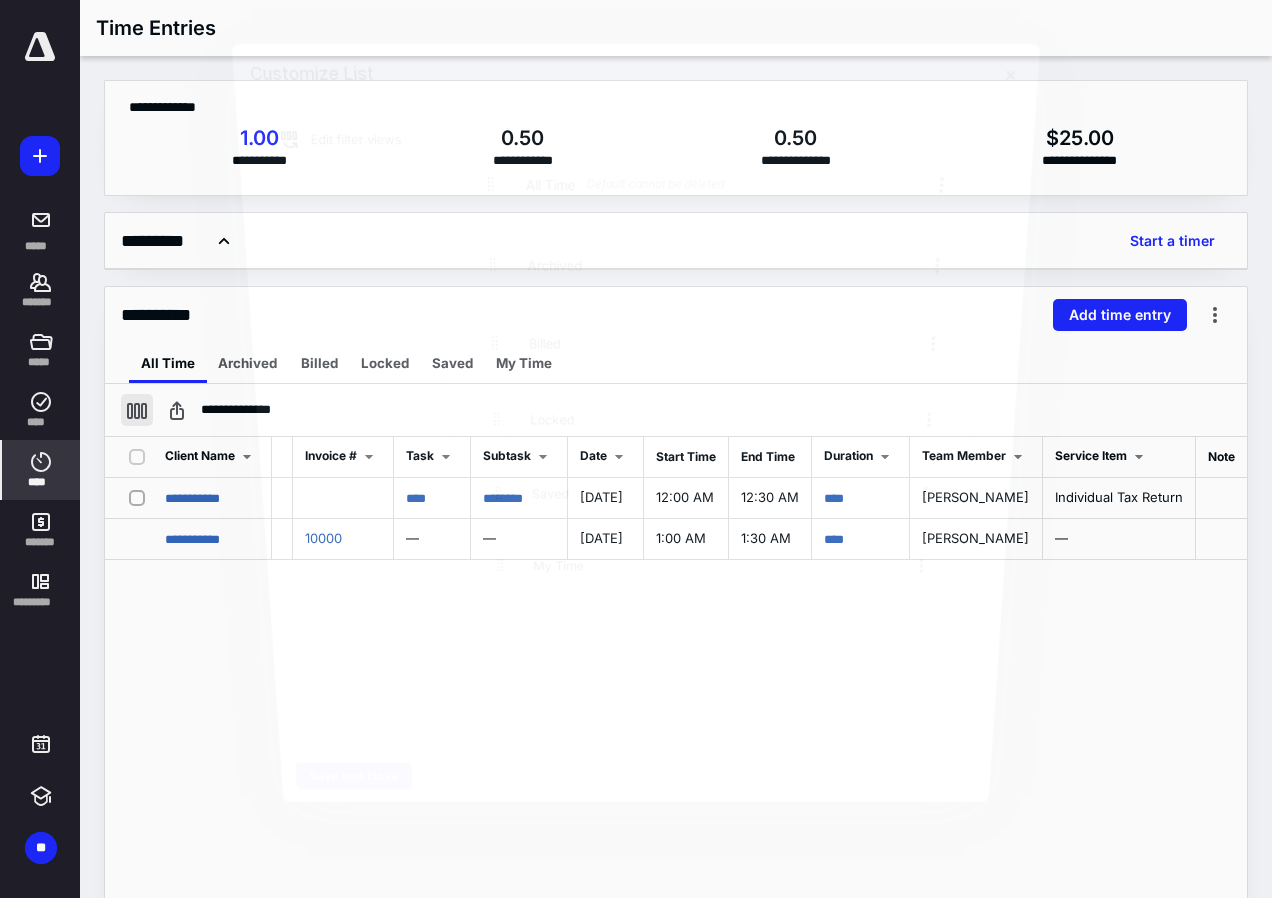 scroll, scrollTop: 0, scrollLeft: 207, axis: horizontal 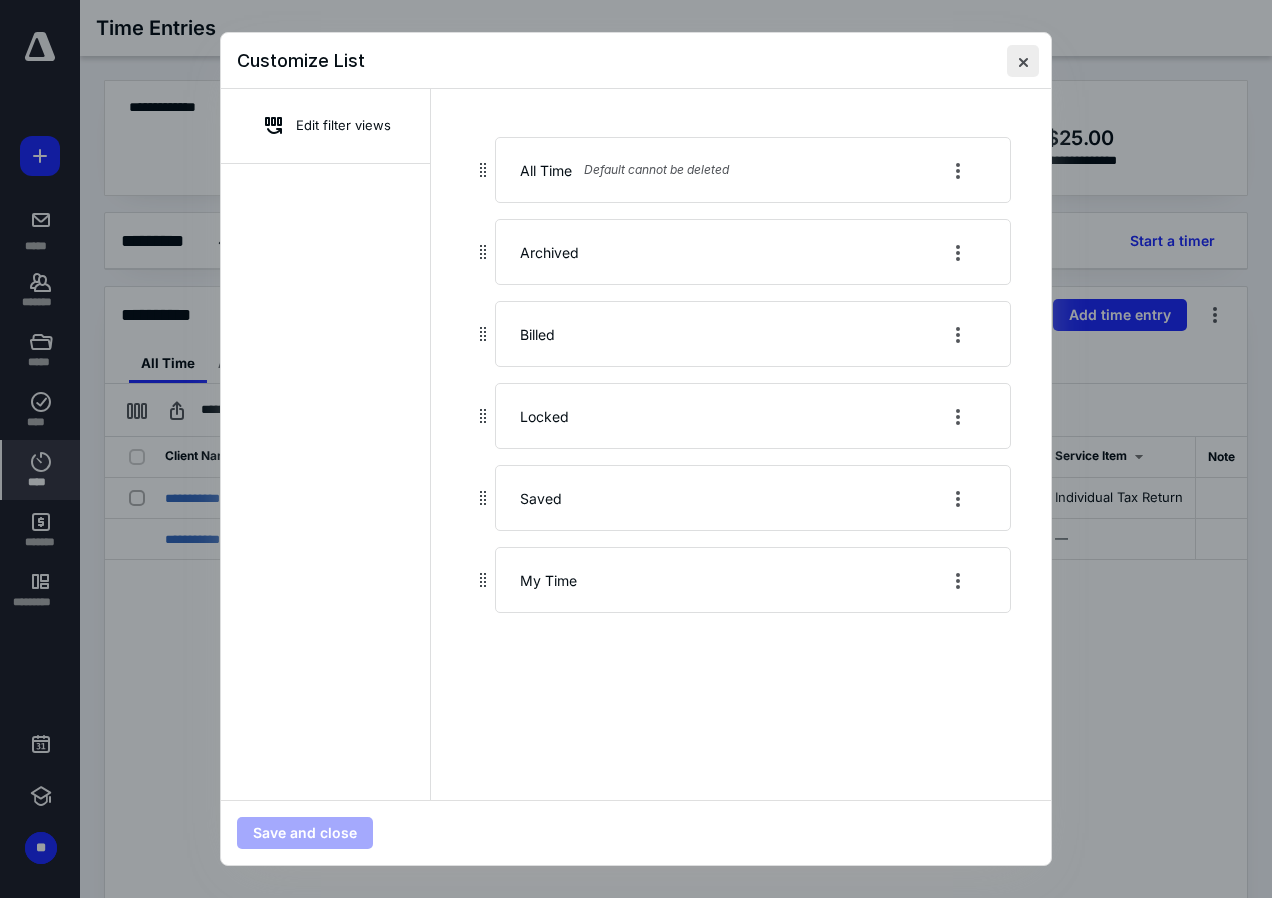 click at bounding box center [1023, 61] 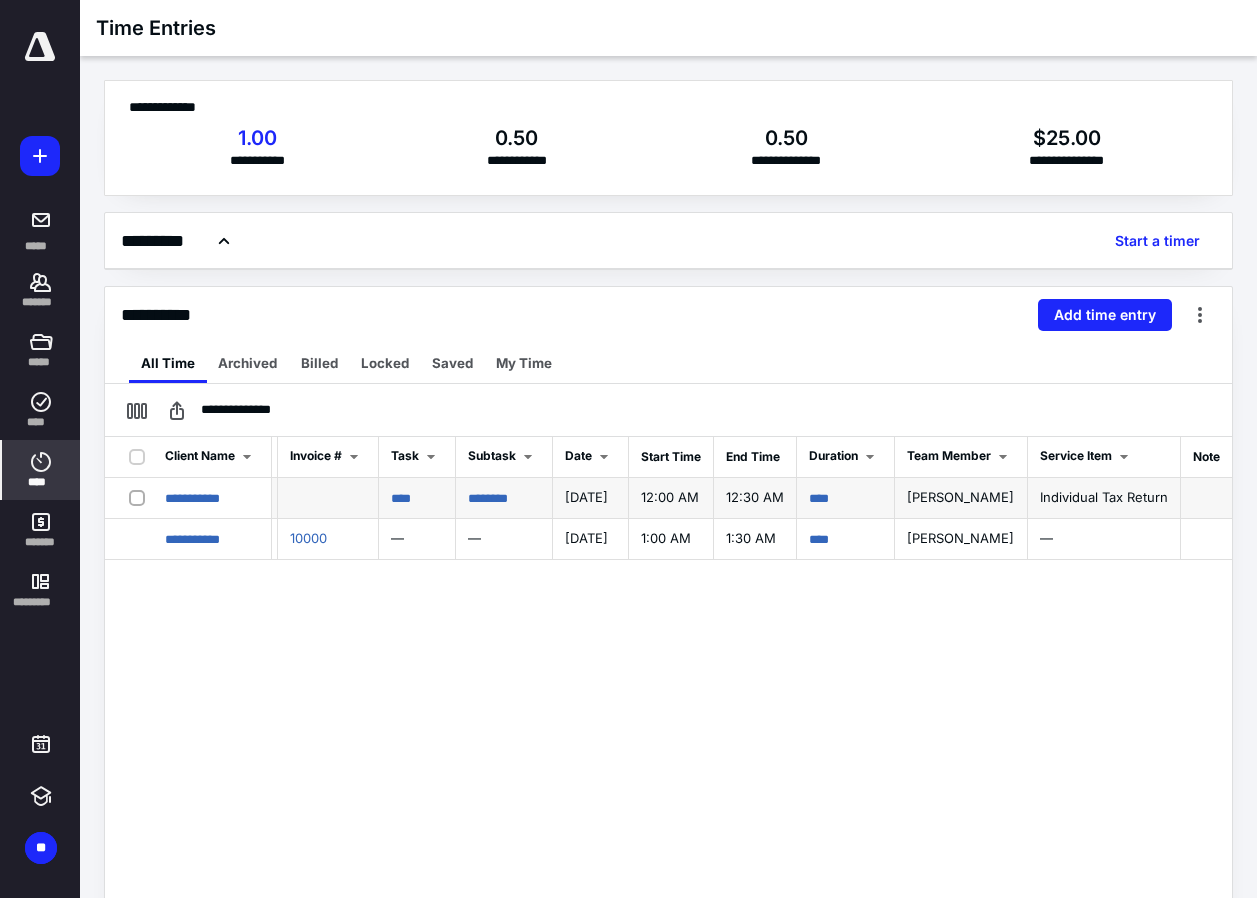 click on "****" at bounding box center (846, 498) 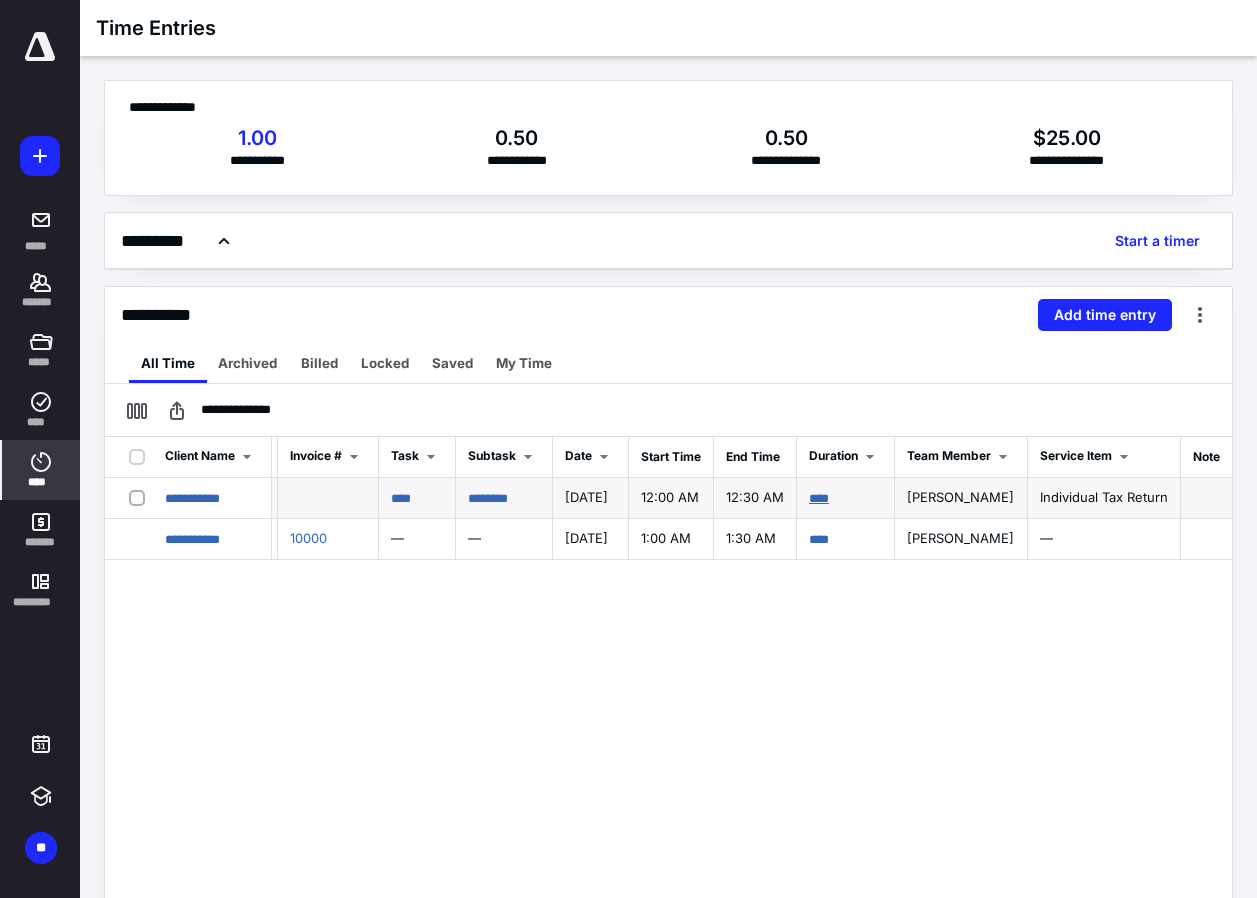 click on "****" at bounding box center [819, 498] 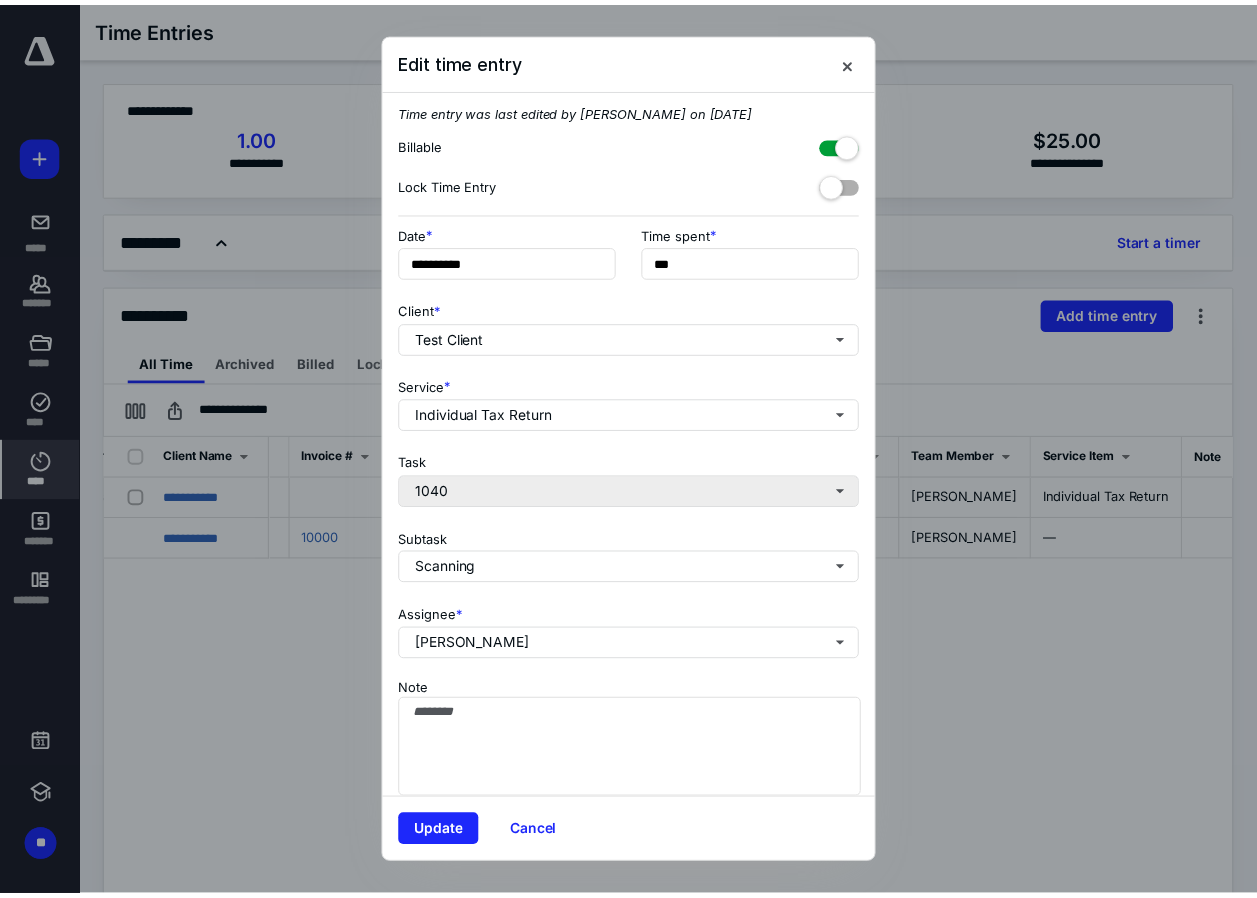 scroll, scrollTop: 0, scrollLeft: 0, axis: both 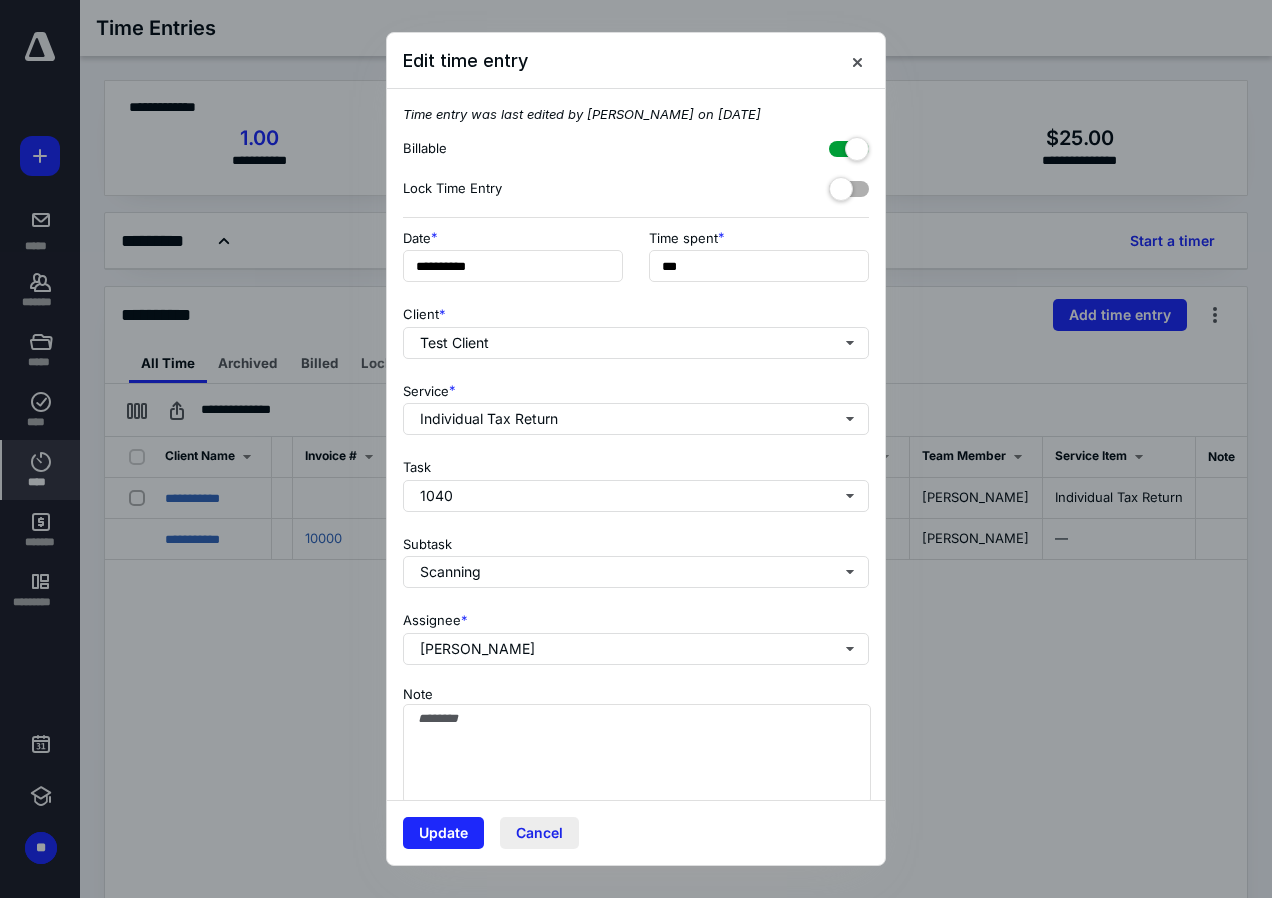 drag, startPoint x: 513, startPoint y: 851, endPoint x: 536, endPoint y: 838, distance: 26.41969 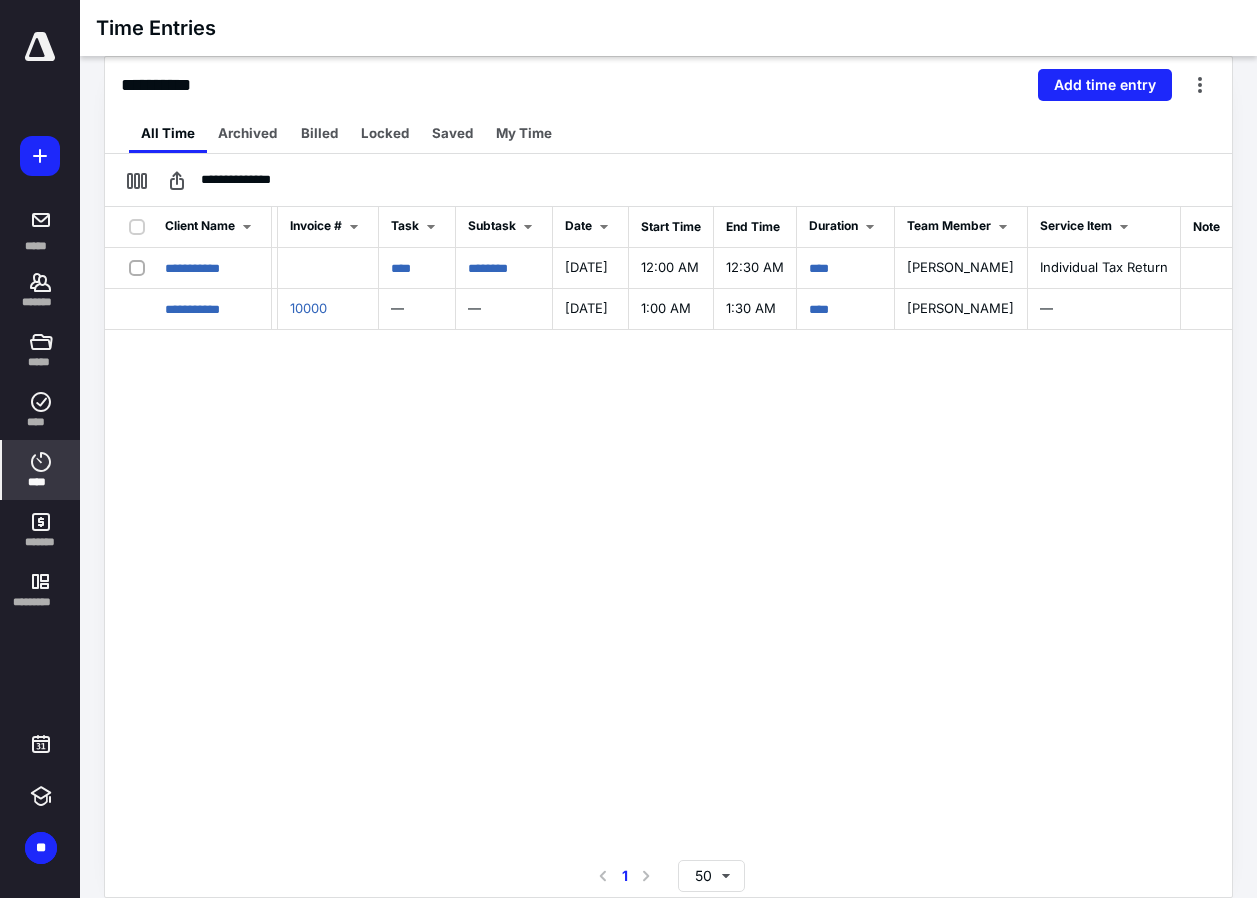 scroll, scrollTop: 0, scrollLeft: 0, axis: both 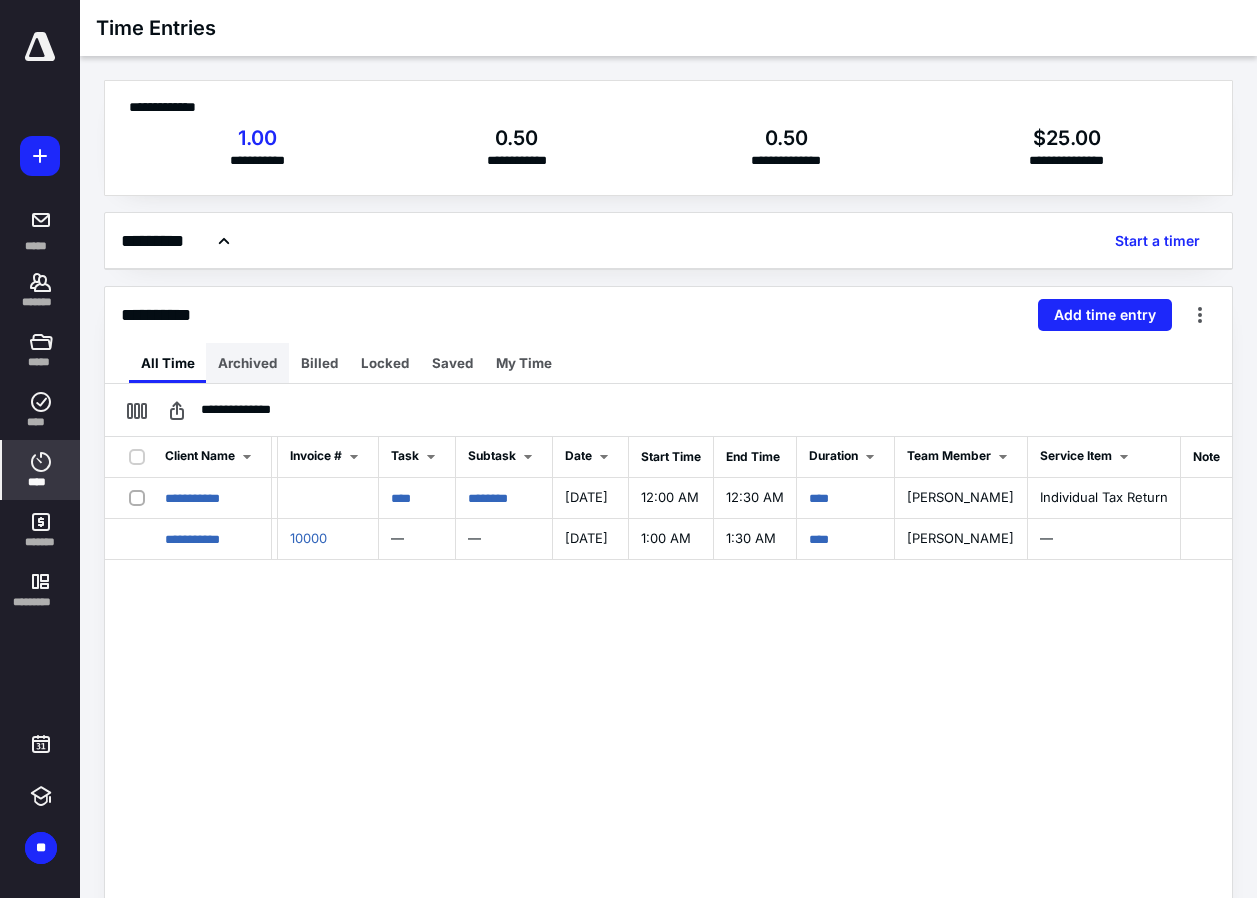 click on "Archived" at bounding box center (247, 363) 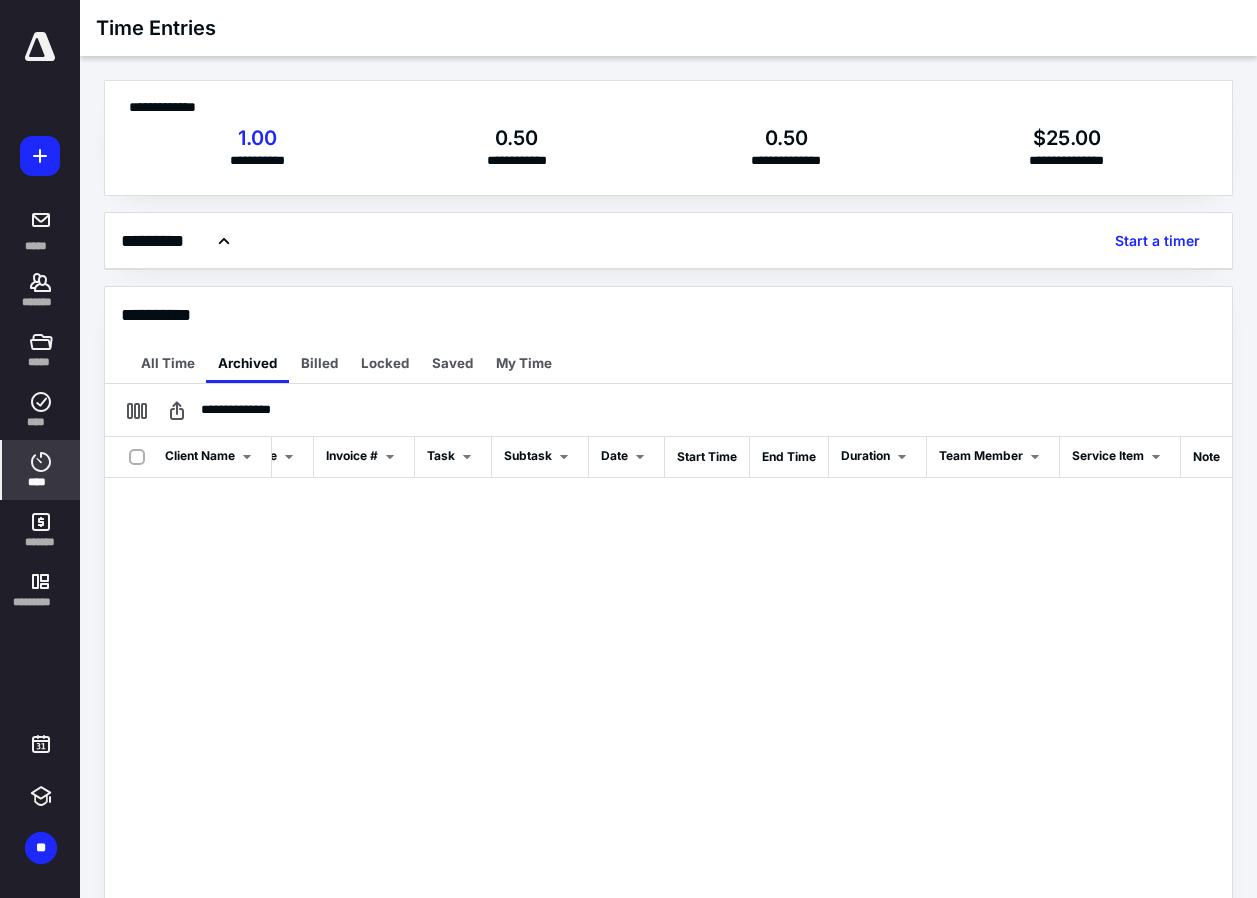scroll, scrollTop: 0, scrollLeft: 176, axis: horizontal 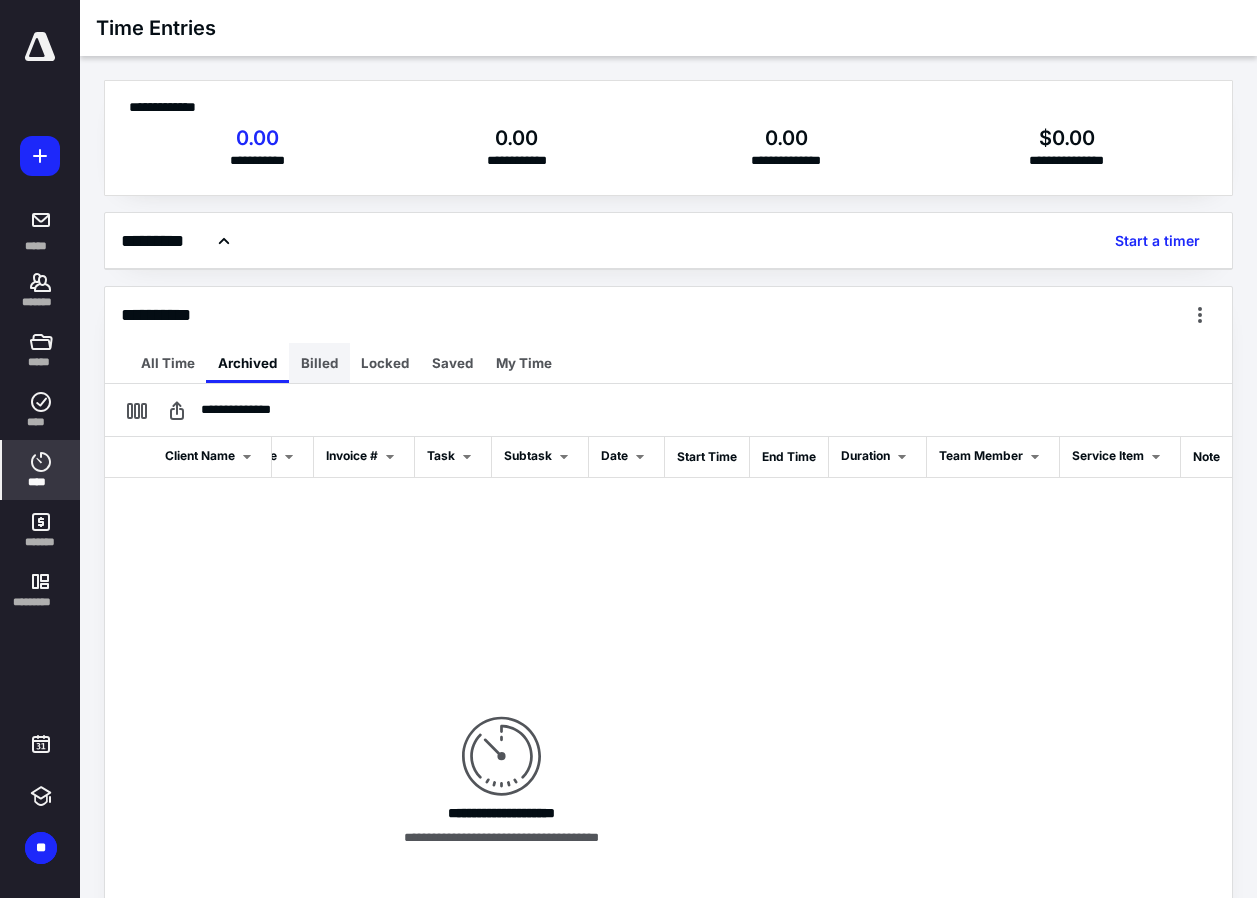 click on "Billed" at bounding box center (319, 363) 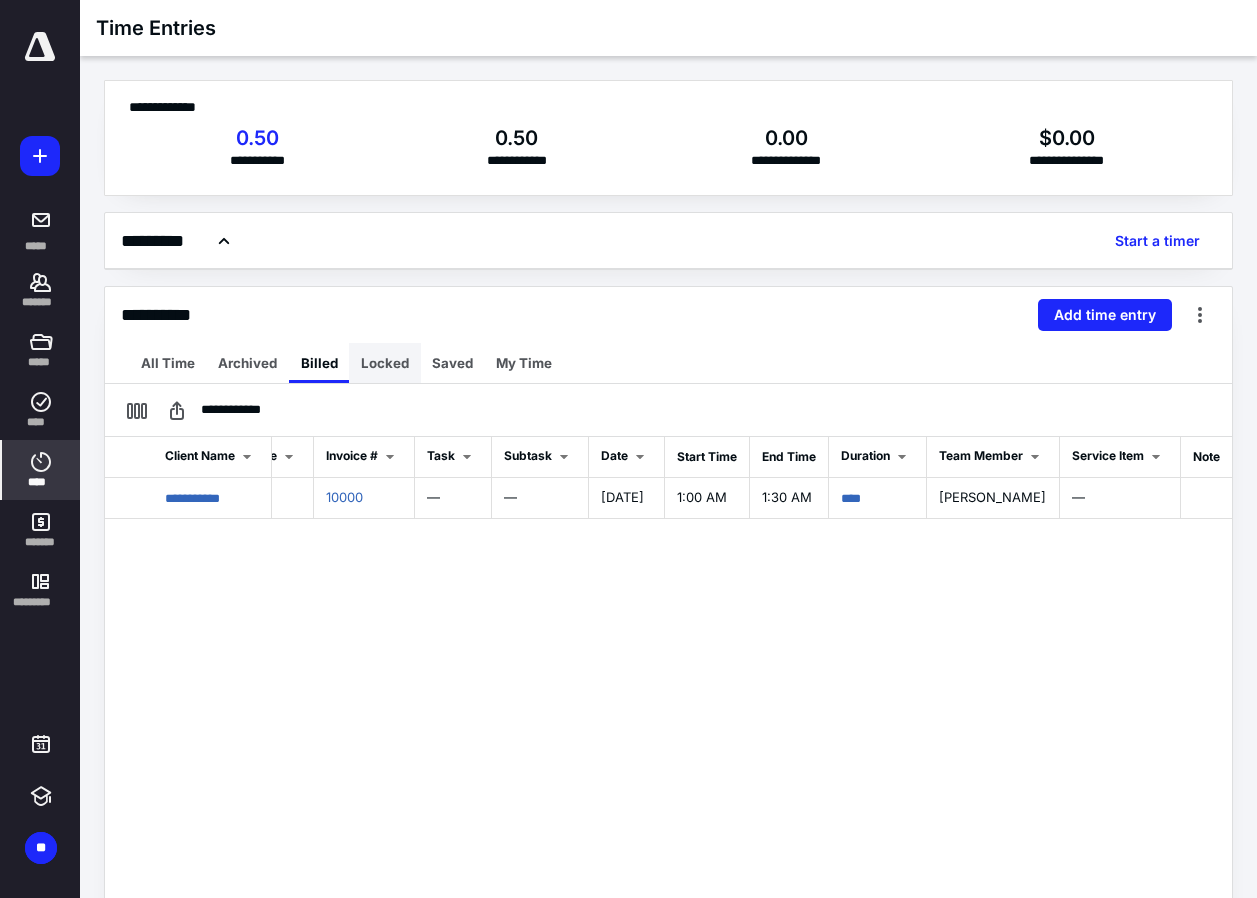 click on "Locked" at bounding box center (385, 363) 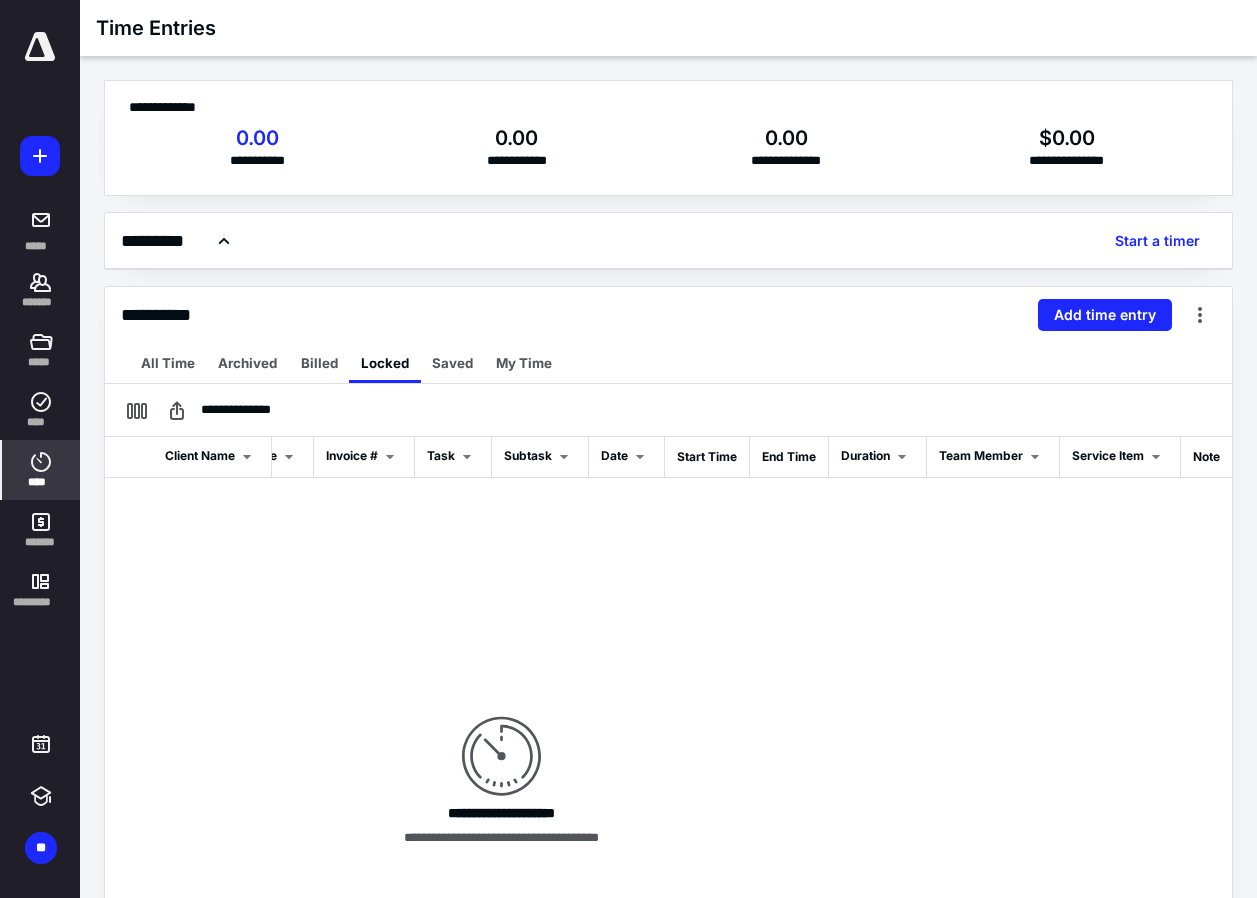 drag, startPoint x: 444, startPoint y: 343, endPoint x: 472, endPoint y: 342, distance: 28.01785 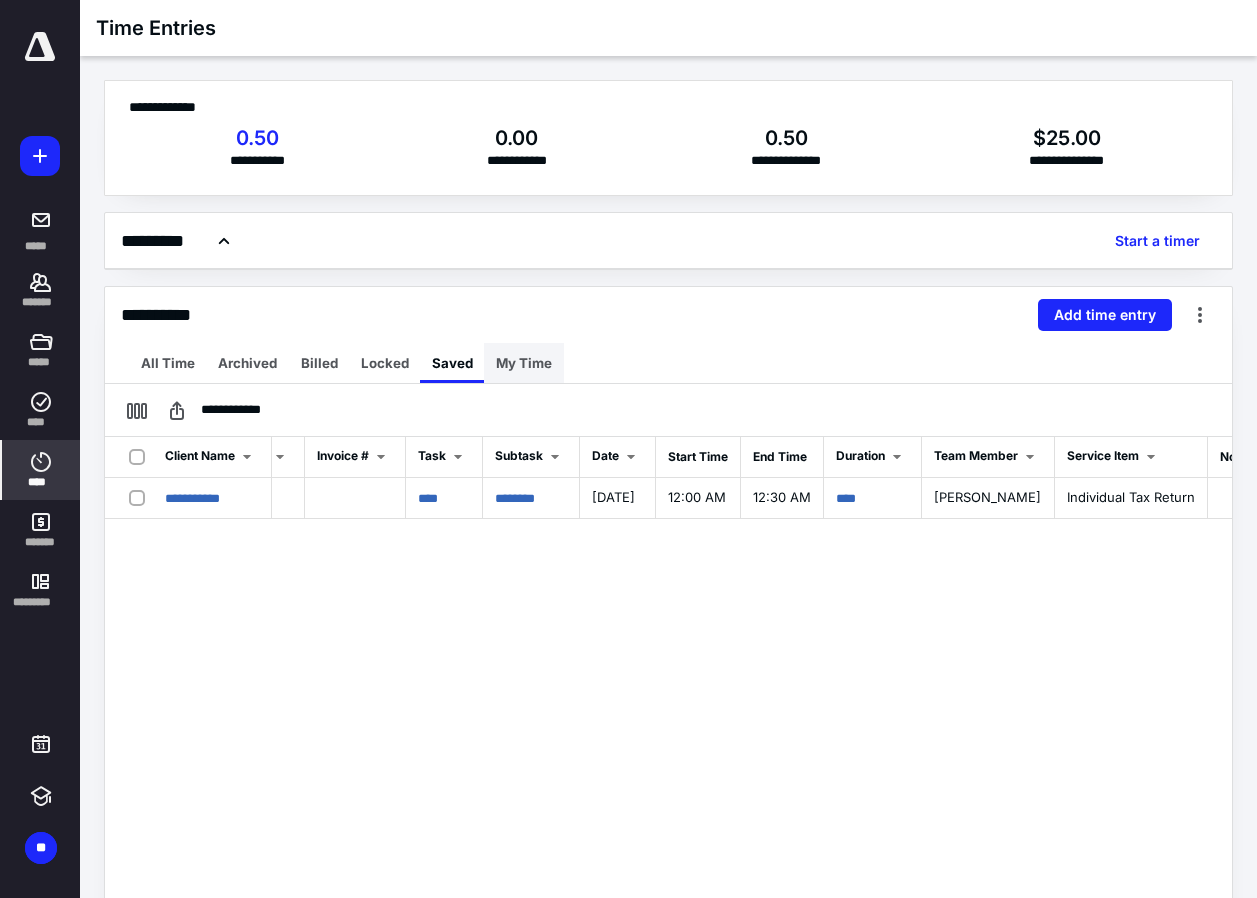 click on "My Time" at bounding box center [524, 363] 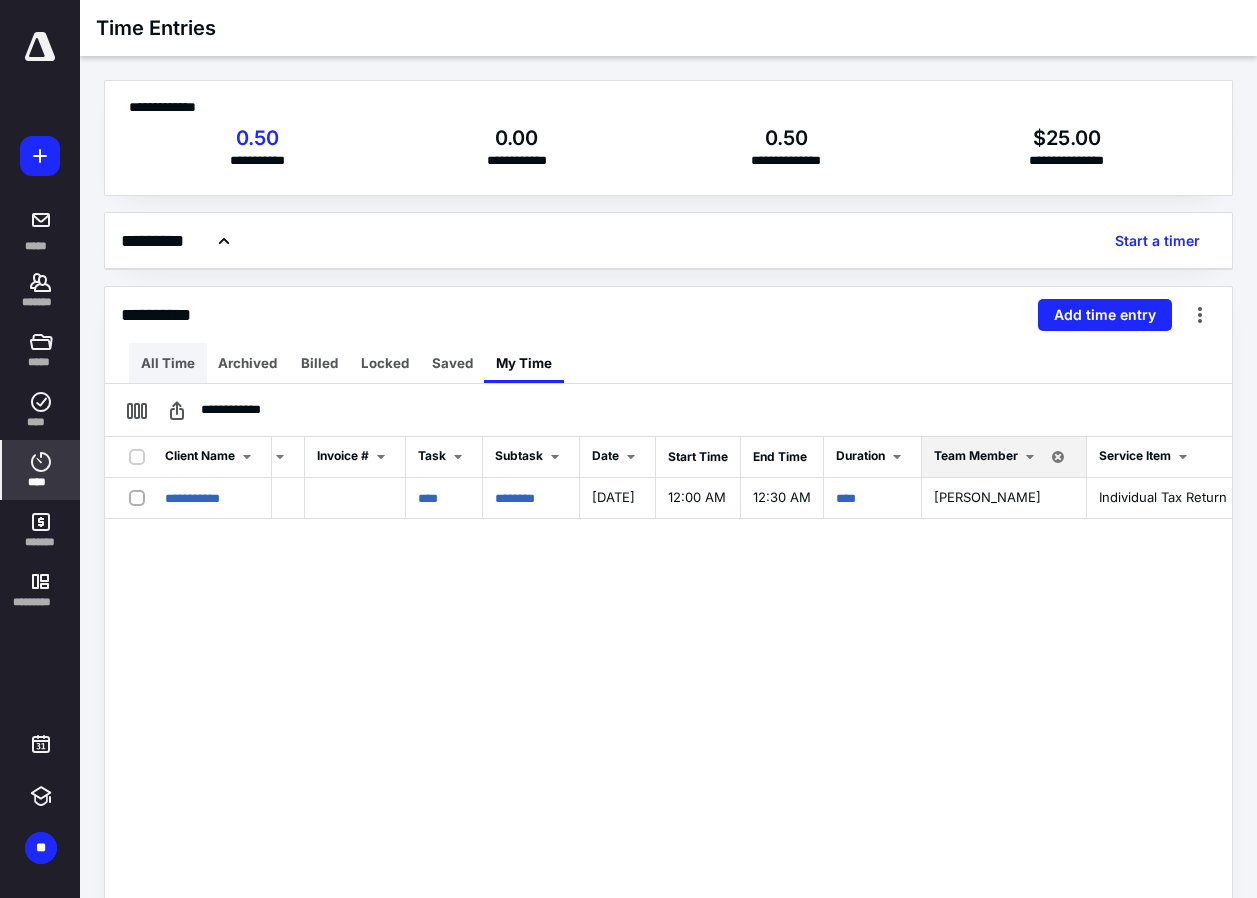 click on "All Time" at bounding box center (168, 363) 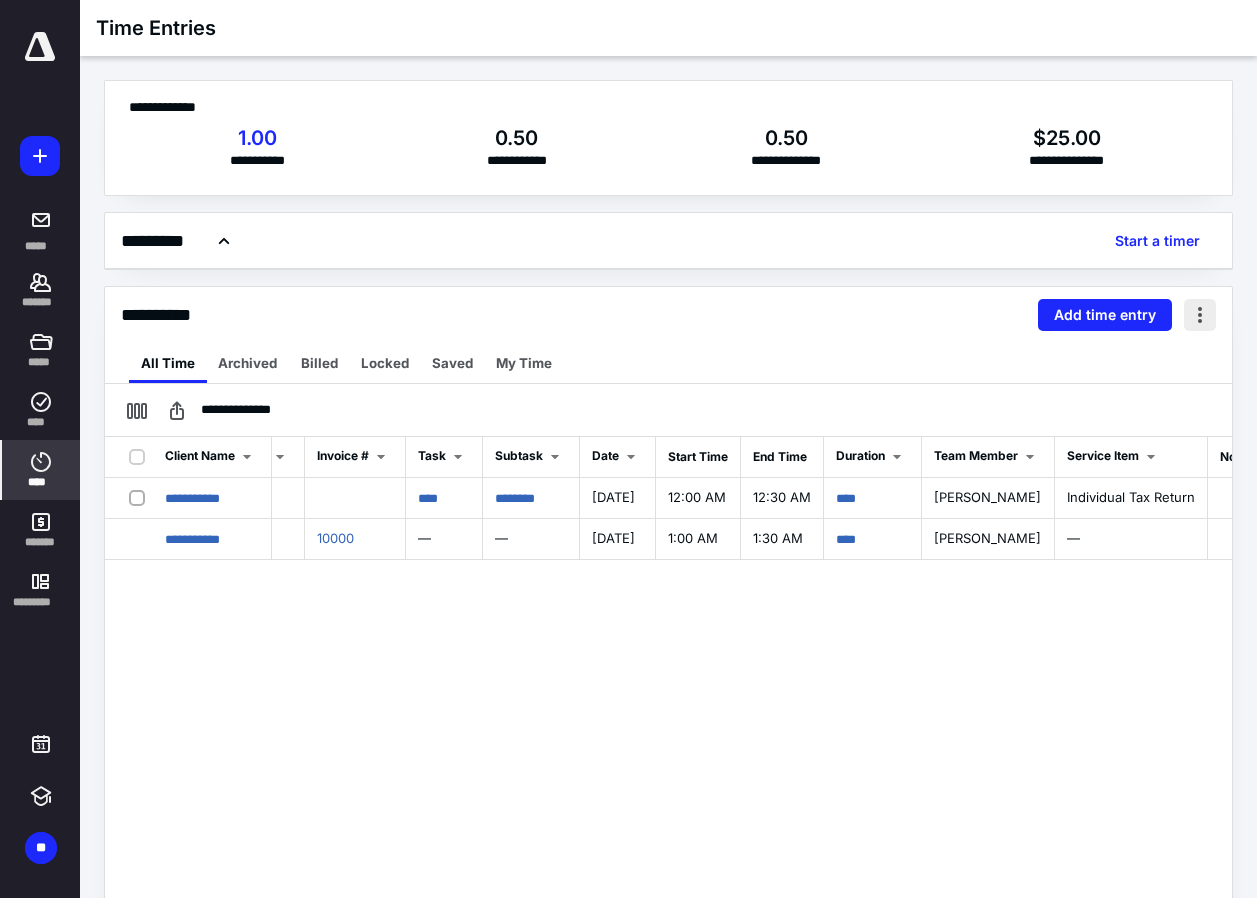 click at bounding box center (1200, 315) 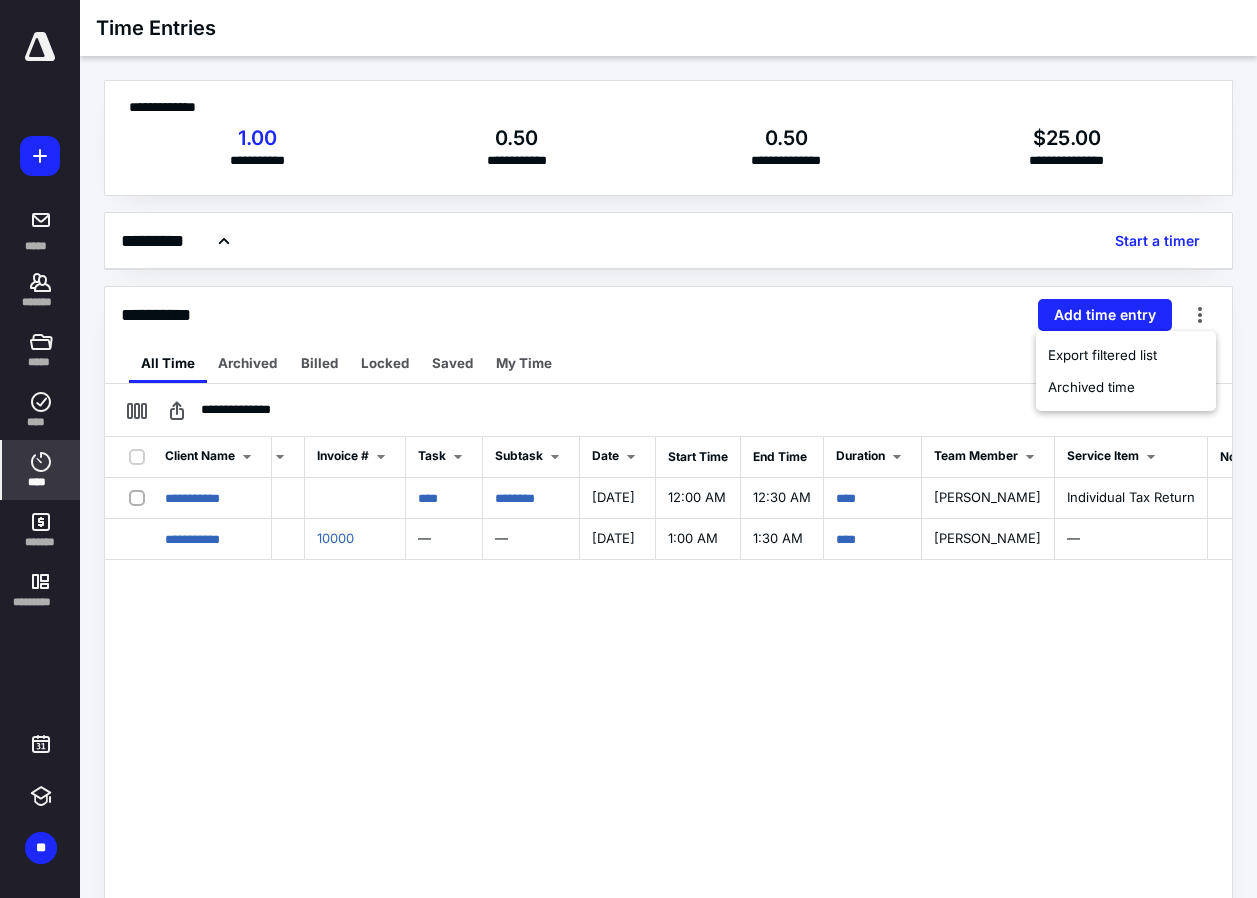 click on "All Time Archived Billed Locked Saved My Time" at bounding box center (668, 363) 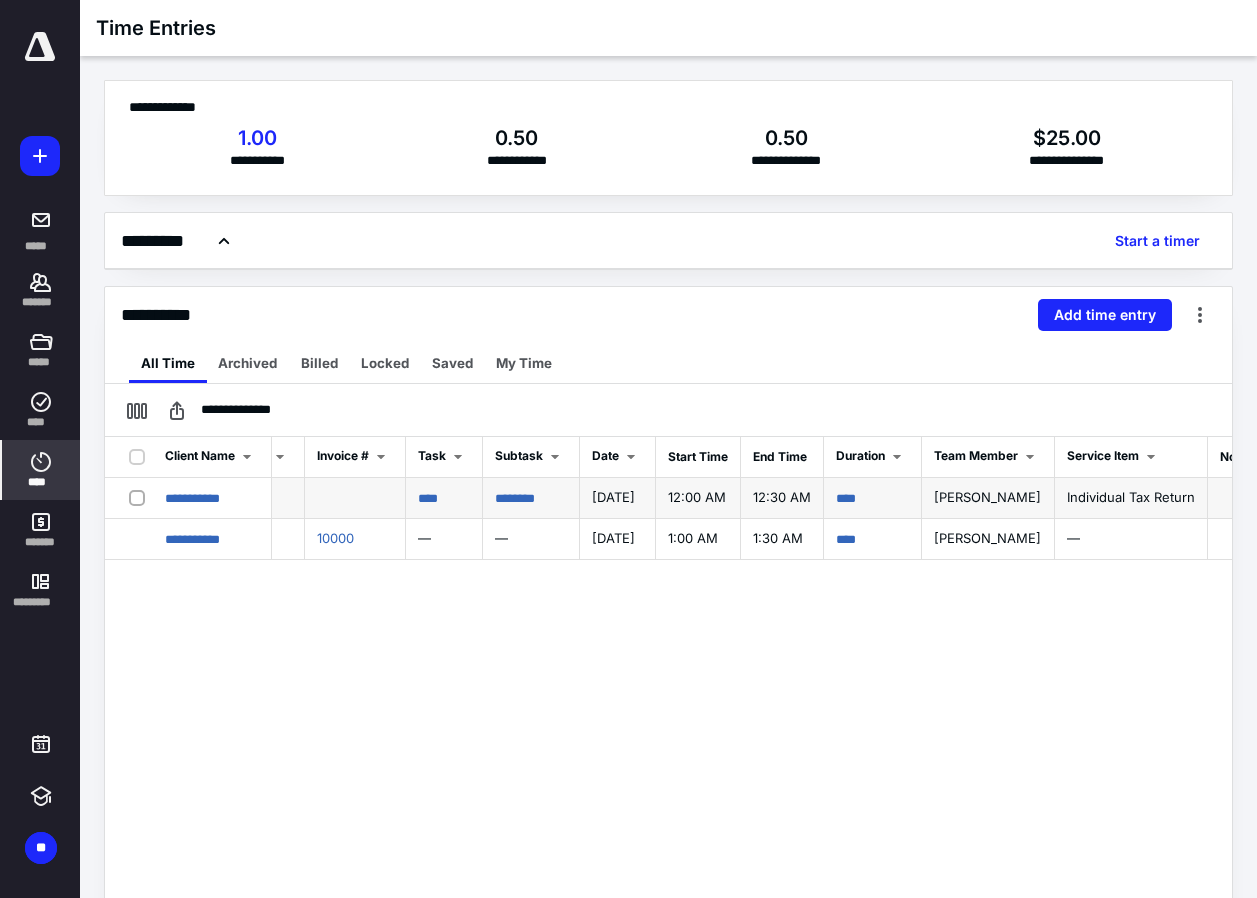 click at bounding box center [141, 497] 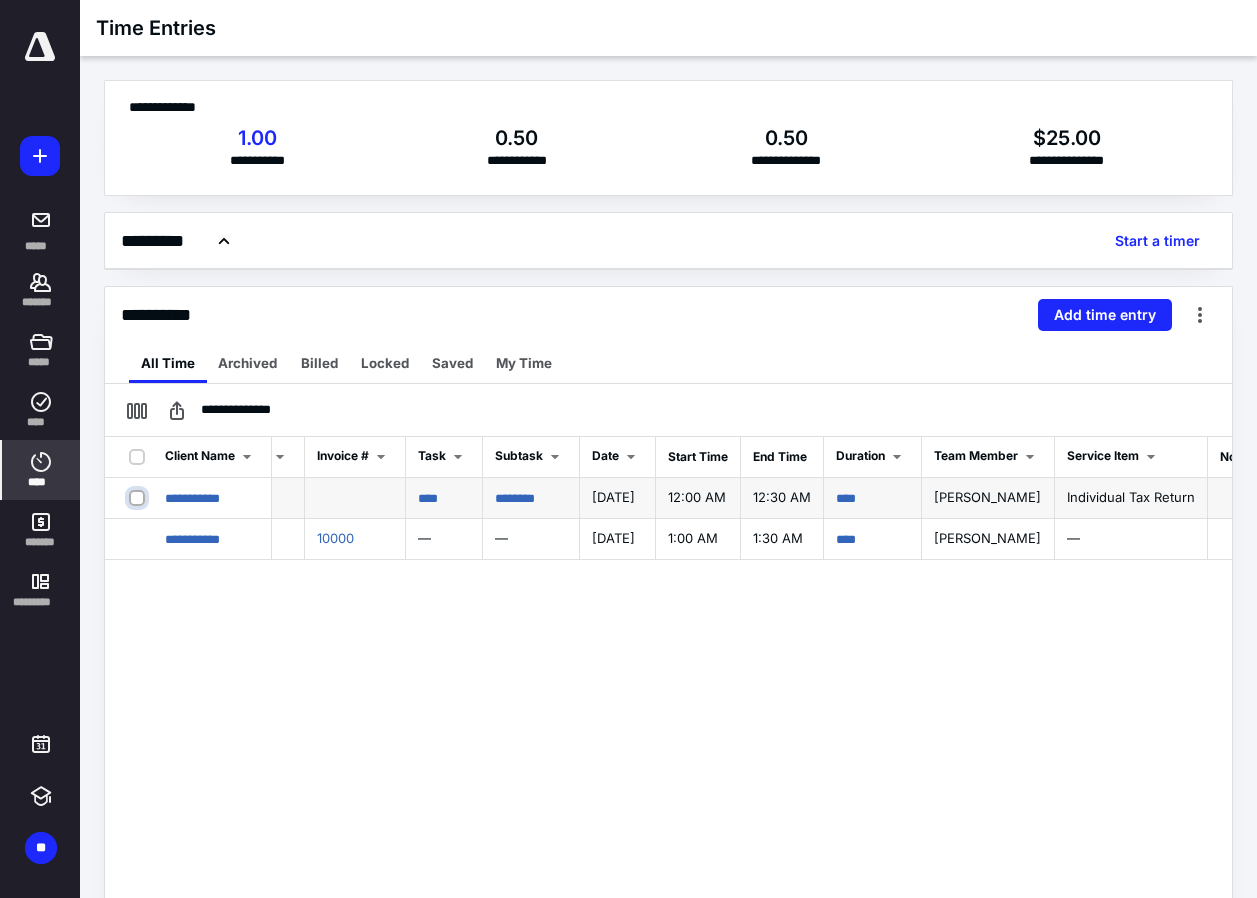 click at bounding box center [139, 497] 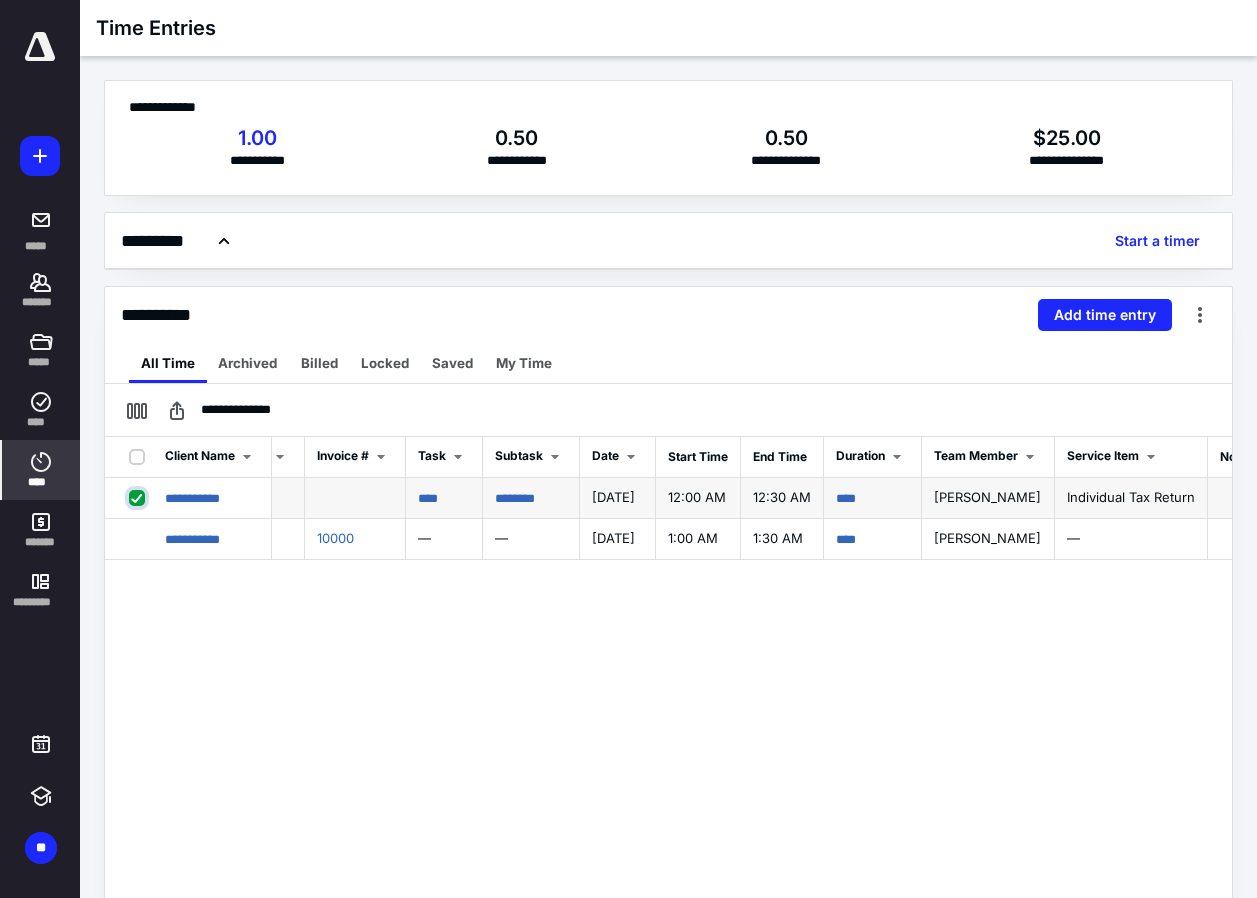 checkbox on "true" 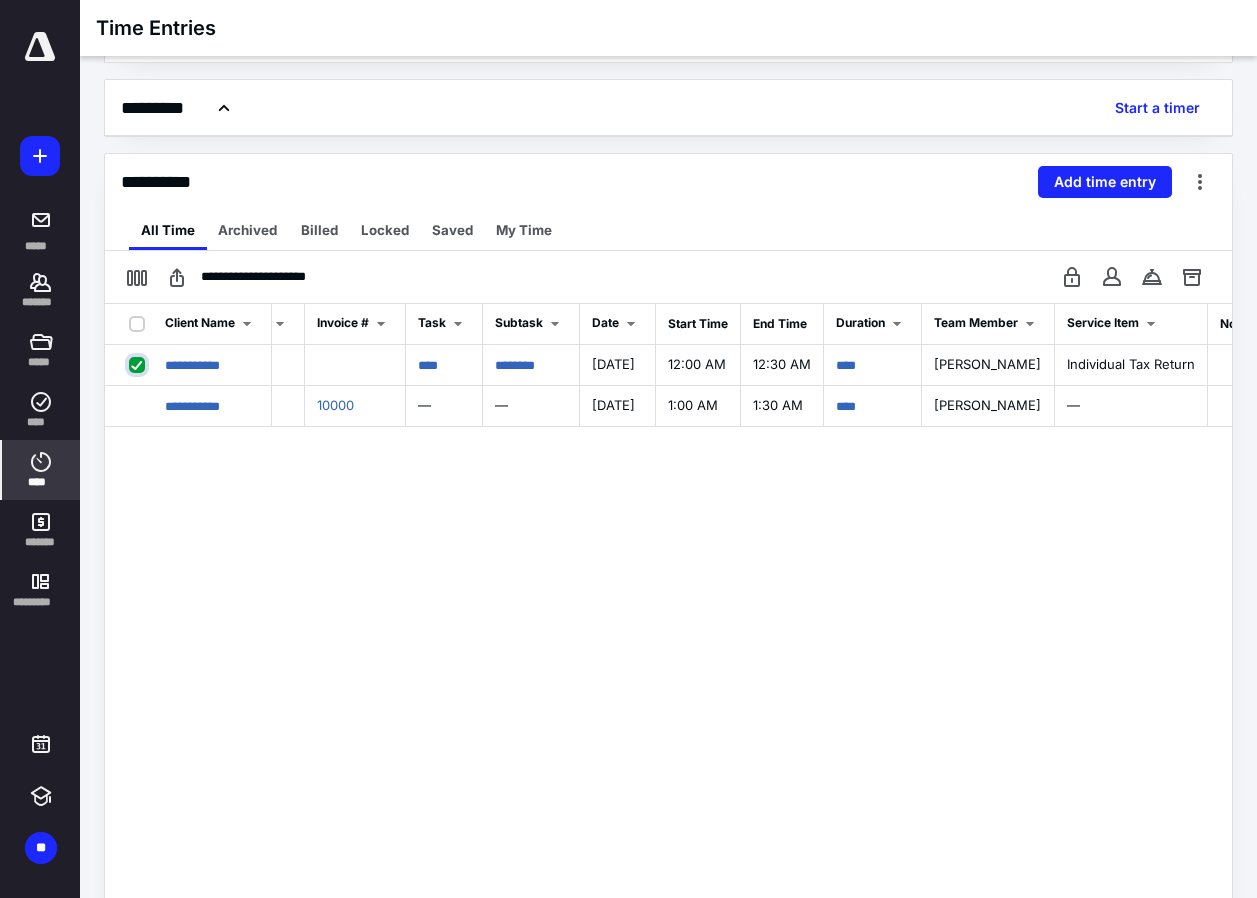 scroll, scrollTop: 230, scrollLeft: 0, axis: vertical 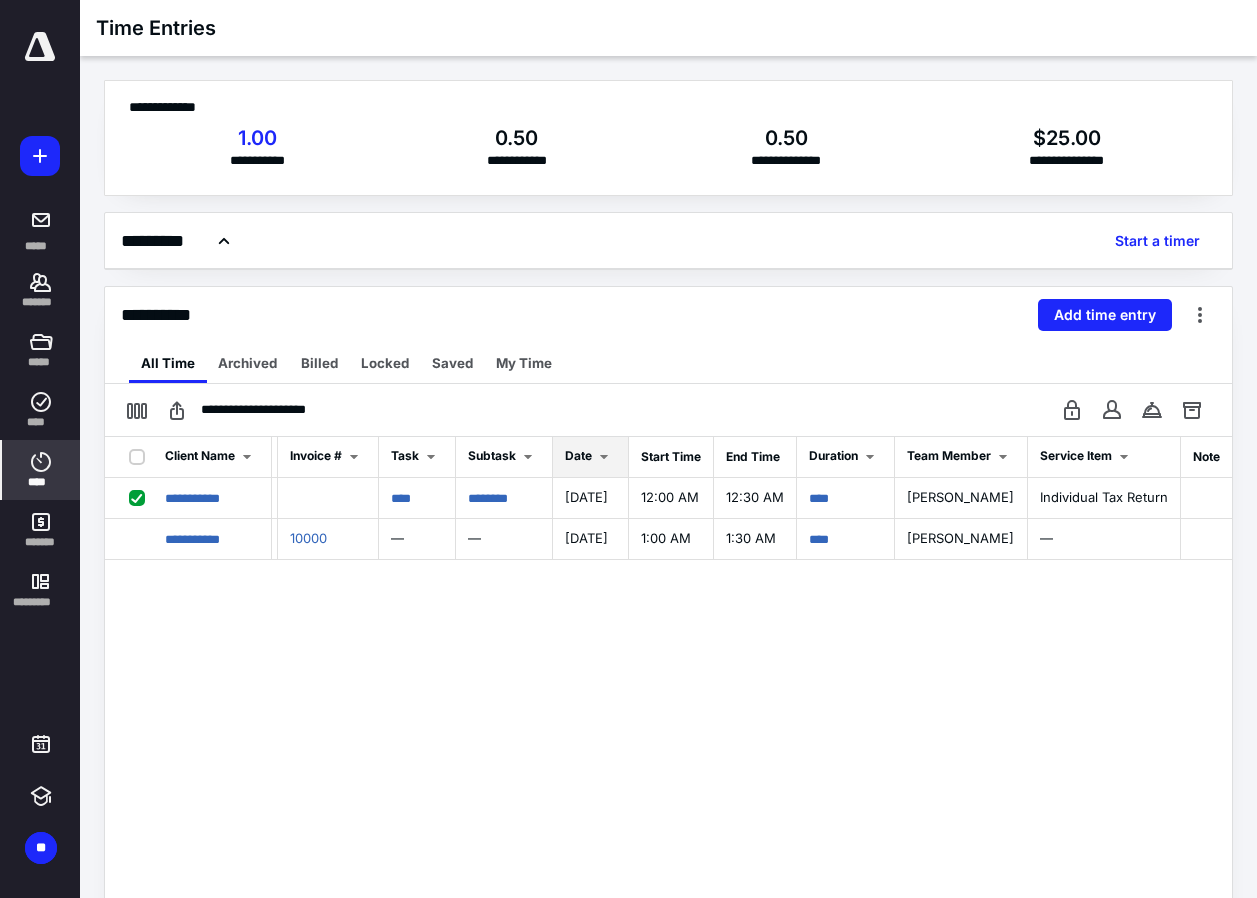 click at bounding box center (604, 457) 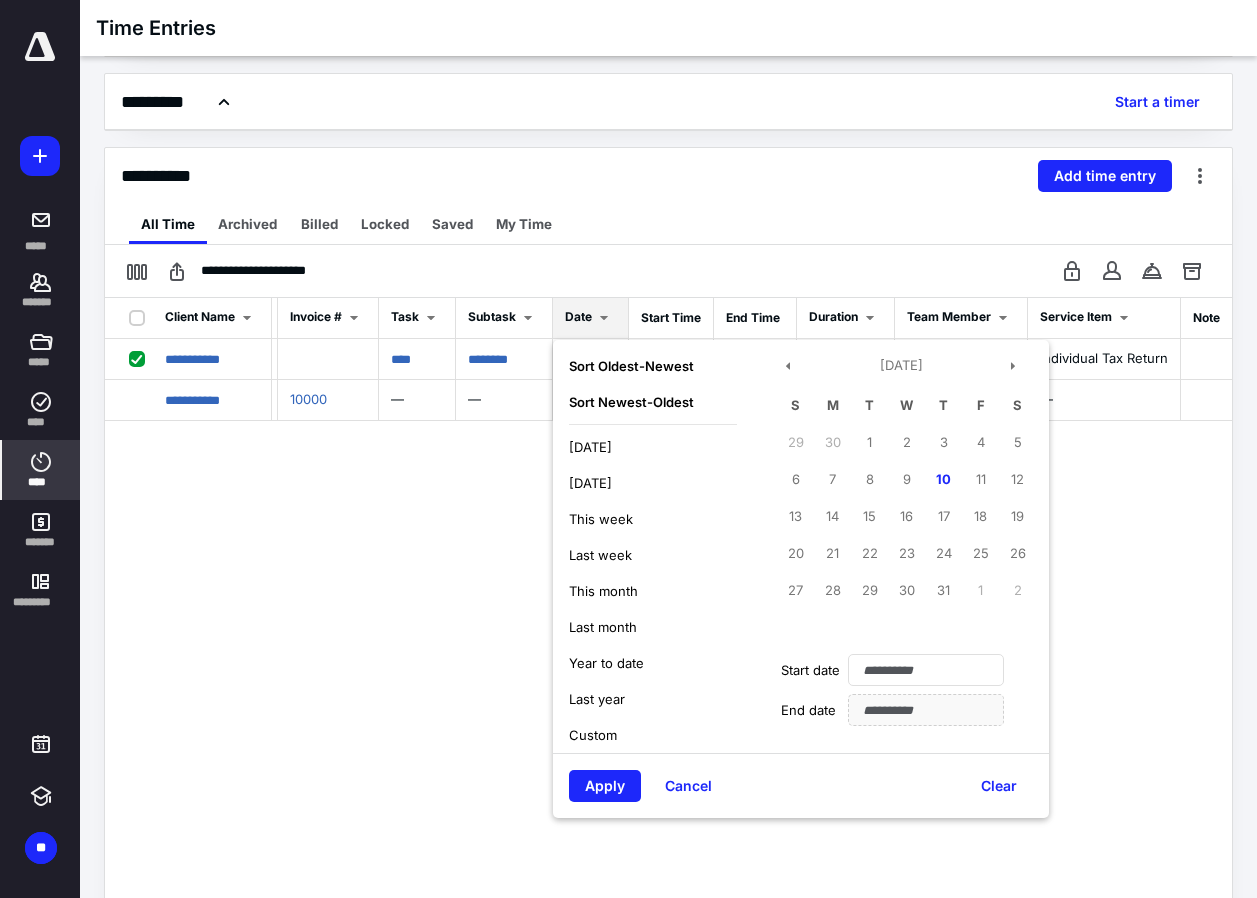 scroll, scrollTop: 200, scrollLeft: 0, axis: vertical 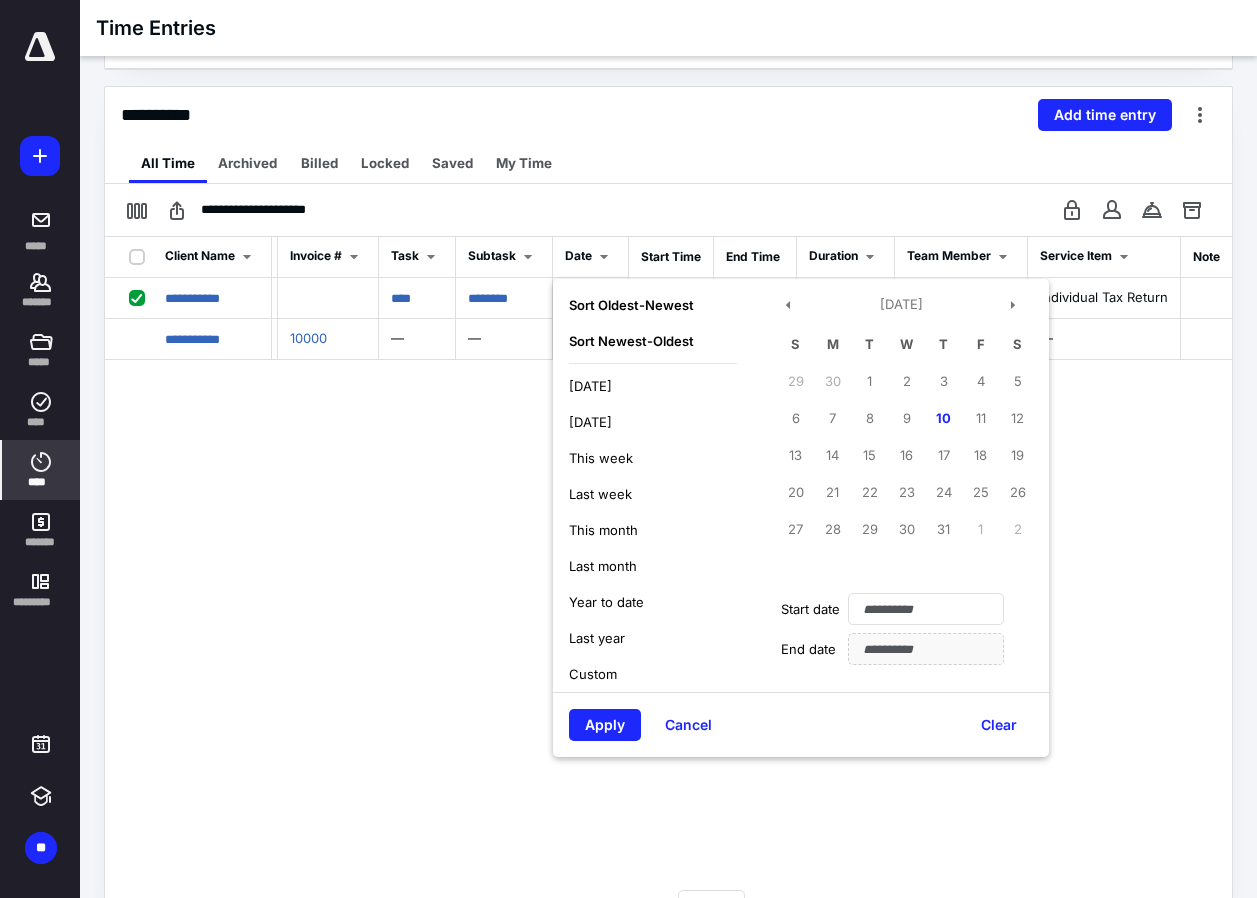click on "**********" at bounding box center (668, 561) 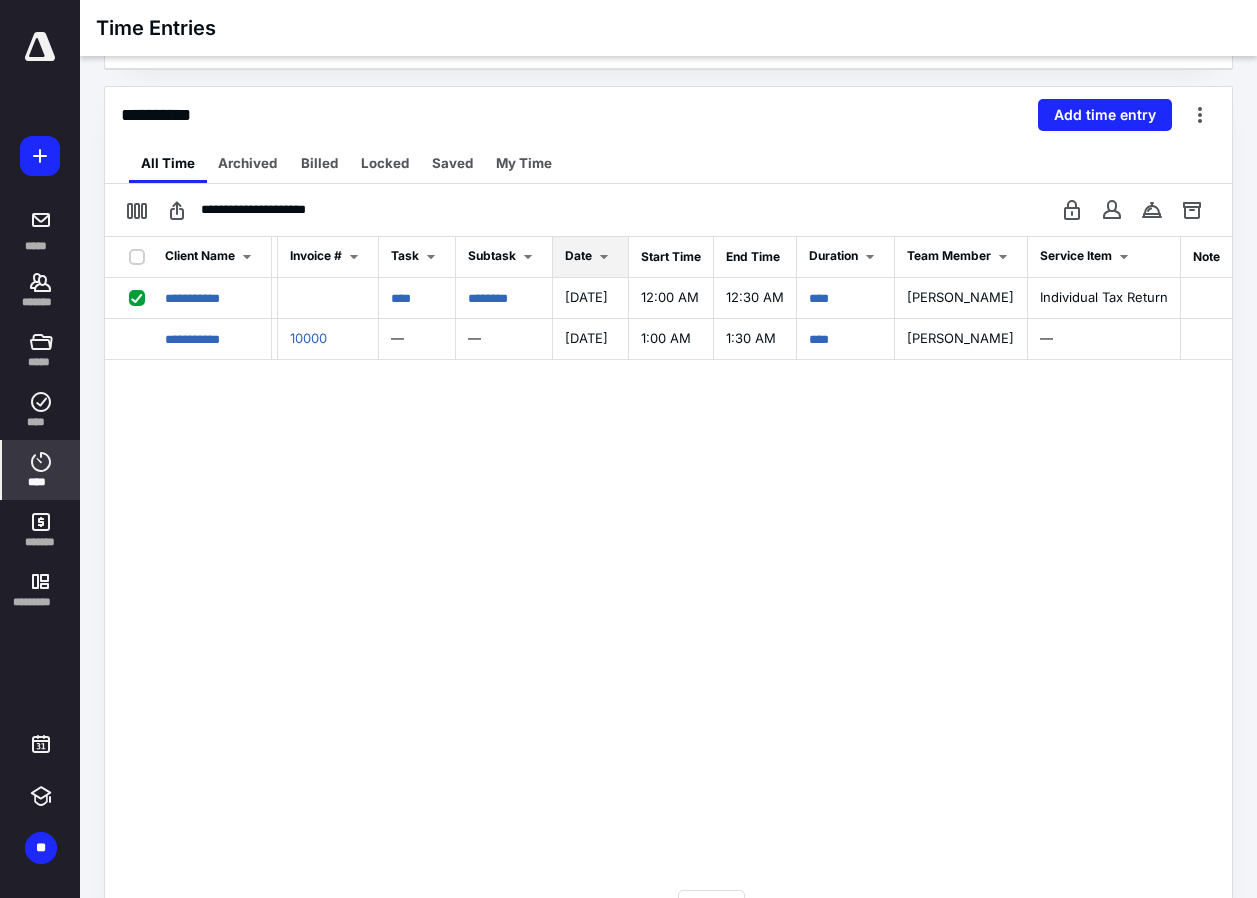 click at bounding box center (604, 257) 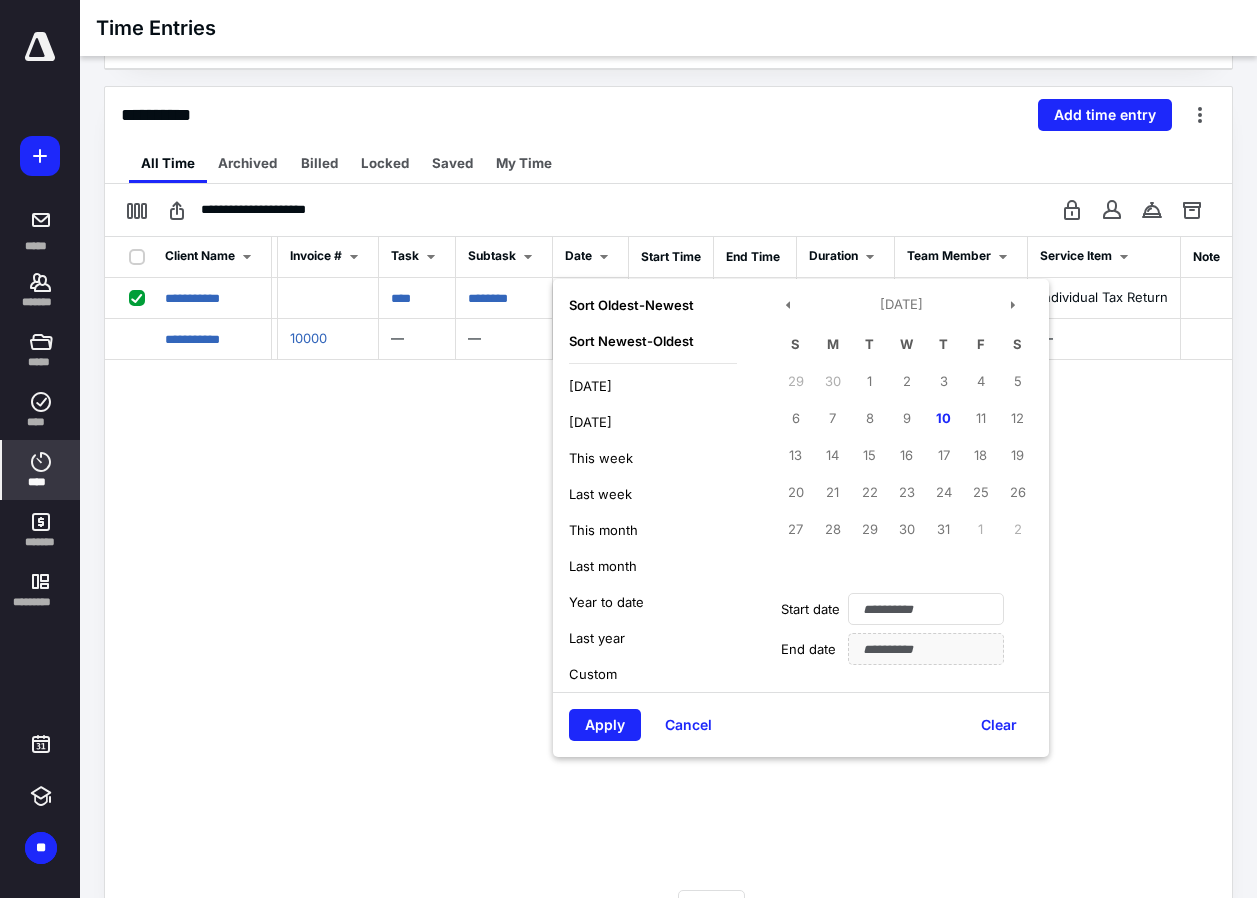 click on "**********" at bounding box center [668, 561] 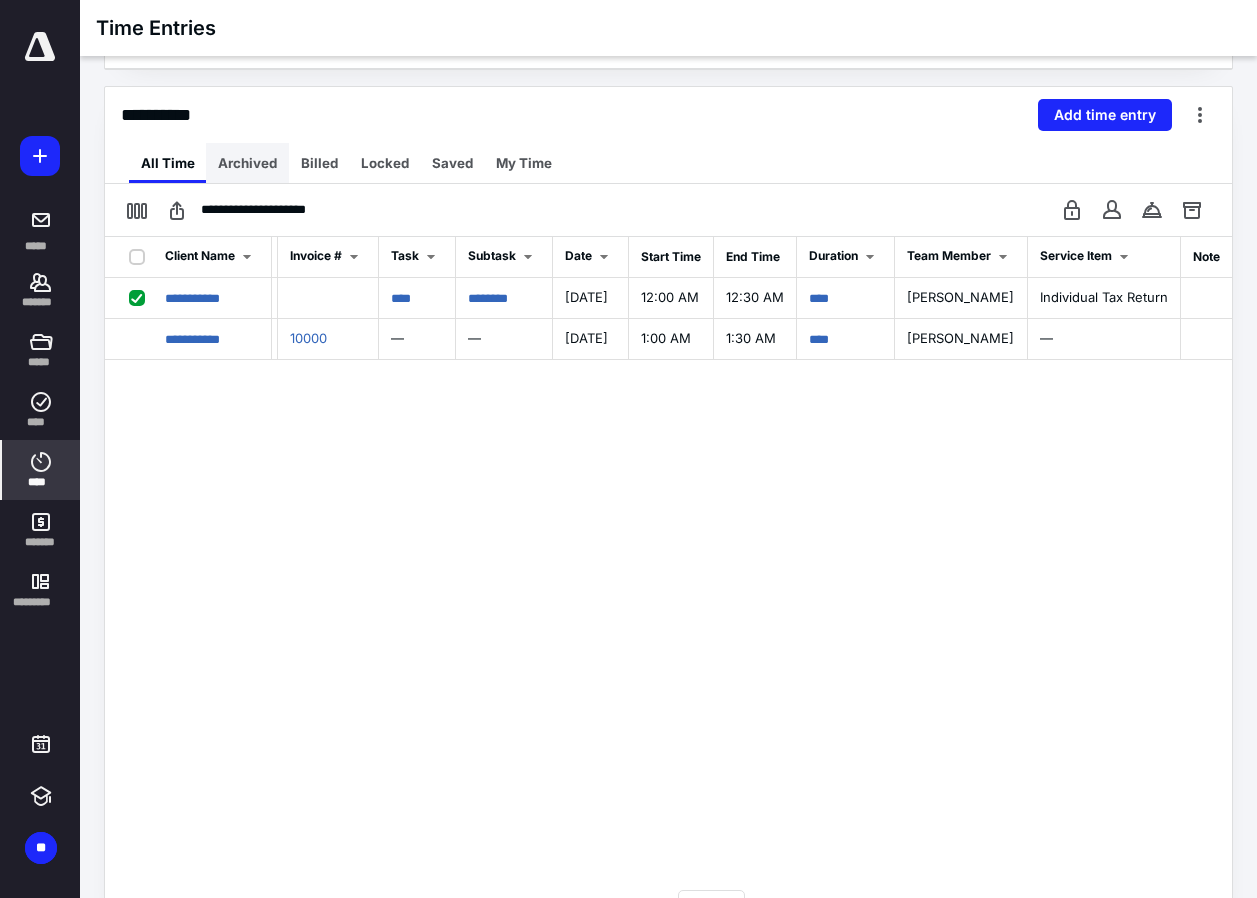 click on "Archived" at bounding box center [247, 163] 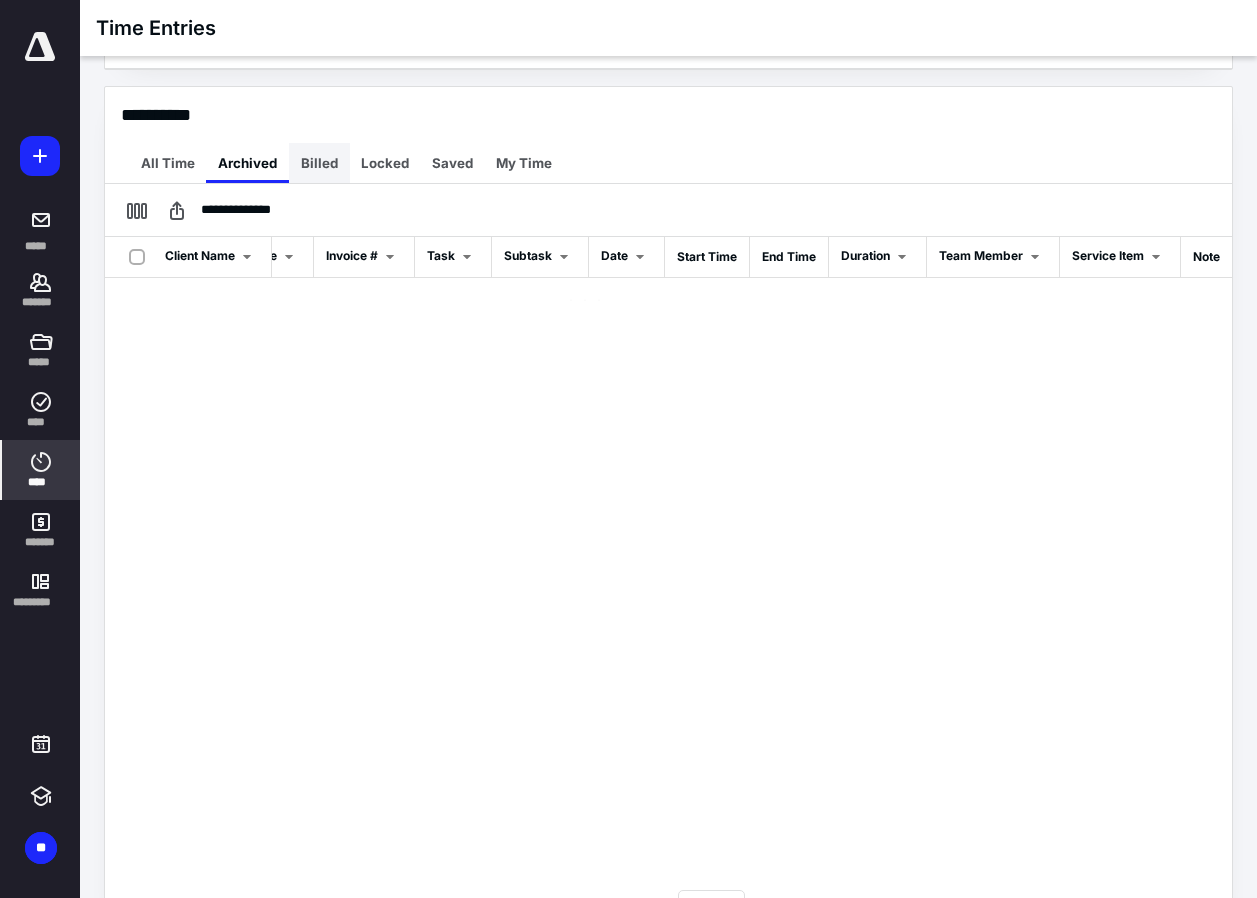 scroll, scrollTop: 0, scrollLeft: 176, axis: horizontal 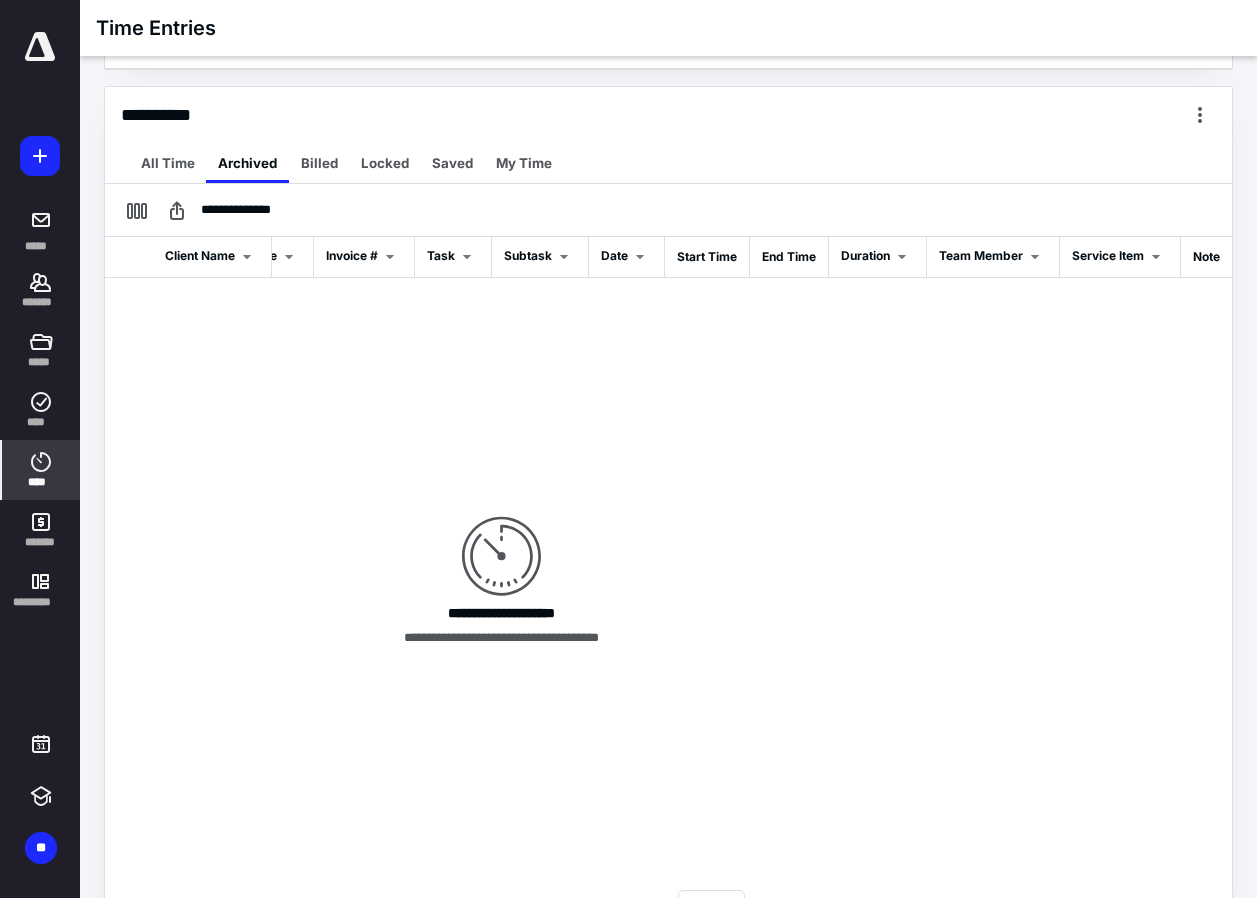 click on "Billed" at bounding box center [319, 163] 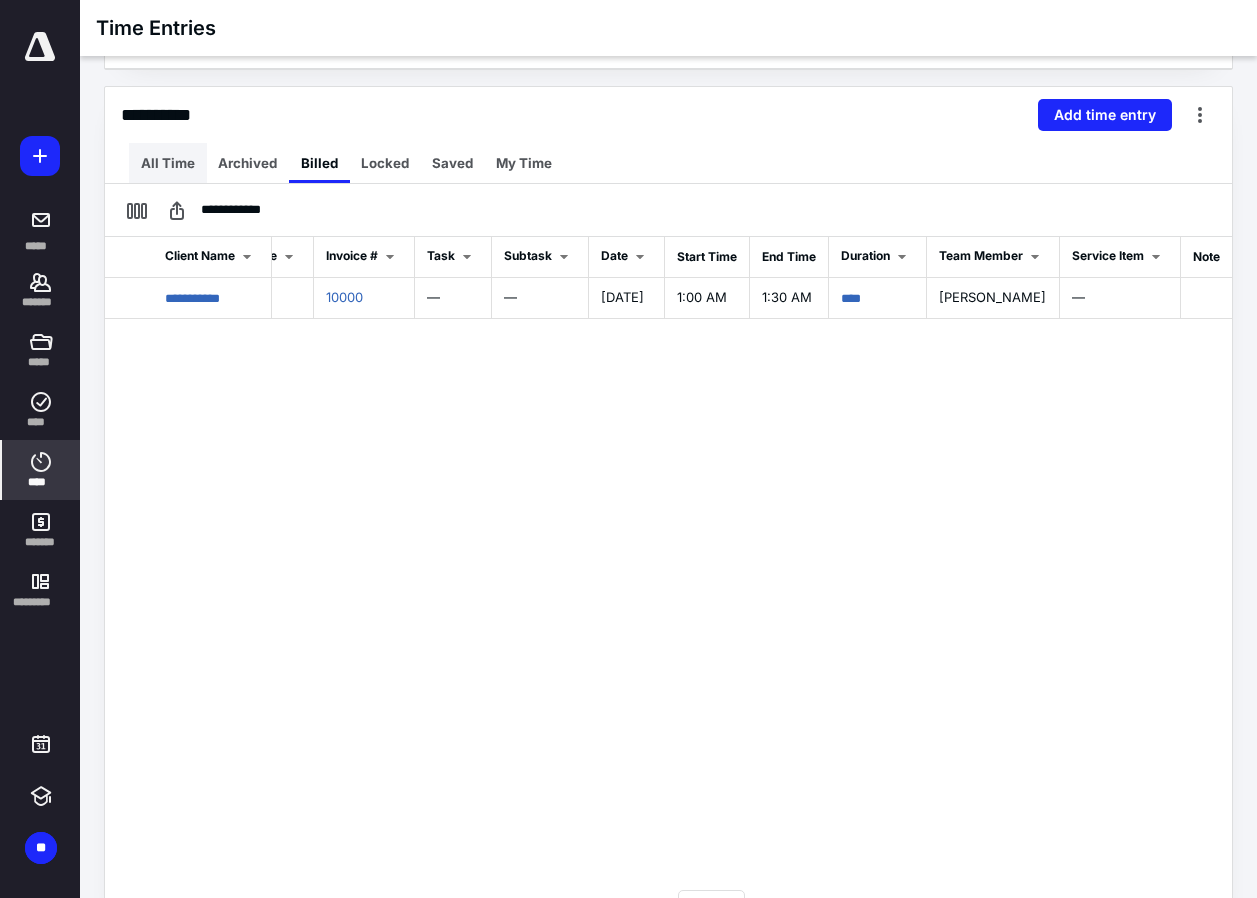 click on "All Time" at bounding box center [168, 163] 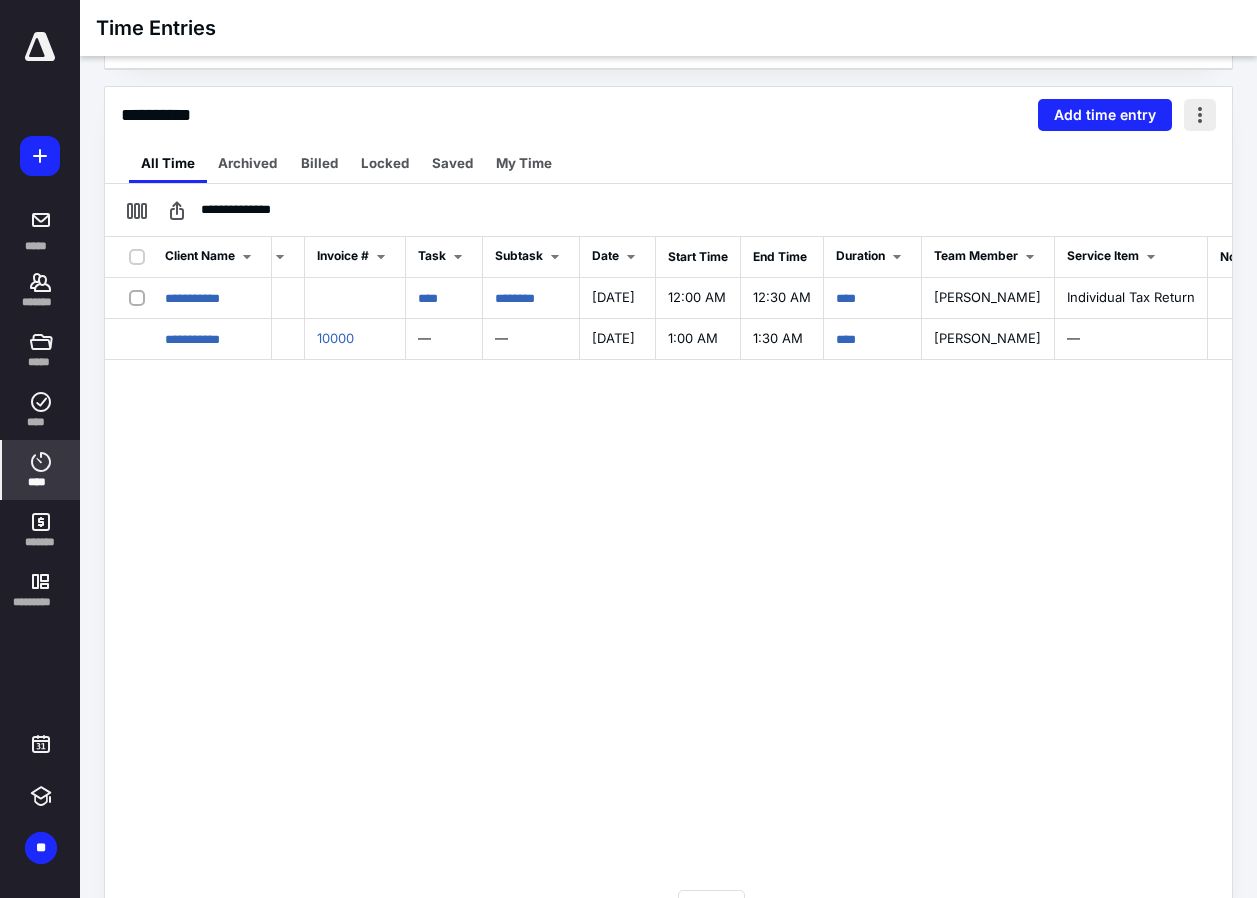 click at bounding box center (1200, 115) 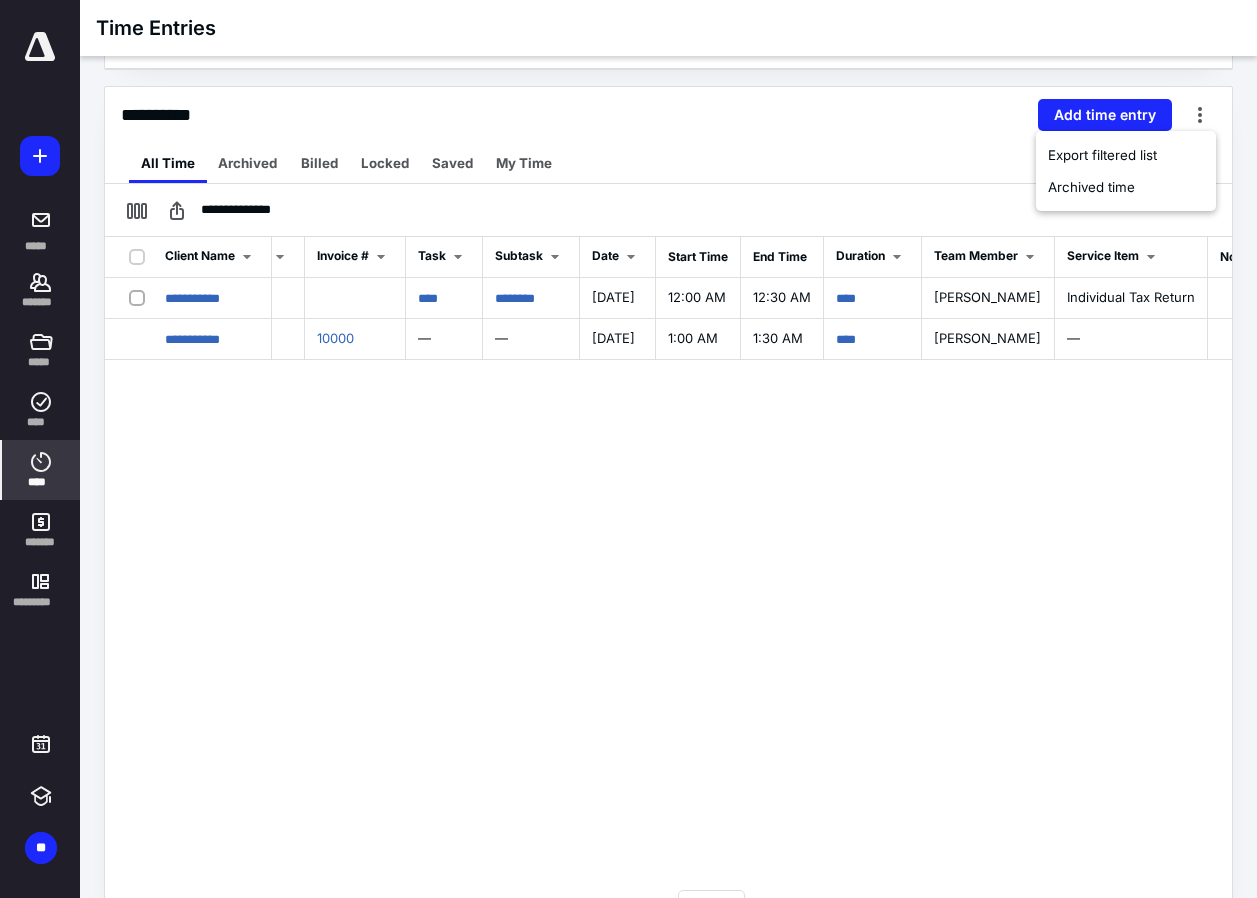 click on "**********" at bounding box center (668, 115) 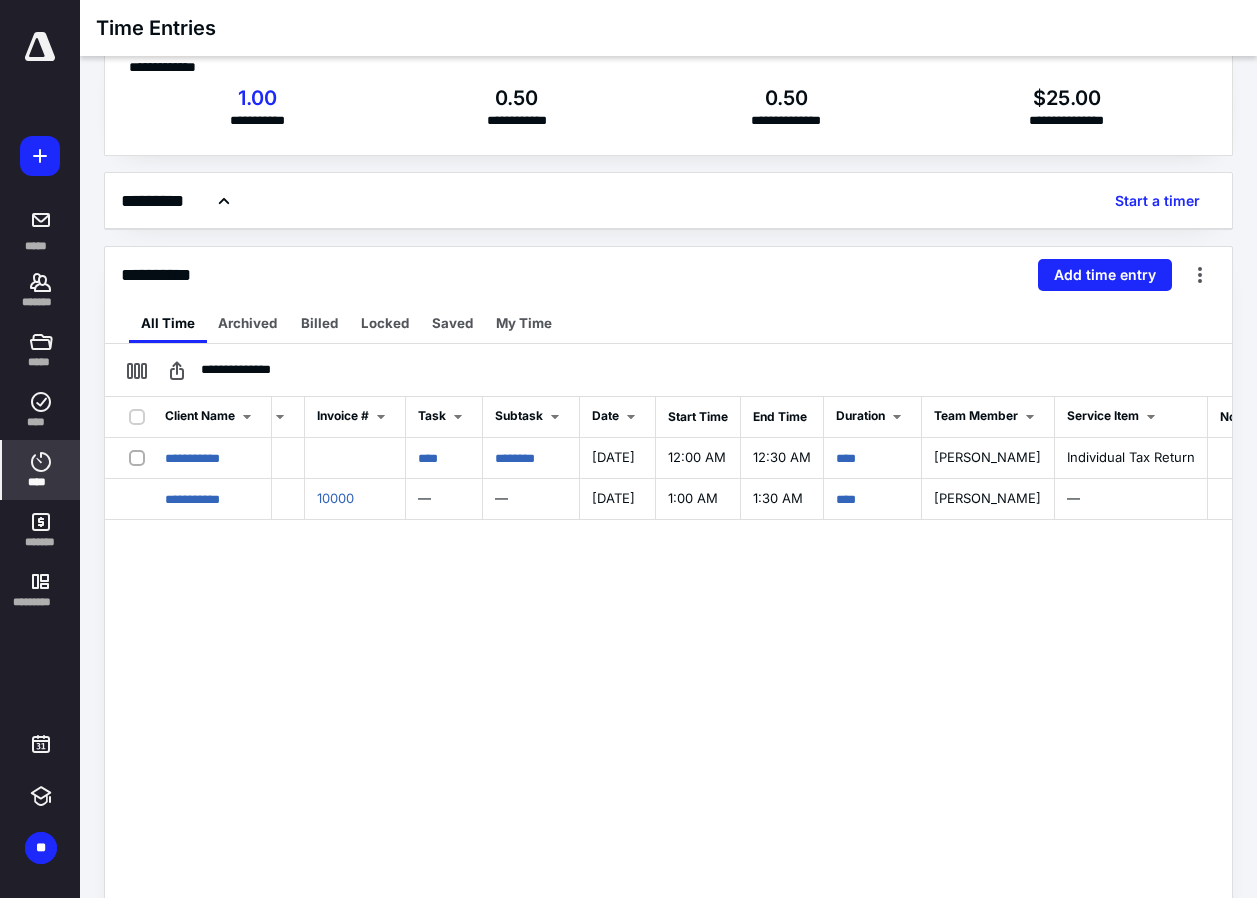 scroll, scrollTop: 0, scrollLeft: 0, axis: both 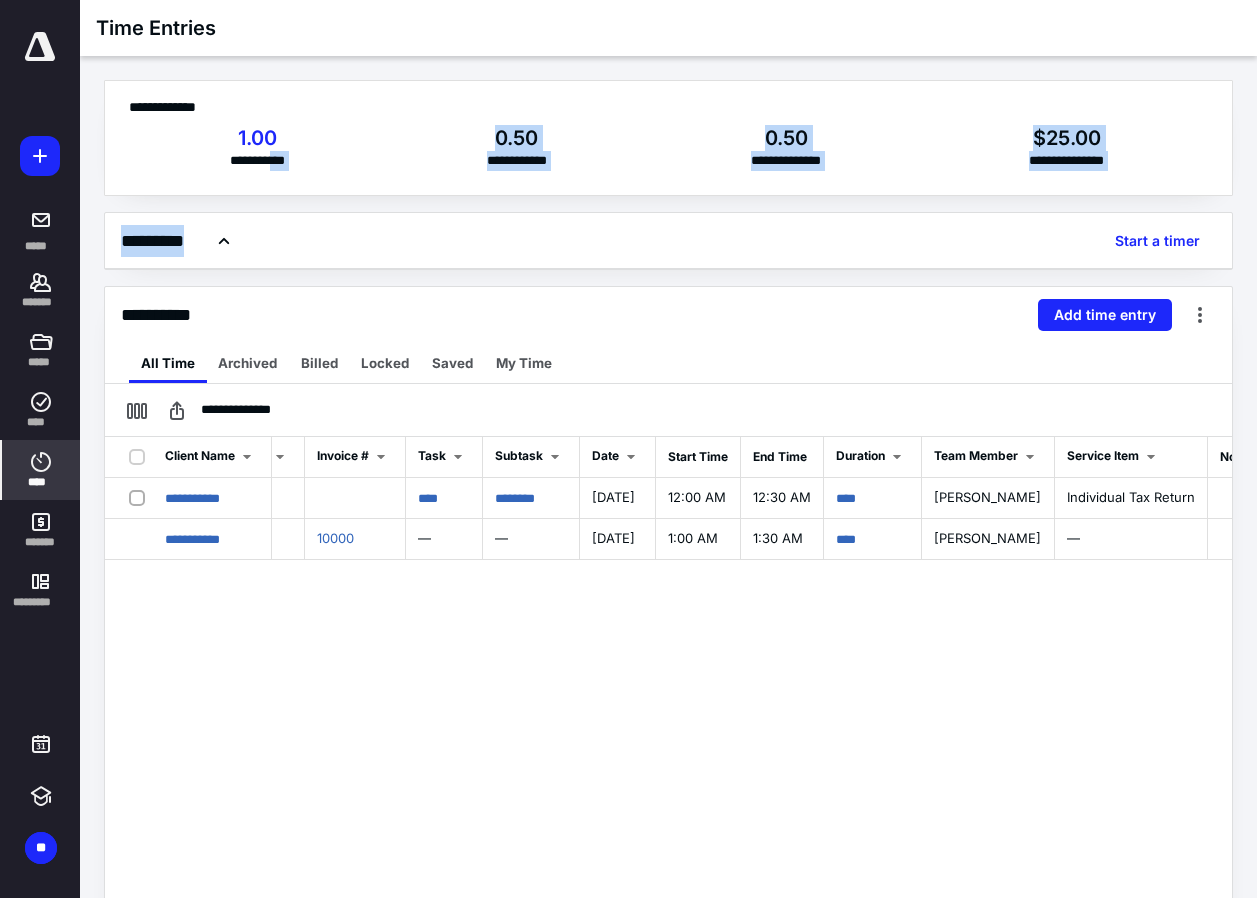 drag, startPoint x: 271, startPoint y: 162, endPoint x: 1214, endPoint y: 220, distance: 944.782 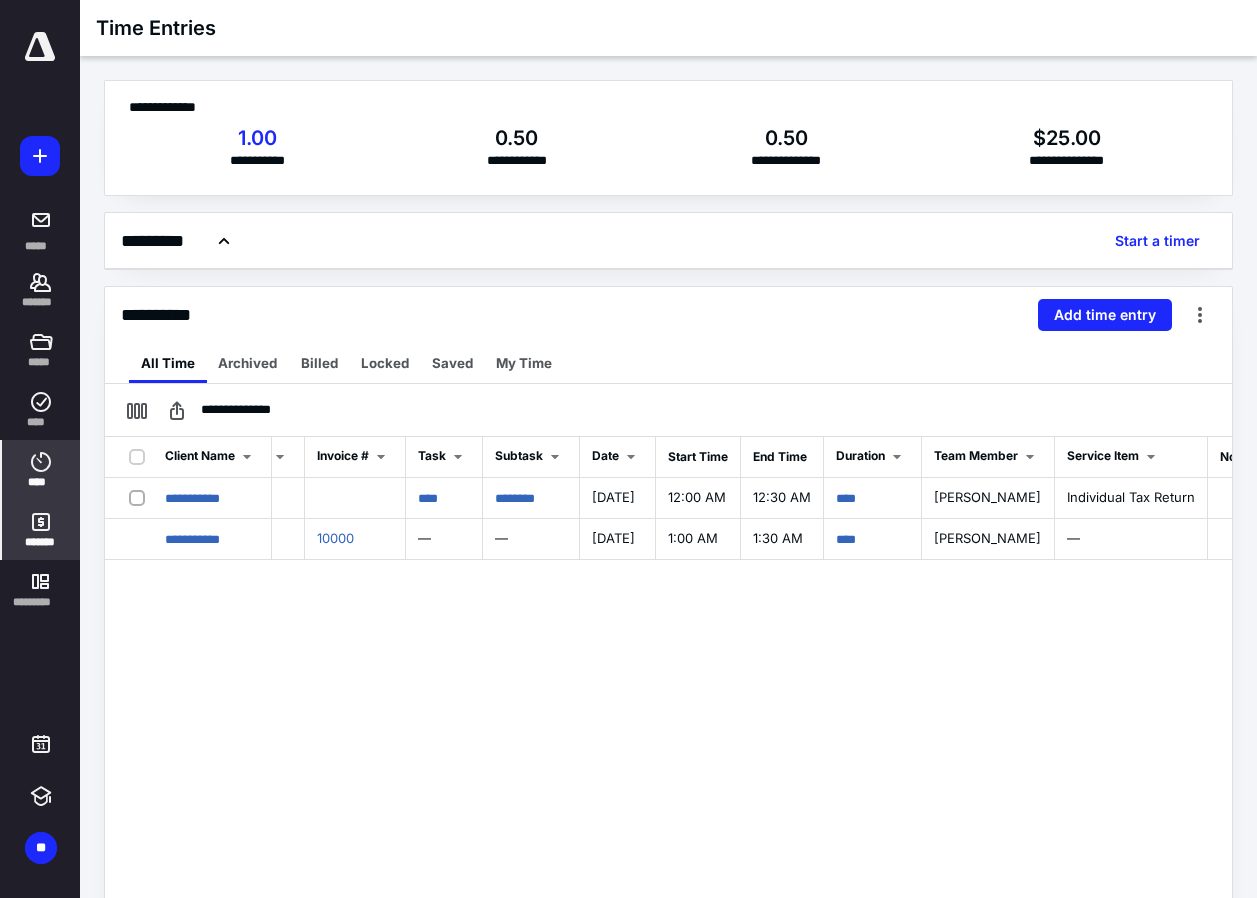 click 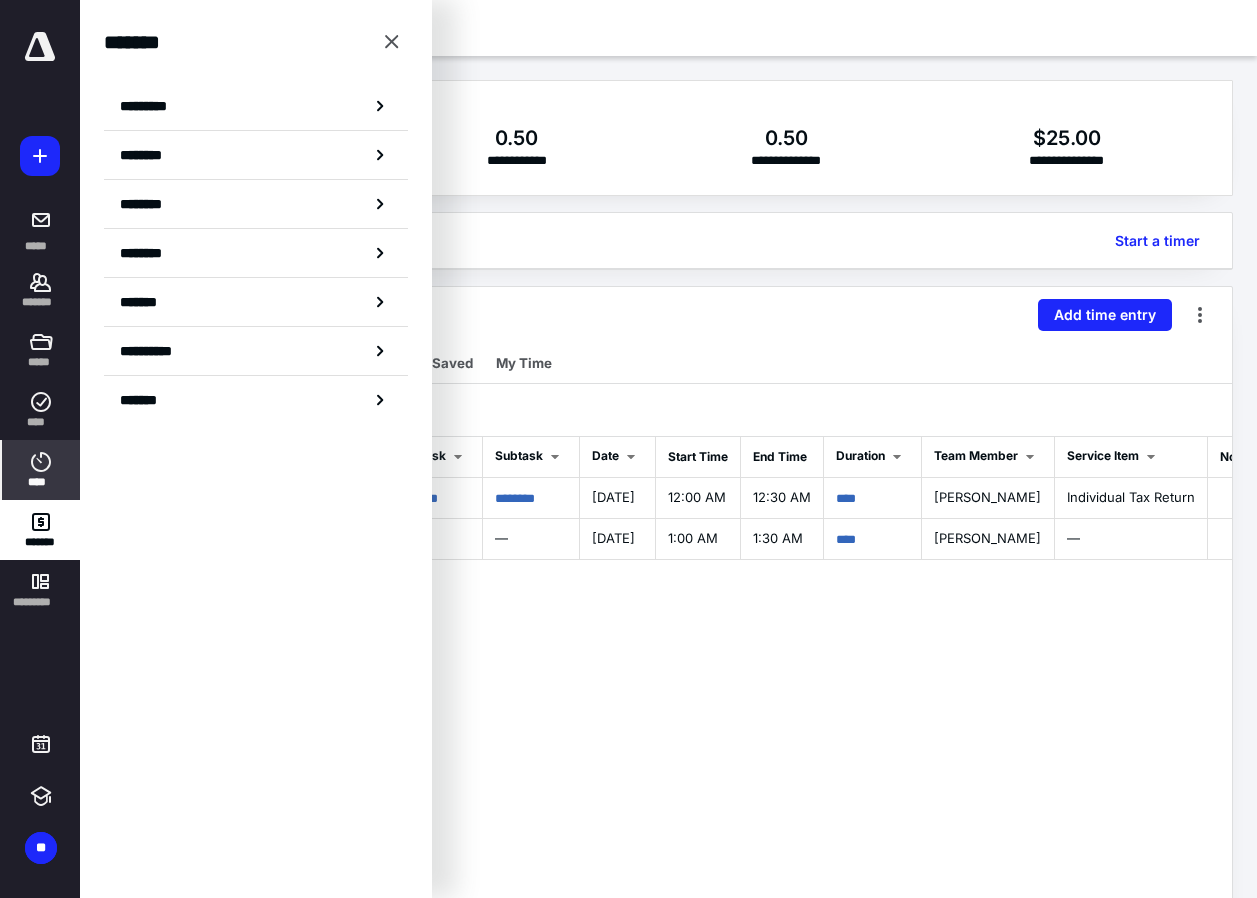 click on "**********" at bounding box center (668, 761) 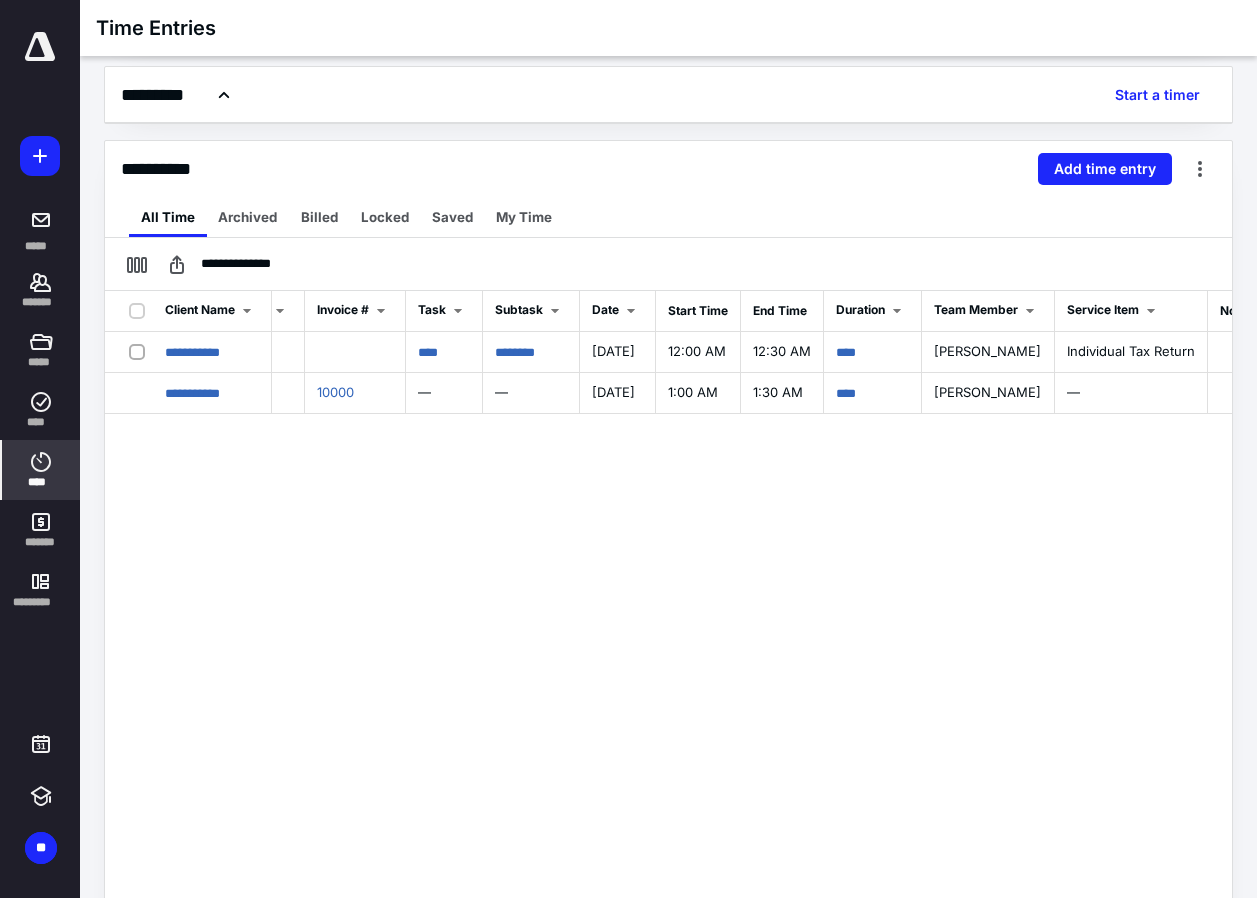 scroll, scrollTop: 0, scrollLeft: 0, axis: both 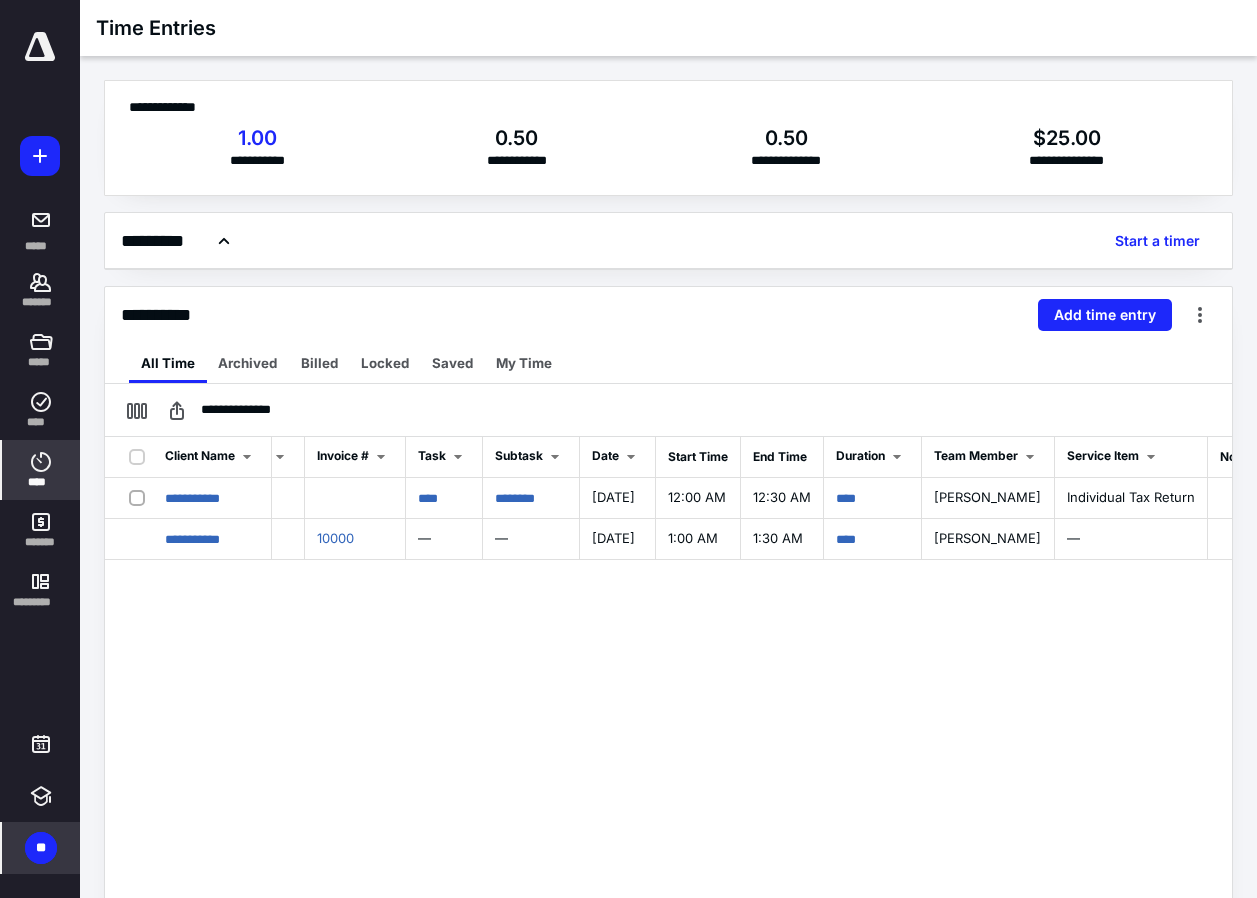 click on "**" at bounding box center (41, 848) 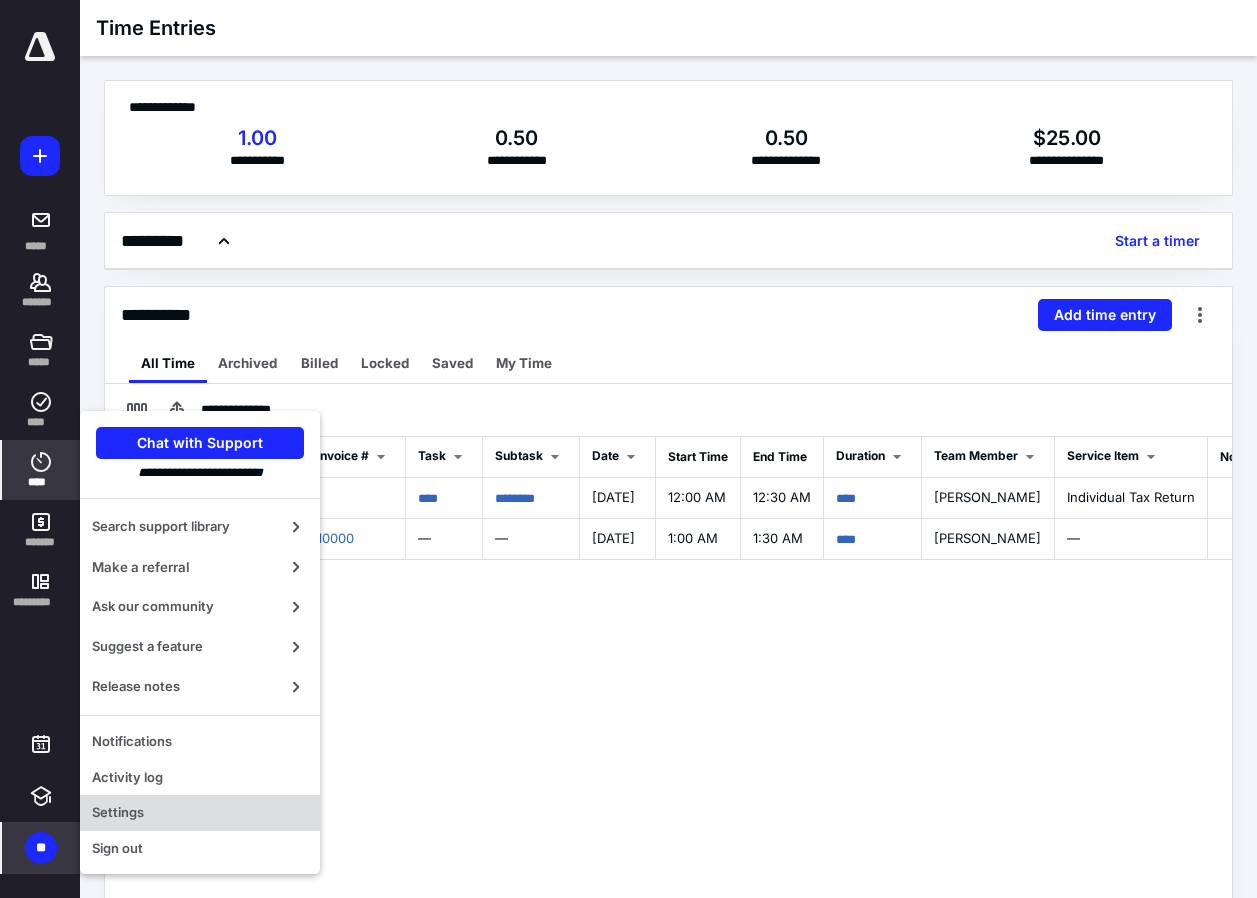 click on "Settings" at bounding box center (200, 813) 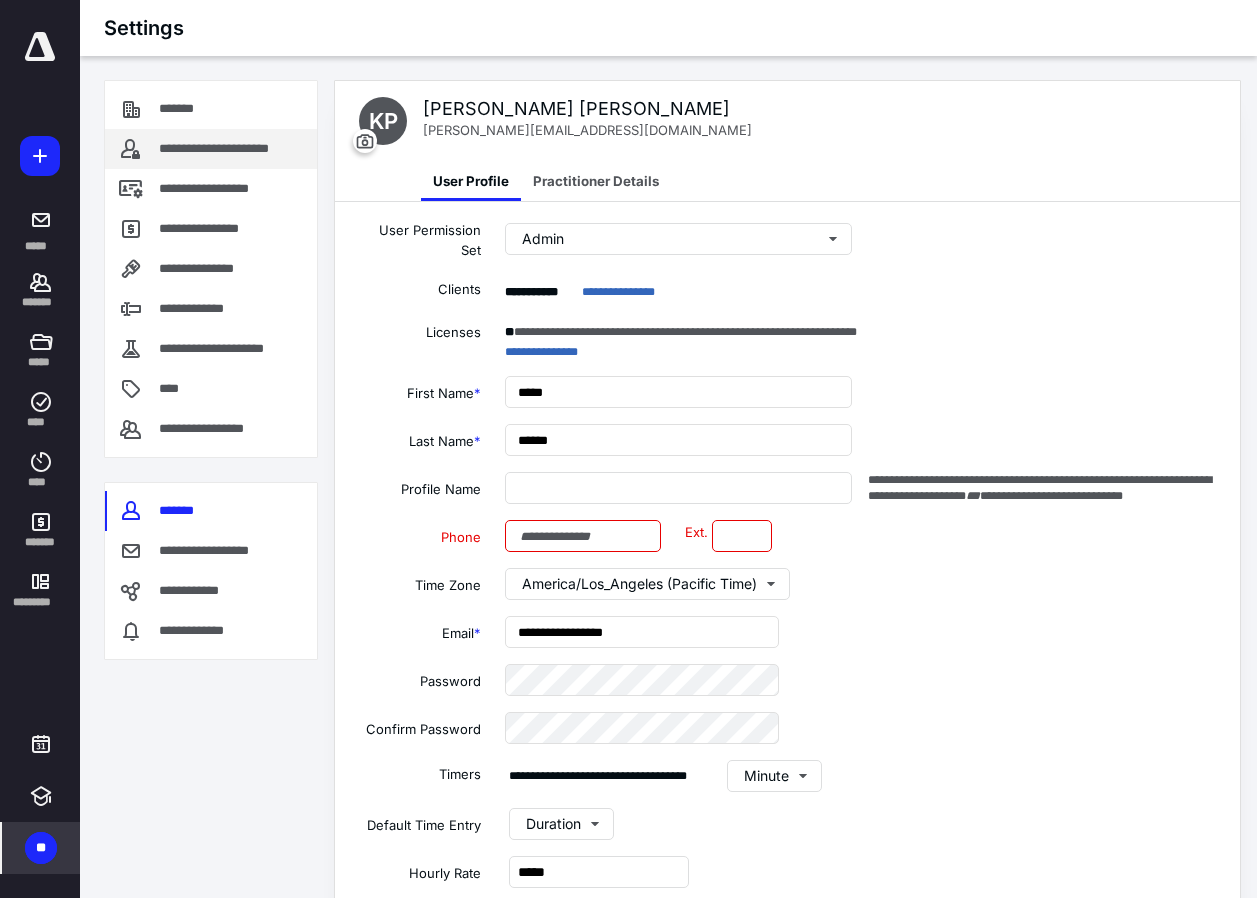 click on "**********" at bounding box center (234, 149) 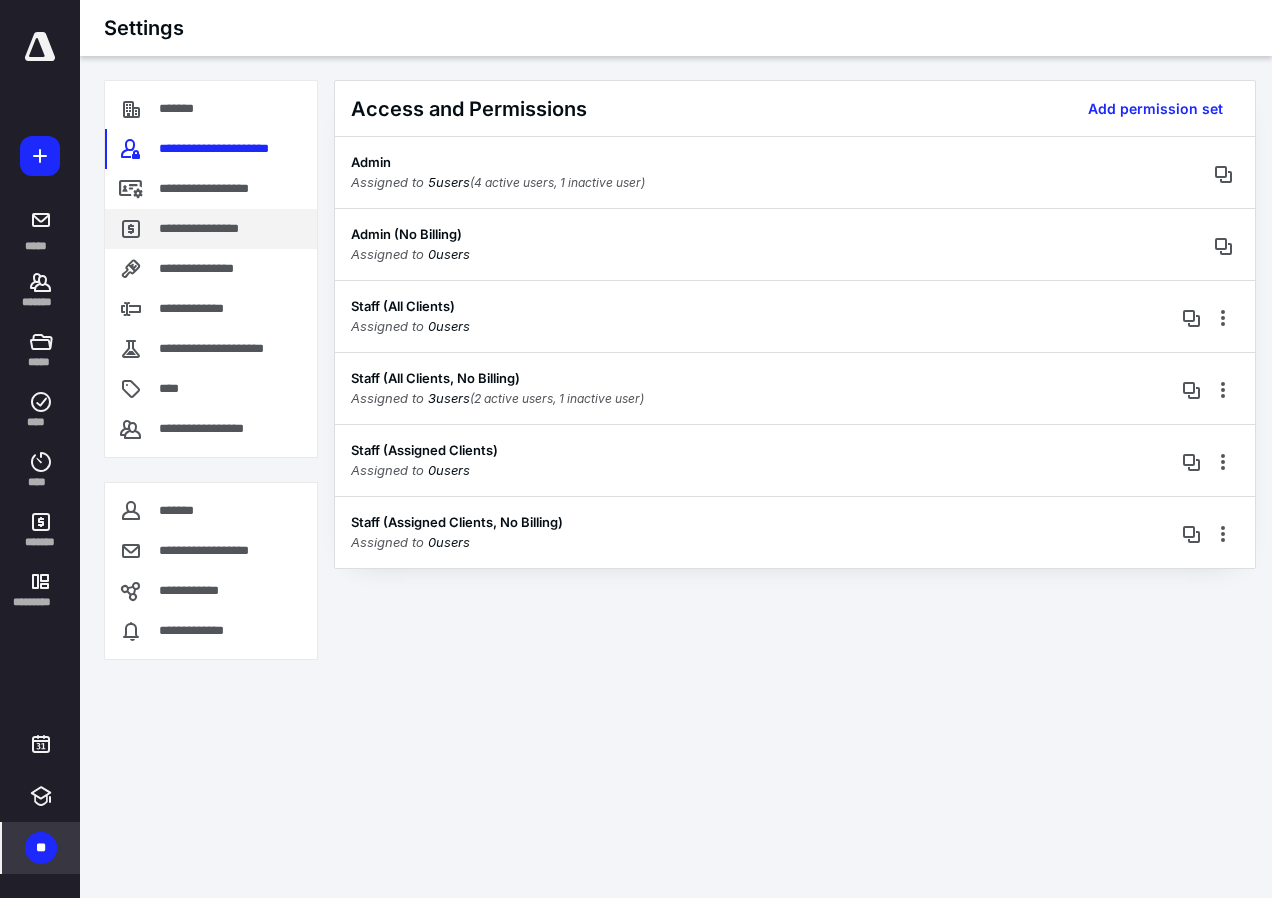 click on "**********" at bounding box center [204, 229] 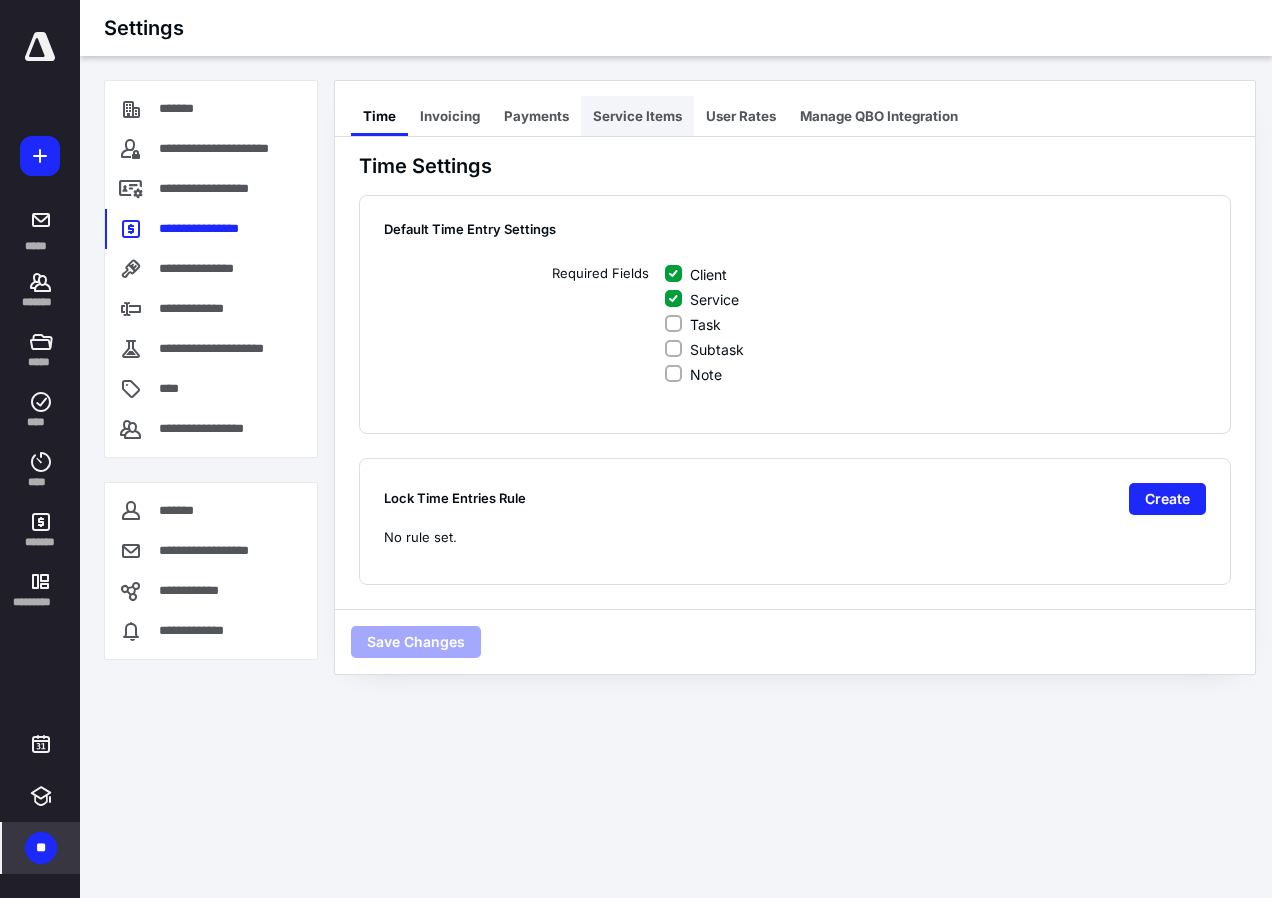 click on "Service Items" at bounding box center [637, 116] 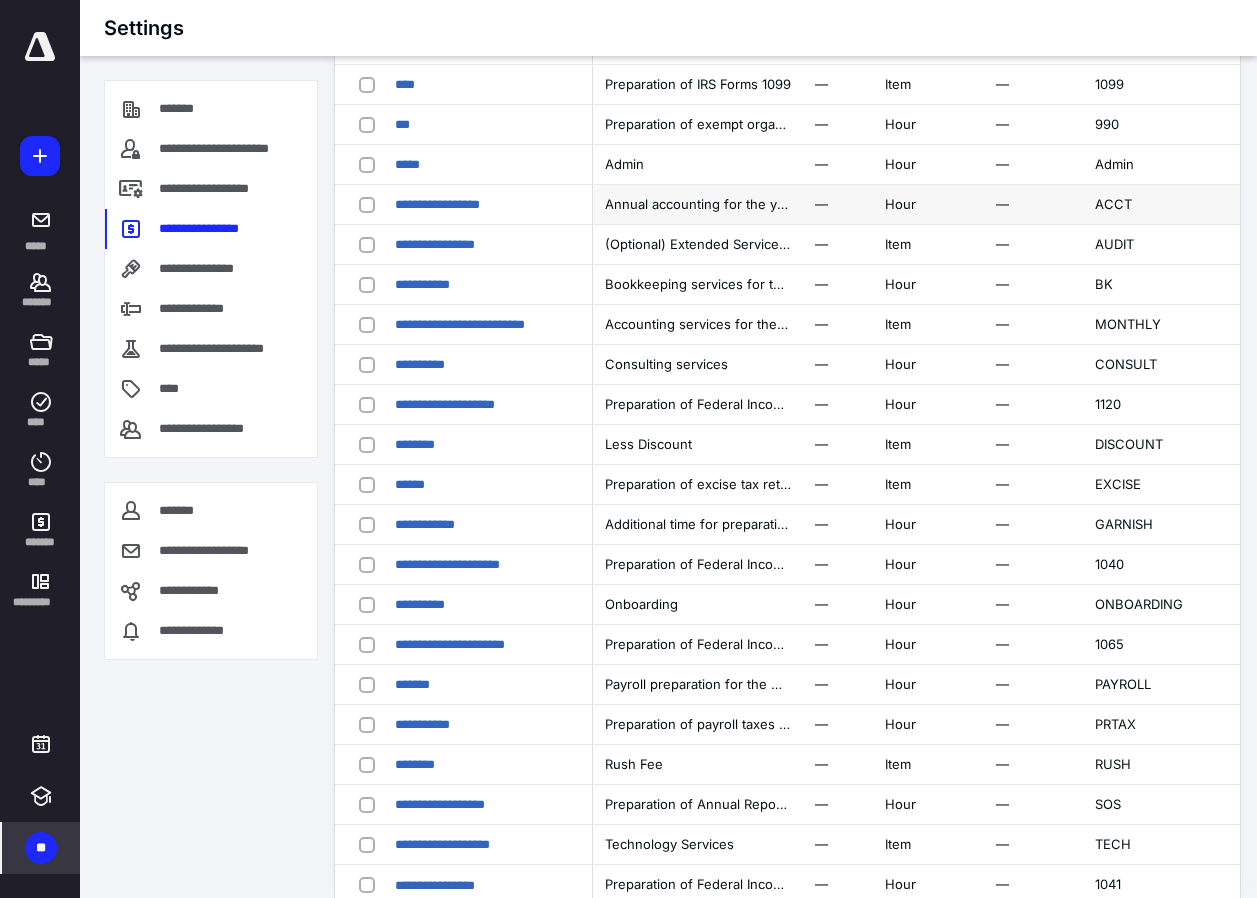 scroll, scrollTop: 194, scrollLeft: 0, axis: vertical 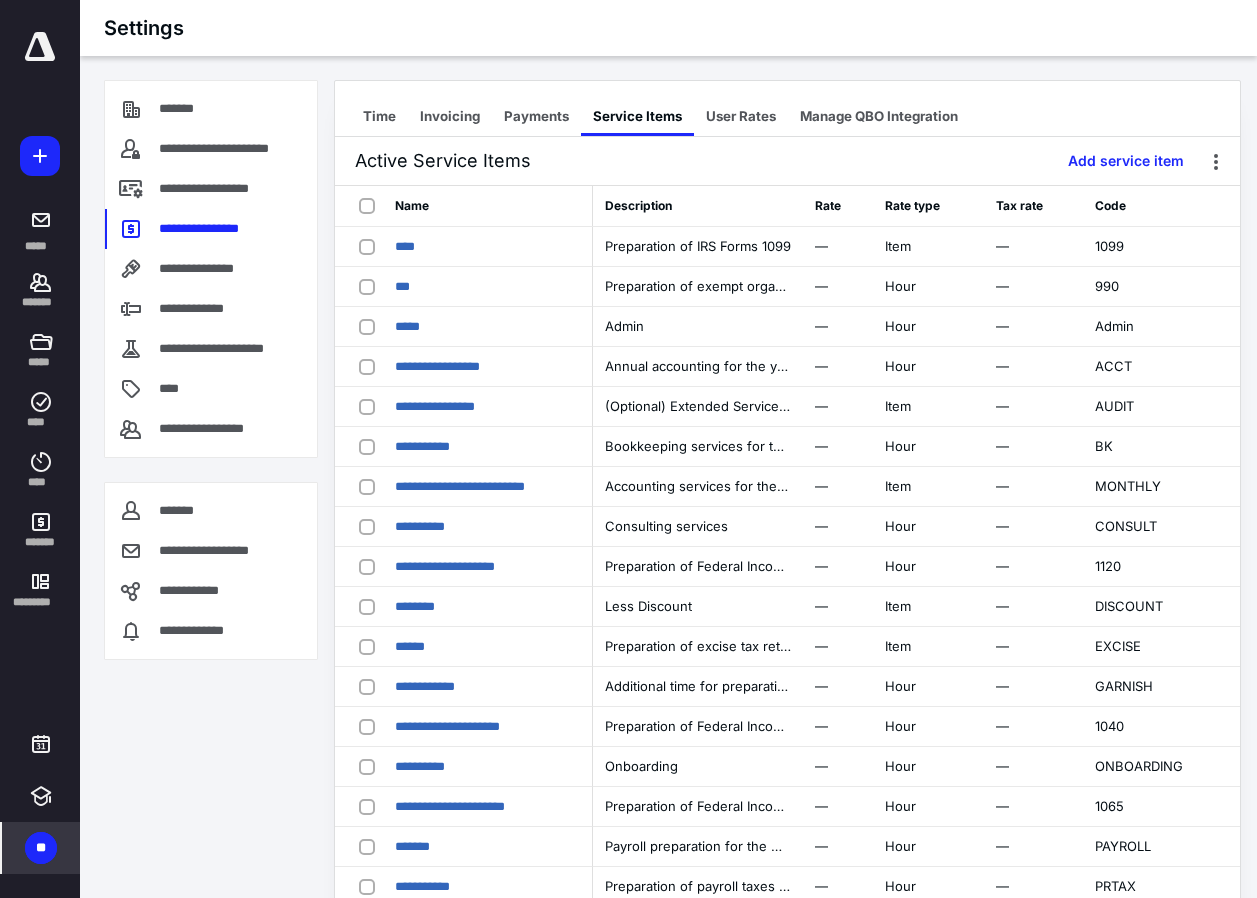 click on "Time Invoicing Payments Service Items User Rates Manage QBO Integration" at bounding box center [787, 109] 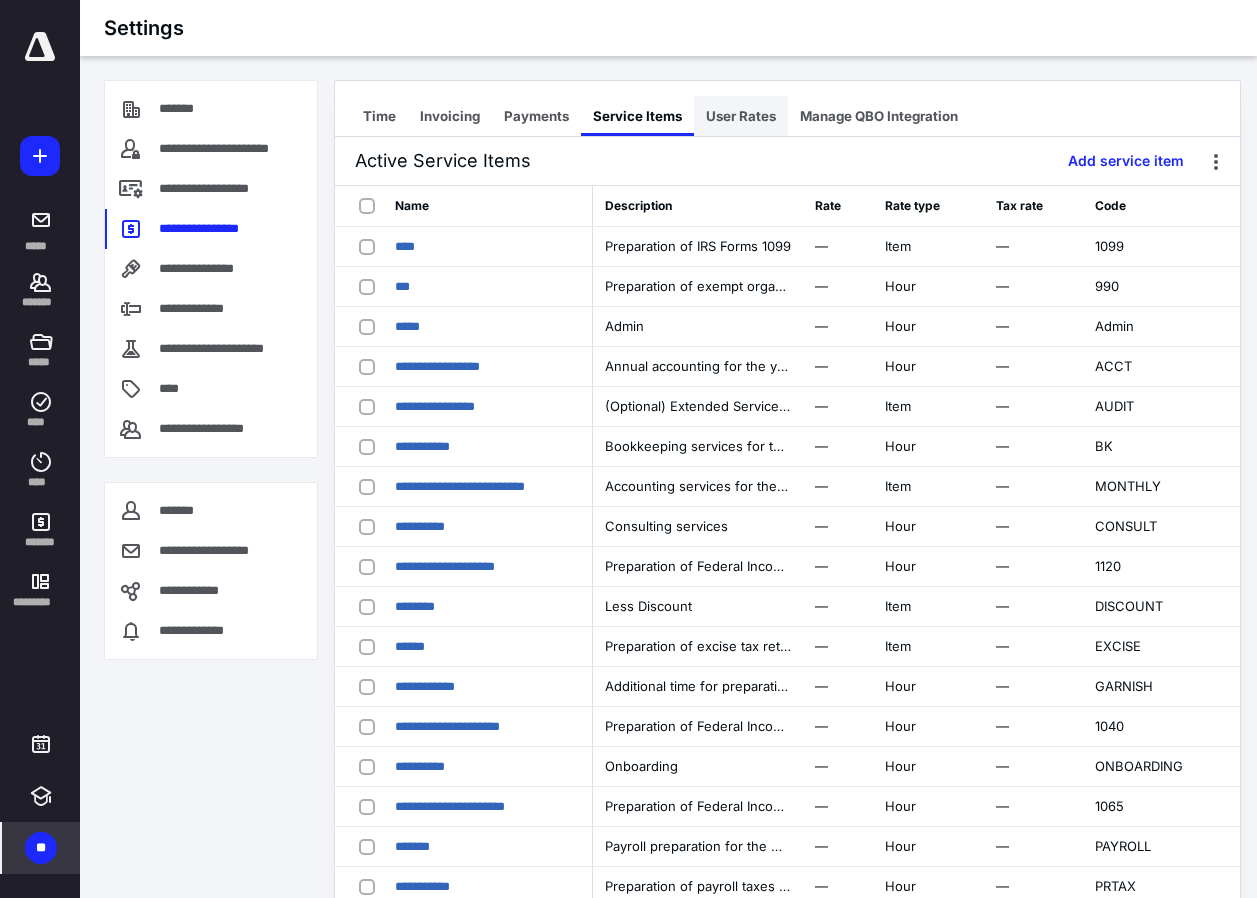 click on "User Rates" at bounding box center [741, 116] 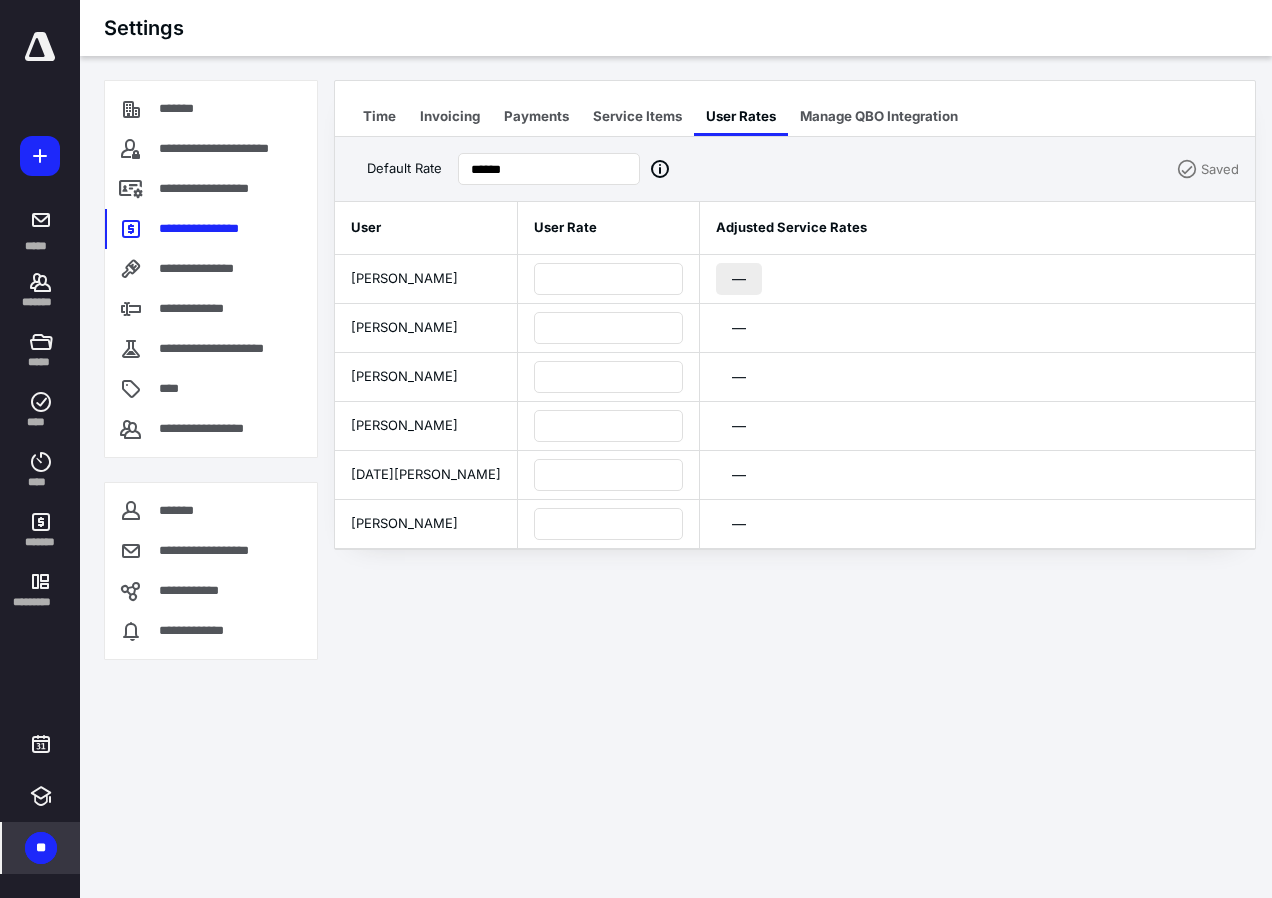 drag, startPoint x: 737, startPoint y: 281, endPoint x: 715, endPoint y: 281, distance: 22 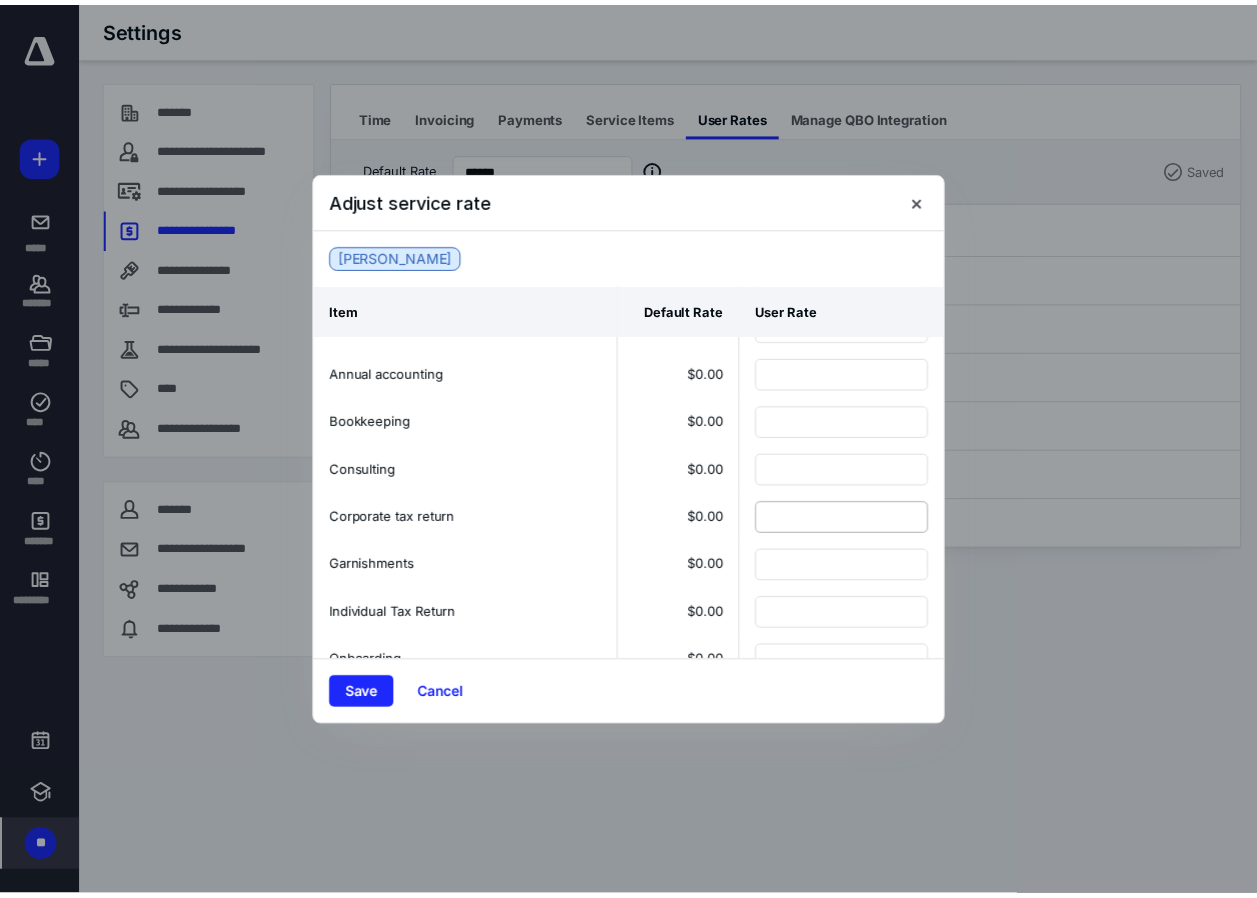 scroll, scrollTop: 0, scrollLeft: 0, axis: both 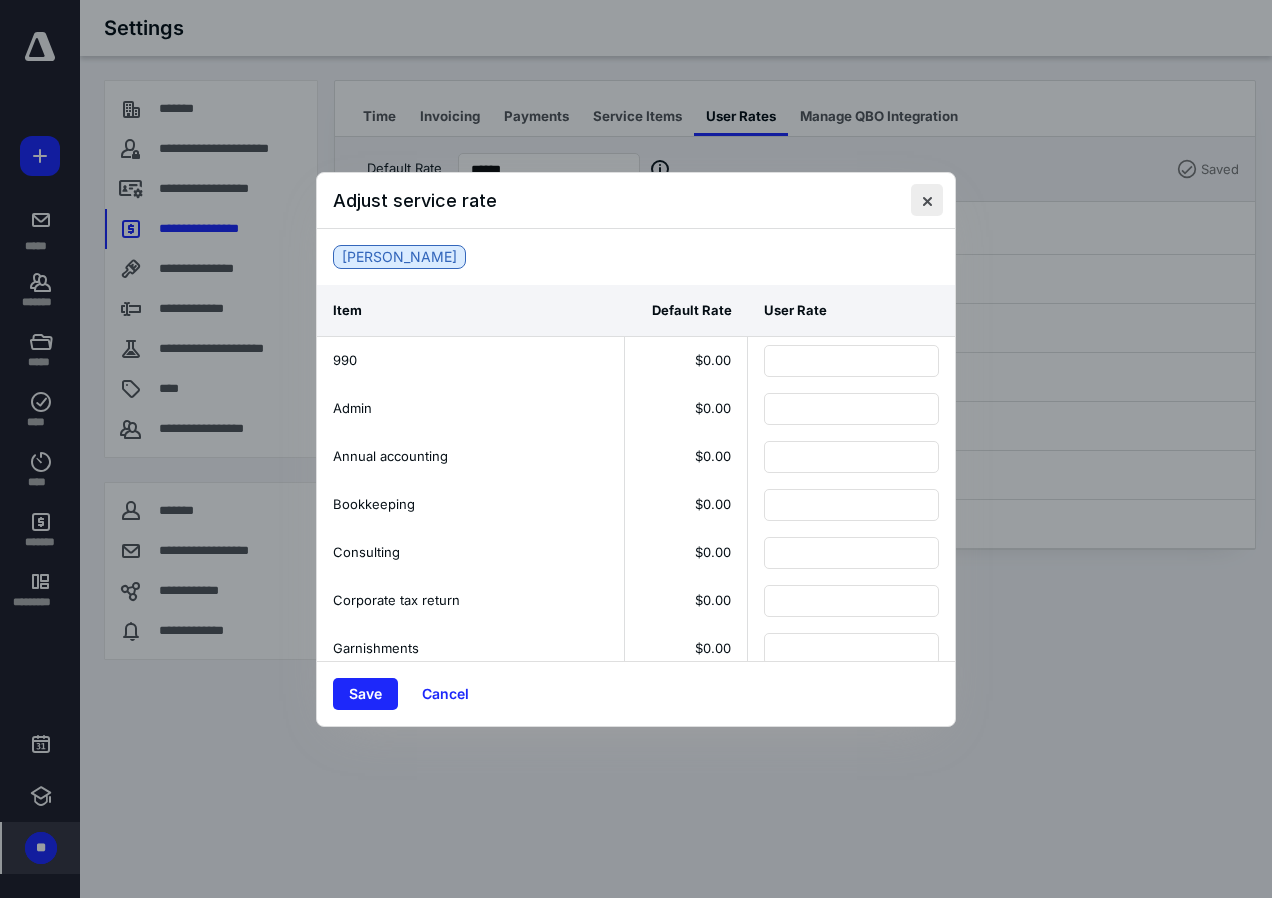click at bounding box center (927, 200) 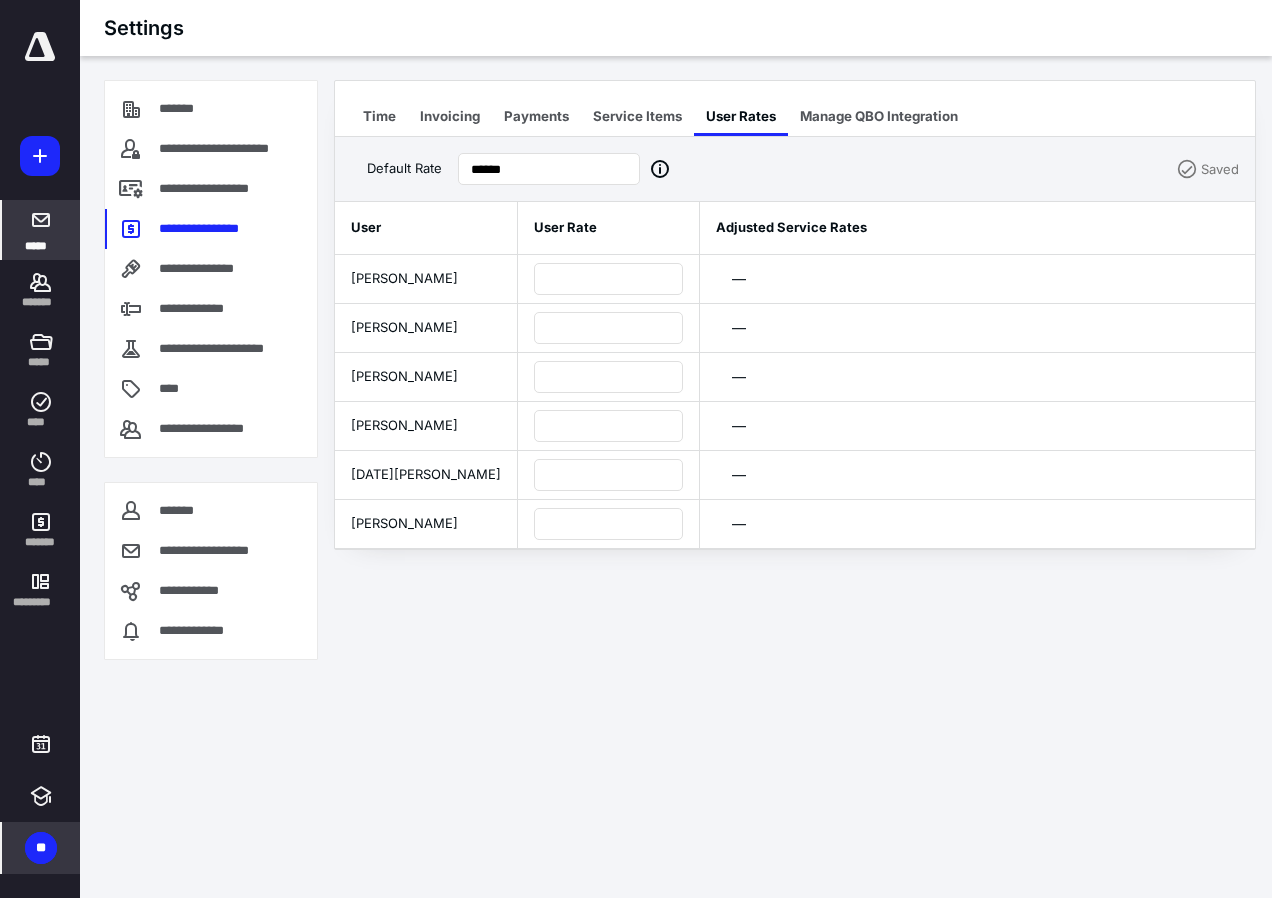 click on "*****" at bounding box center [36, 245] 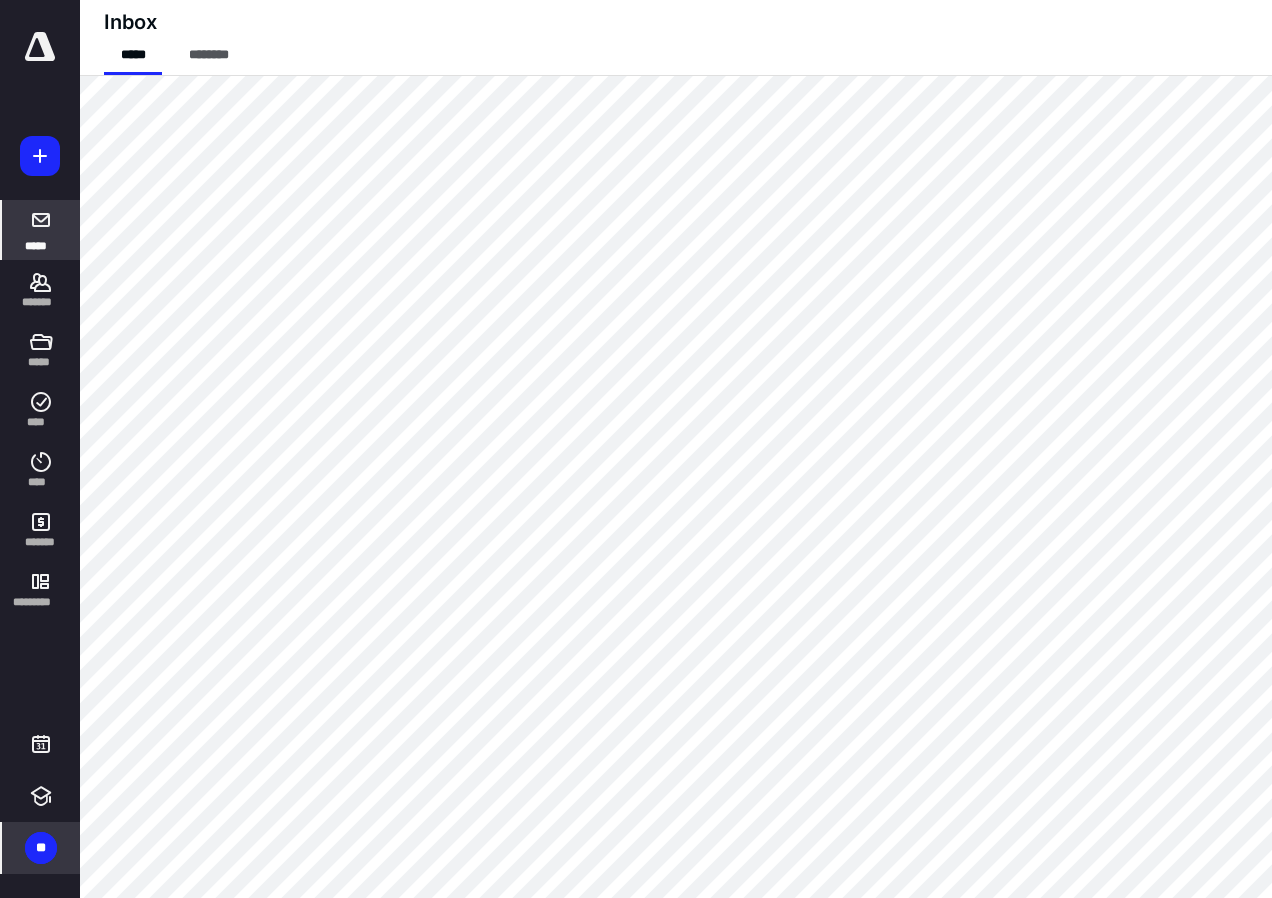 click on "**" at bounding box center [41, 848] 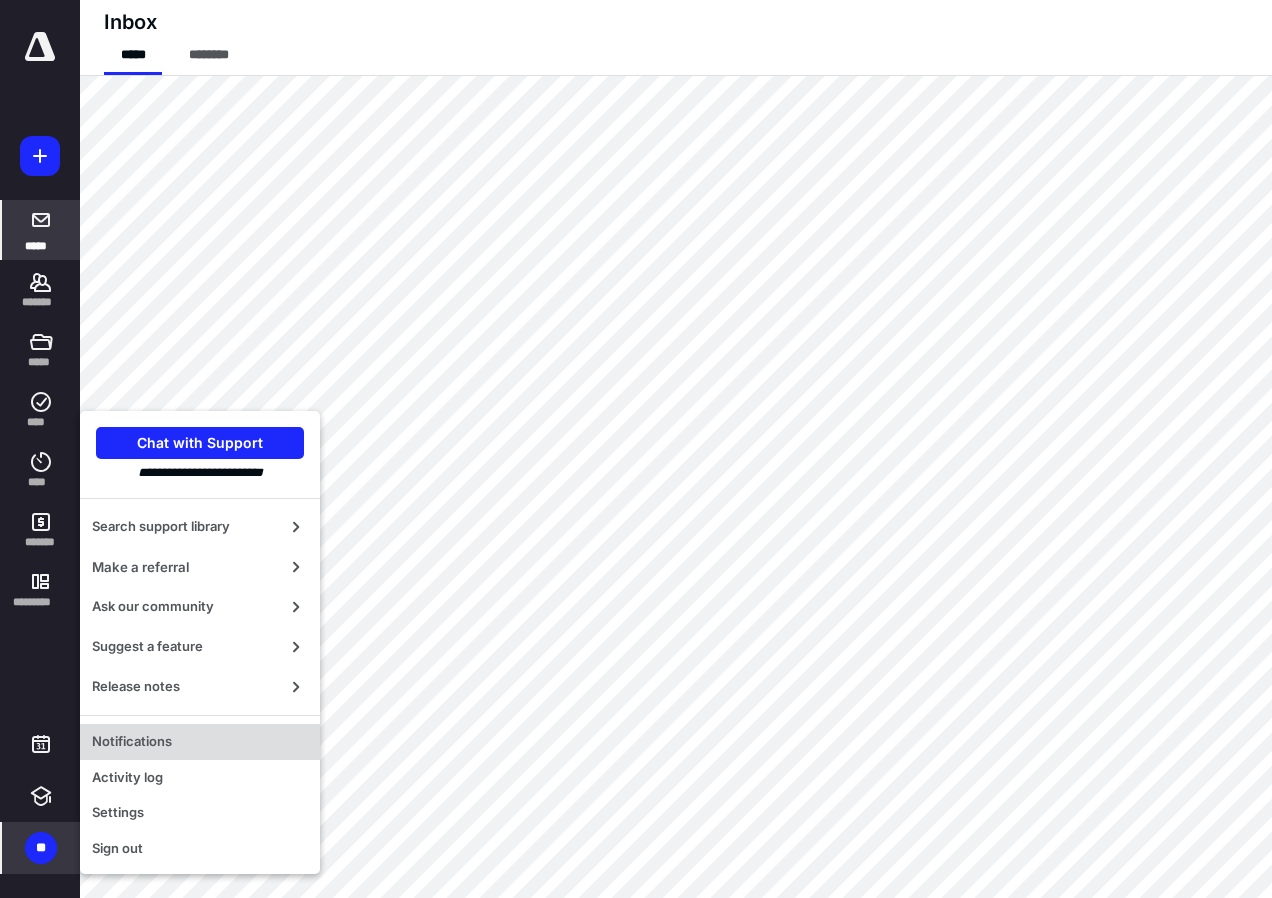 click on "Notifications" at bounding box center [200, 742] 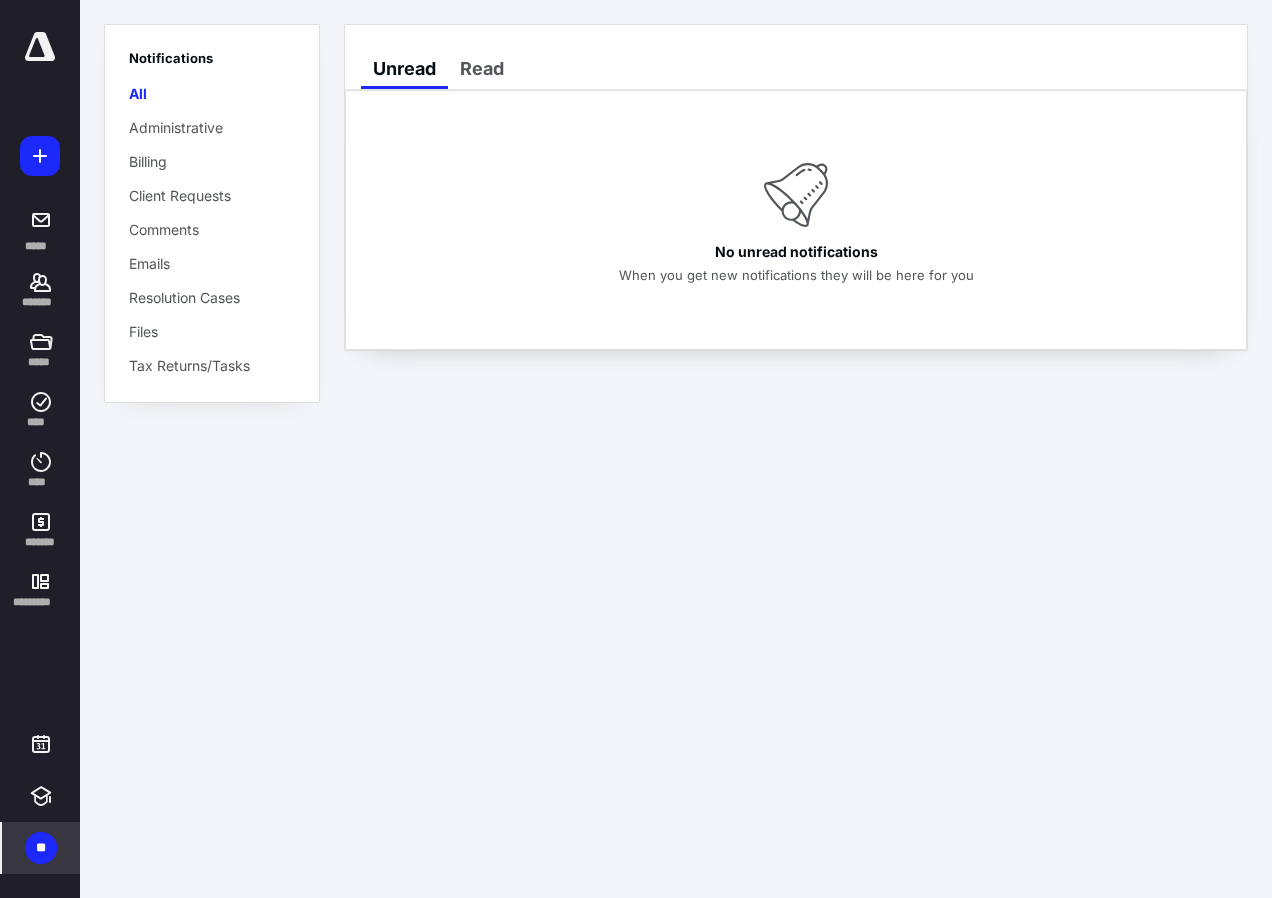 click on "Notifications All Administrative Billing Client Requests Comments Emails Resolution Cases Files Tax Returns/Tasks" at bounding box center [212, 213] 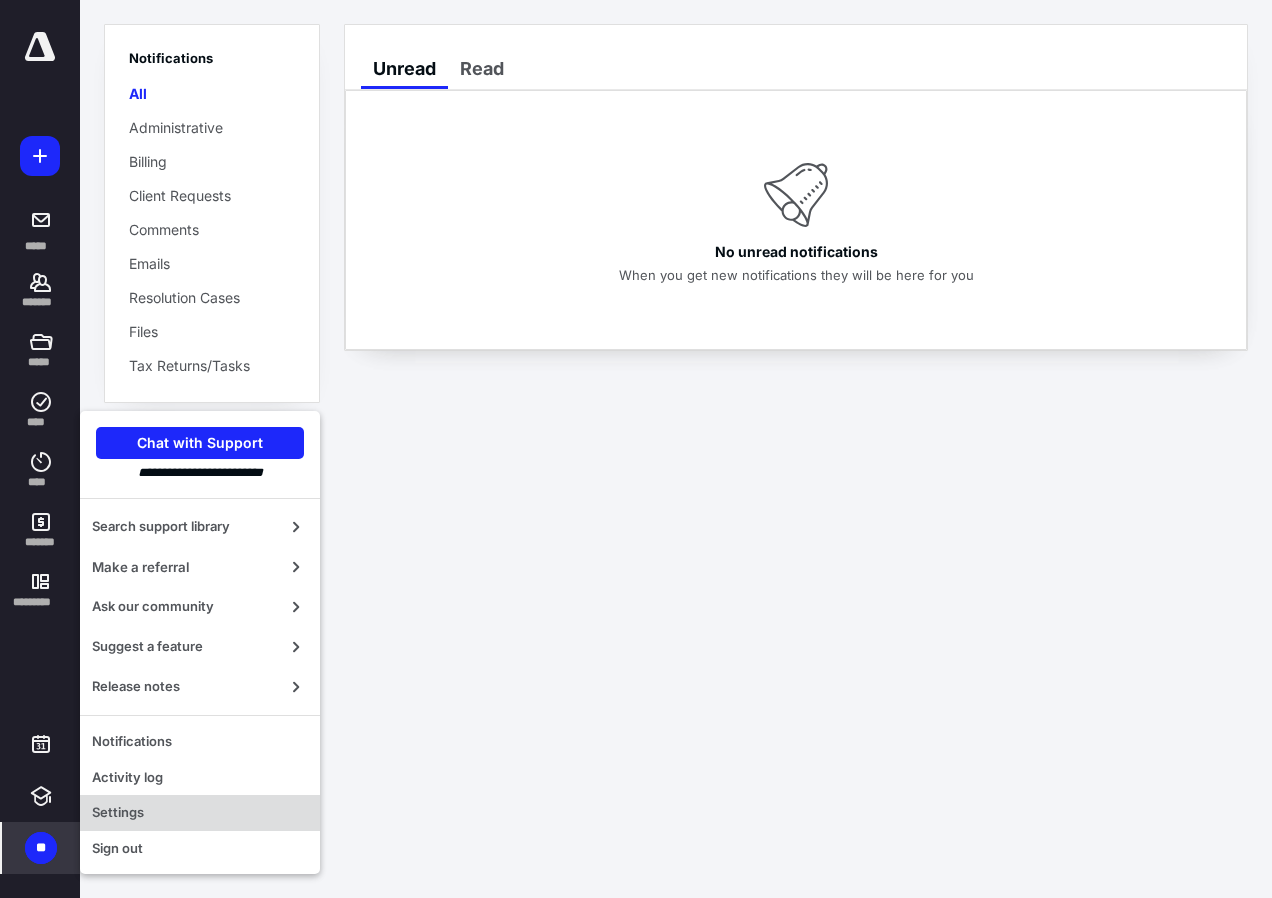 click on "Settings" at bounding box center [200, 813] 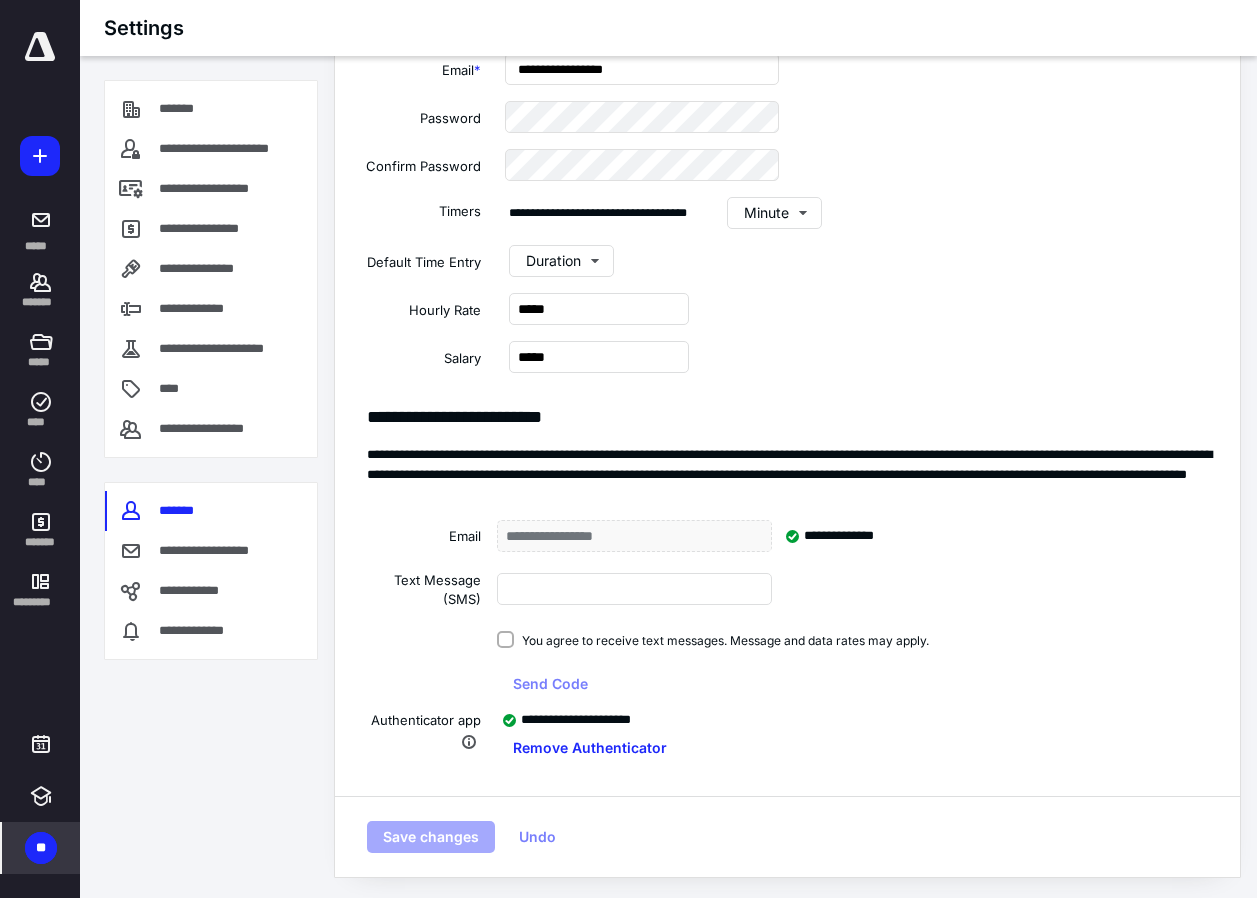 scroll, scrollTop: 600, scrollLeft: 0, axis: vertical 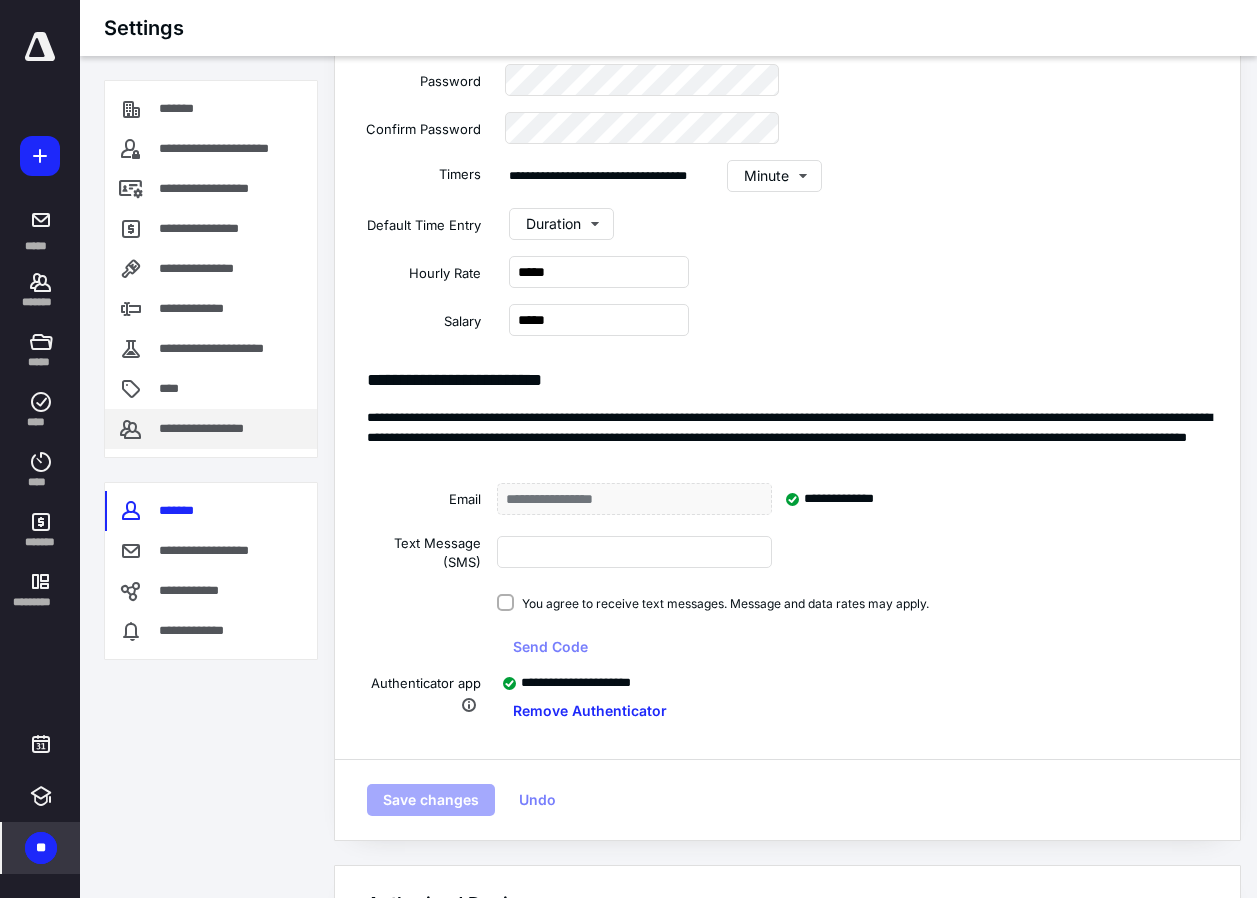 click on "**********" at bounding box center (217, 429) 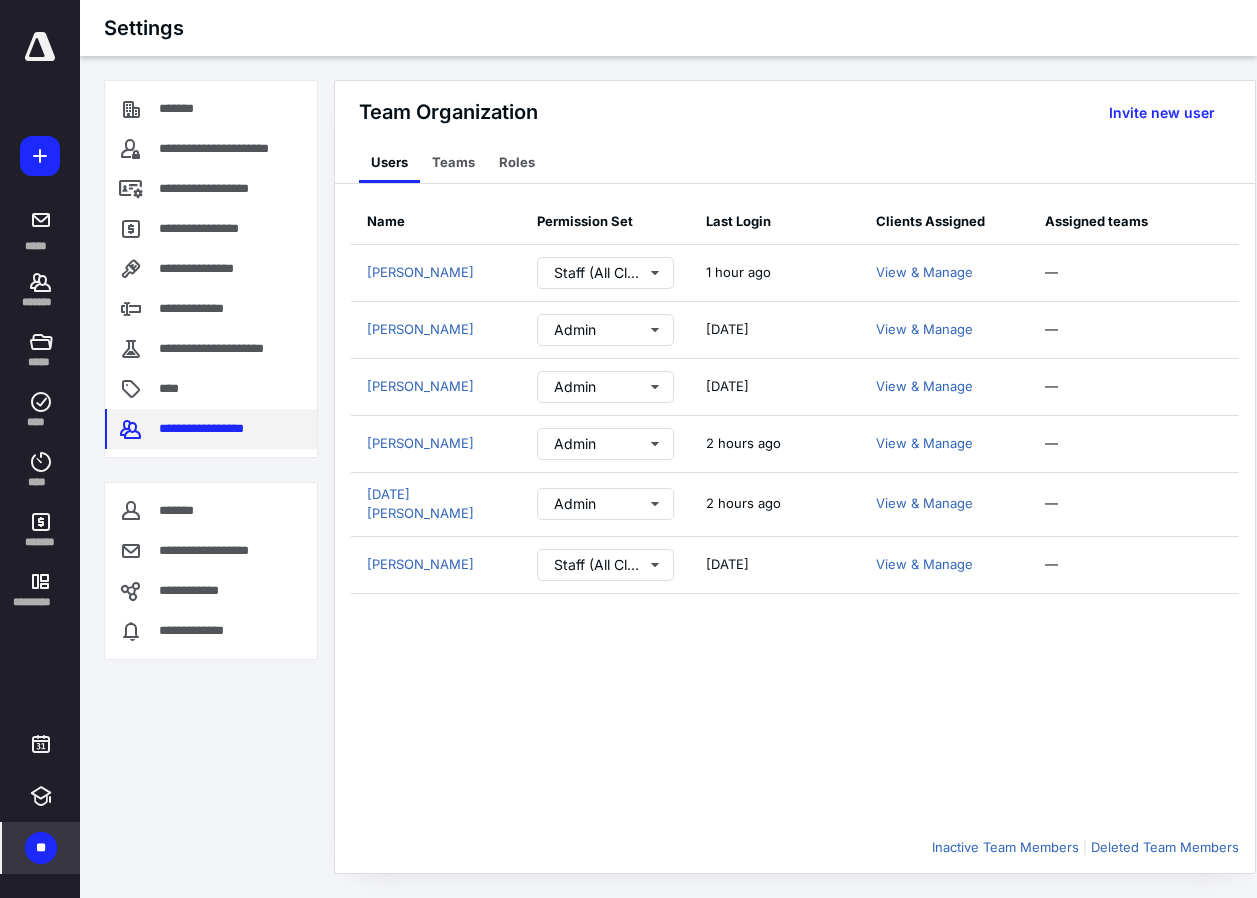 scroll, scrollTop: 0, scrollLeft: 0, axis: both 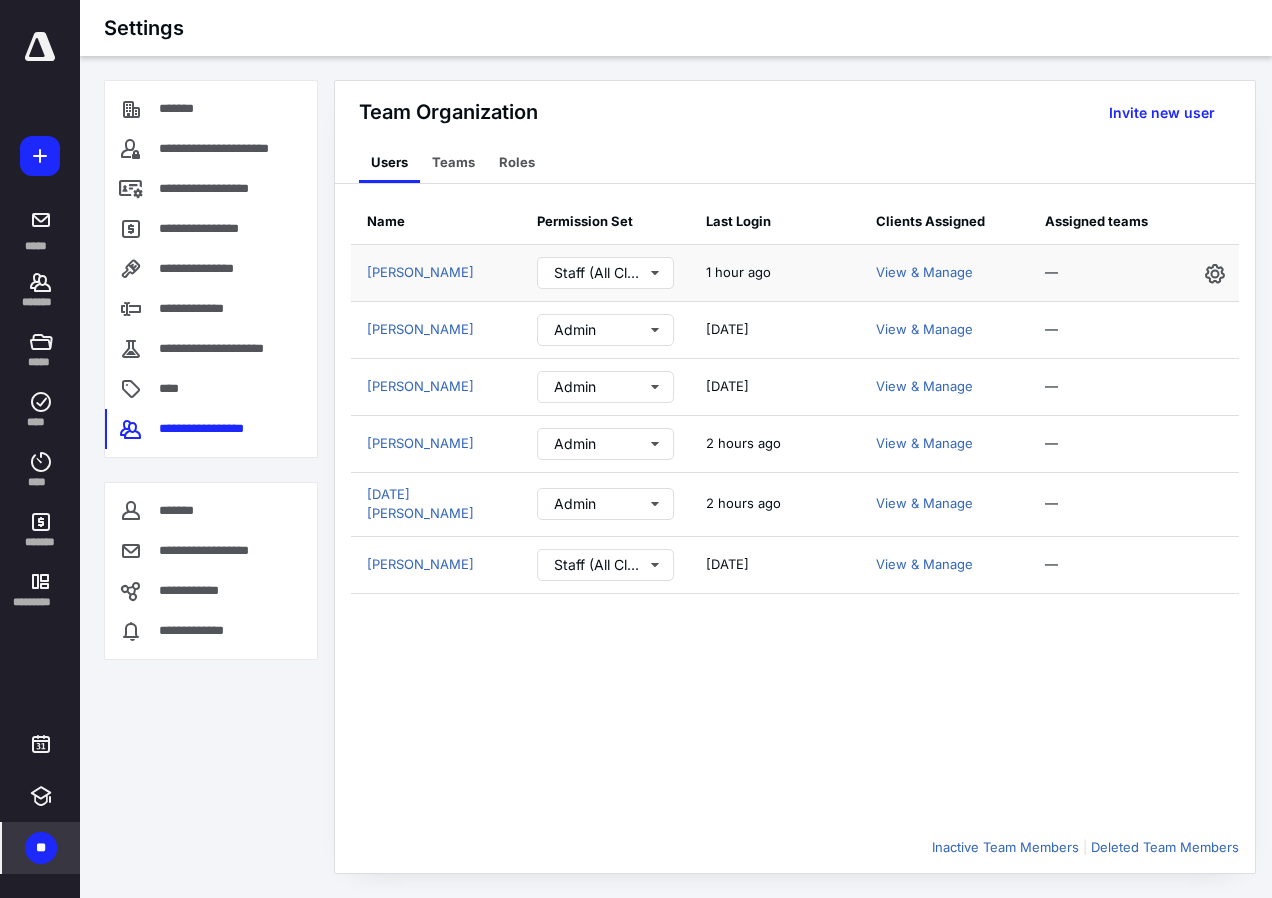click on "[PERSON_NAME]" at bounding box center (436, 273) 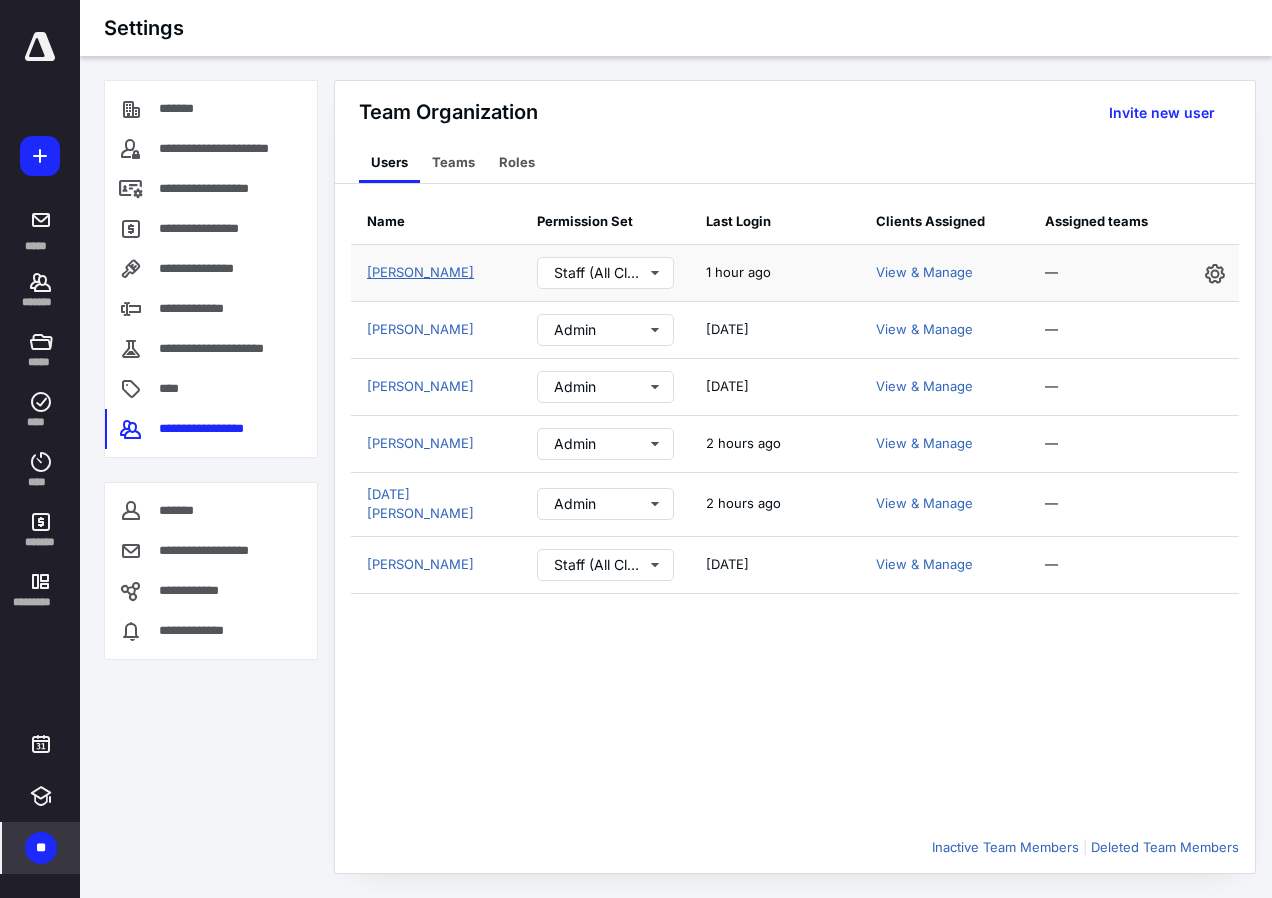 click on "[PERSON_NAME]" at bounding box center [420, 272] 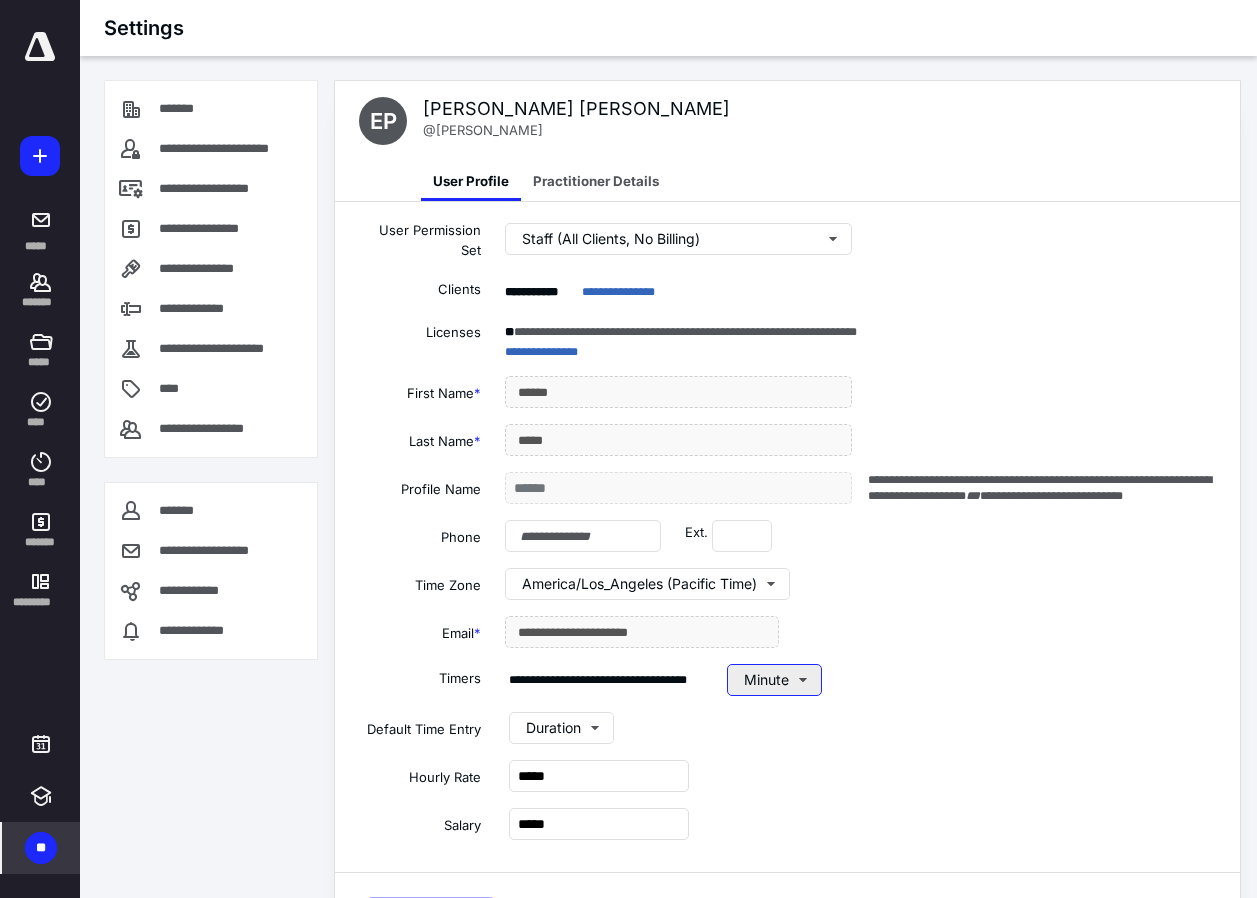 click on "Minute" at bounding box center [774, 680] 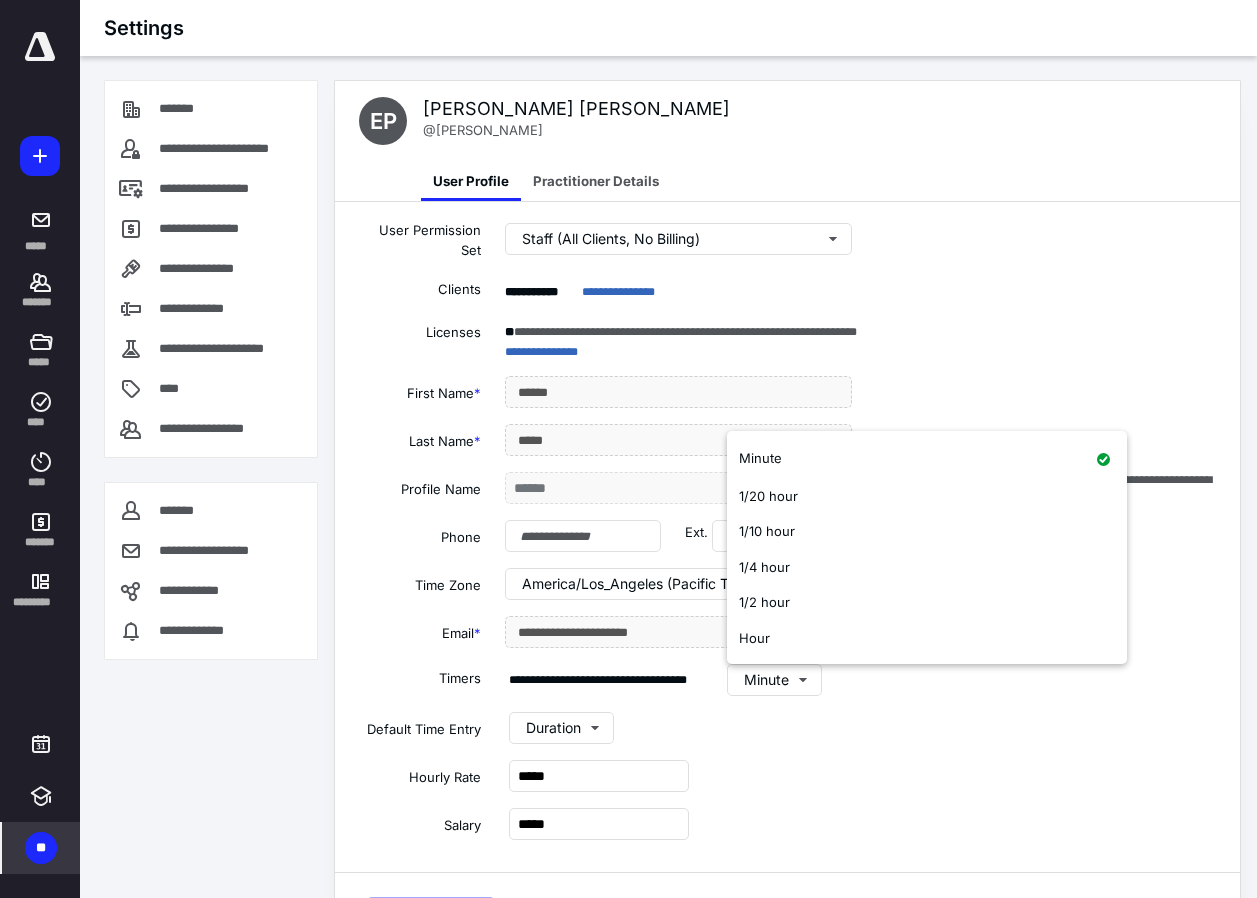 click on "Default Time Entry Duration" at bounding box center (787, 728) 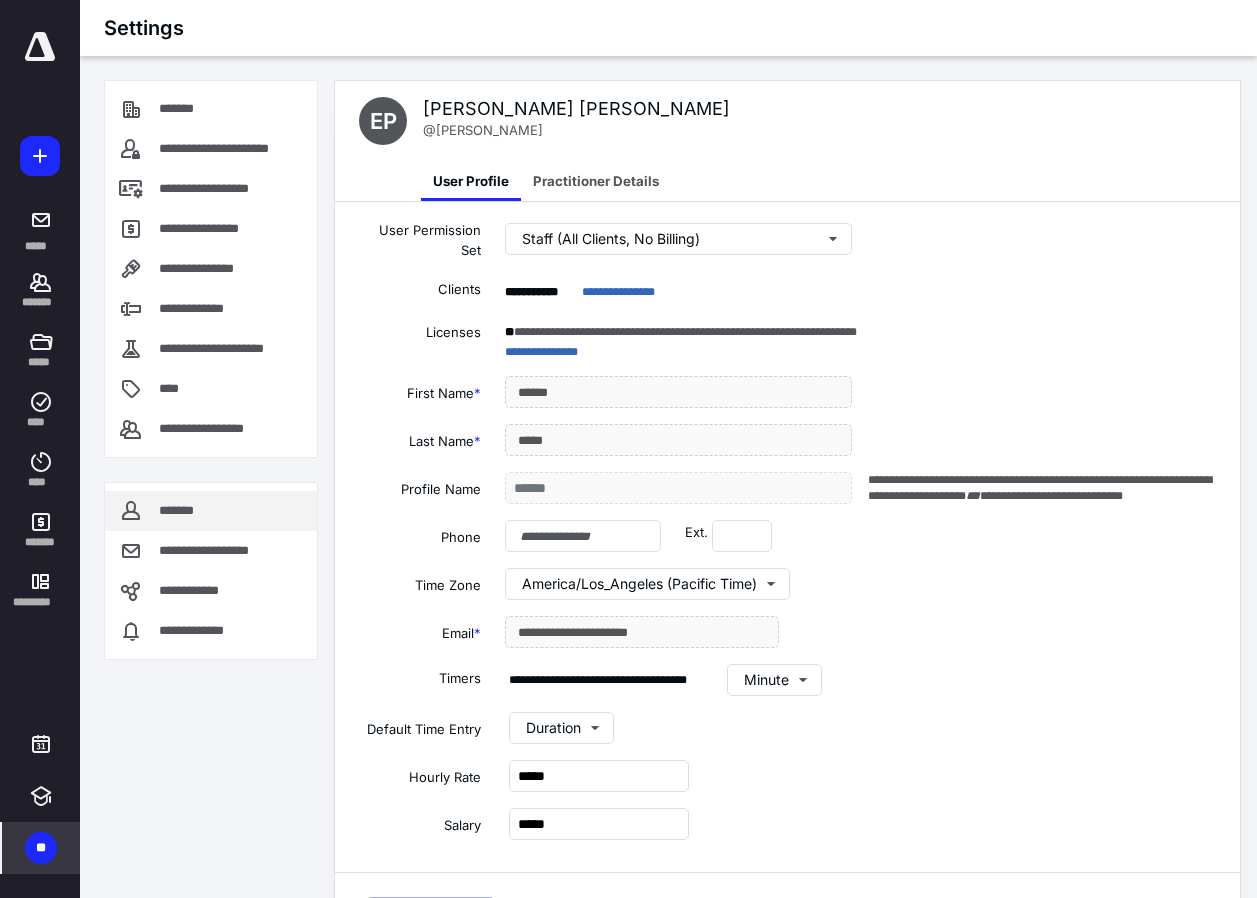 click on "*******" at bounding box center [211, 511] 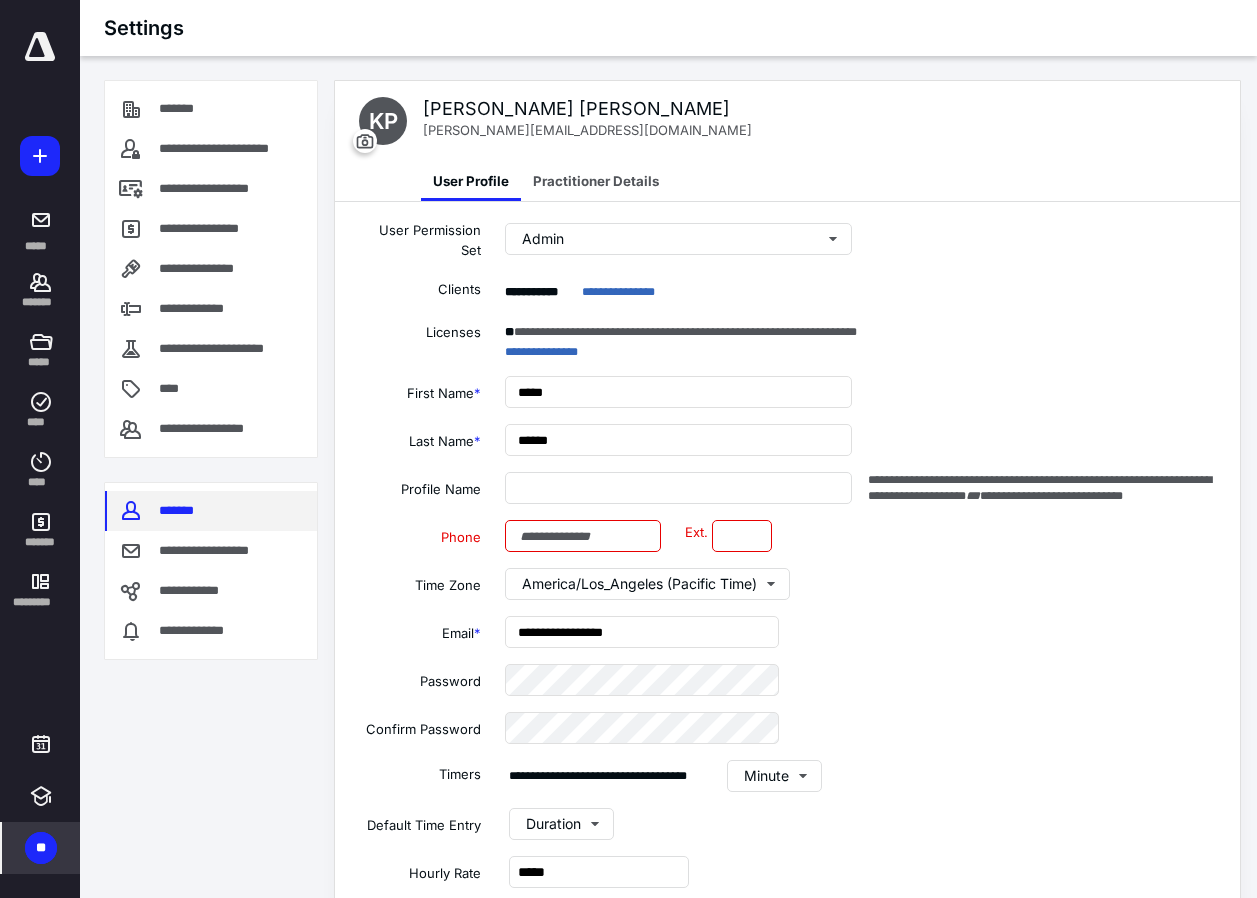 type on "*****" 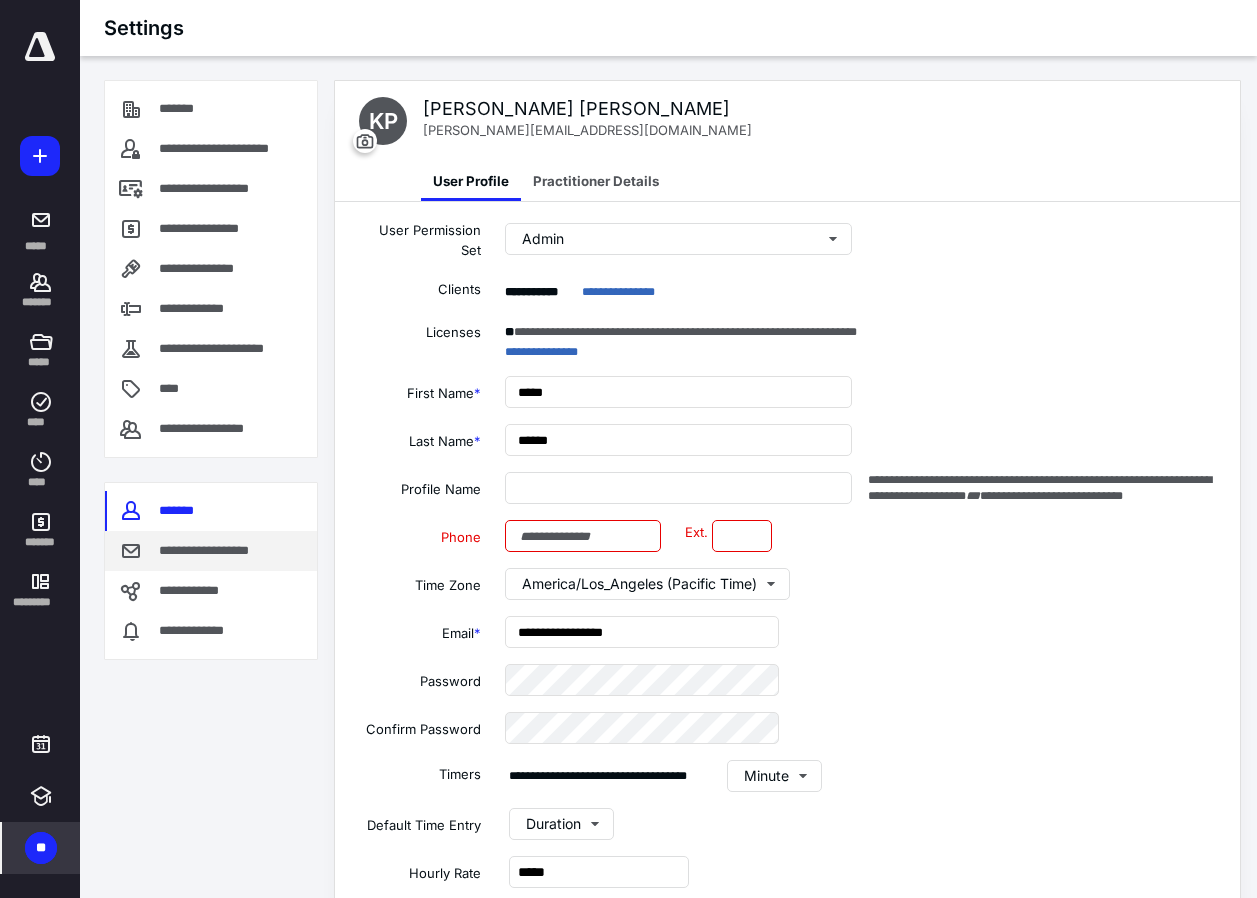 type on "**********" 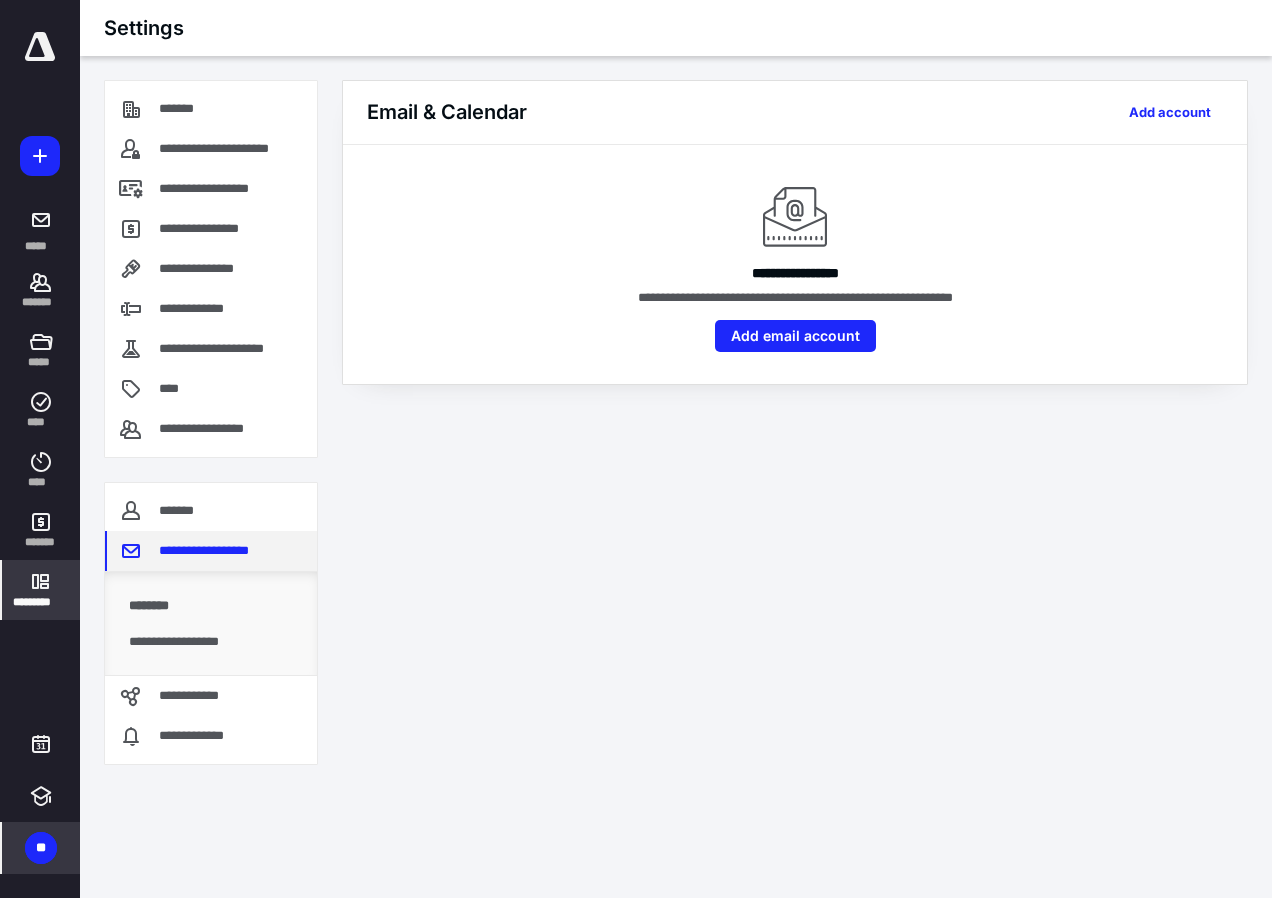 click on "**********" at bounding box center (211, 551) 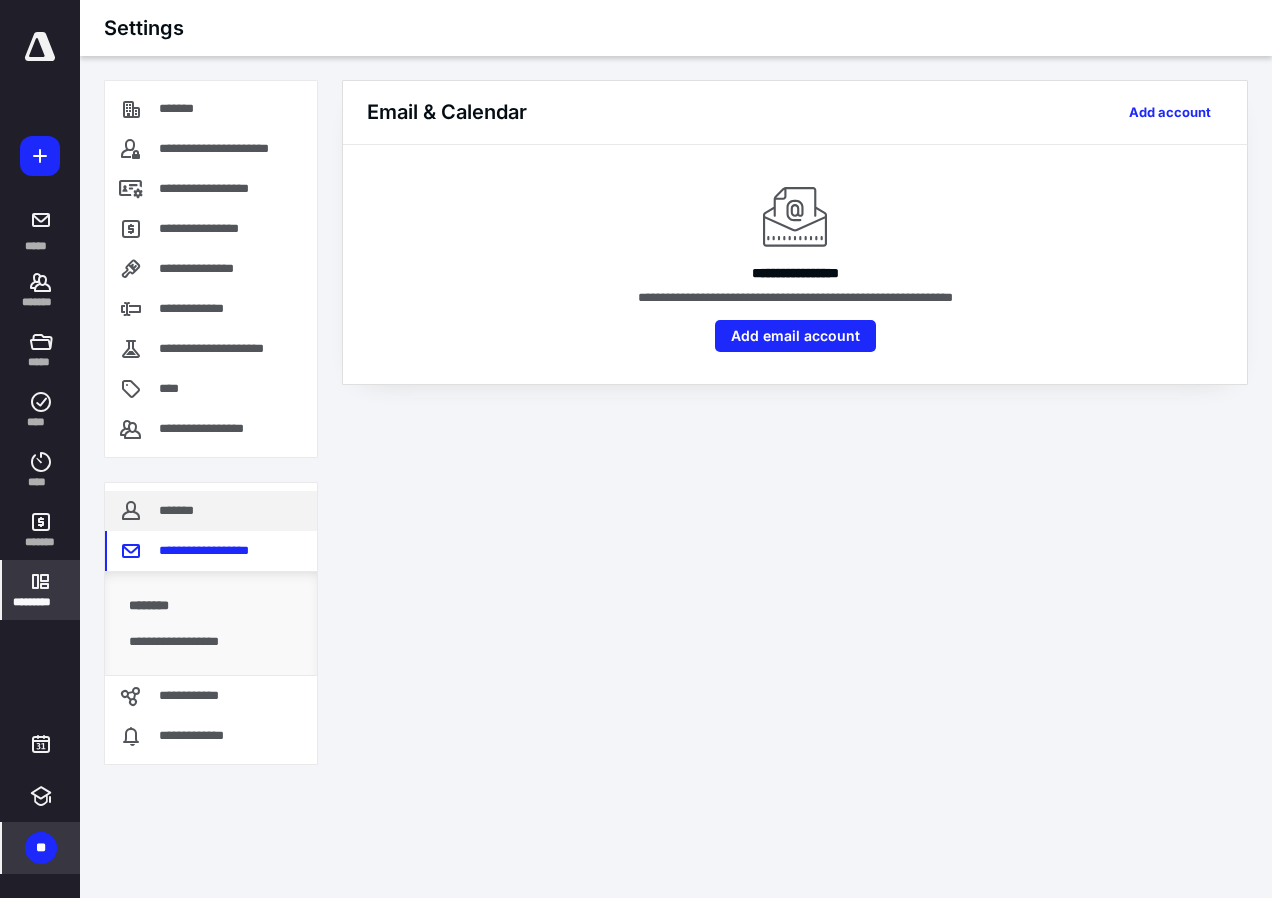 click on "*******" at bounding box center (211, 511) 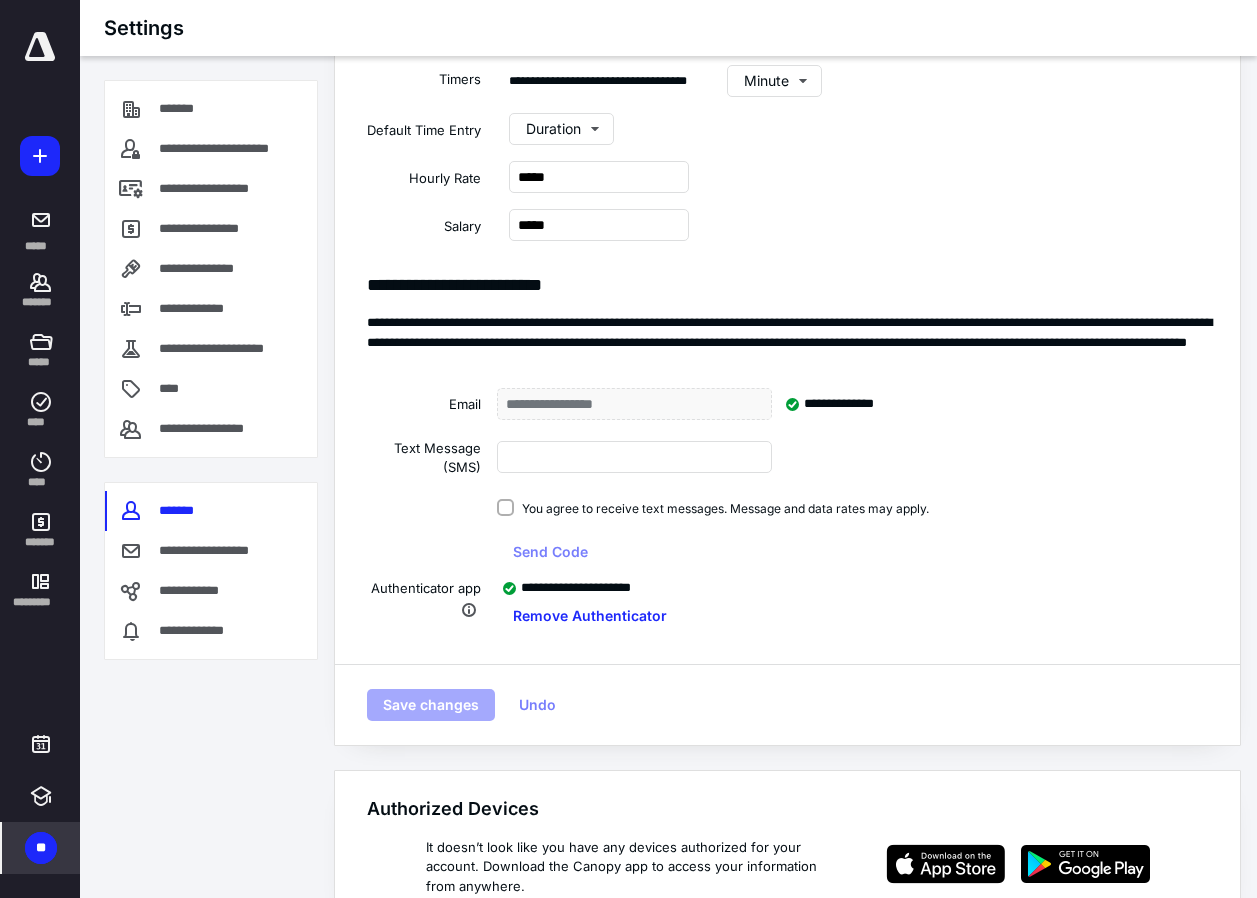 scroll, scrollTop: 718, scrollLeft: 0, axis: vertical 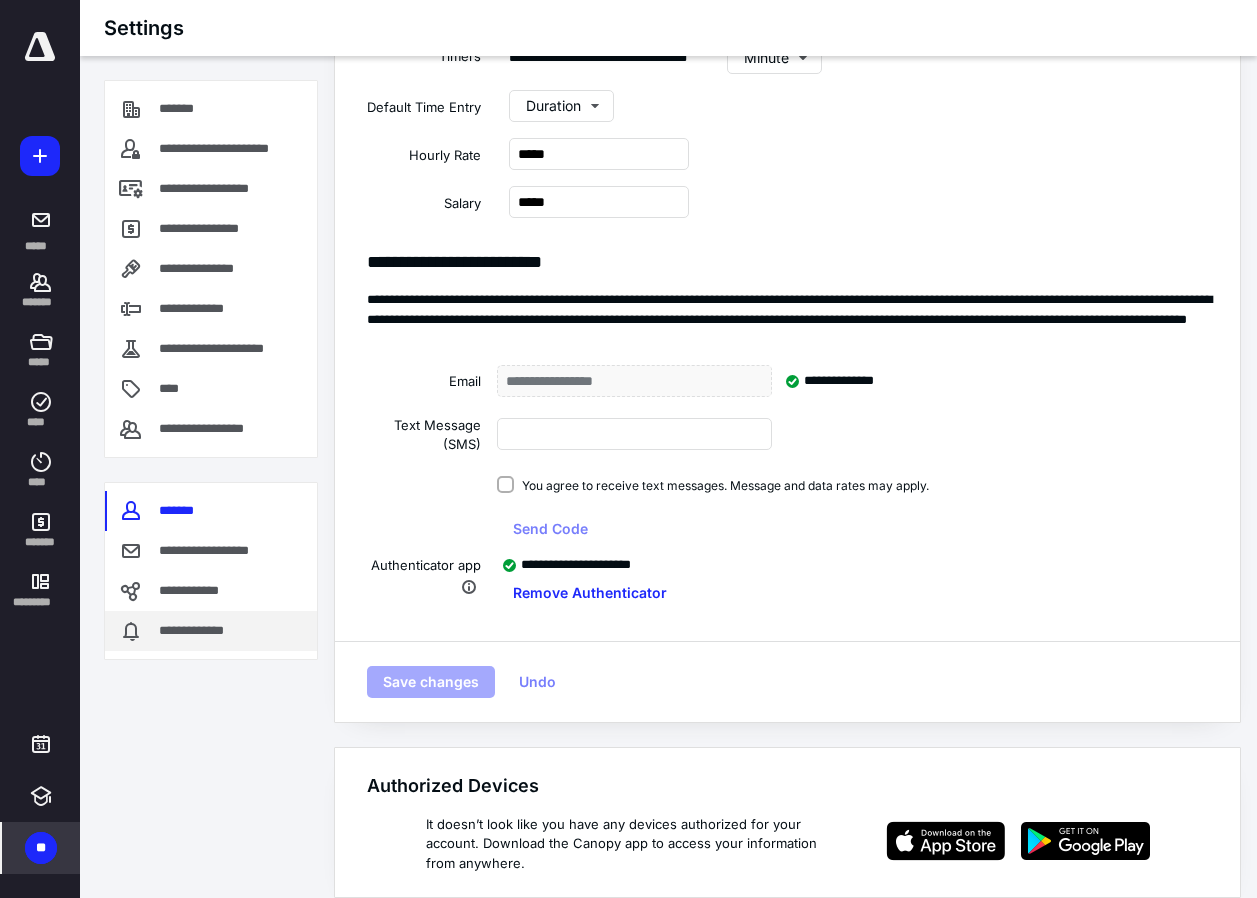 click on "**********" at bounding box center (211, 631) 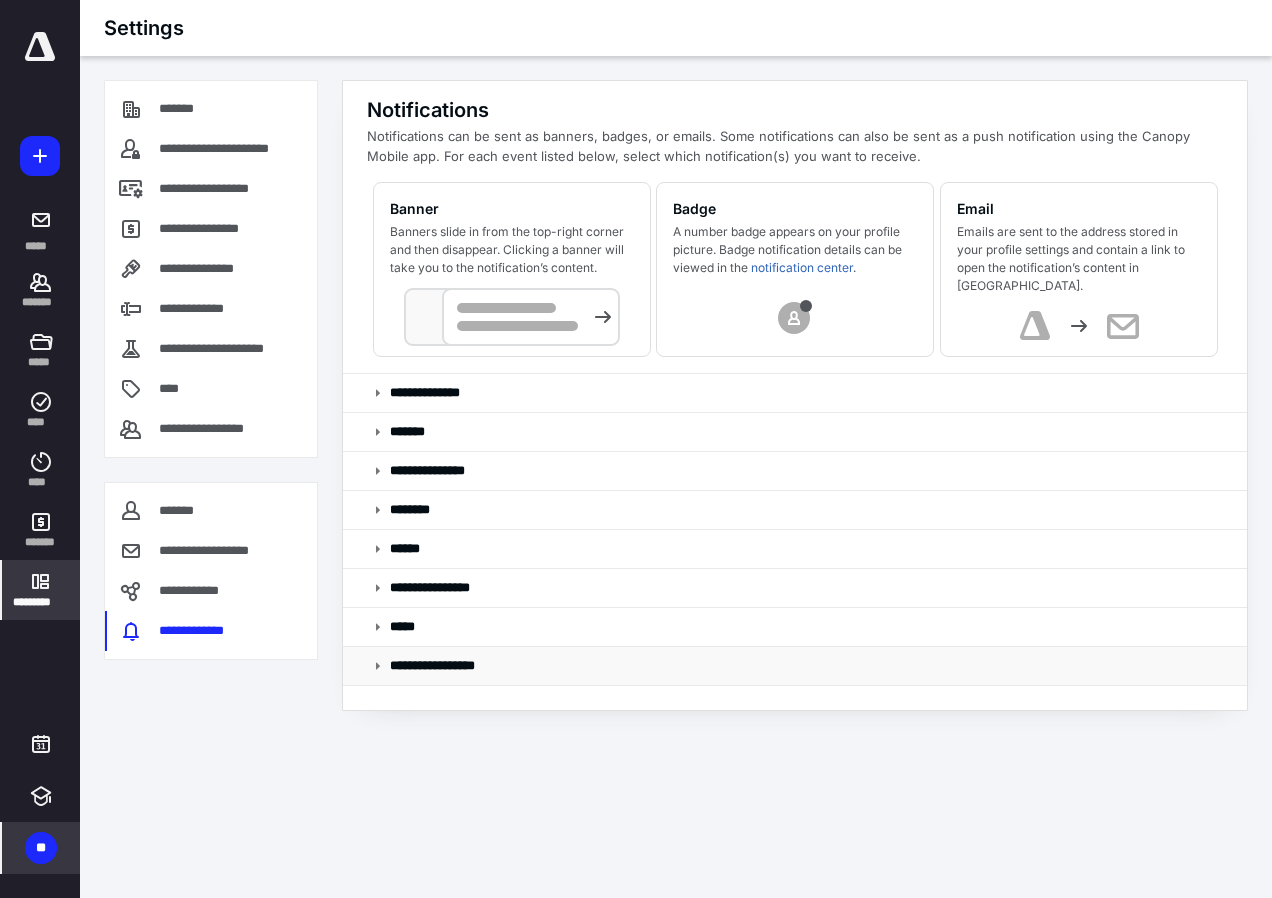 click on "**********" at bounding box center (795, 666) 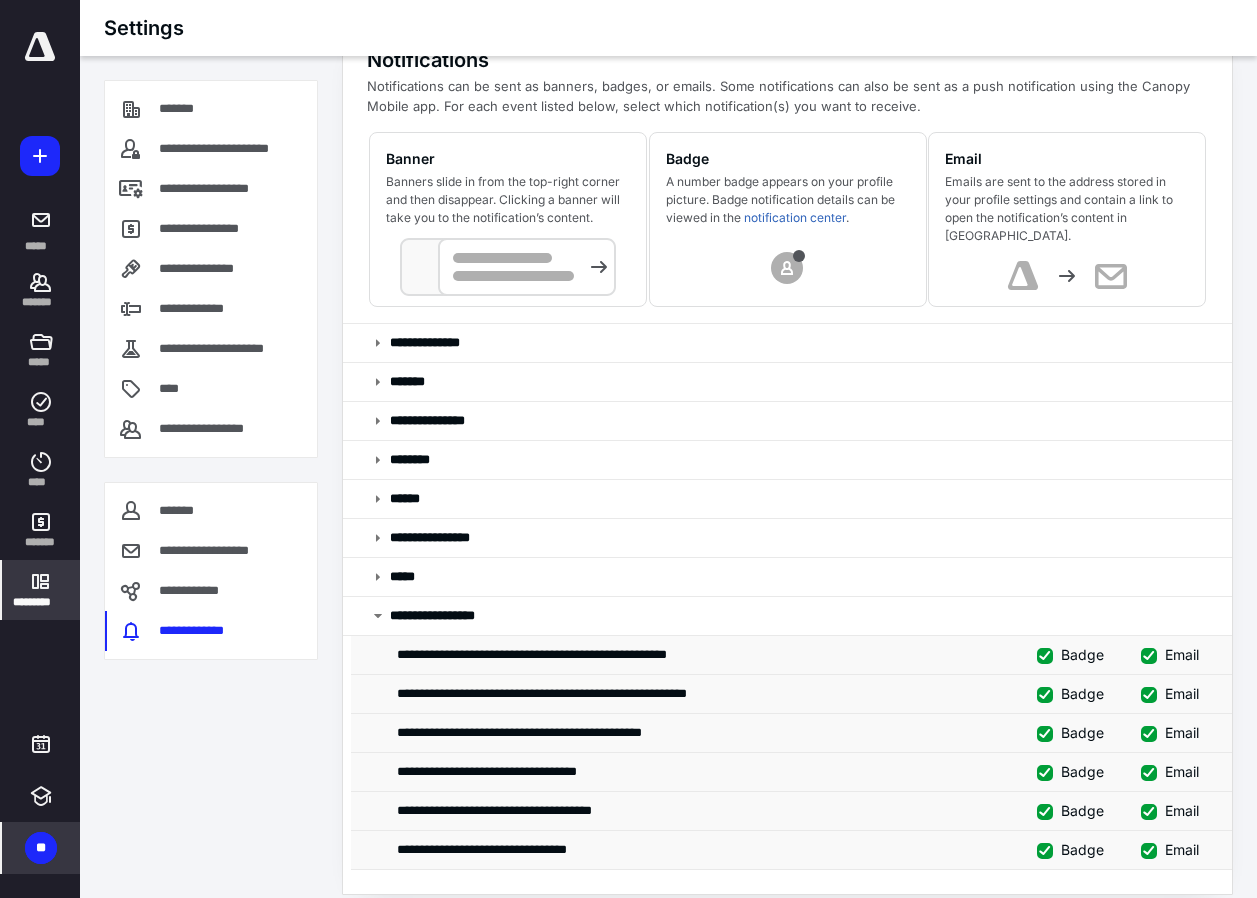 scroll, scrollTop: 71, scrollLeft: 0, axis: vertical 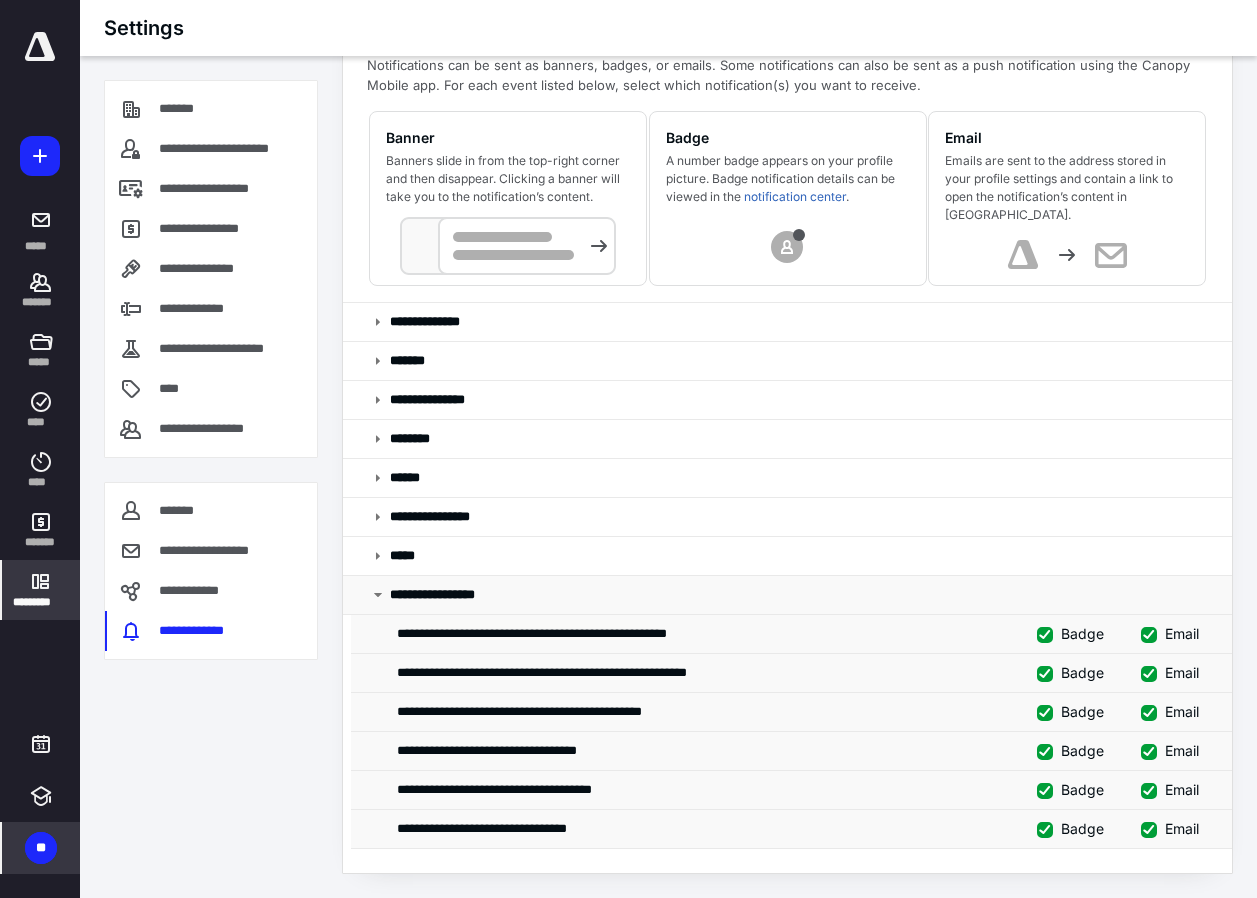 click on "**********" at bounding box center (449, 595) 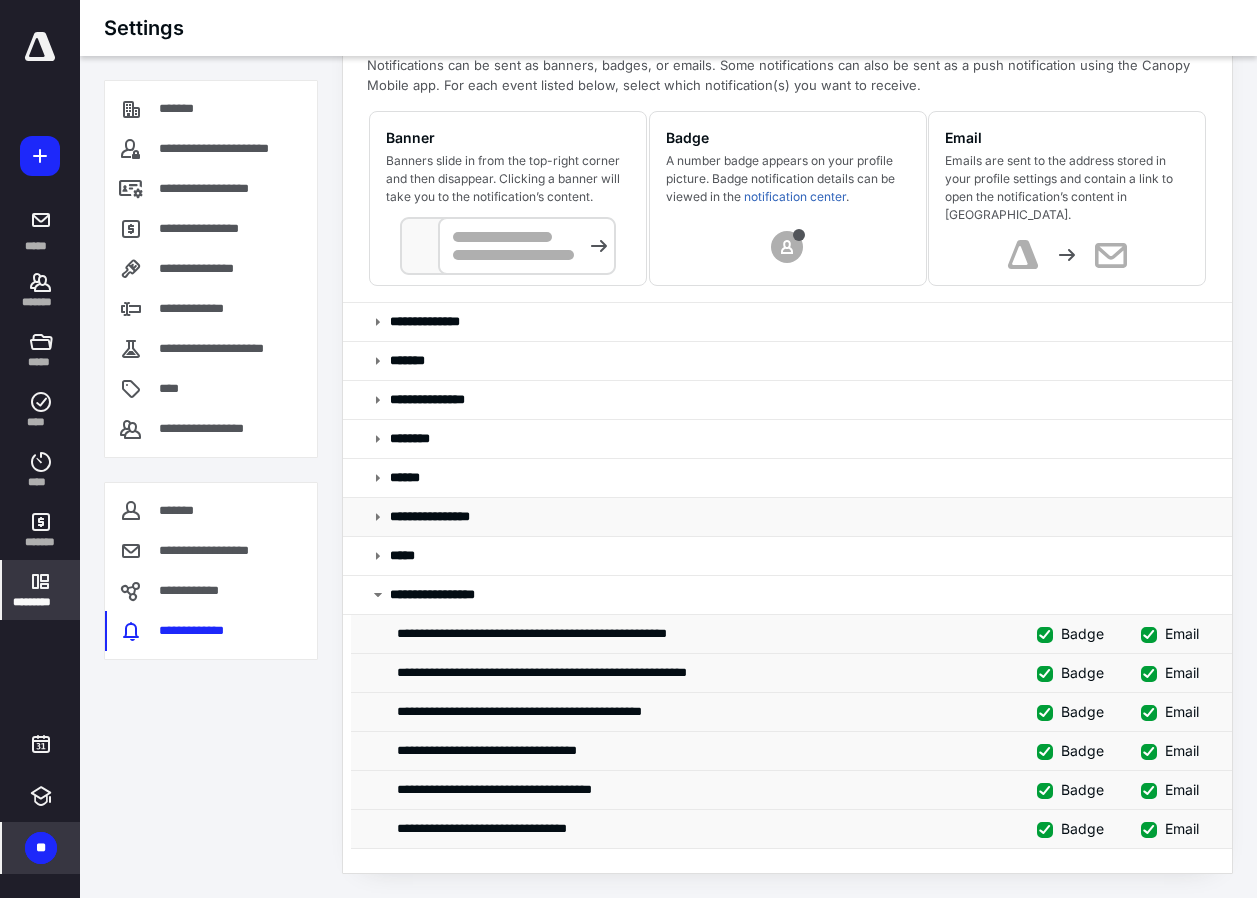 scroll, scrollTop: 0, scrollLeft: 0, axis: both 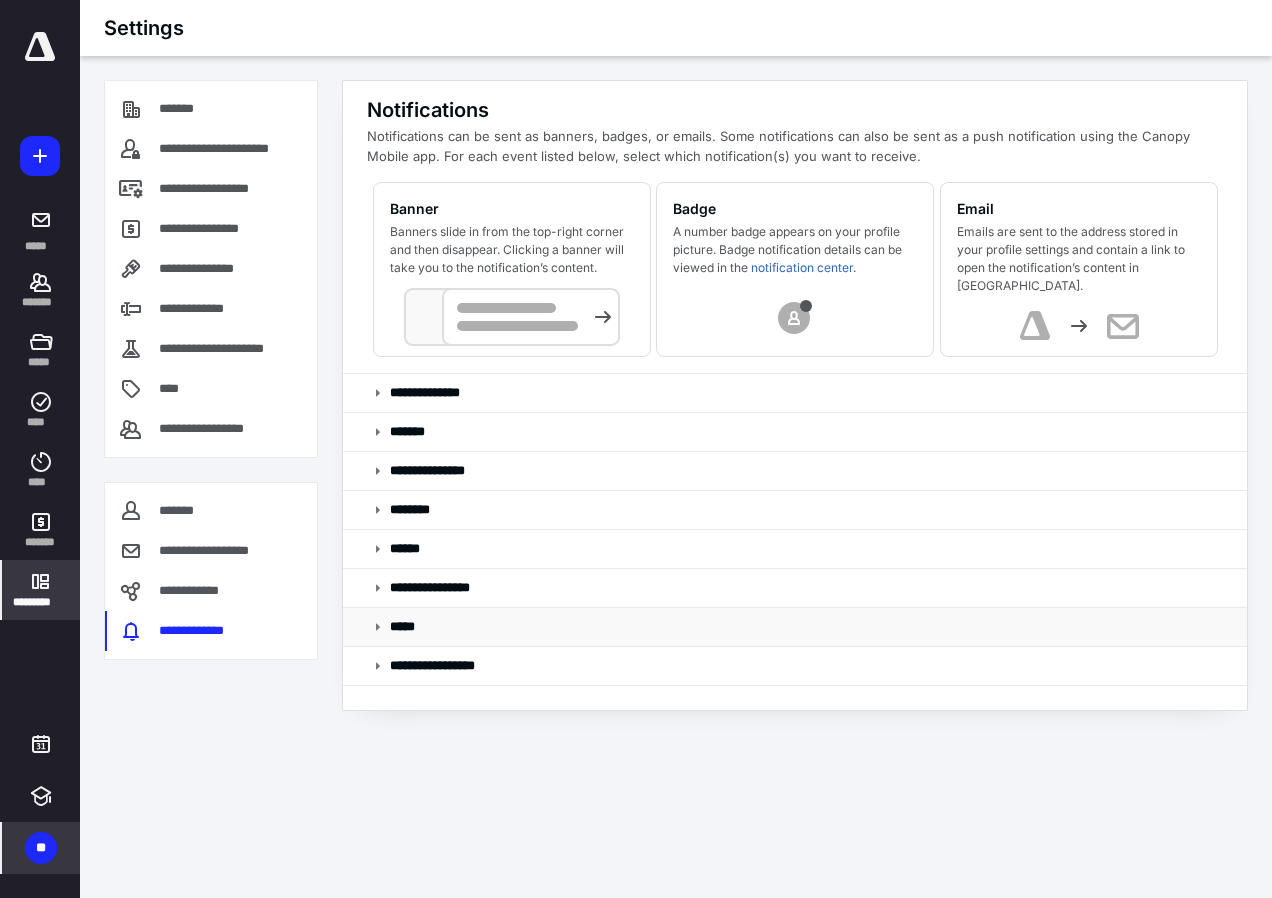 click on "*****" at bounding box center [405, 627] 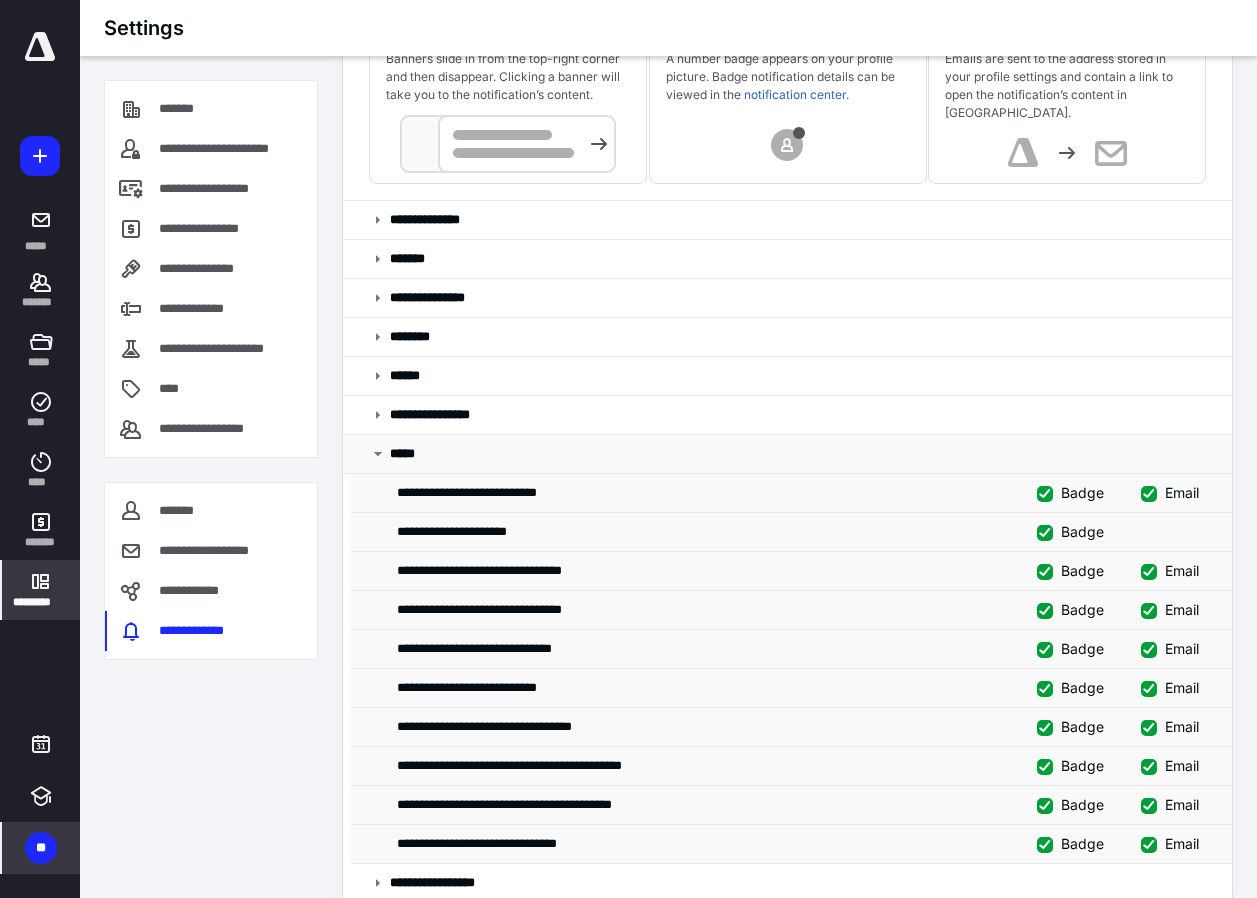 scroll, scrollTop: 227, scrollLeft: 0, axis: vertical 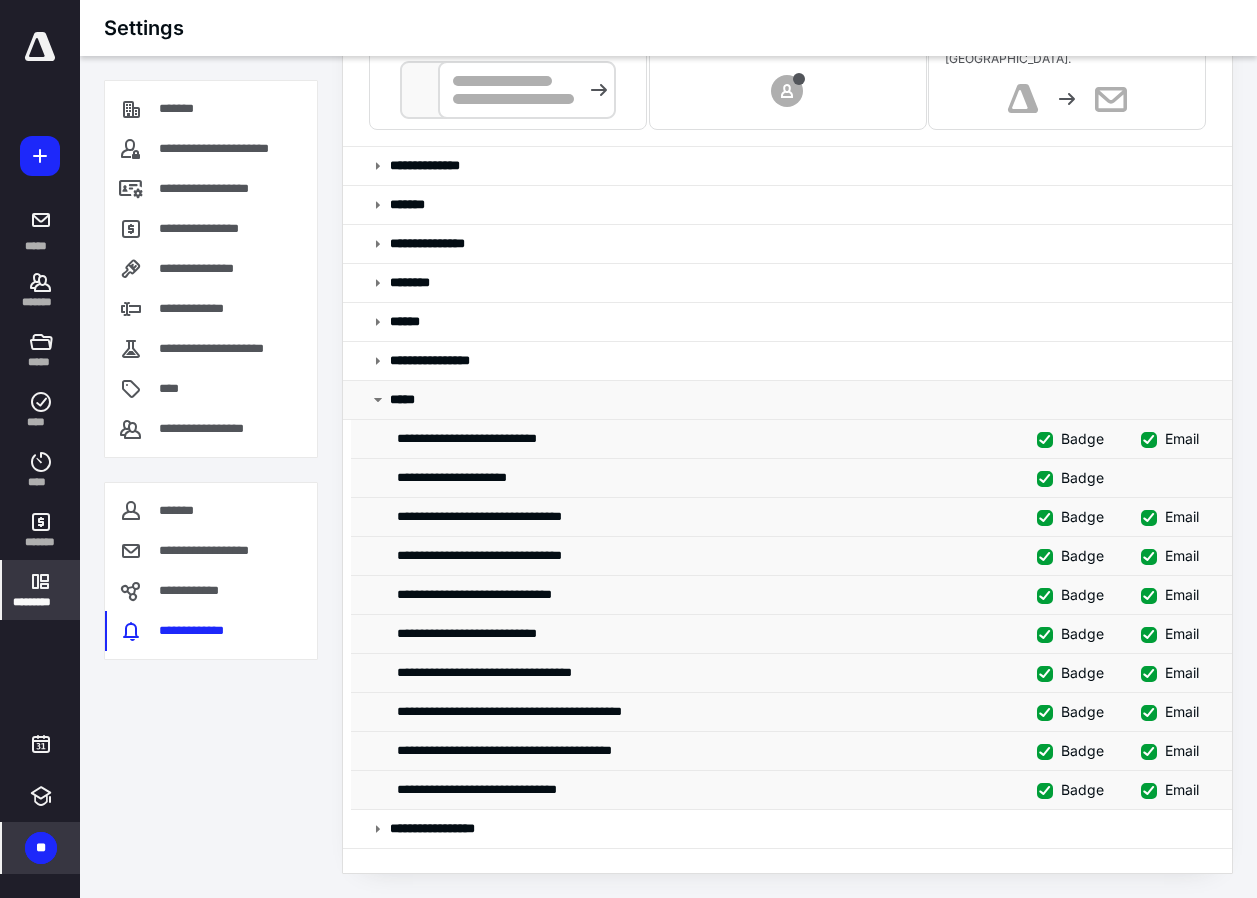 click on "*****" at bounding box center [405, 400] 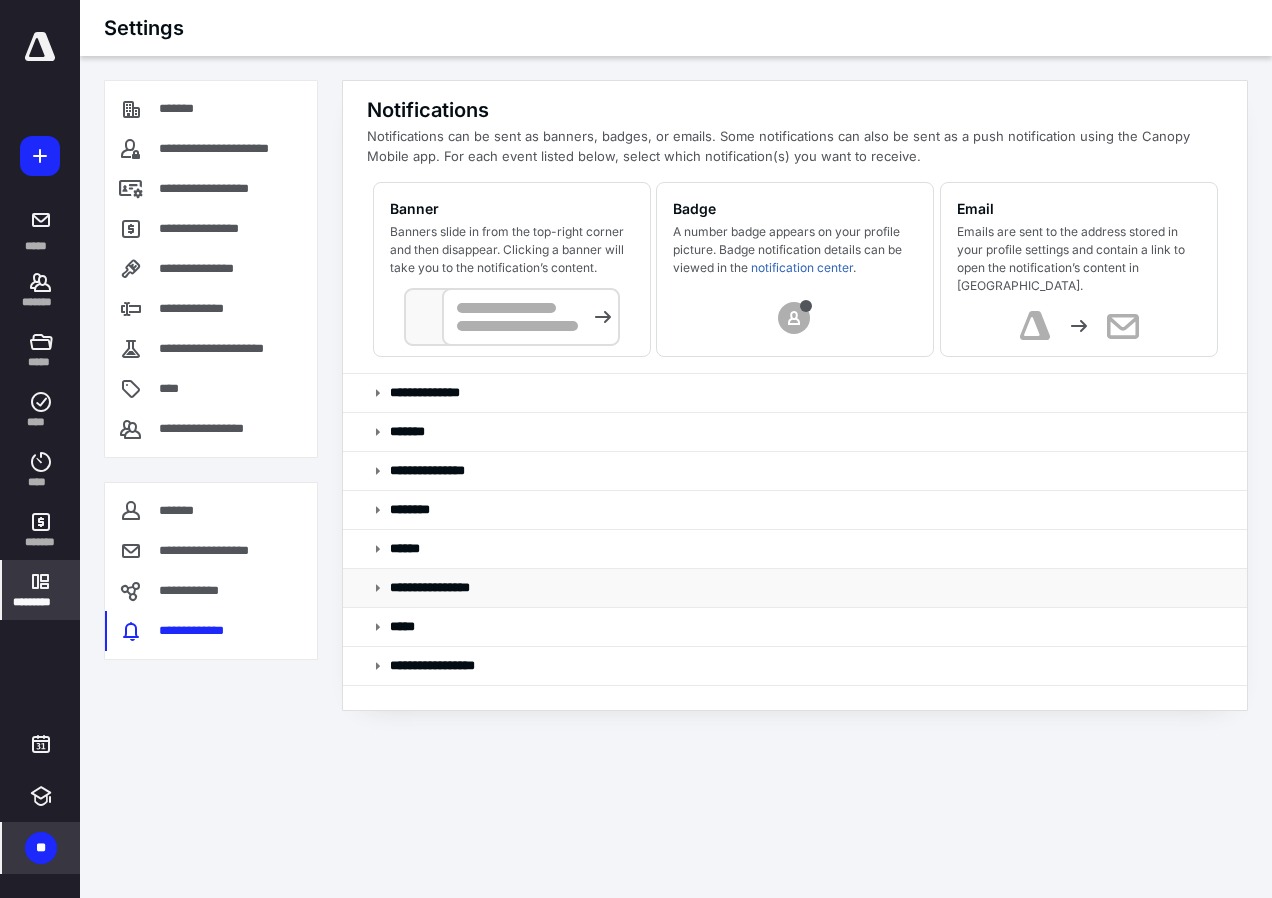 click on "**********" at bounding box center (445, 588) 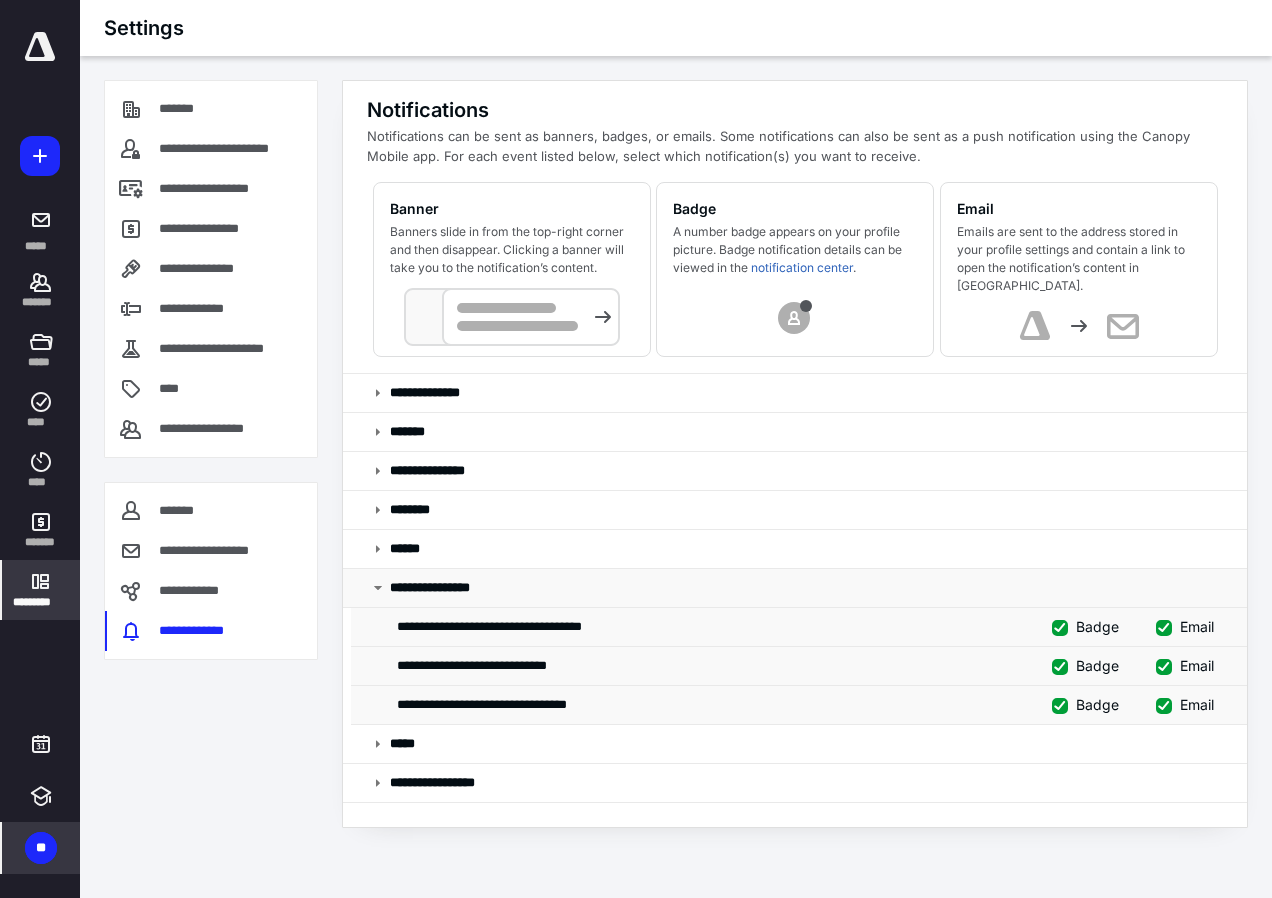 click on "**********" at bounding box center [445, 588] 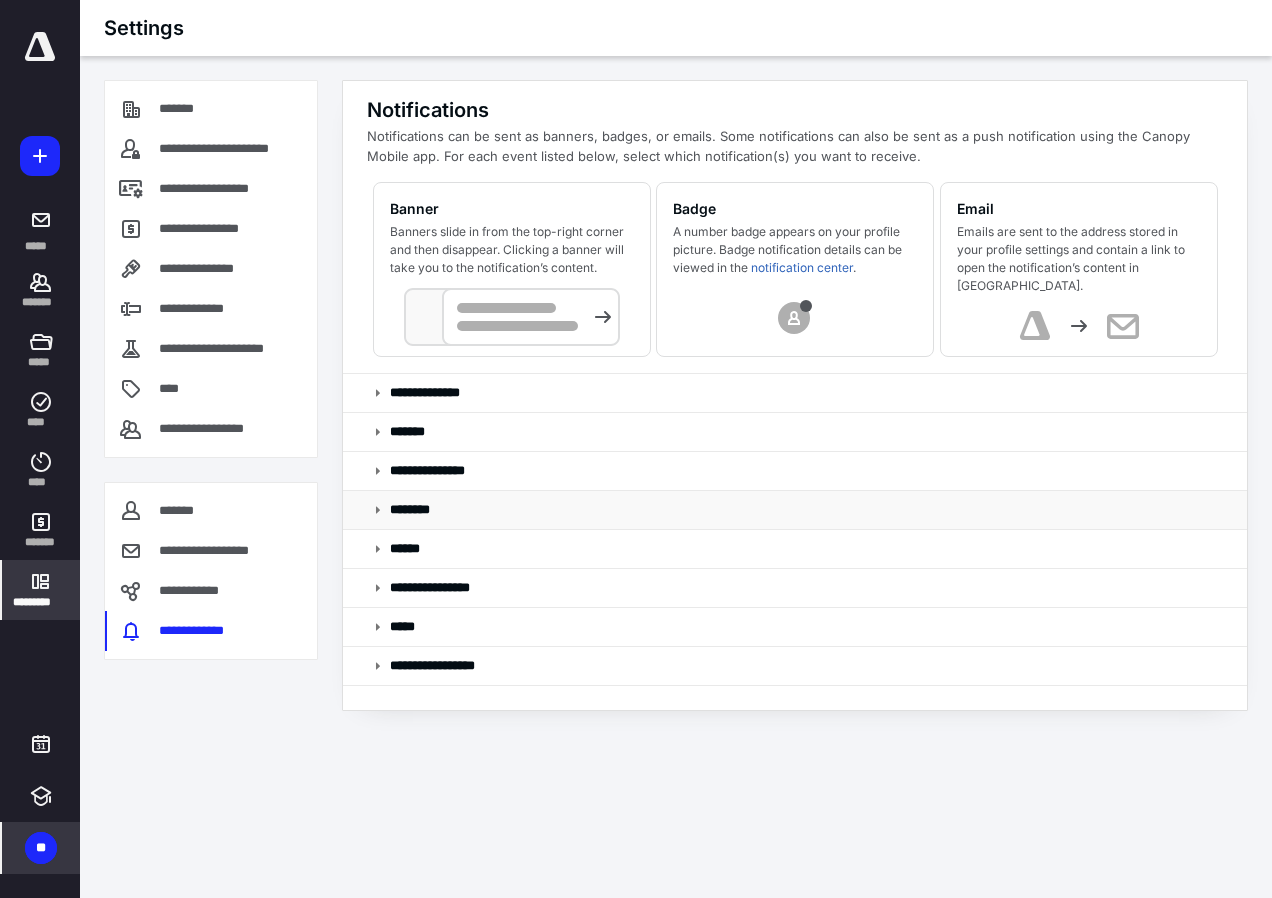 click on "********" at bounding box center (412, 510) 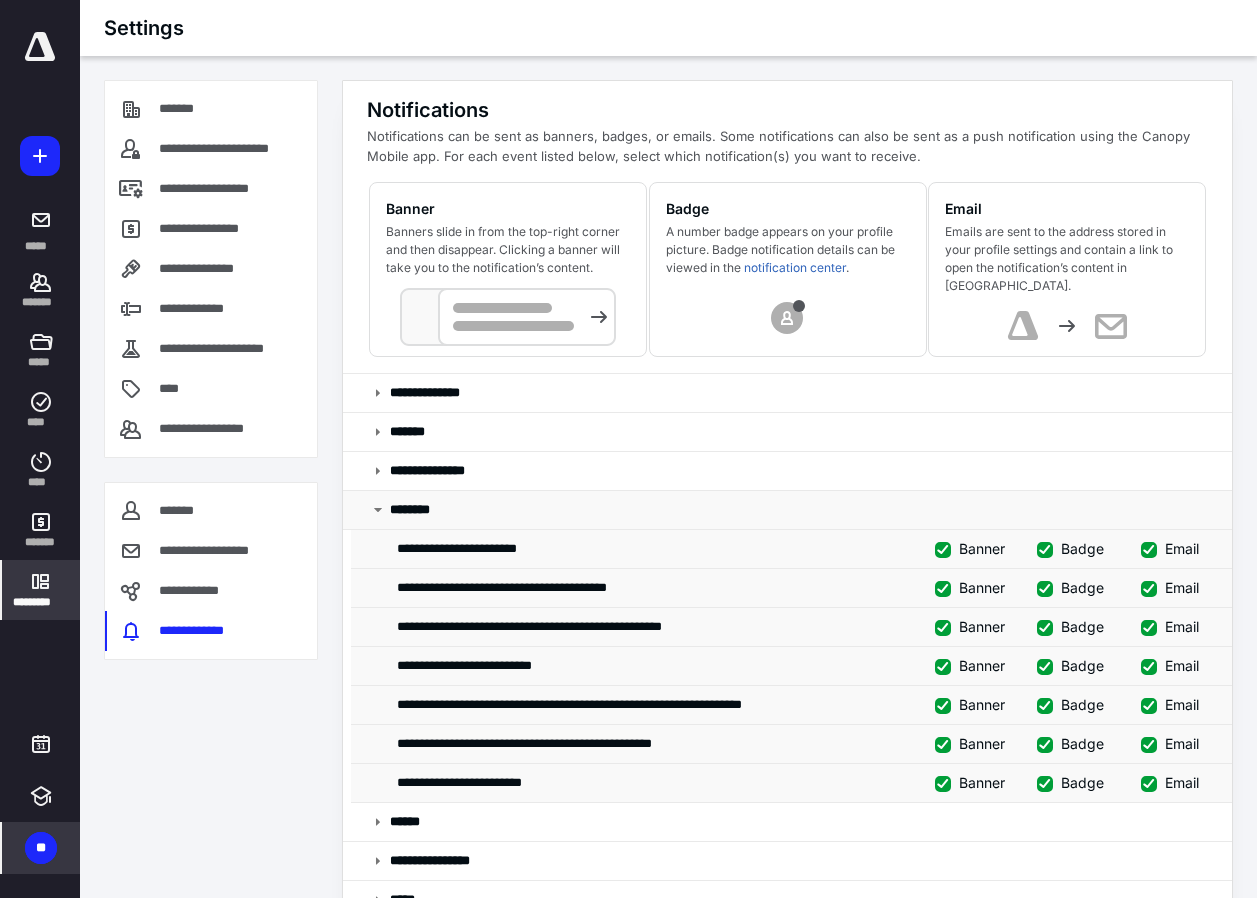 click on "********" at bounding box center [424, 510] 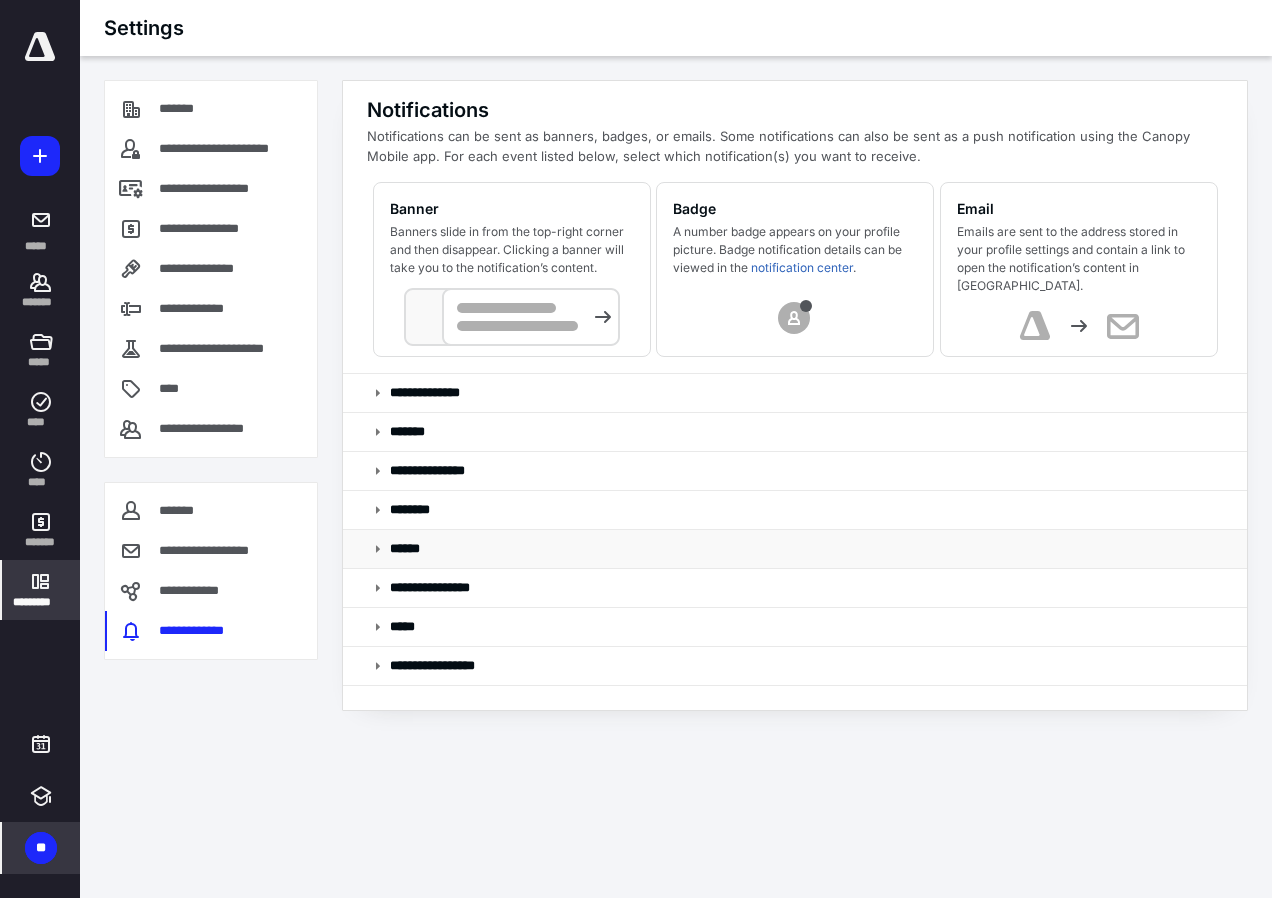 click on "******" at bounding box center [411, 549] 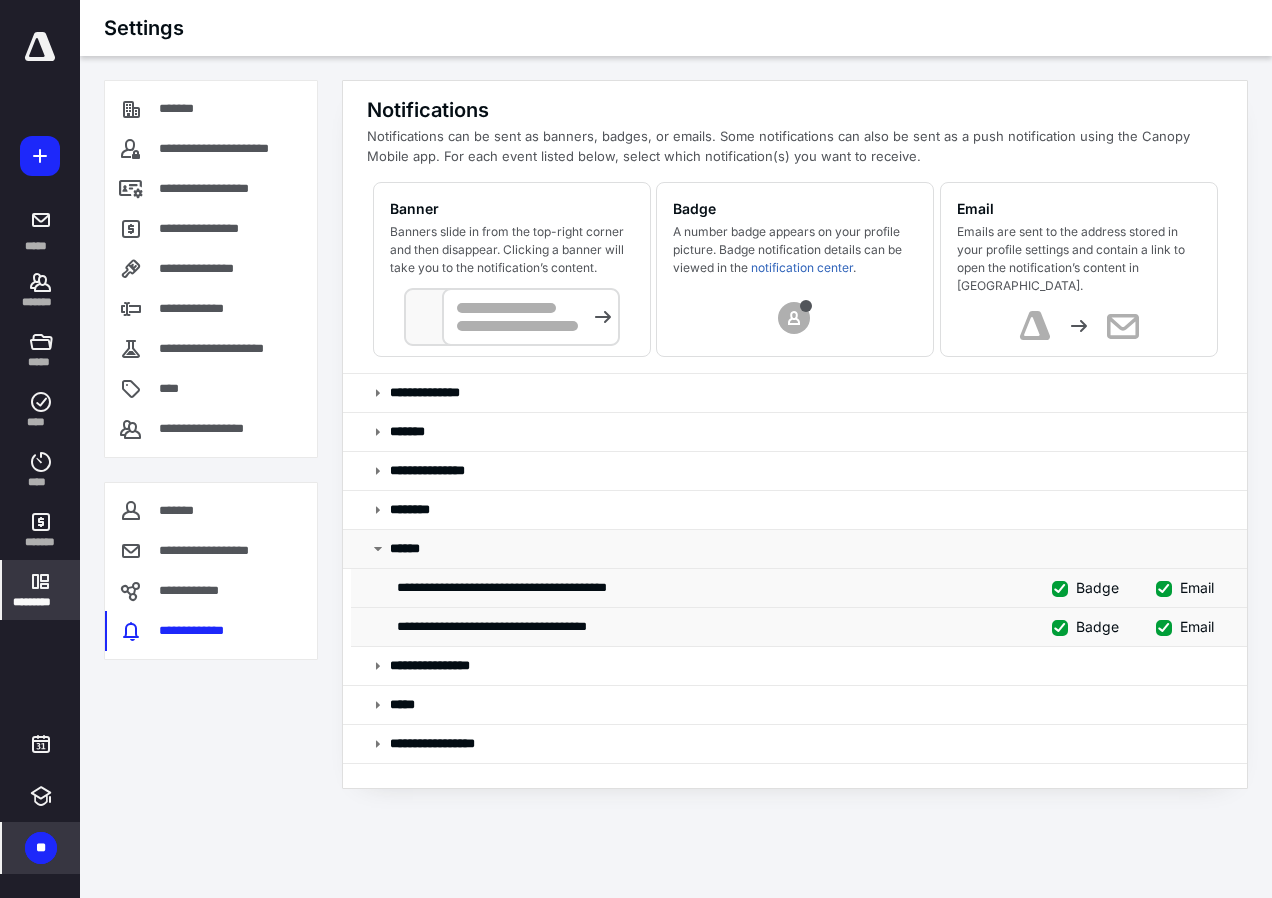 click on "******" at bounding box center [411, 549] 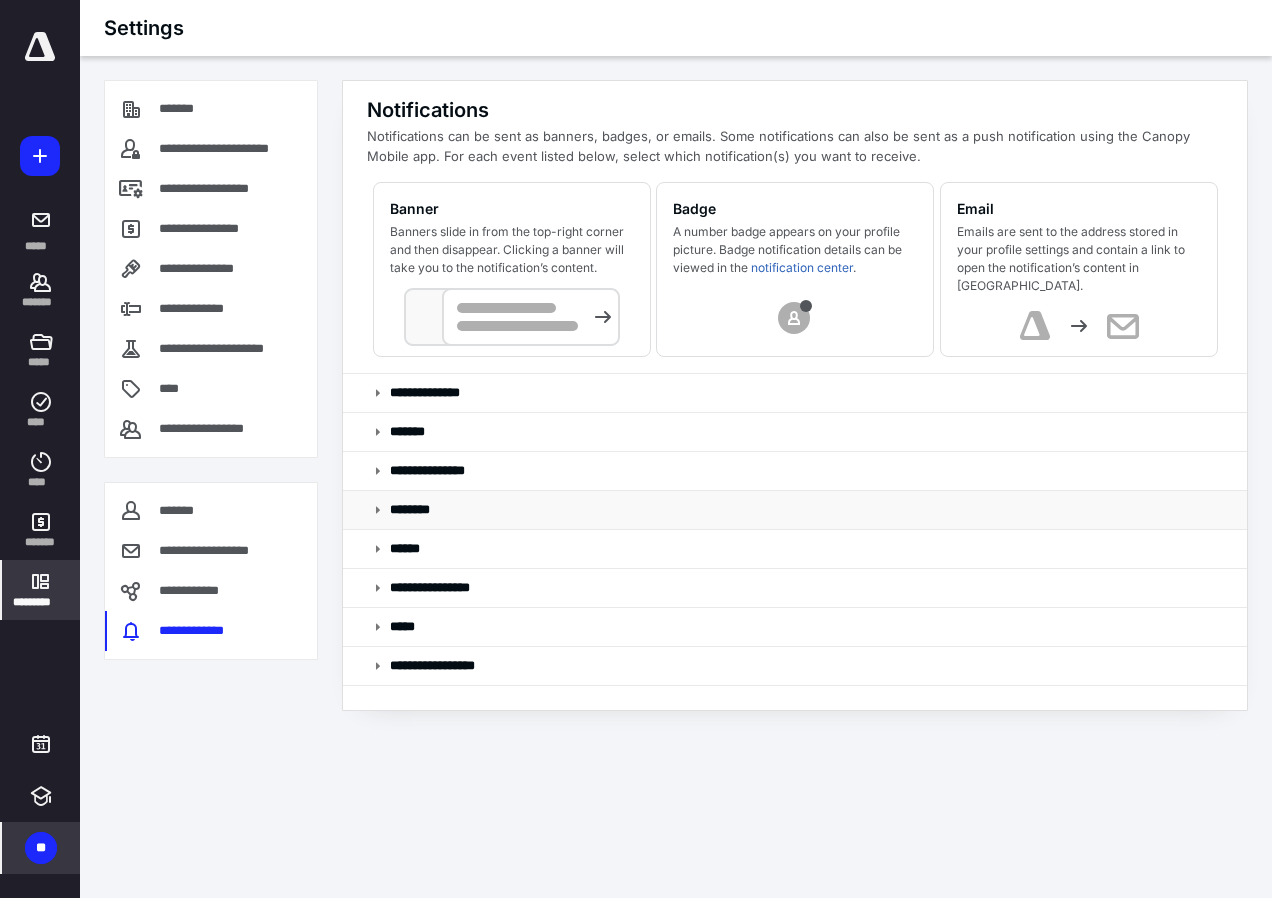click on "********" at bounding box center (795, 510) 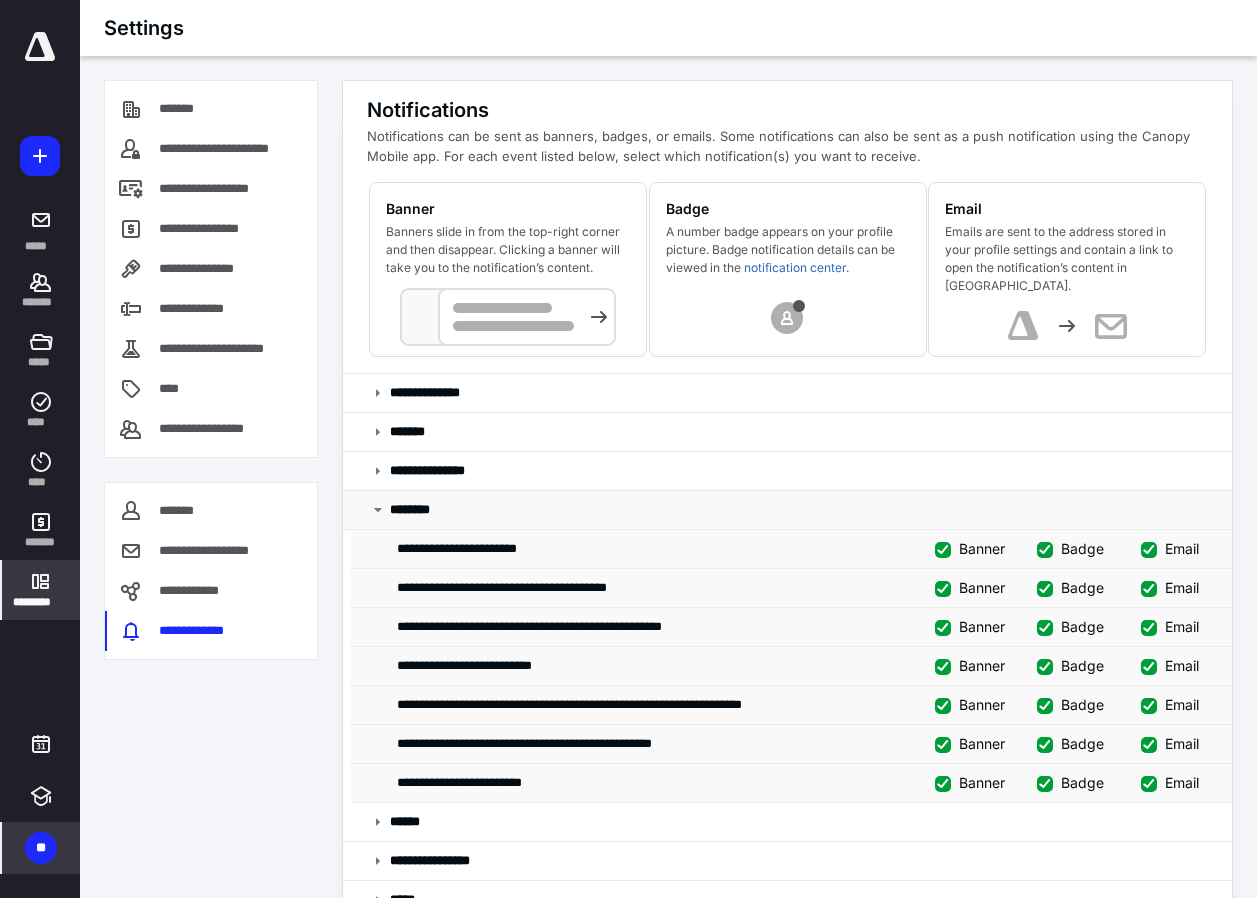 click on "********" at bounding box center (424, 510) 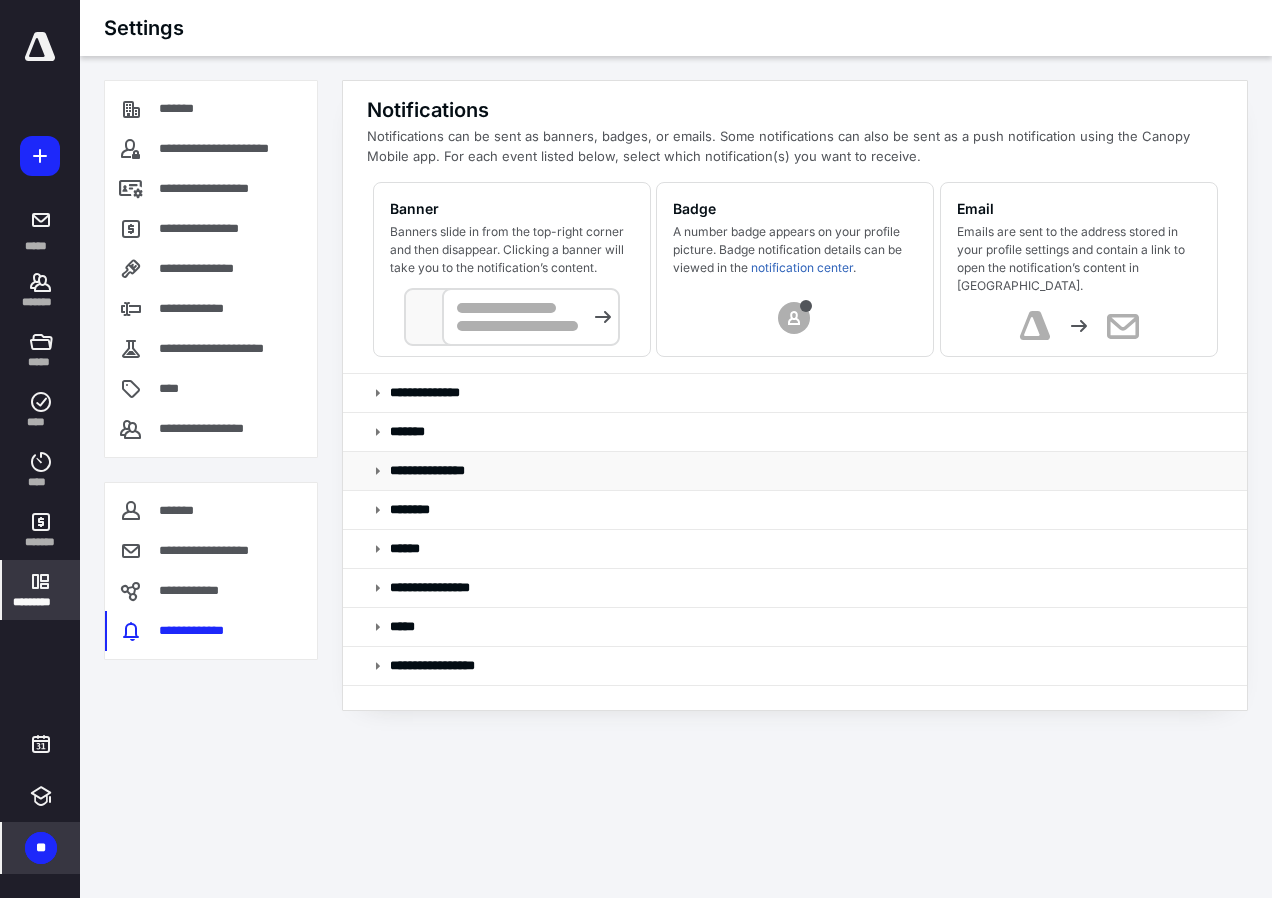 click on "**********" at bounding box center [428, 471] 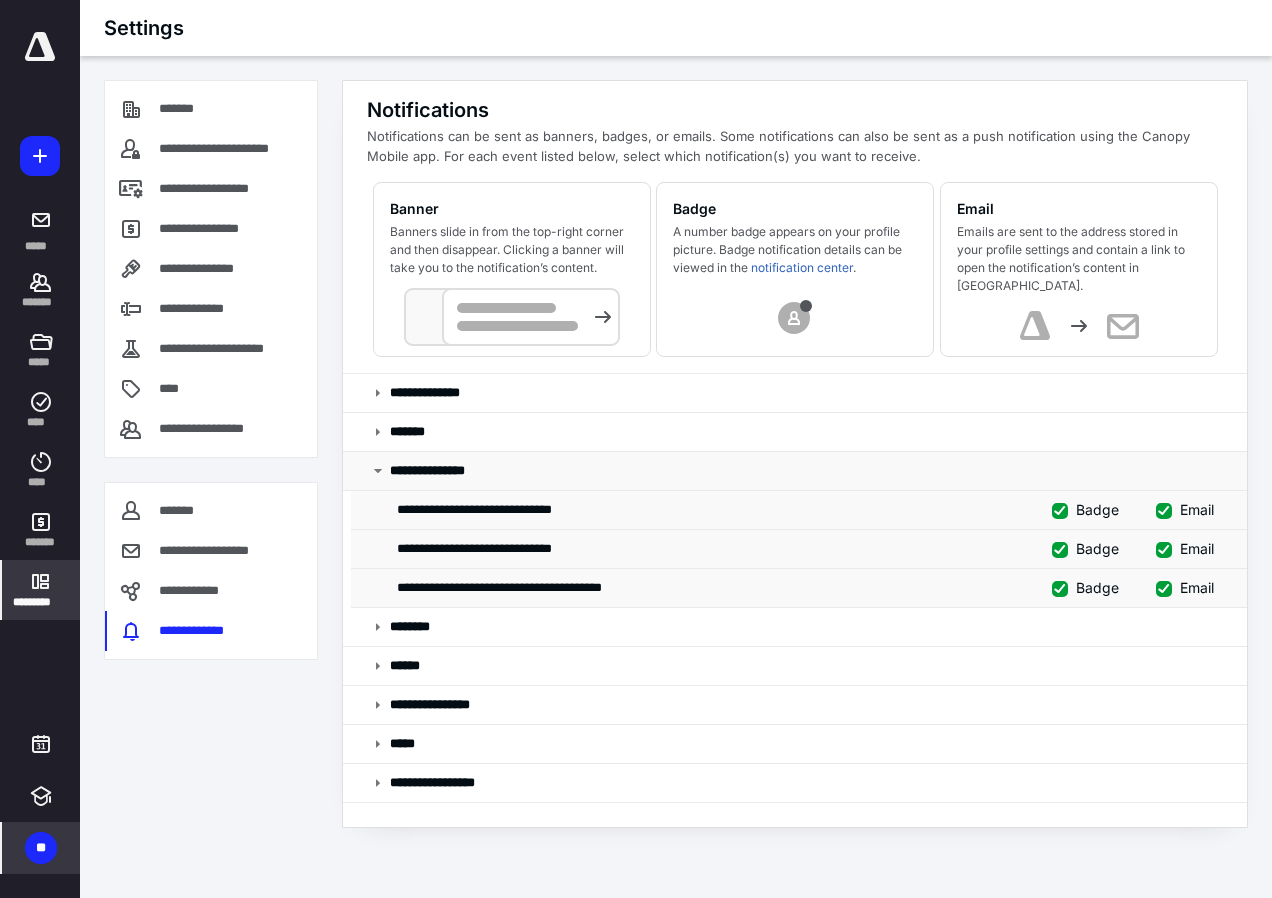 click on "**********" at bounding box center [428, 471] 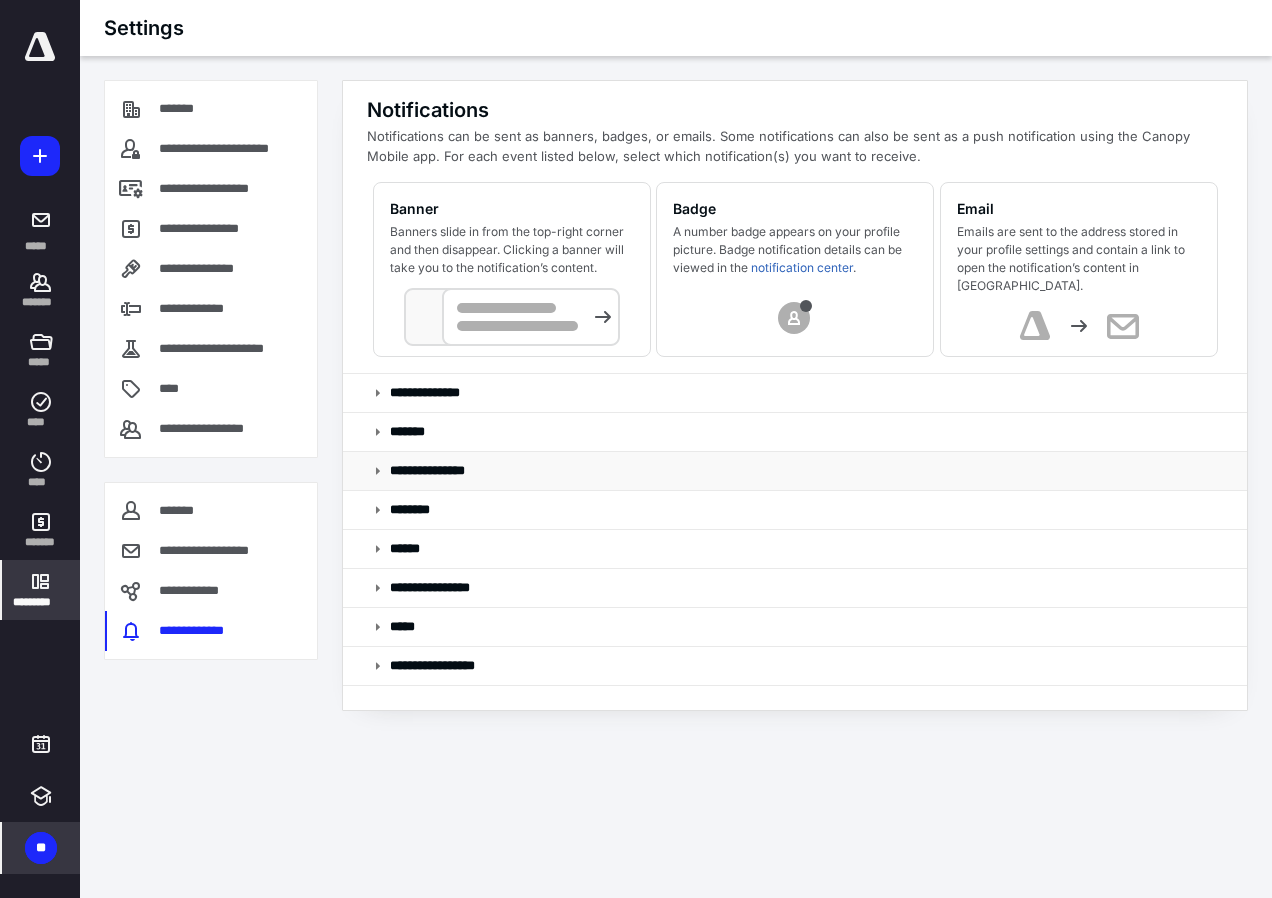 click on "**********" at bounding box center (428, 471) 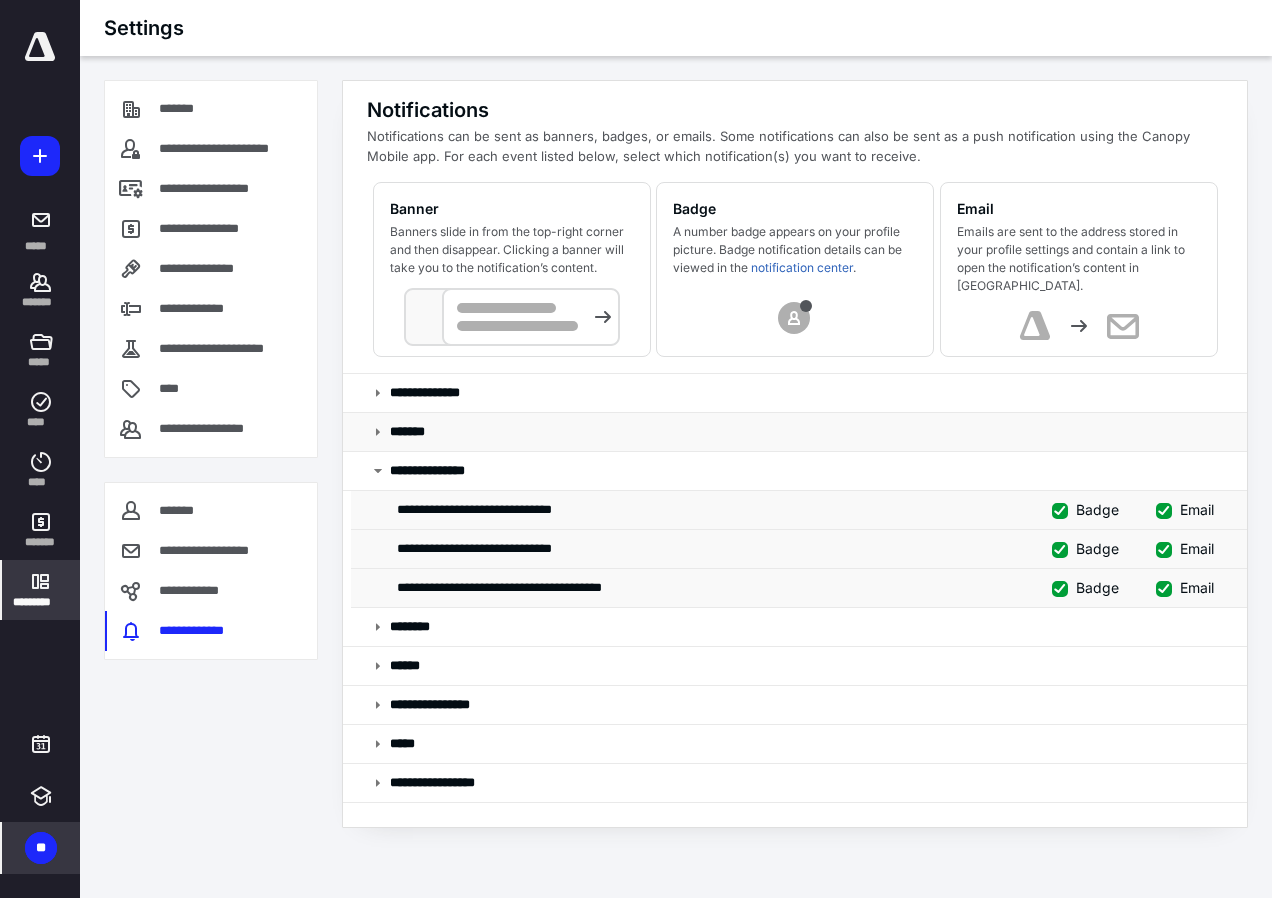 click on "*******" at bounding box center [795, 432] 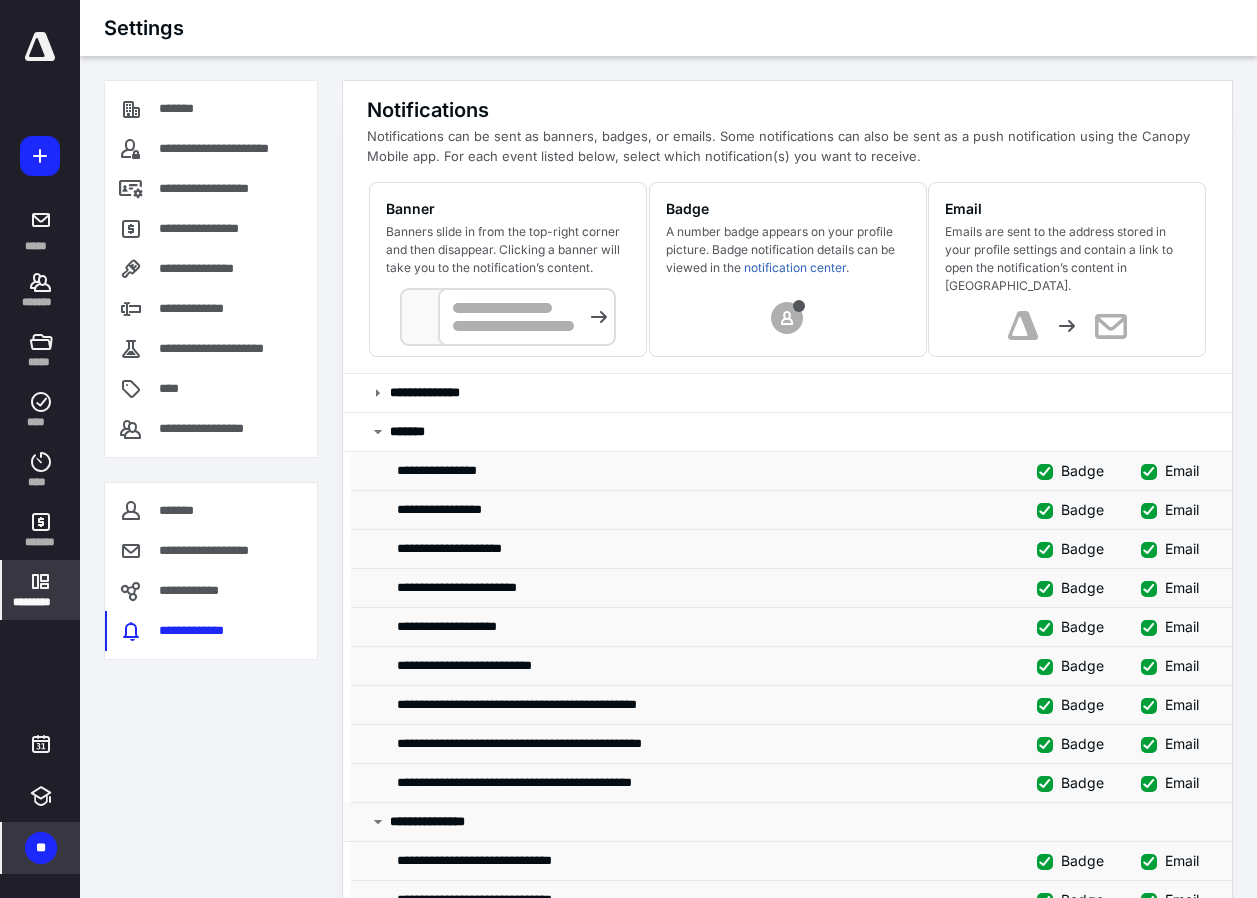 click on "**********" at bounding box center [428, 822] 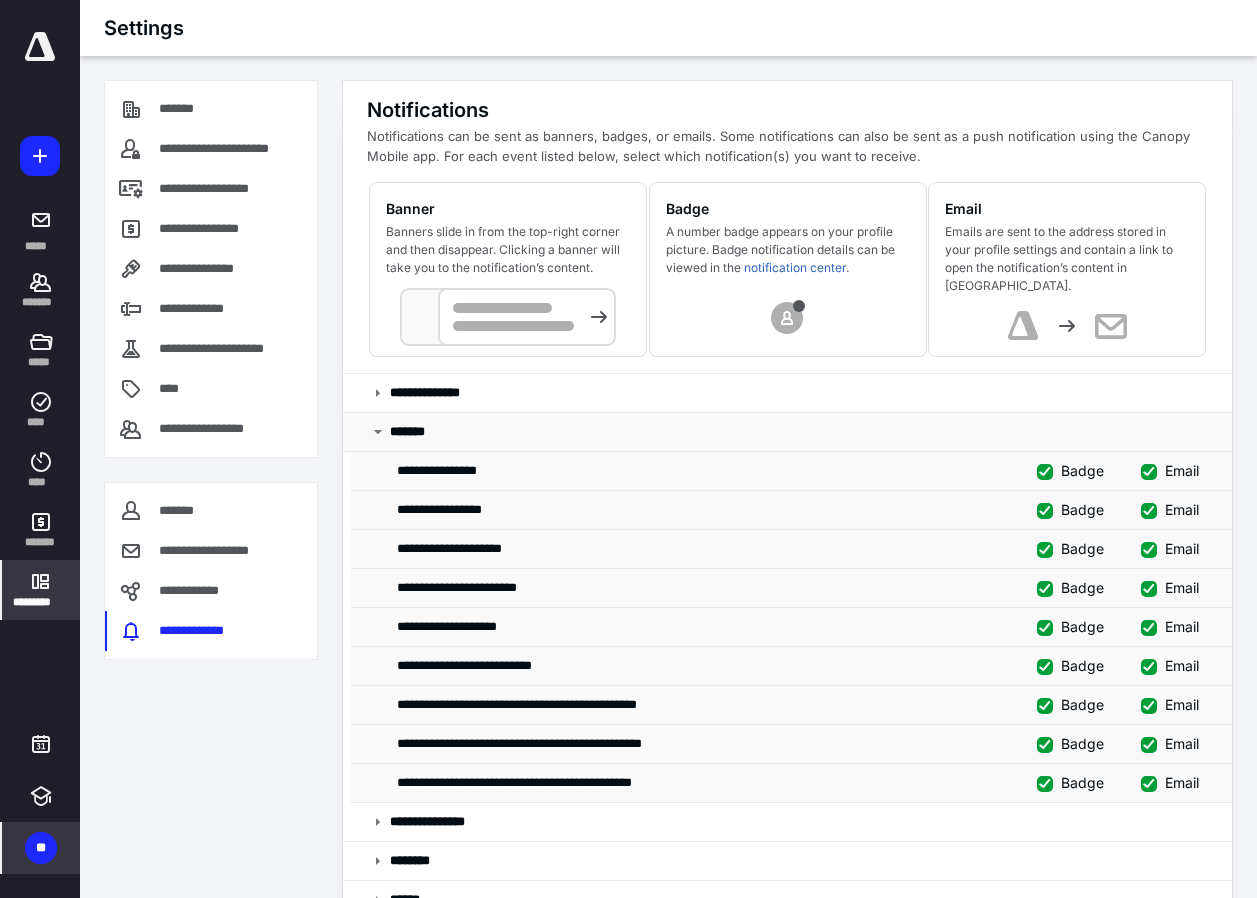 click on "*******" at bounding box center [787, 432] 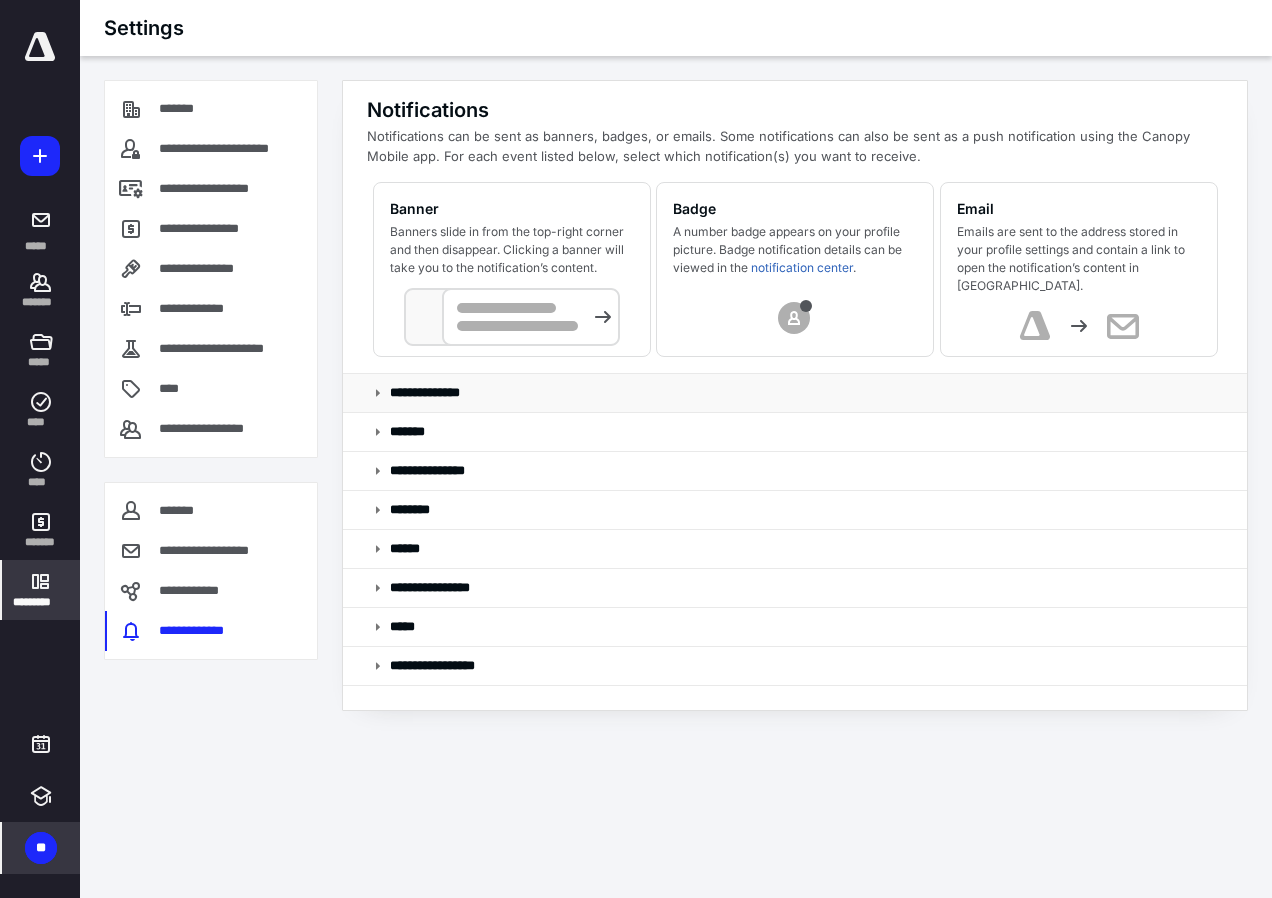 click on "**********" at bounding box center (436, 393) 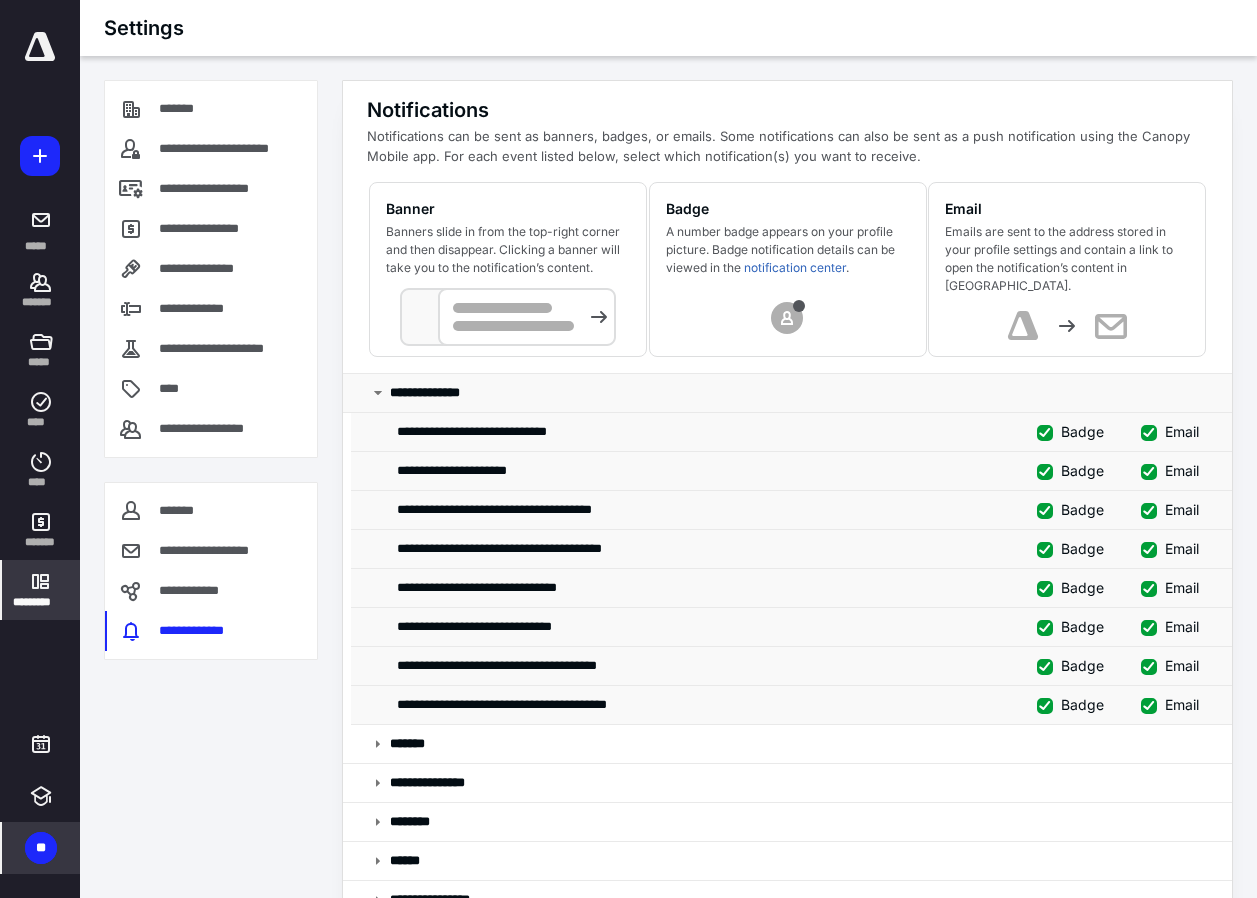 click on "**********" at bounding box center (436, 393) 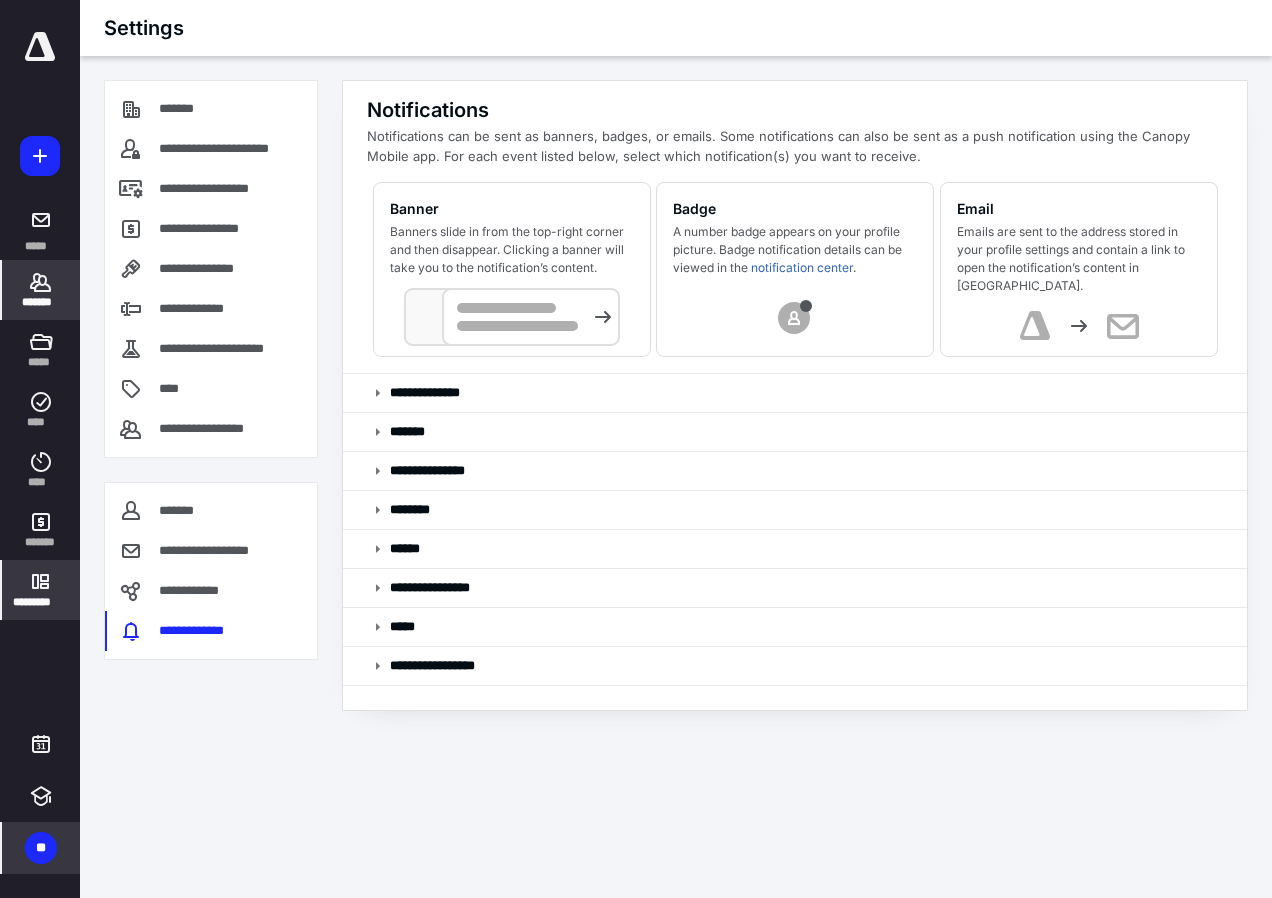 click on "*******" at bounding box center [41, 302] 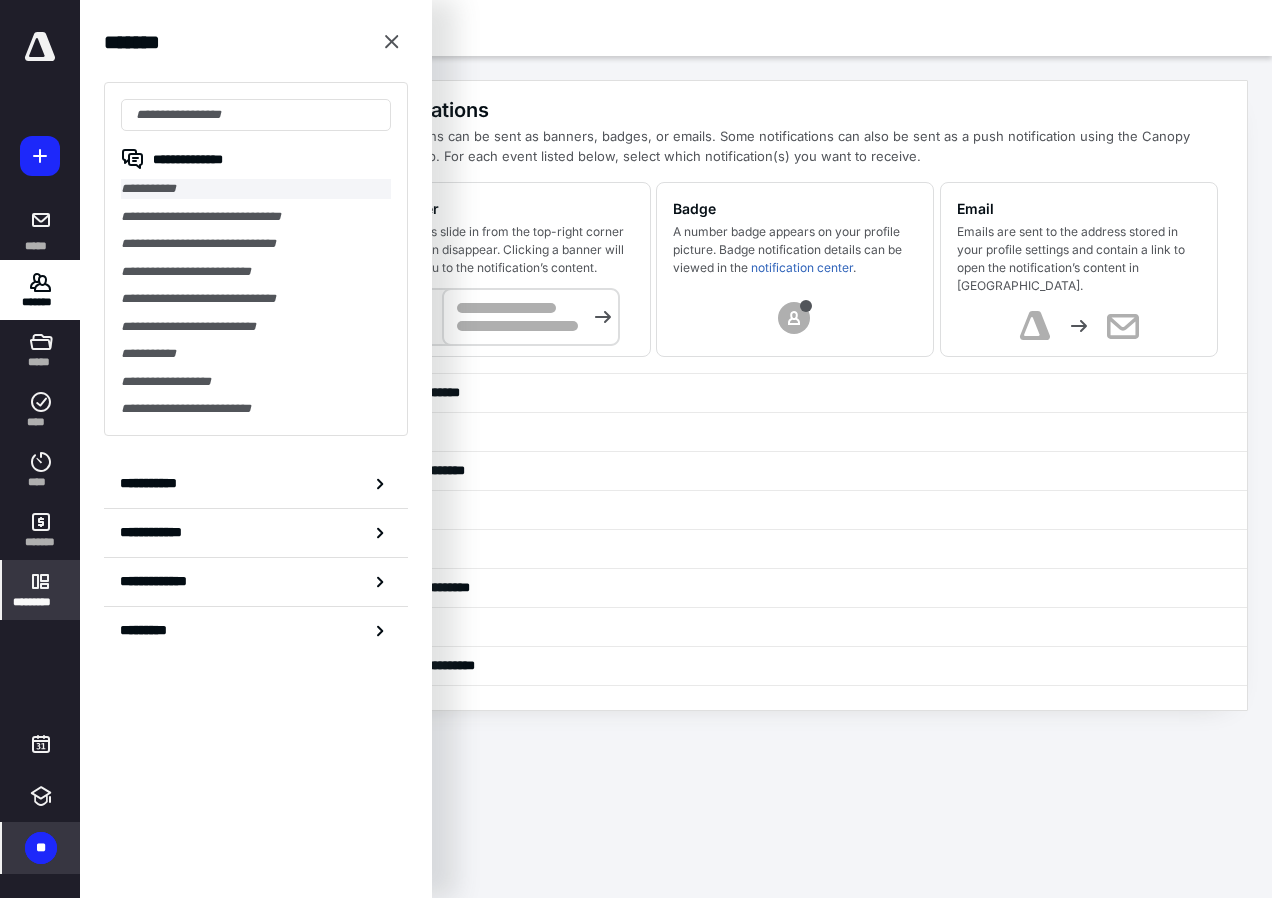 click on "**********" at bounding box center (256, 189) 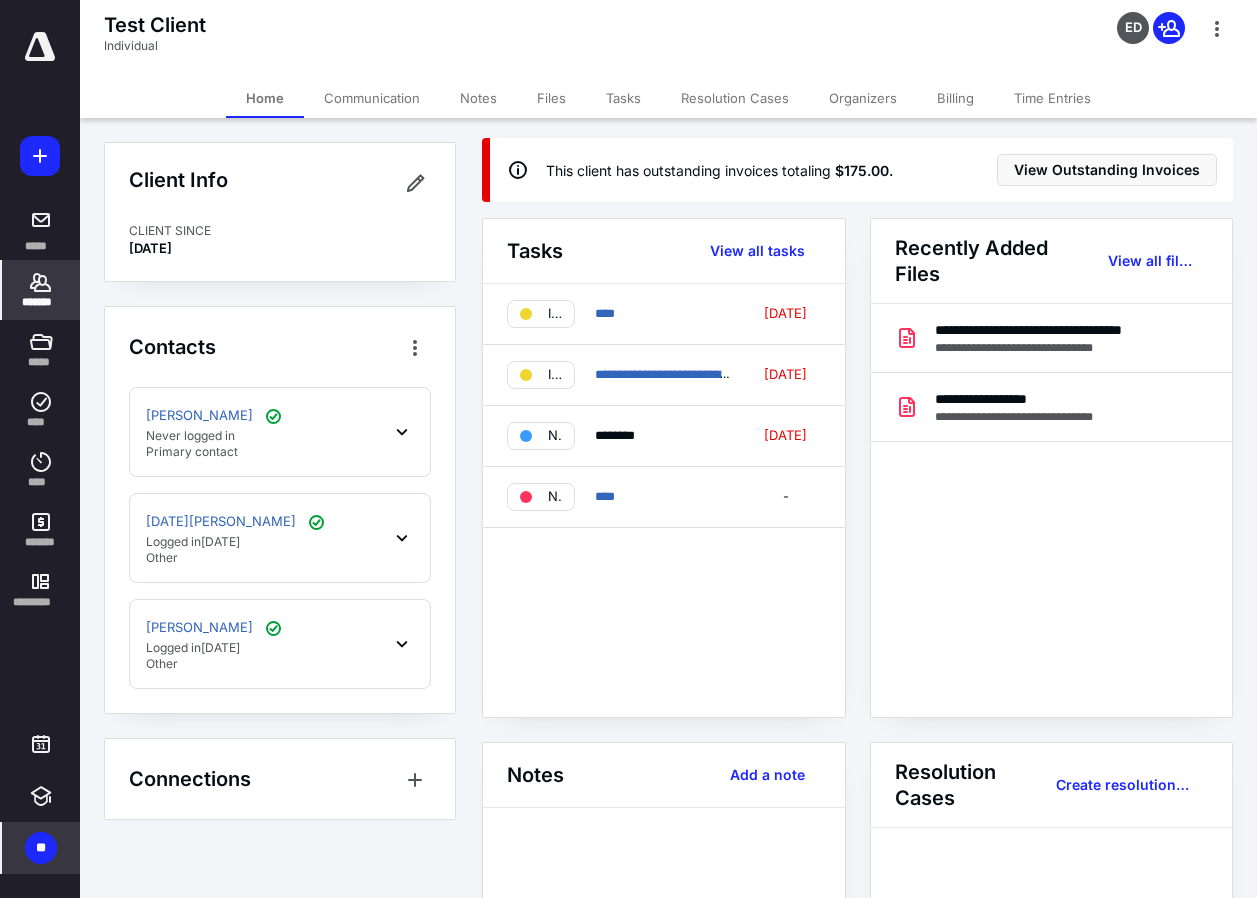 scroll, scrollTop: 0, scrollLeft: 0, axis: both 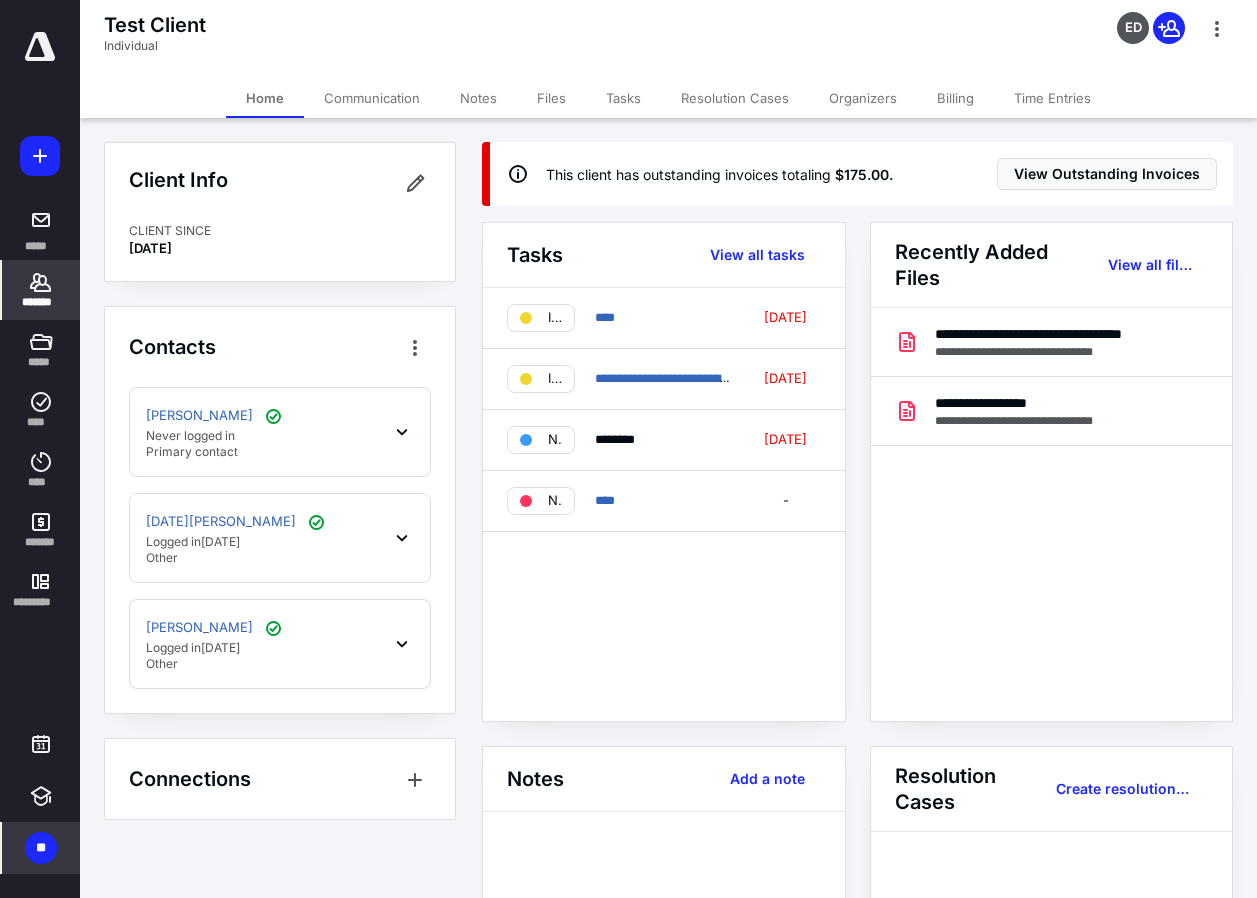 click on "*******" at bounding box center (41, 302) 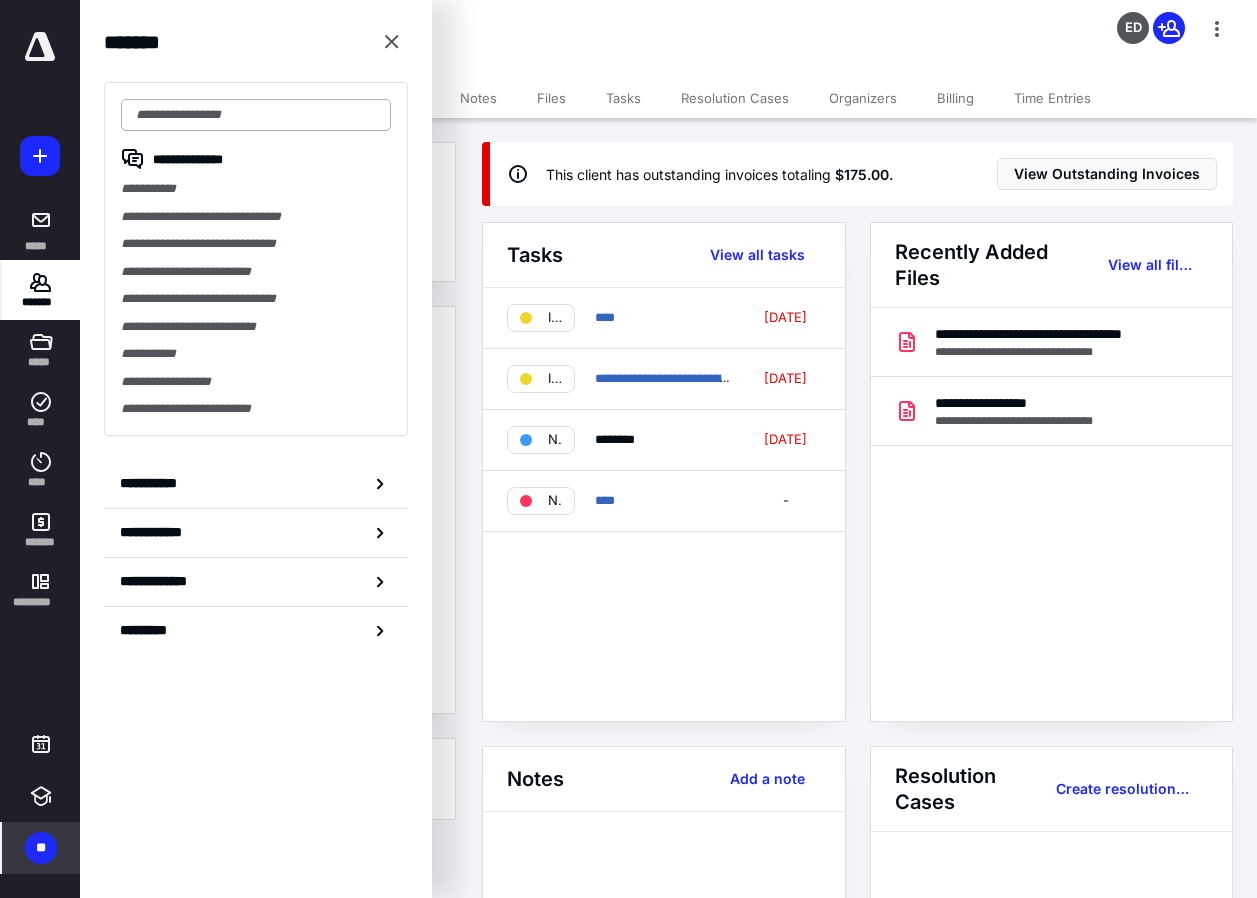 click at bounding box center [256, 115] 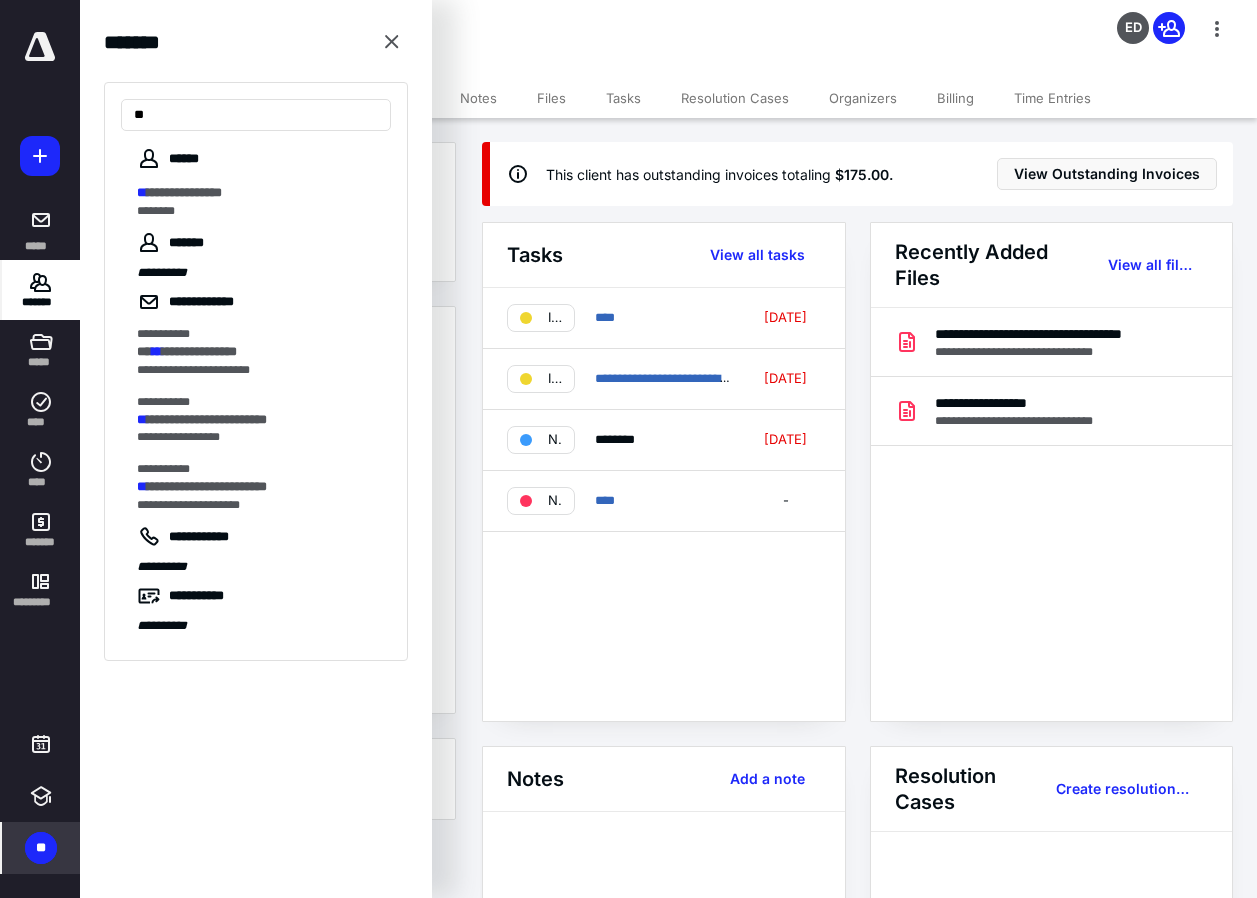 type on "**" 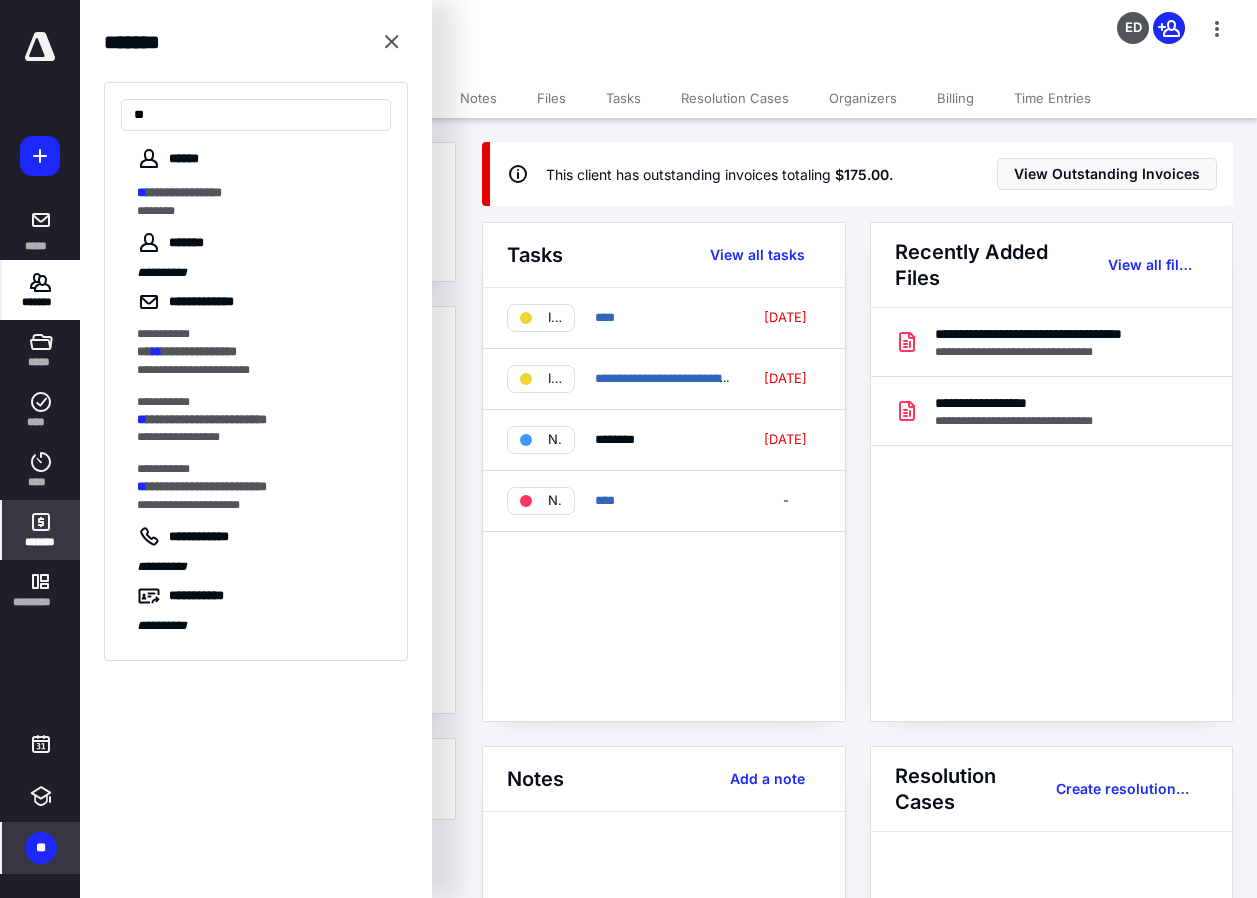 click on "*******" at bounding box center (41, 530) 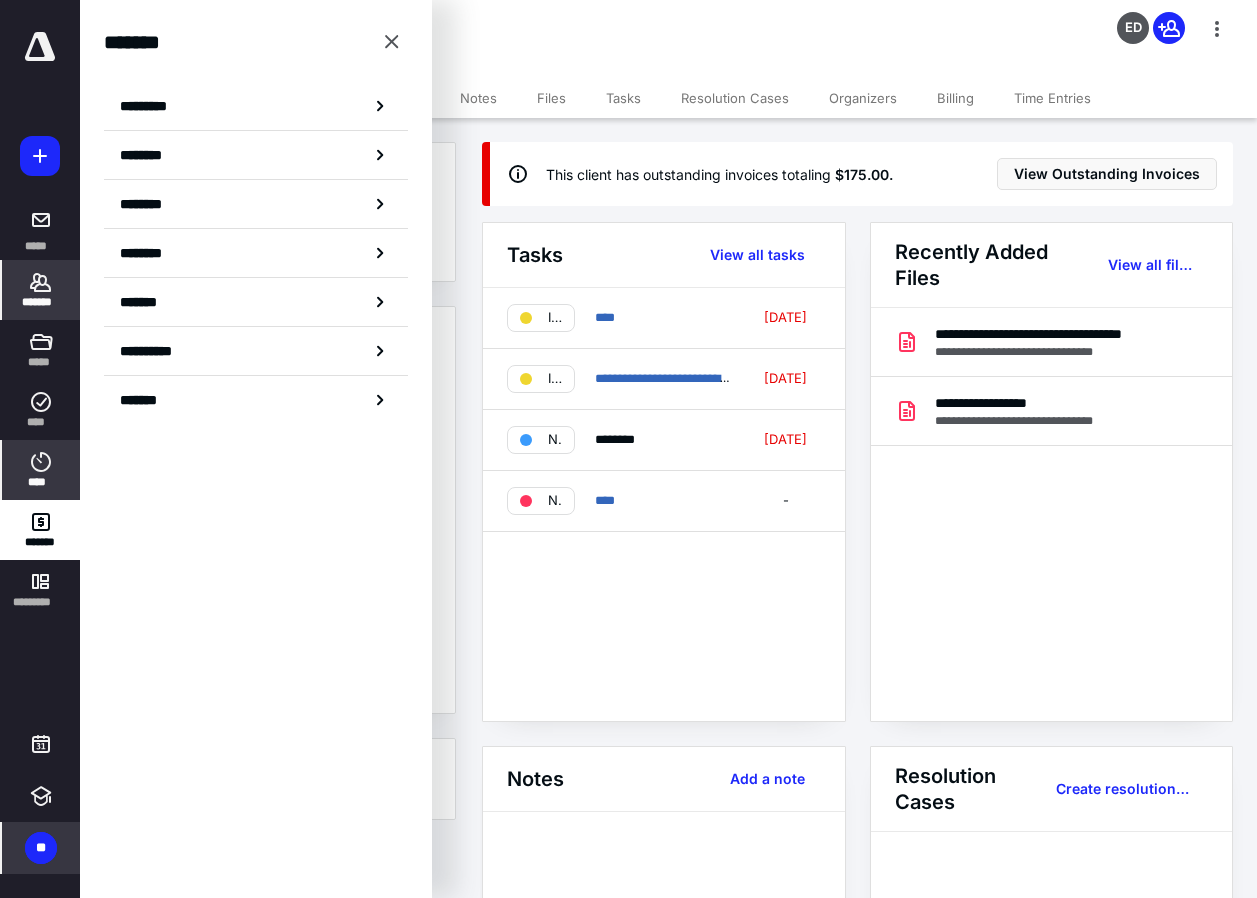 click 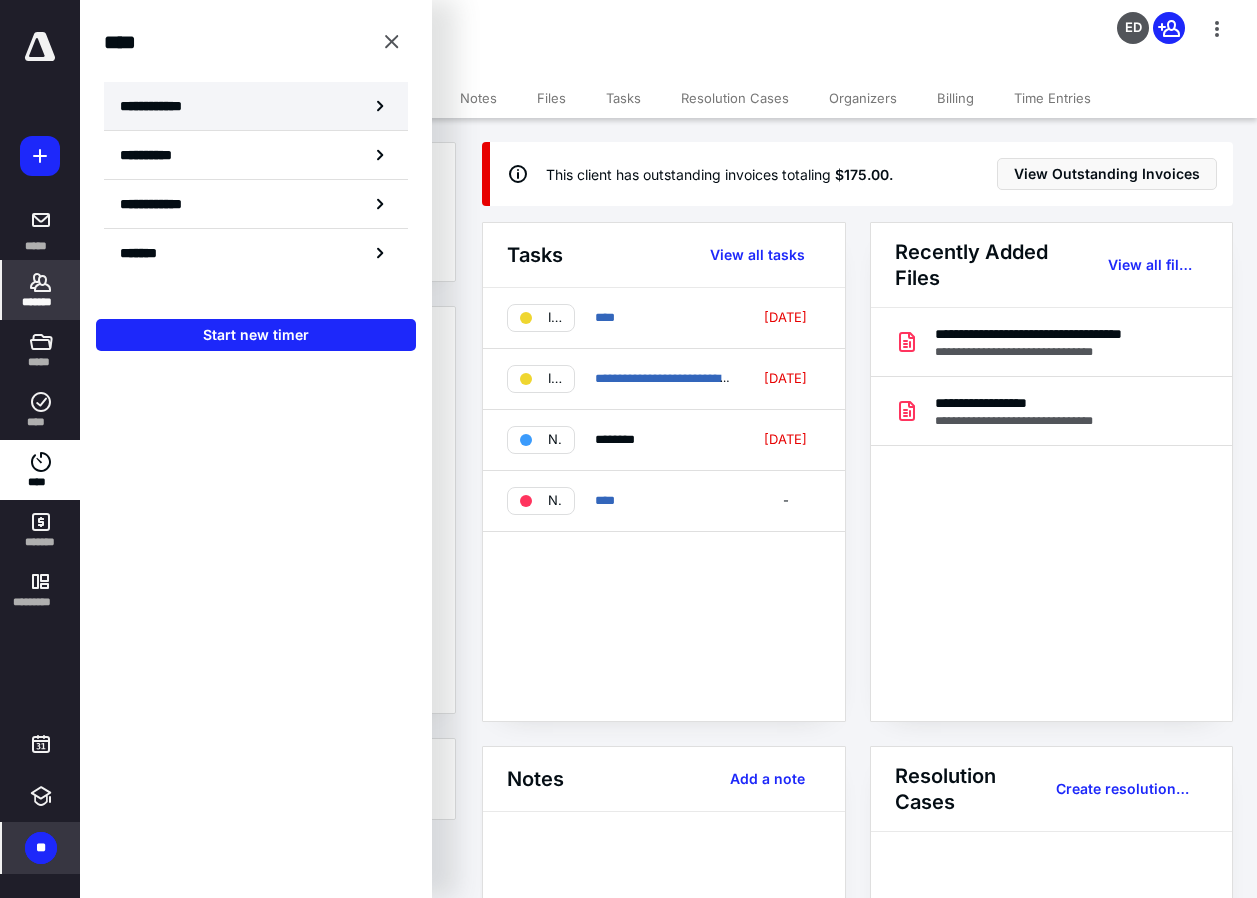 click on "**********" at bounding box center [162, 106] 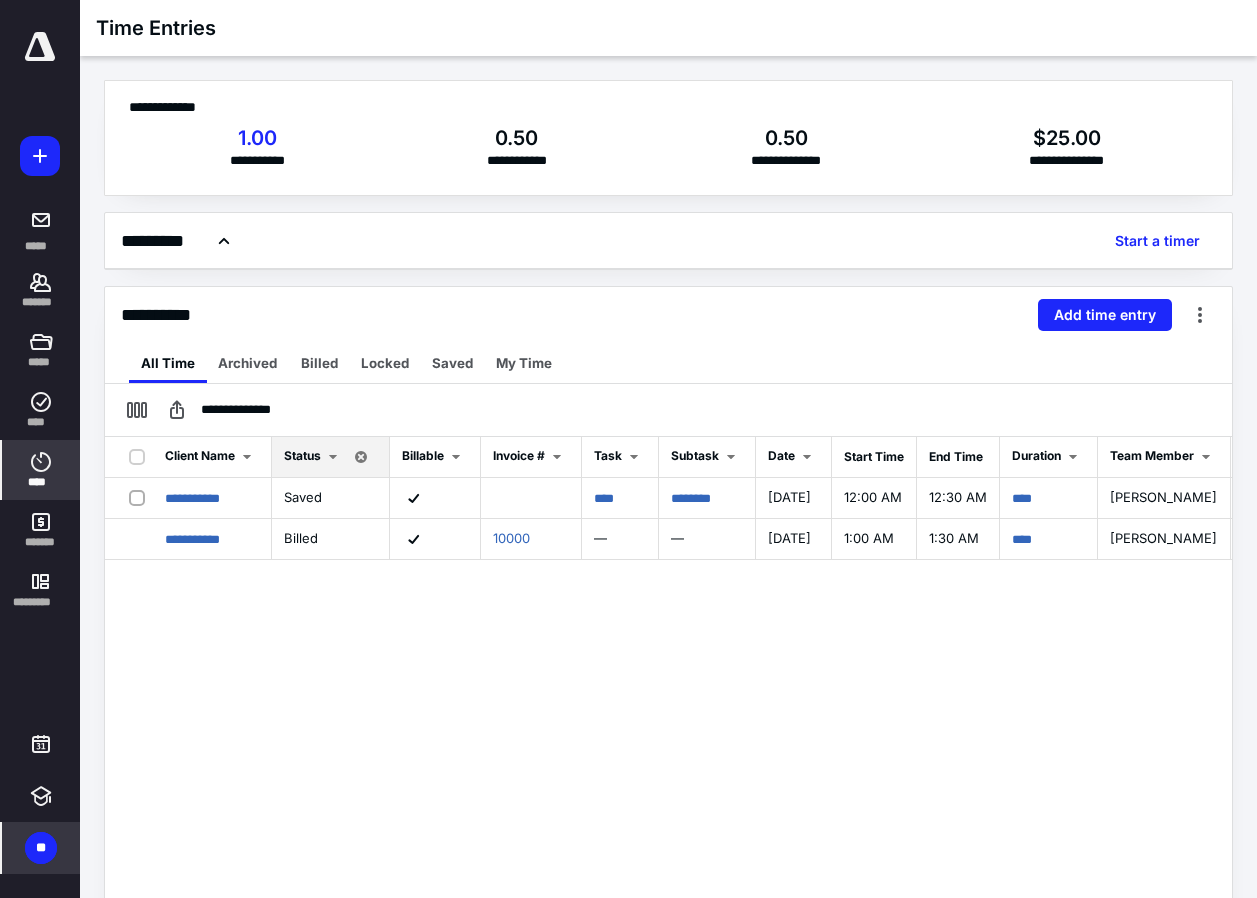 click on "*********" at bounding box center [200, 241] 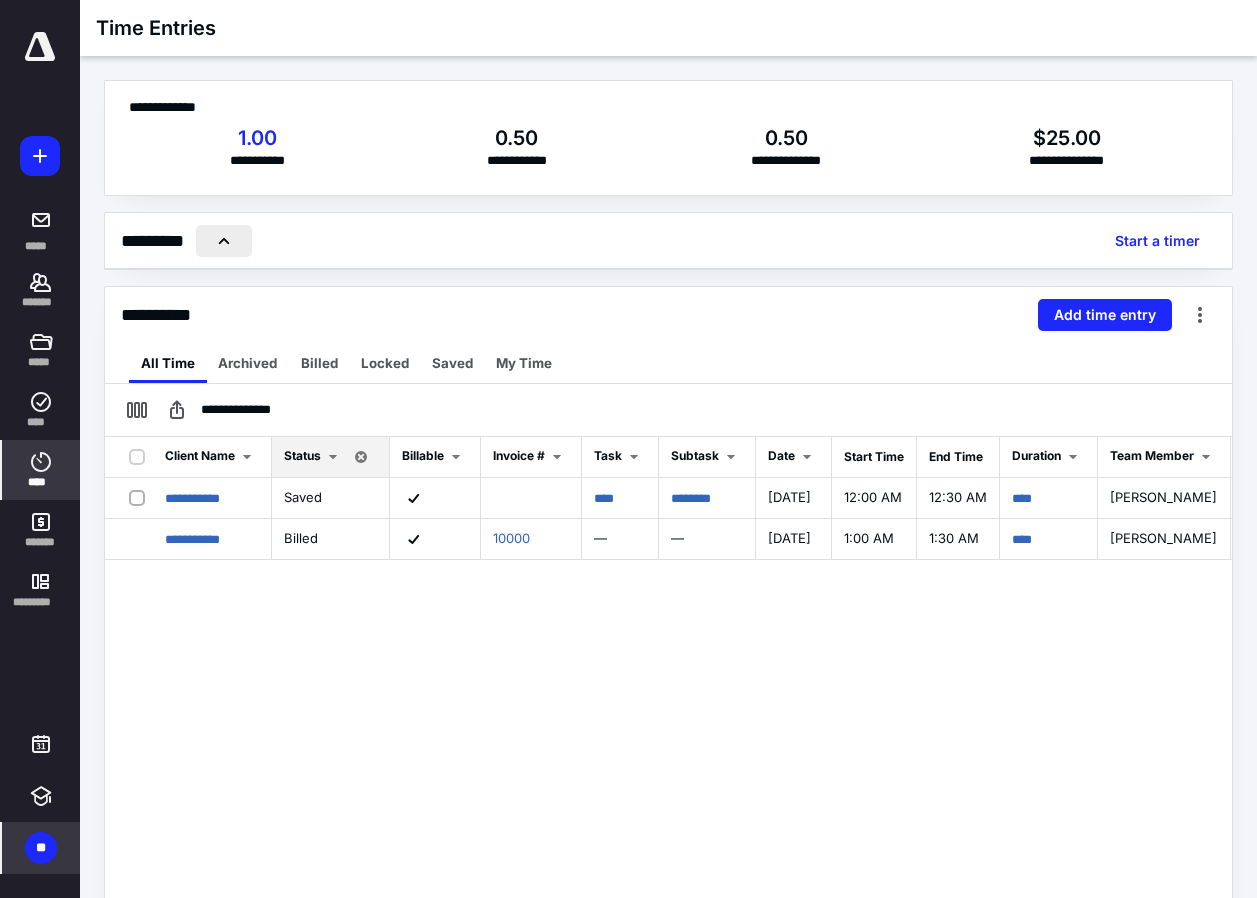 click on "*********" at bounding box center (200, 241) 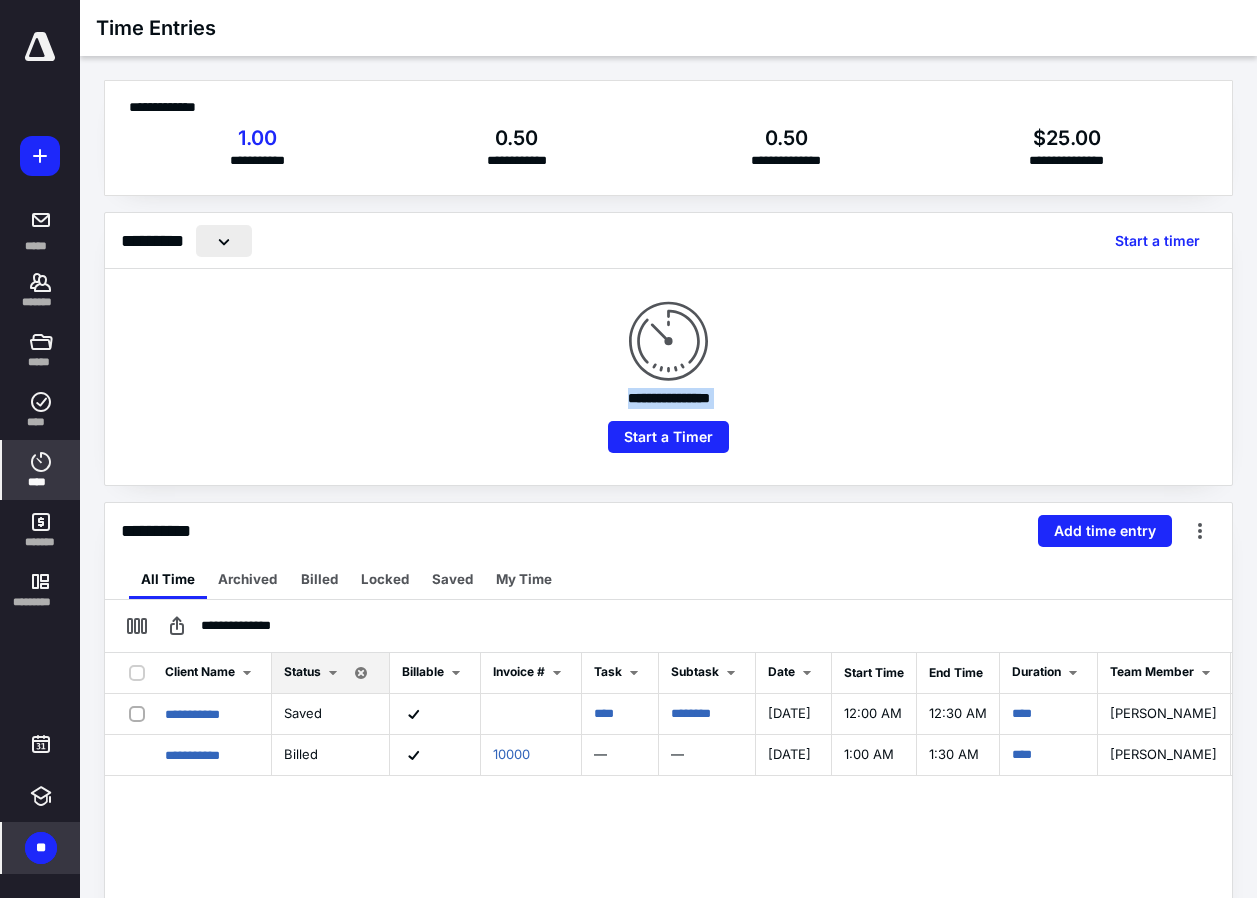 click at bounding box center (224, 241) 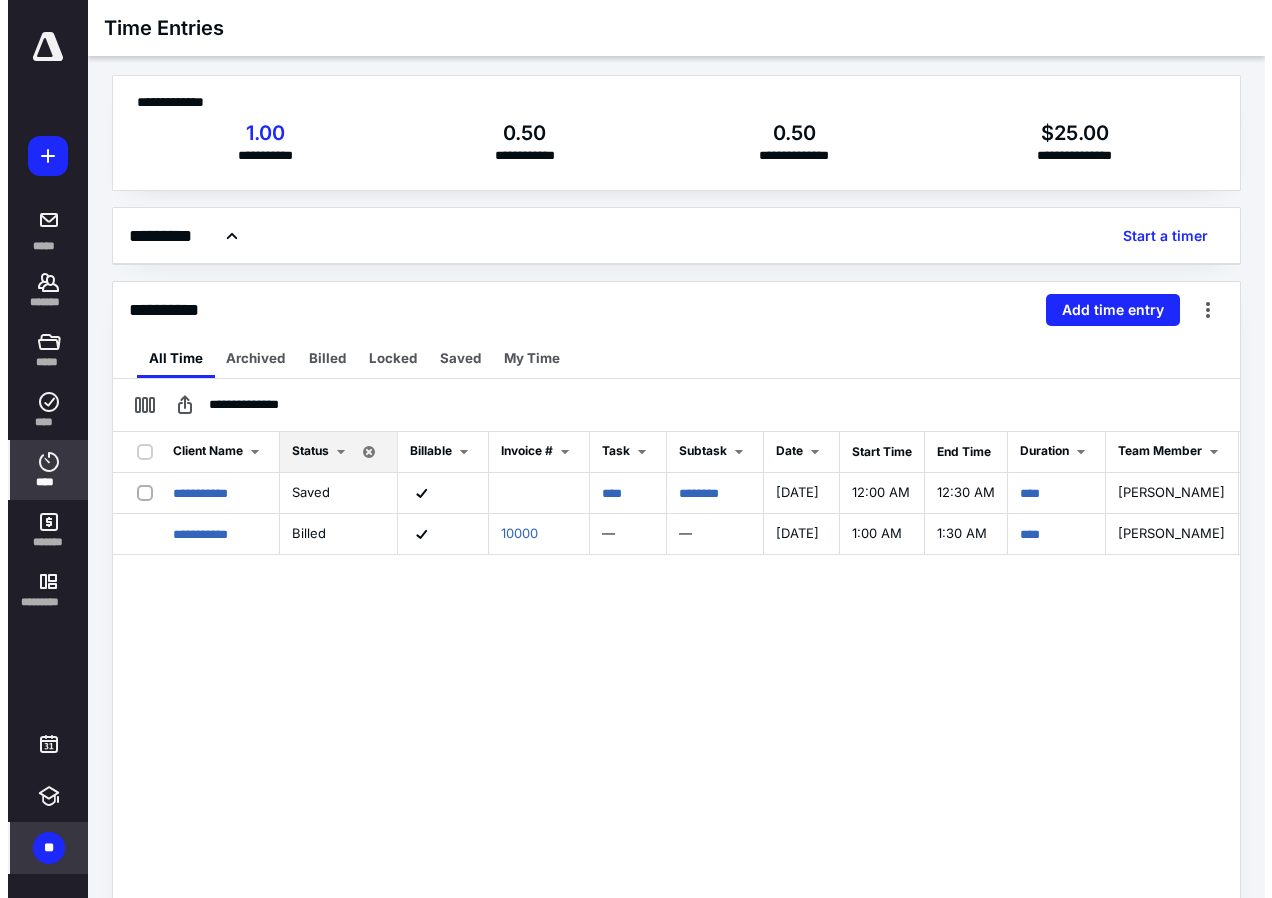scroll, scrollTop: 0, scrollLeft: 0, axis: both 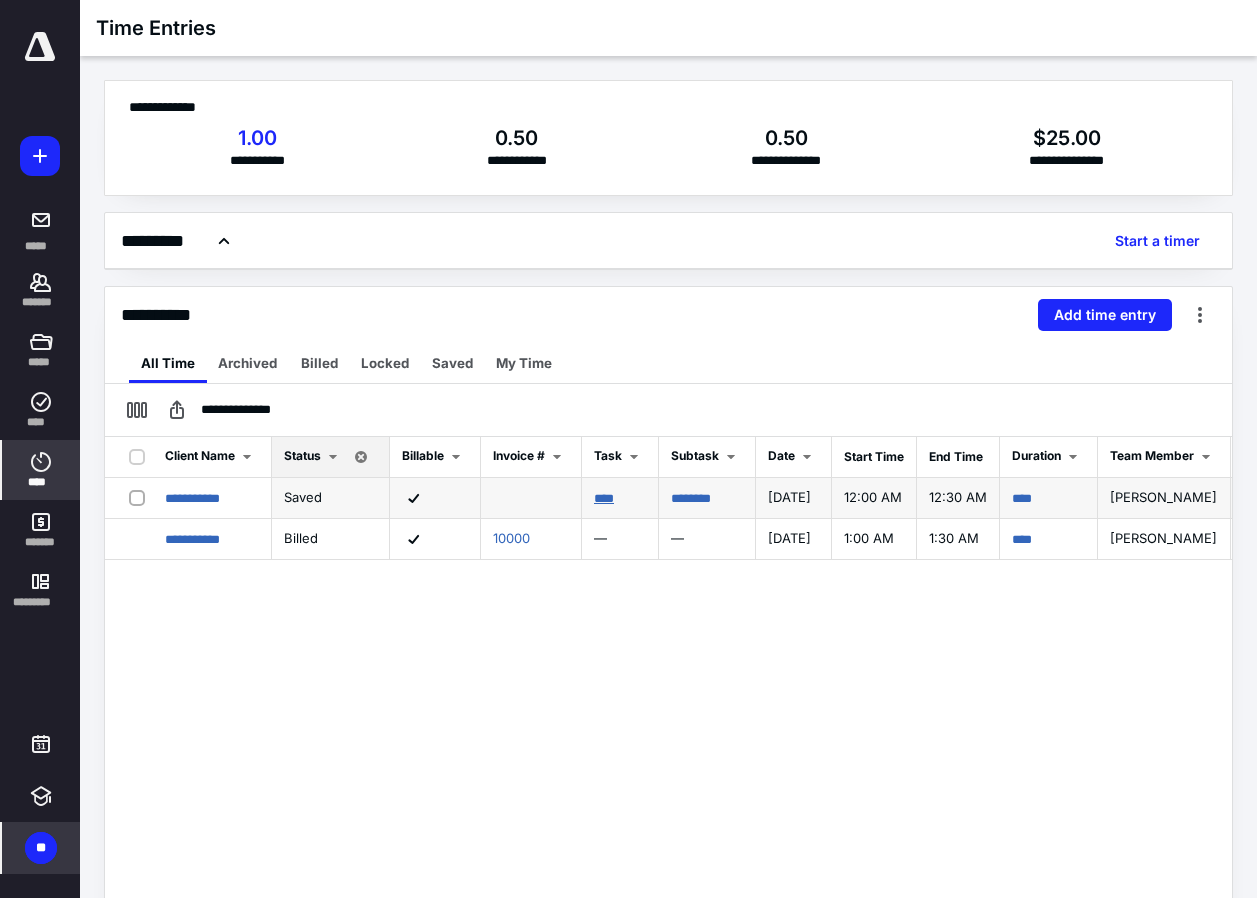 click on "****" at bounding box center [604, 498] 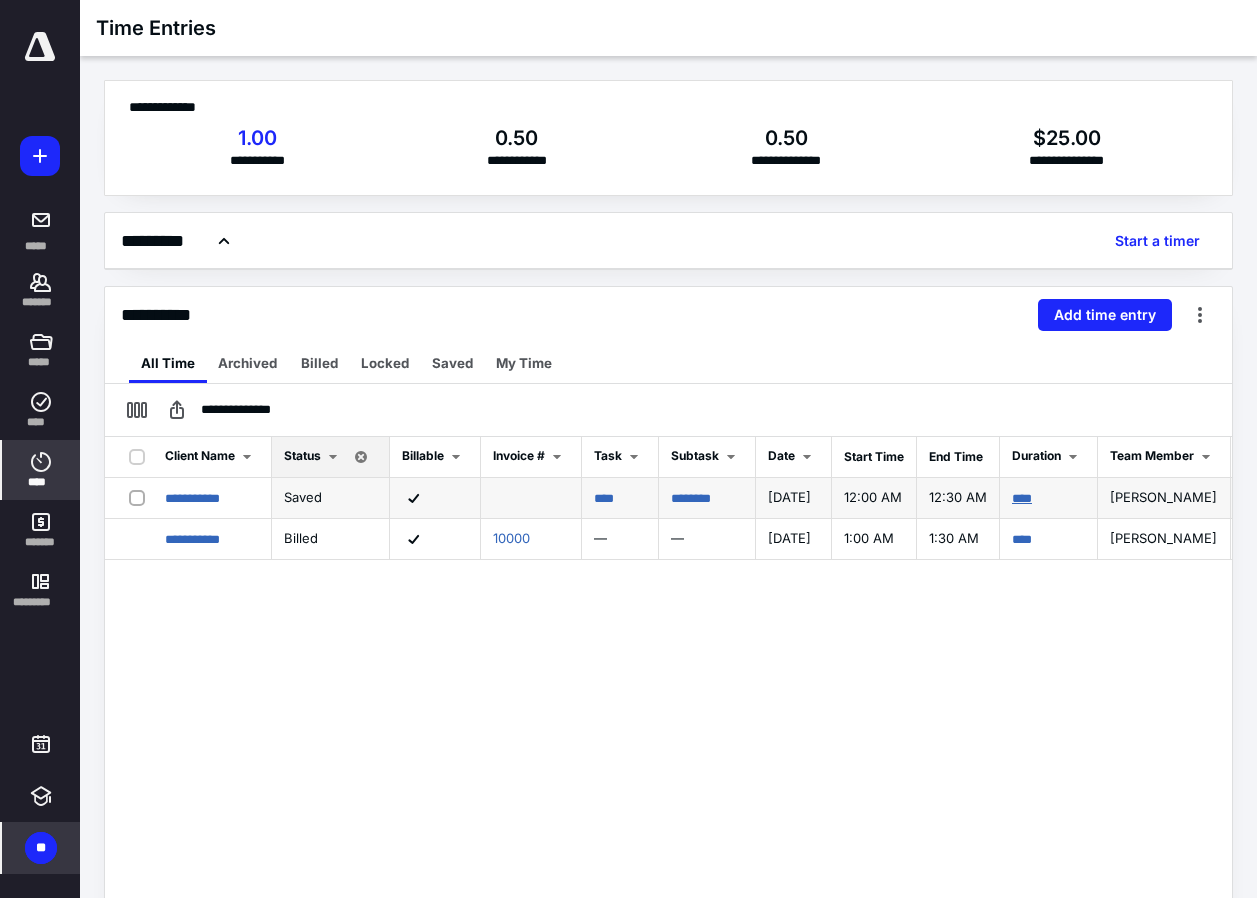 click on "****" at bounding box center (1022, 498) 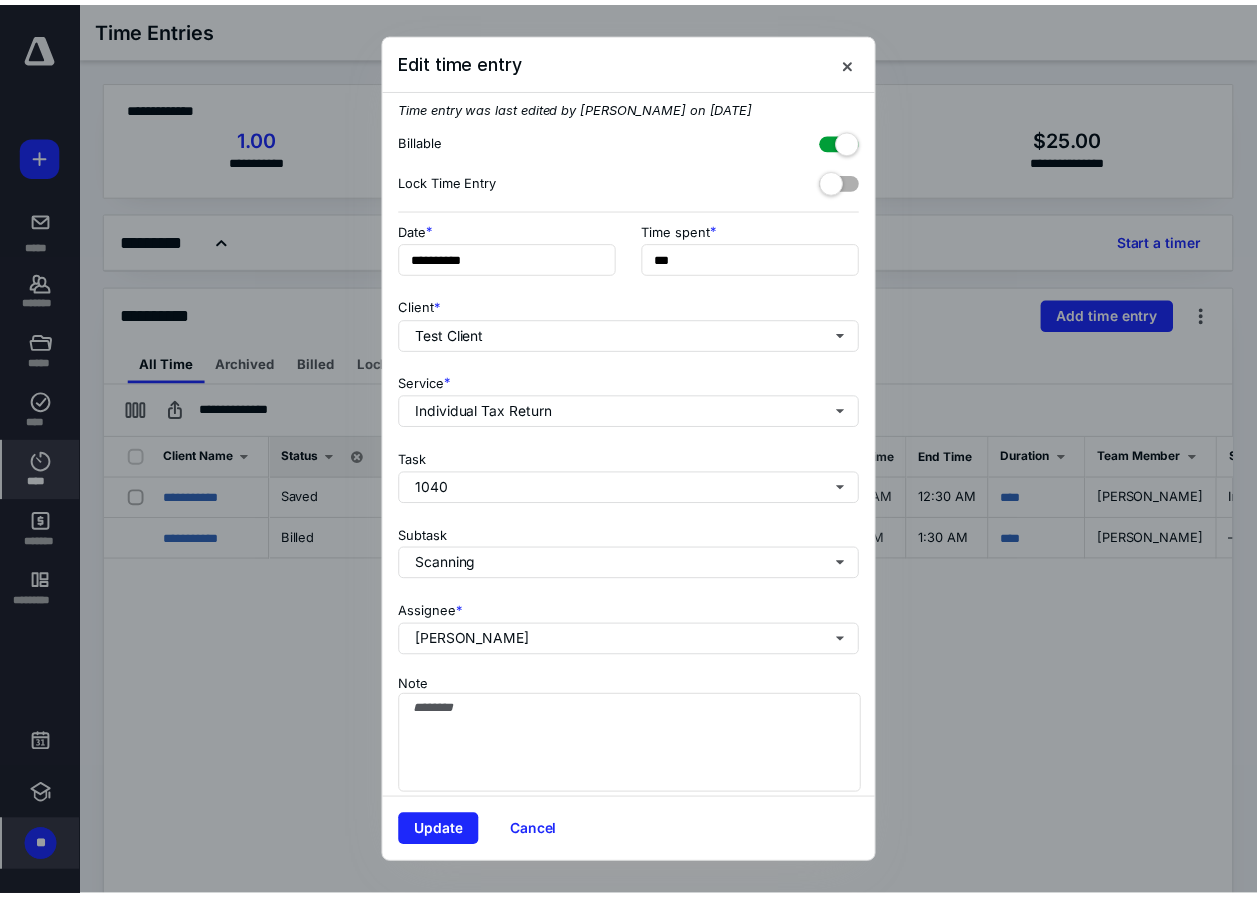 scroll, scrollTop: 0, scrollLeft: 0, axis: both 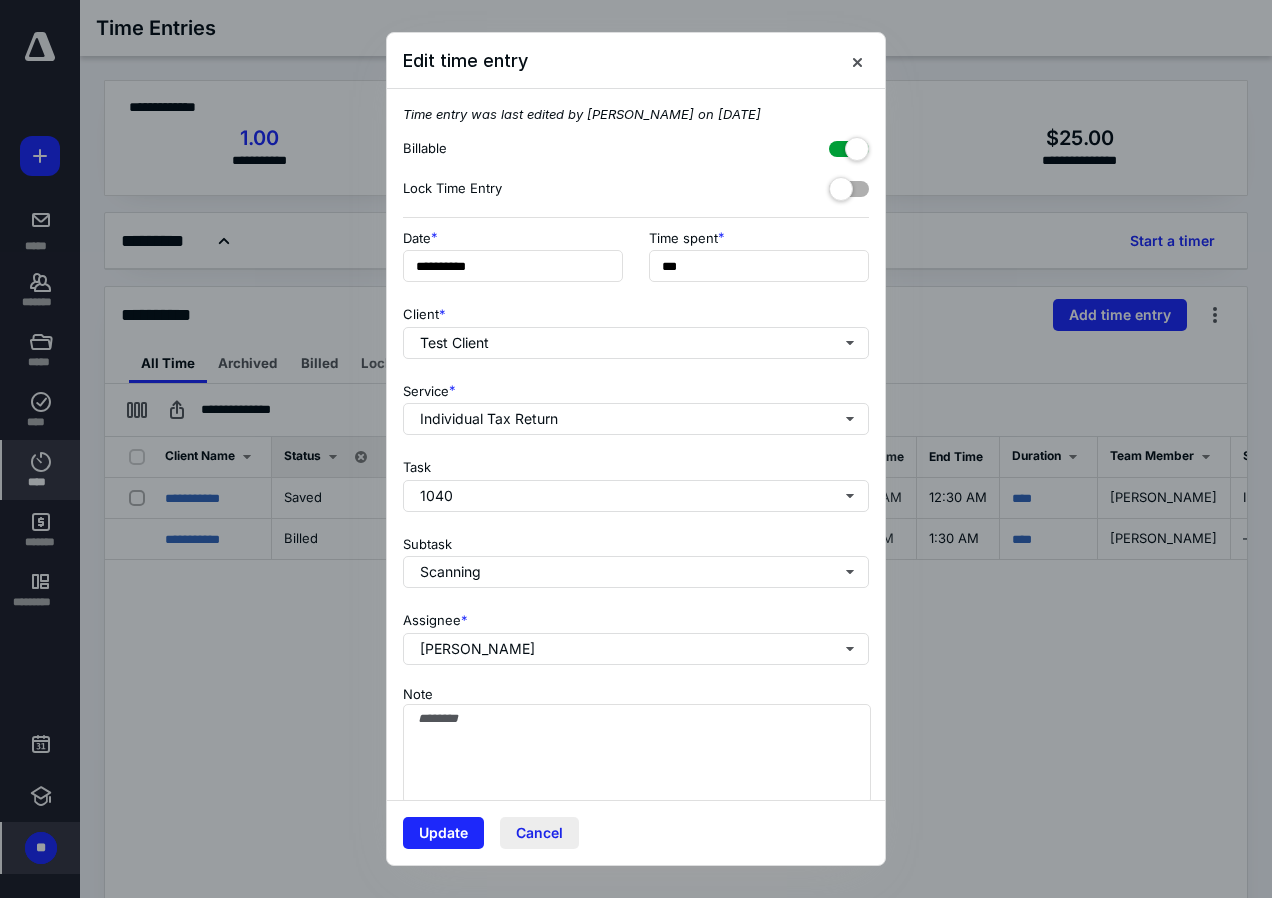 click on "Cancel" at bounding box center [539, 833] 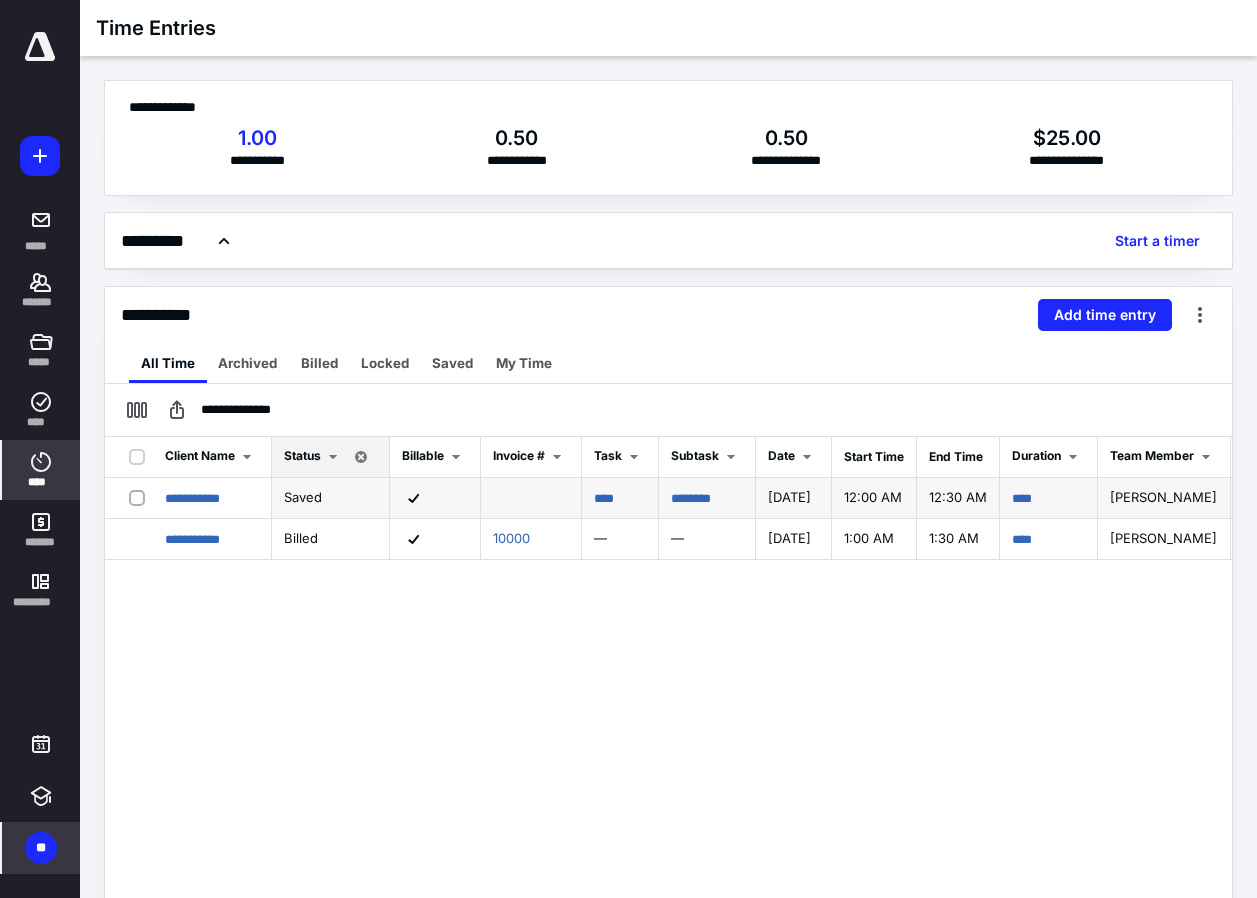 click on "12:00 AM" at bounding box center (874, 498) 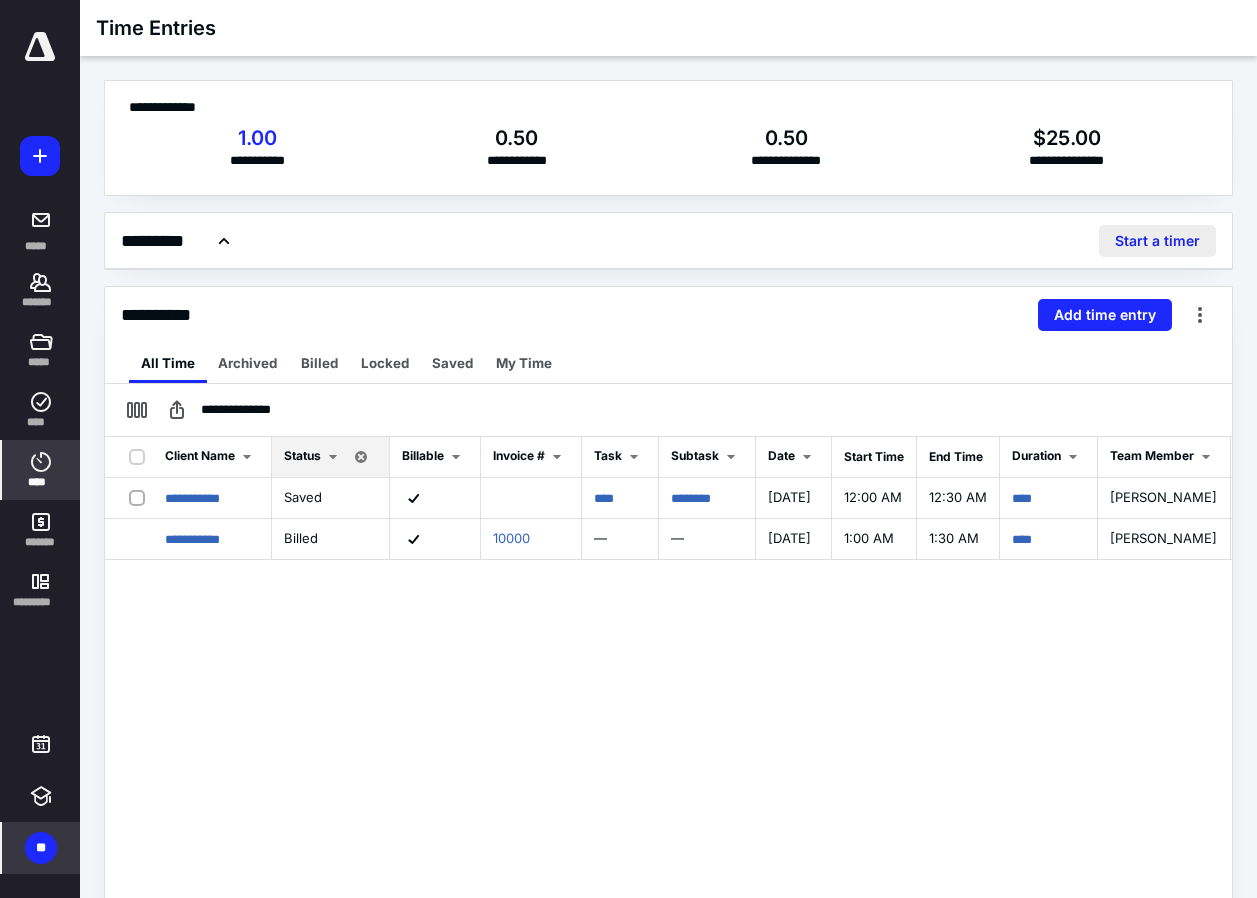 click on "Start a timer" at bounding box center [1157, 241] 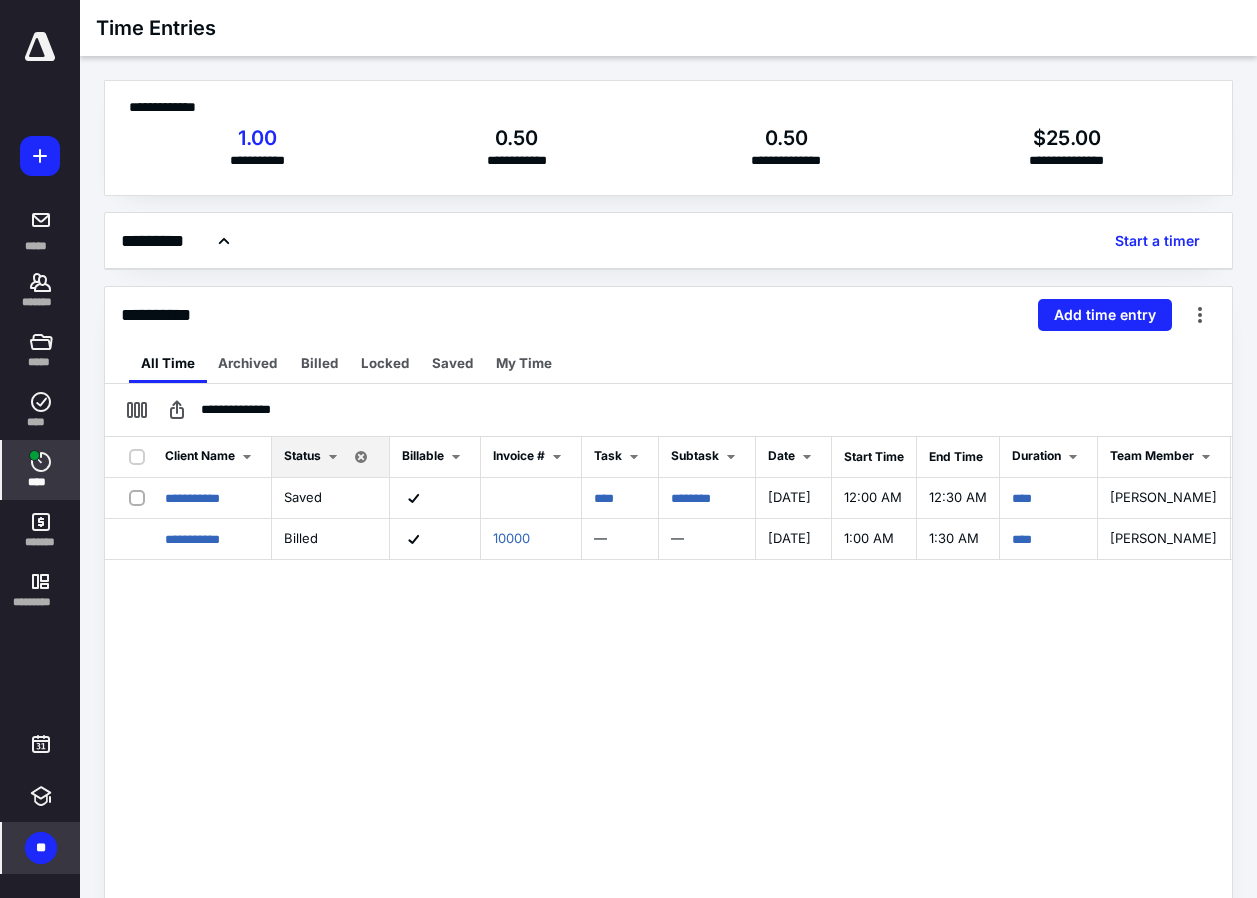 click on "********* Start a timer" at bounding box center (668, 241) 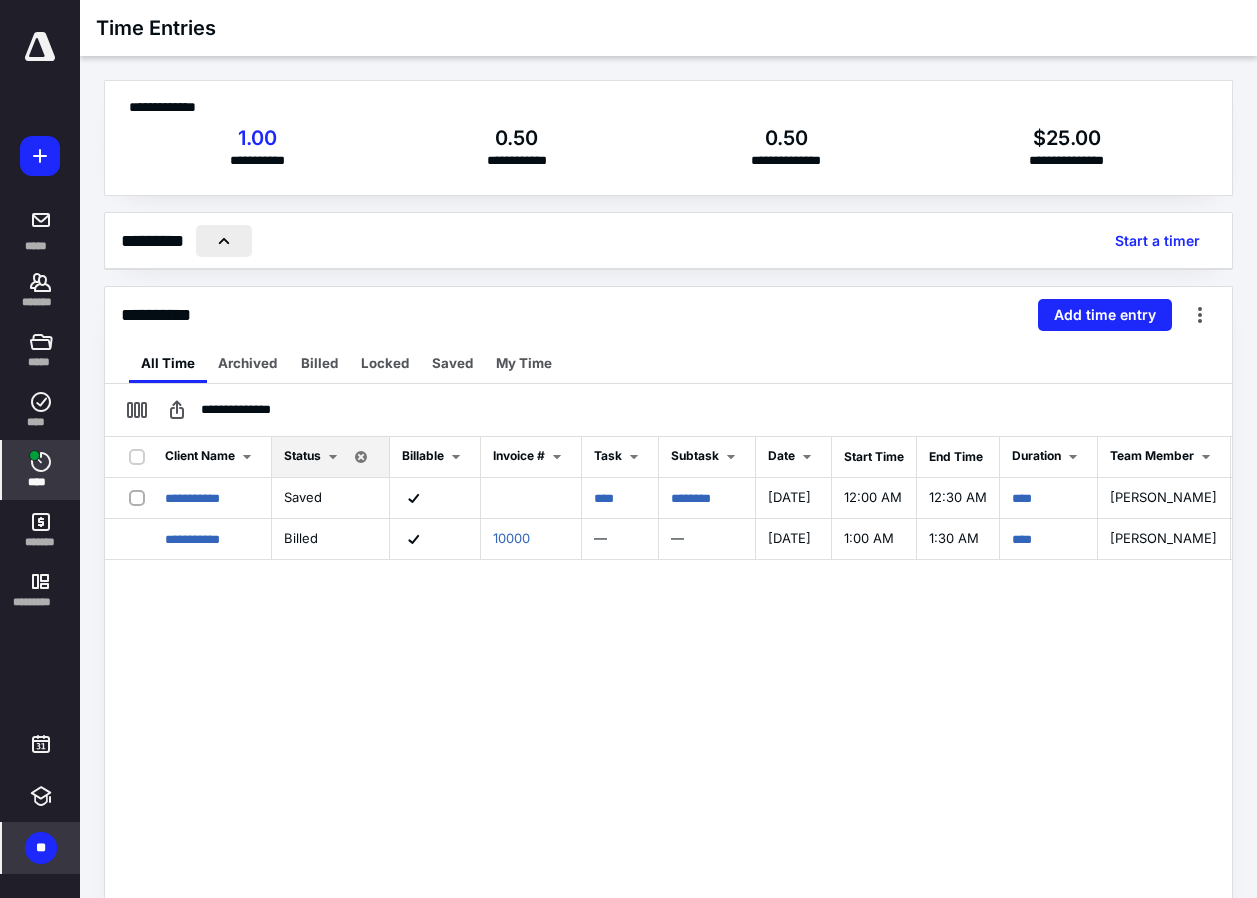 click at bounding box center (224, 241) 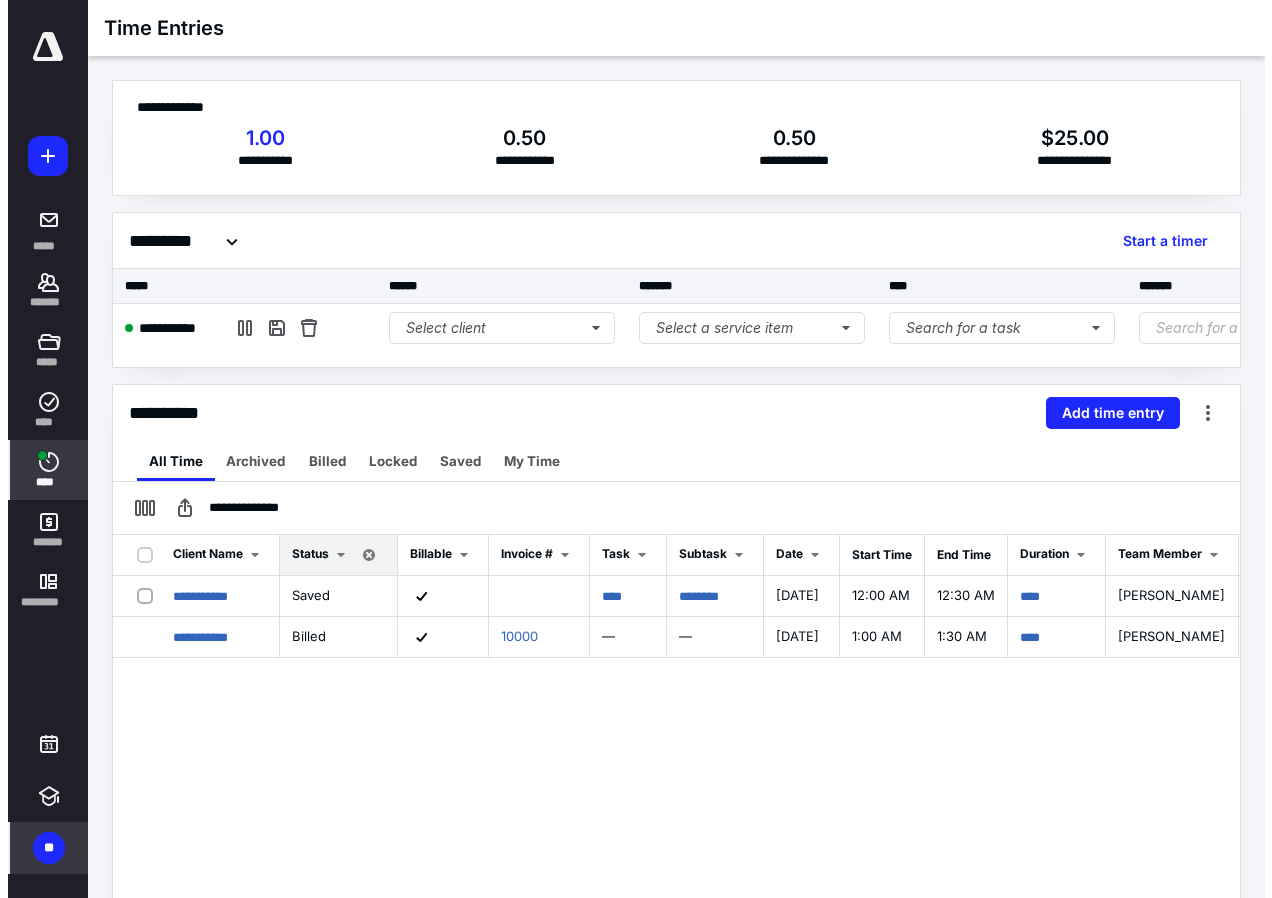 scroll, scrollTop: 0, scrollLeft: 0, axis: both 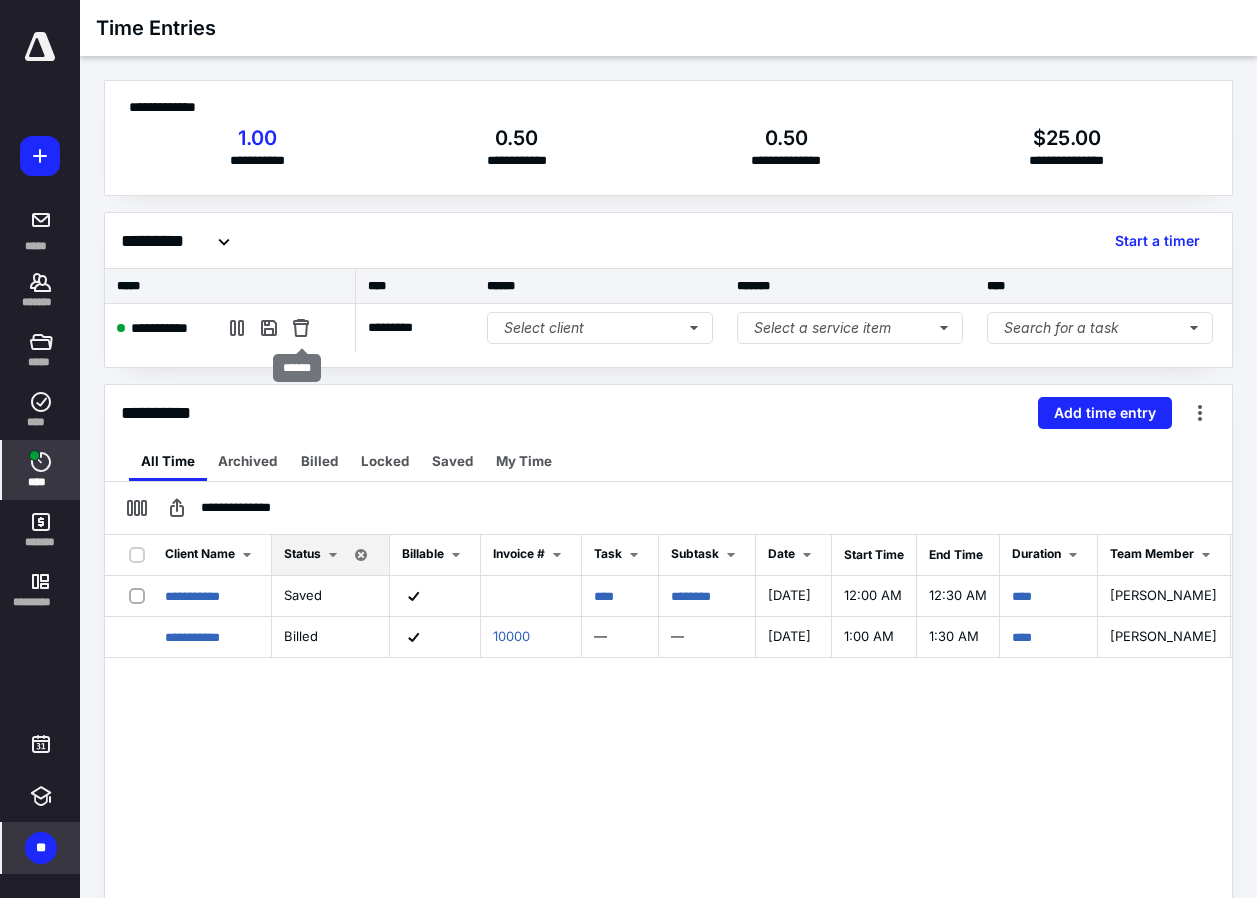 drag, startPoint x: 308, startPoint y: 331, endPoint x: 477, endPoint y: 387, distance: 178.03651 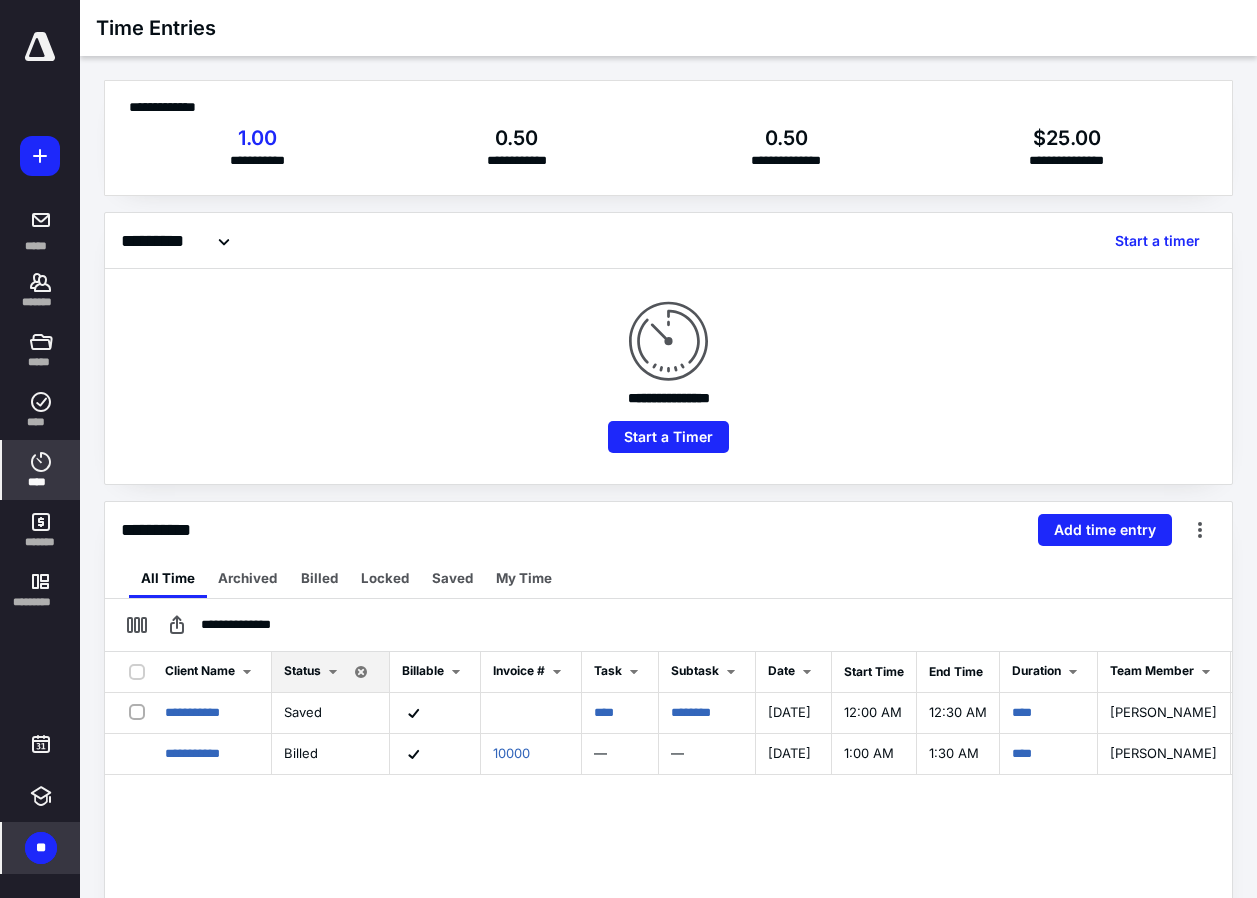 click on "**" at bounding box center (41, 848) 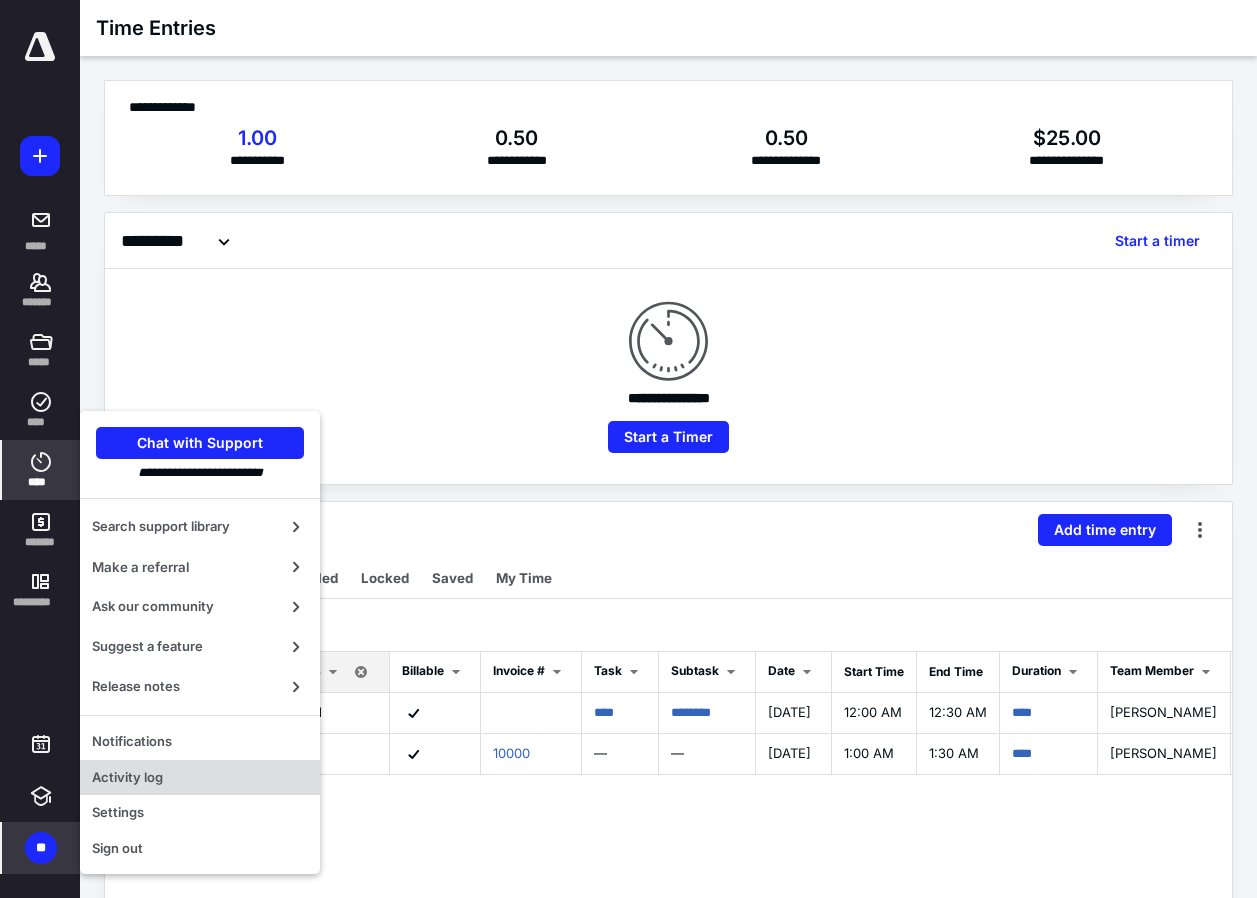 click on "Activity log" at bounding box center (200, 778) 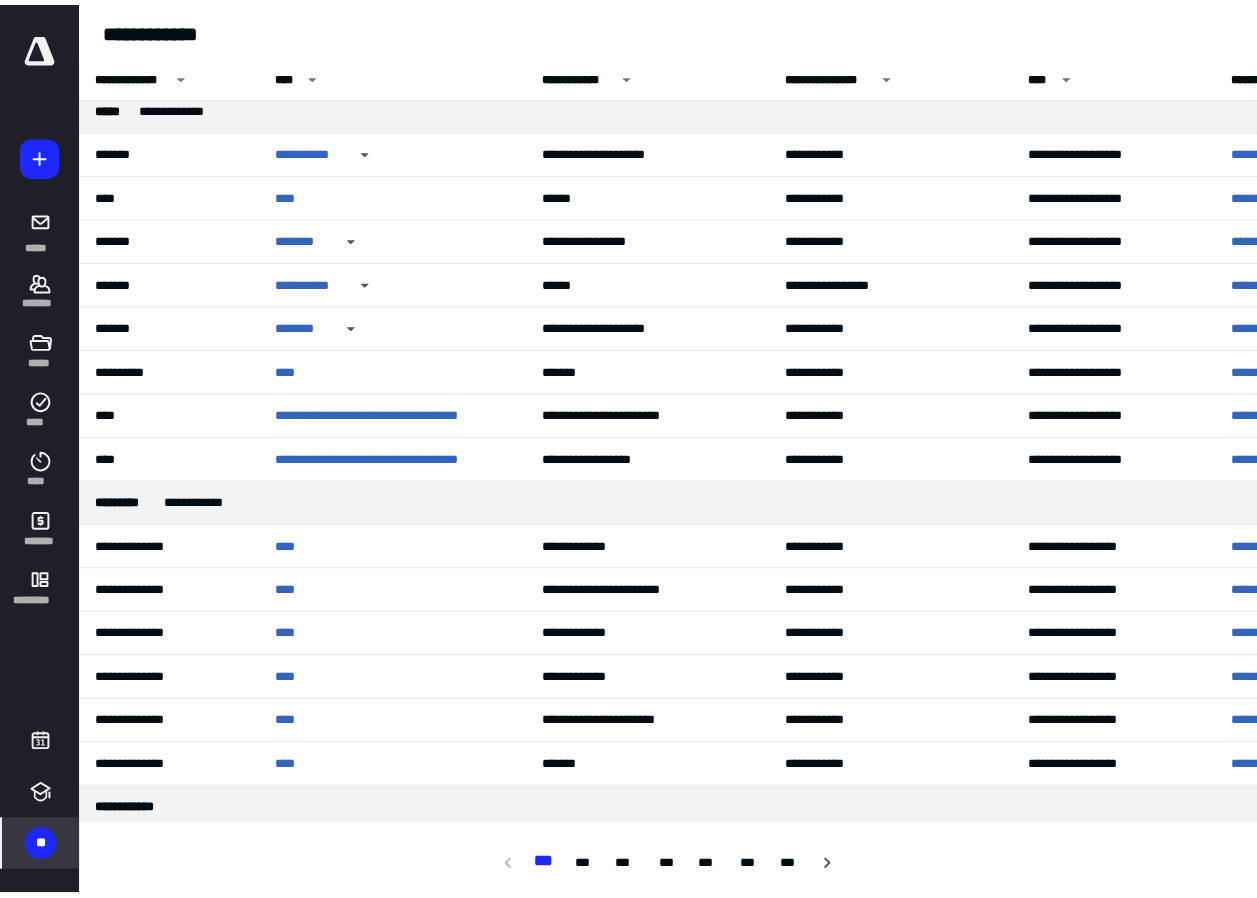 scroll, scrollTop: 0, scrollLeft: 0, axis: both 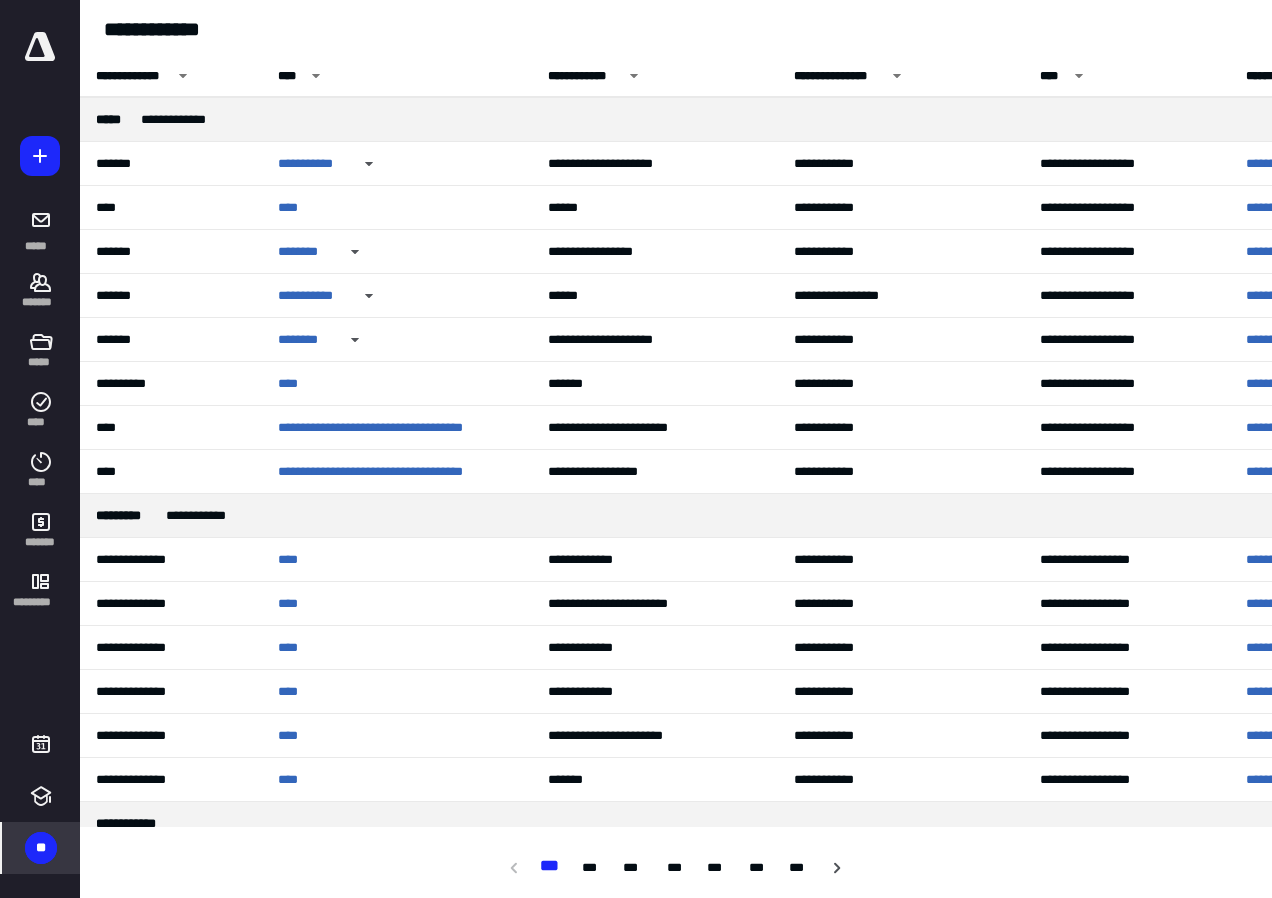 click on "**" at bounding box center [41, 848] 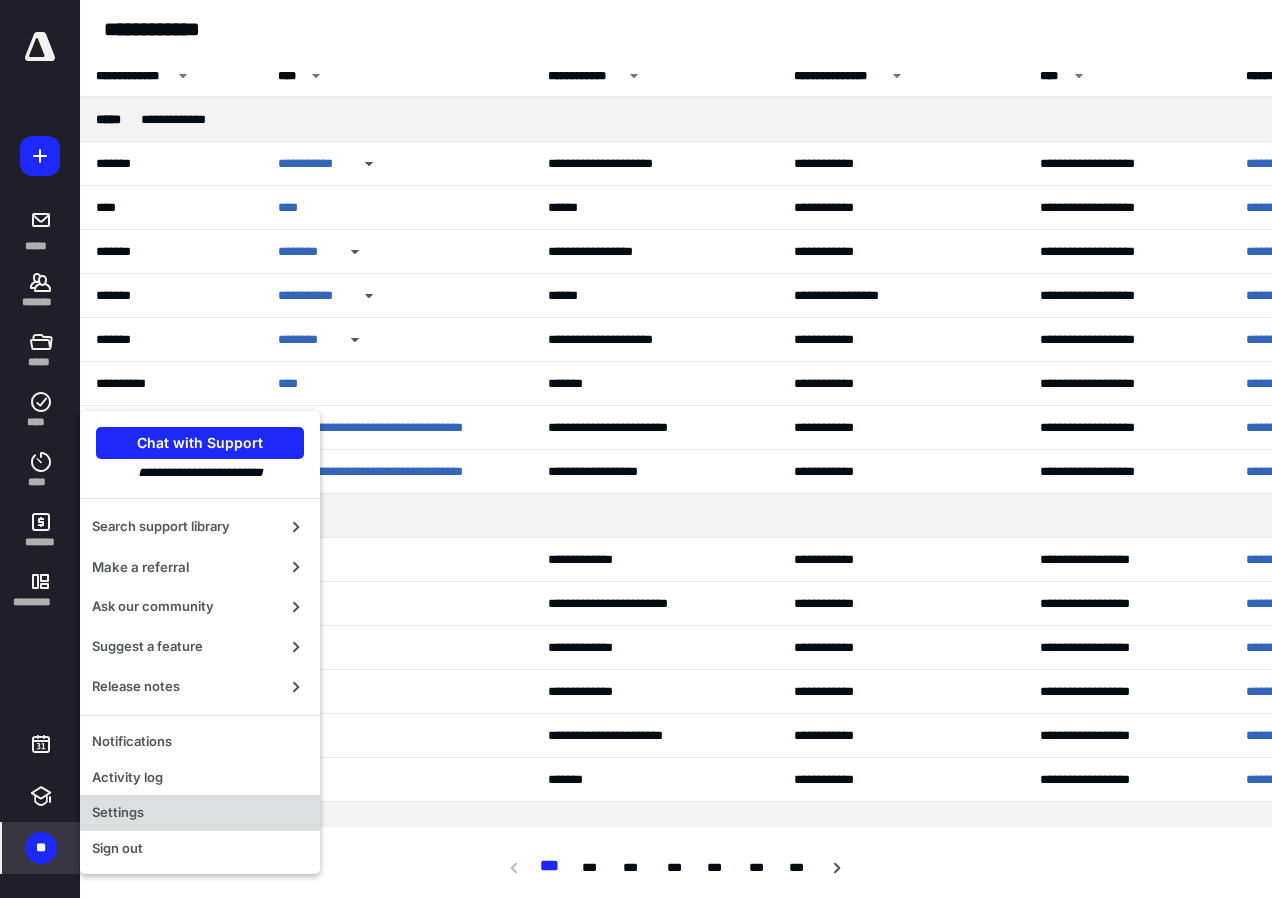 click on "Settings" at bounding box center [200, 813] 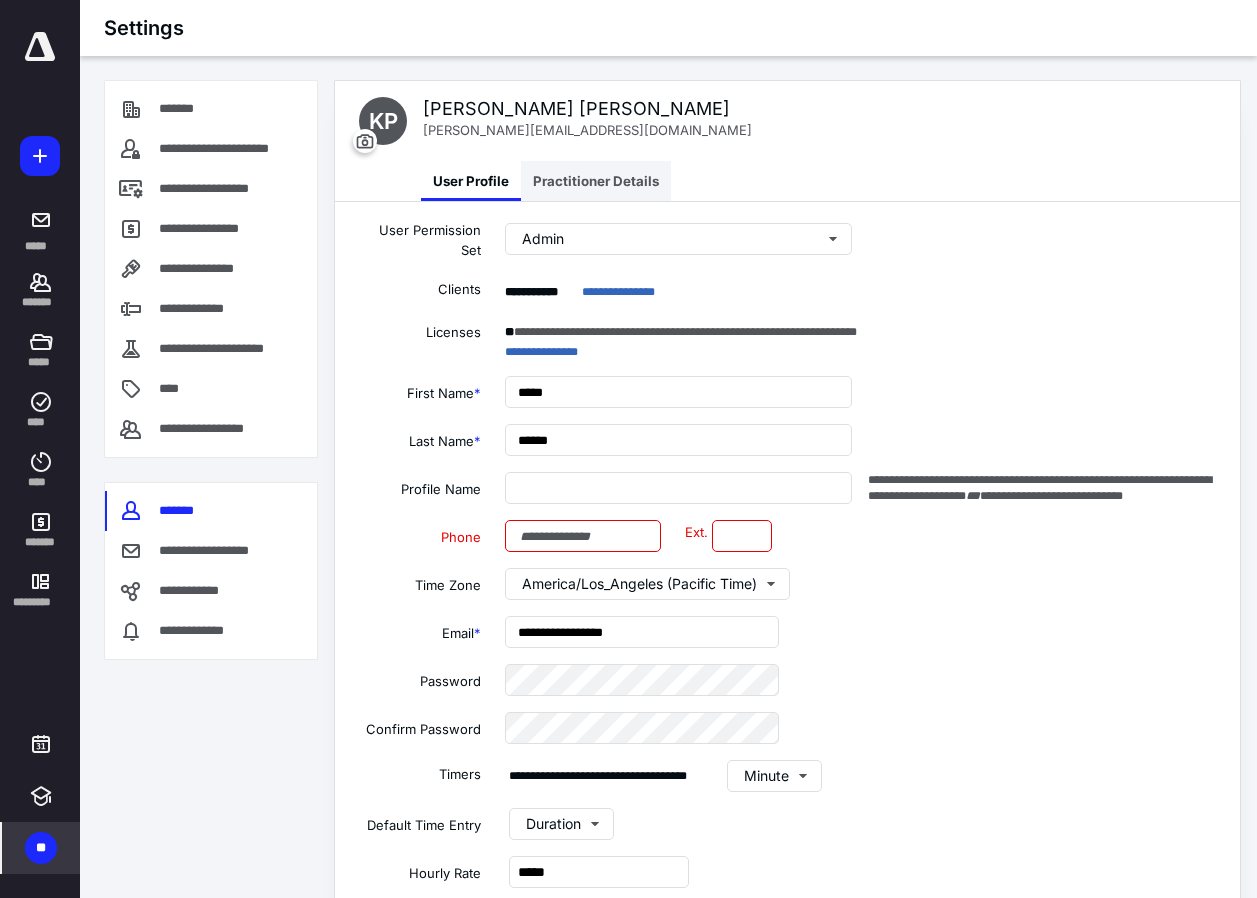 click on "Practitioner Details" at bounding box center (596, 181) 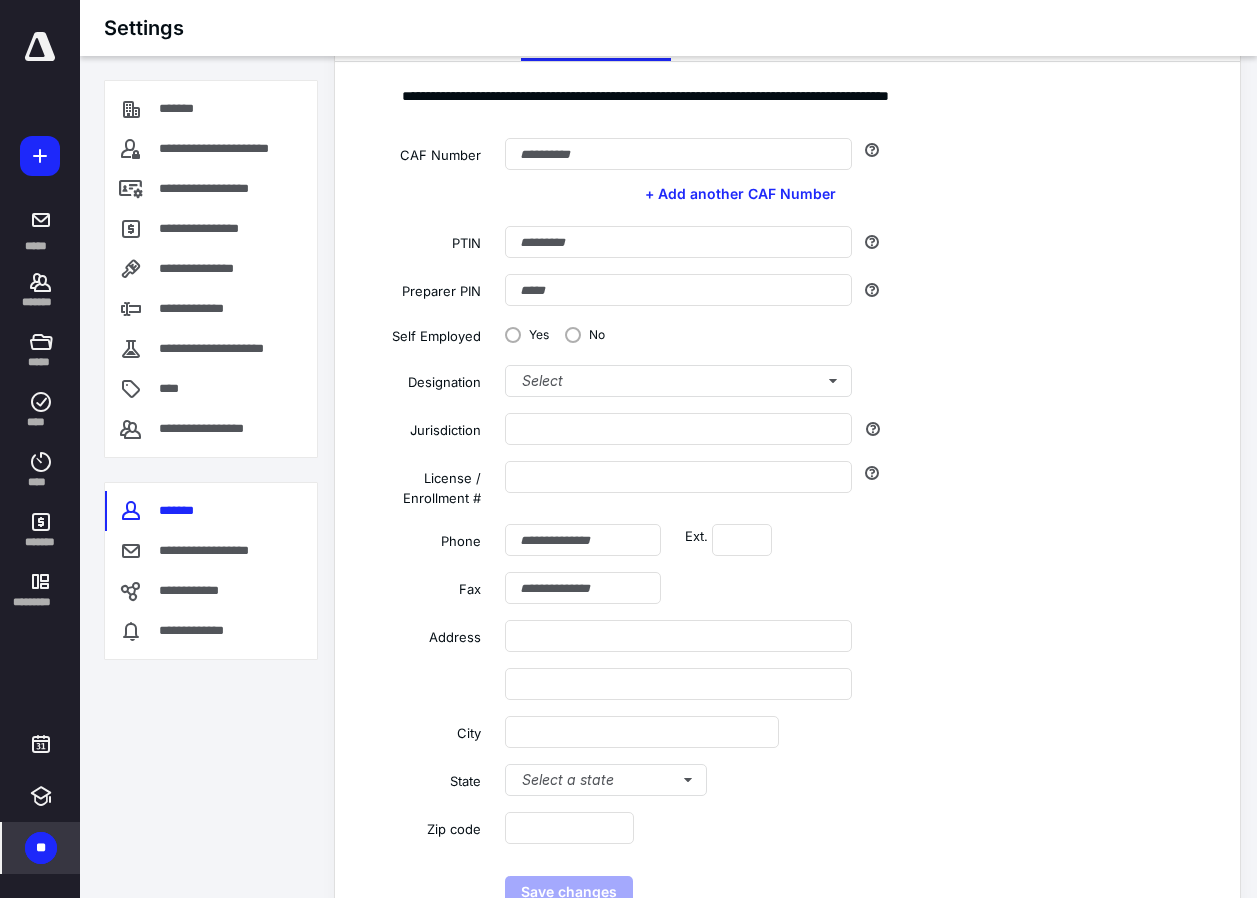 scroll, scrollTop: 0, scrollLeft: 0, axis: both 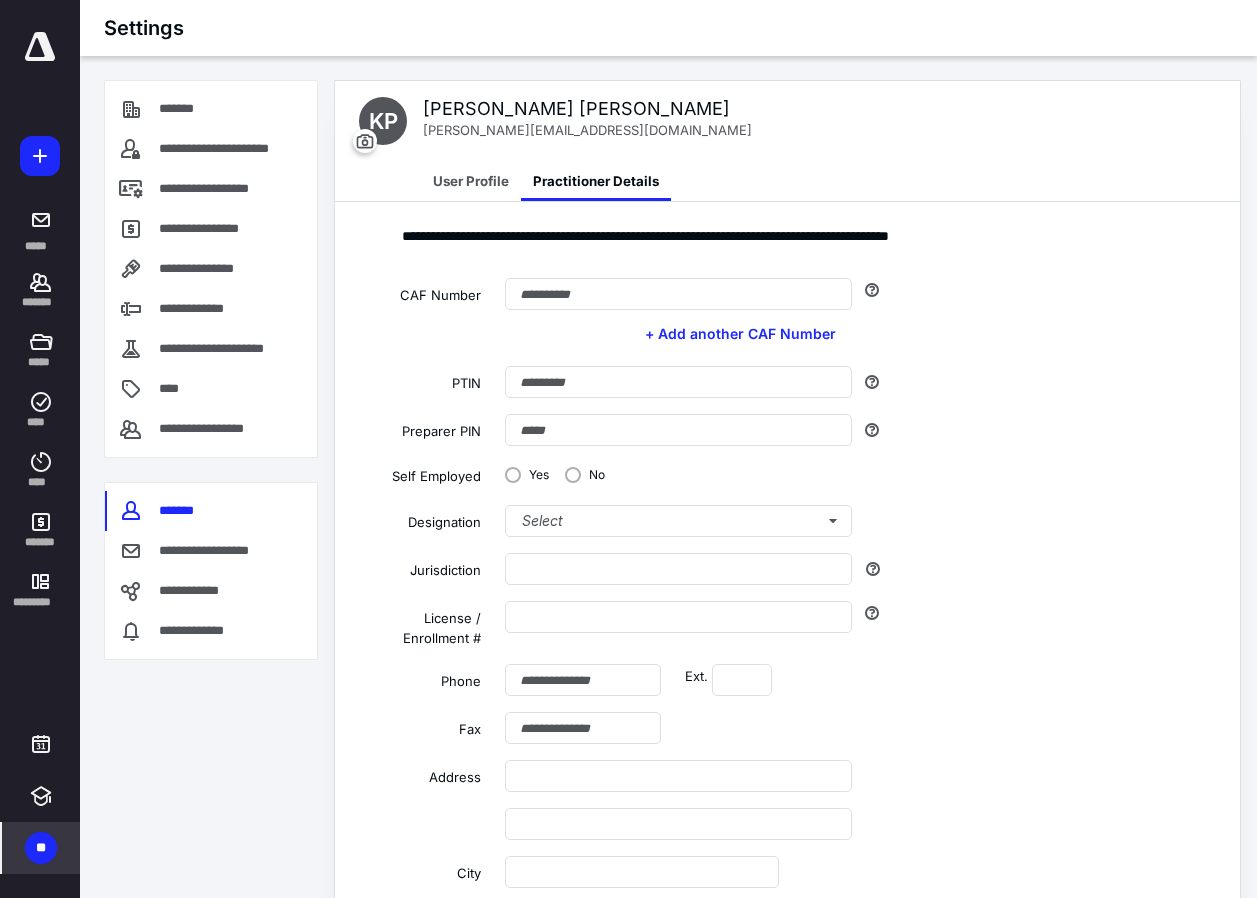 click on "**********" at bounding box center [787, 641] 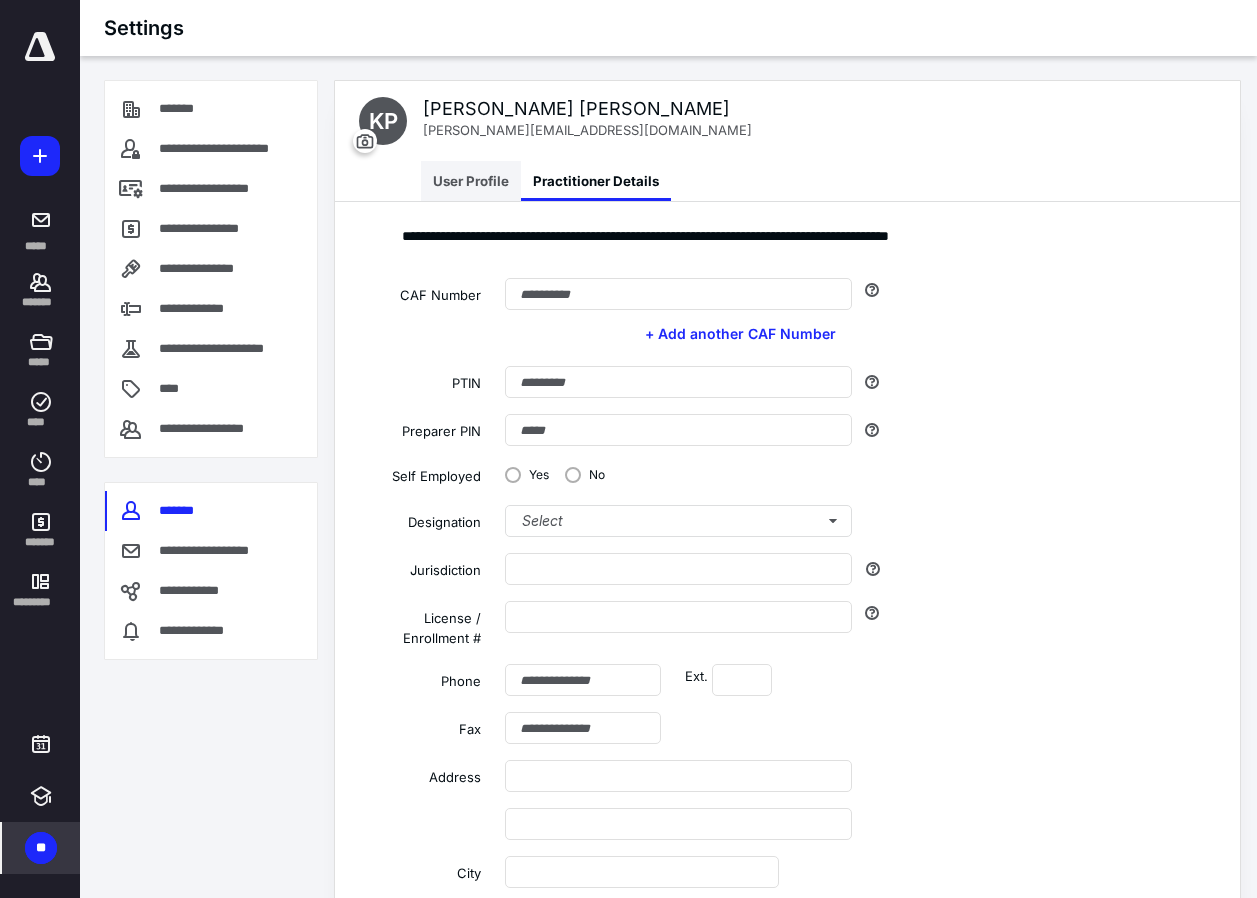 click on "User Profile" at bounding box center [471, 181] 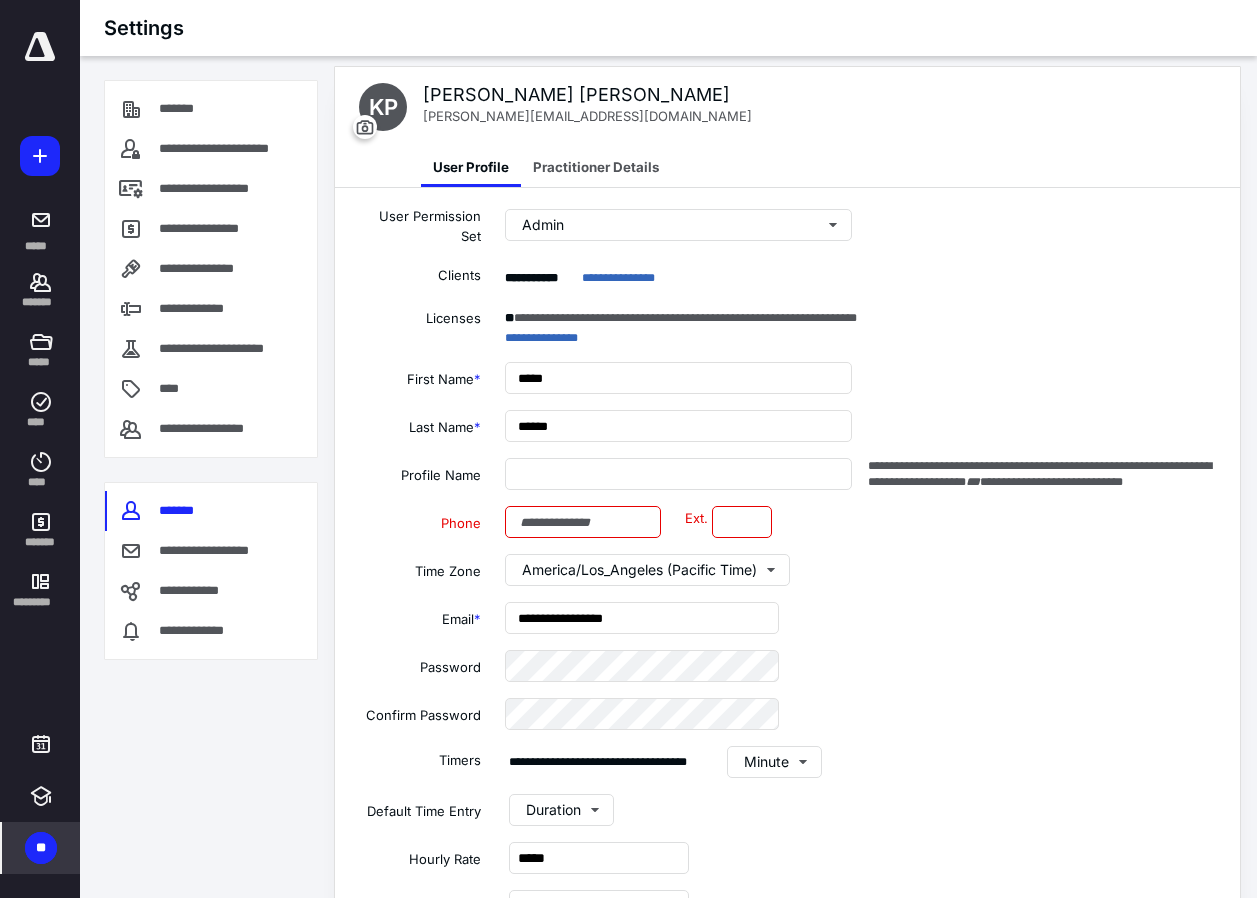 scroll, scrollTop: 0, scrollLeft: 0, axis: both 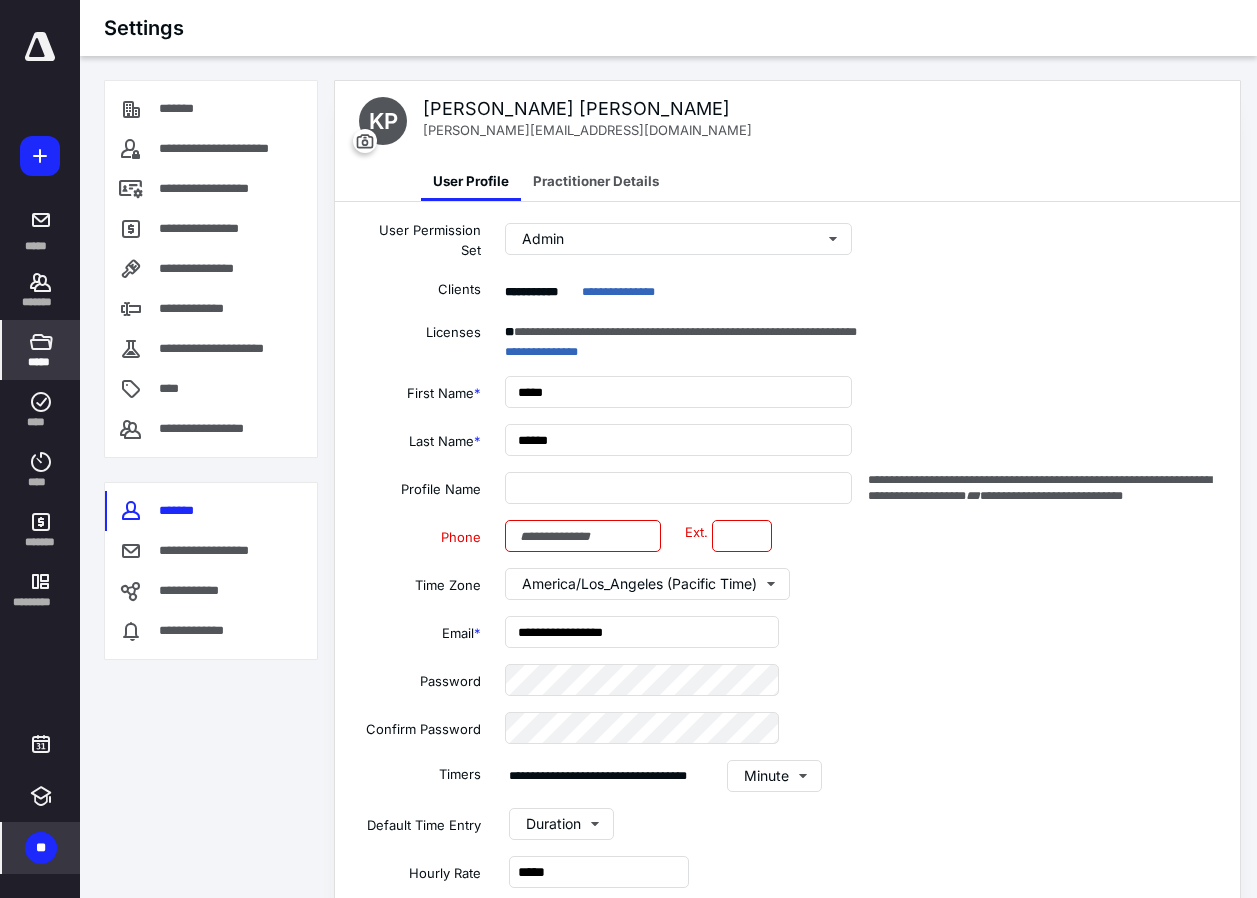 click on "*****" at bounding box center (41, 350) 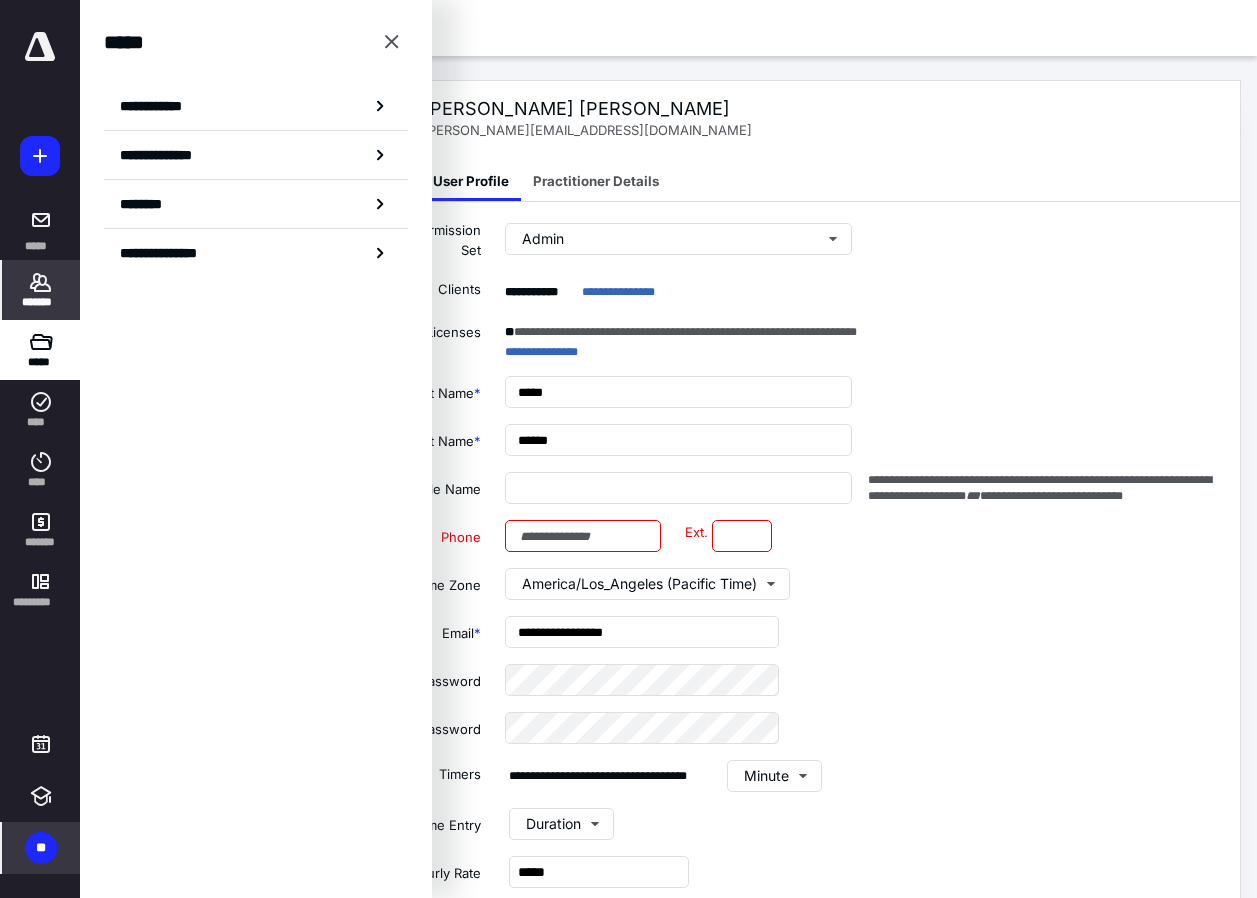 click on "*******" at bounding box center (41, 302) 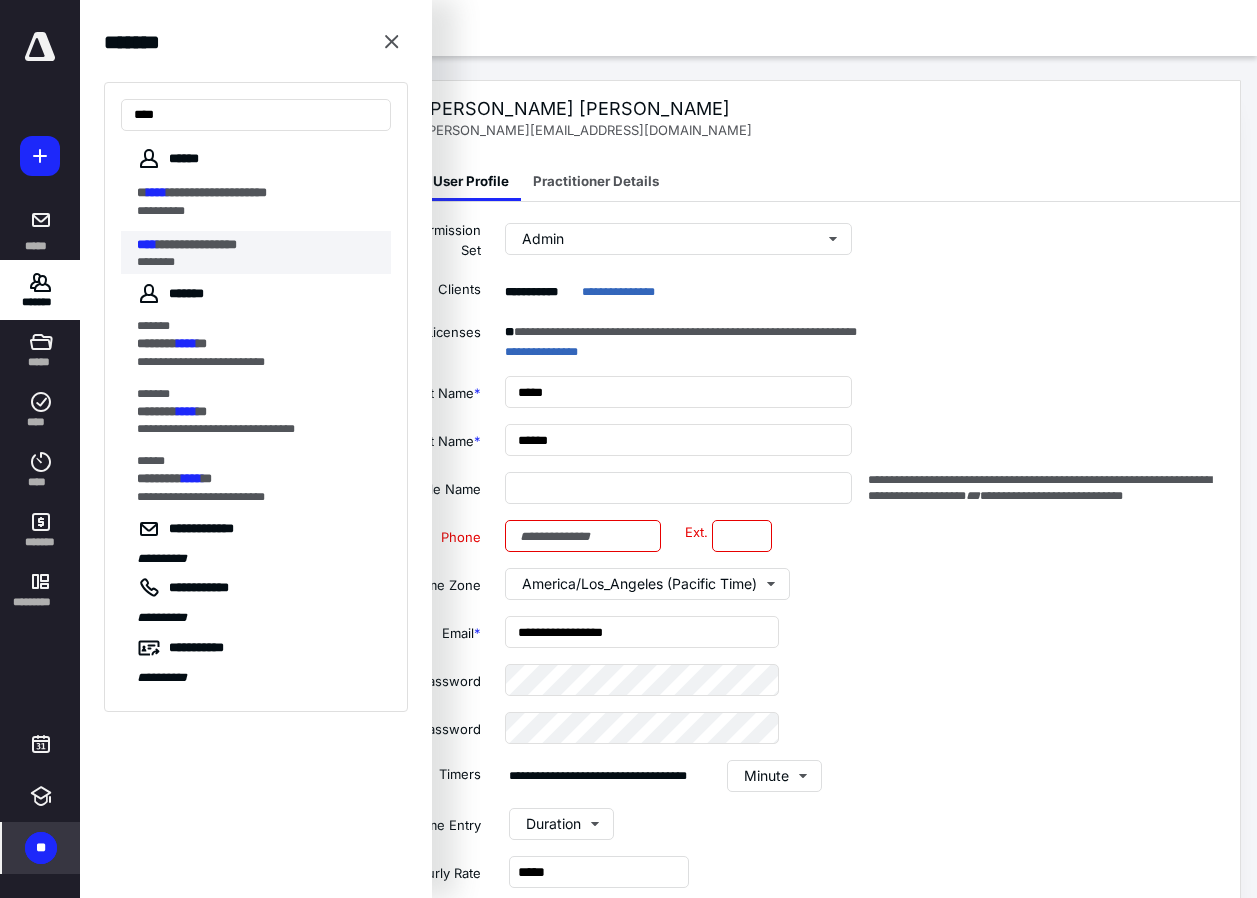 type on "****" 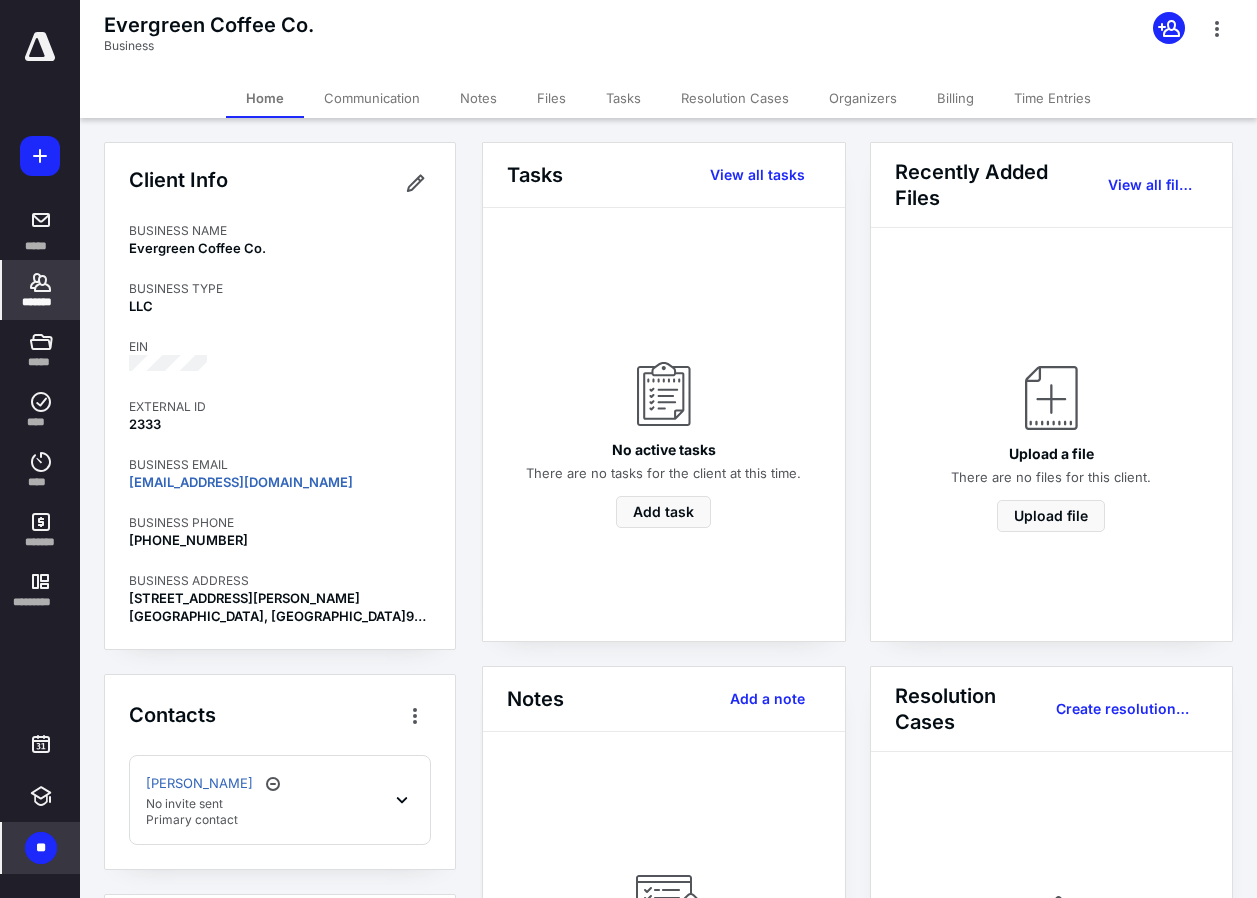 click on "Billing" at bounding box center (955, 98) 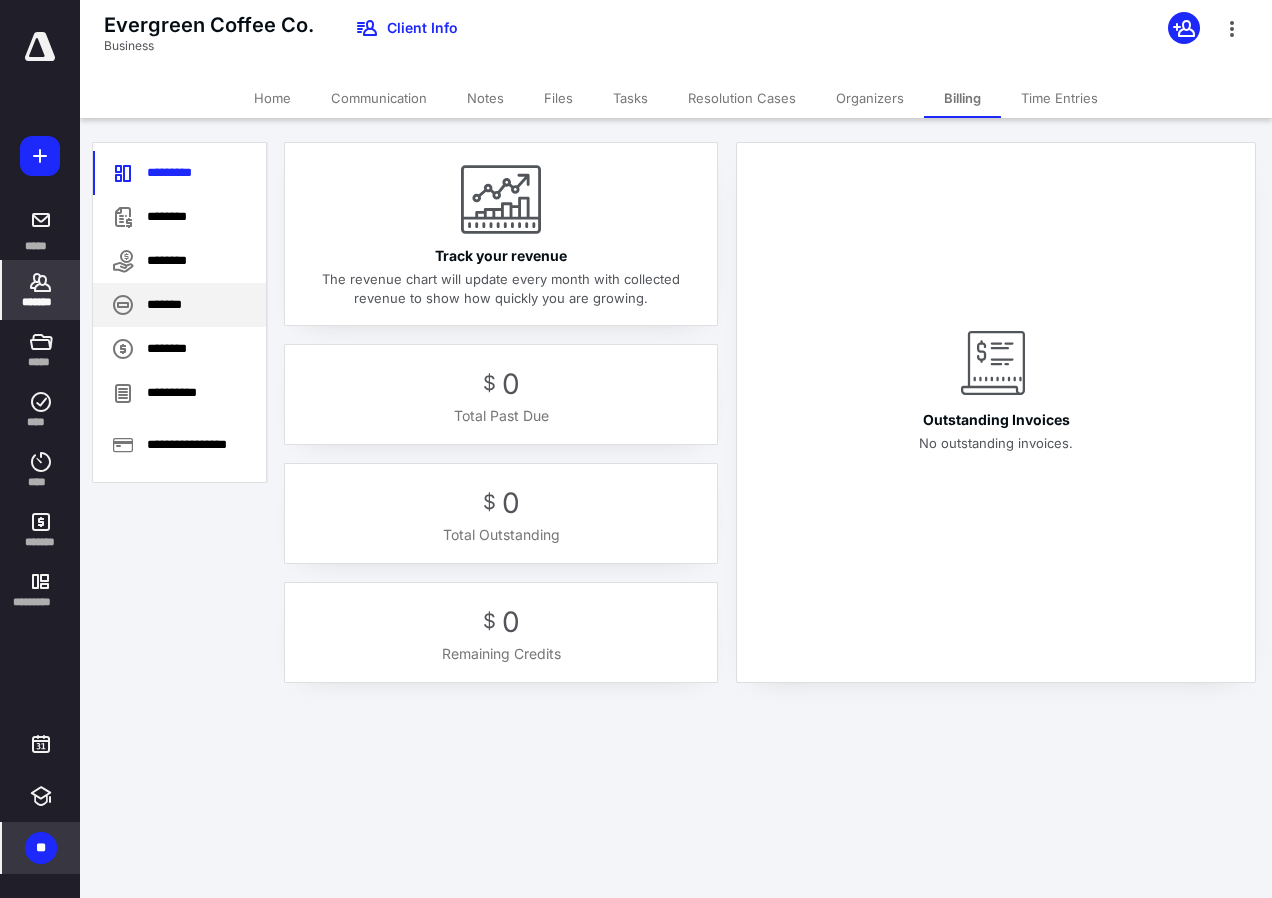 click on "*******" at bounding box center [179, 305] 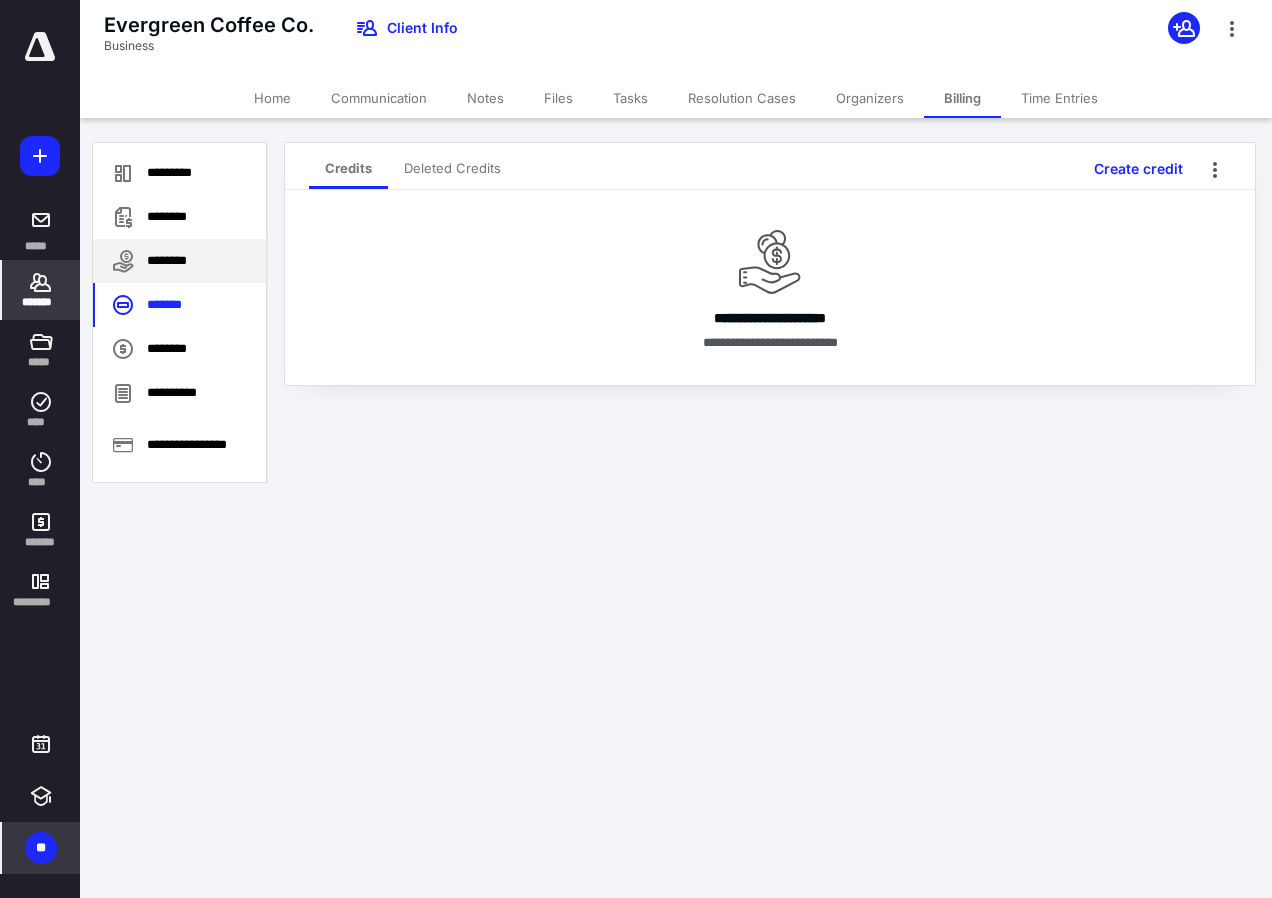 click on "********" at bounding box center (179, 261) 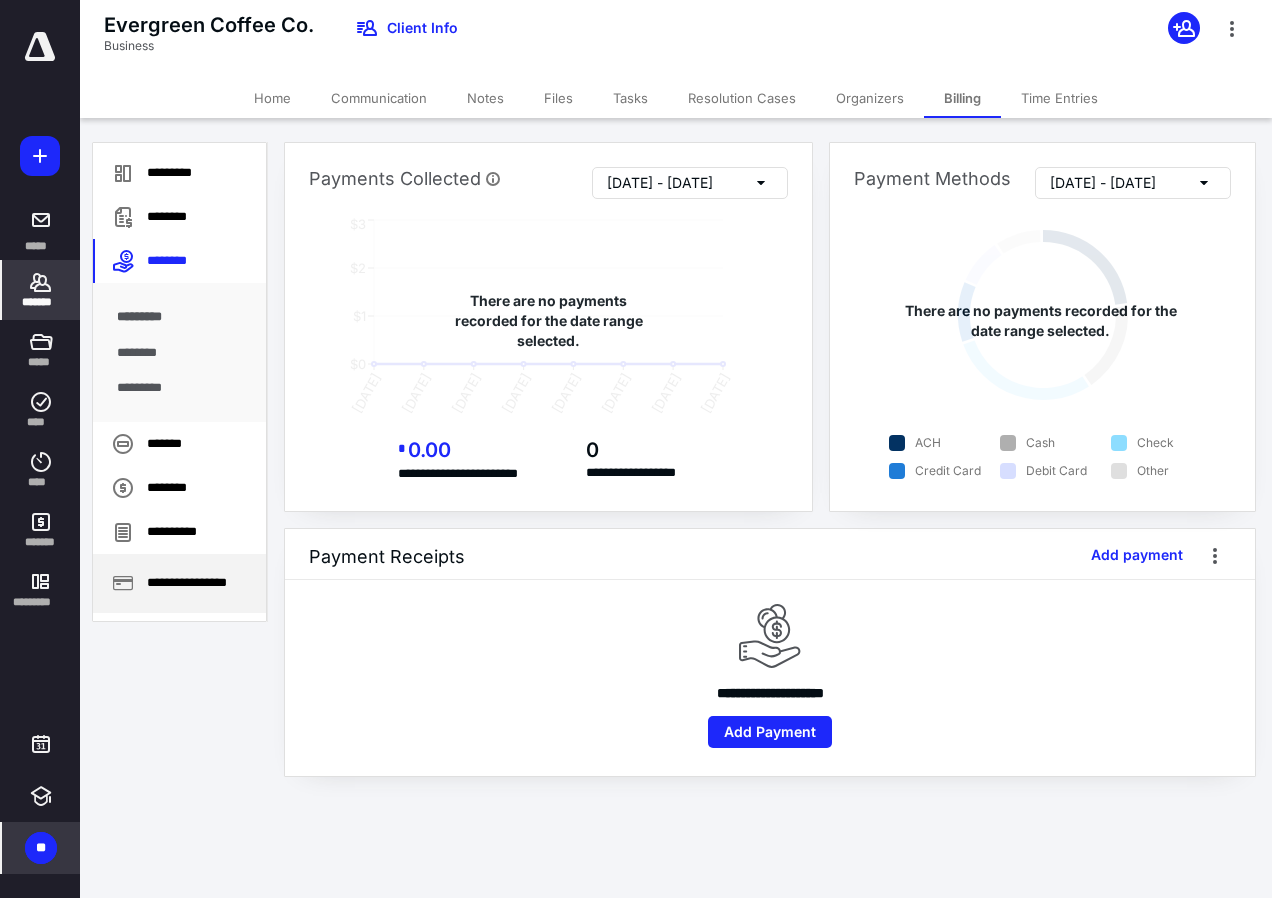click on "**********" at bounding box center [179, 583] 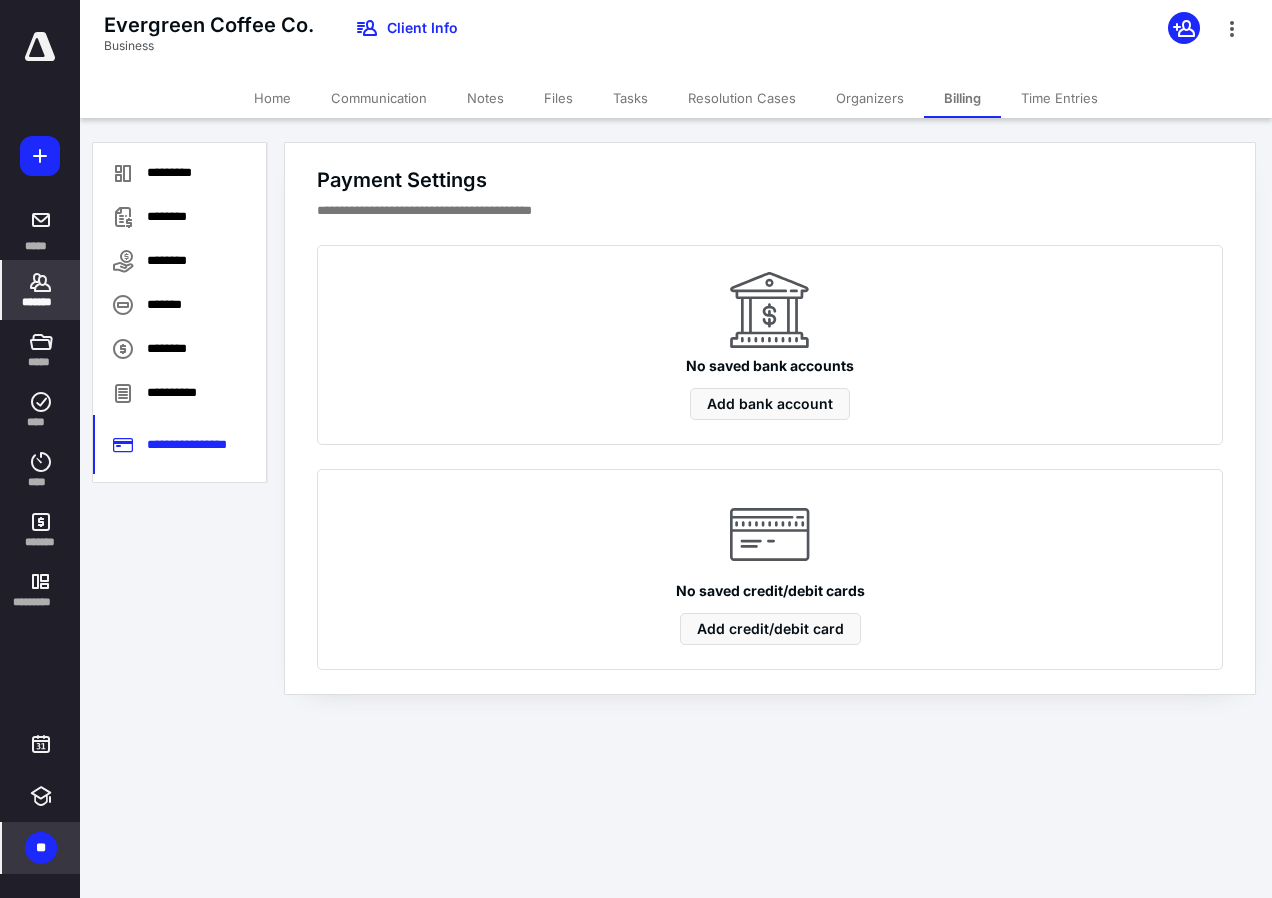 click on "**" at bounding box center (41, 848) 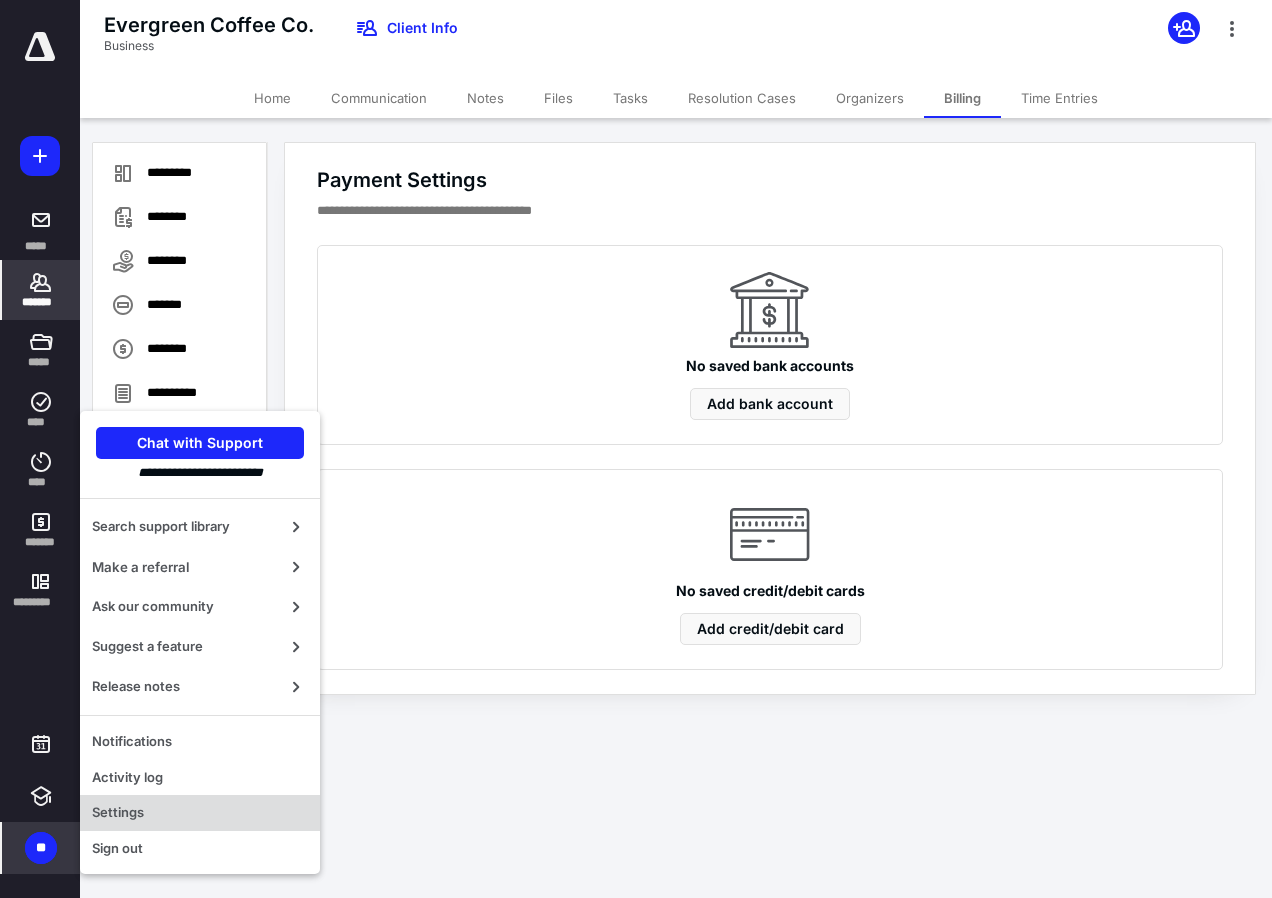 click on "Settings" at bounding box center [200, 813] 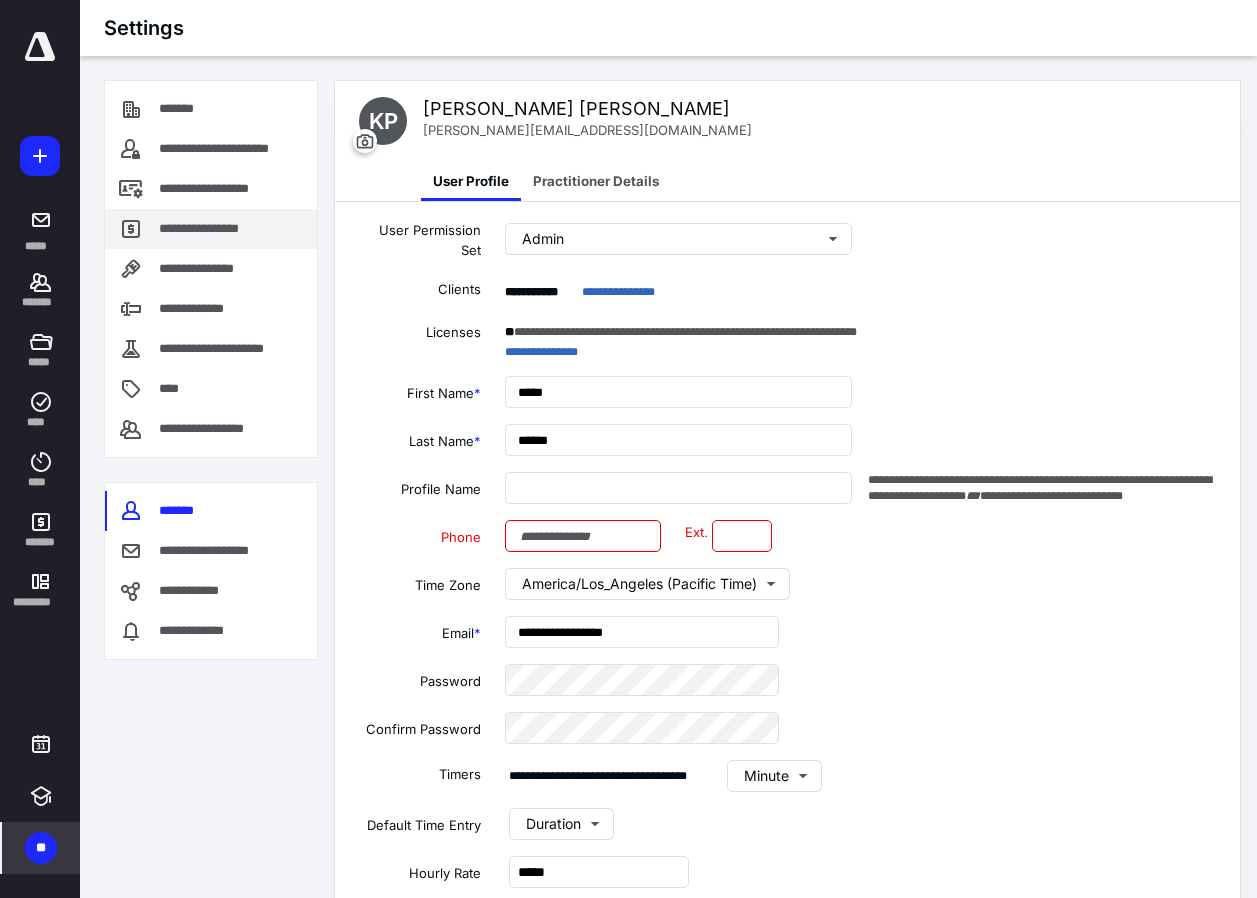 click on "**********" at bounding box center [204, 229] 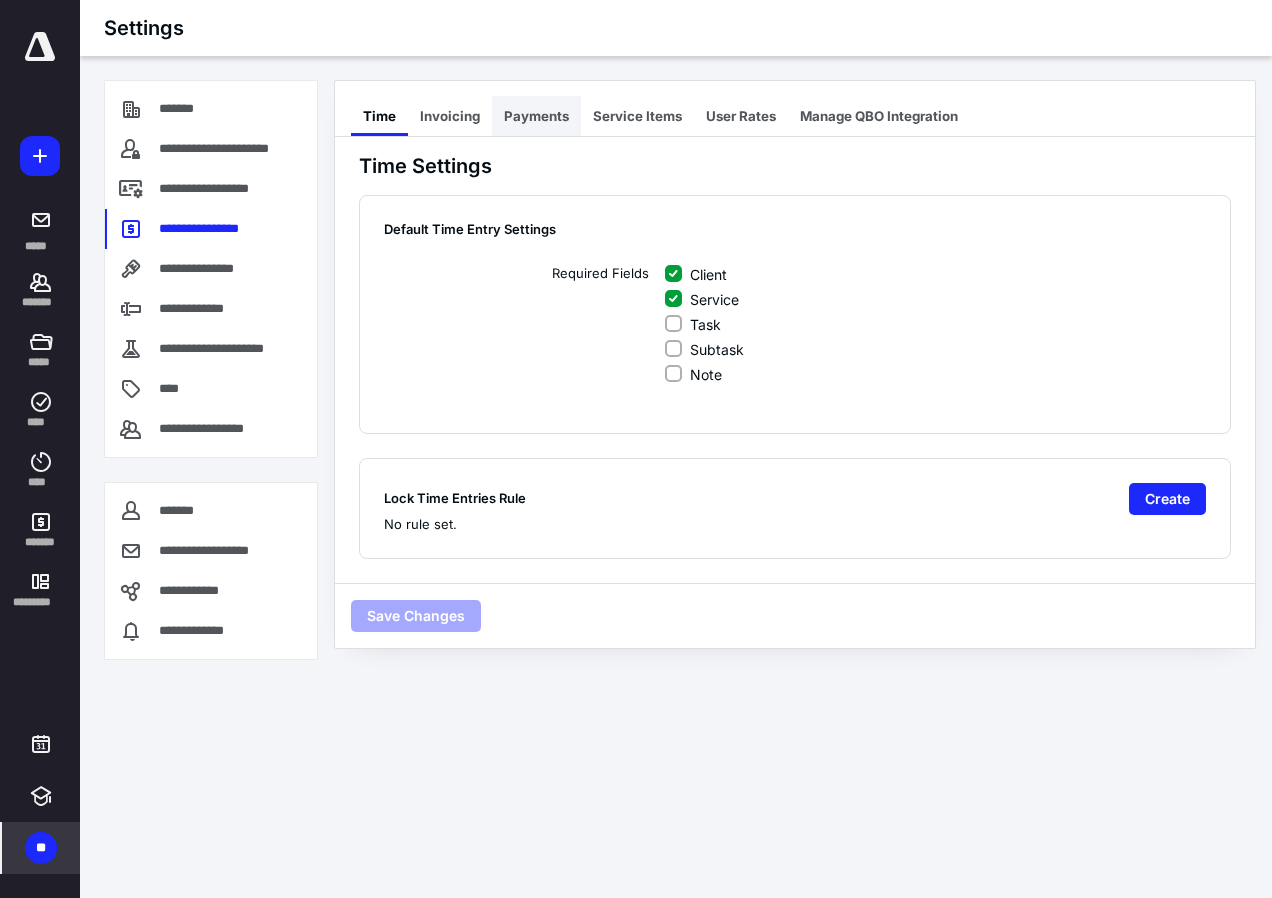 click on "Payments" at bounding box center (536, 116) 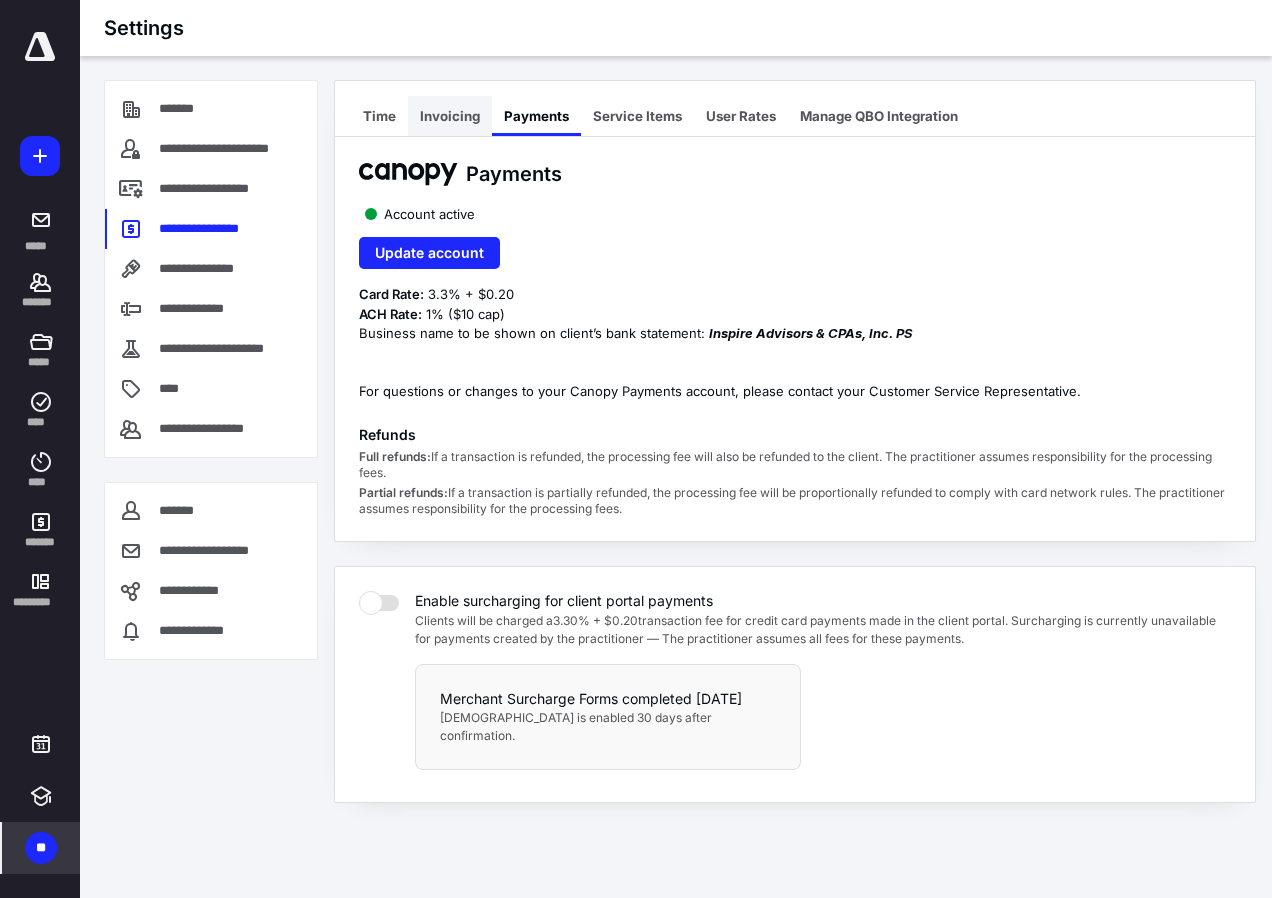 click on "Invoicing" at bounding box center [450, 116] 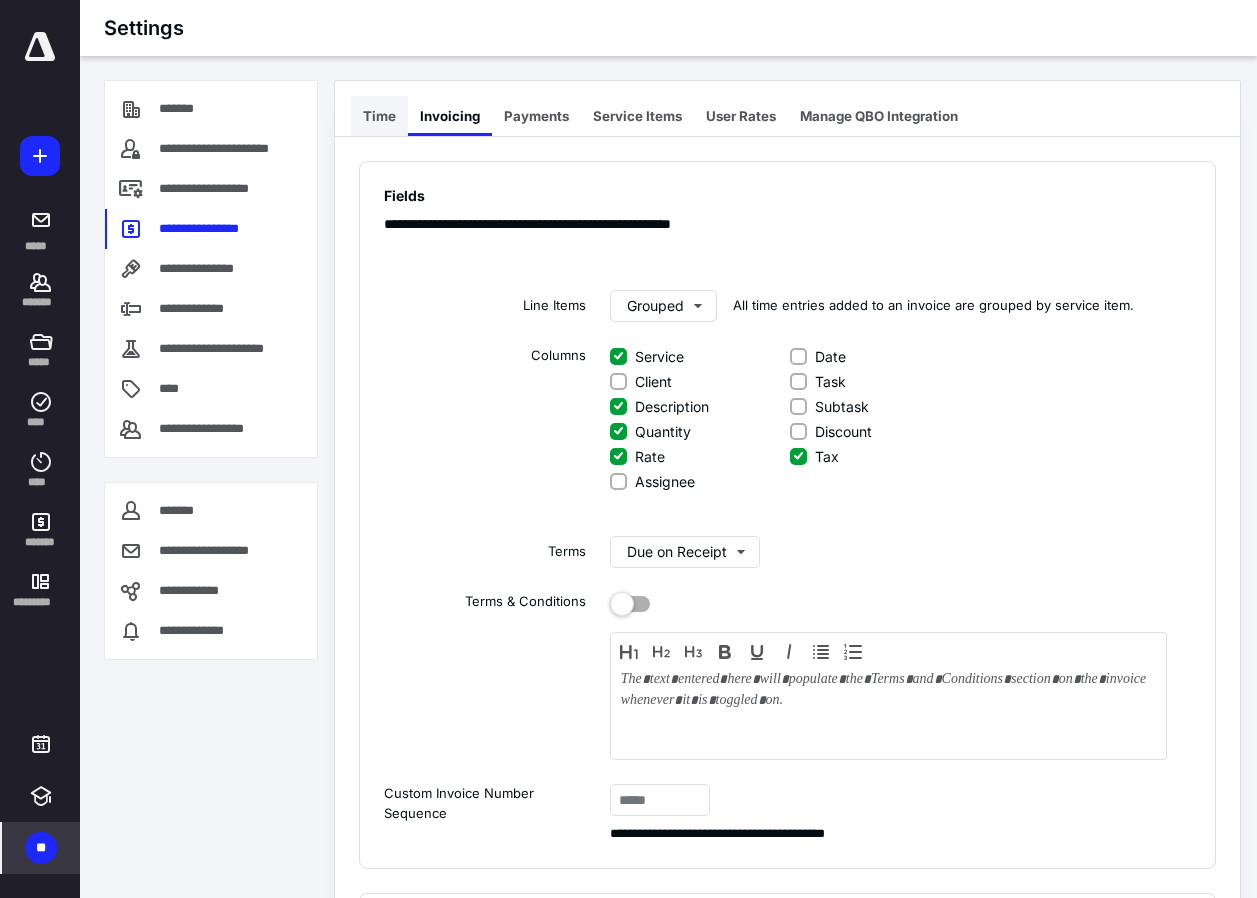 click on "Time" at bounding box center (379, 116) 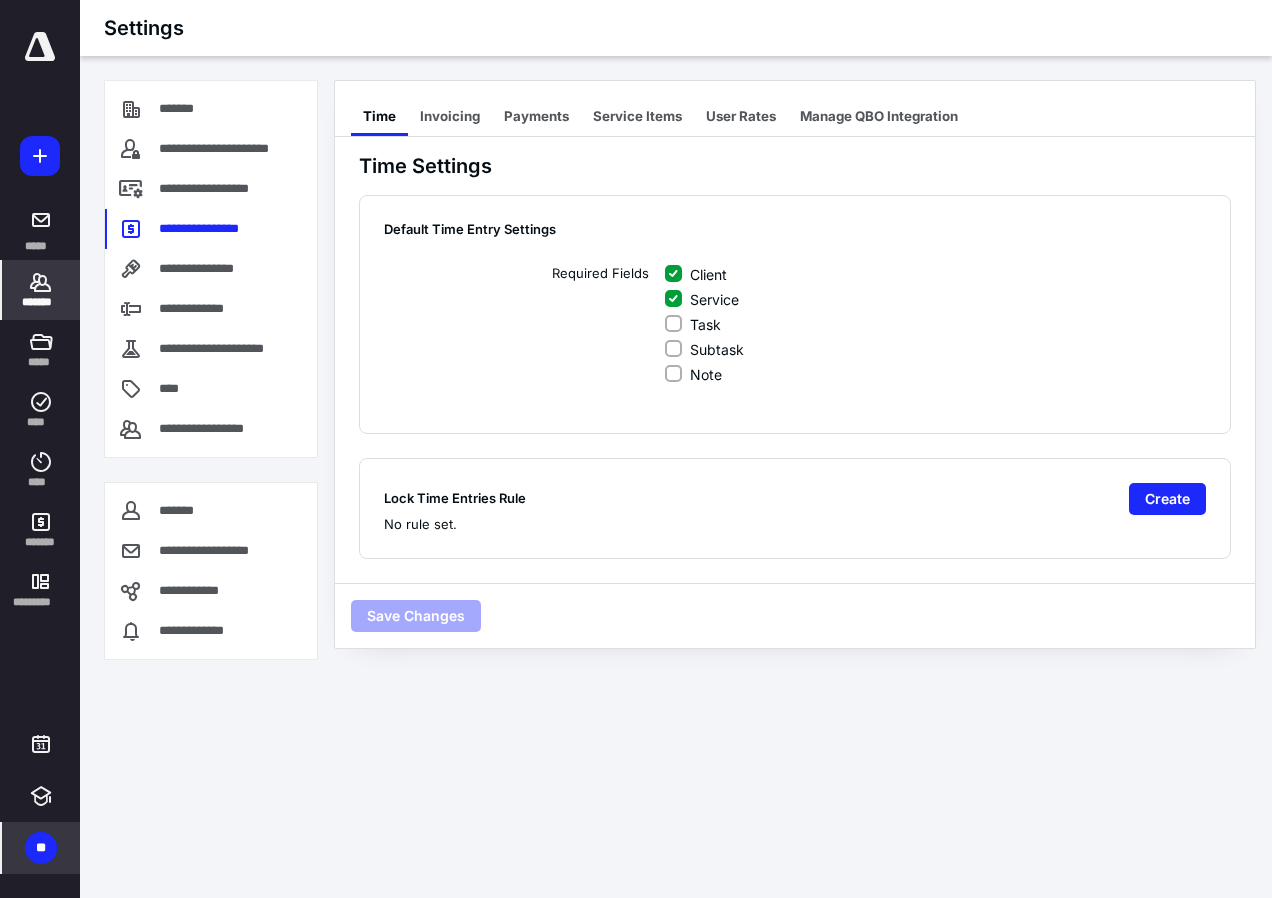 click on "*******" at bounding box center (41, 302) 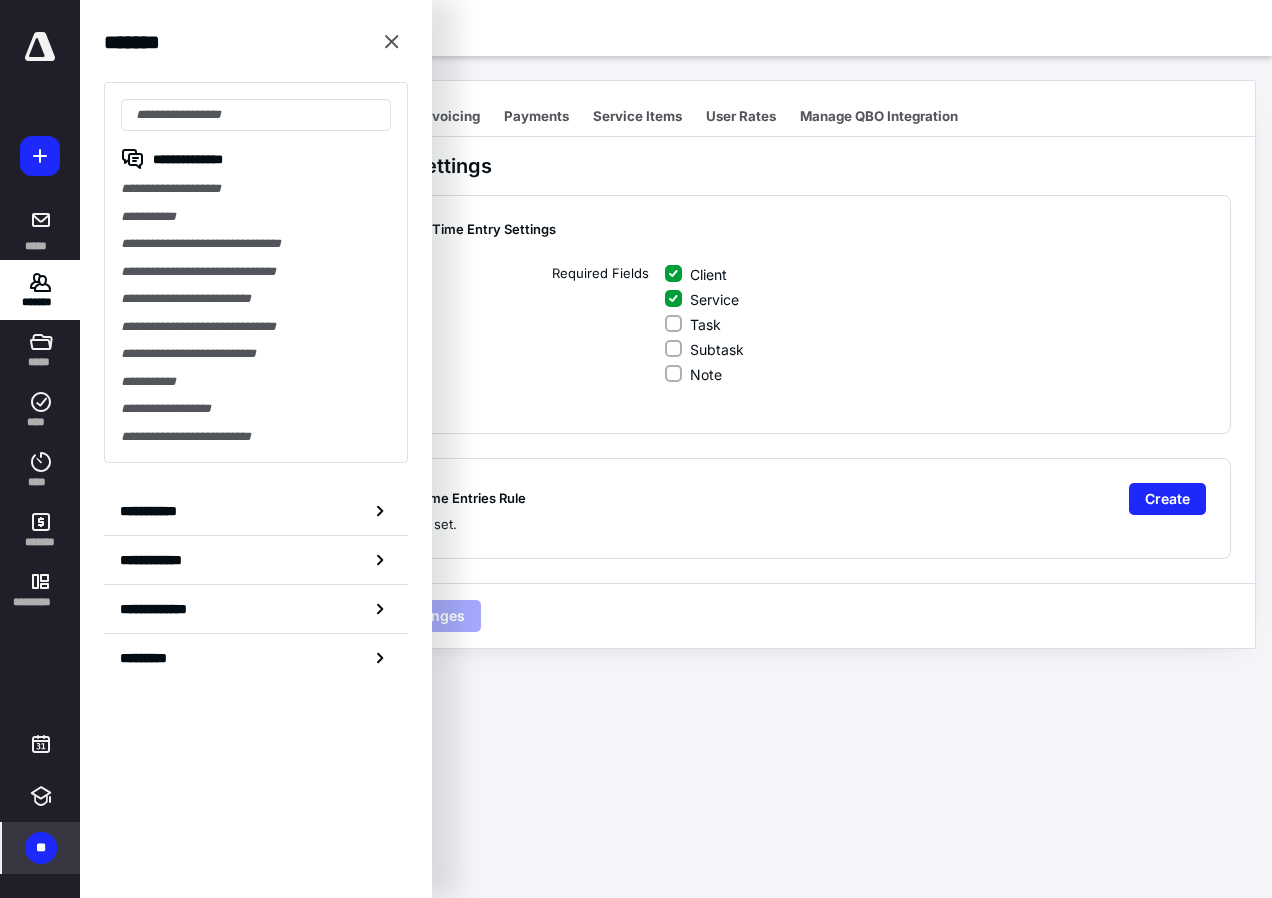 click on "**********" at bounding box center (256, 272) 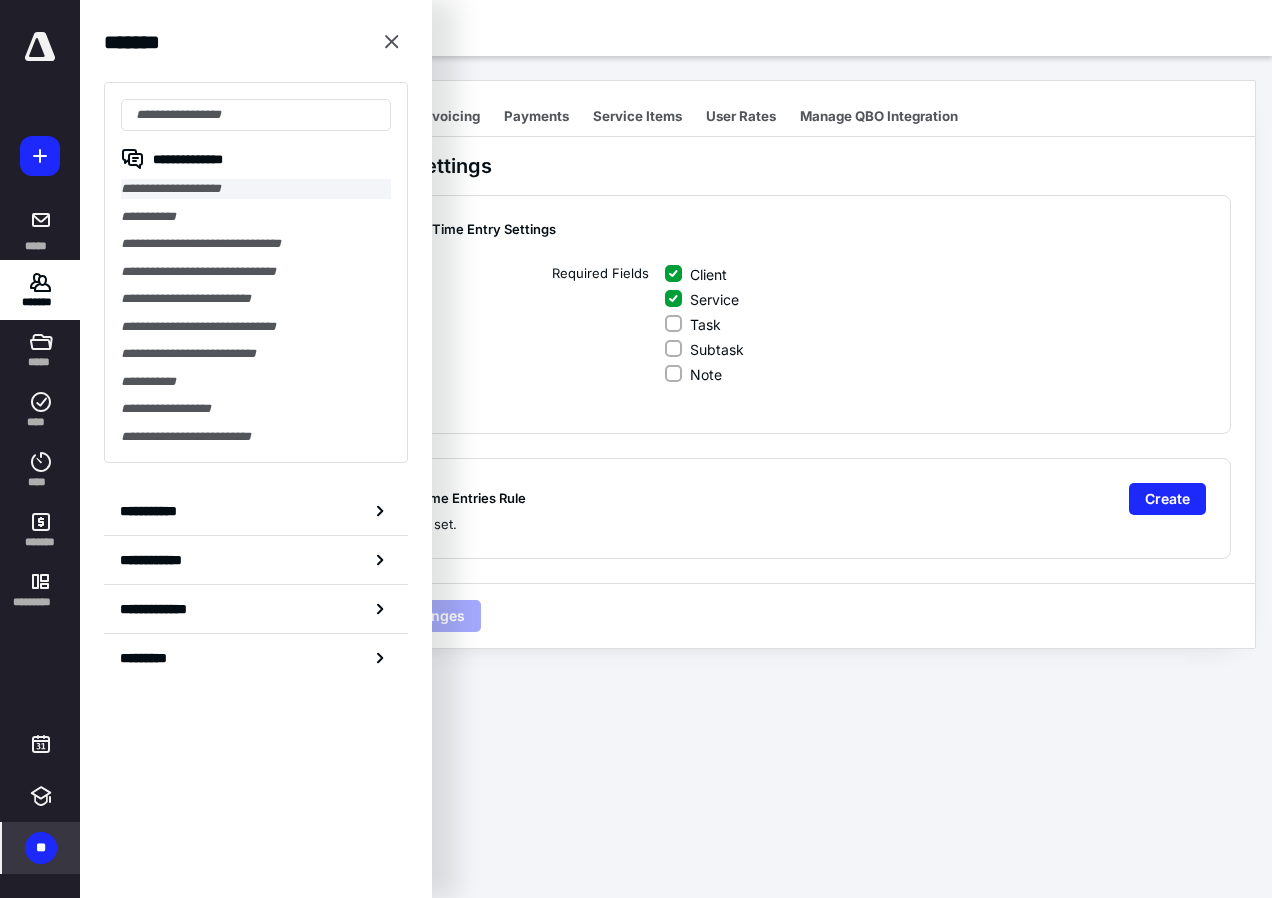 click on "**********" at bounding box center (256, 189) 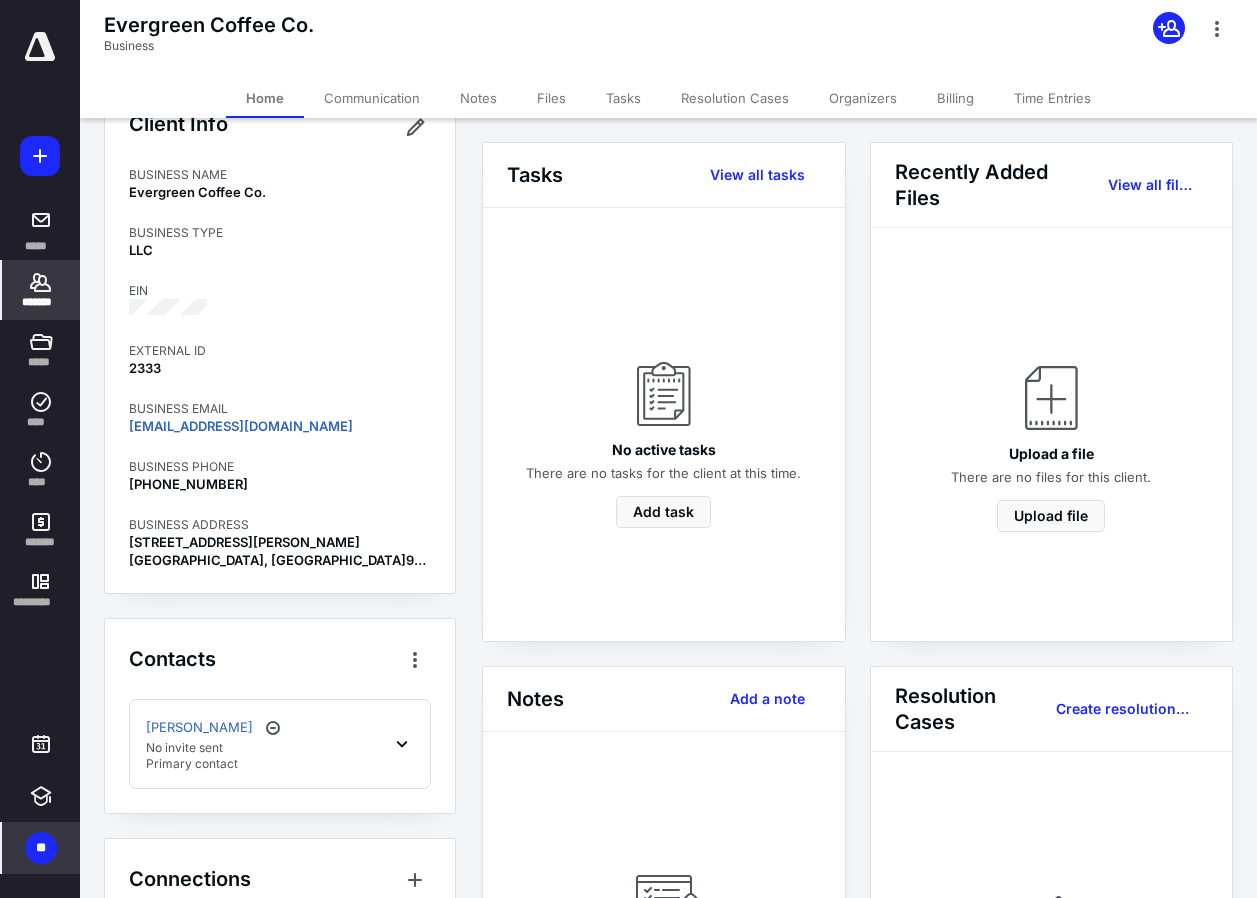scroll, scrollTop: 100, scrollLeft: 0, axis: vertical 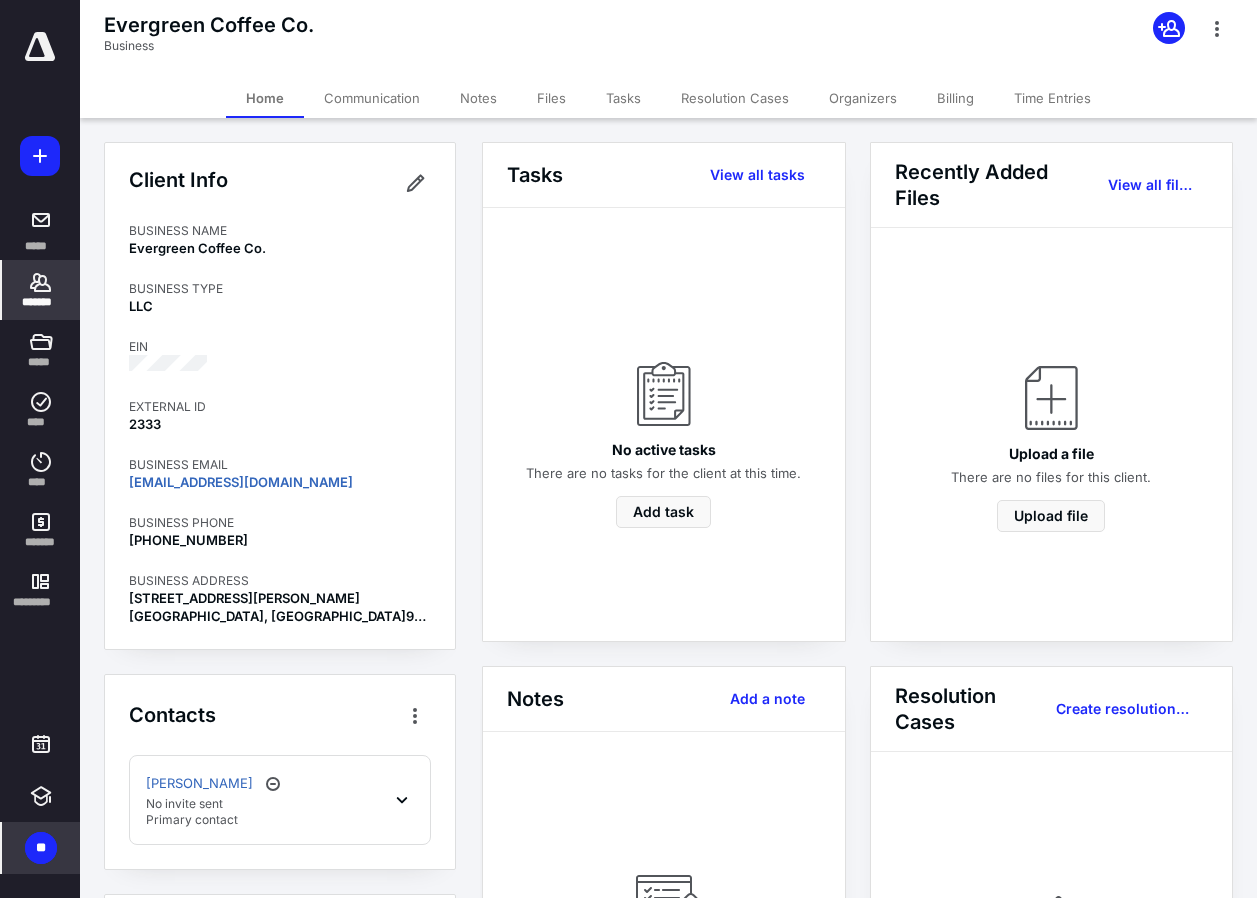 click on "Communication" at bounding box center (372, 98) 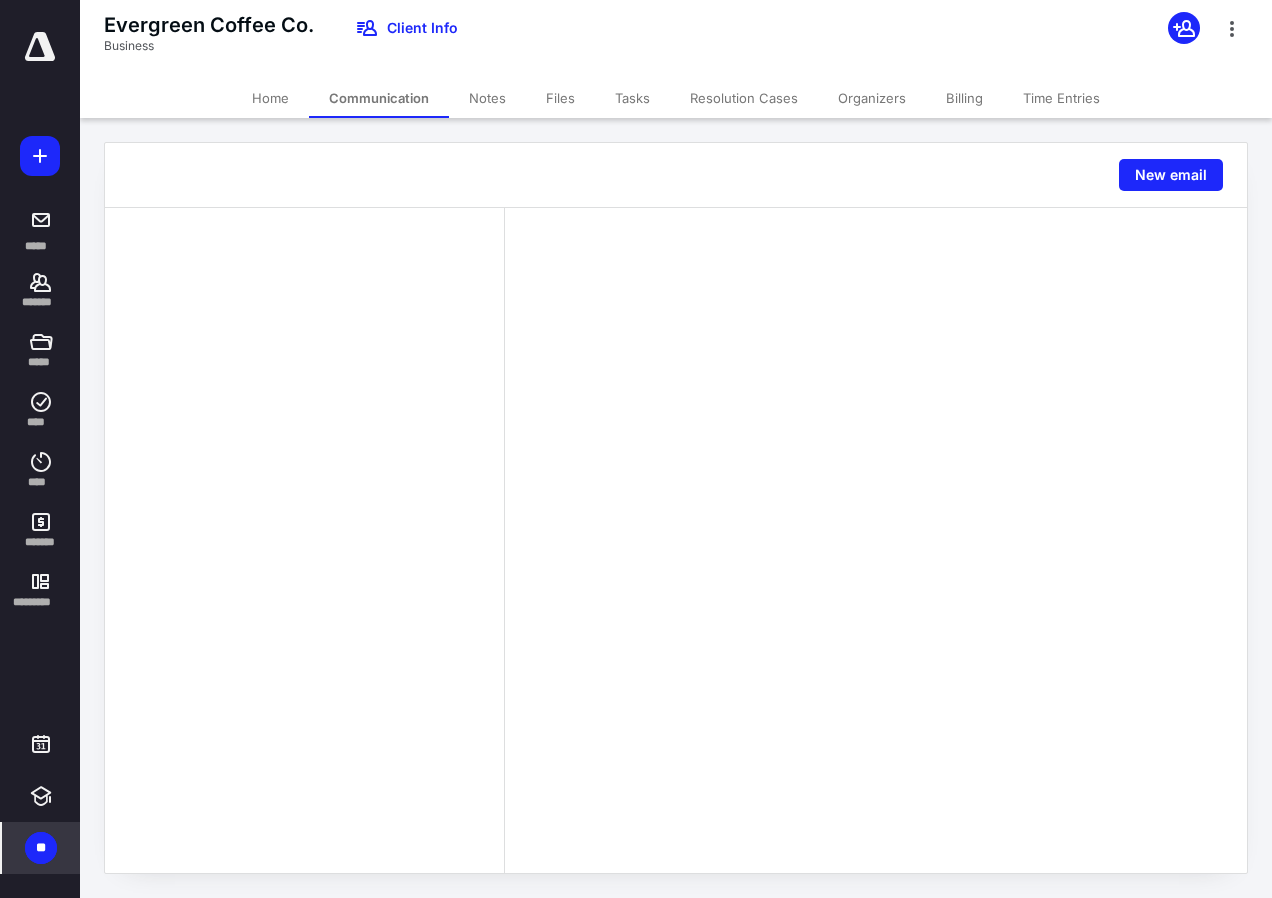click on "Notes" at bounding box center [487, 98] 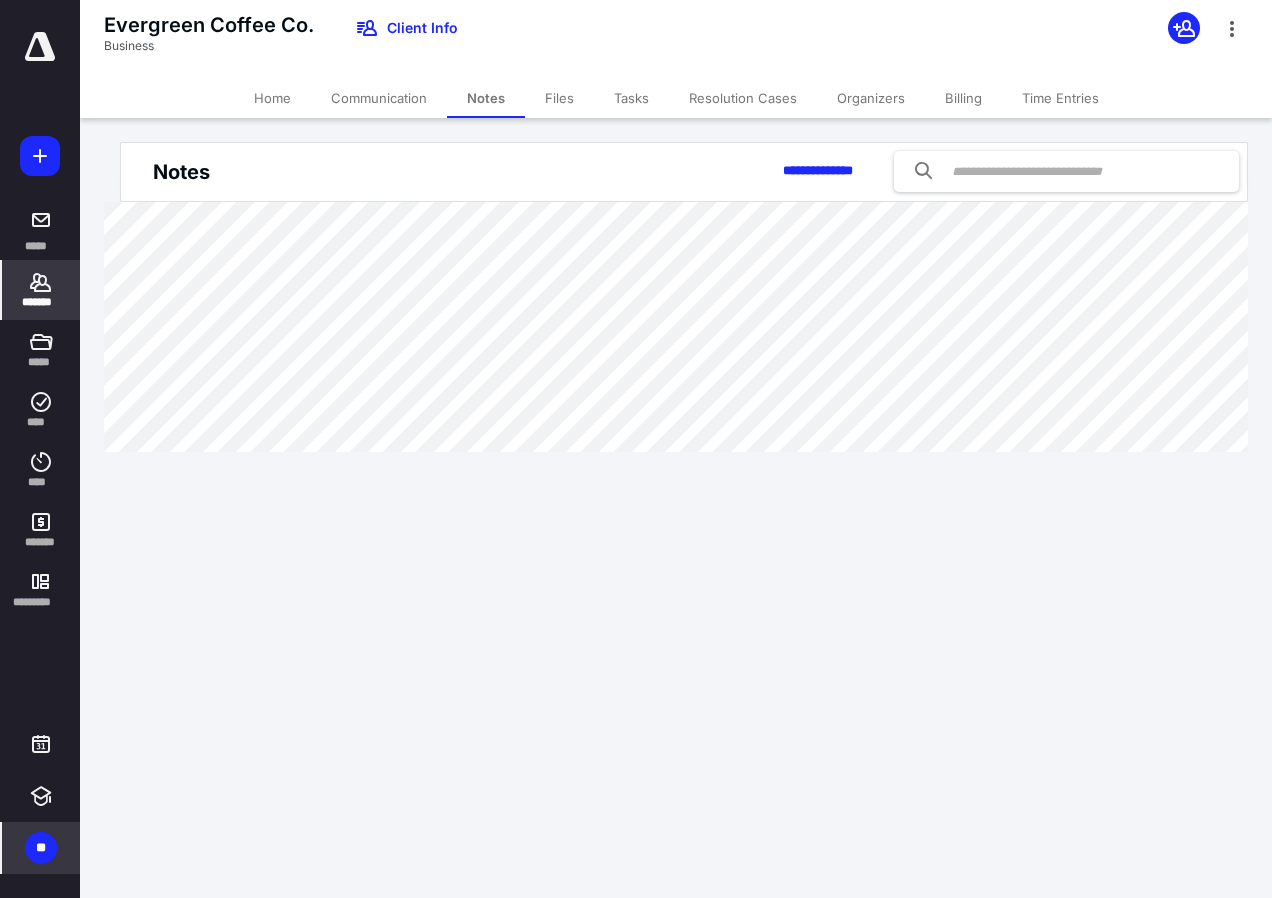click on "Files" at bounding box center [559, 98] 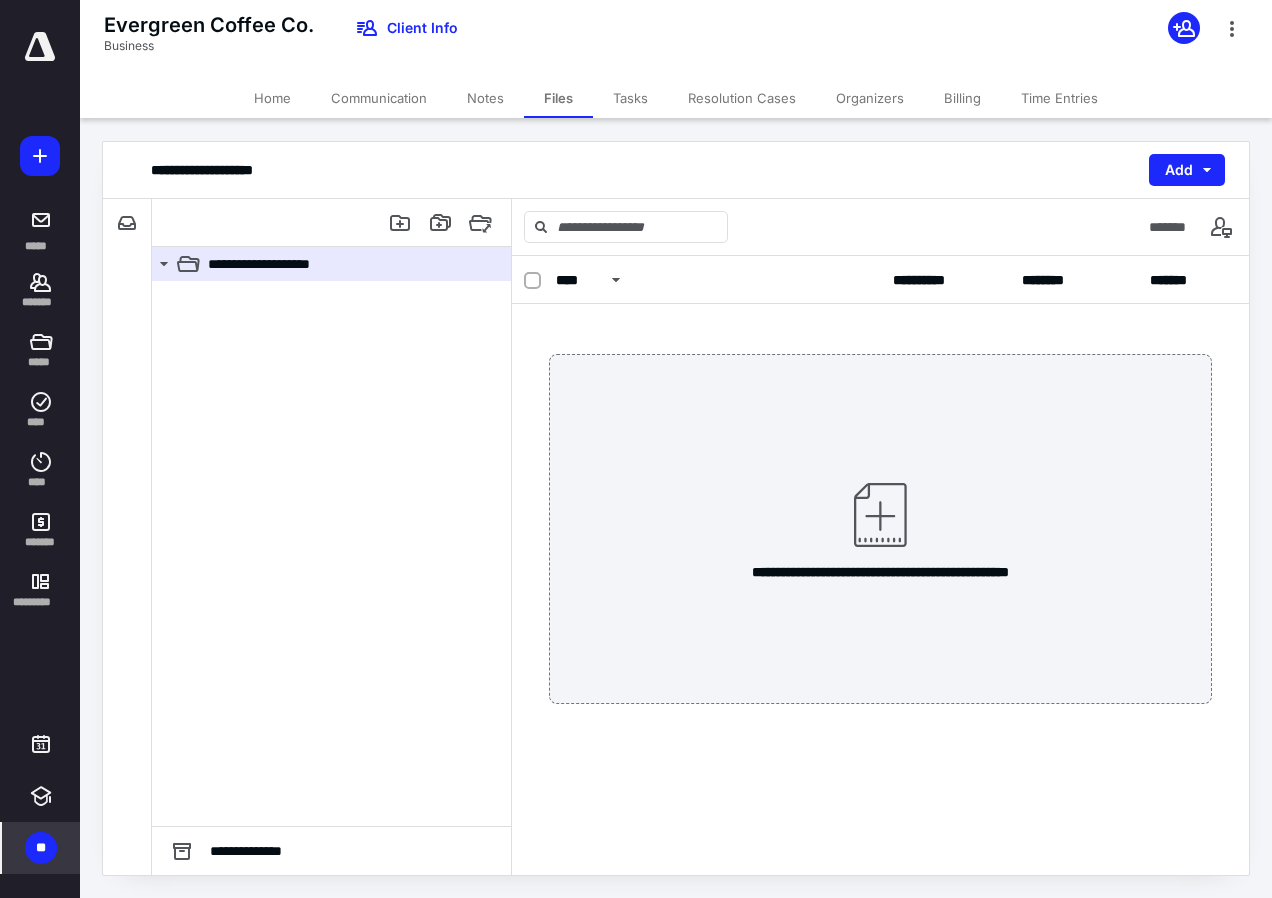 click on "Tasks" at bounding box center (630, 98) 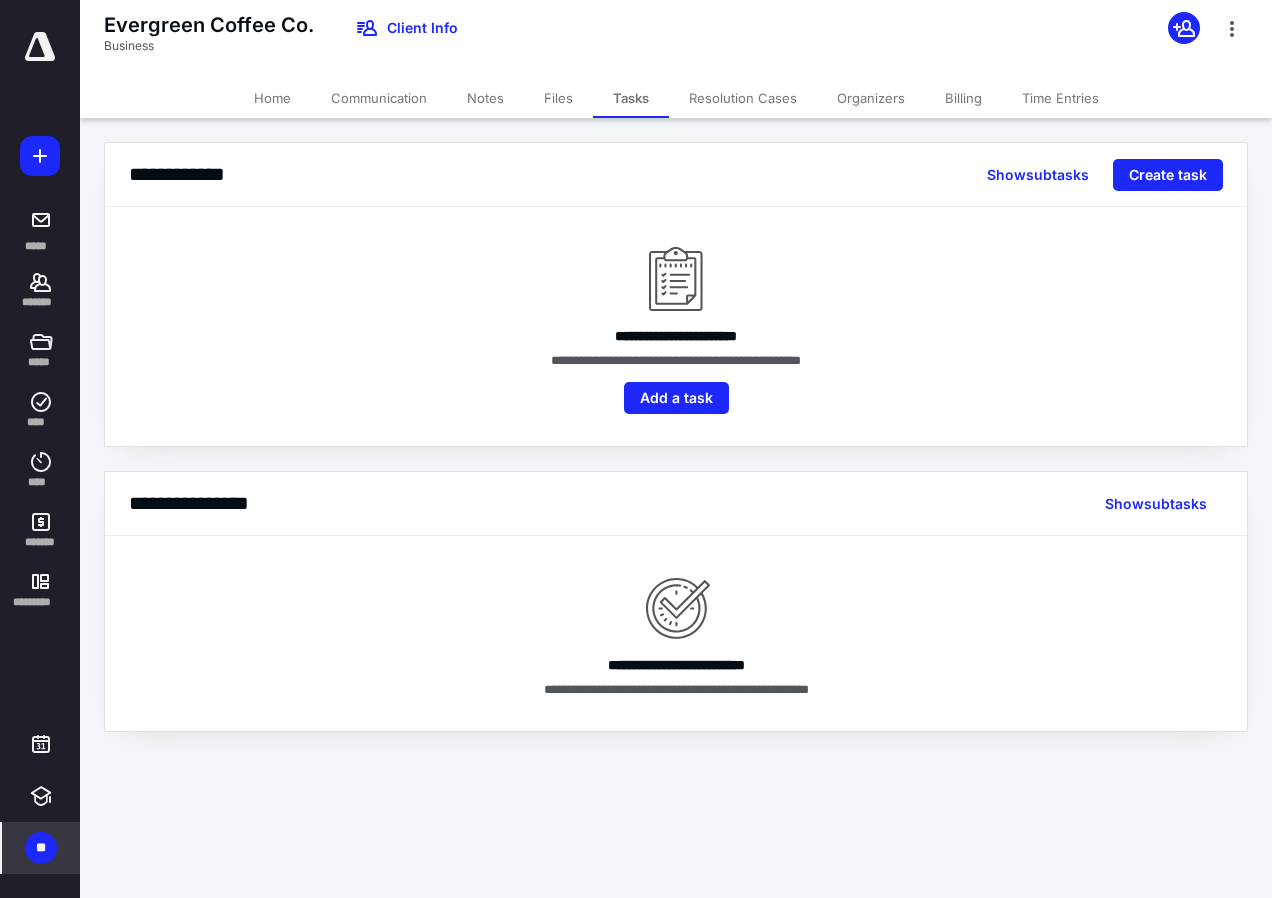 click on "Notes" at bounding box center [485, 98] 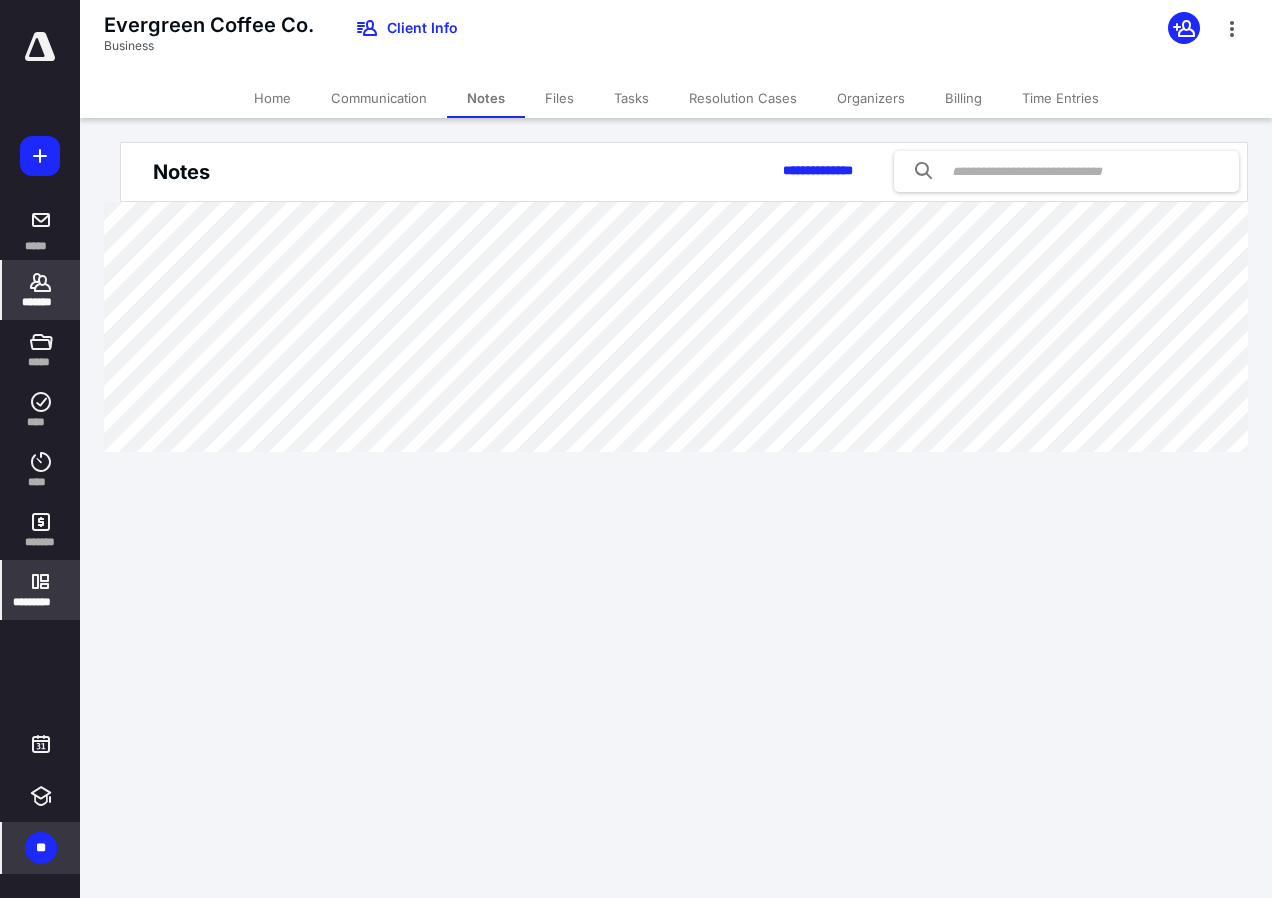 click on "*********" at bounding box center (41, 602) 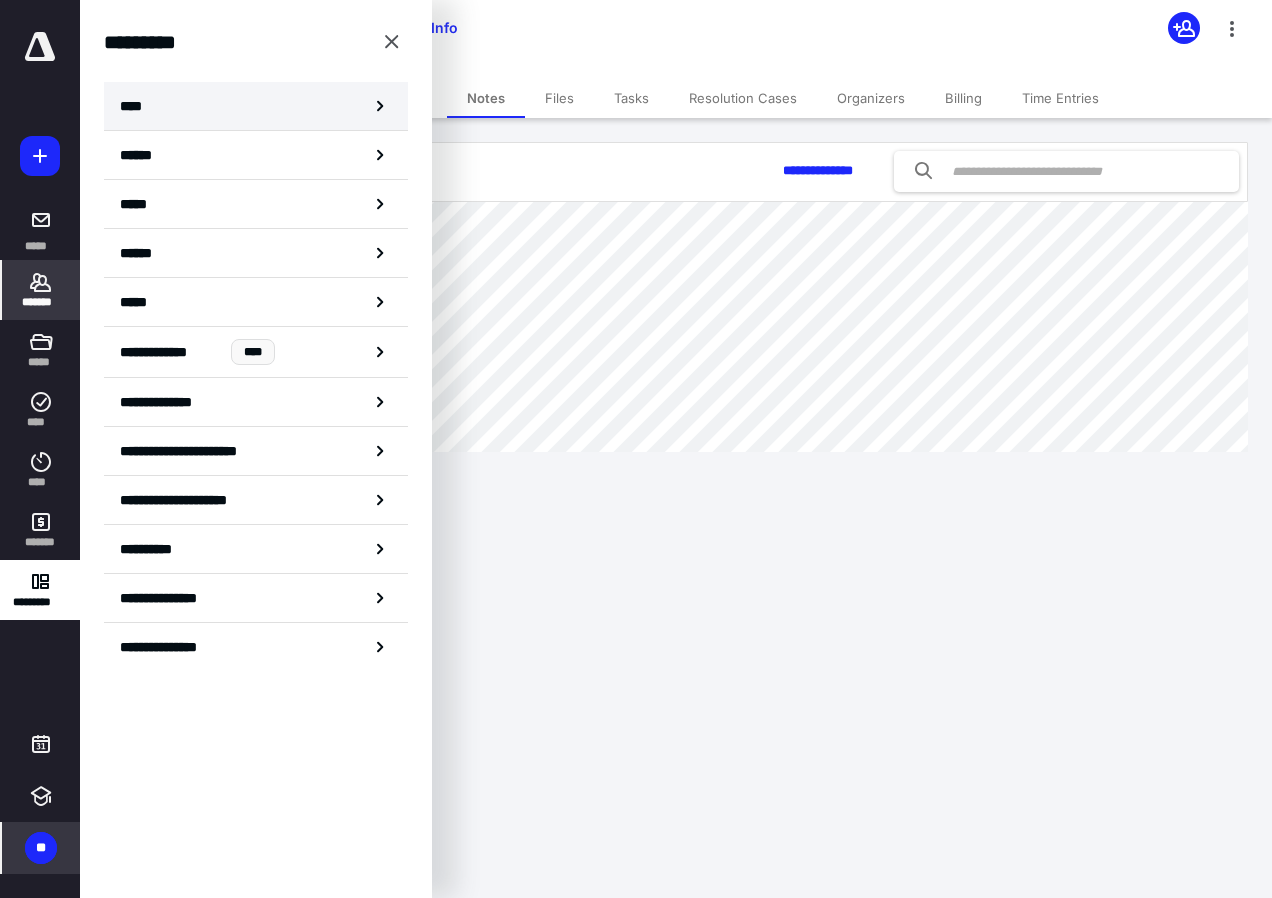 click on "****" at bounding box center (256, 106) 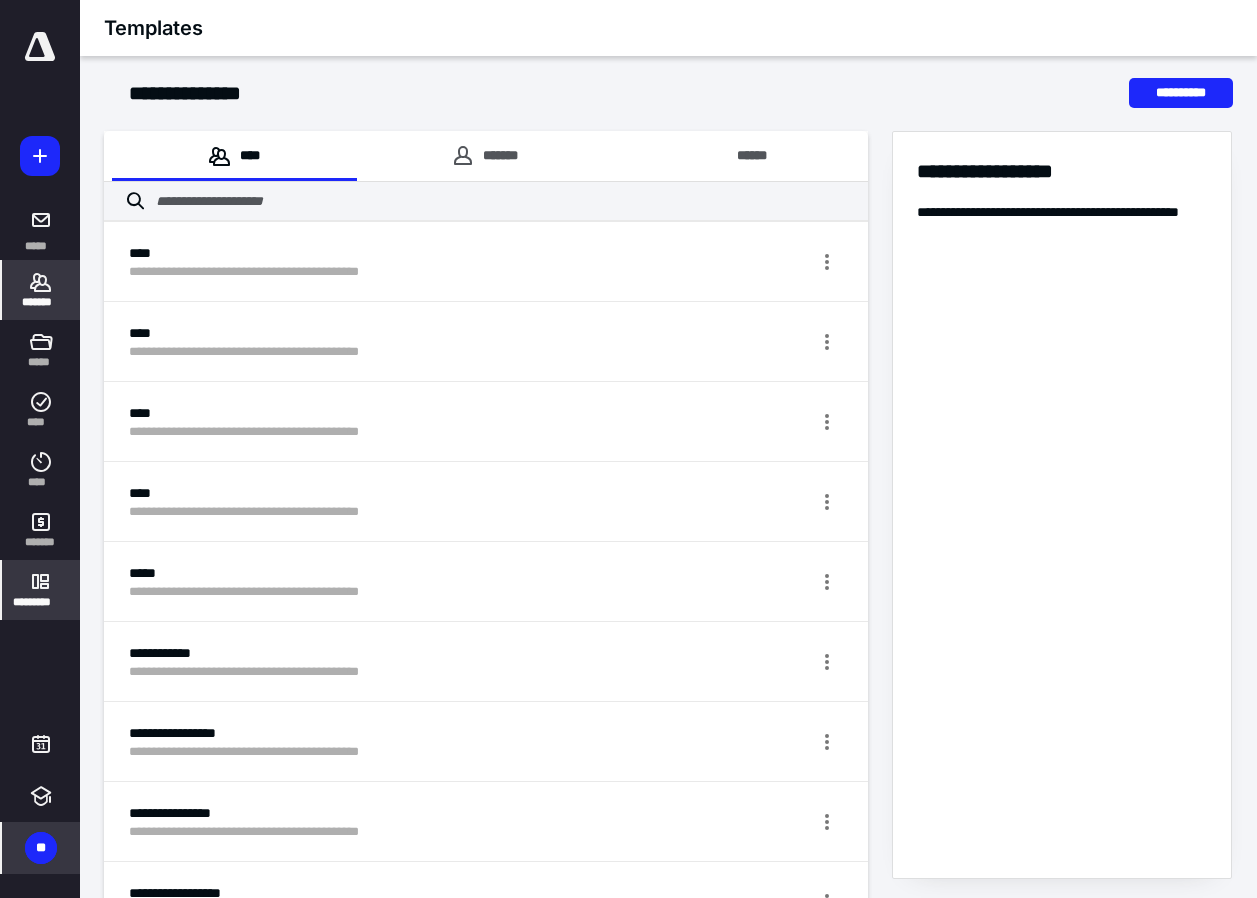 click 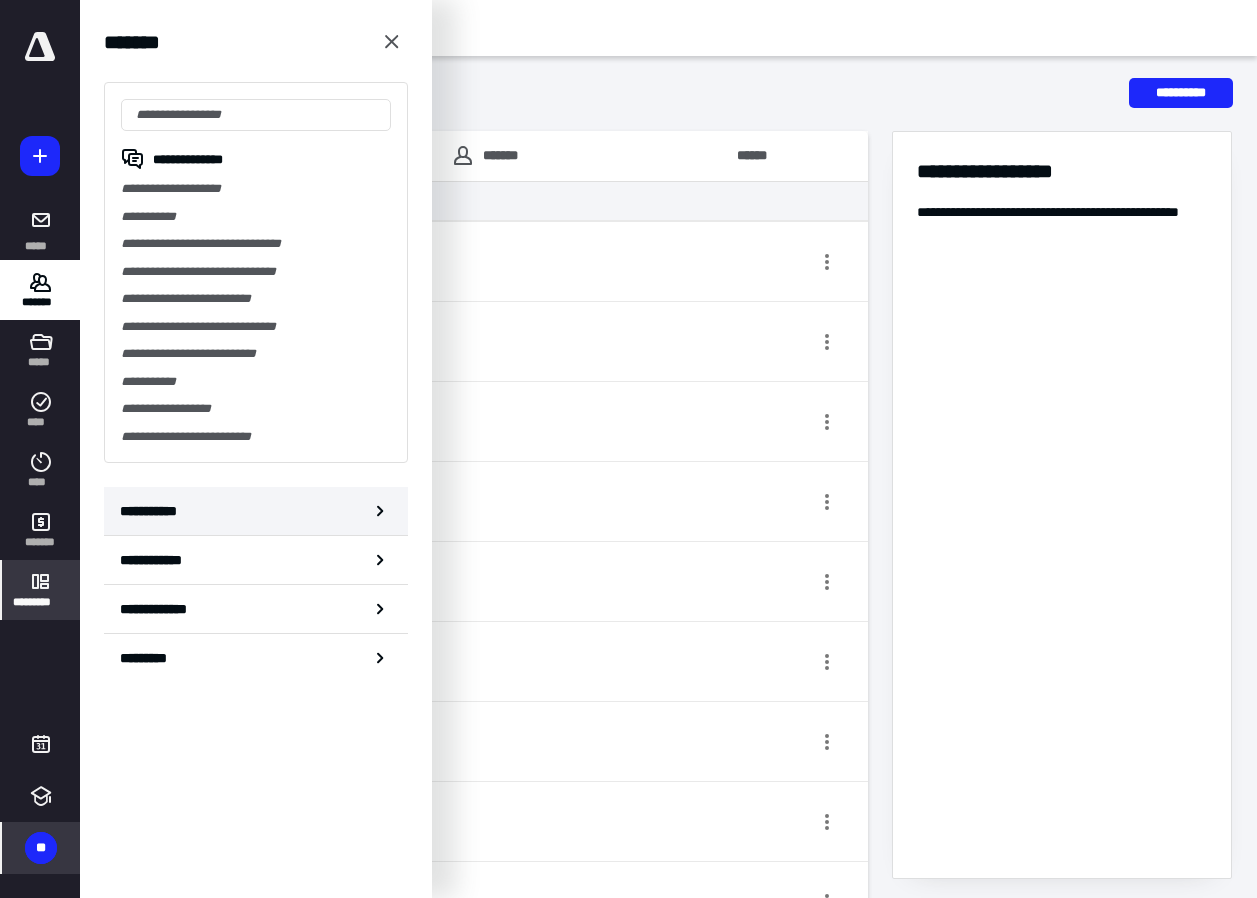 click on "**********" at bounding box center (153, 511) 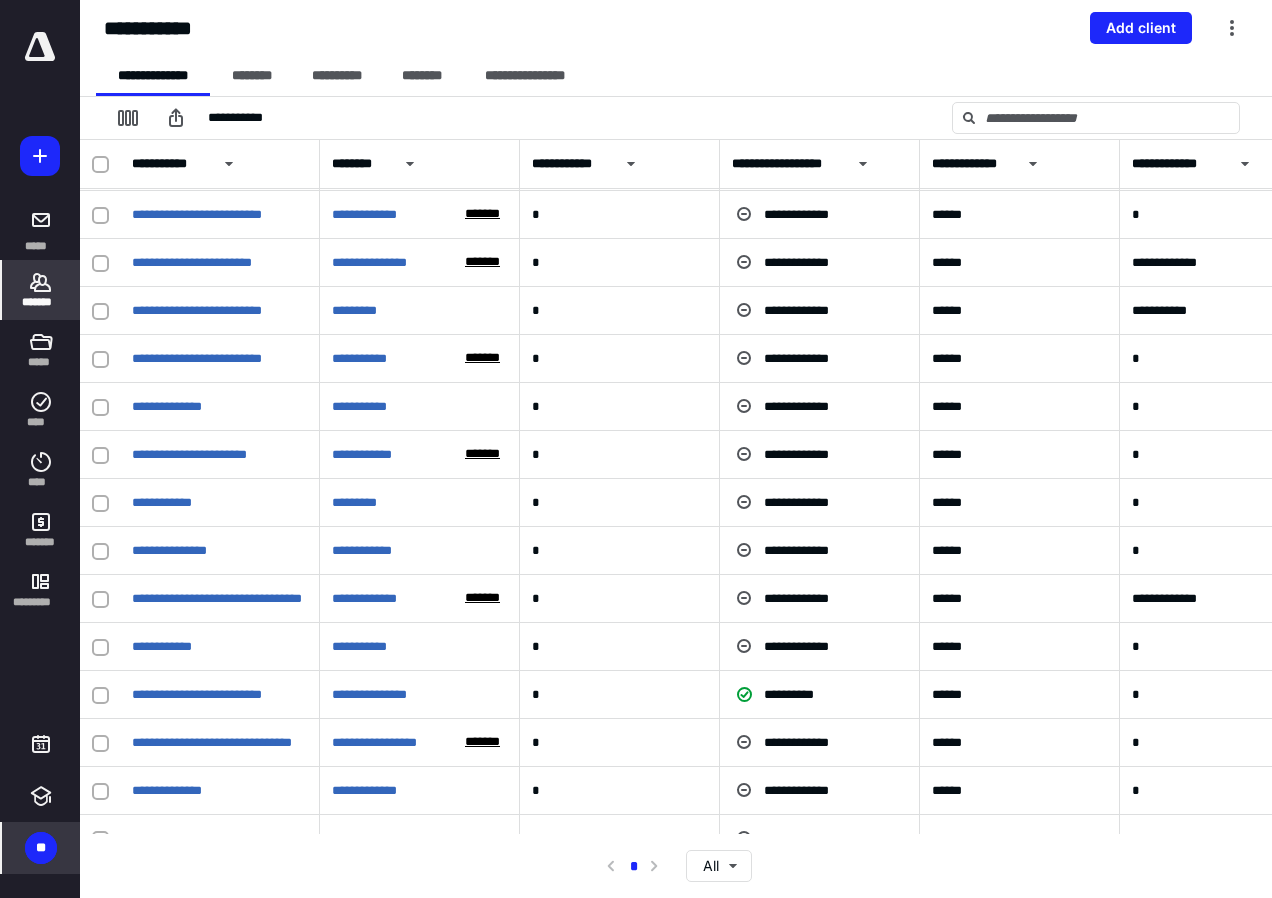 scroll, scrollTop: 0, scrollLeft: 0, axis: both 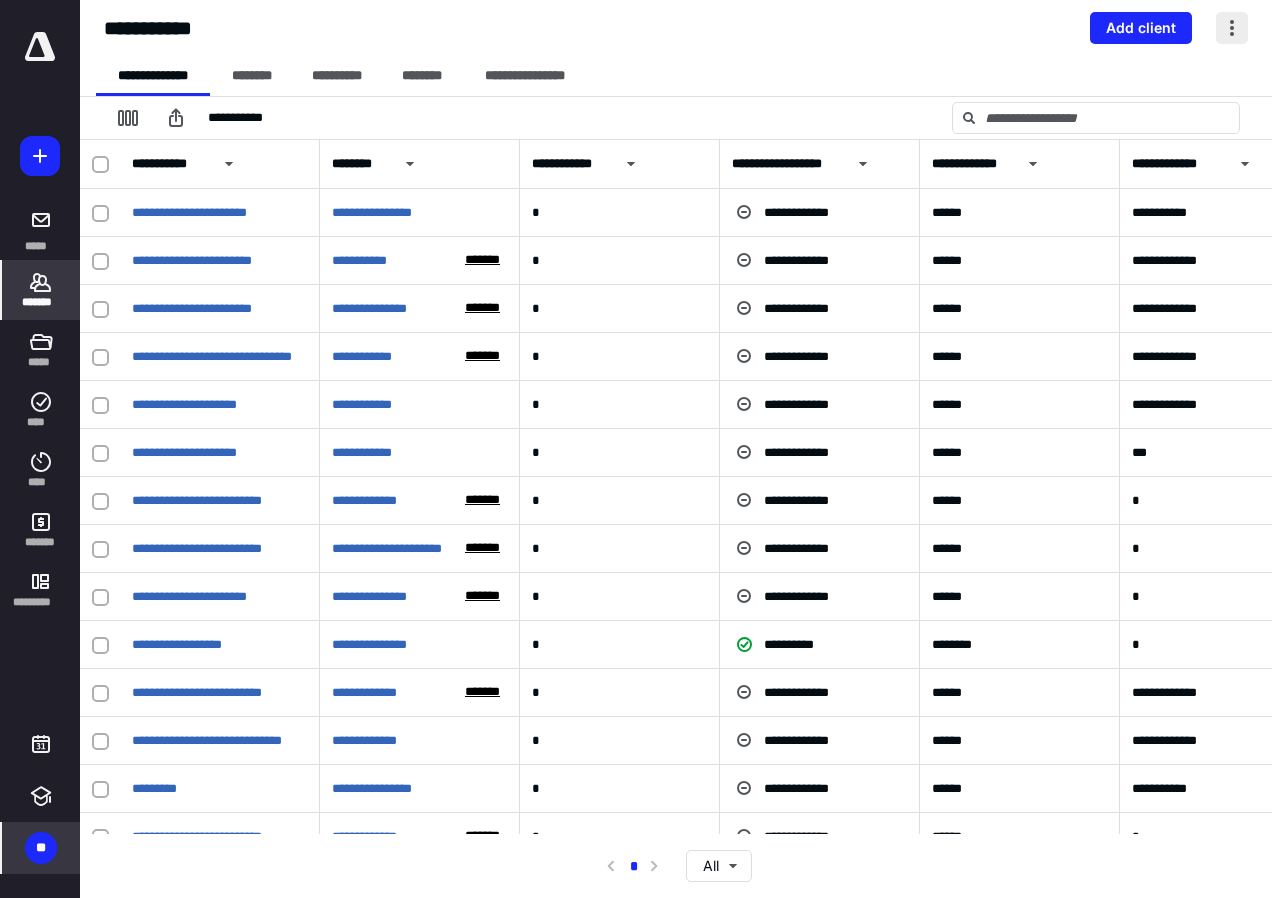 click at bounding box center [1232, 28] 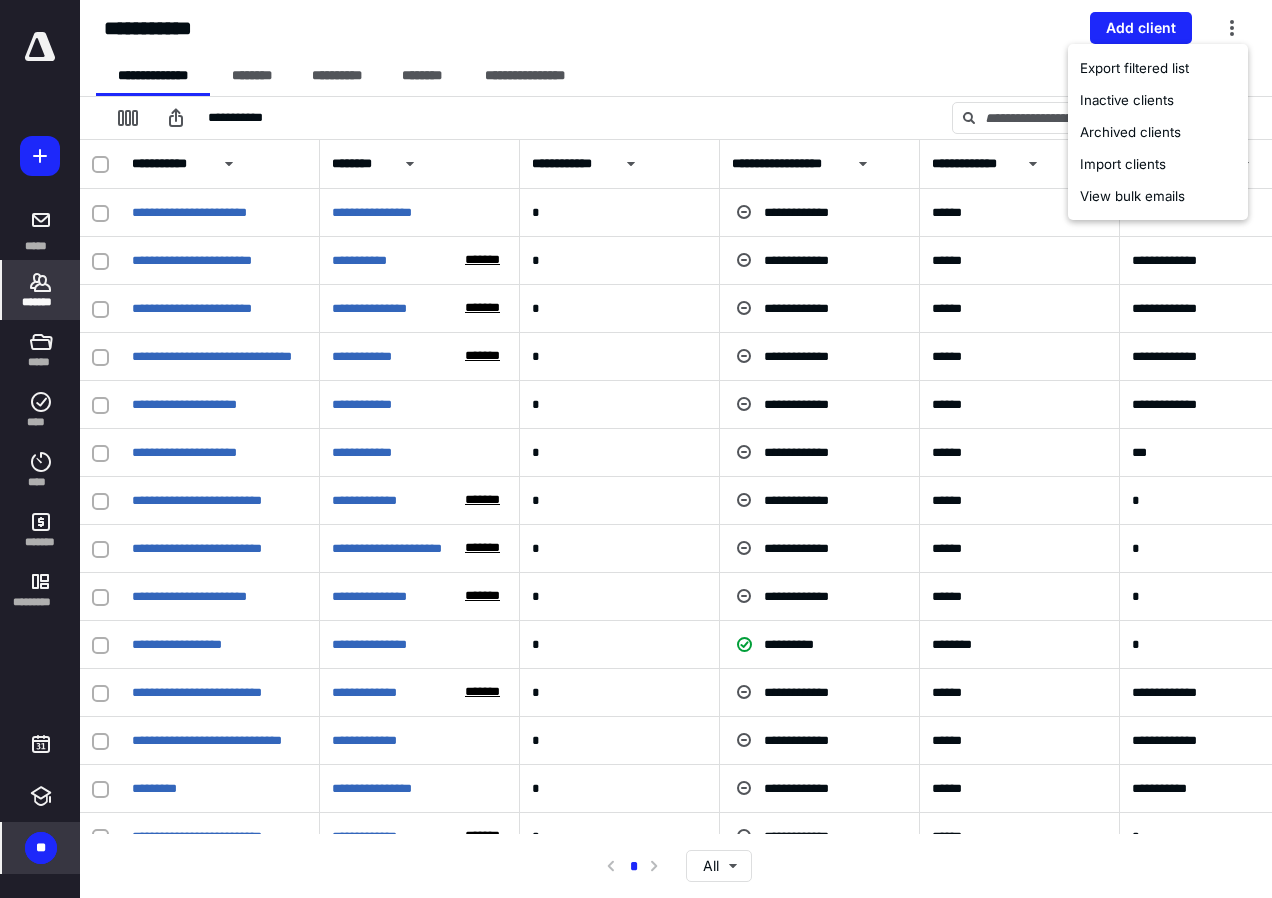 click on "**********" at bounding box center [676, 28] 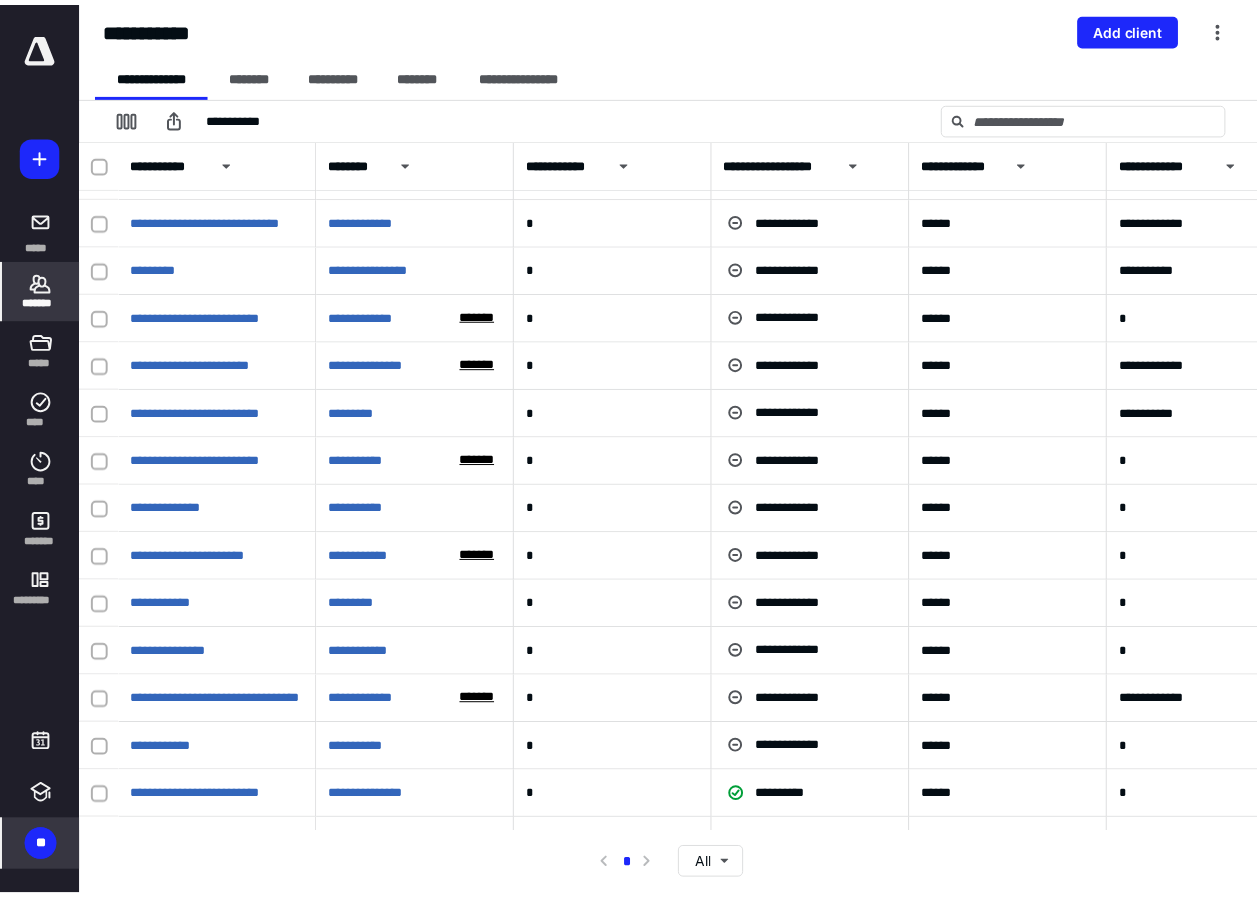 scroll, scrollTop: 0, scrollLeft: 0, axis: both 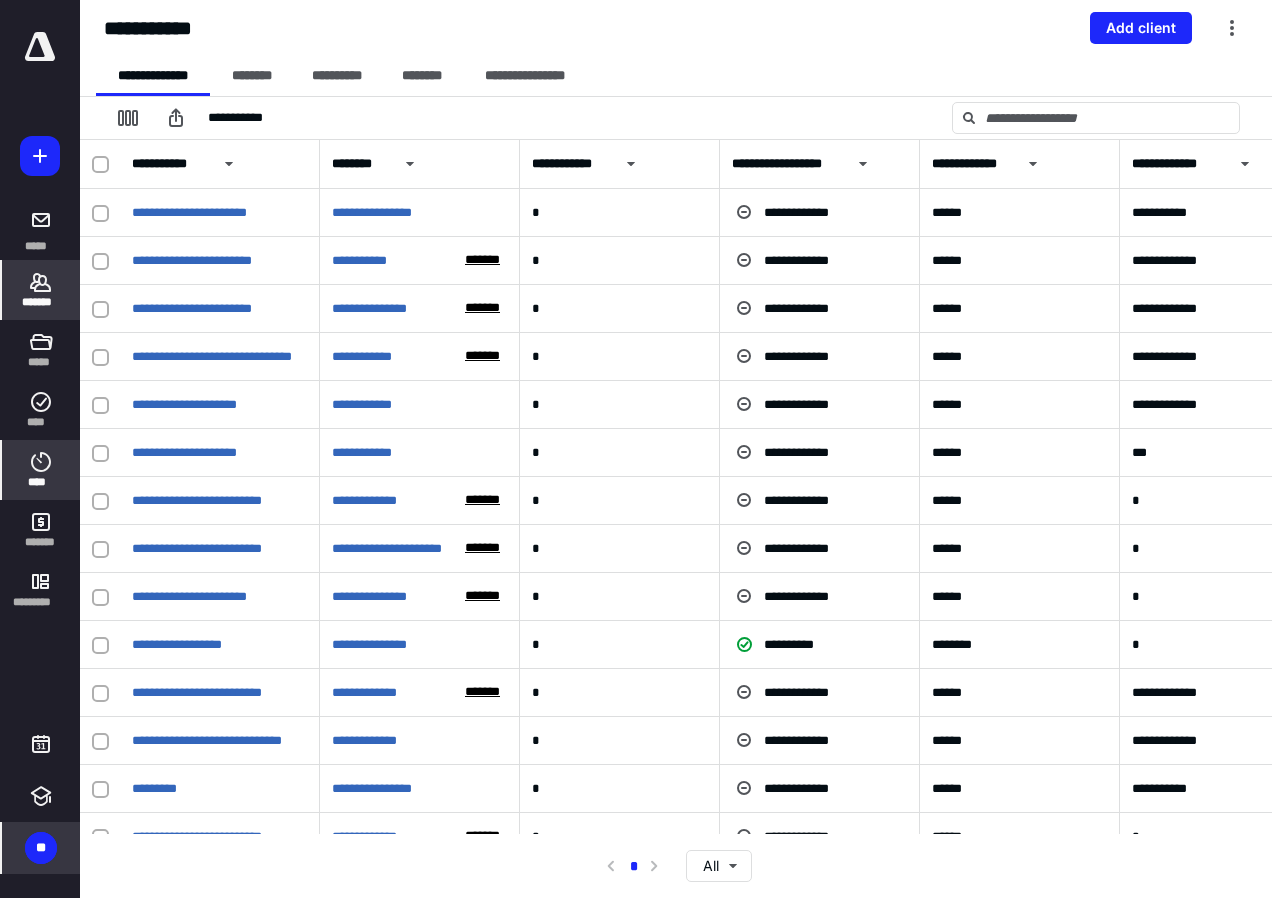 click on "****" at bounding box center (41, 470) 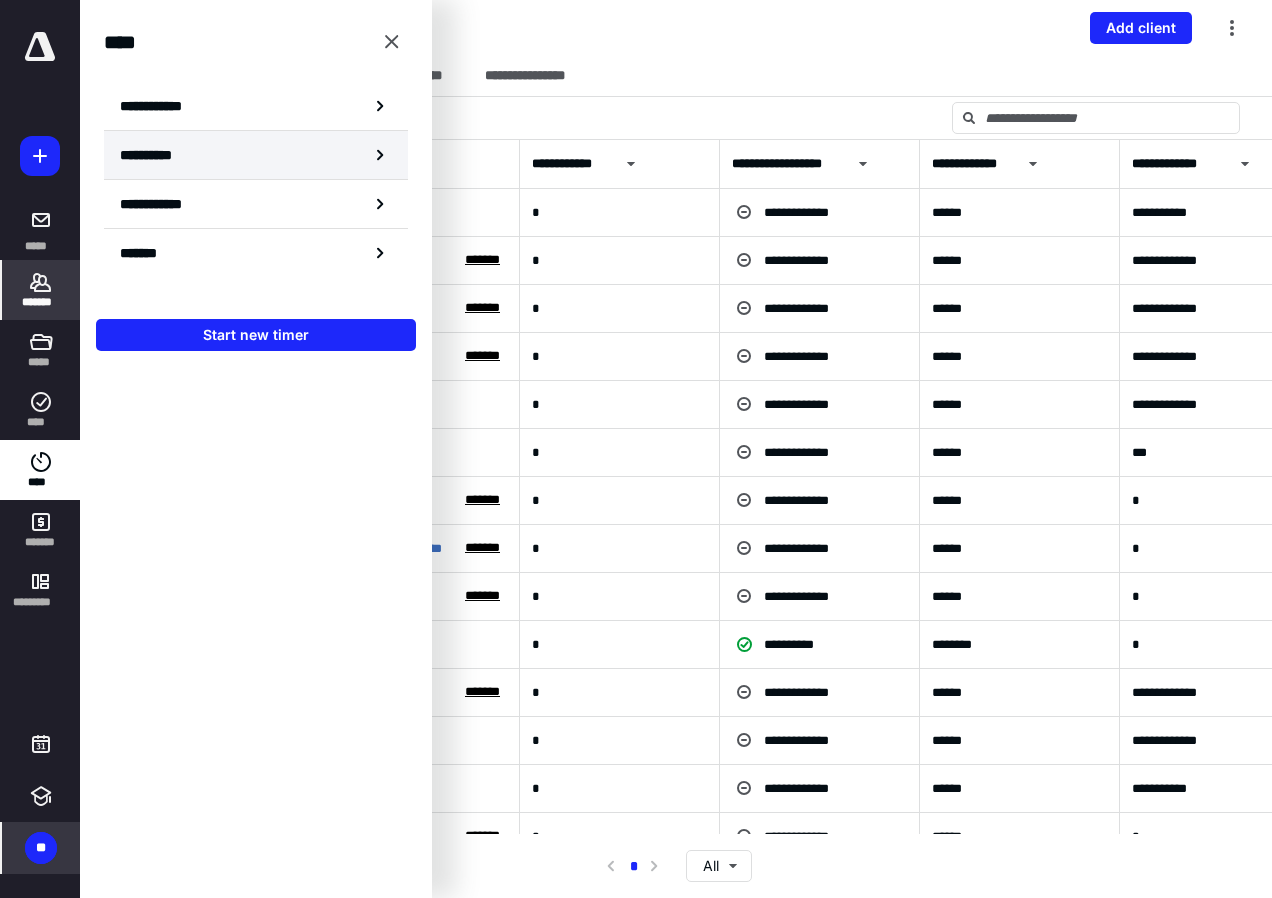 click on "**********" at bounding box center (256, 155) 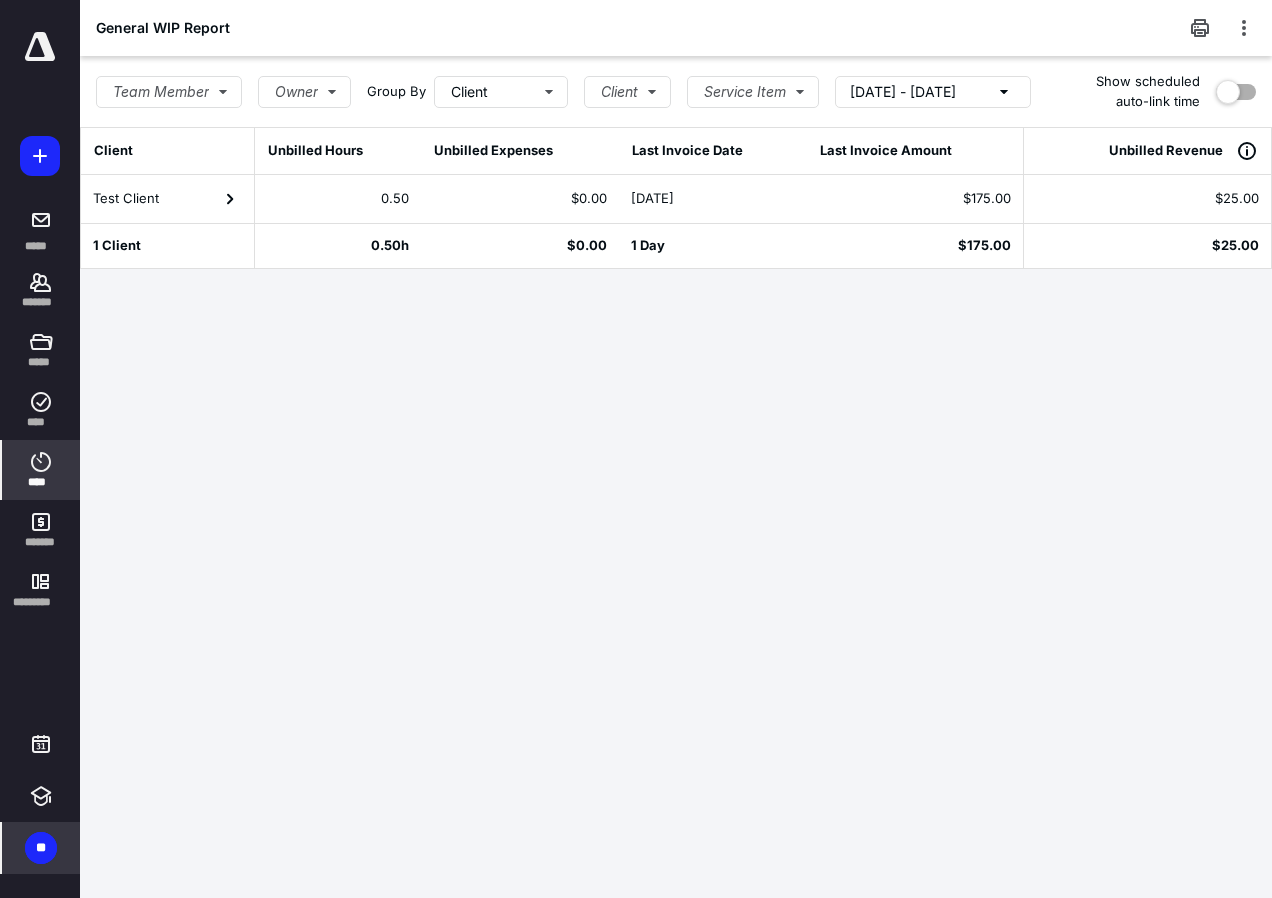 click on "****" at bounding box center [41, 470] 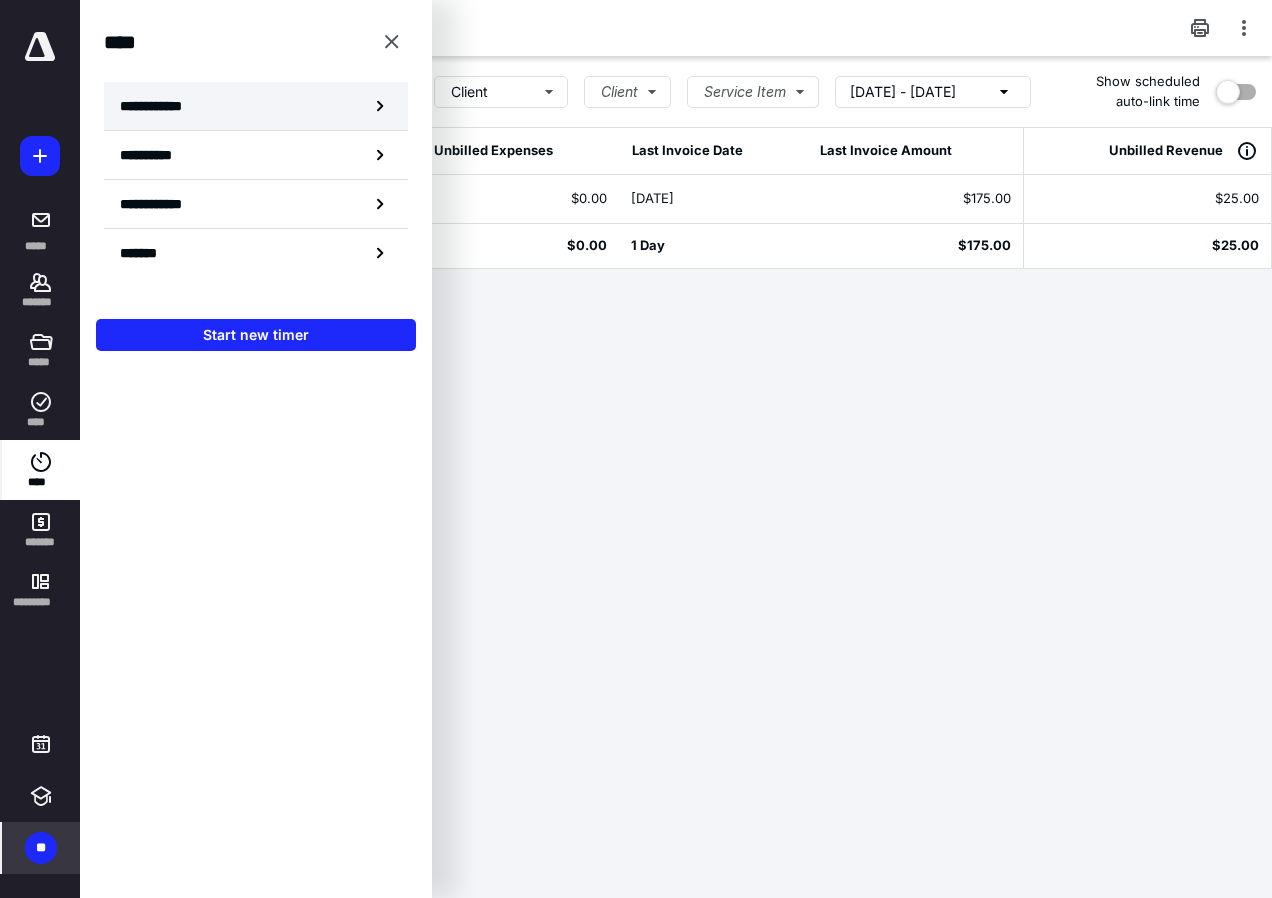 click on "**********" at bounding box center [162, 106] 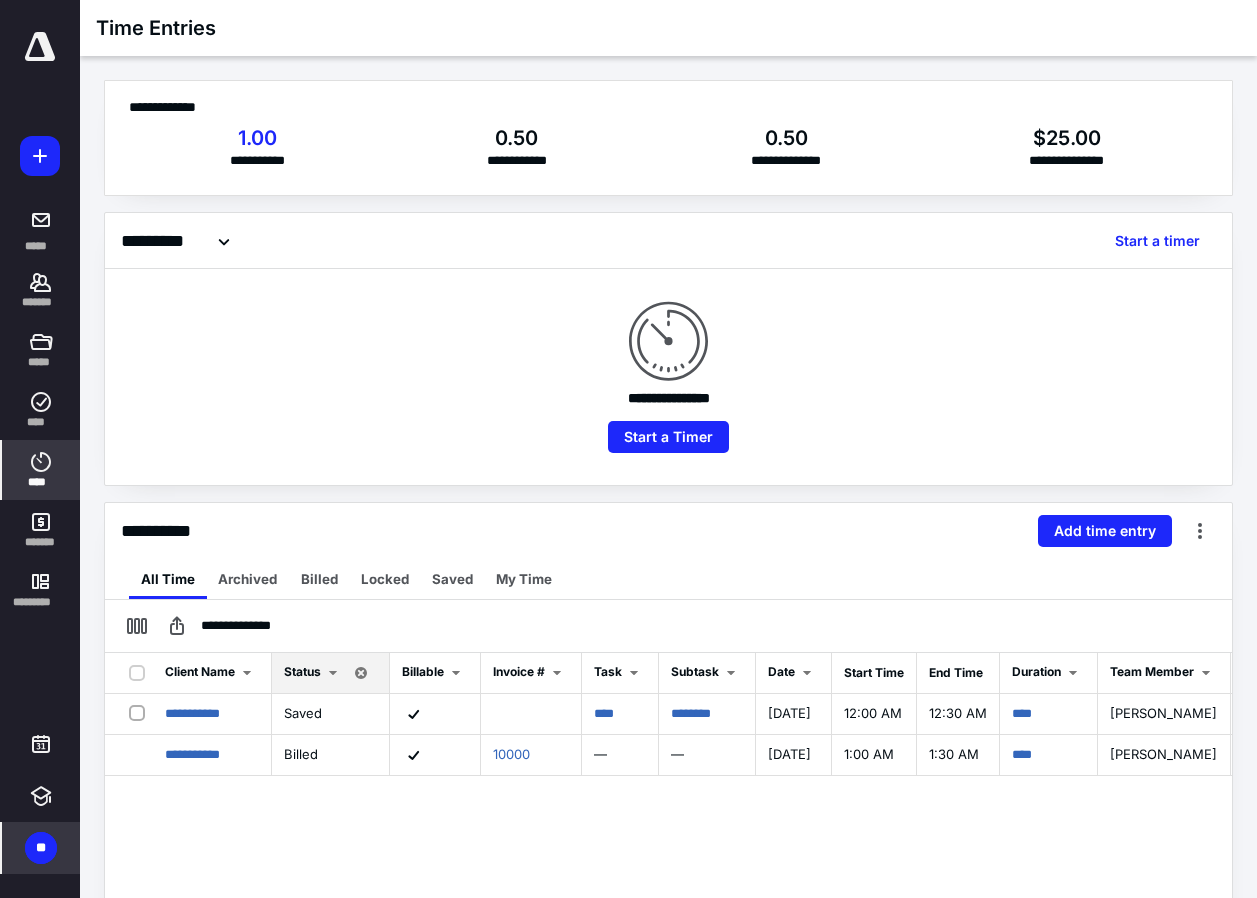 click on "Status" at bounding box center (302, 671) 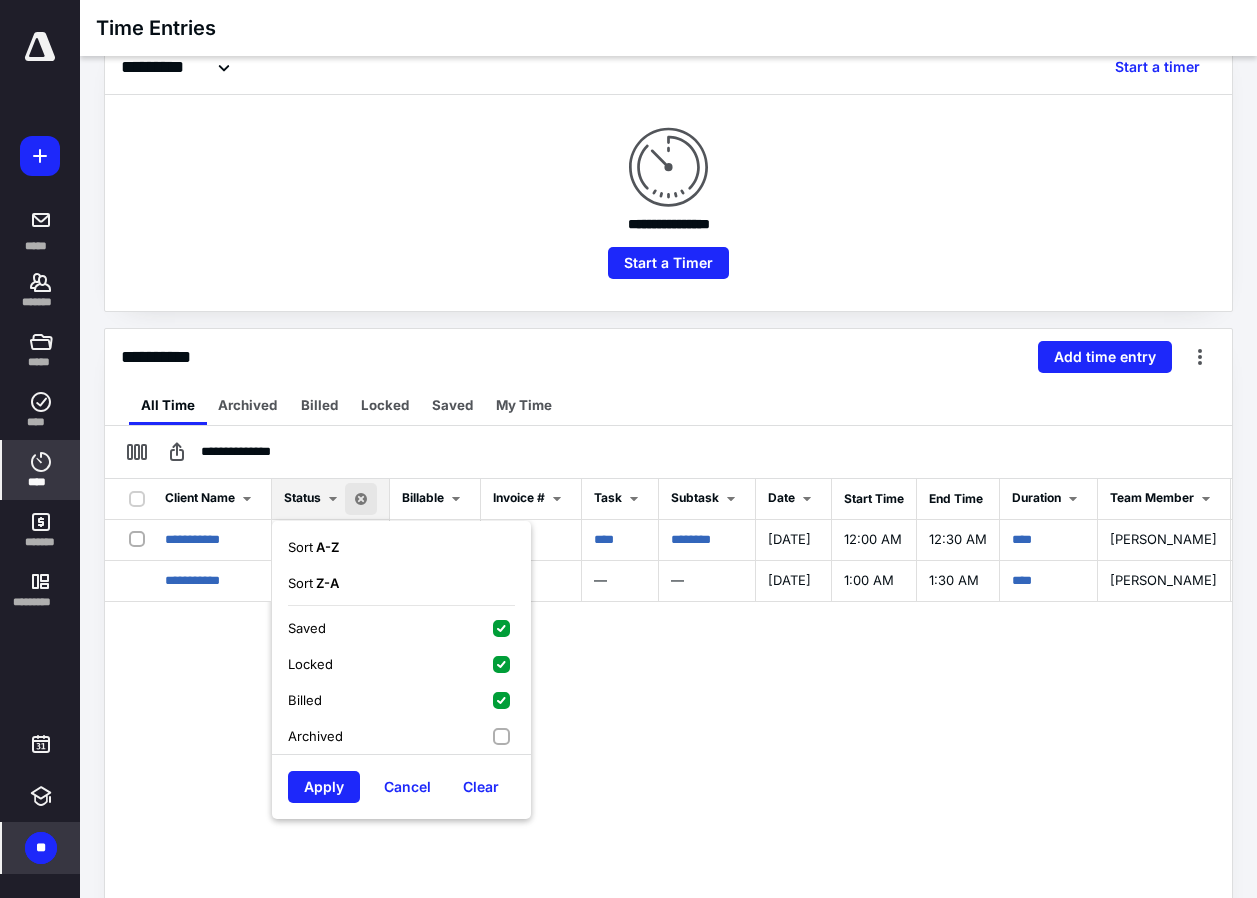 scroll, scrollTop: 200, scrollLeft: 0, axis: vertical 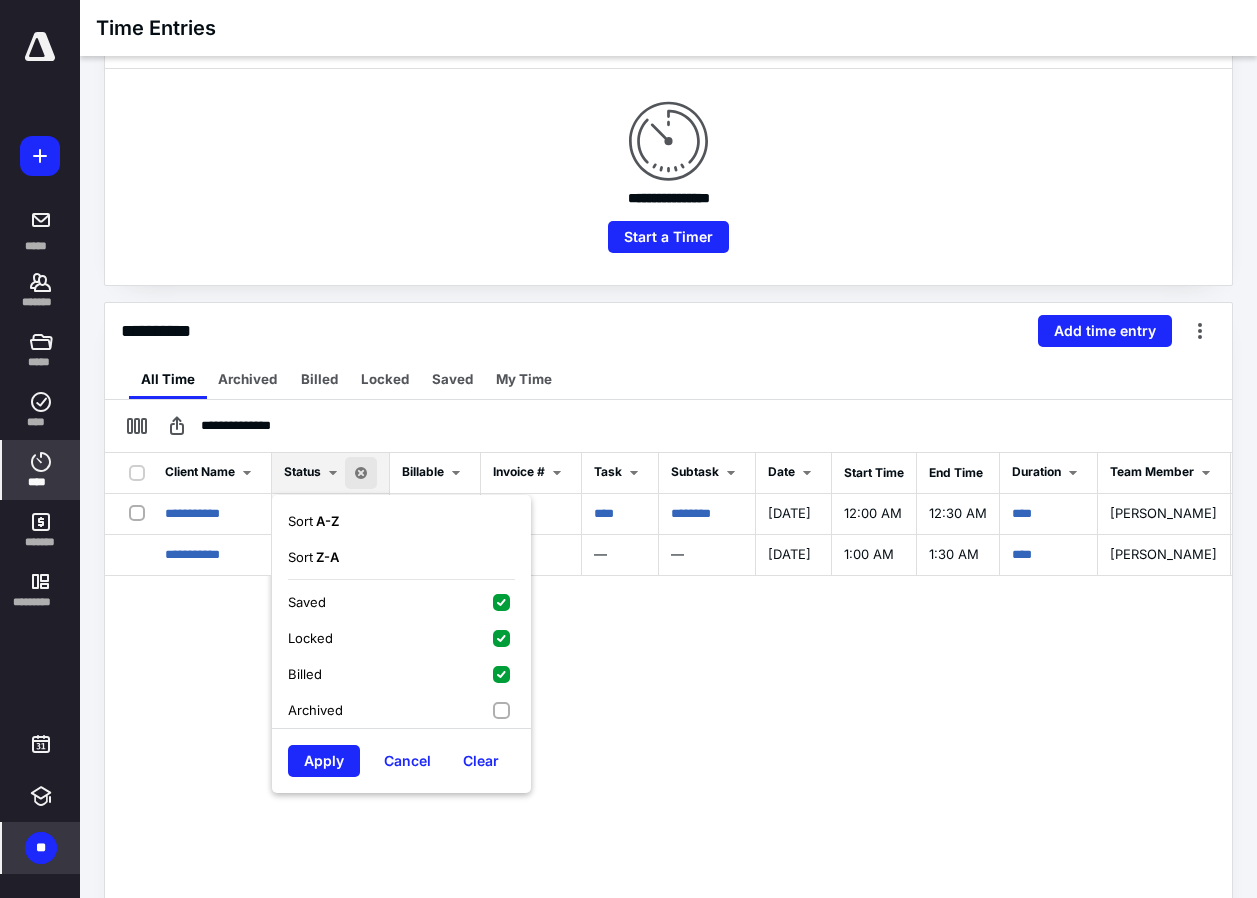 click on "**********" at bounding box center (668, 777) 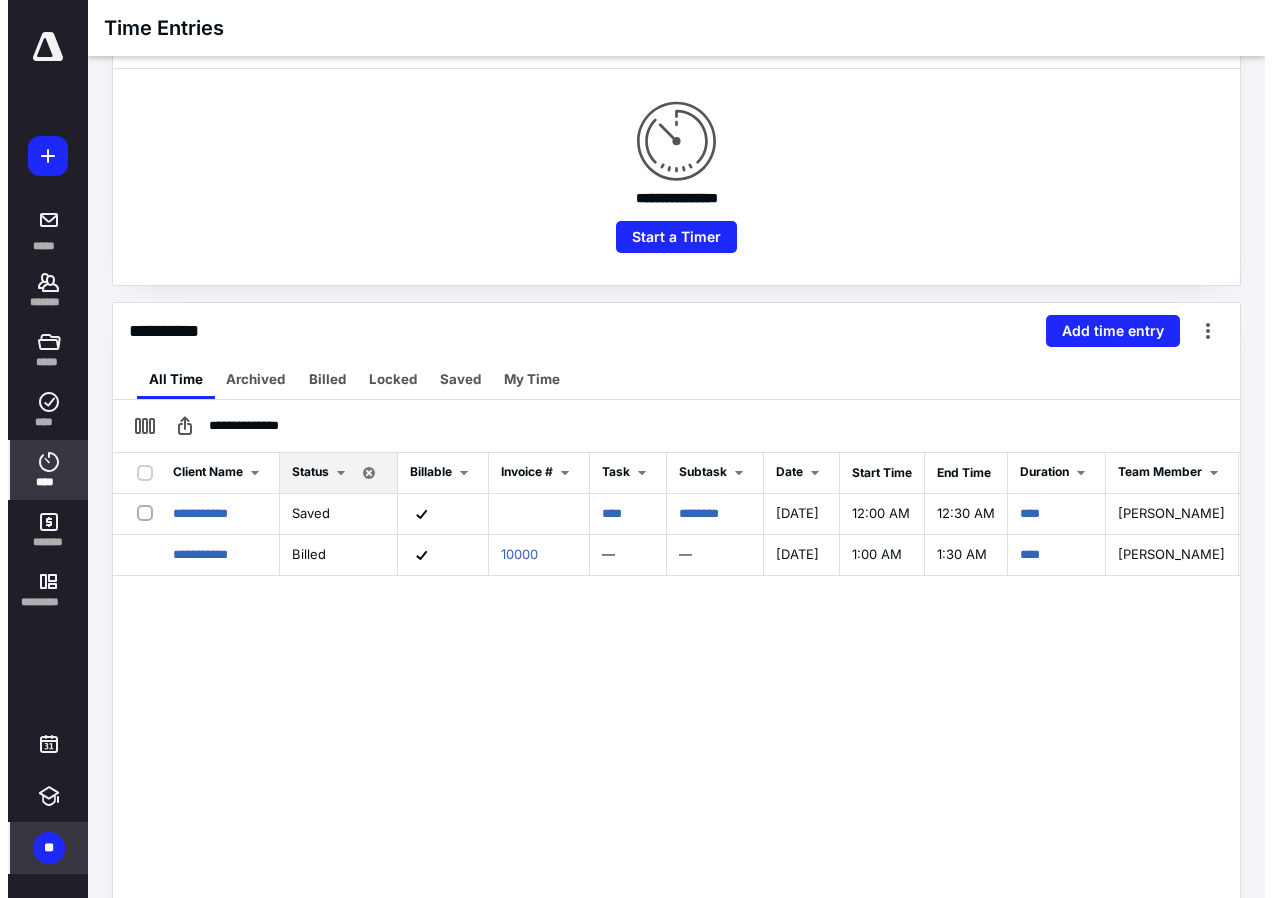 scroll, scrollTop: 0, scrollLeft: 0, axis: both 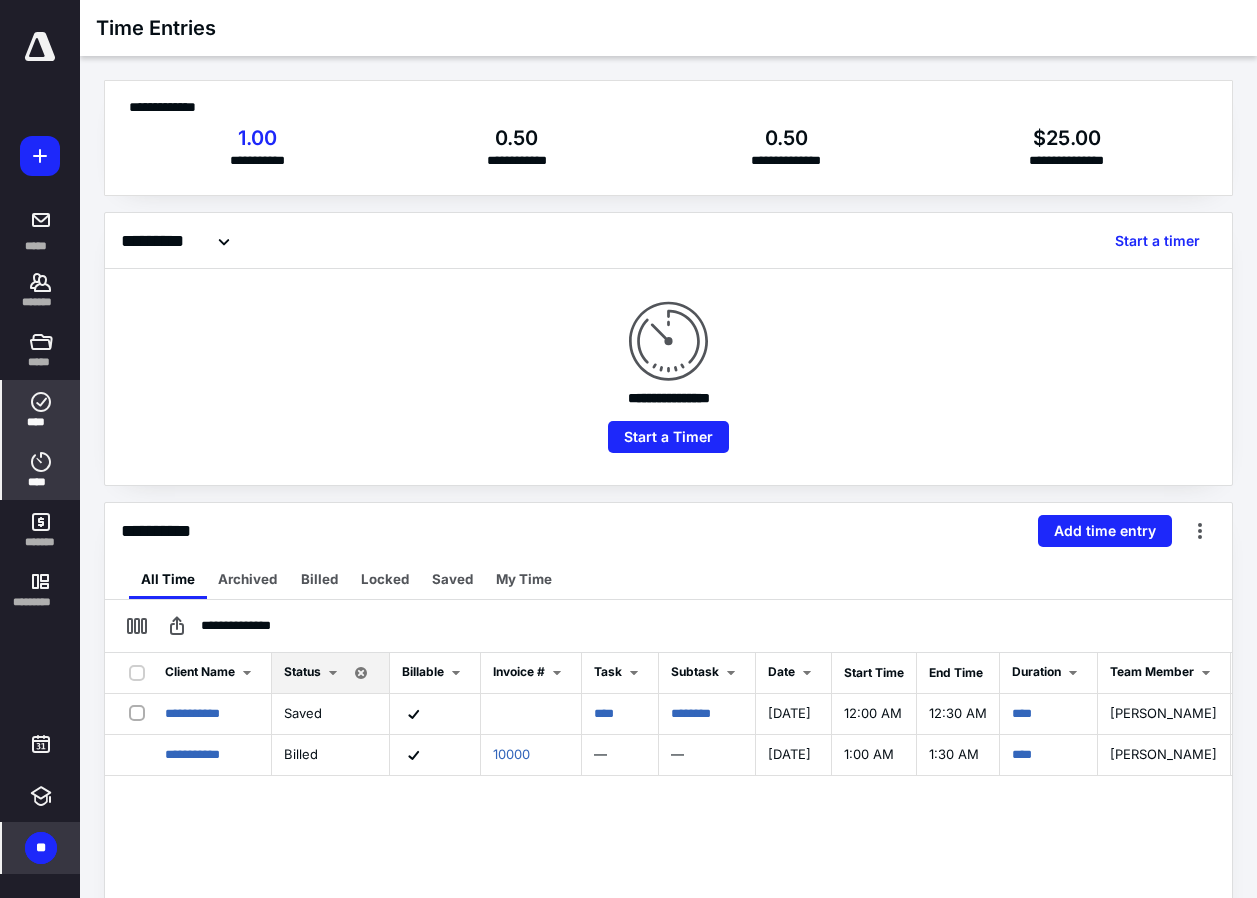 click on "****" at bounding box center (41, 410) 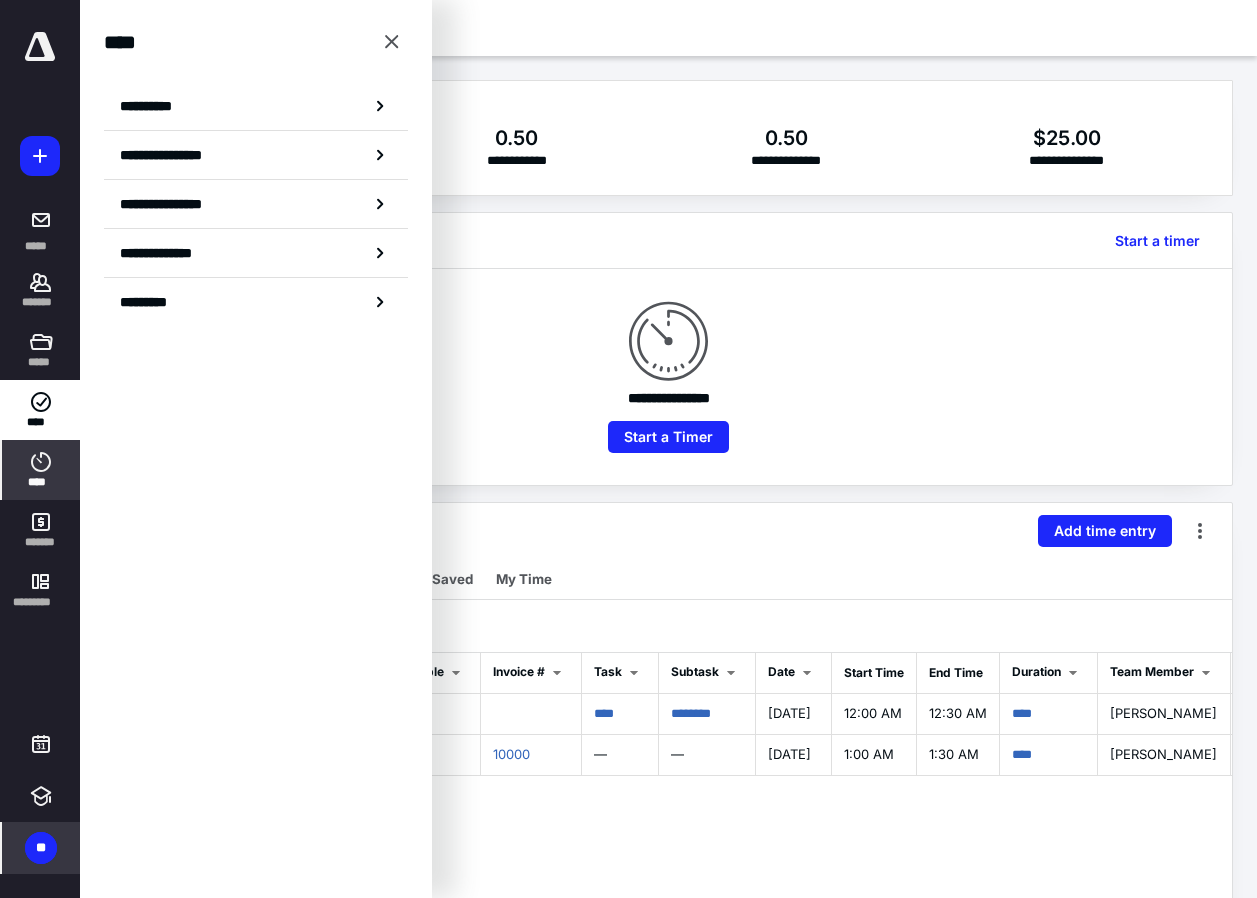 click on "**********" at bounding box center (153, 106) 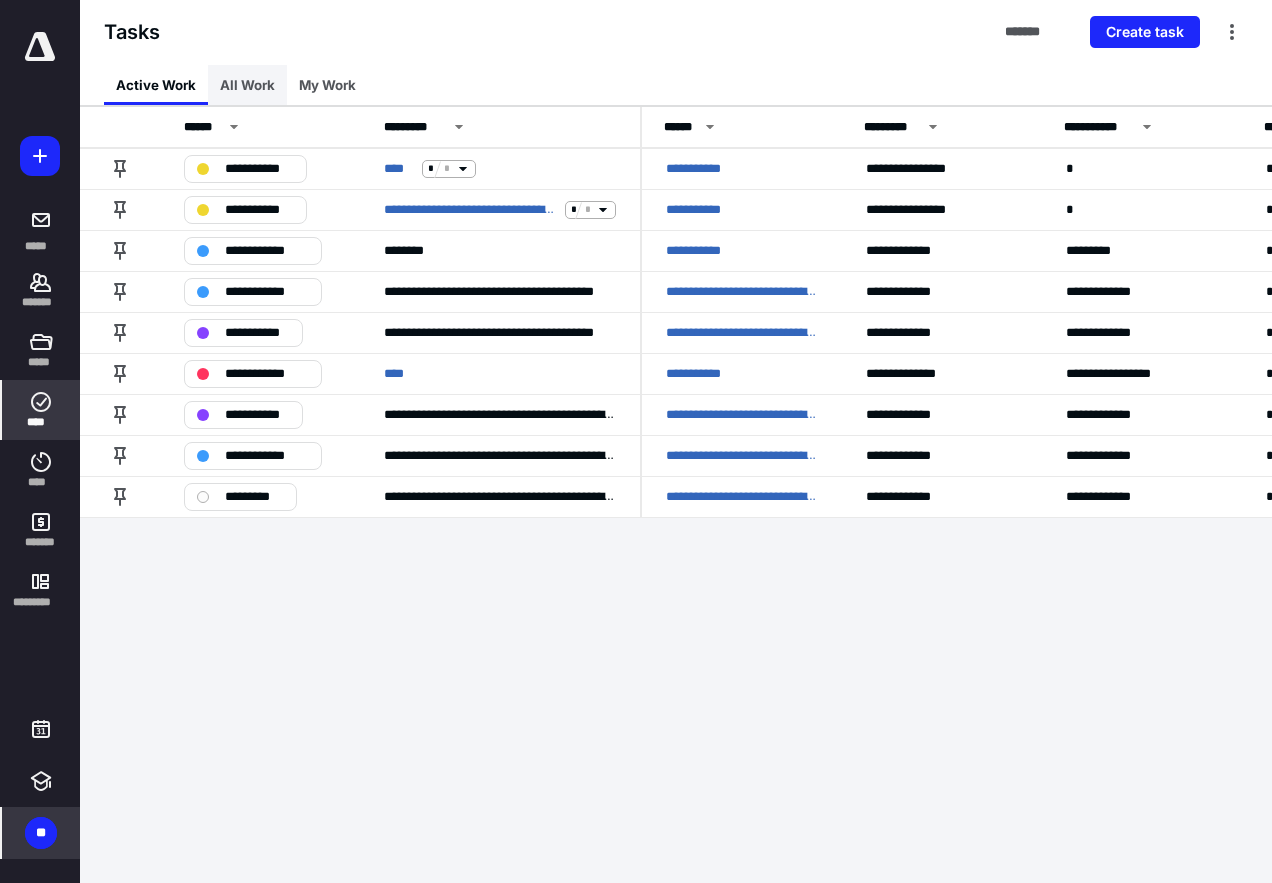 drag, startPoint x: 260, startPoint y: 57, endPoint x: 257, endPoint y: 70, distance: 13.341664 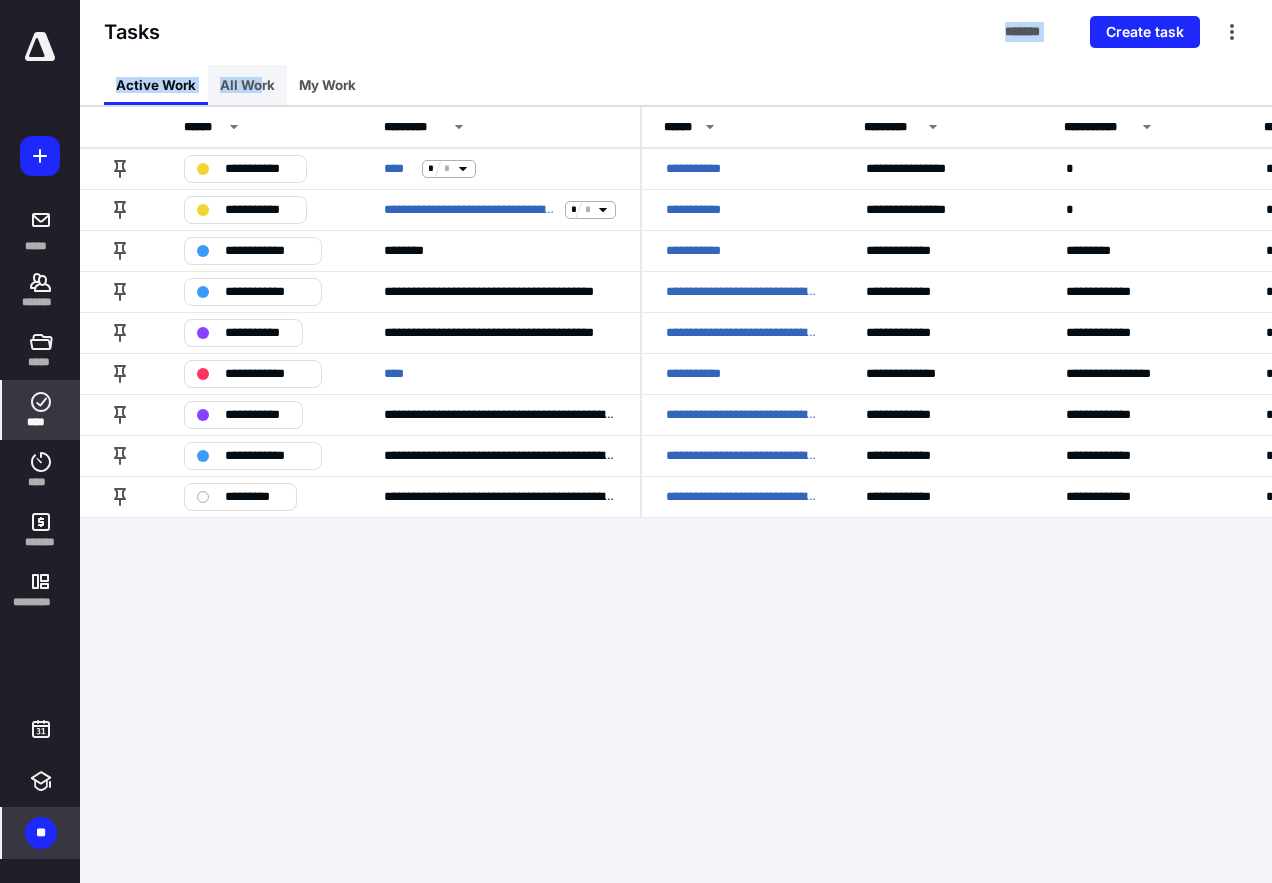 click on "All Work" at bounding box center [247, 85] 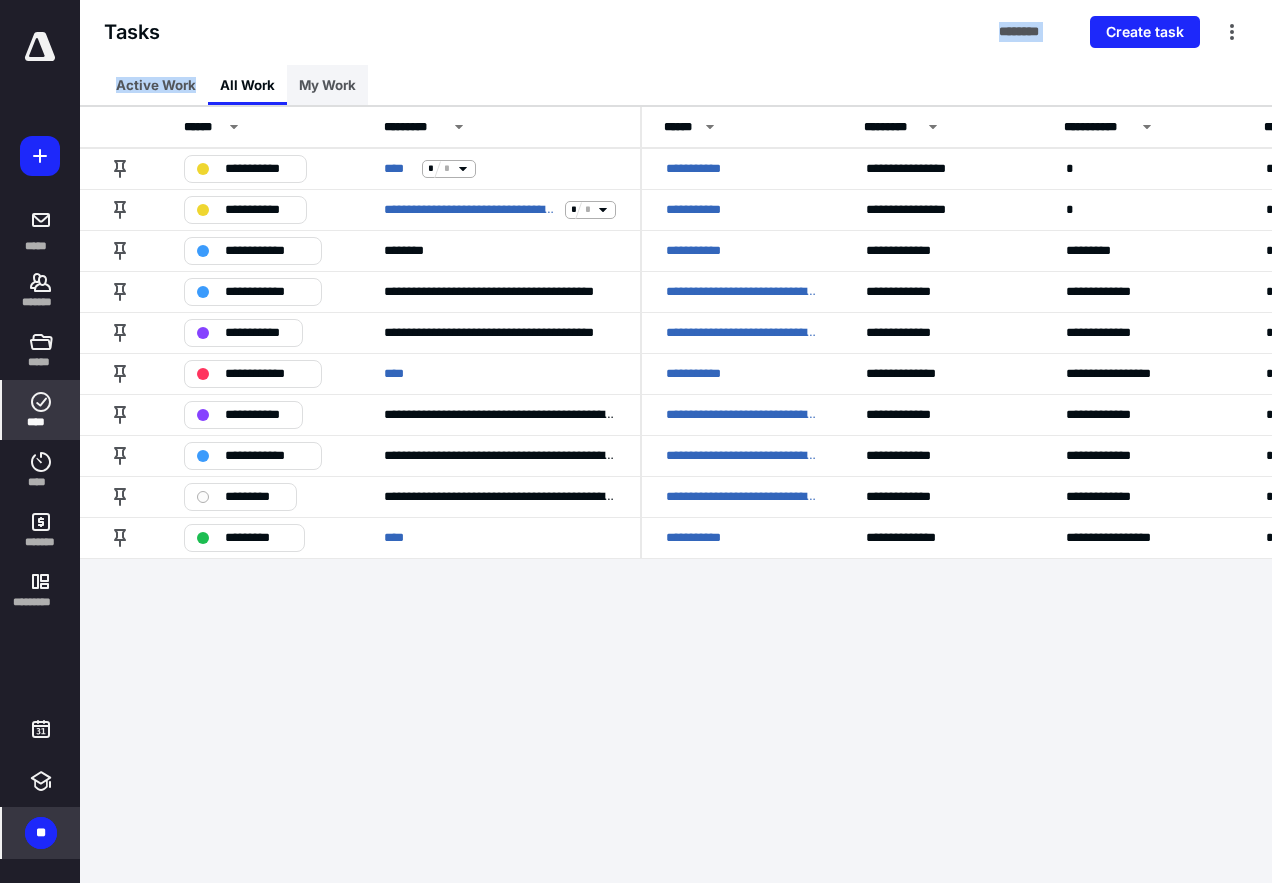 click on "My Work" at bounding box center (327, 85) 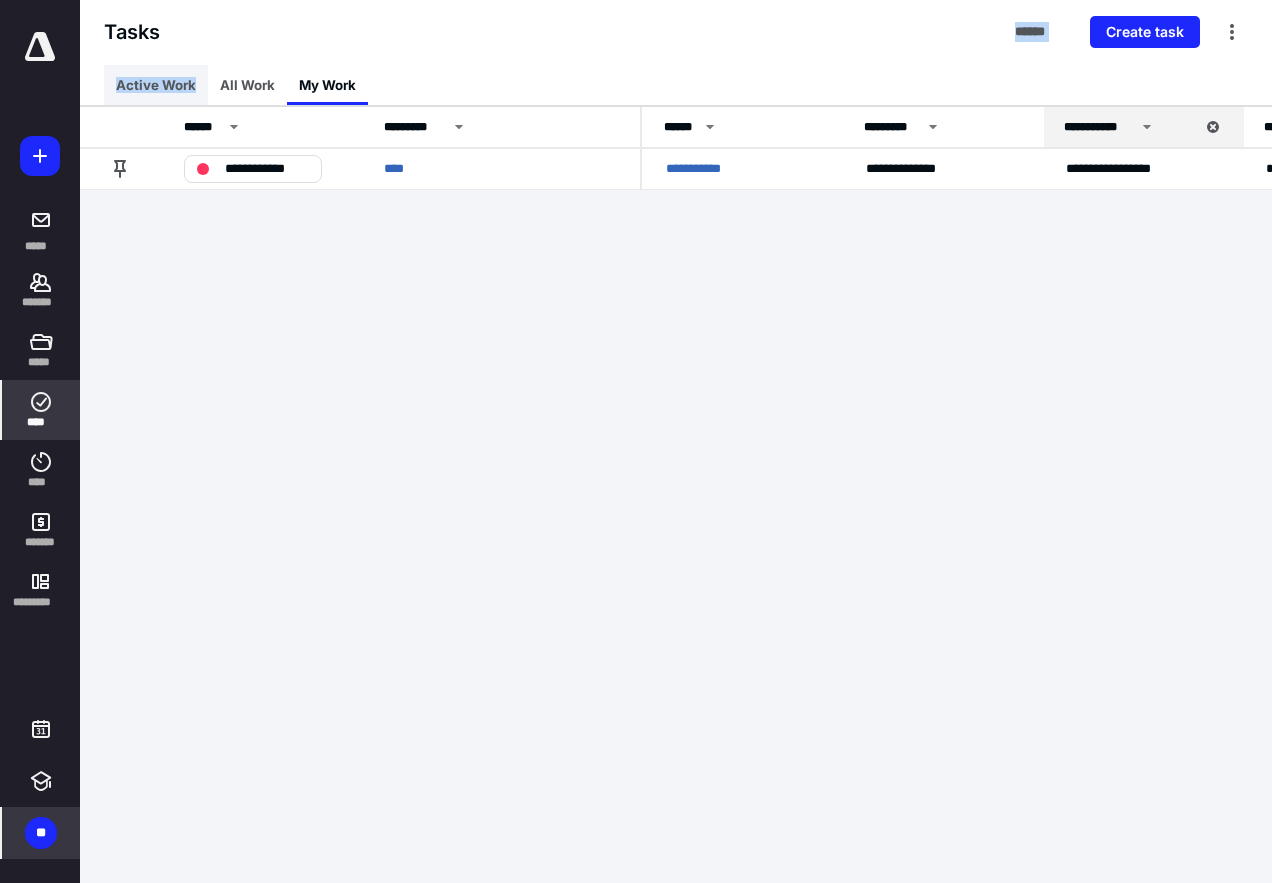 click on "Active Work" at bounding box center (156, 85) 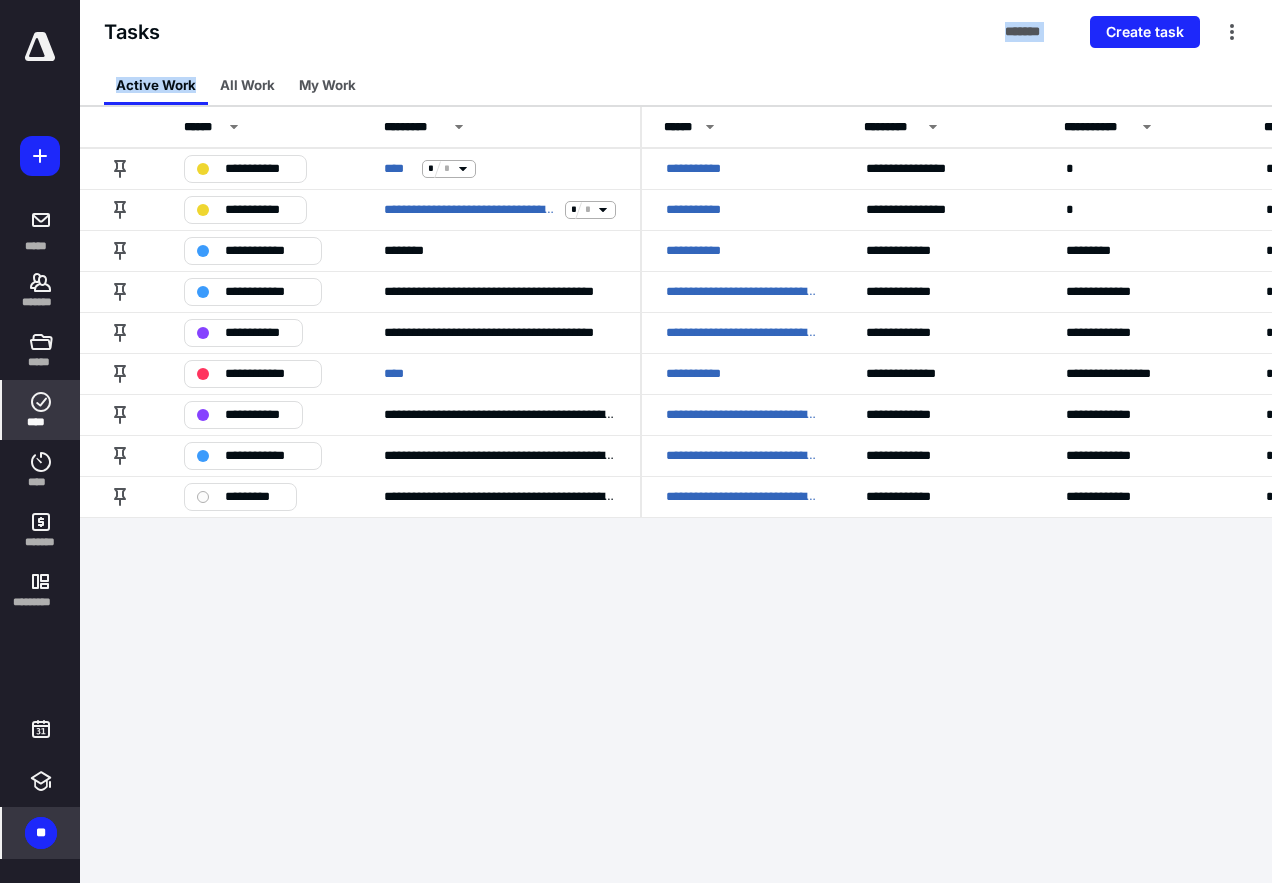 click on "Tasks ******* Create task" at bounding box center [676, 32] 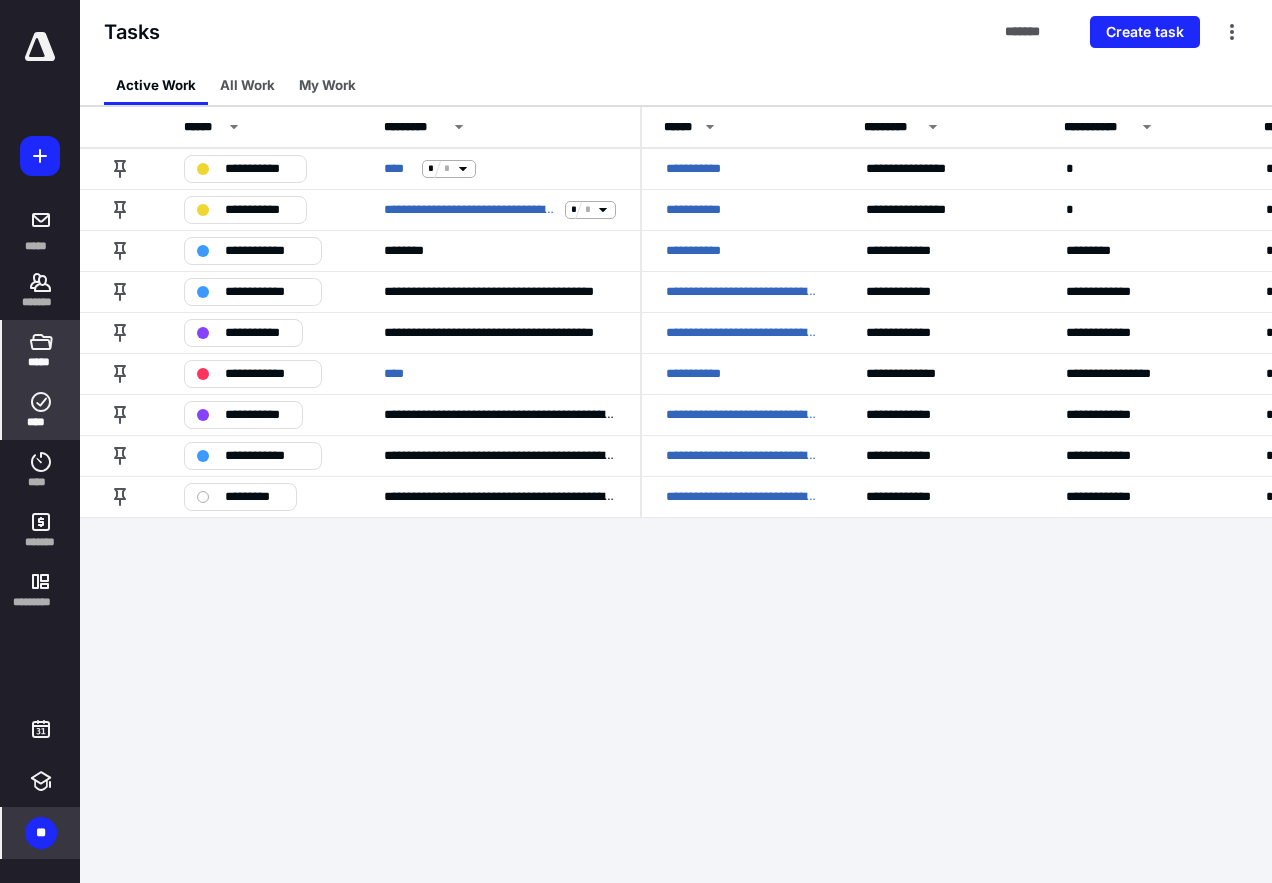 click on "*****" at bounding box center [41, 350] 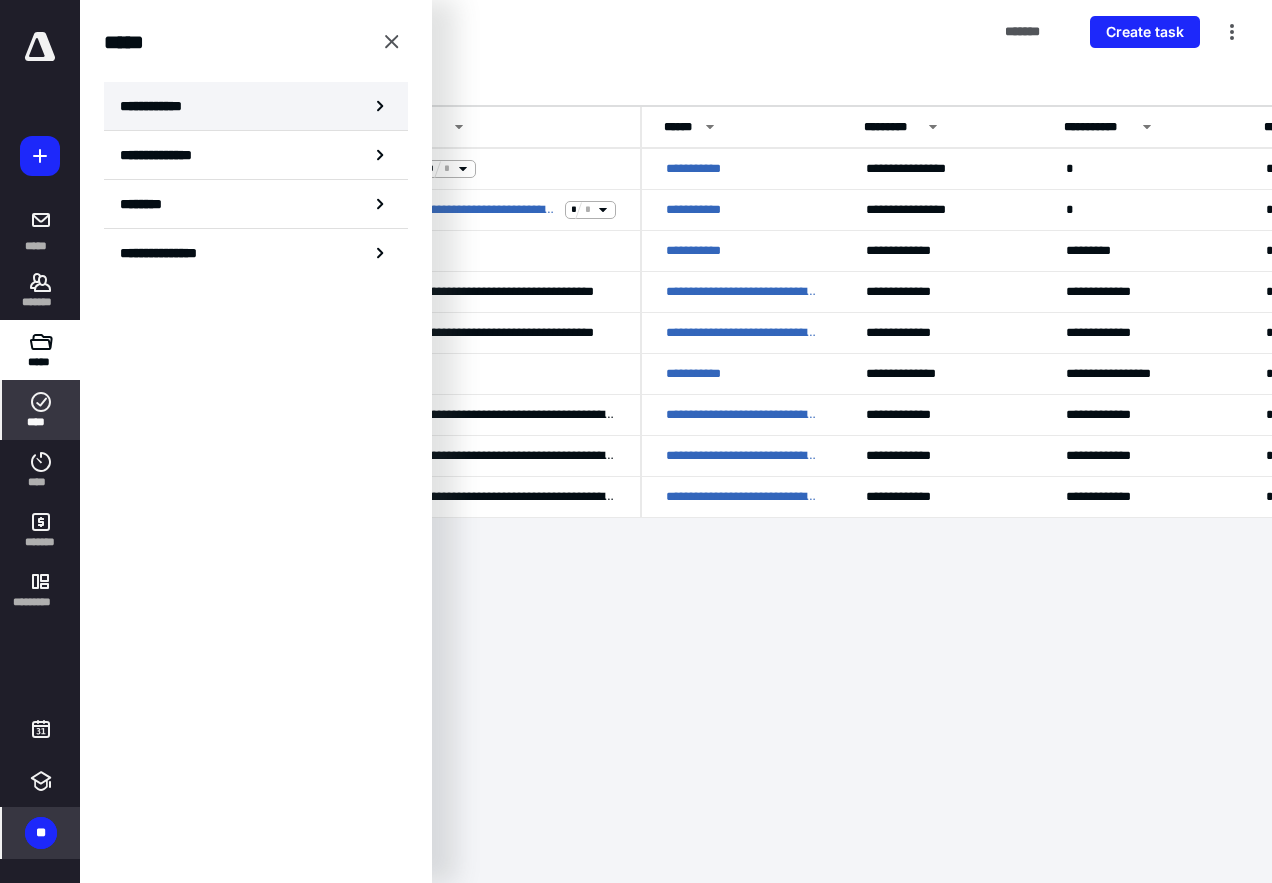click on "**********" at bounding box center [256, 106] 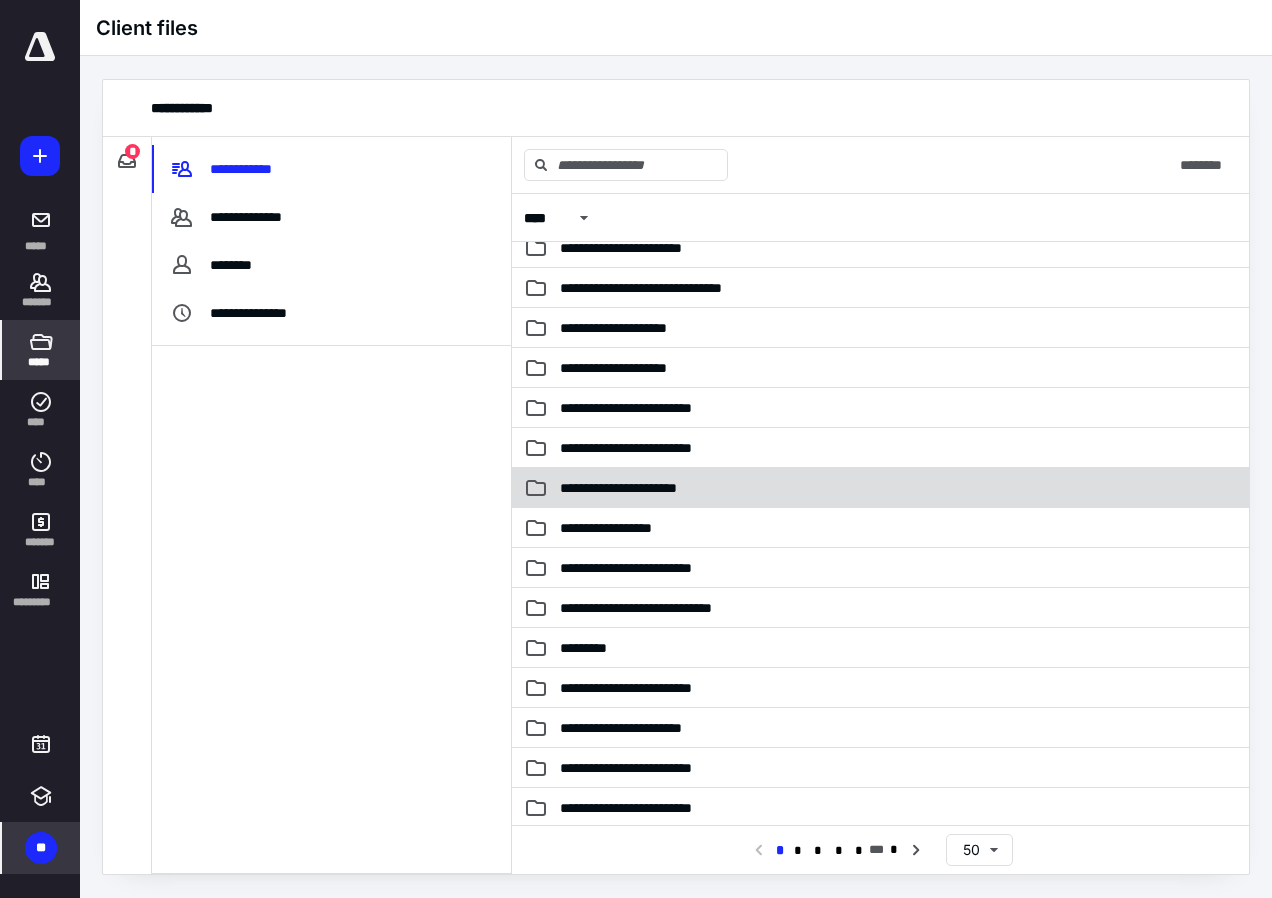 scroll, scrollTop: 0, scrollLeft: 0, axis: both 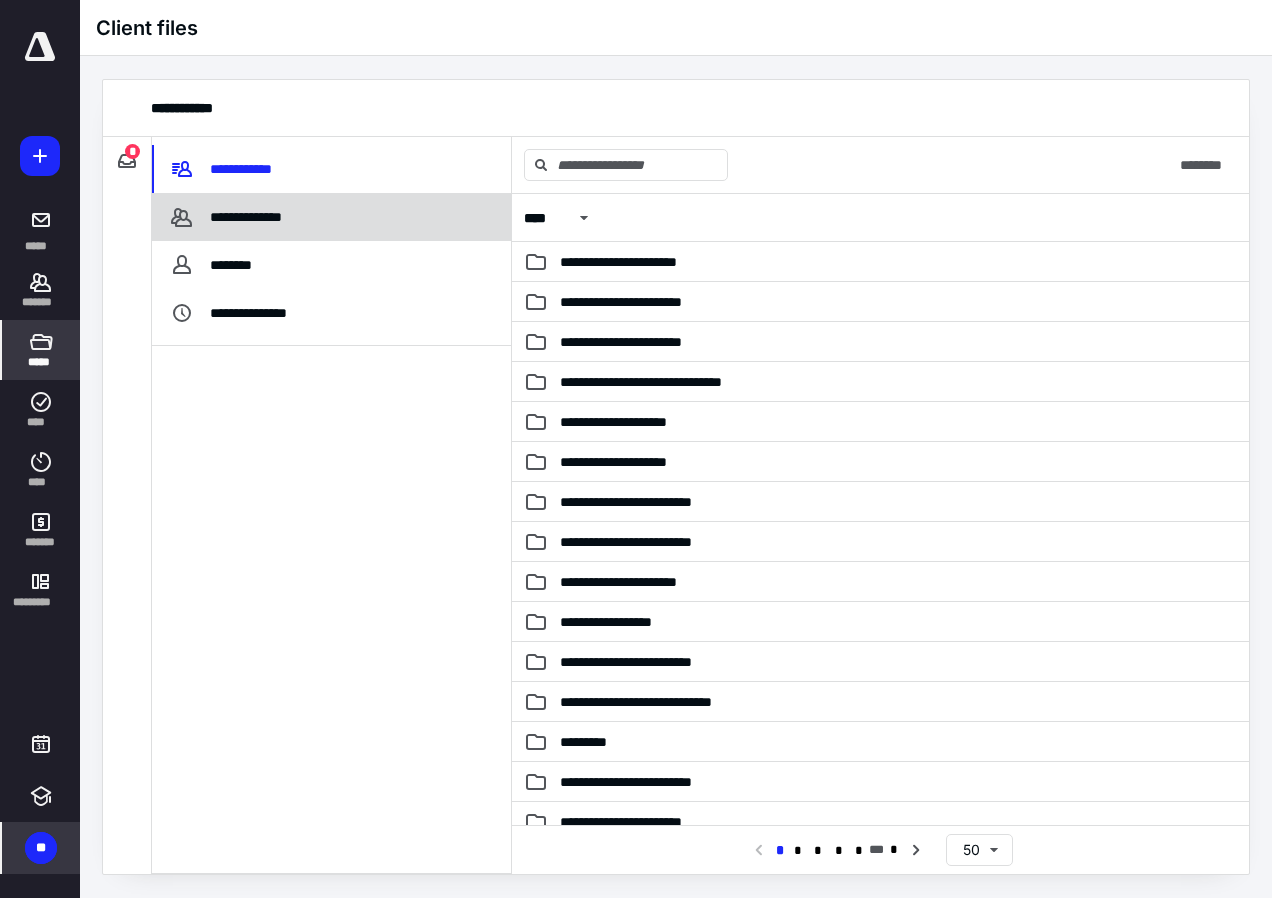 click on "**********" at bounding box center (250, 217) 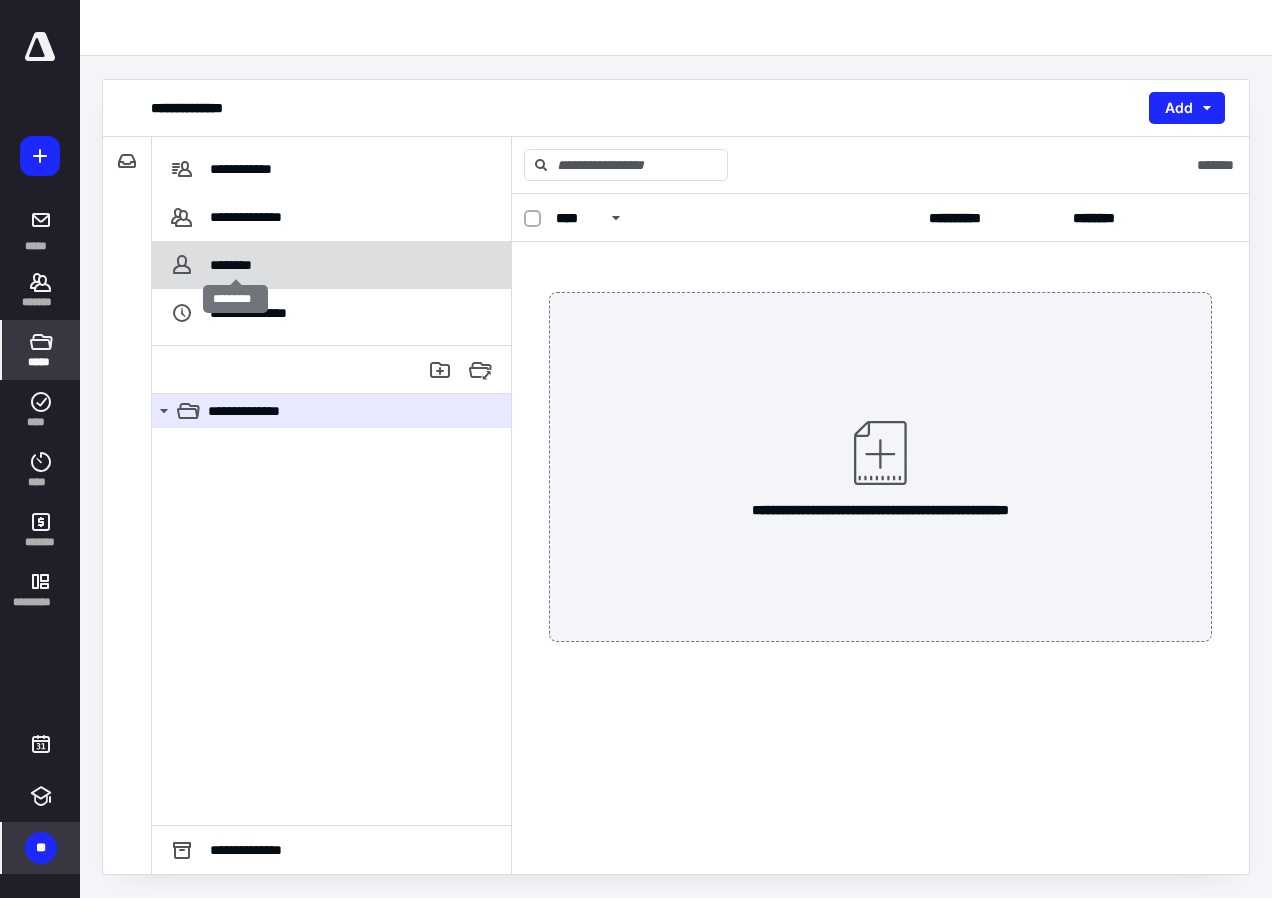 click on "********" at bounding box center [236, 265] 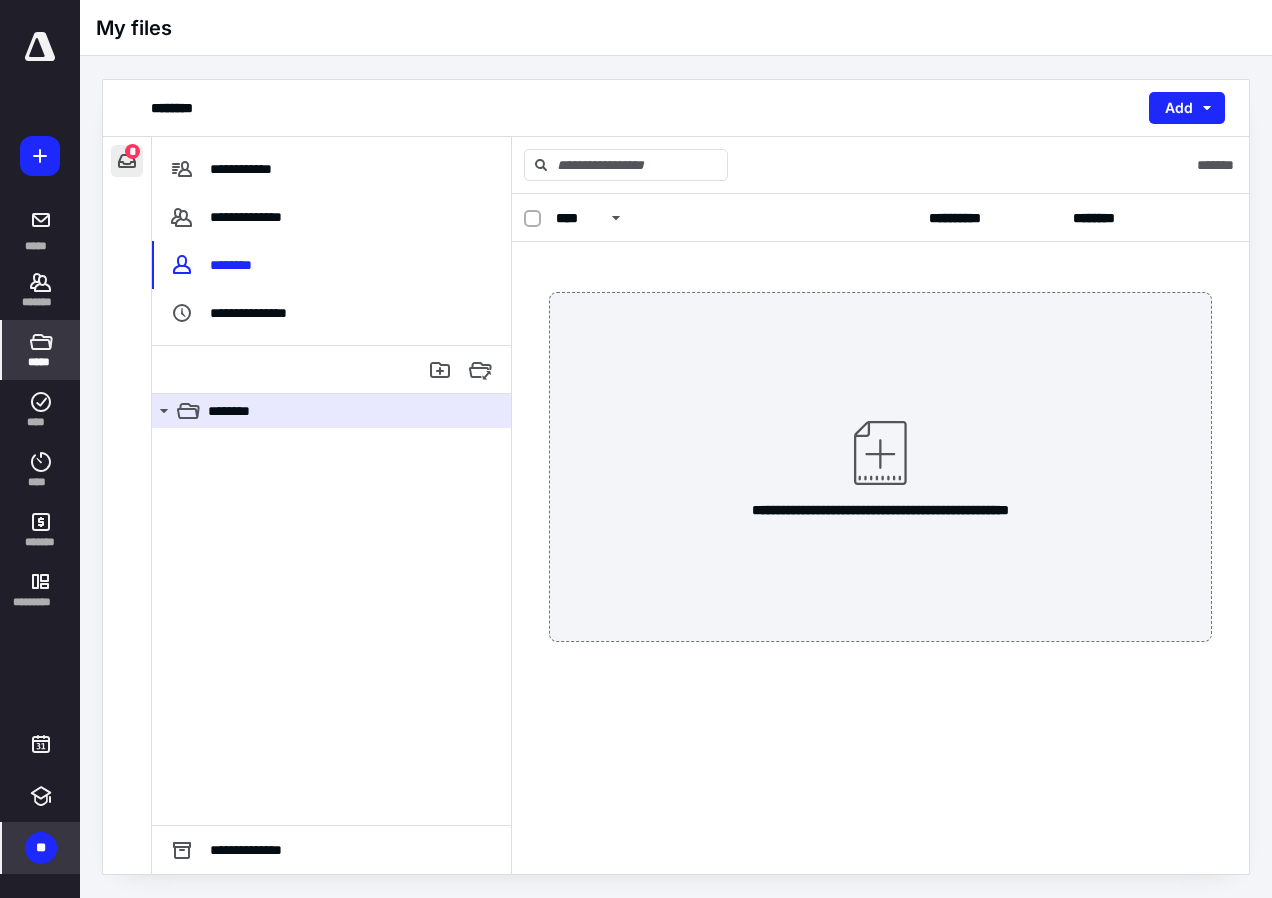 click at bounding box center (127, 161) 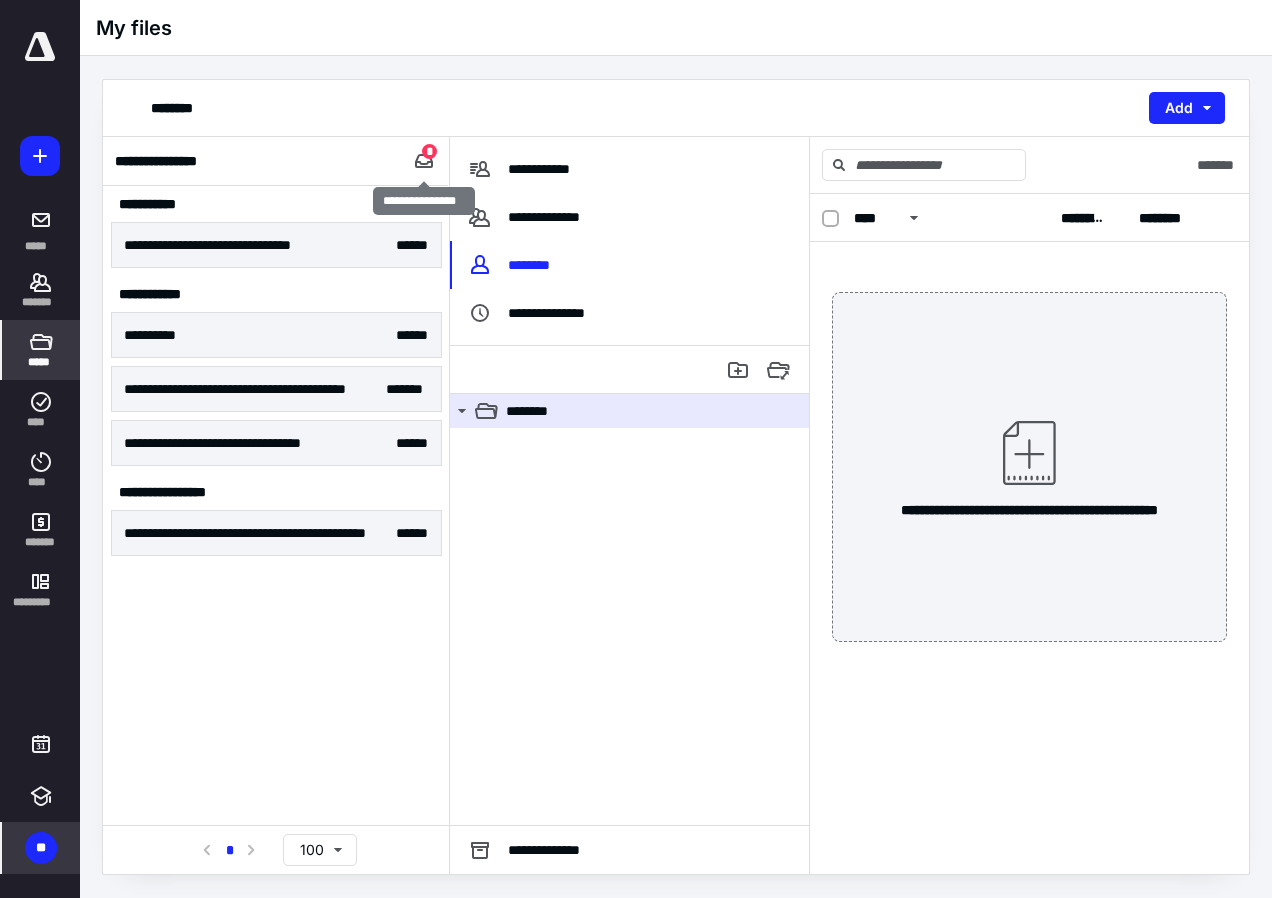 click on "*" at bounding box center [429, 151] 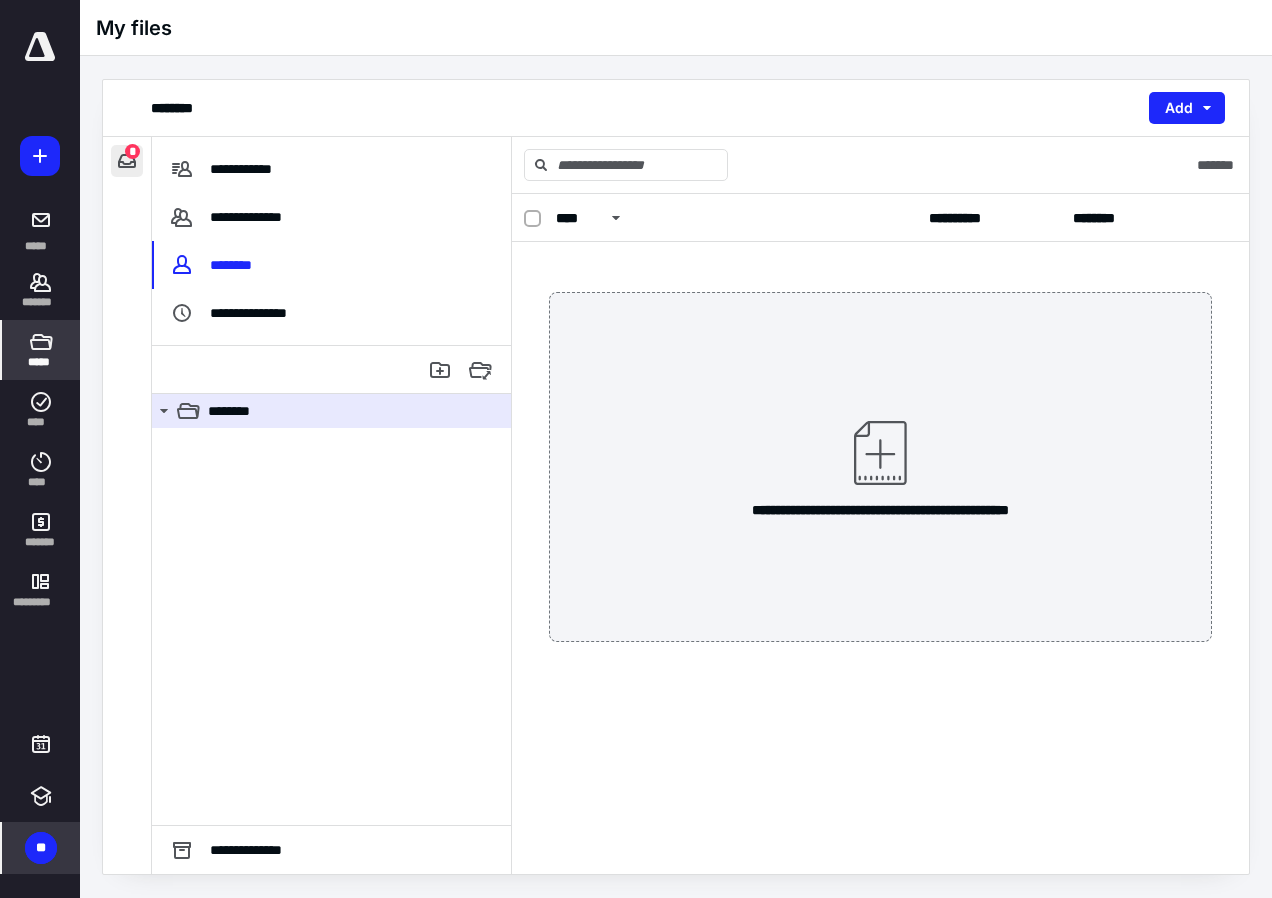 click at bounding box center (127, 161) 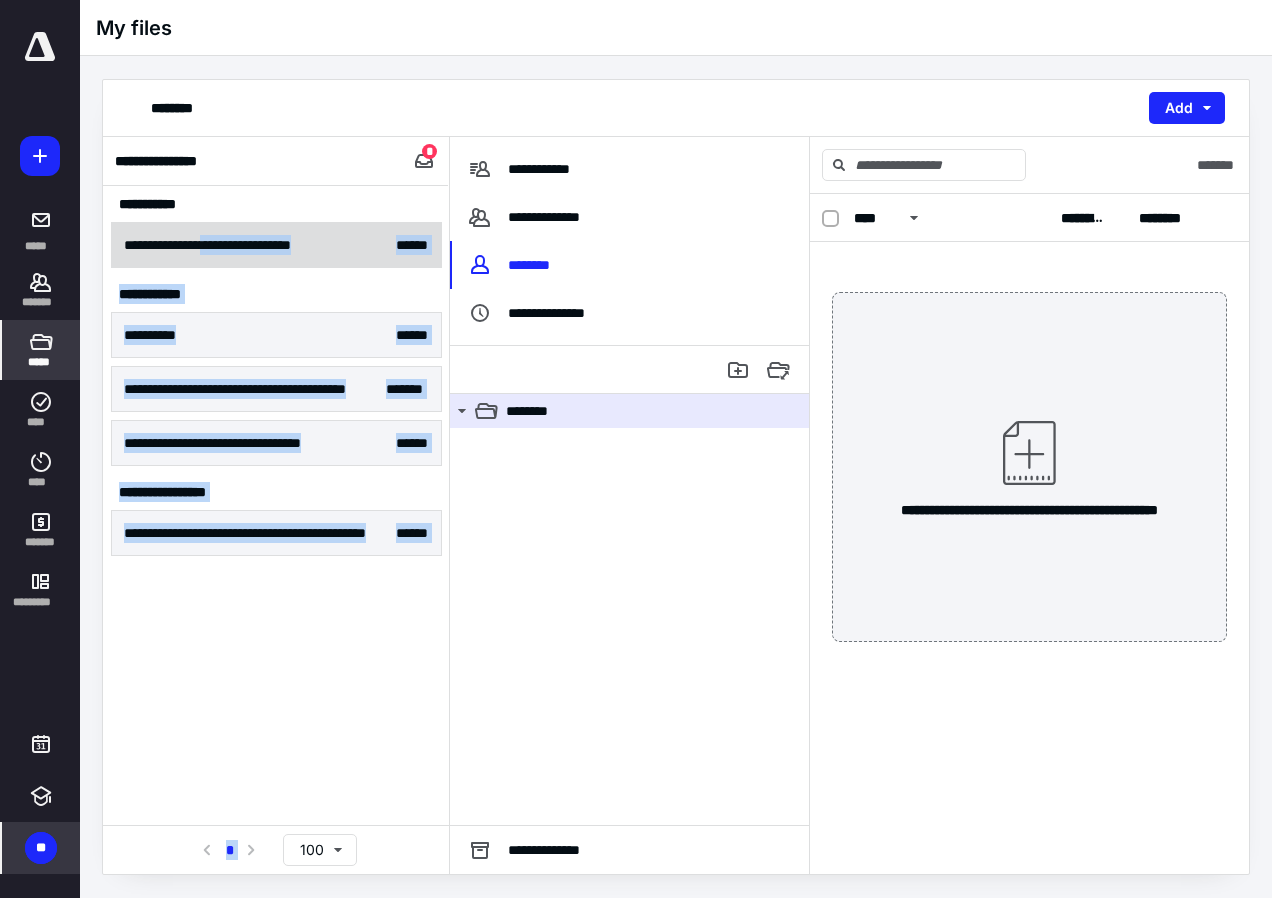 drag, startPoint x: 255, startPoint y: 723, endPoint x: 227, endPoint y: 236, distance: 487.80426 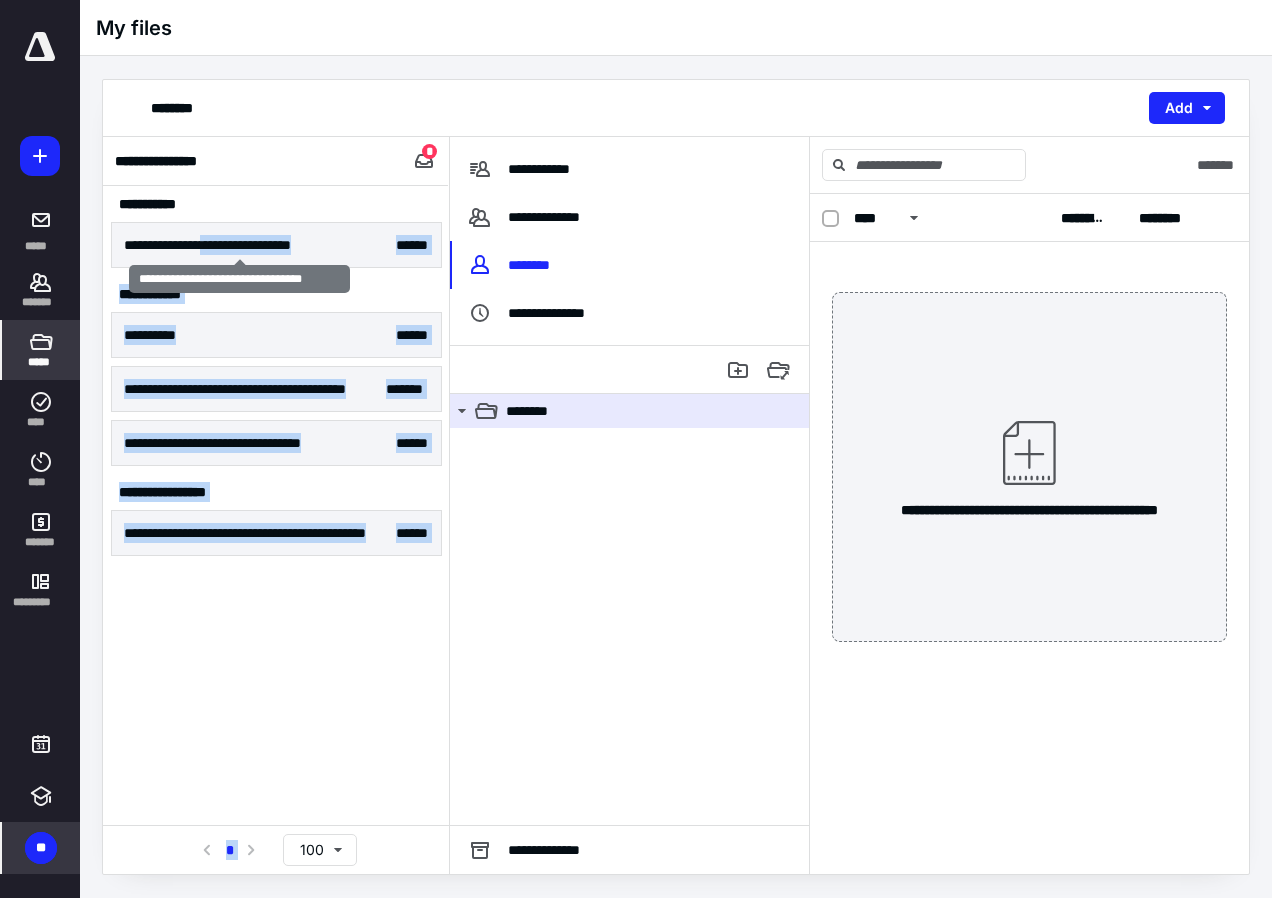 click on "**********" at bounding box center [276, 530] 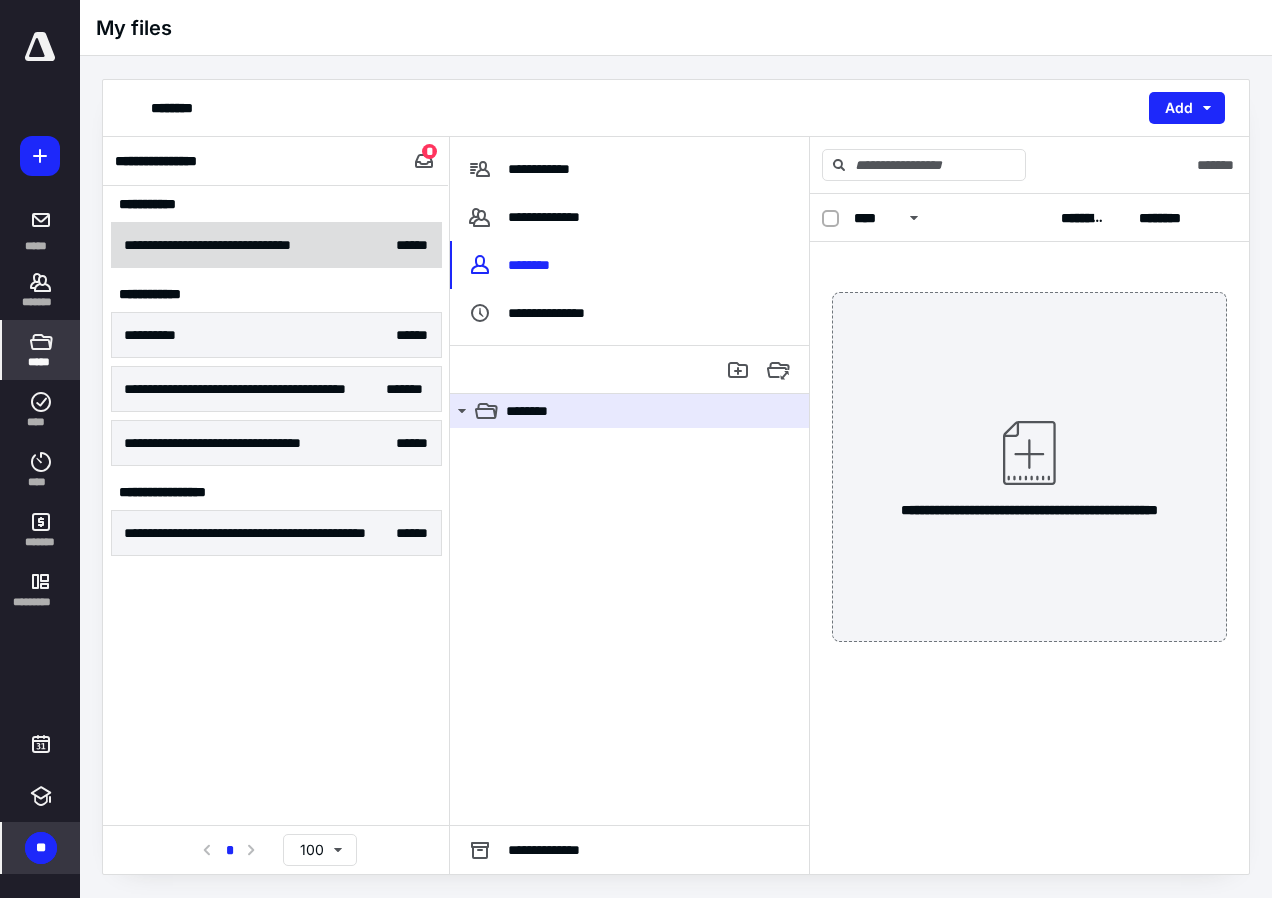click on "**********" at bounding box center [276, 245] 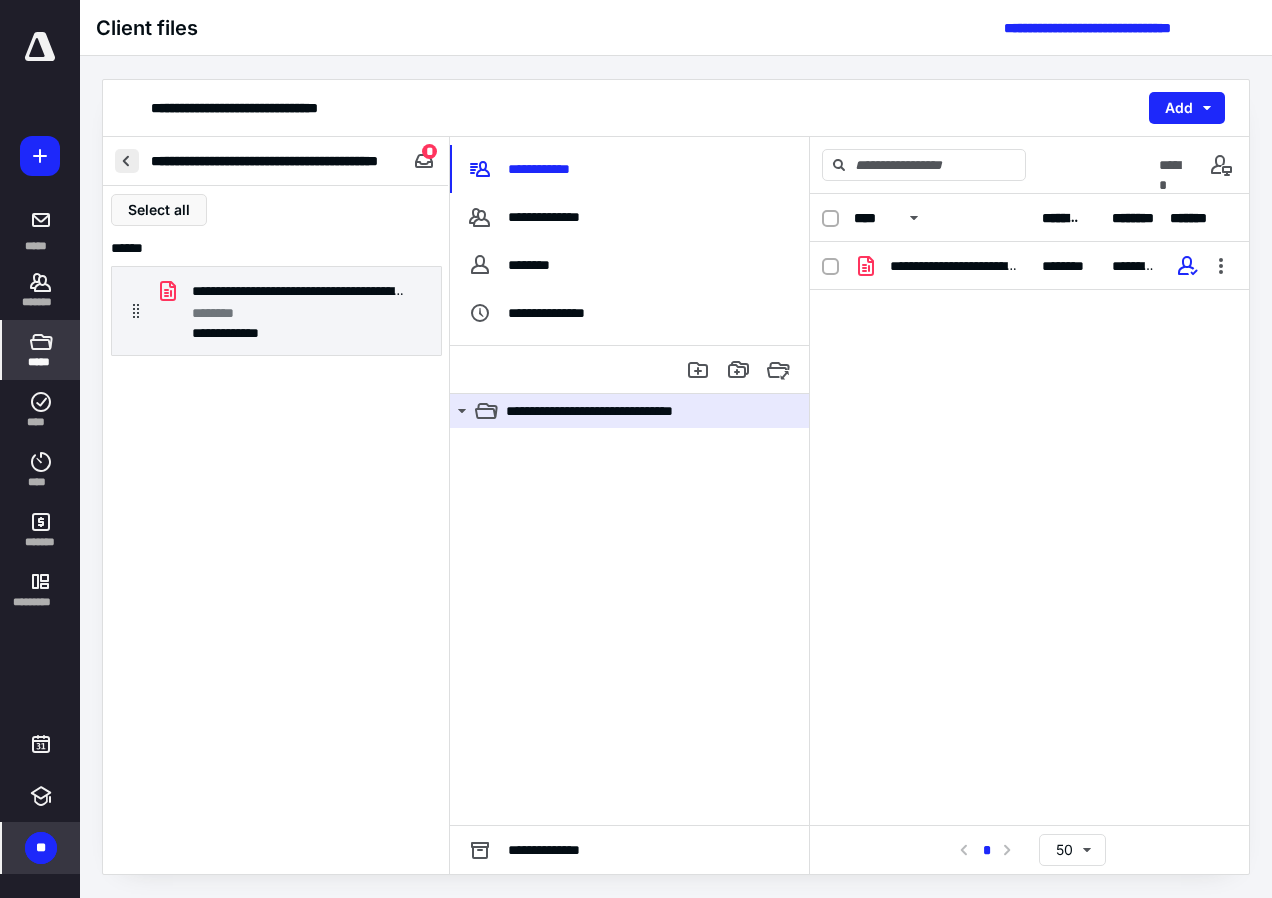 click at bounding box center [127, 161] 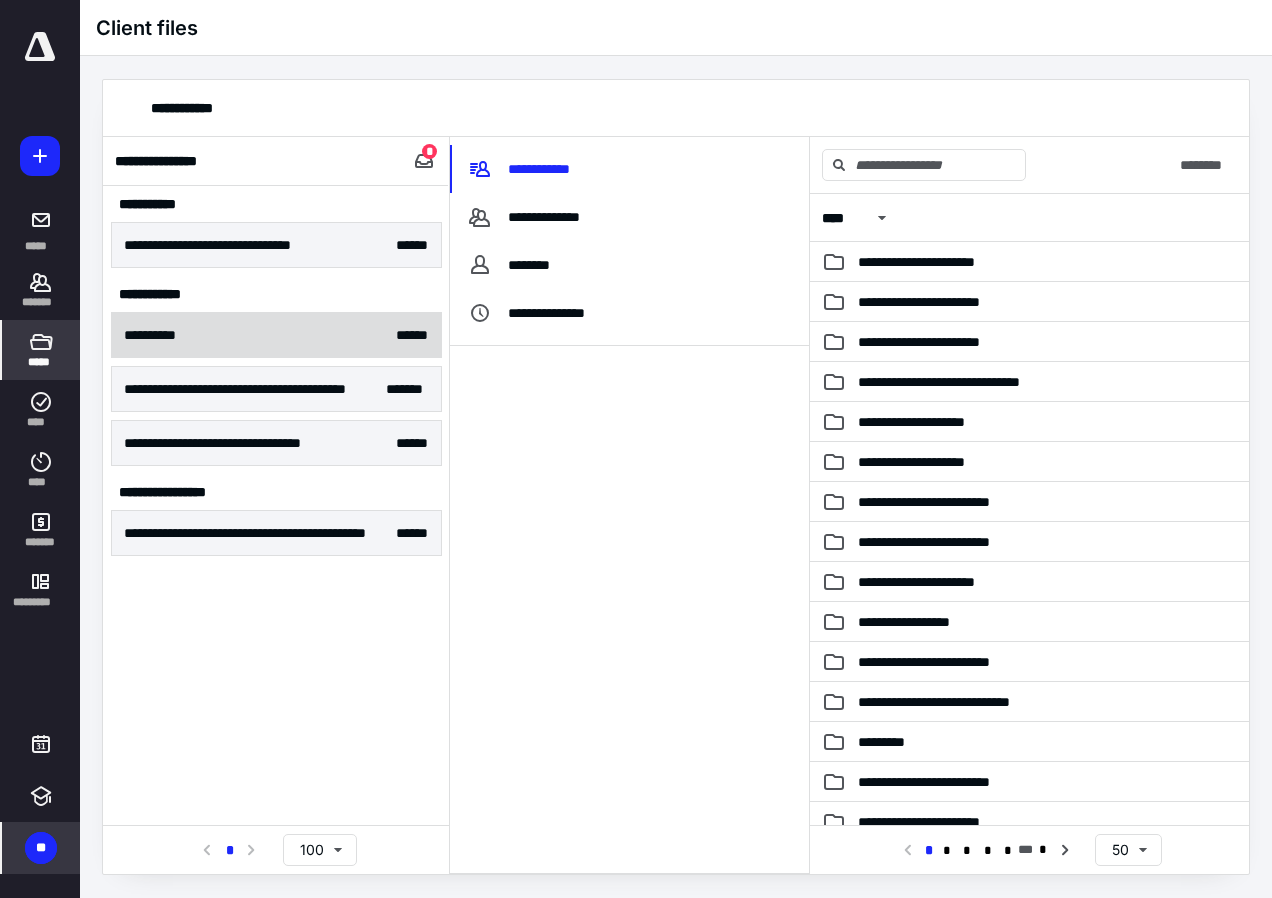 click on "**********" at bounding box center (276, 335) 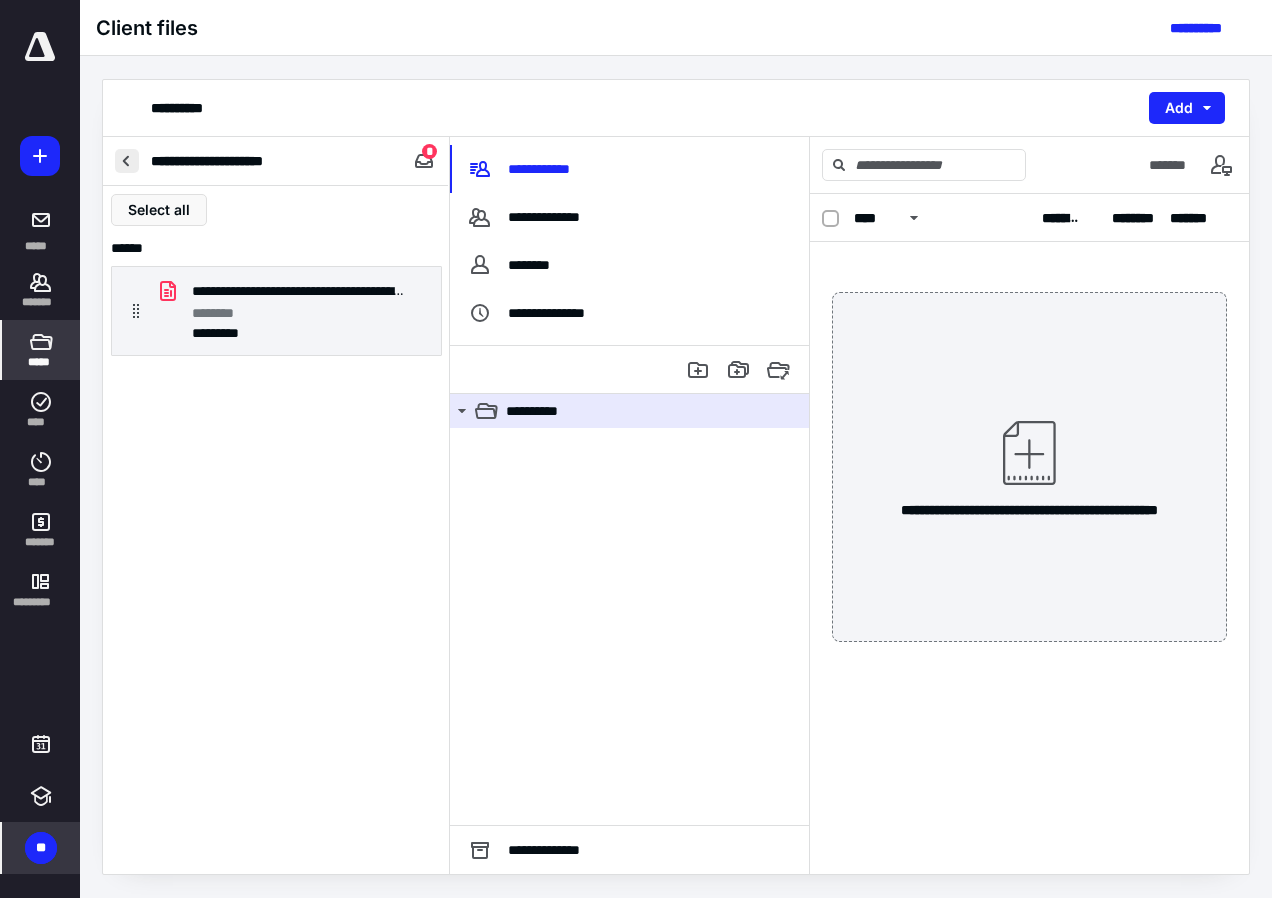 click at bounding box center [127, 161] 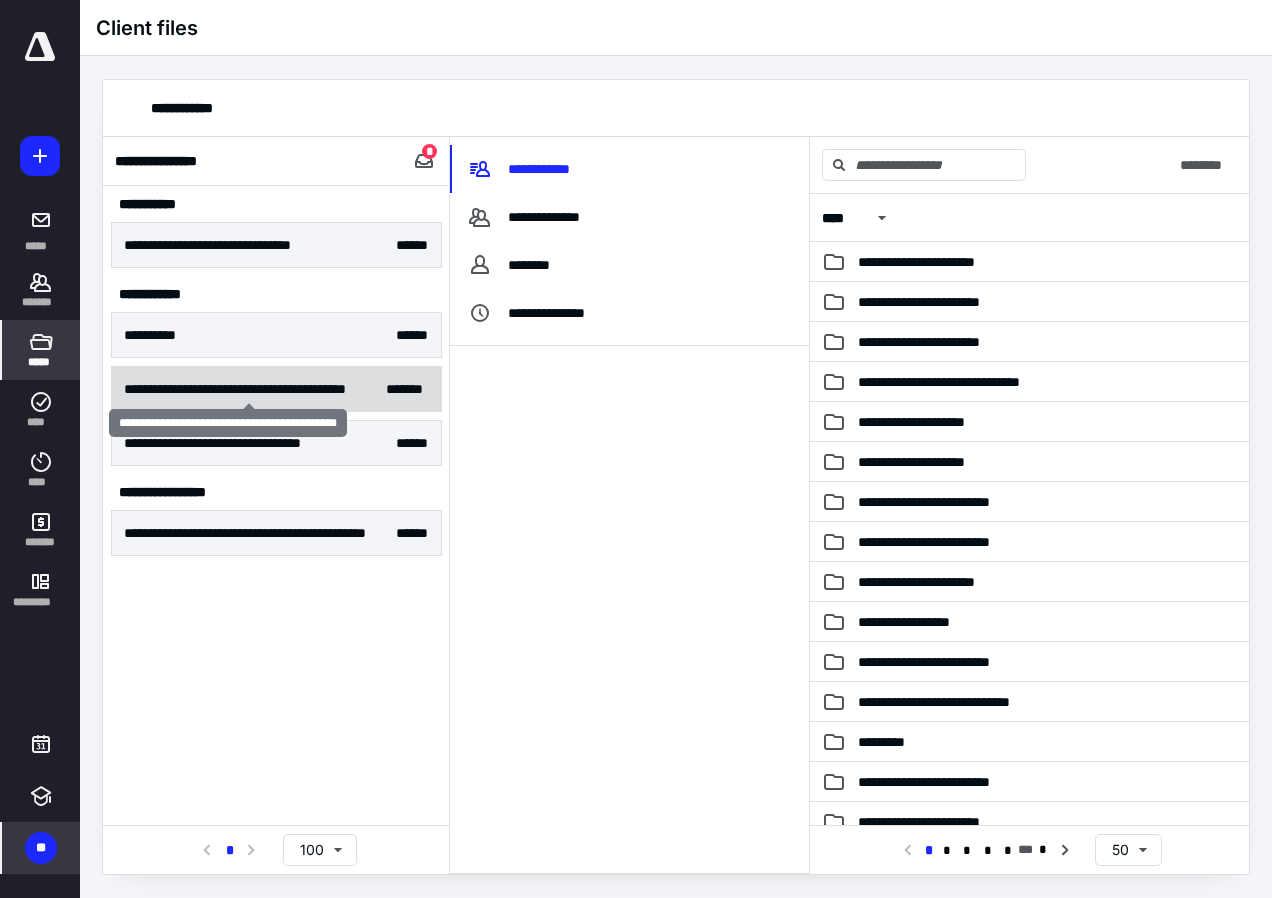 click on "**********" at bounding box center [249, 389] 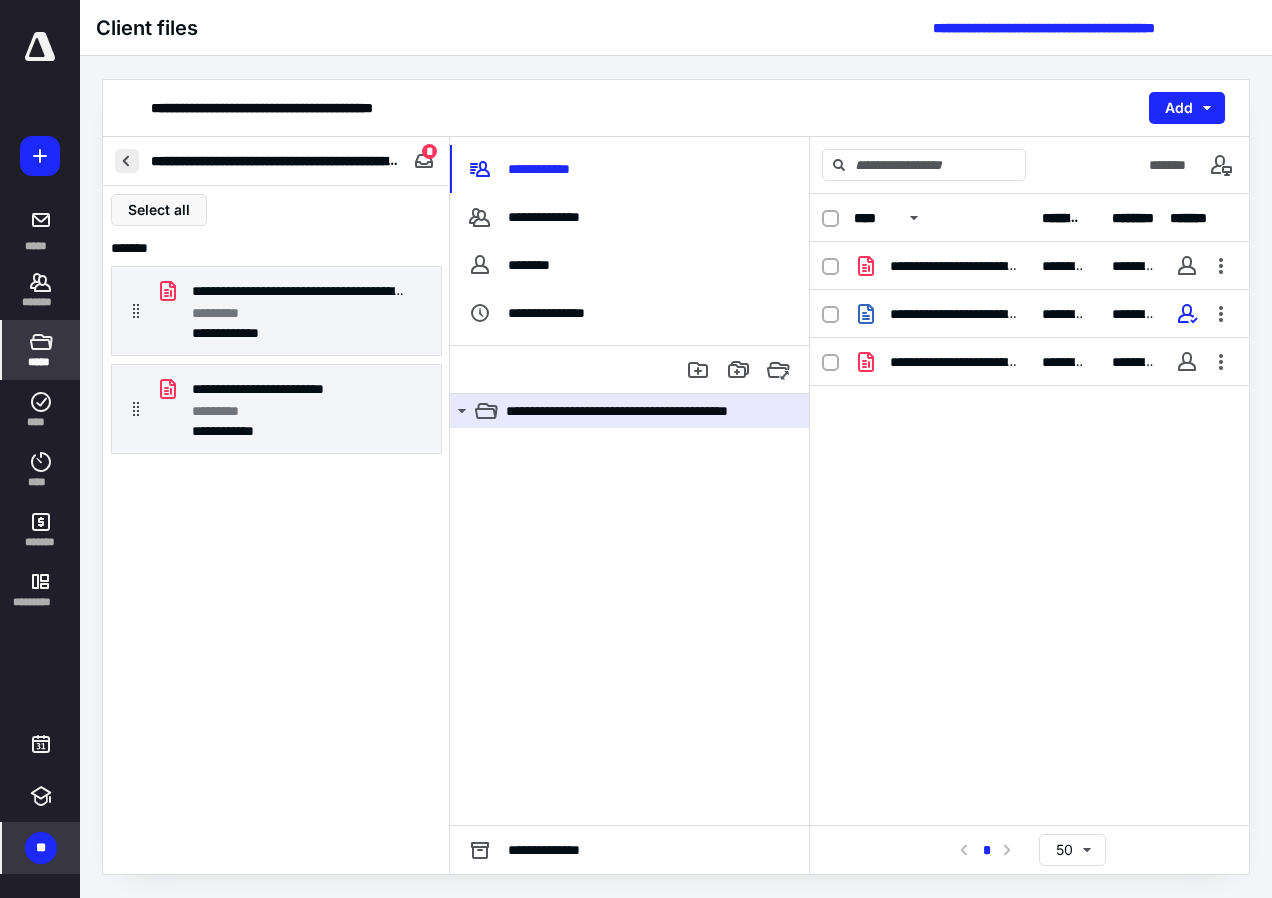 click at bounding box center (127, 161) 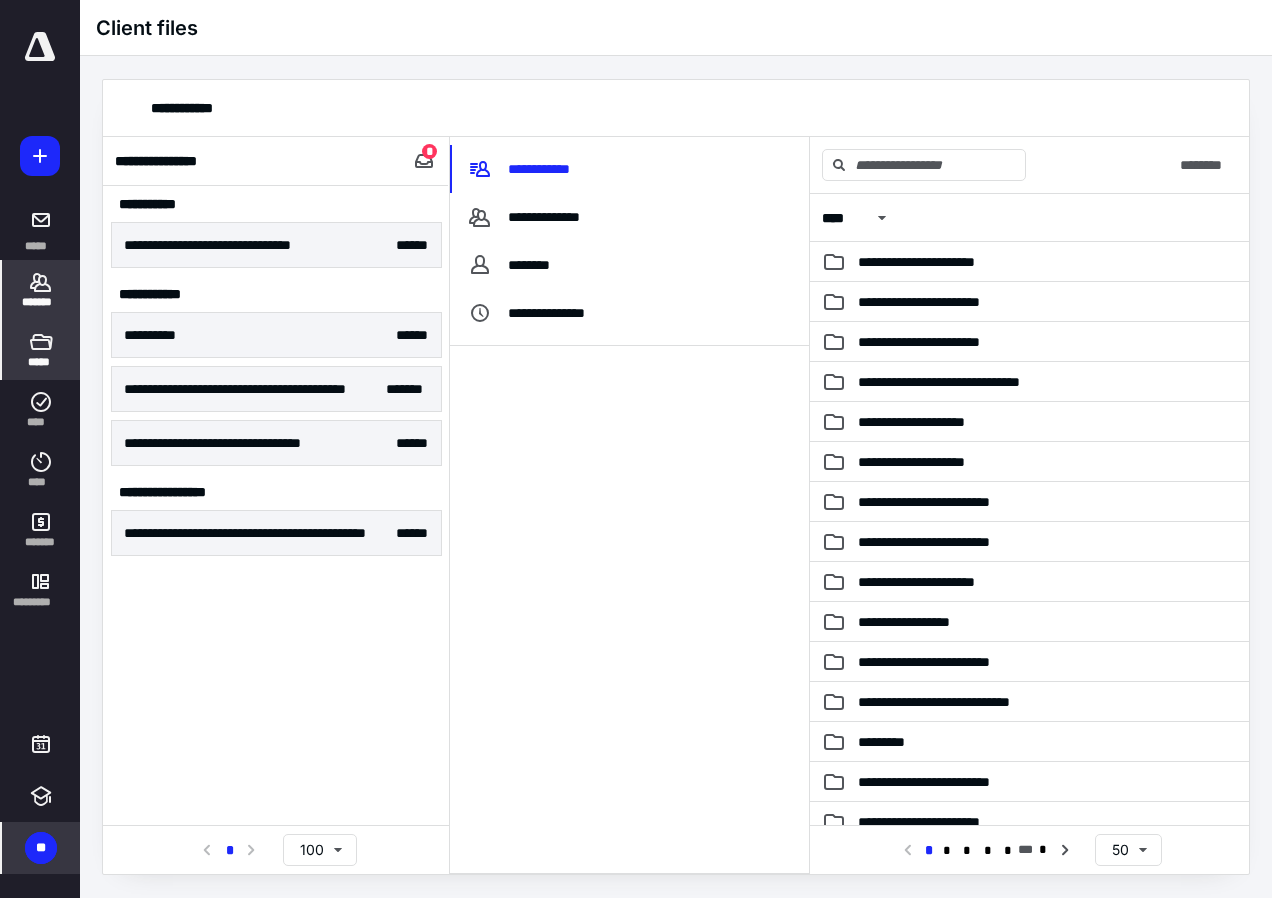 click on "*******" at bounding box center [41, 290] 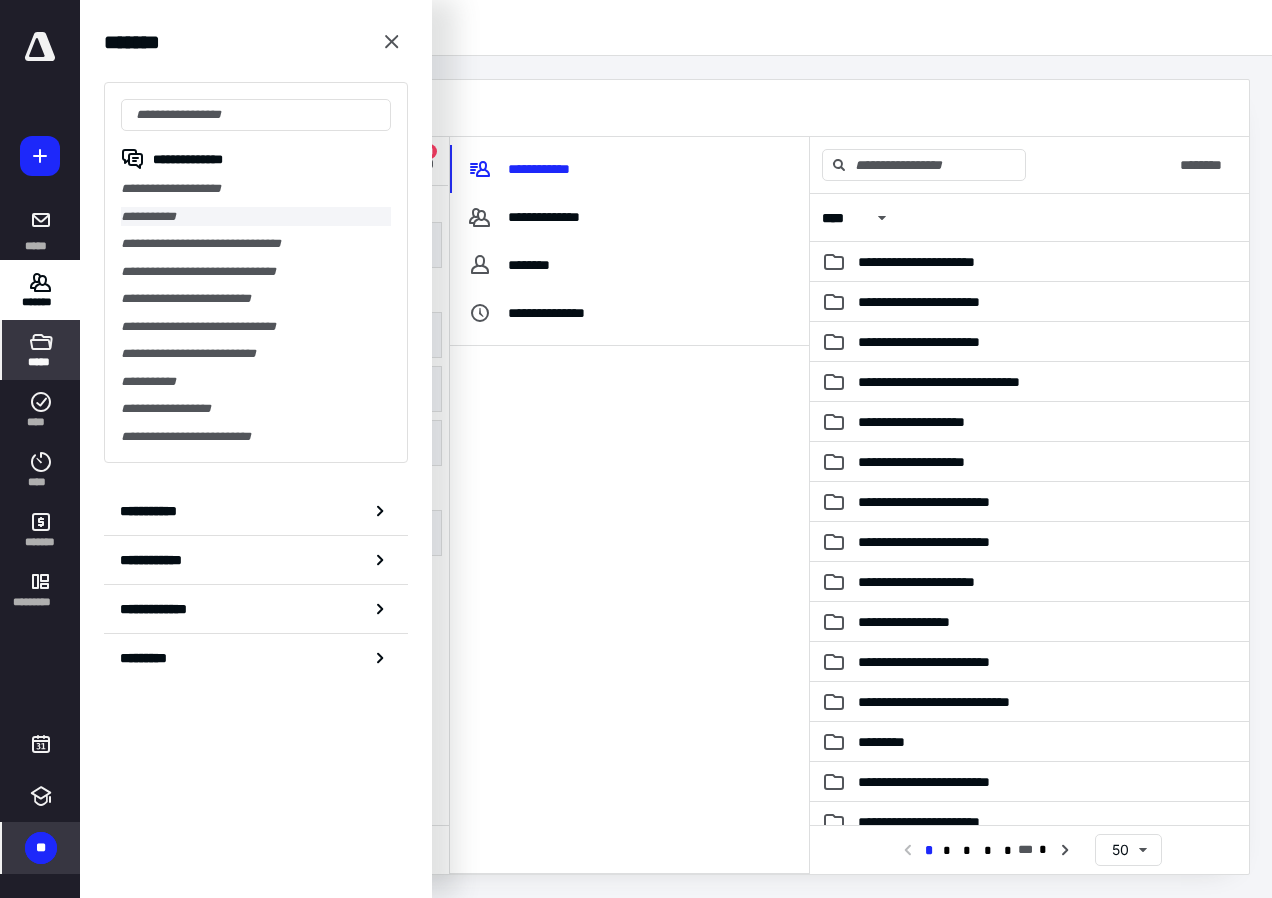 click on "**********" at bounding box center (256, 217) 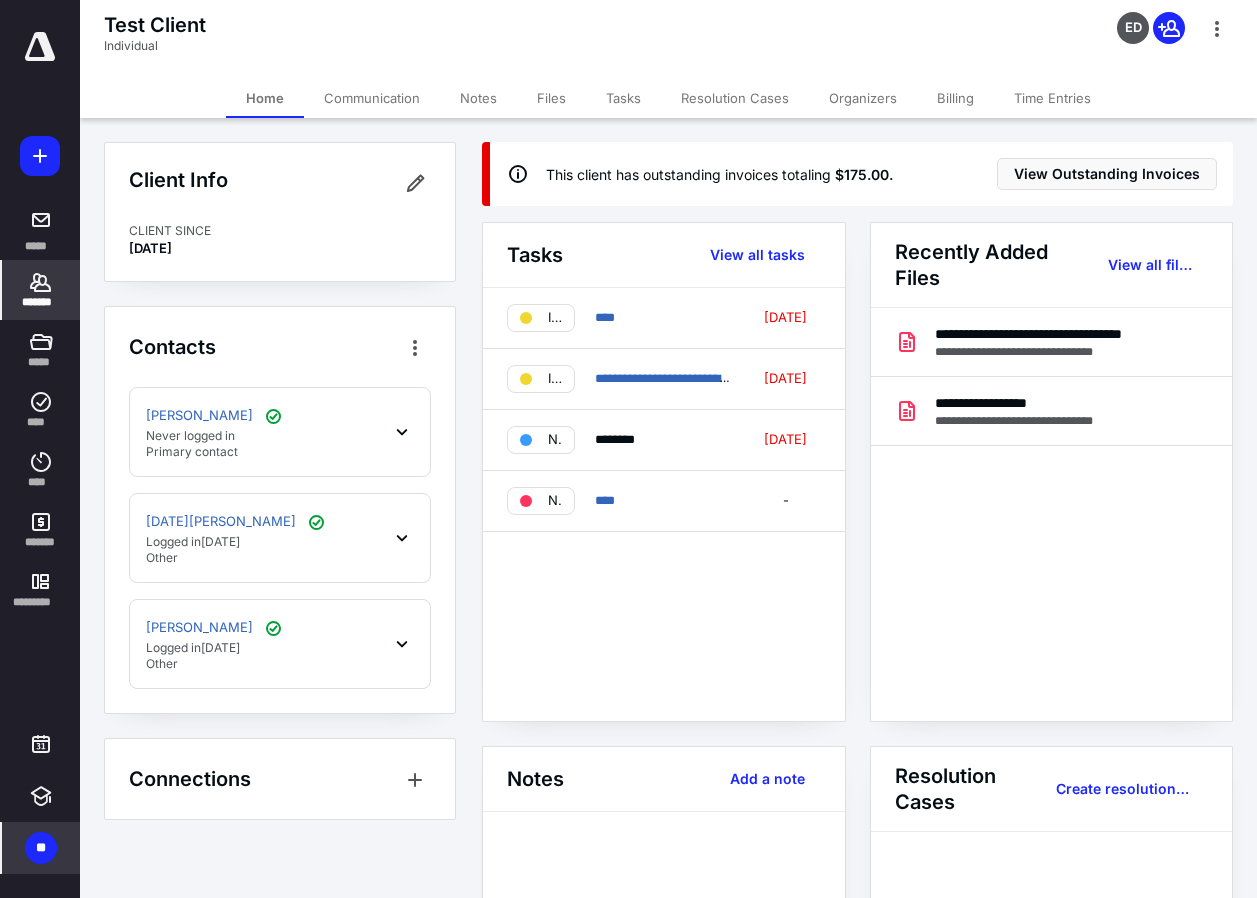 click on "*******" at bounding box center (41, 302) 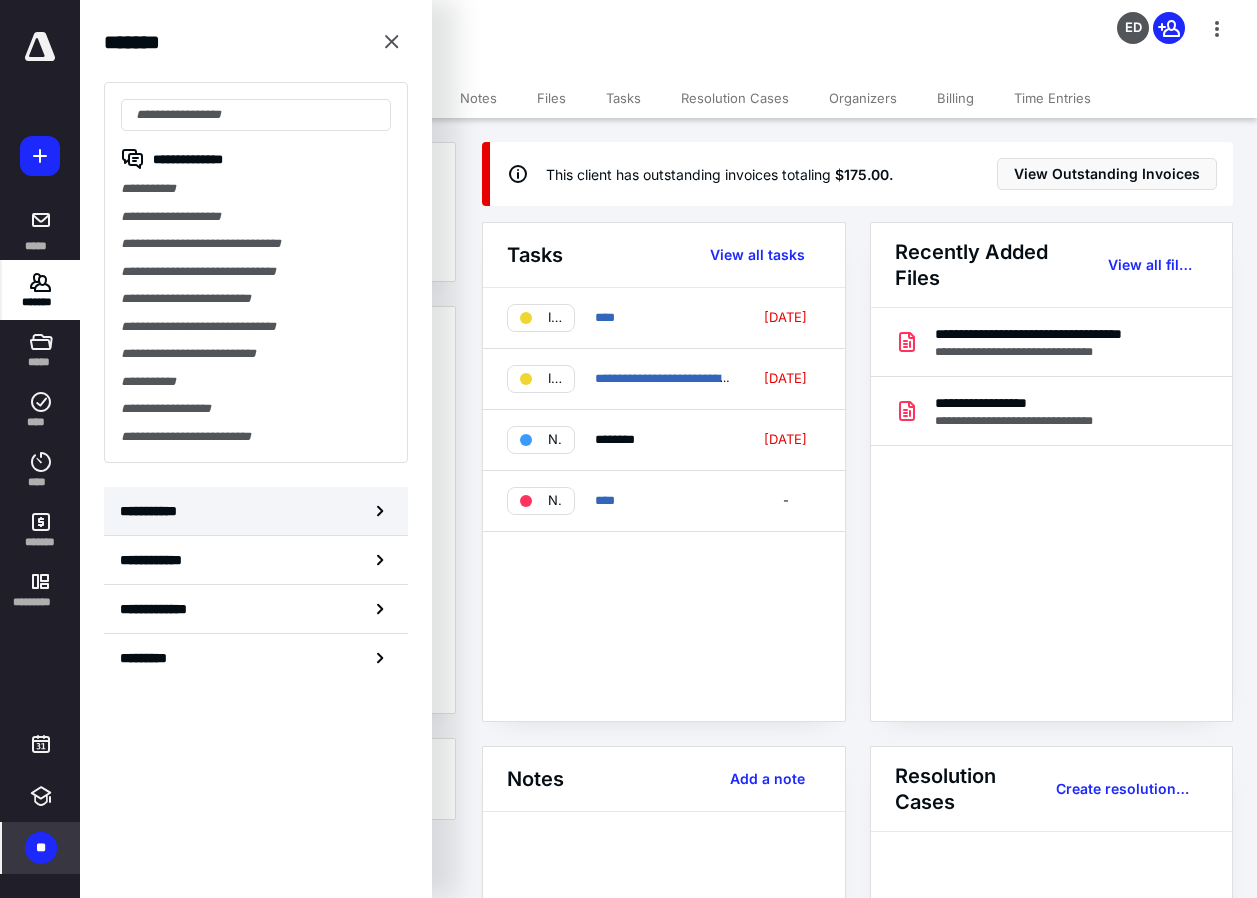 click on "**********" at bounding box center [256, 511] 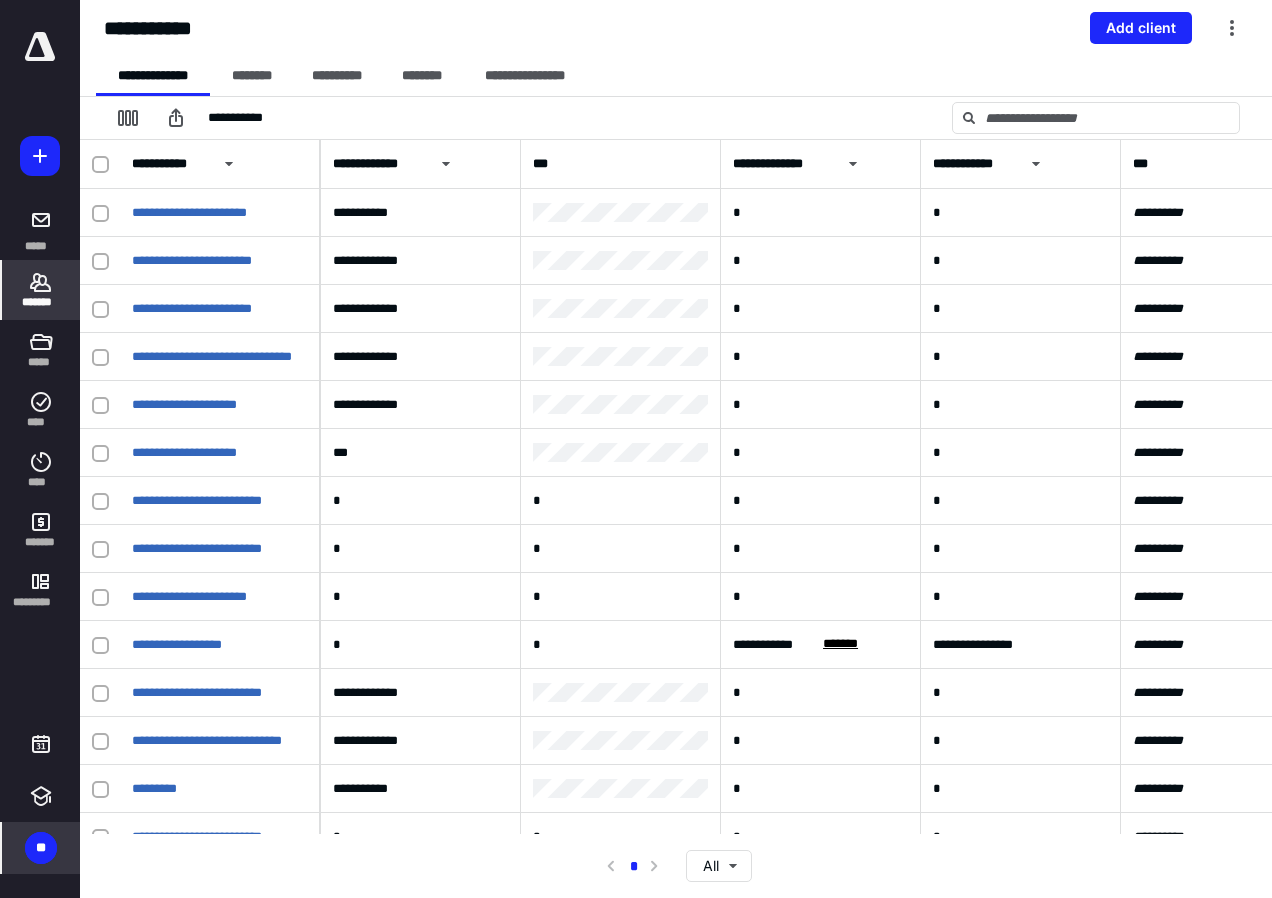 scroll, scrollTop: 0, scrollLeft: 956, axis: horizontal 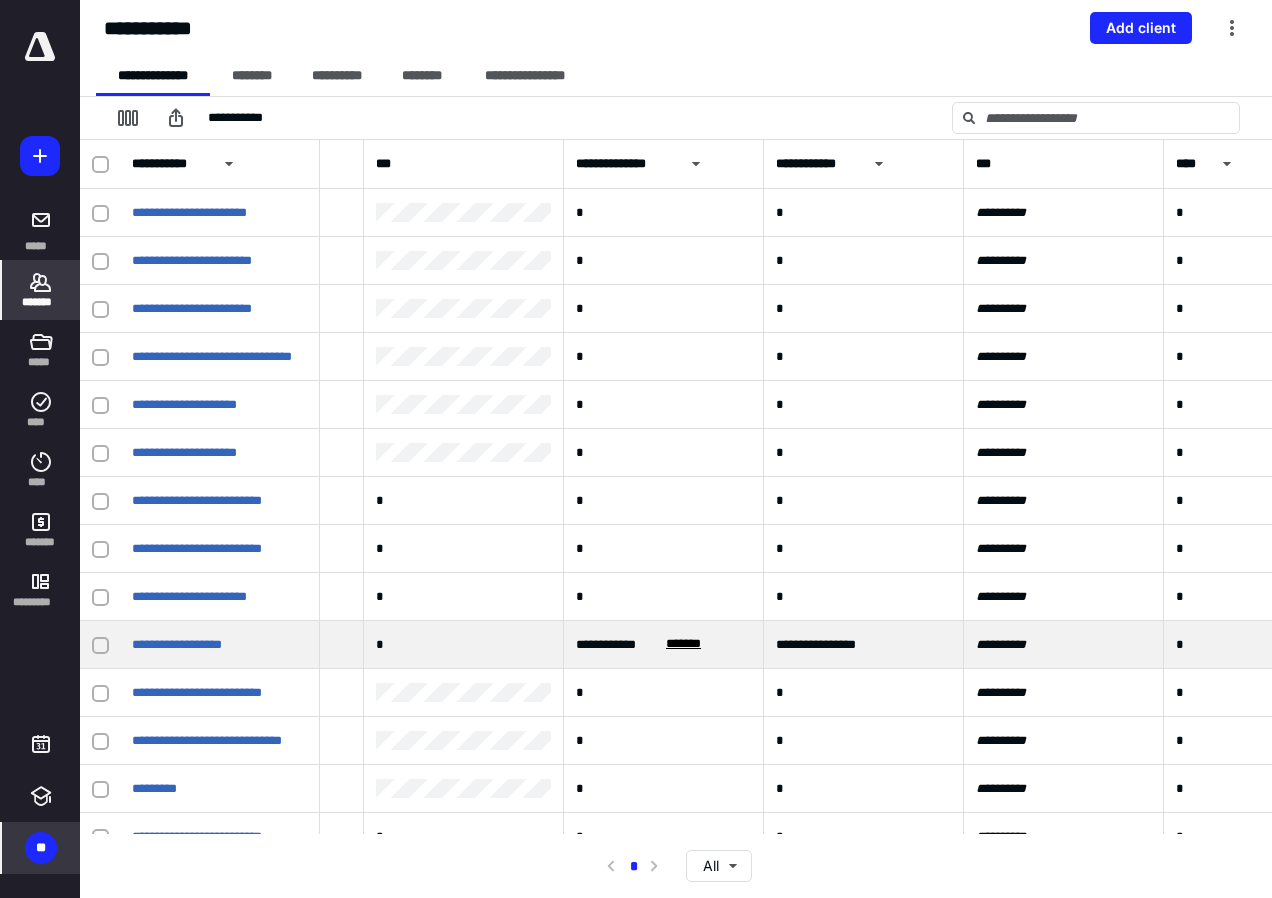 click on "*******" at bounding box center [683, 645] 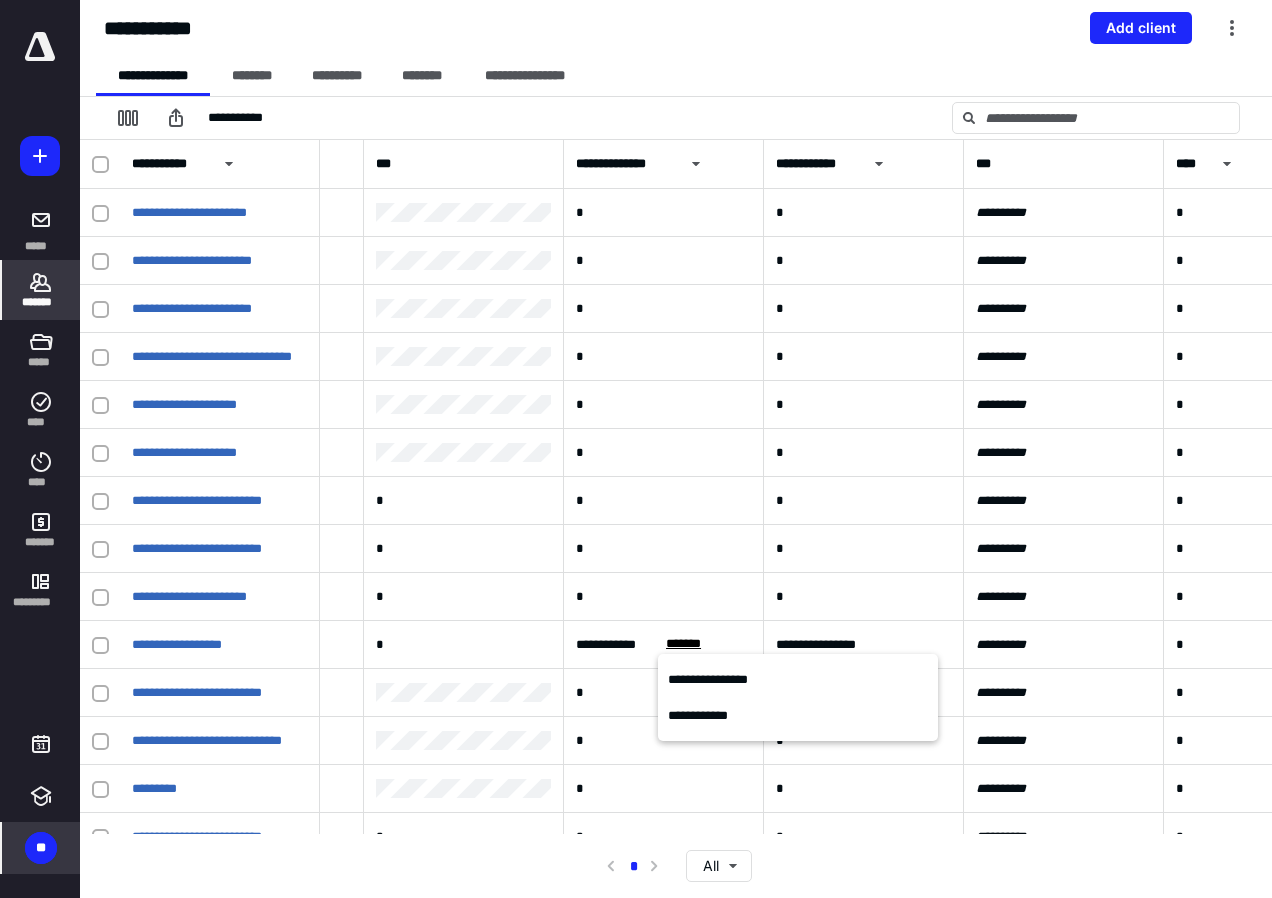 drag, startPoint x: 742, startPoint y: 69, endPoint x: 793, endPoint y: 97, distance: 58.18075 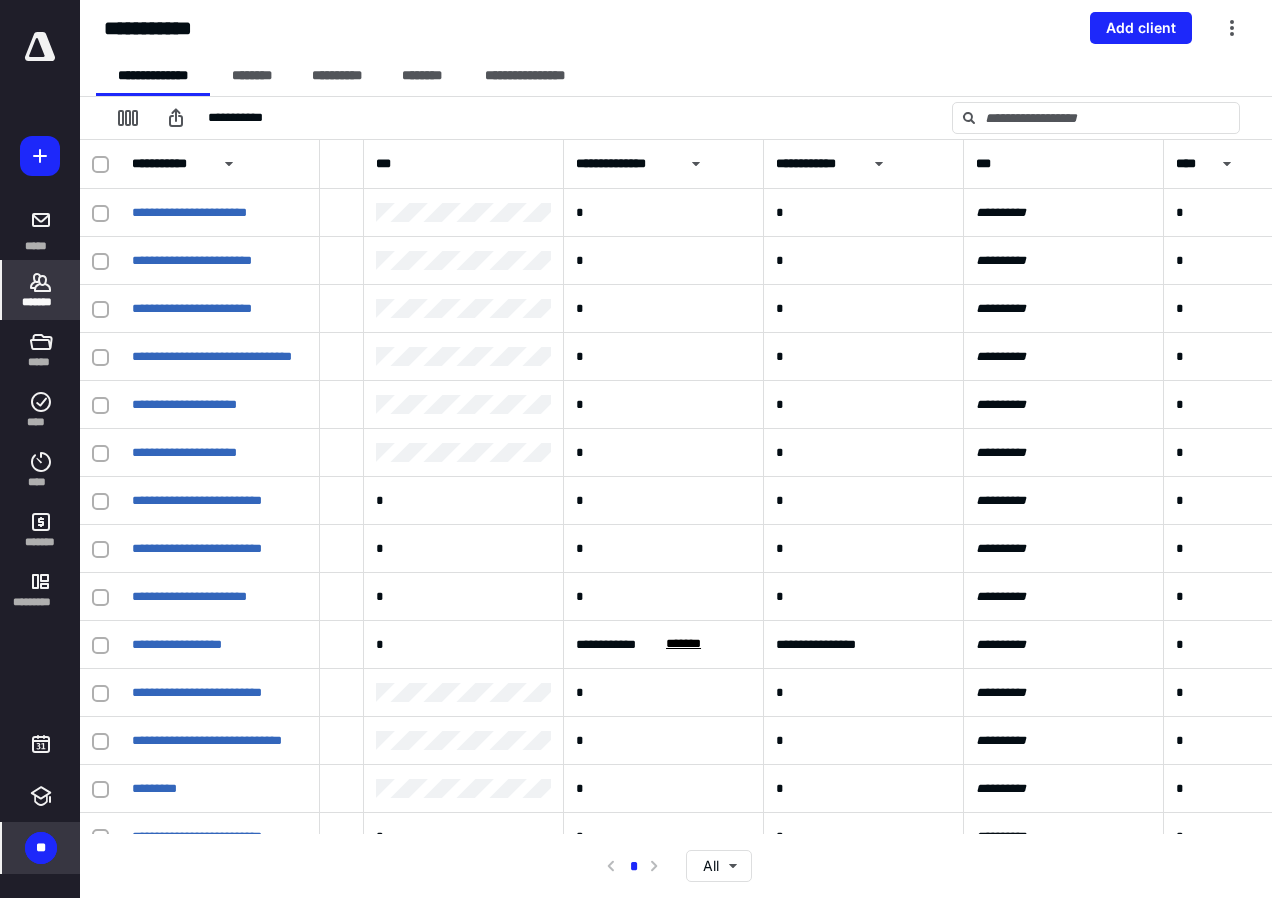 click on "**********" at bounding box center [864, 164] 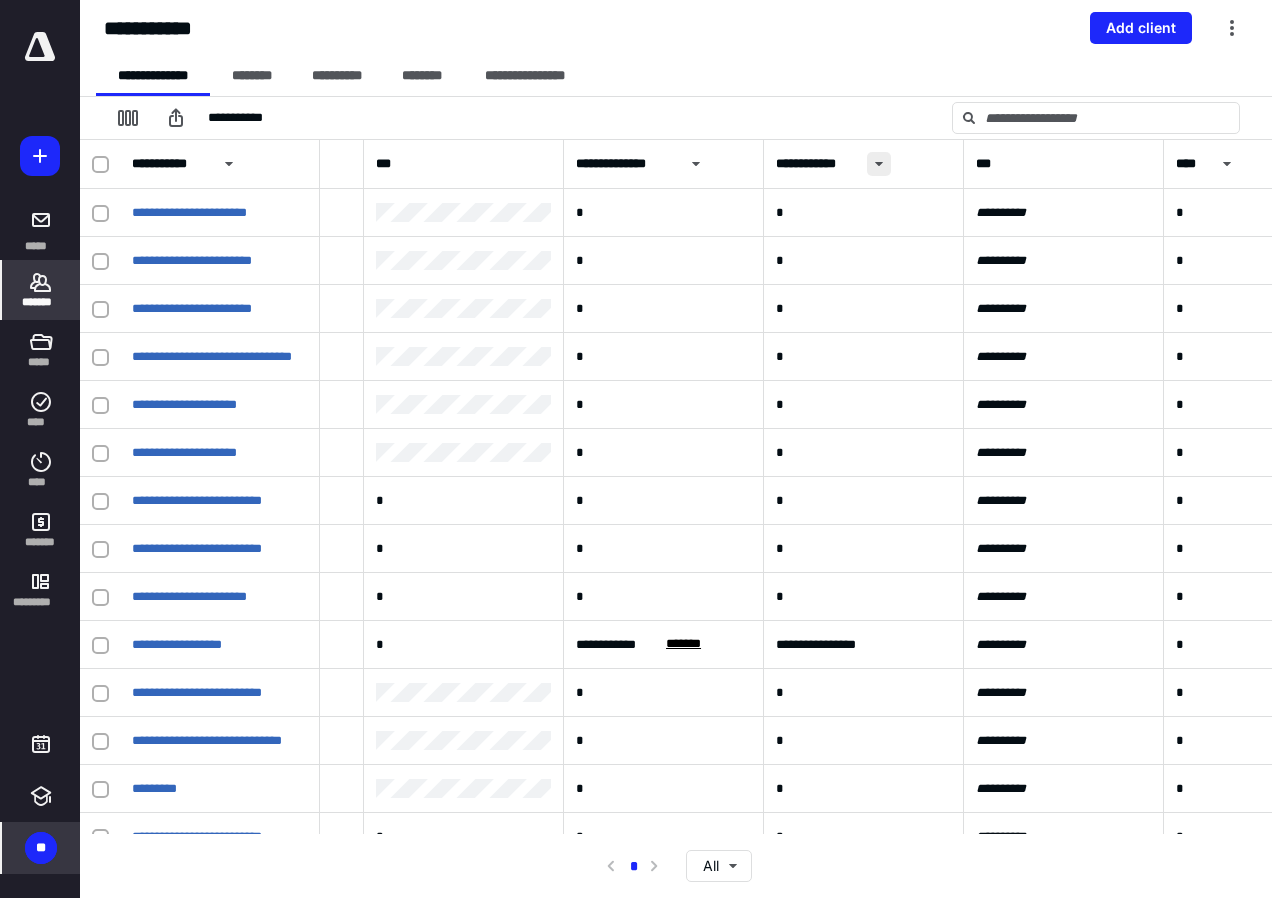click at bounding box center (879, 164) 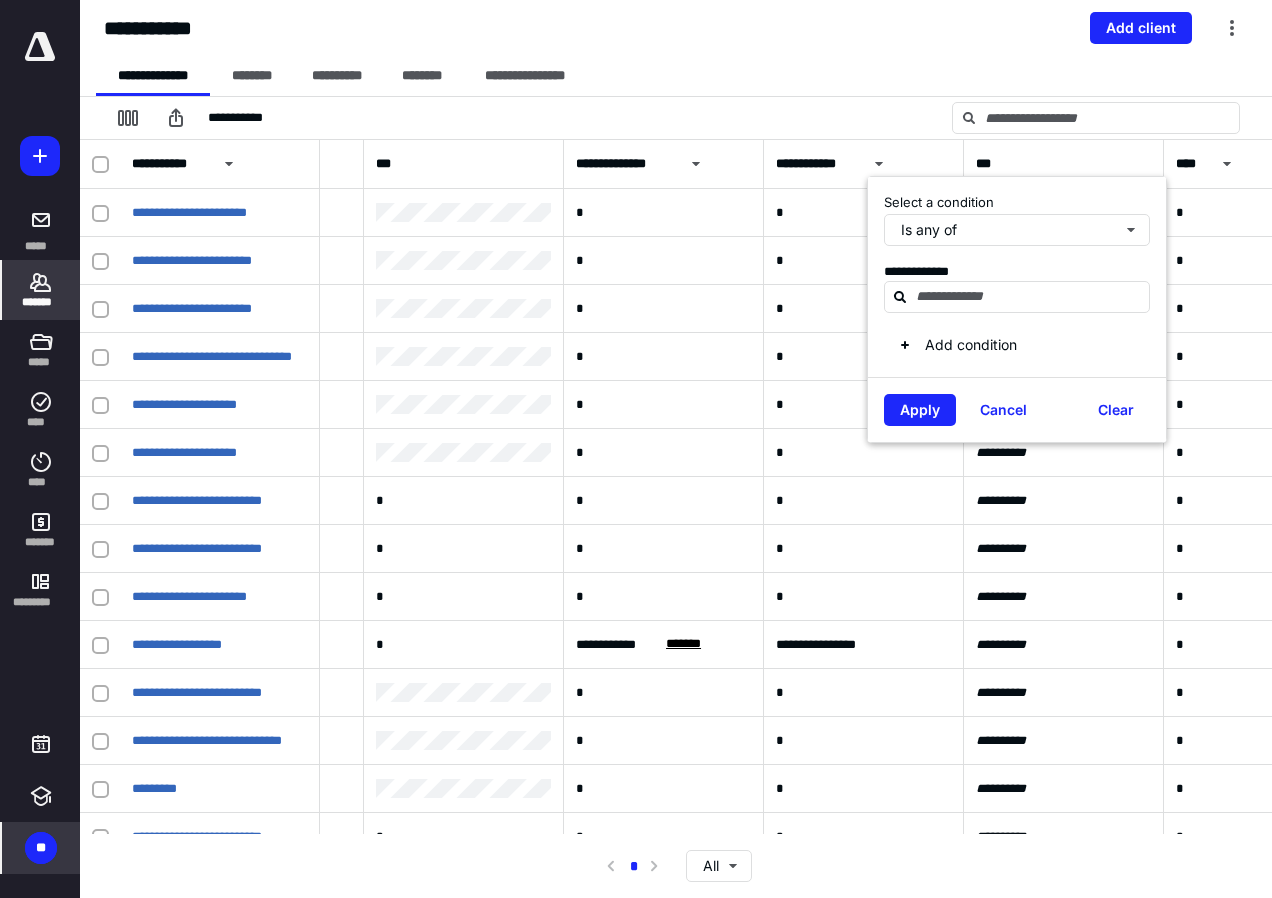 click on "**********" at bounding box center [676, 118] 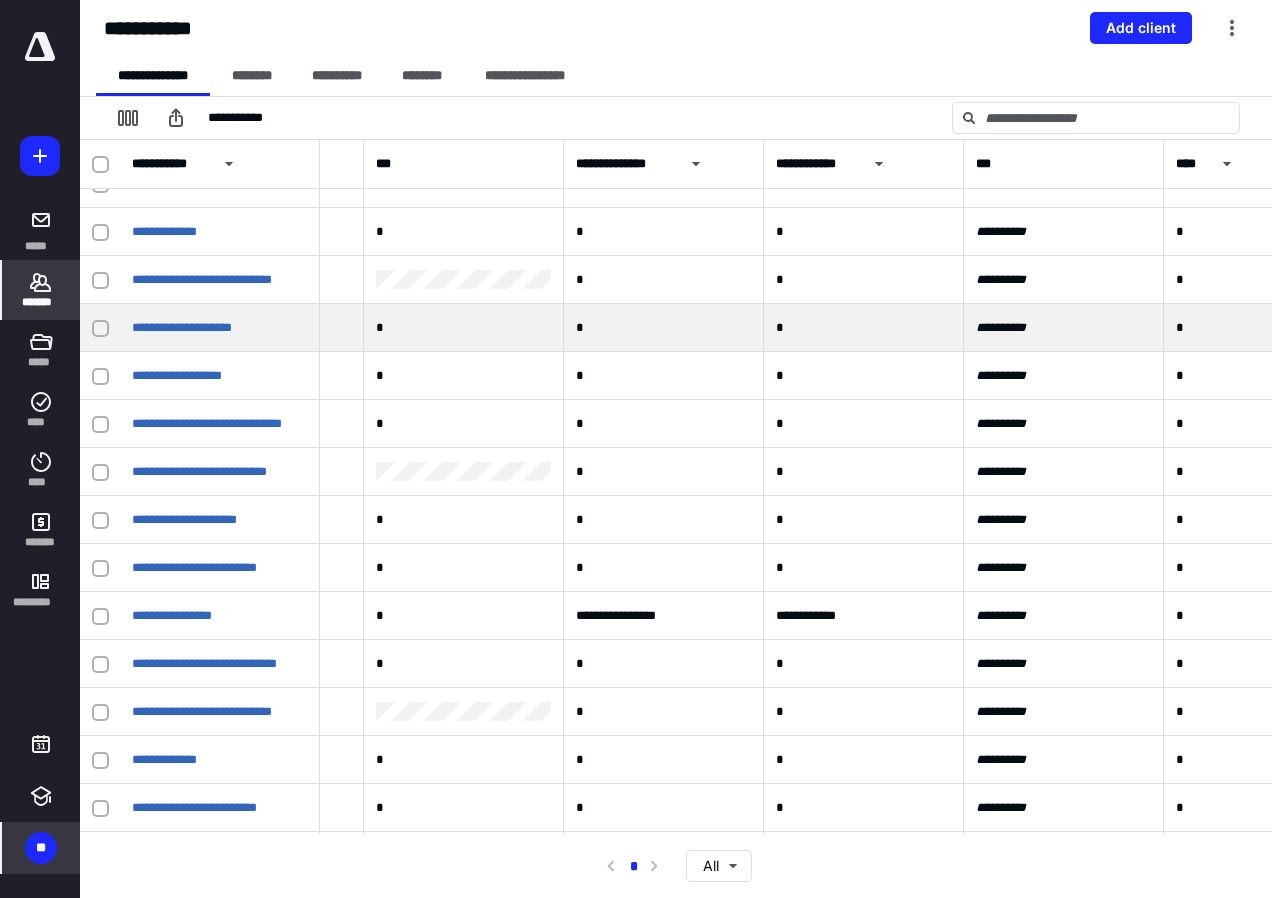 scroll, scrollTop: 17322, scrollLeft: 956, axis: both 